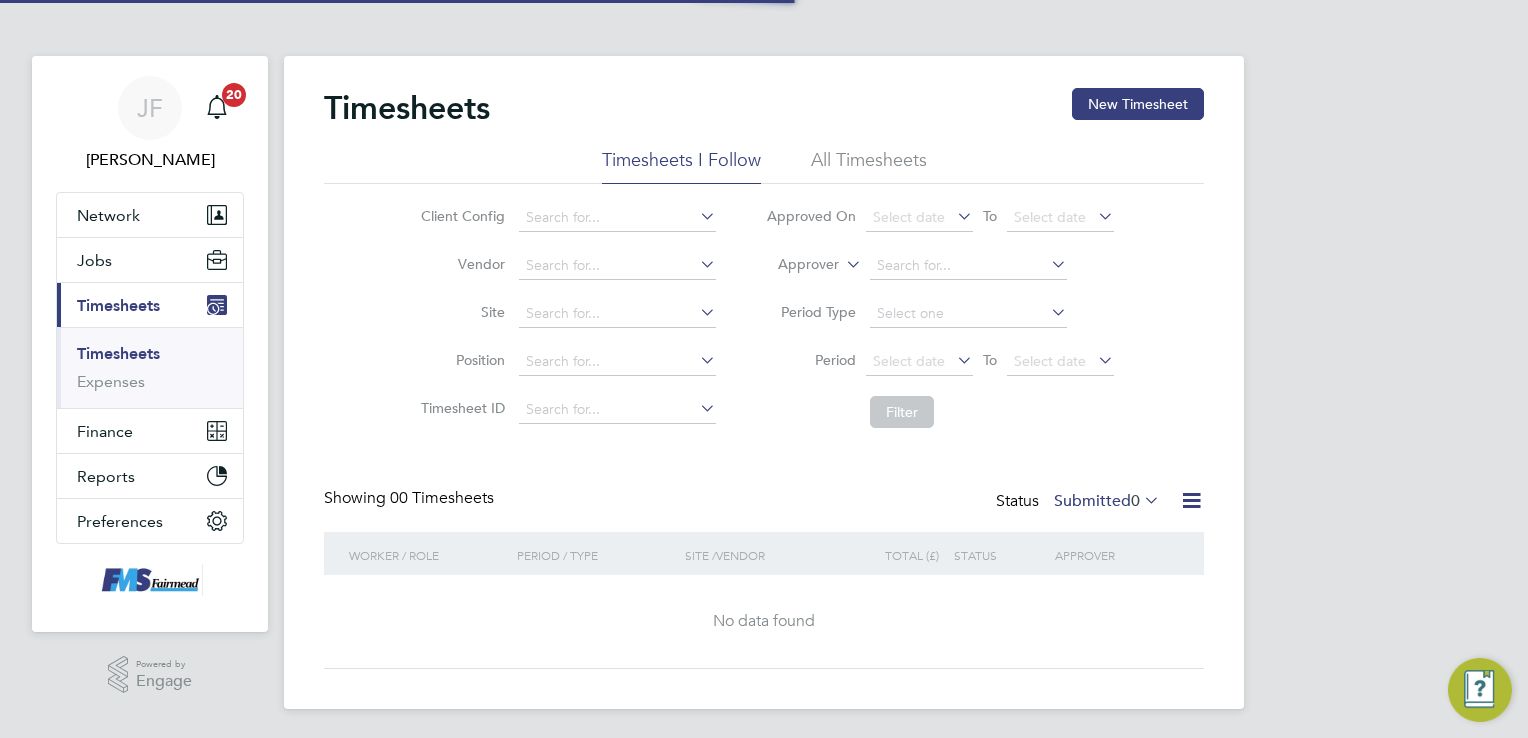 scroll, scrollTop: 0, scrollLeft: 0, axis: both 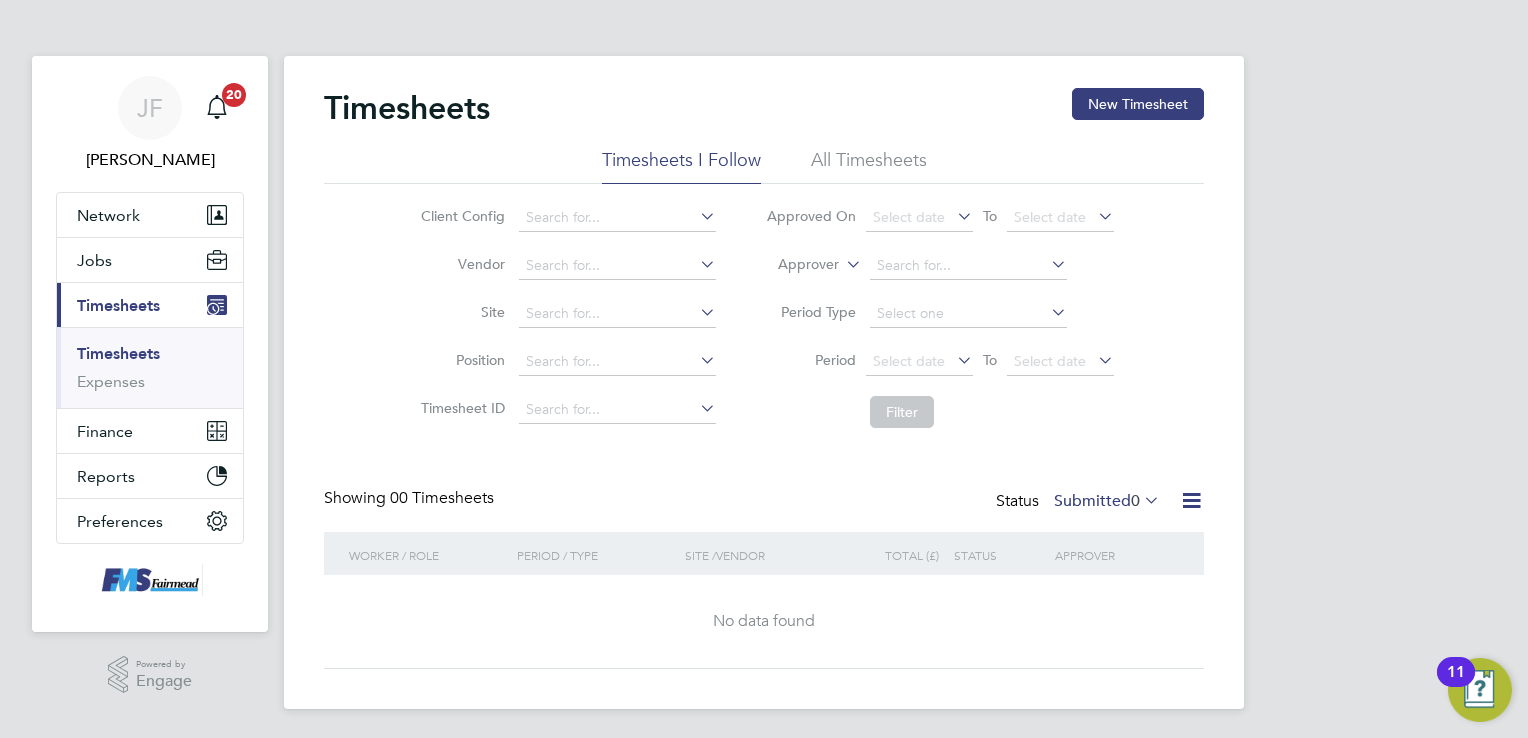 click on "Submitted  0" 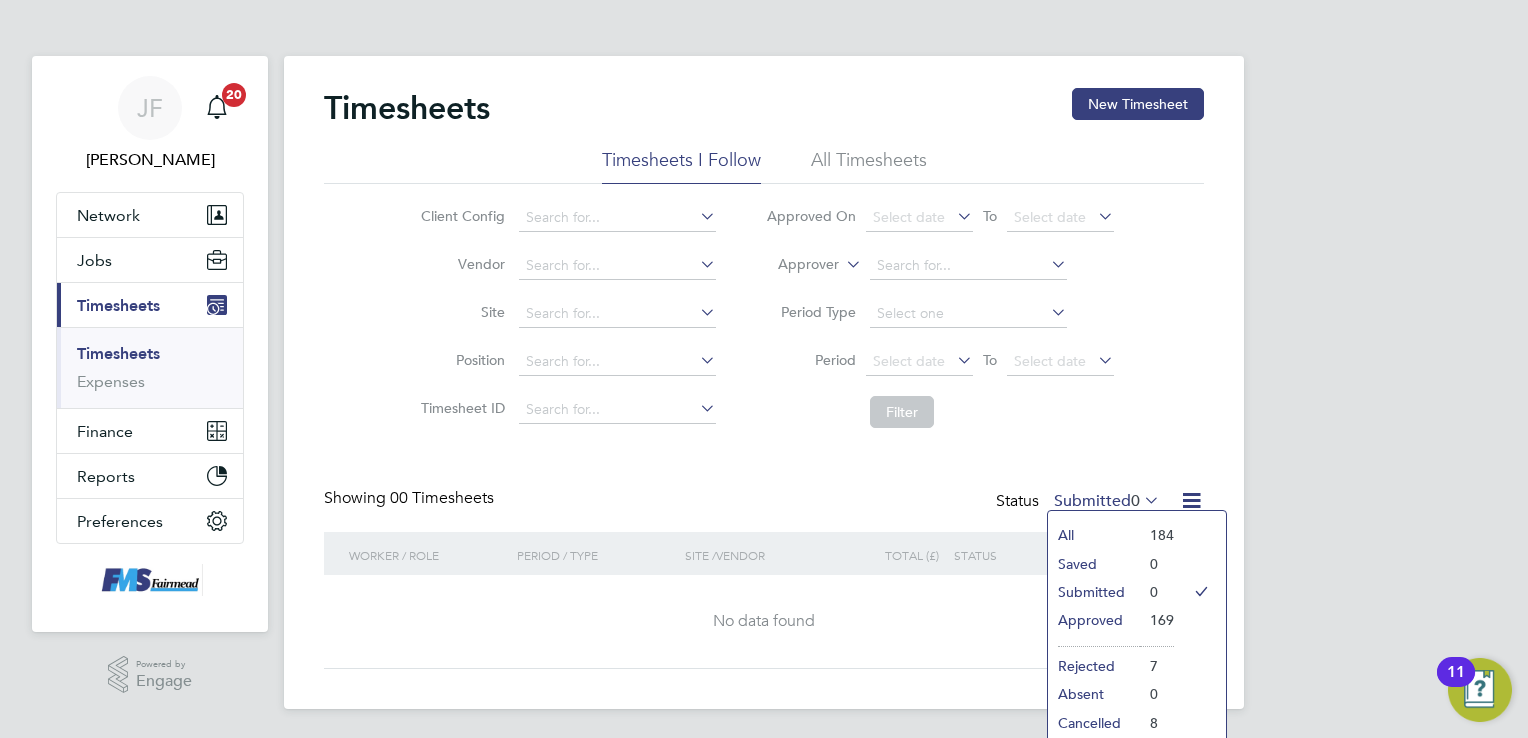 click on "All" 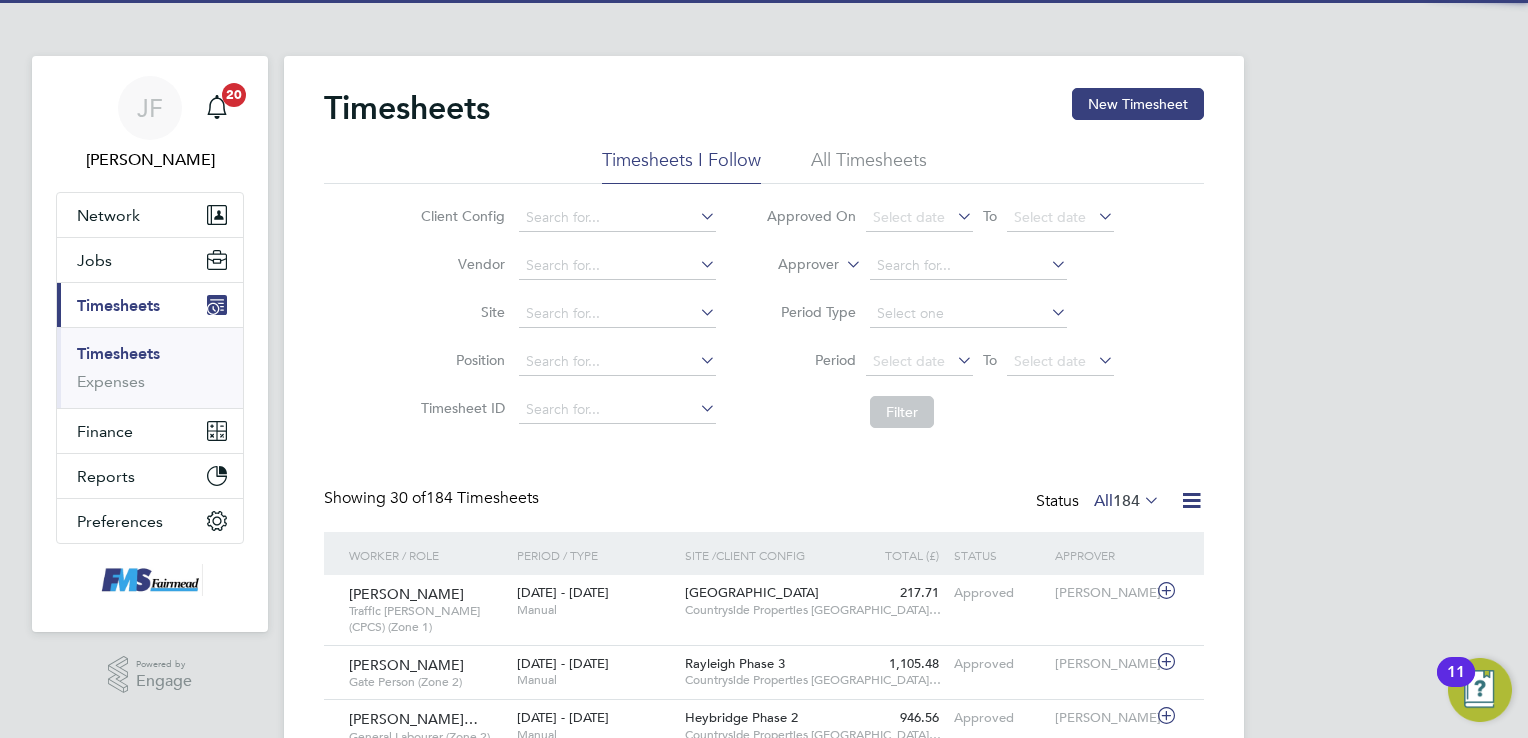 scroll, scrollTop: 9, scrollLeft: 10, axis: both 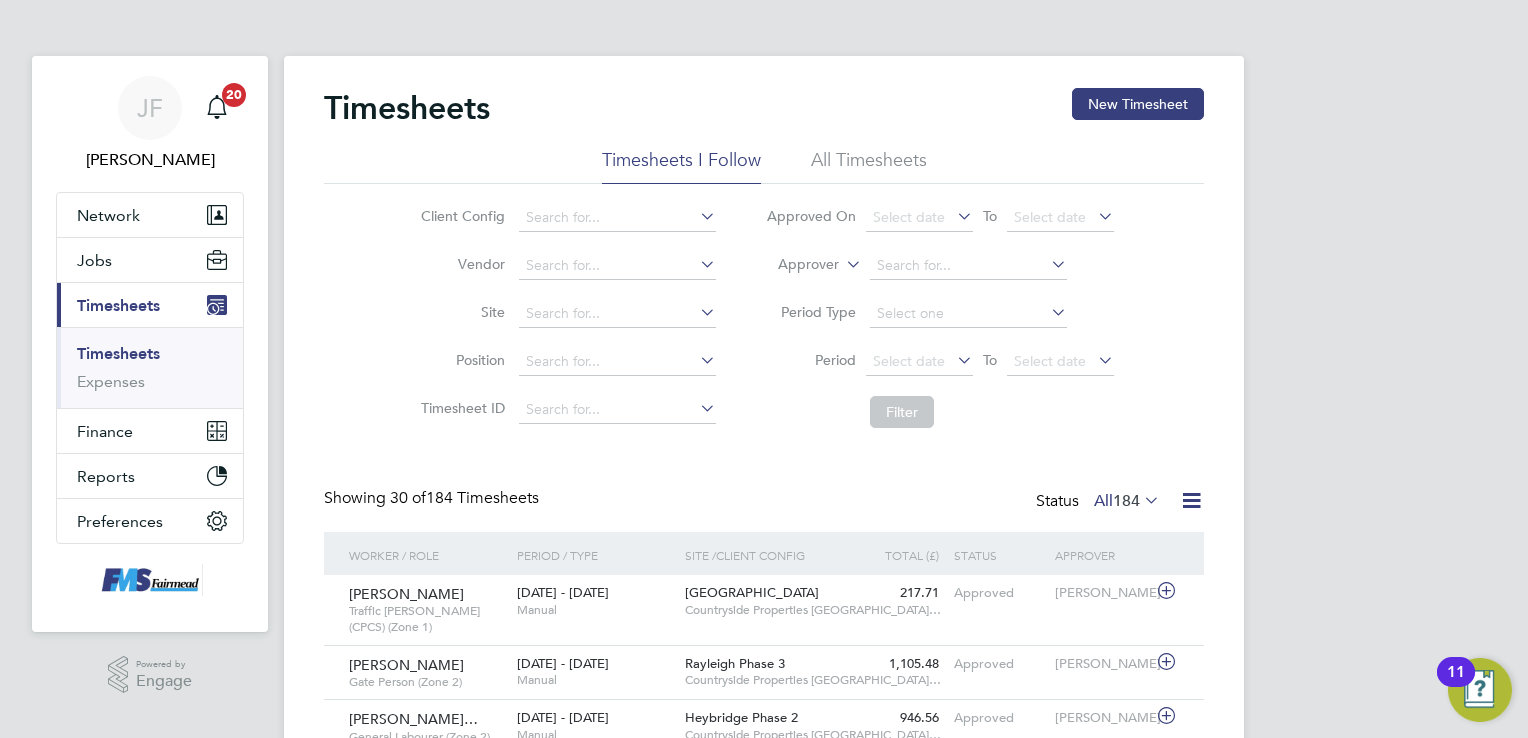 click on "184" 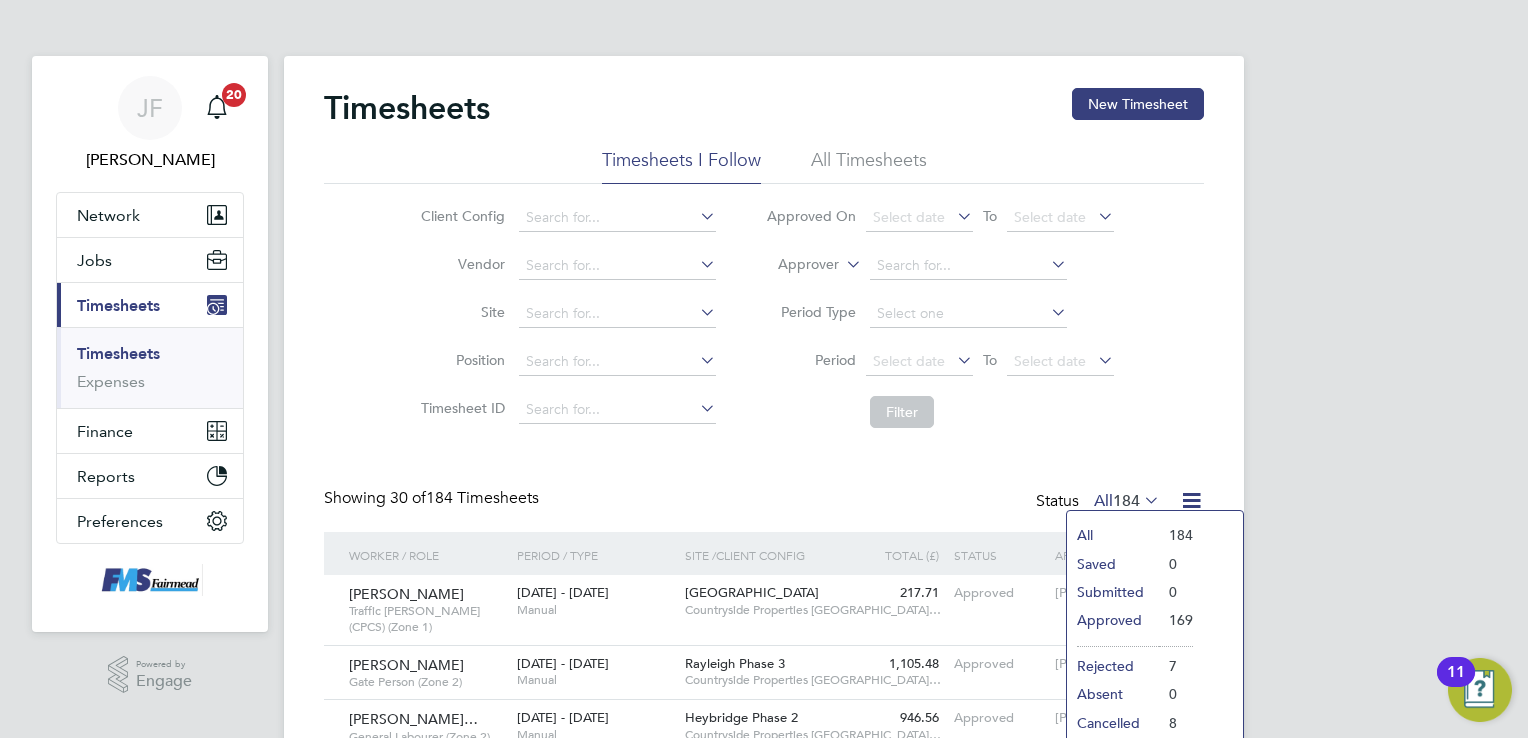 click on "Approved" 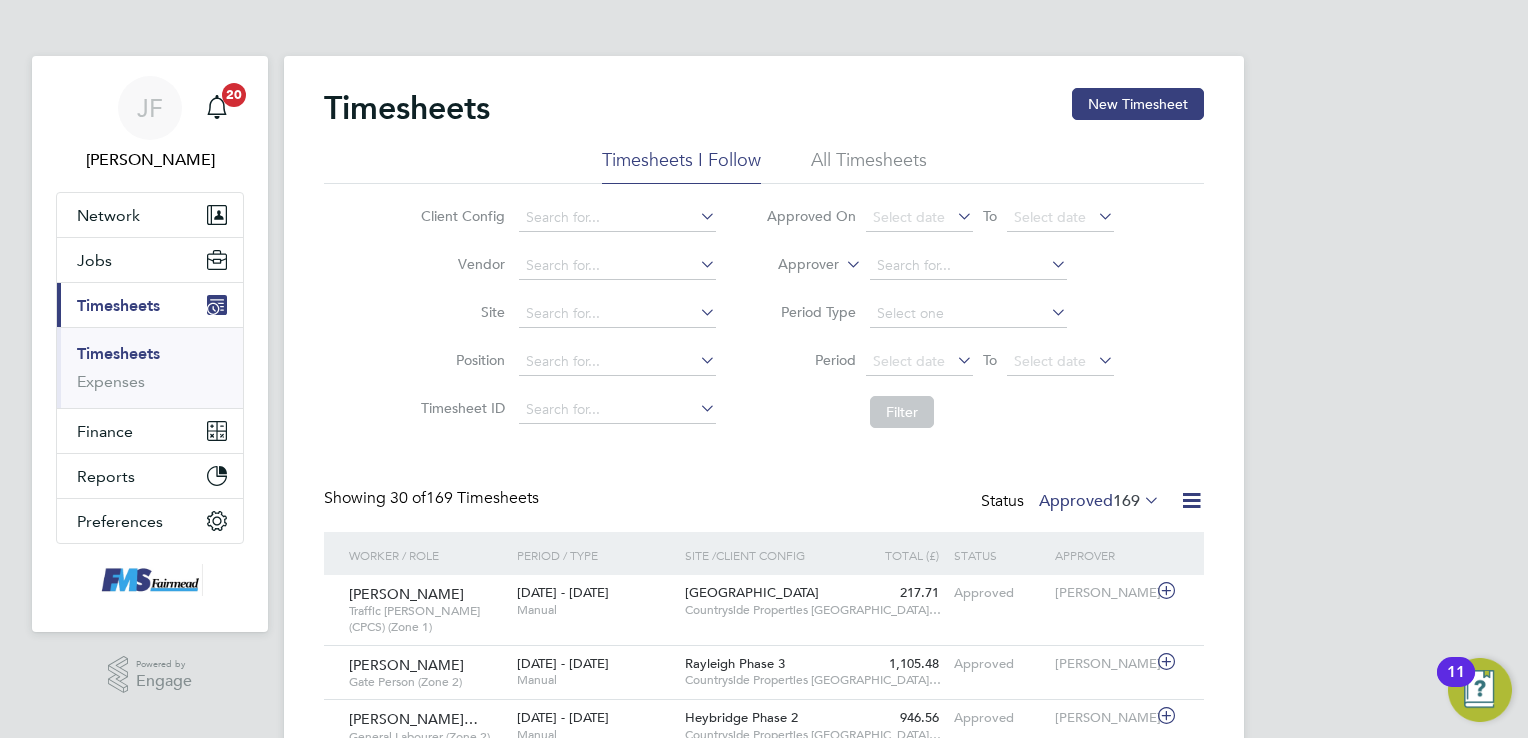 click on "Approved  169" 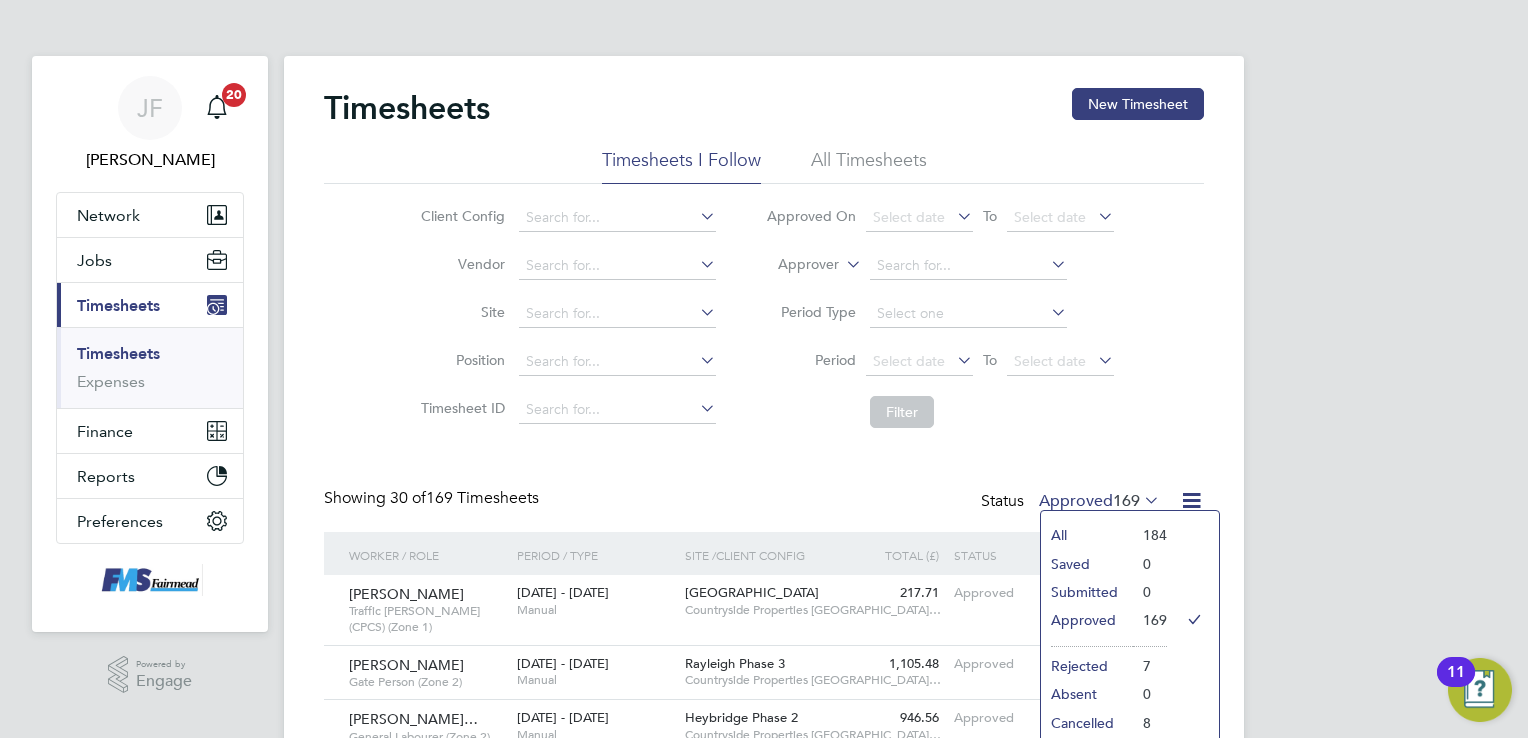 click on "All" 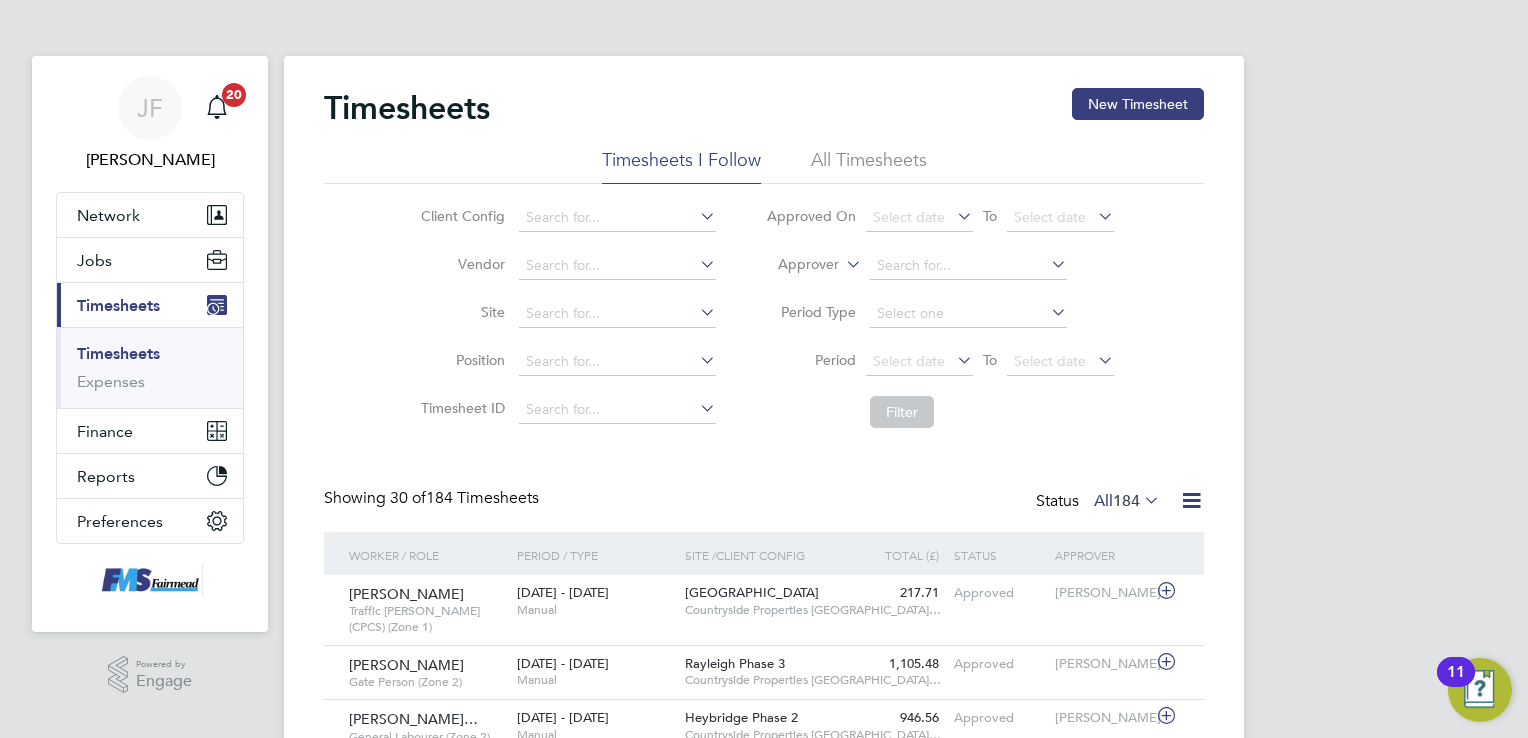 click on "184" 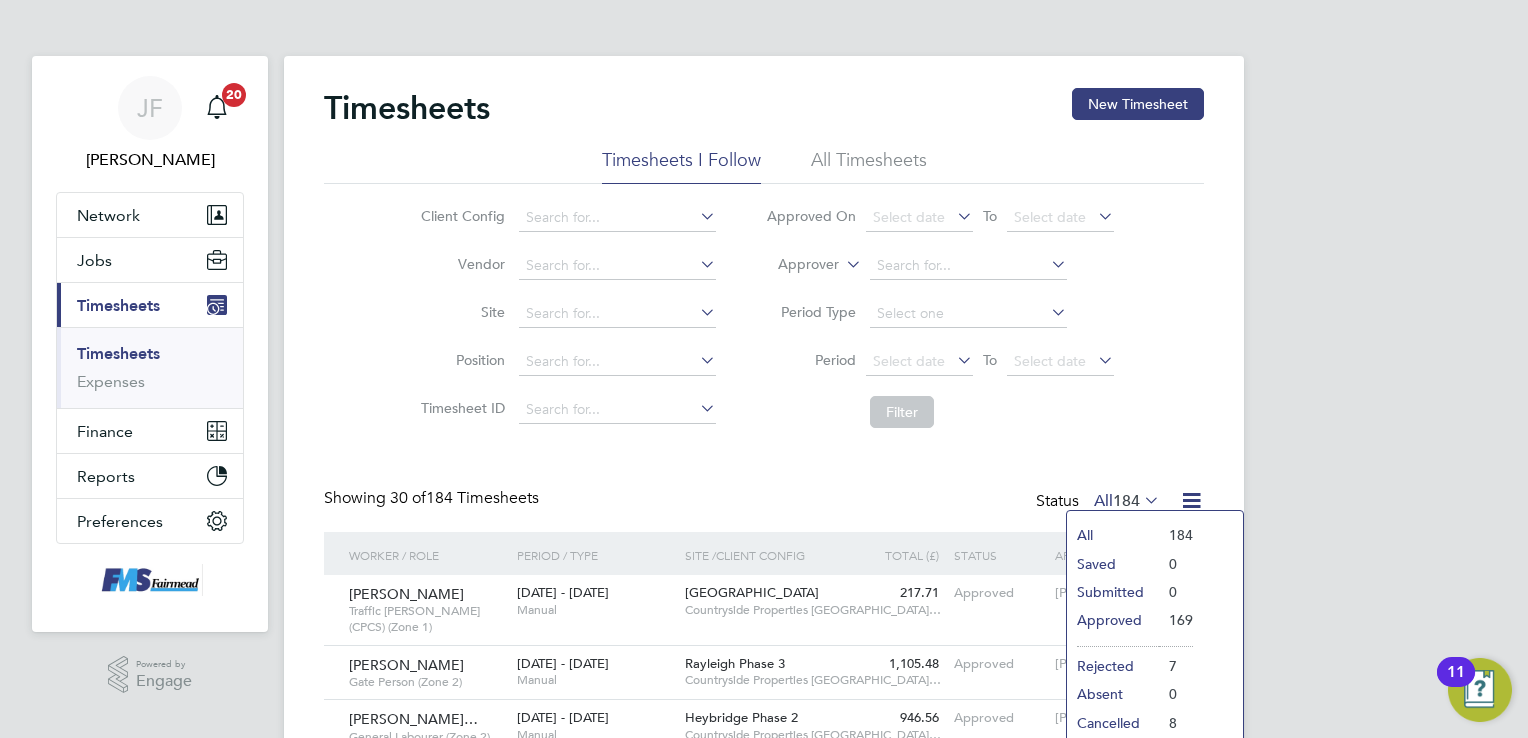 click on "Submitted" 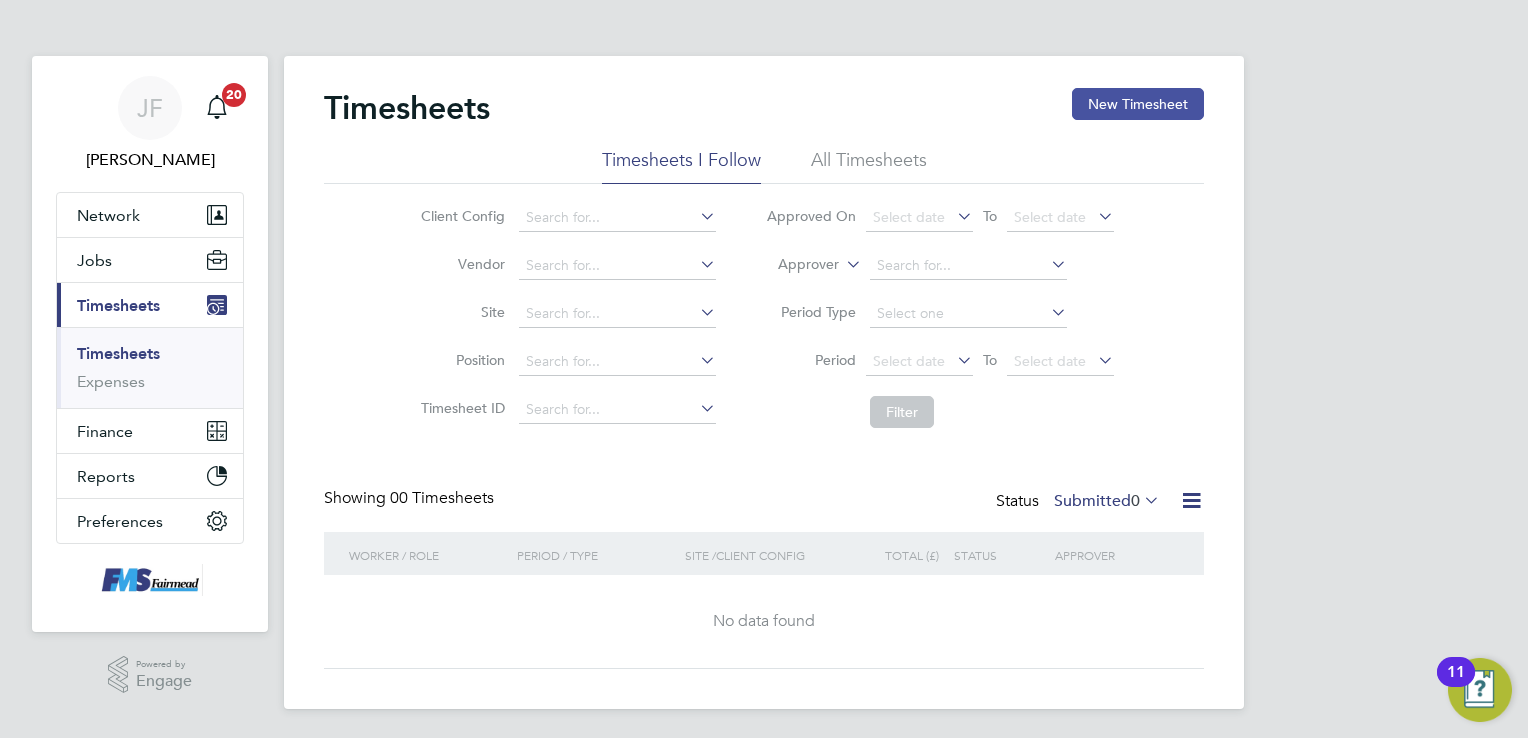 click on "New Timesheet" 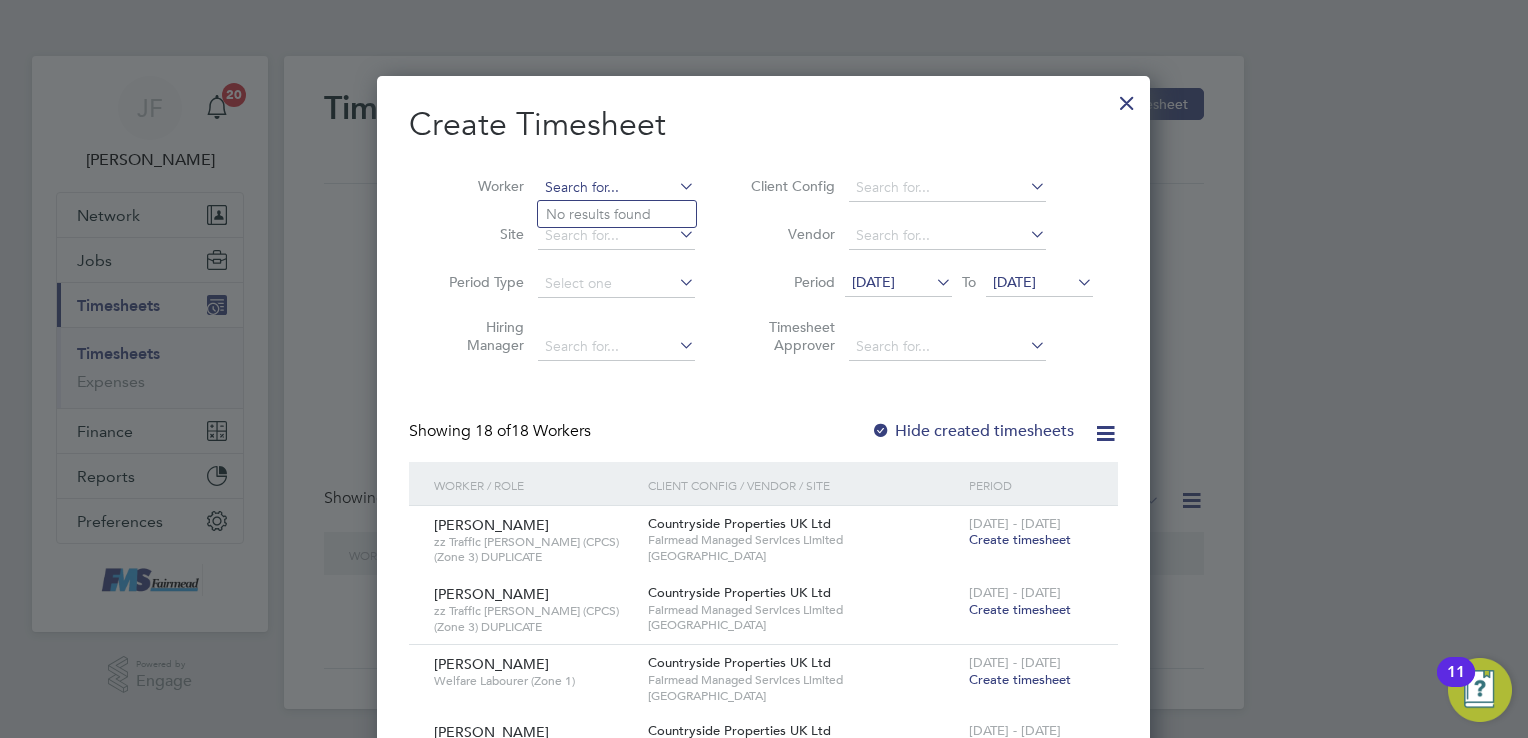 drag, startPoint x: 584, startPoint y: 198, endPoint x: 575, endPoint y: 182, distance: 18.35756 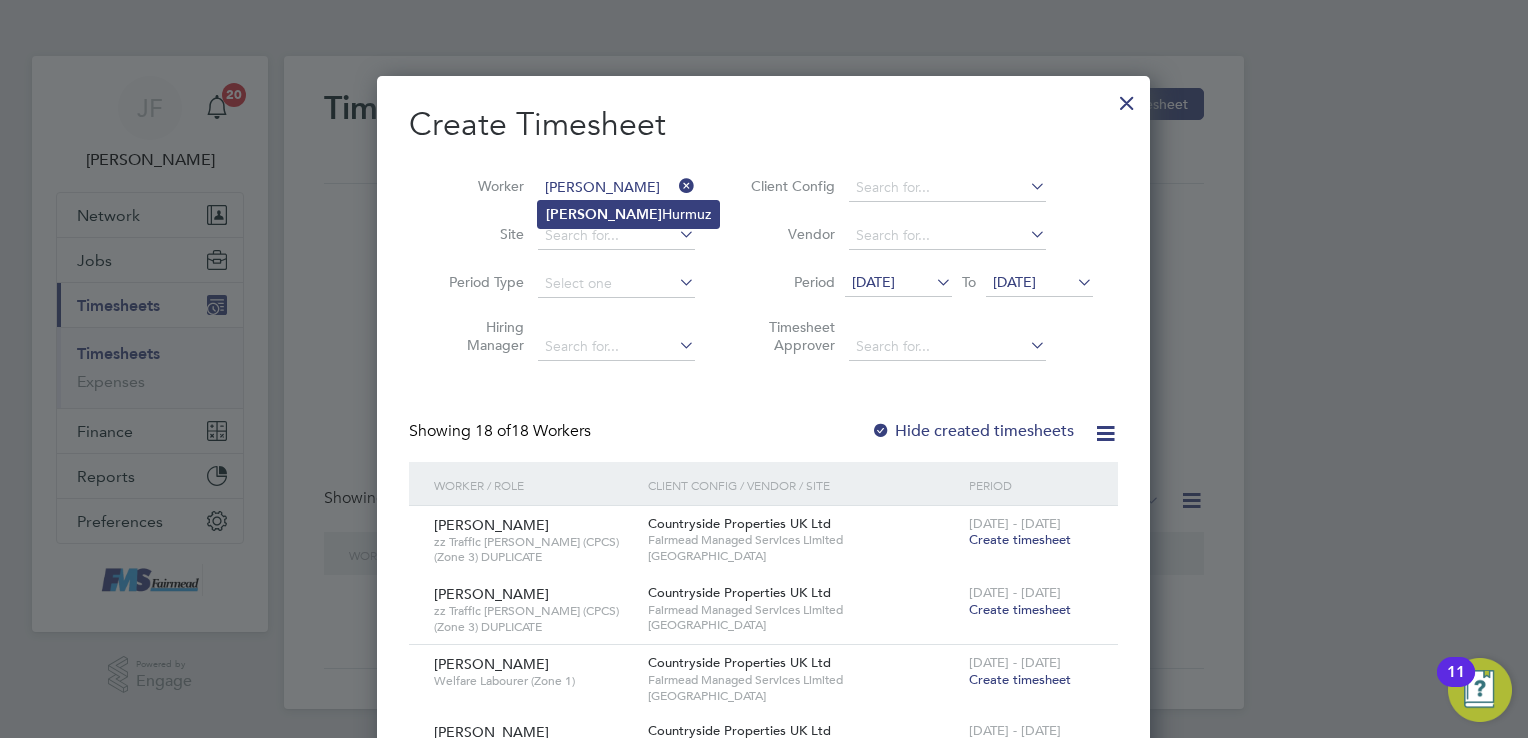 click on "[PERSON_NAME]" 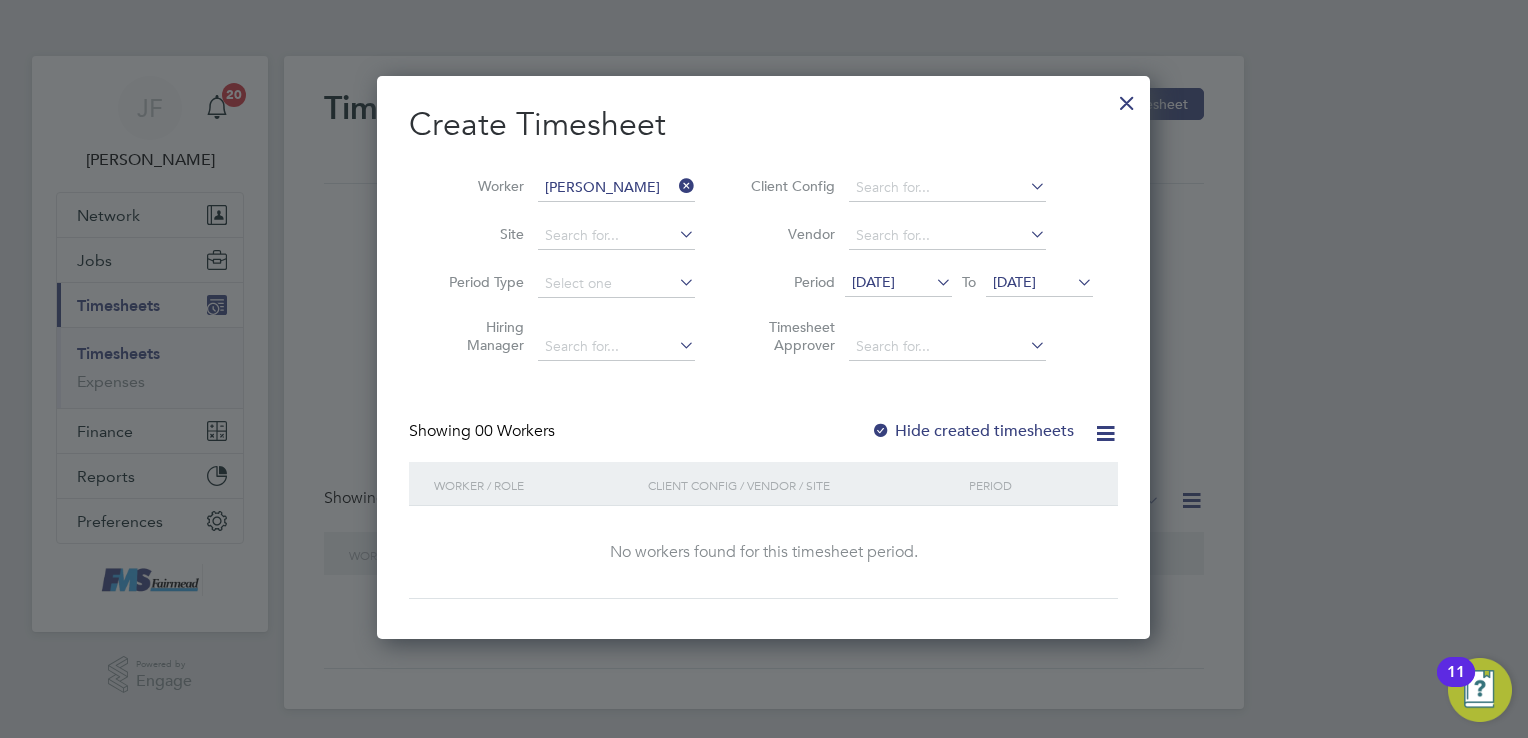 click at bounding box center (932, 282) 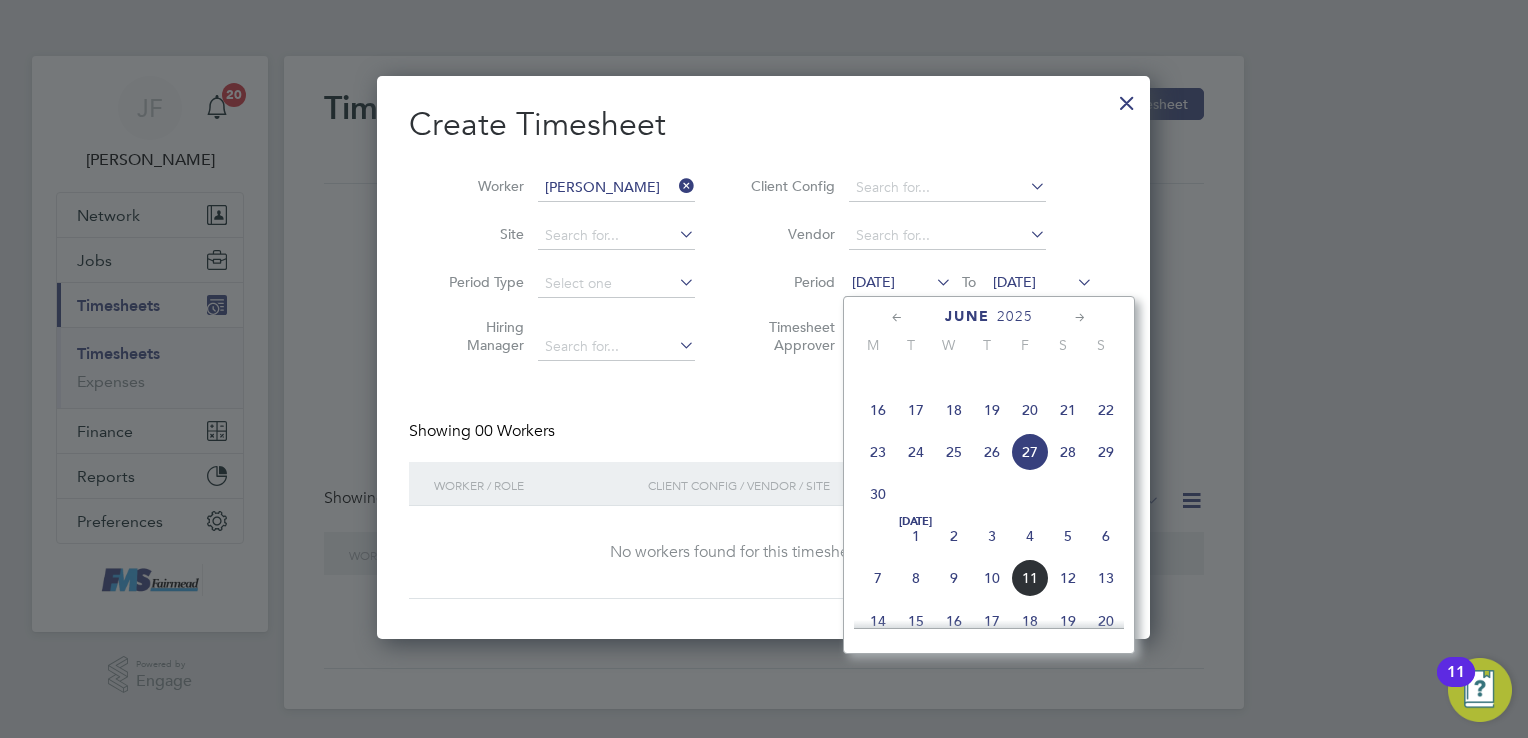 click on "7" 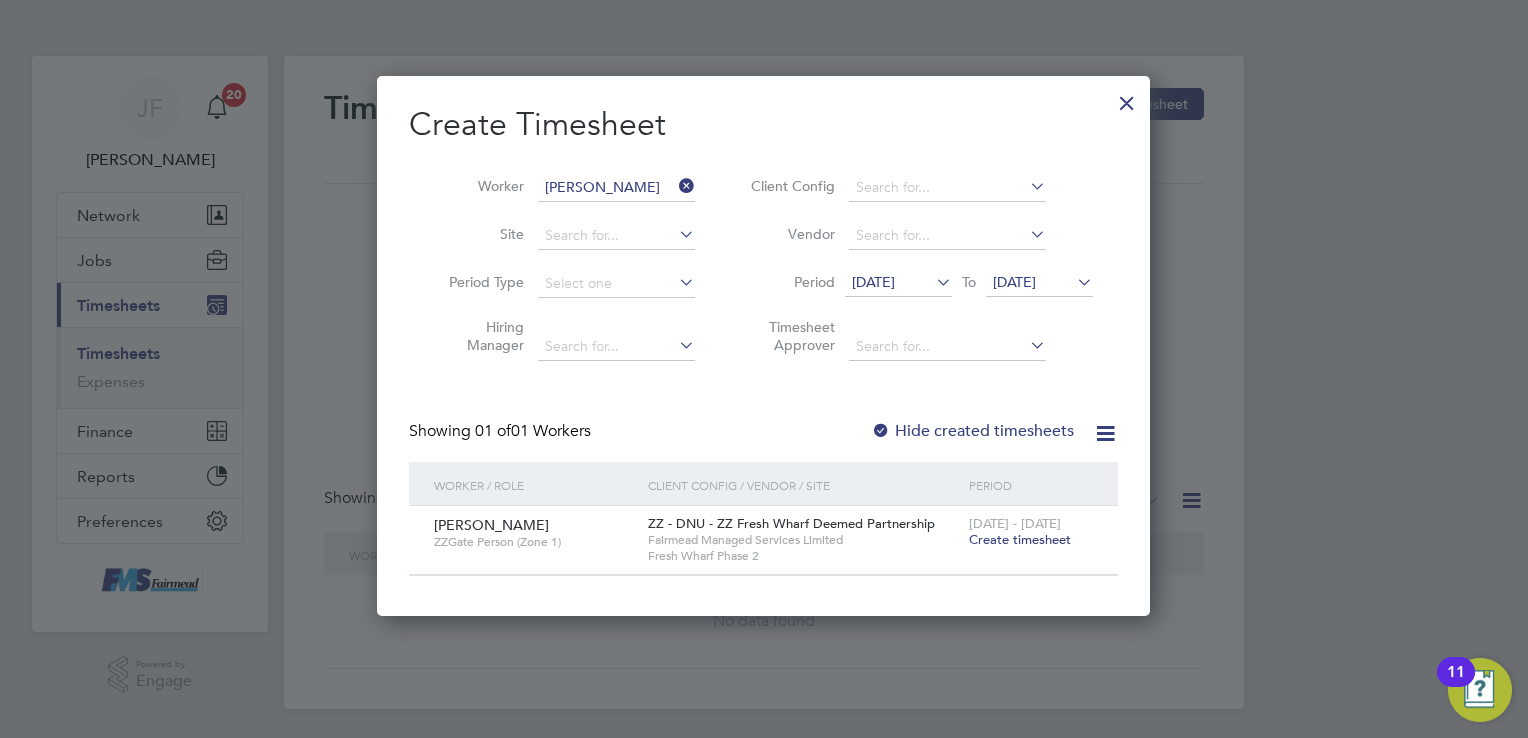 drag, startPoint x: 989, startPoint y: 543, endPoint x: 975, endPoint y: 543, distance: 14 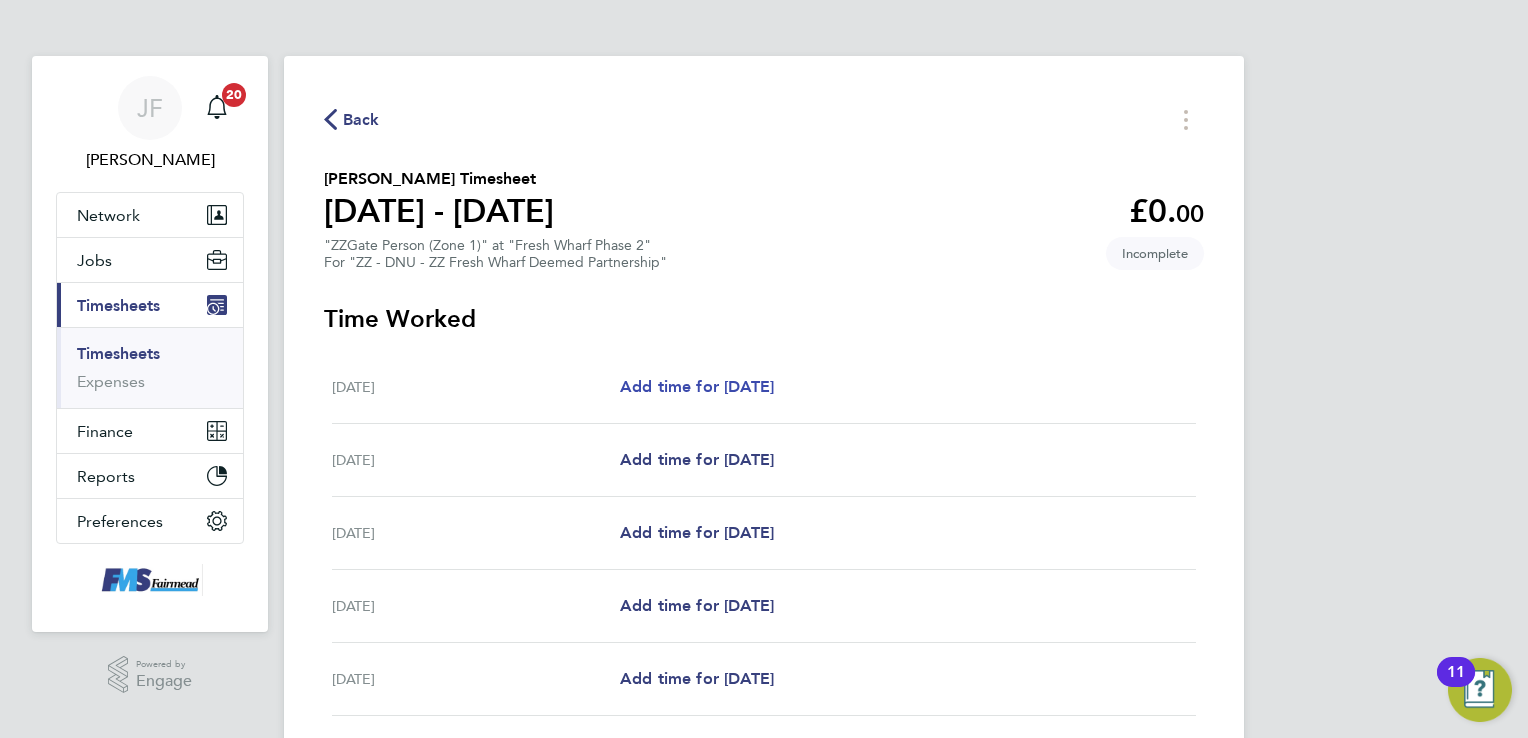 click on "Add time for [DATE]" at bounding box center [697, 386] 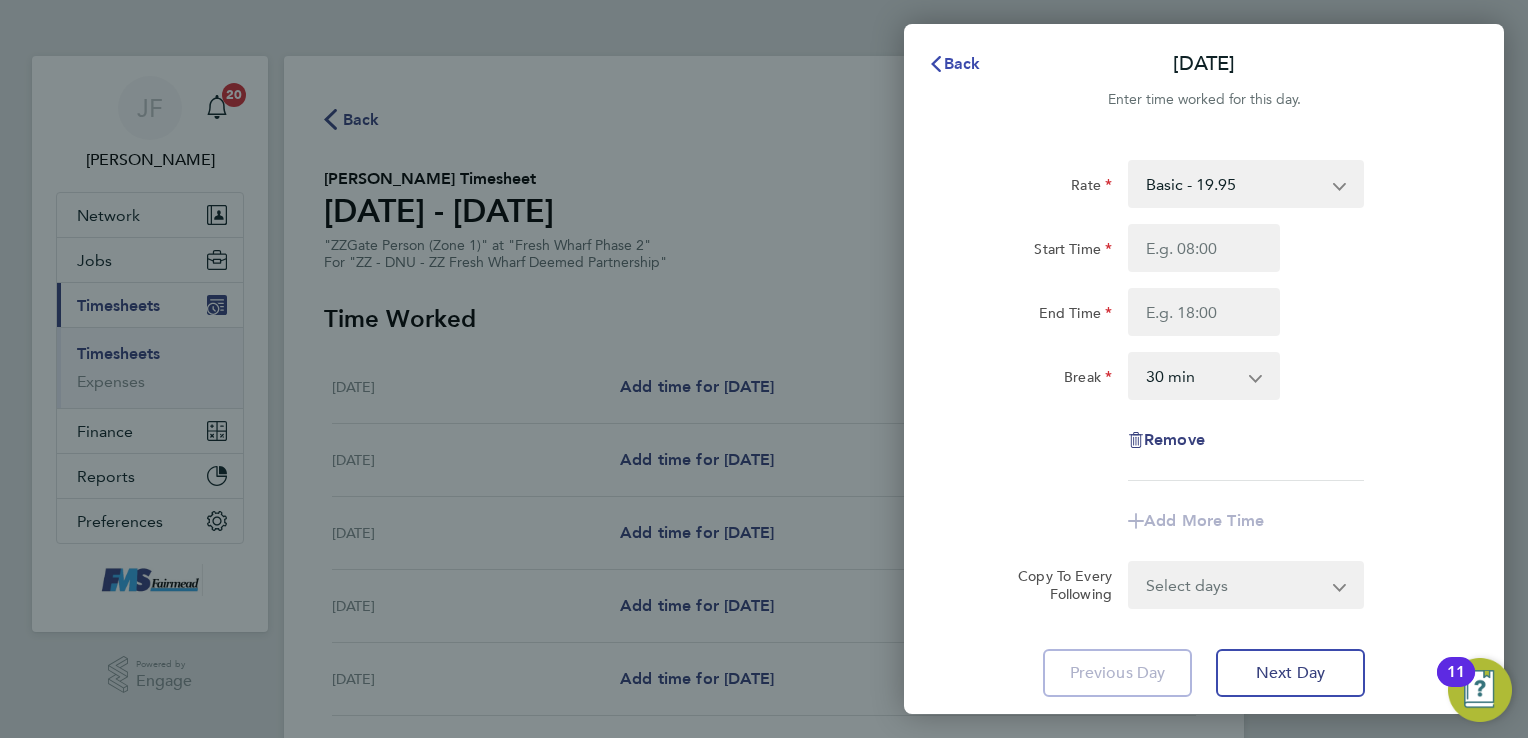 click on "Back" 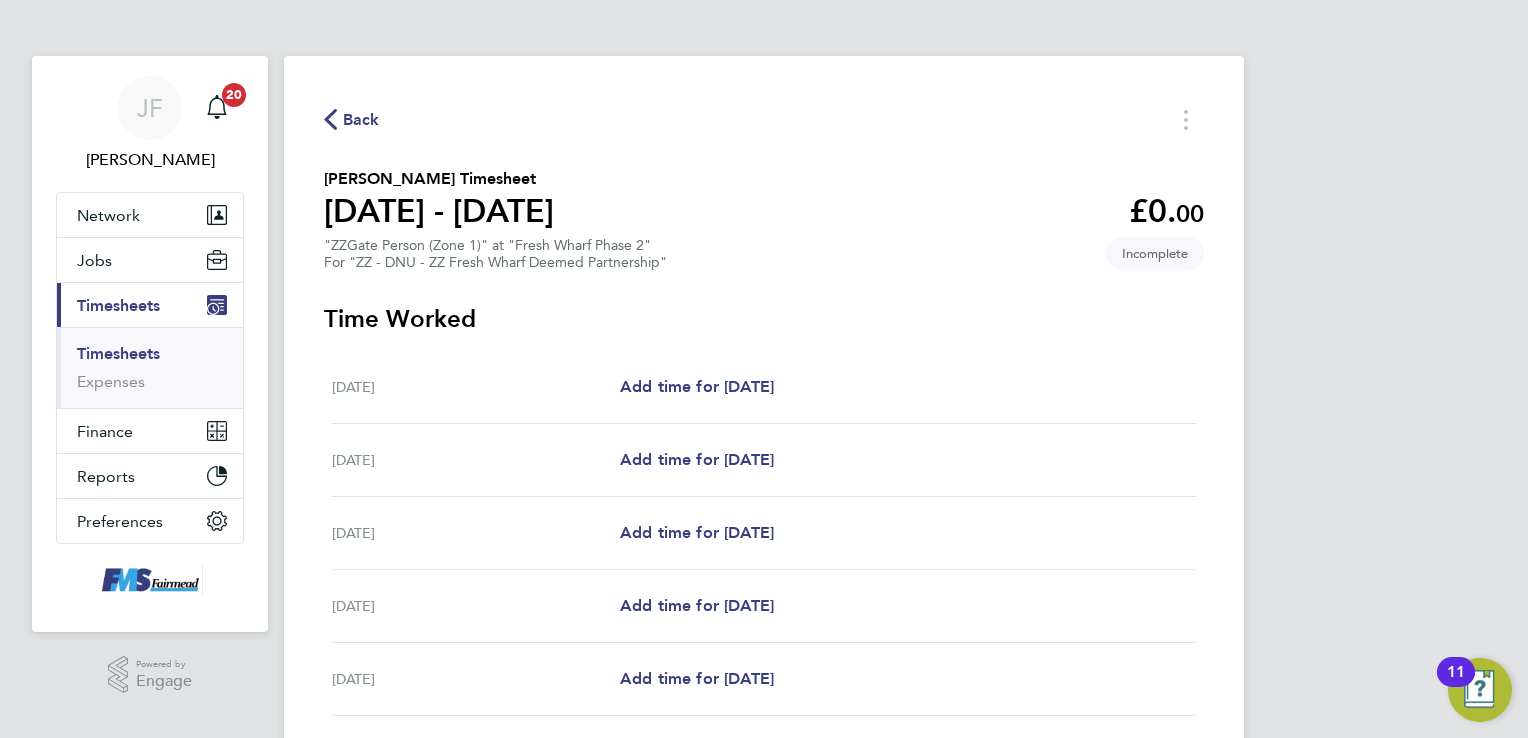 drag, startPoint x: 1377, startPoint y: 304, endPoint x: 1384, endPoint y: 281, distance: 24.04163 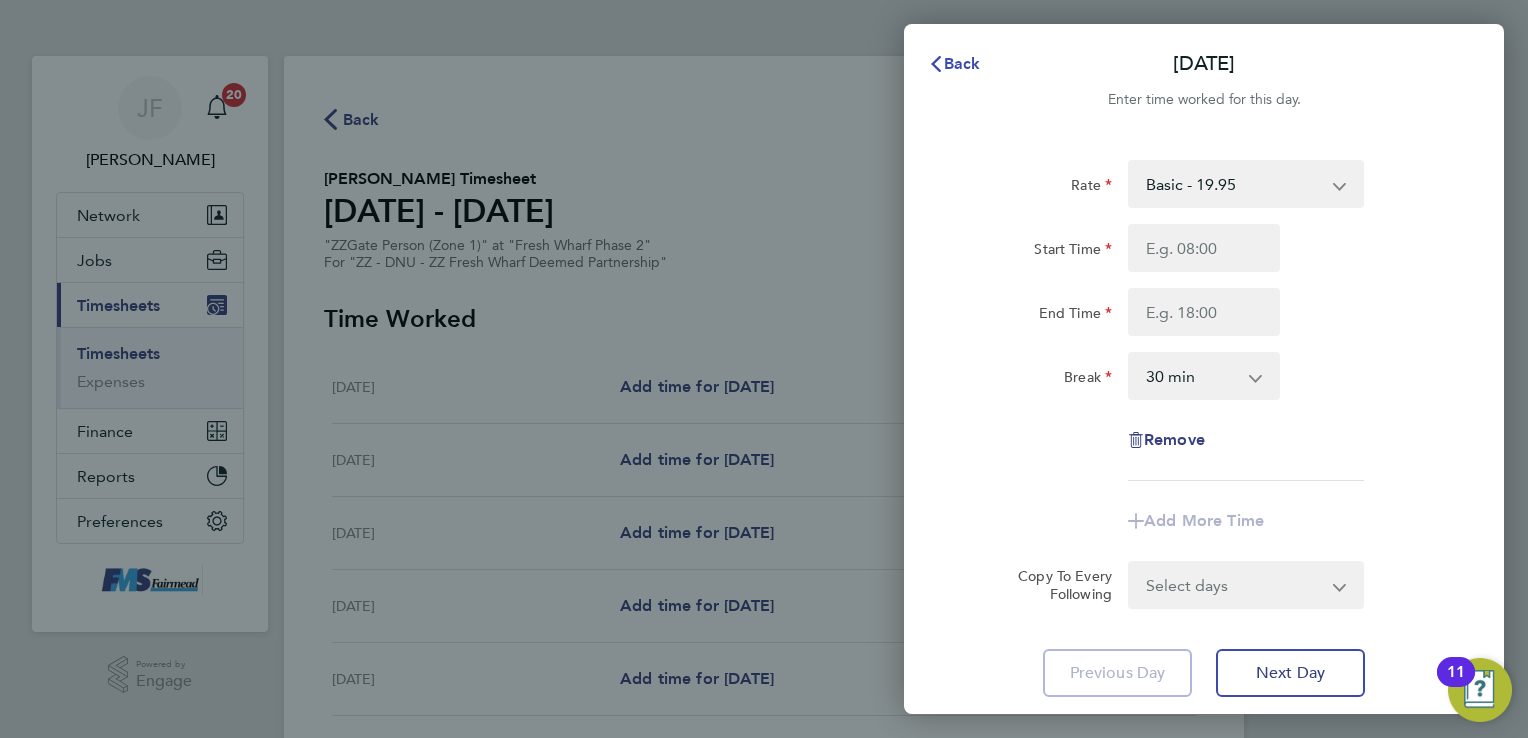 click on "Back" 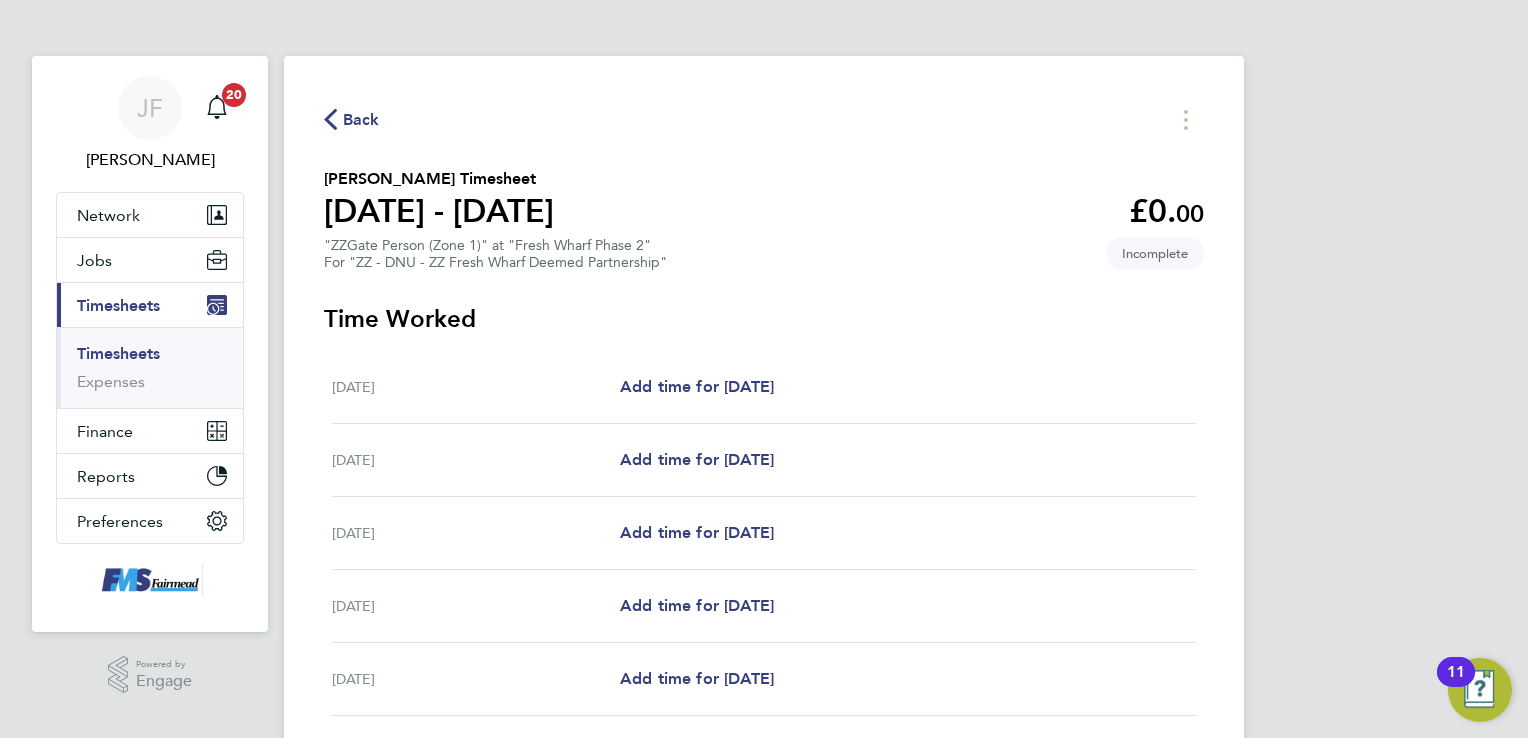click on "Timesheets" at bounding box center (118, 353) 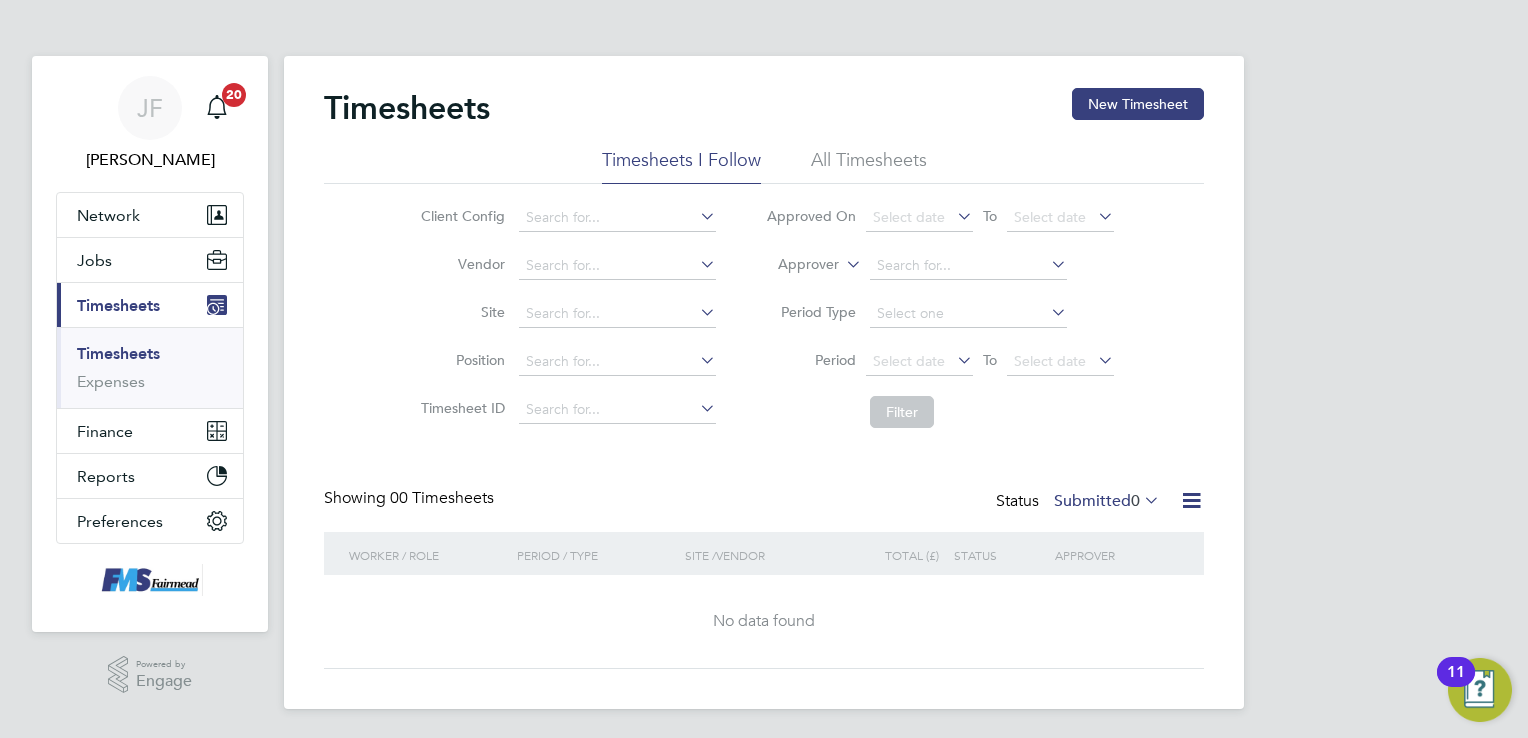 click on "All Timesheets" 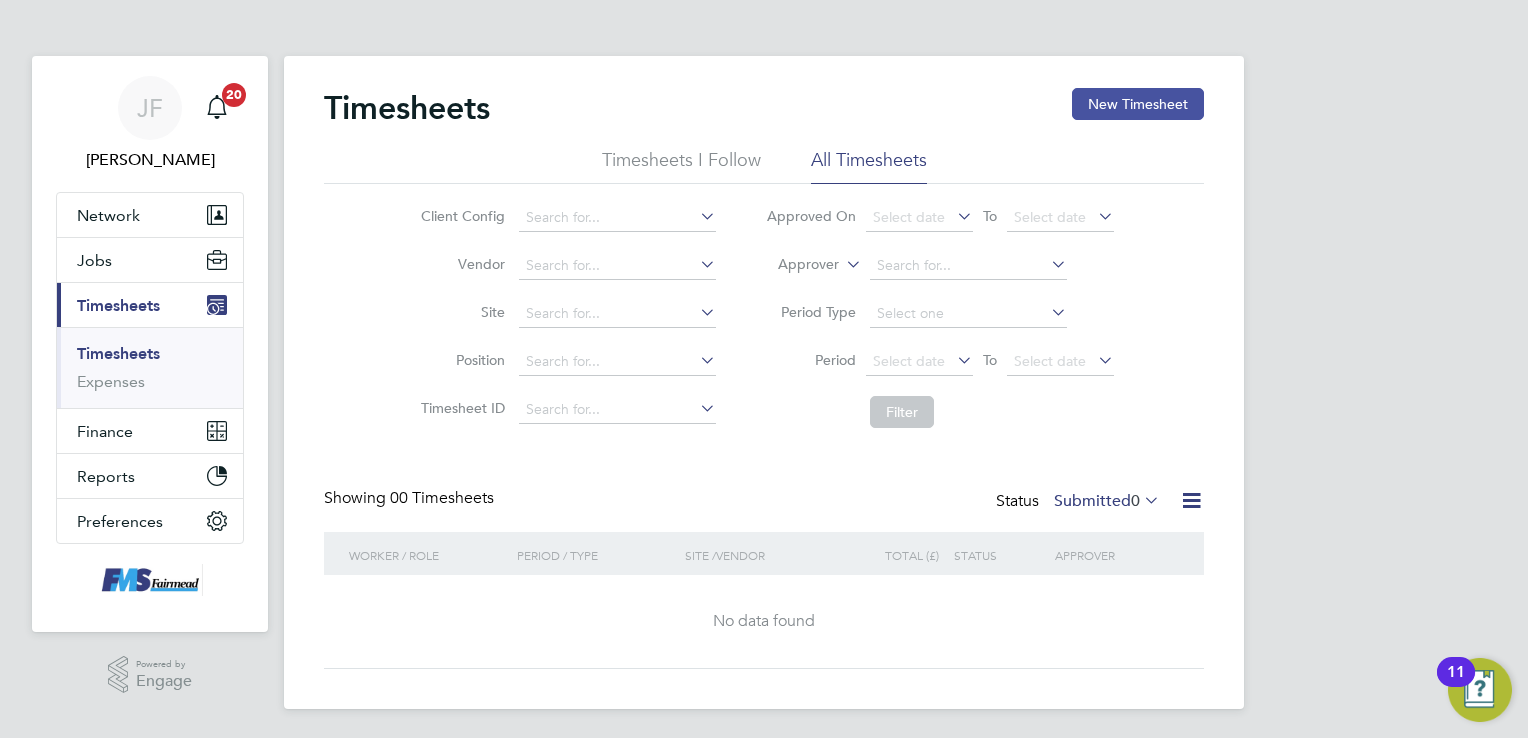 click on "New Timesheet" 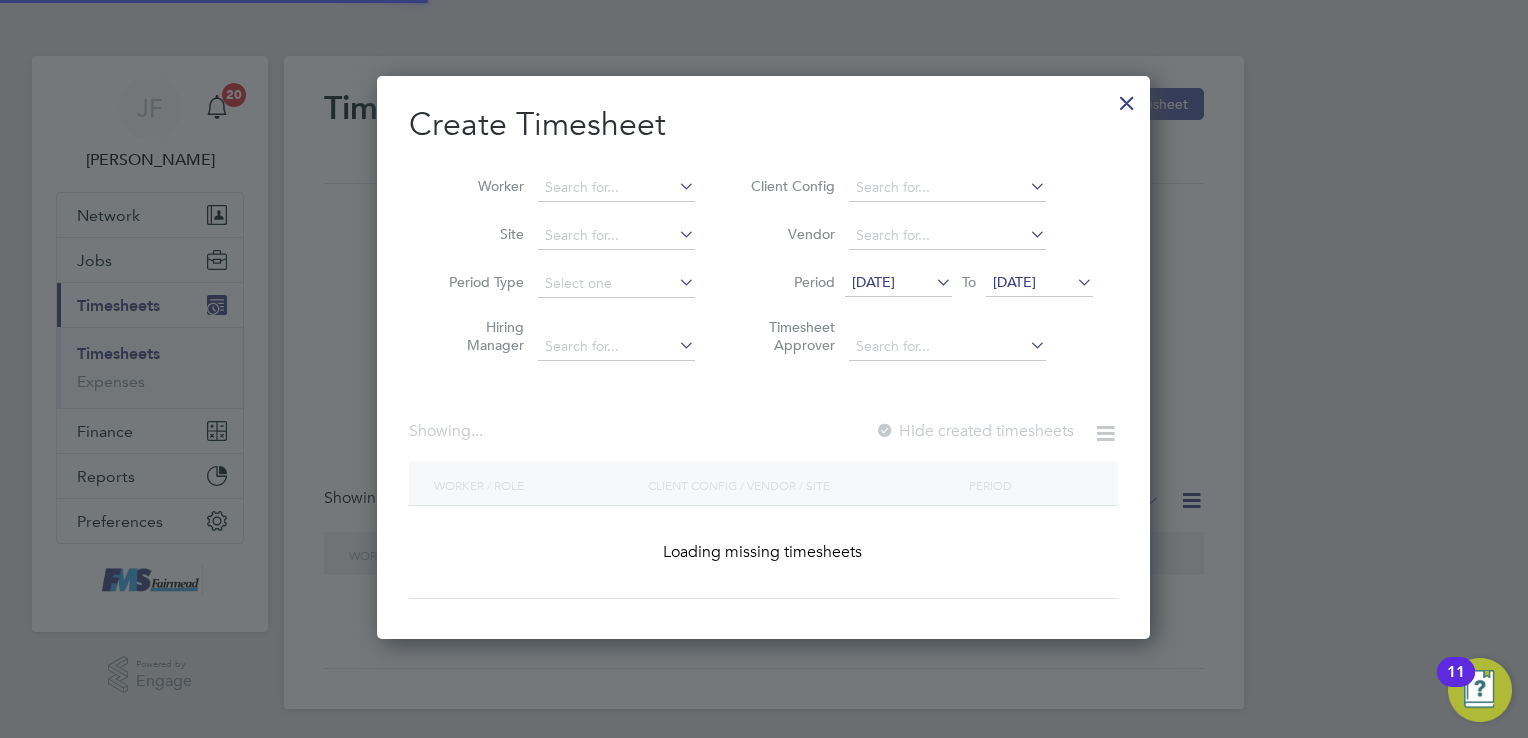 scroll, scrollTop: 9, scrollLeft: 10, axis: both 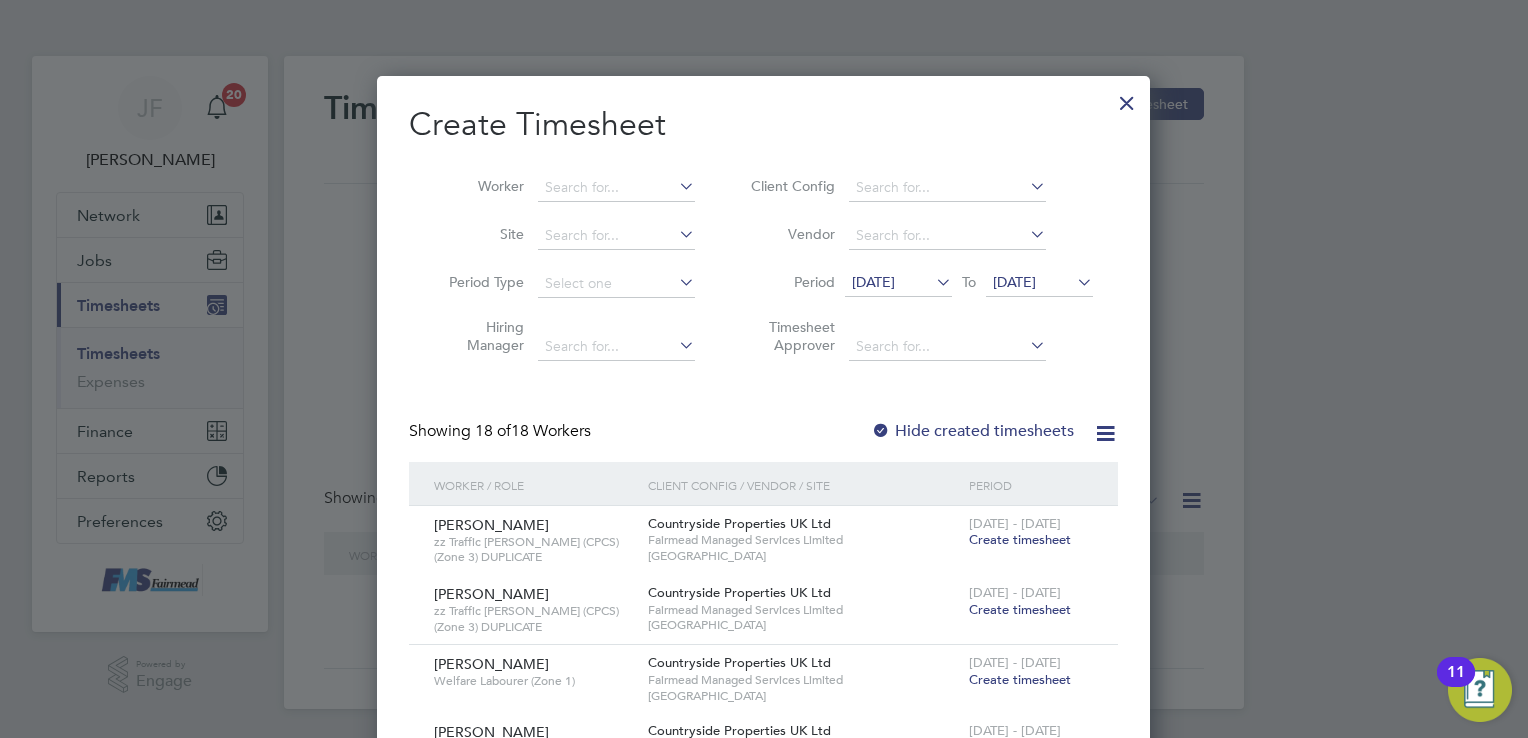 click 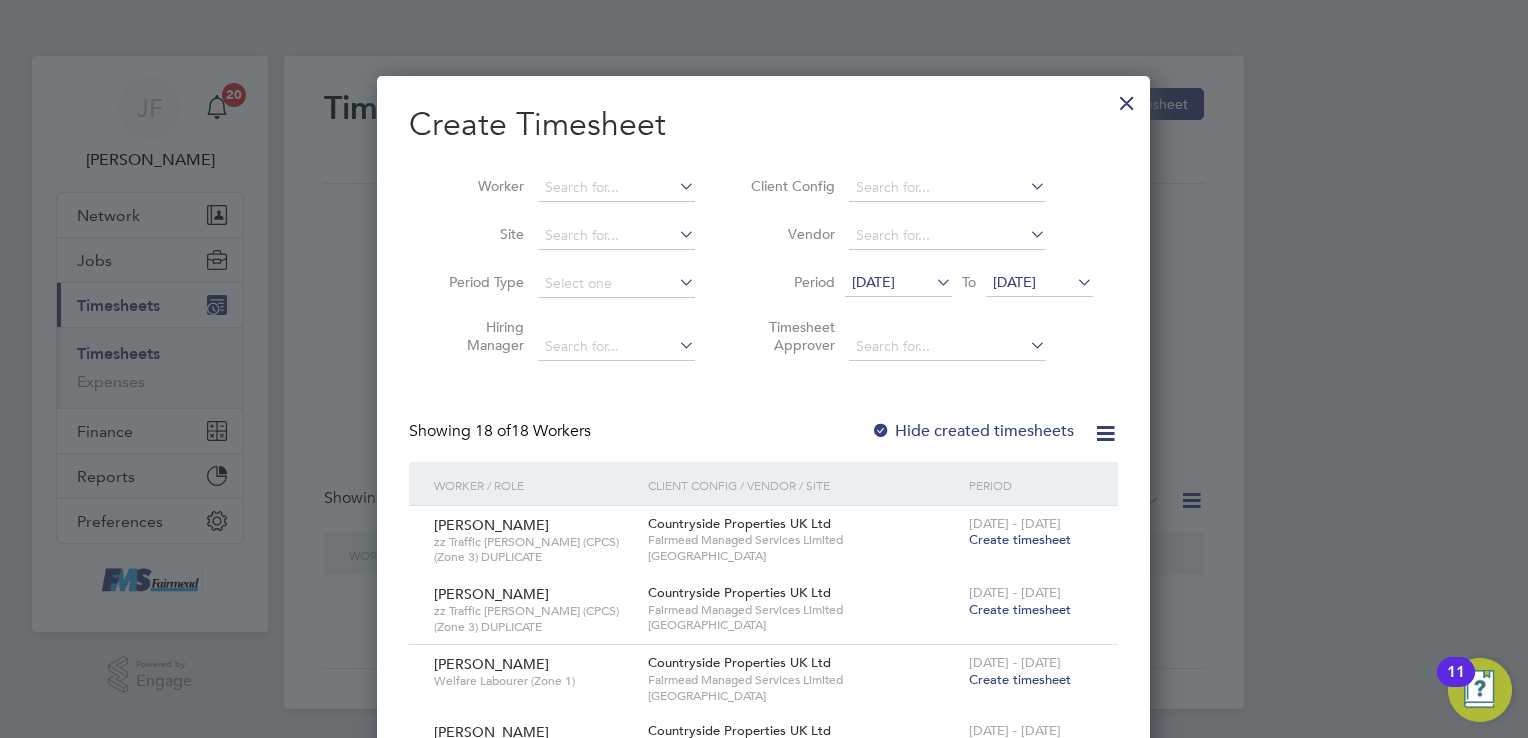 click 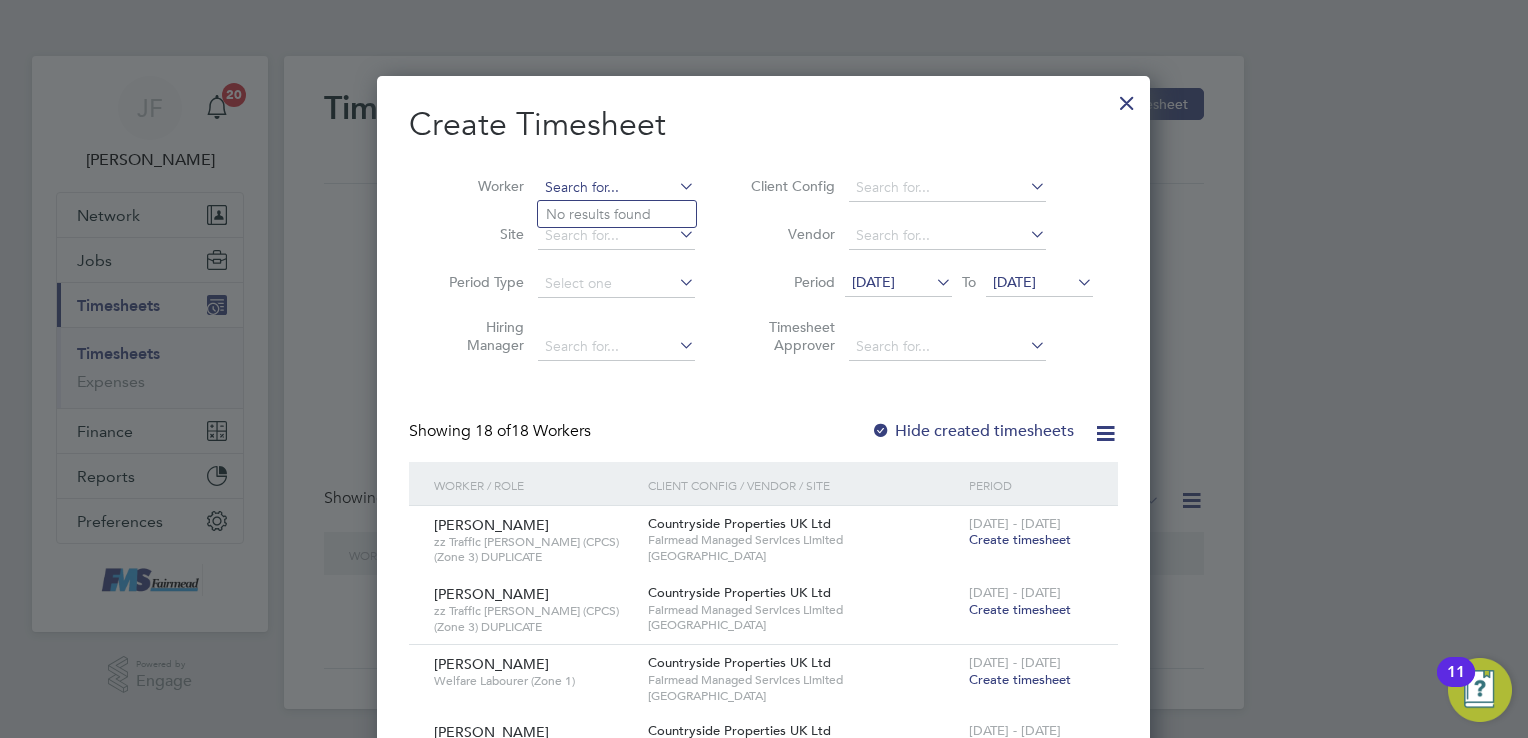 click at bounding box center (616, 188) 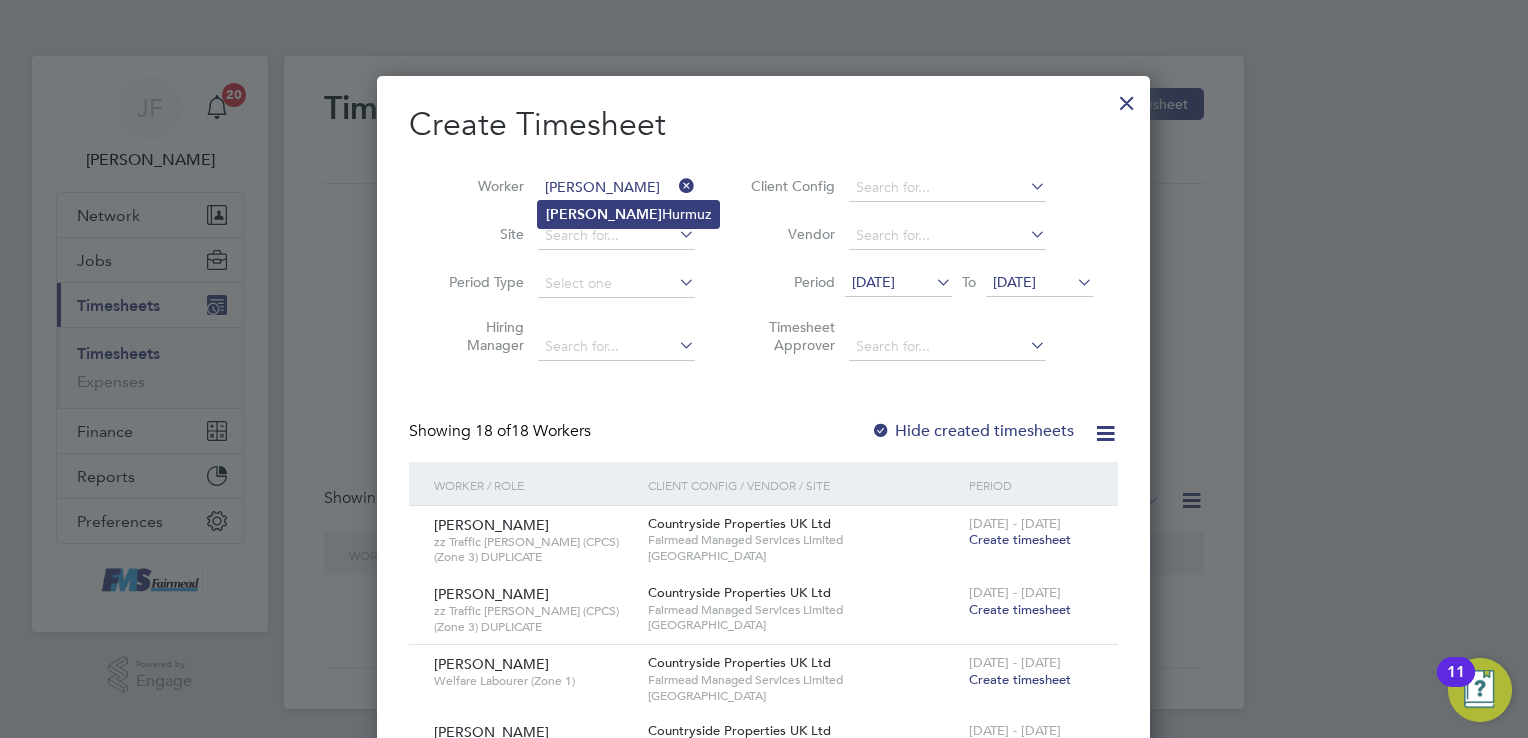 click on "[PERSON_NAME]" 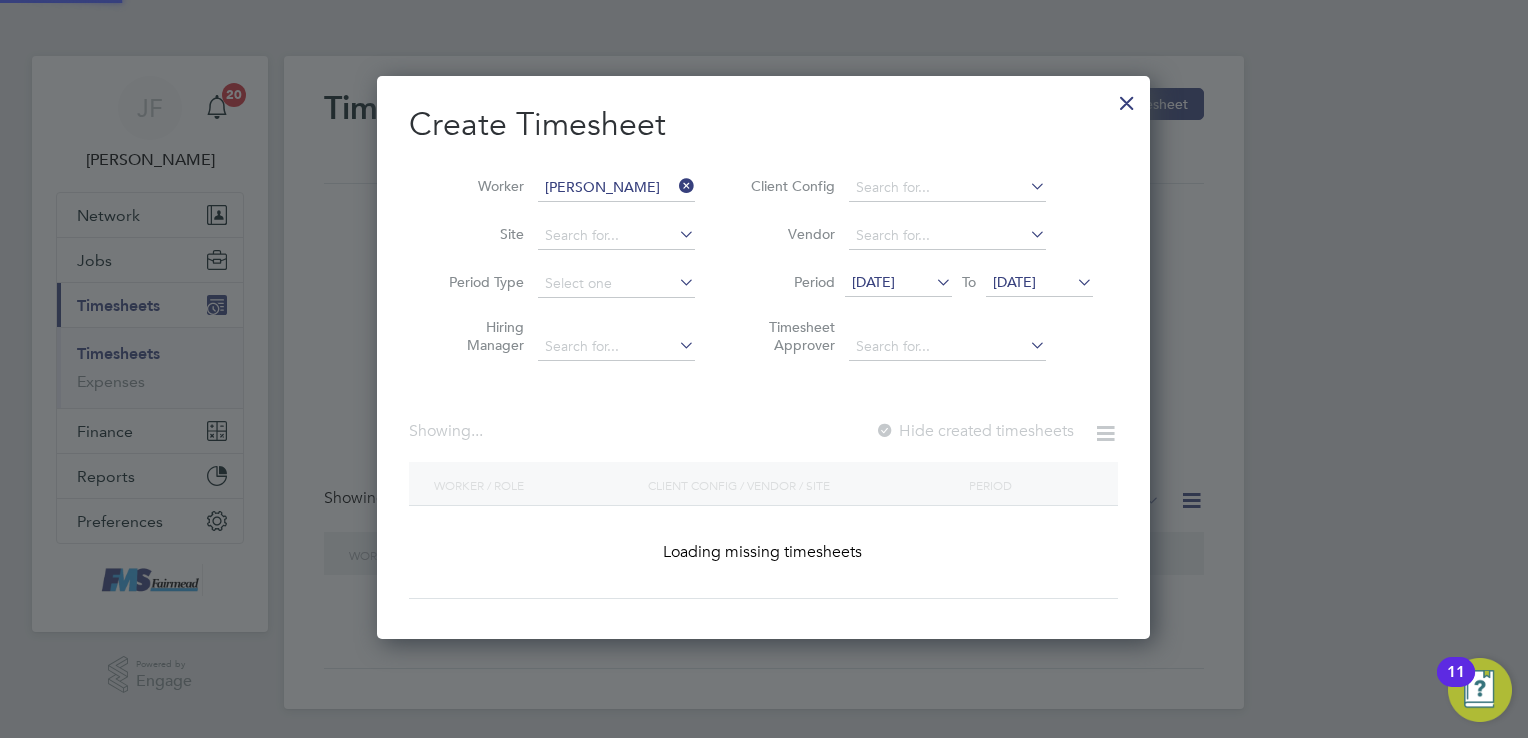 scroll, scrollTop: 10, scrollLeft: 10, axis: both 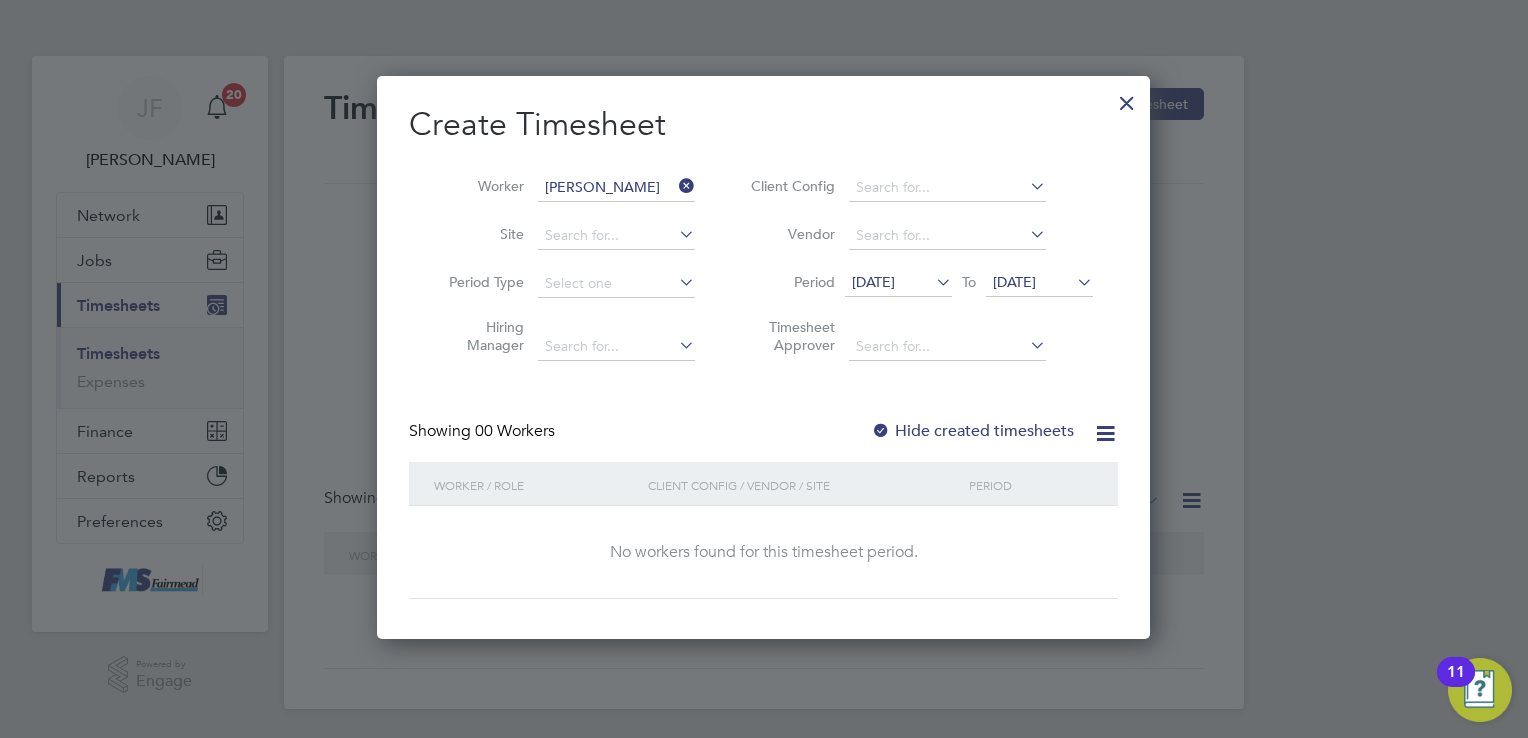 click at bounding box center (932, 282) 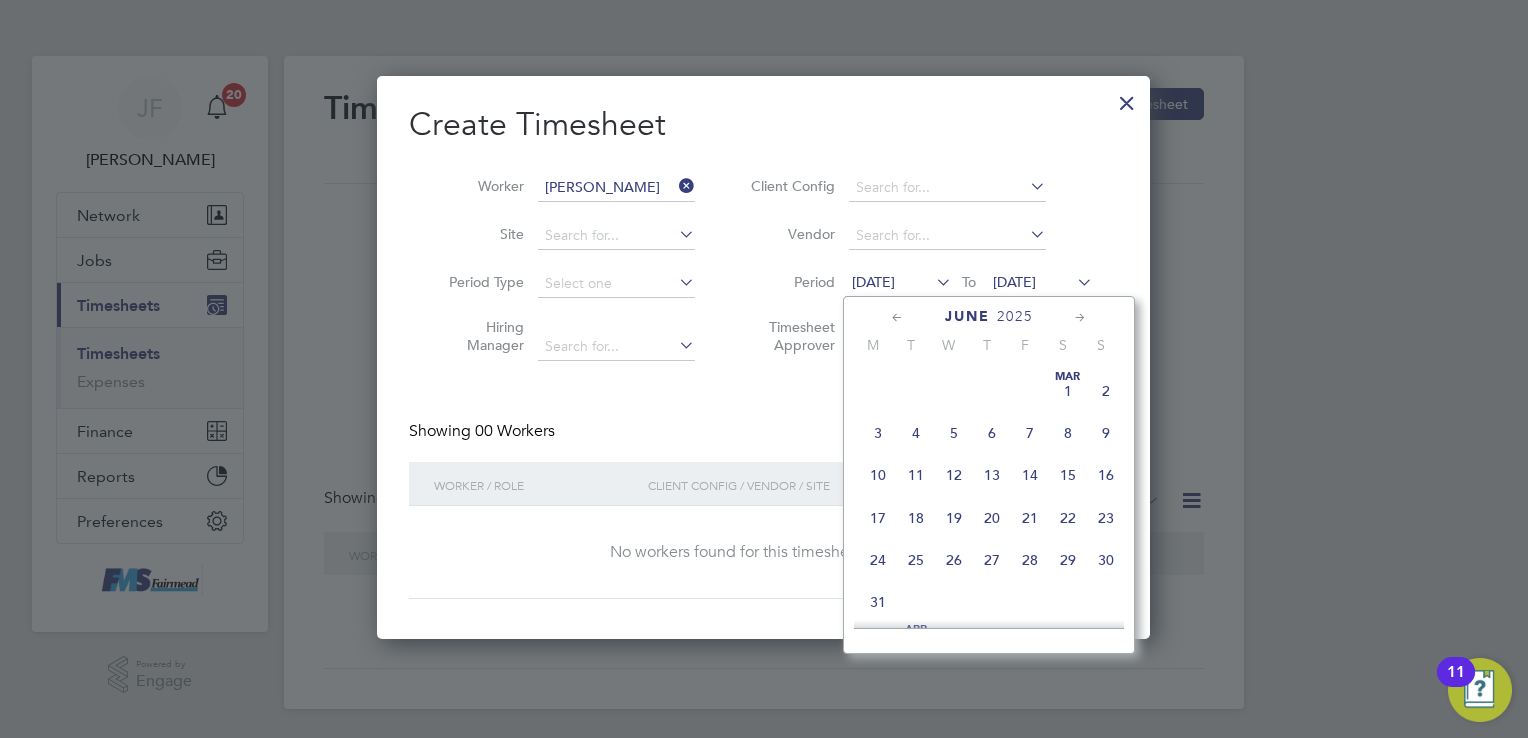 scroll, scrollTop: 783, scrollLeft: 0, axis: vertical 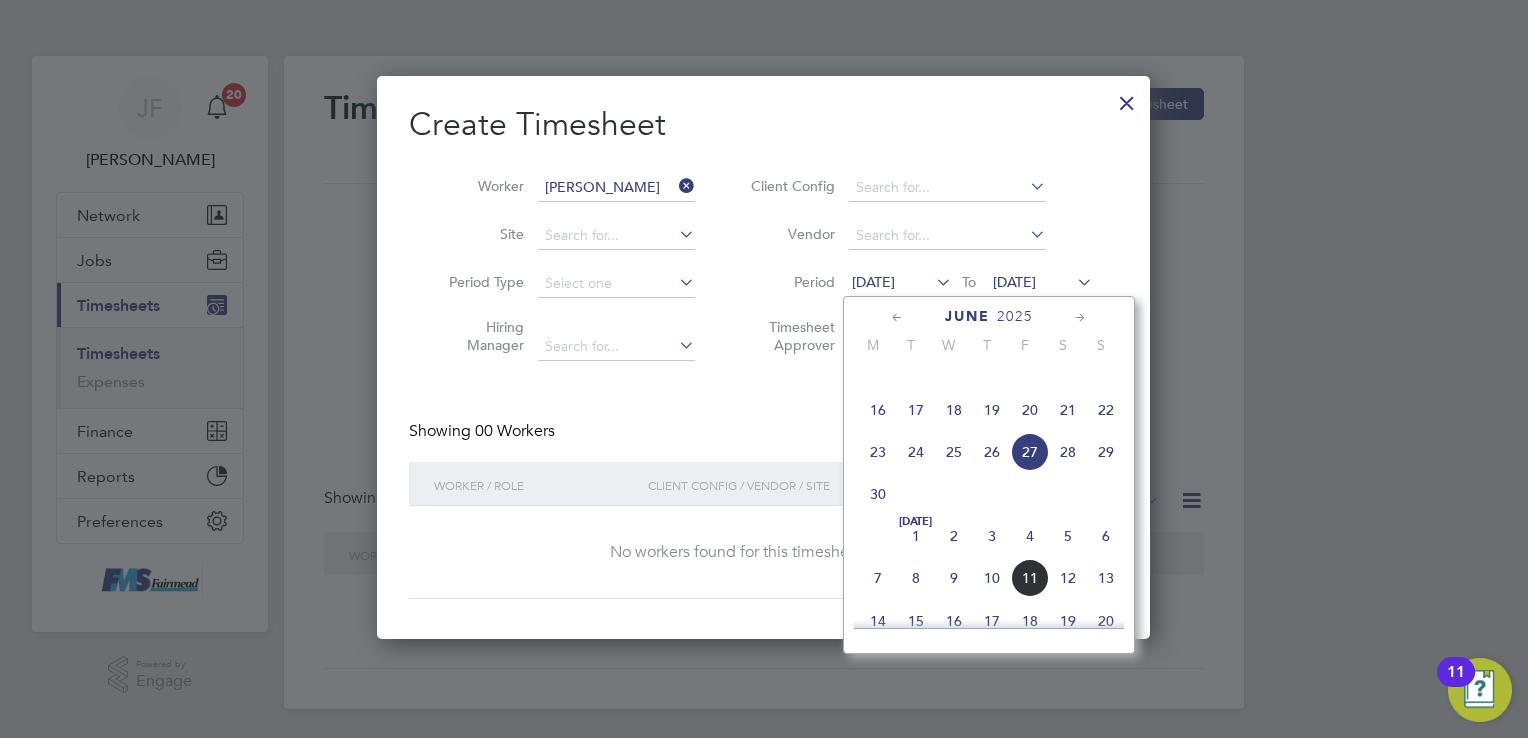 click on "7" 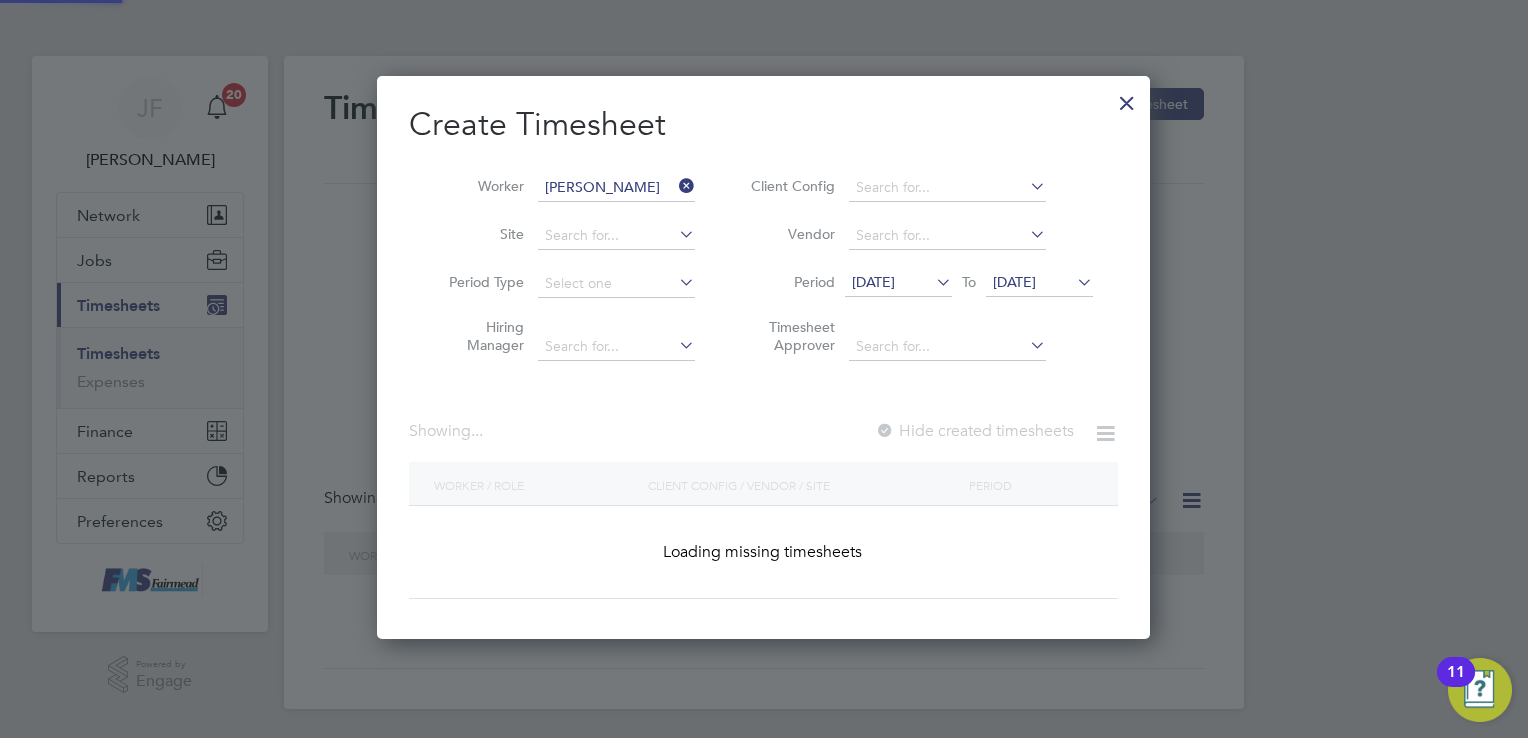 scroll, scrollTop: 9, scrollLeft: 10, axis: both 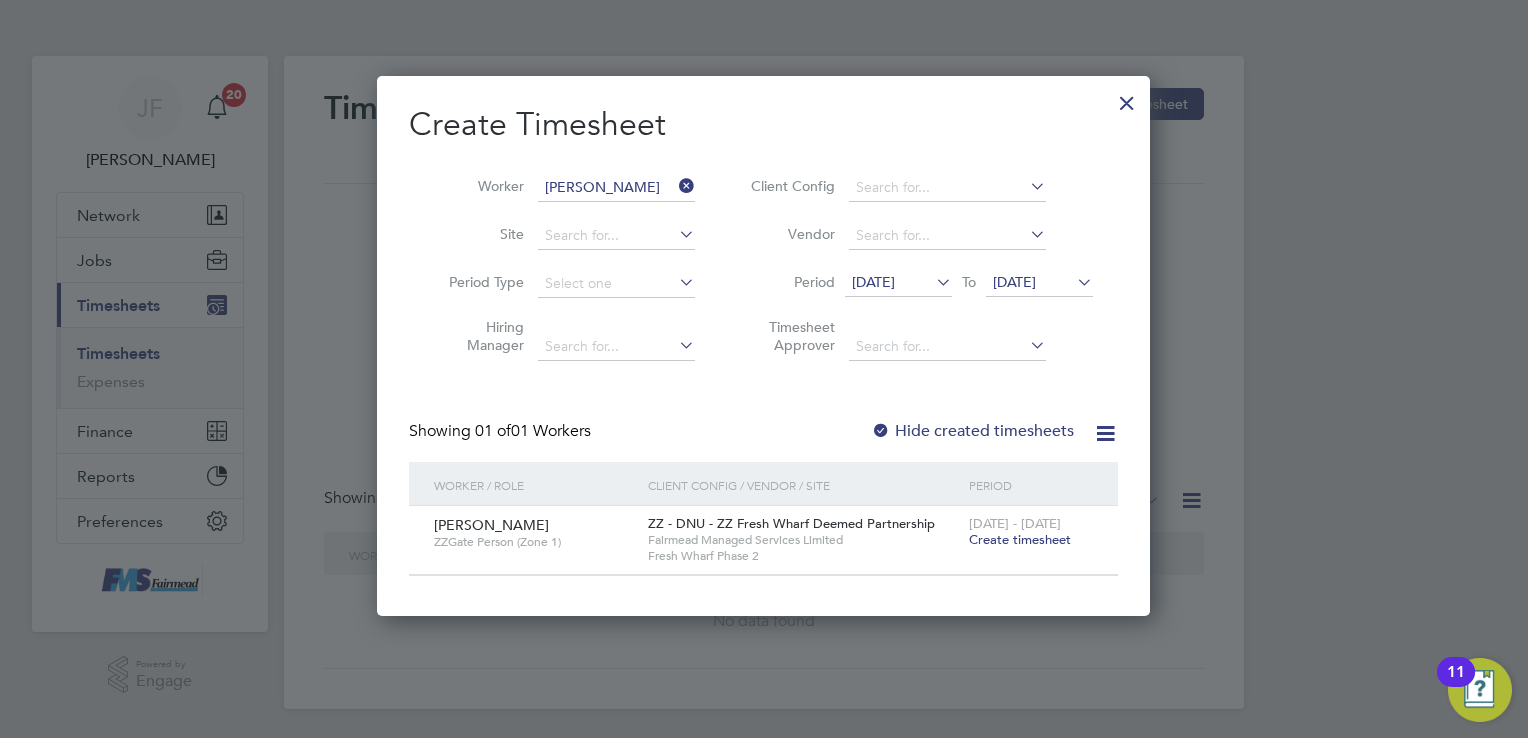 click on "Create timesheet" at bounding box center [1020, 539] 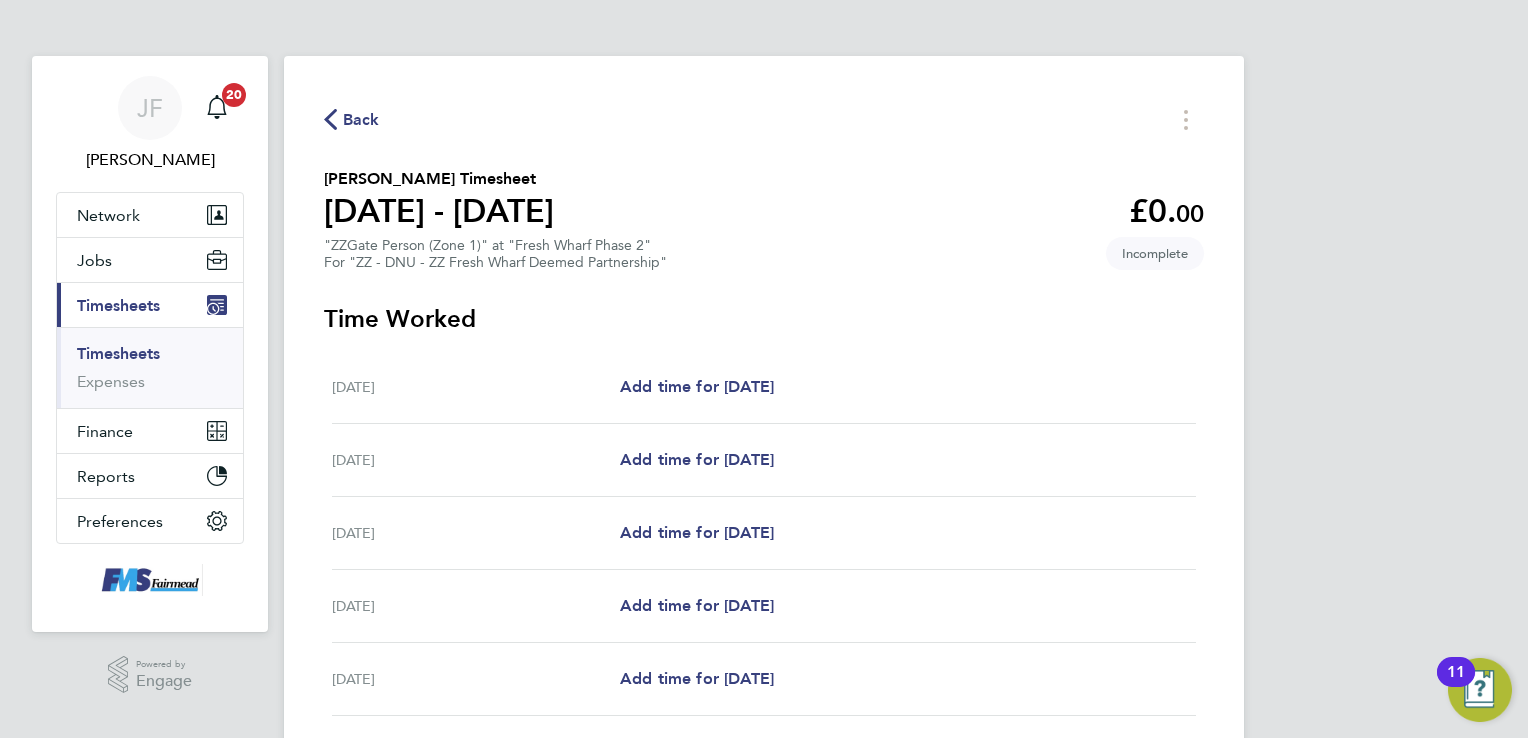 drag, startPoint x: 1483, startPoint y: 225, endPoint x: 1472, endPoint y: 204, distance: 23.70654 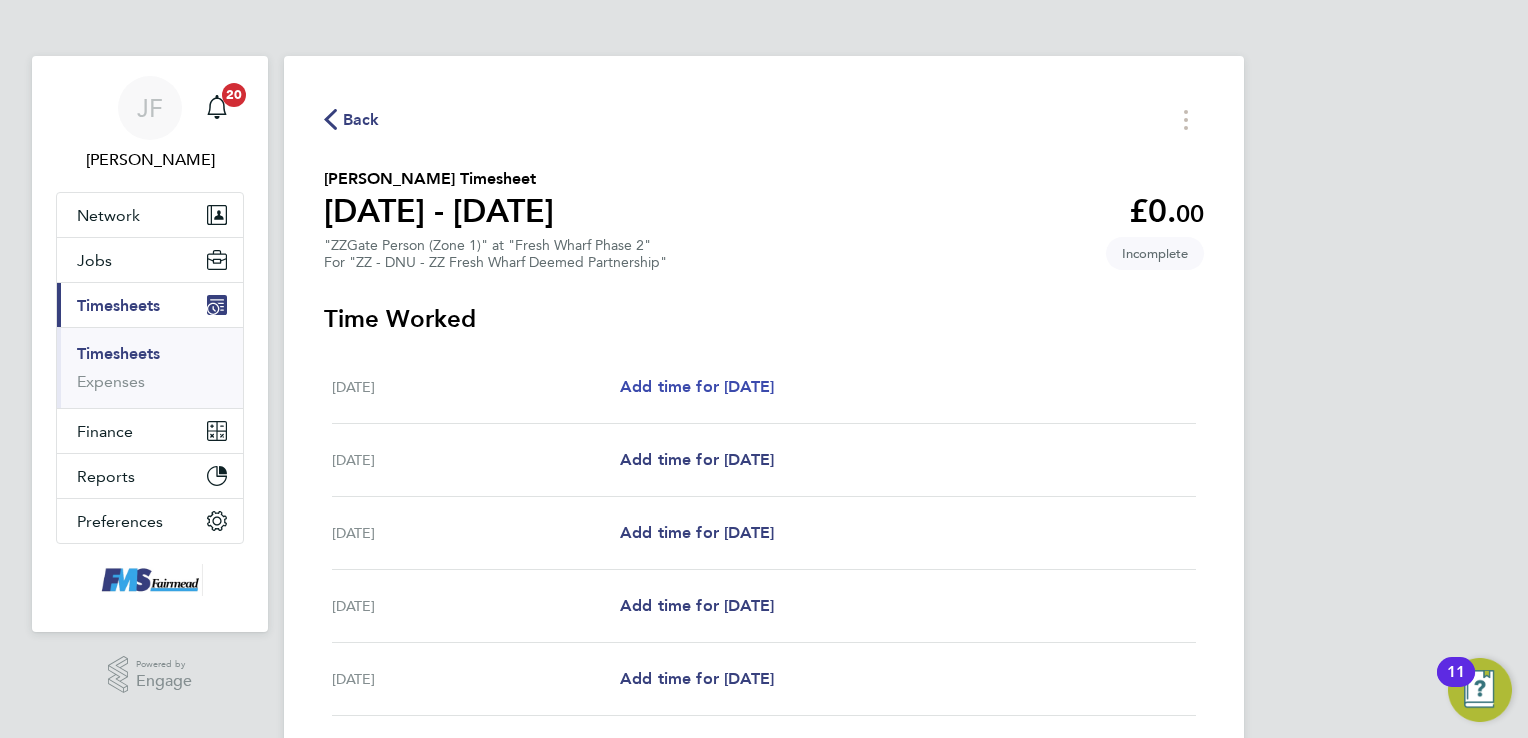 click on "Add time for [DATE]" at bounding box center [697, 386] 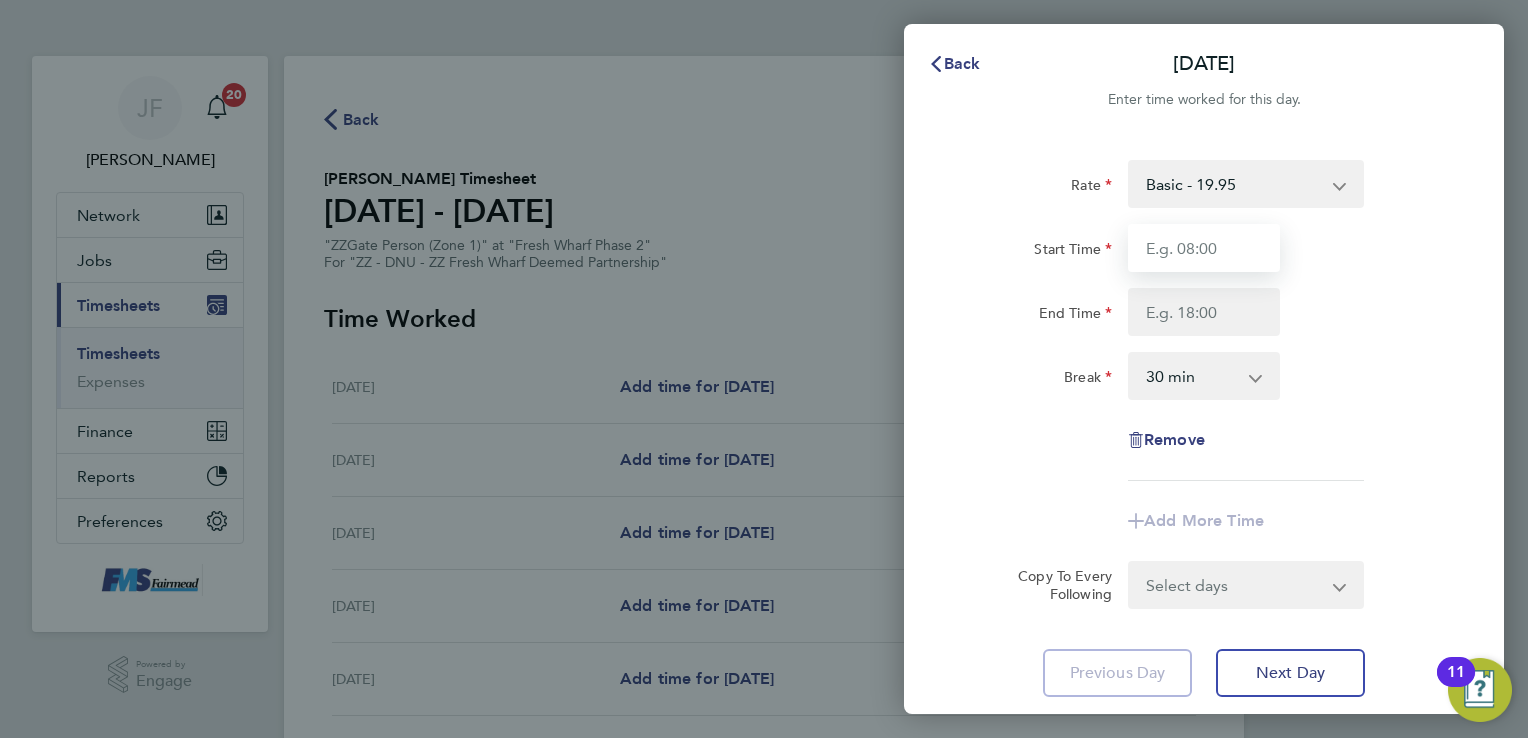 click on "Start Time" at bounding box center (1204, 248) 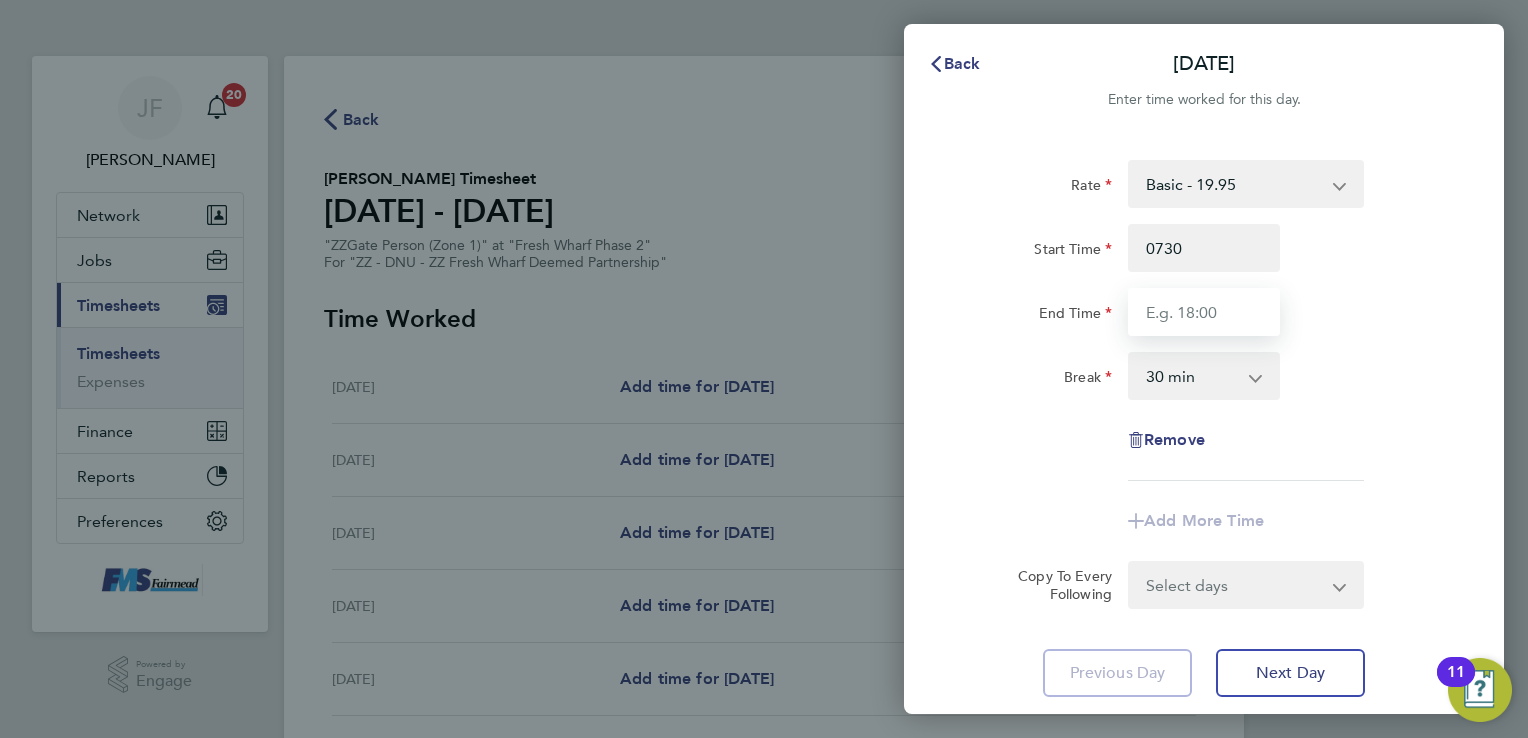 type on "07:30" 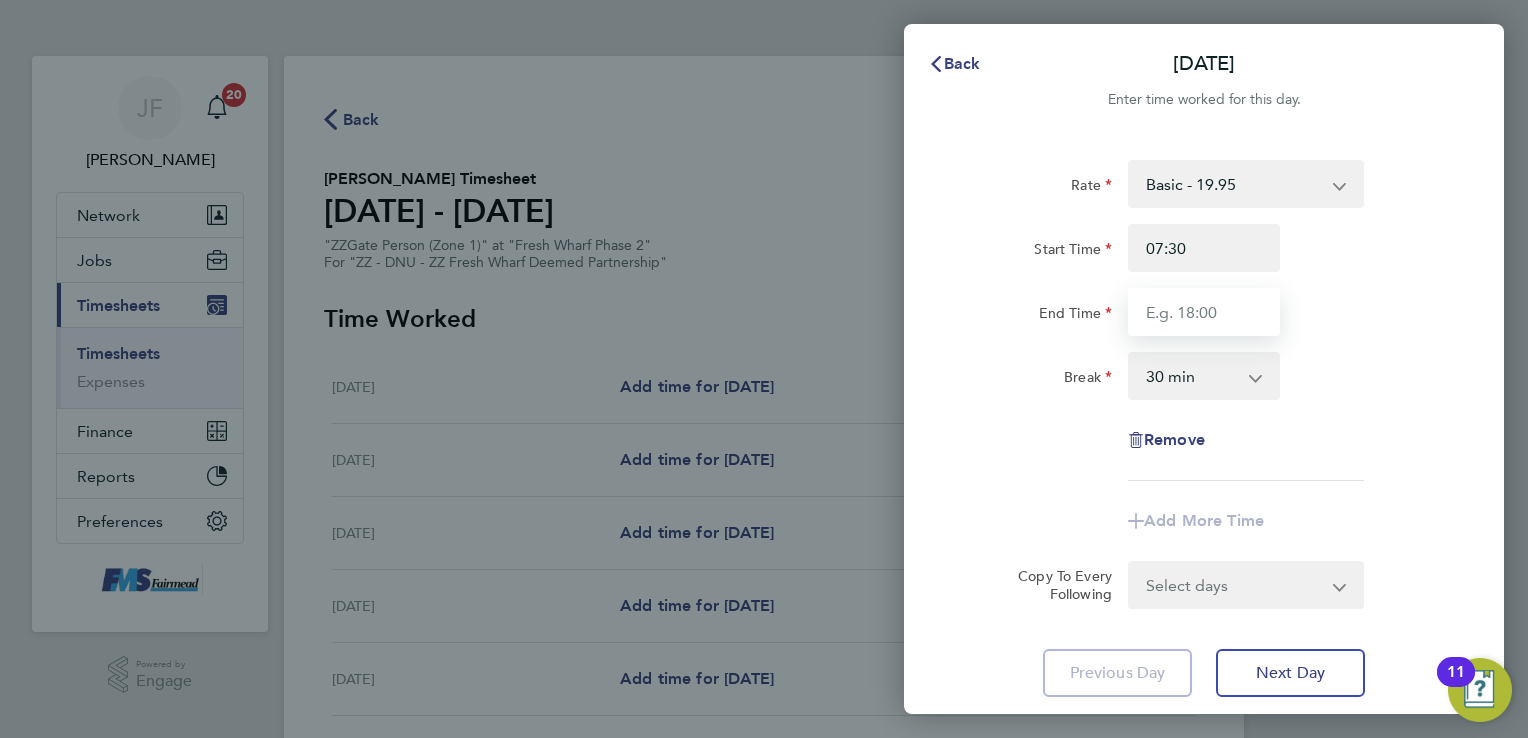 click on "End Time" at bounding box center [1204, 312] 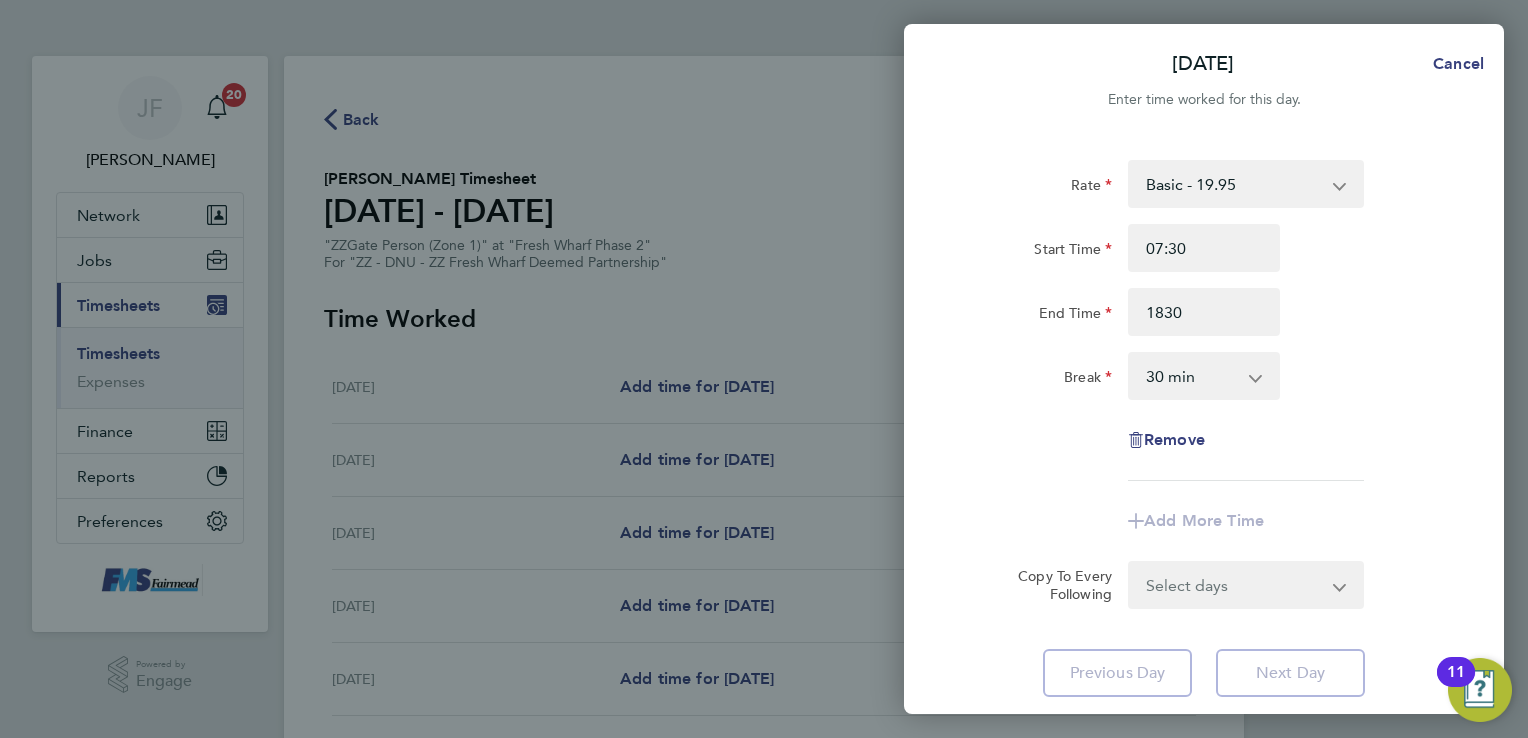 type on "18:30" 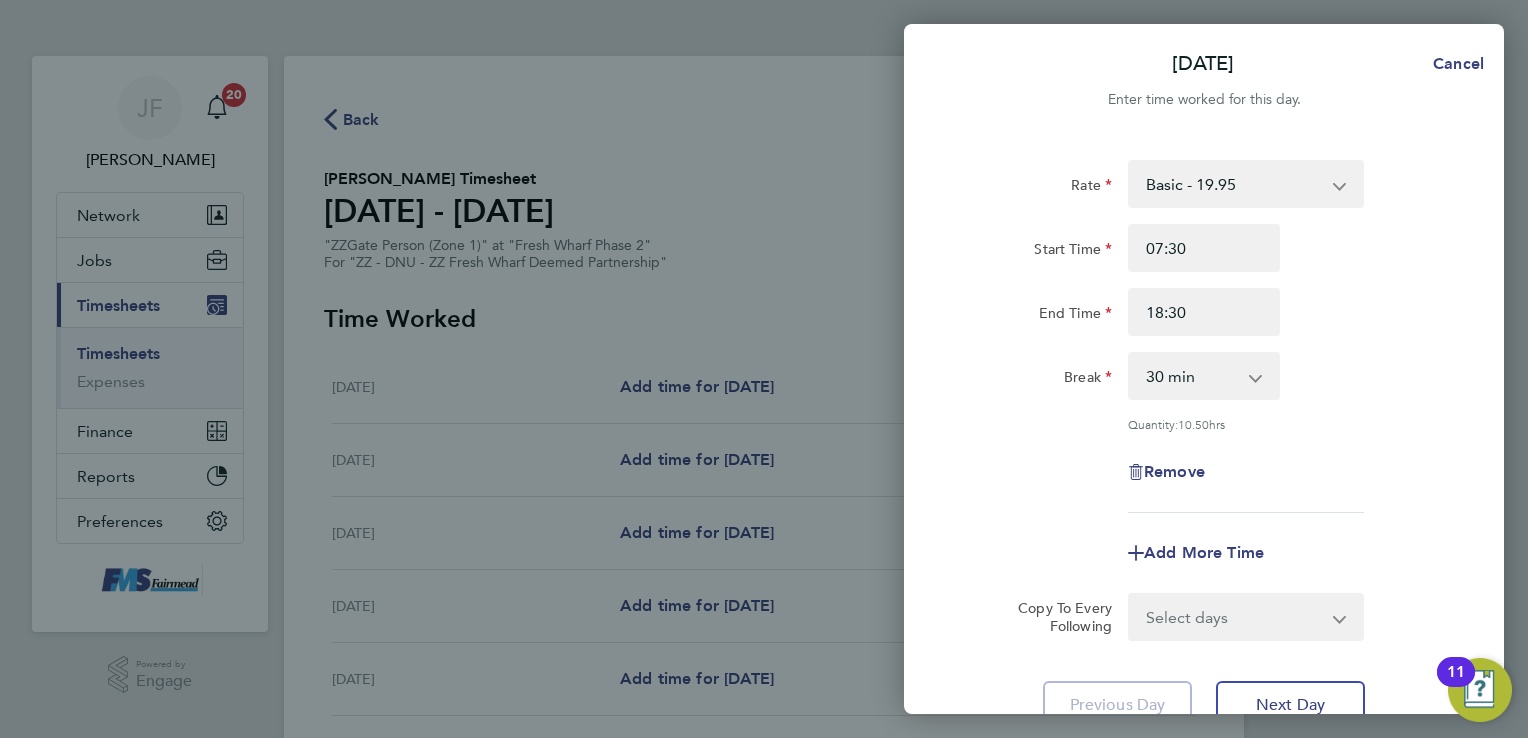 drag, startPoint x: 1340, startPoint y: 334, endPoint x: 1389, endPoint y: 314, distance: 52.924473 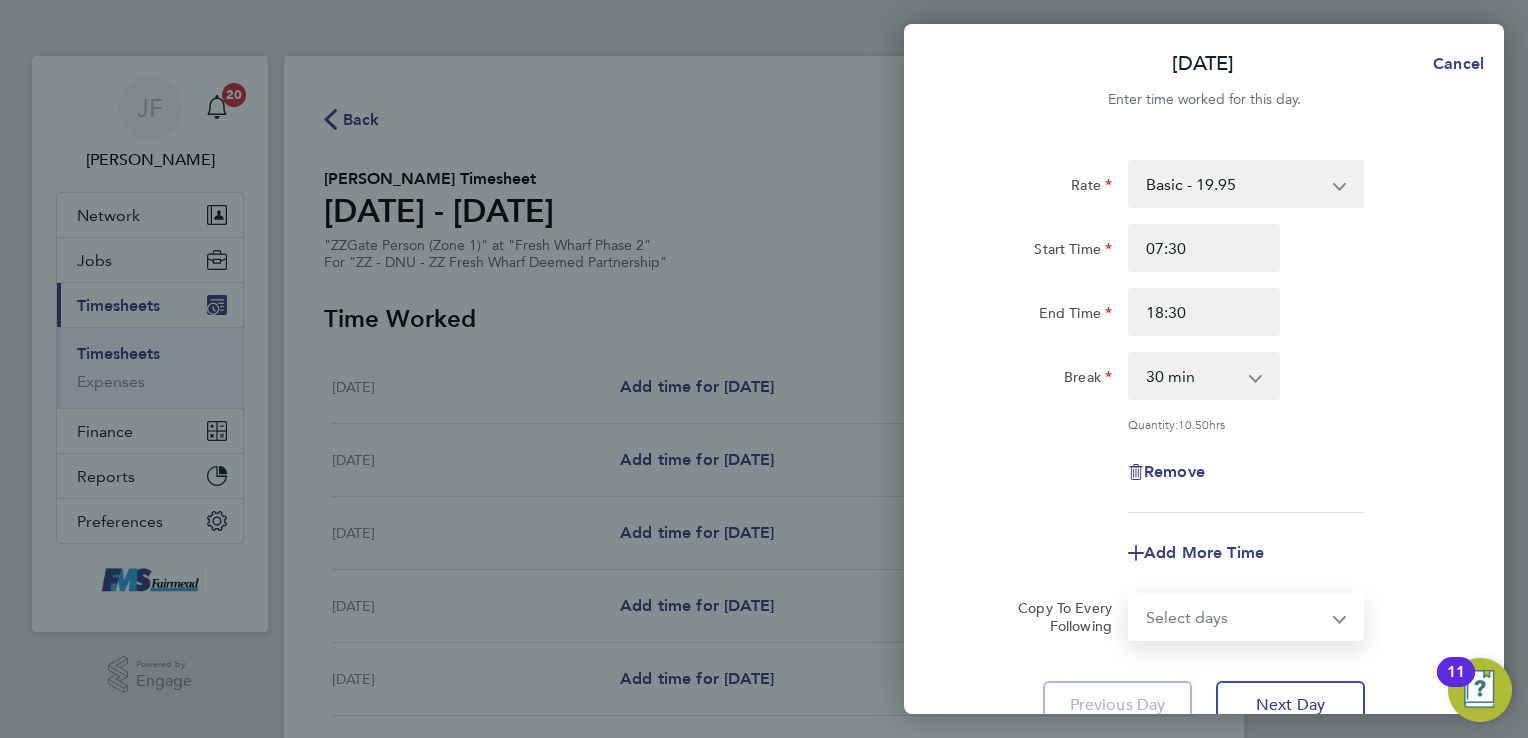 select on "WEEKEND" 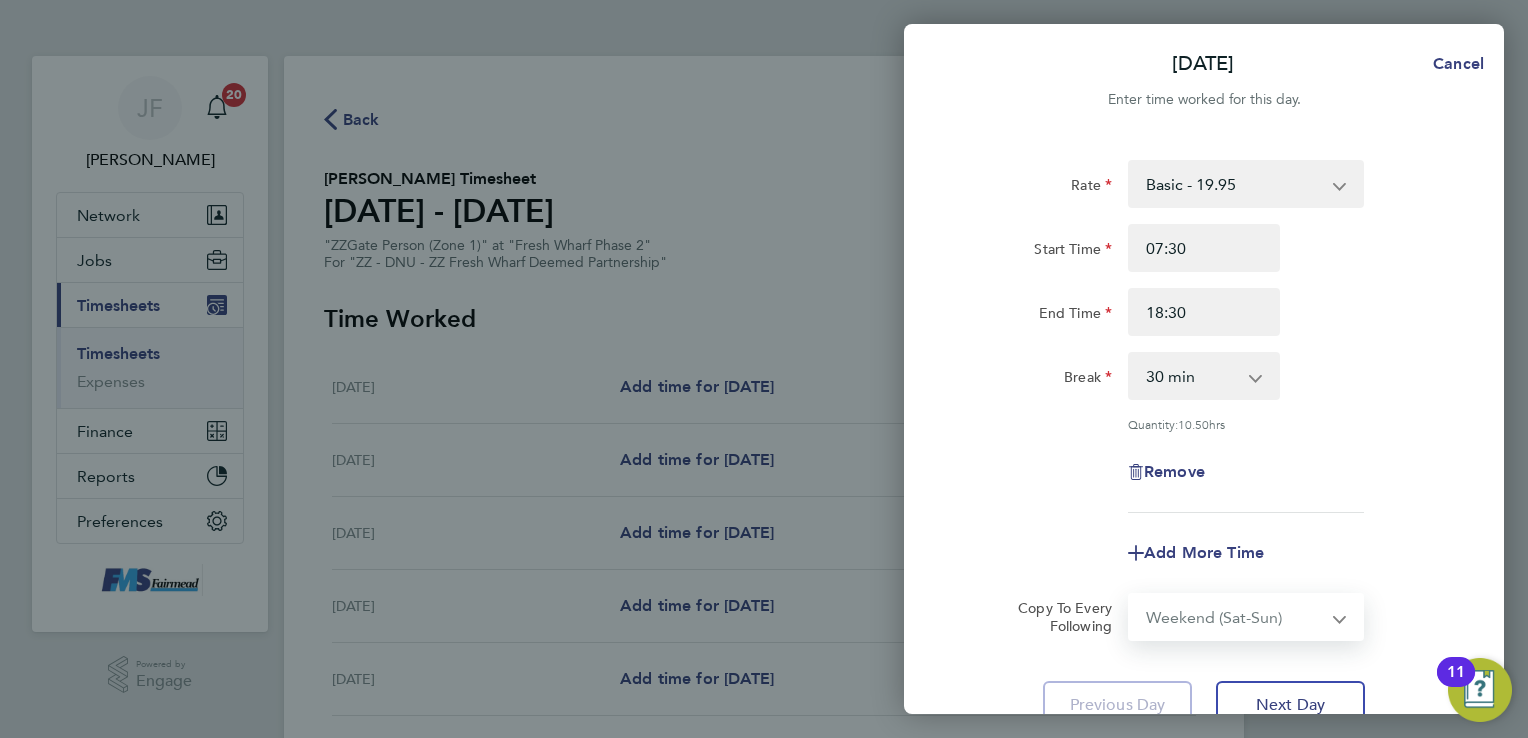 click on "Select days   Day   Weekday (Mon-Fri)   Weekend (Sat-Sun)   [DATE]   [DATE]   [DATE]   [DATE]   [DATE]   [DATE]" at bounding box center (1235, 617) 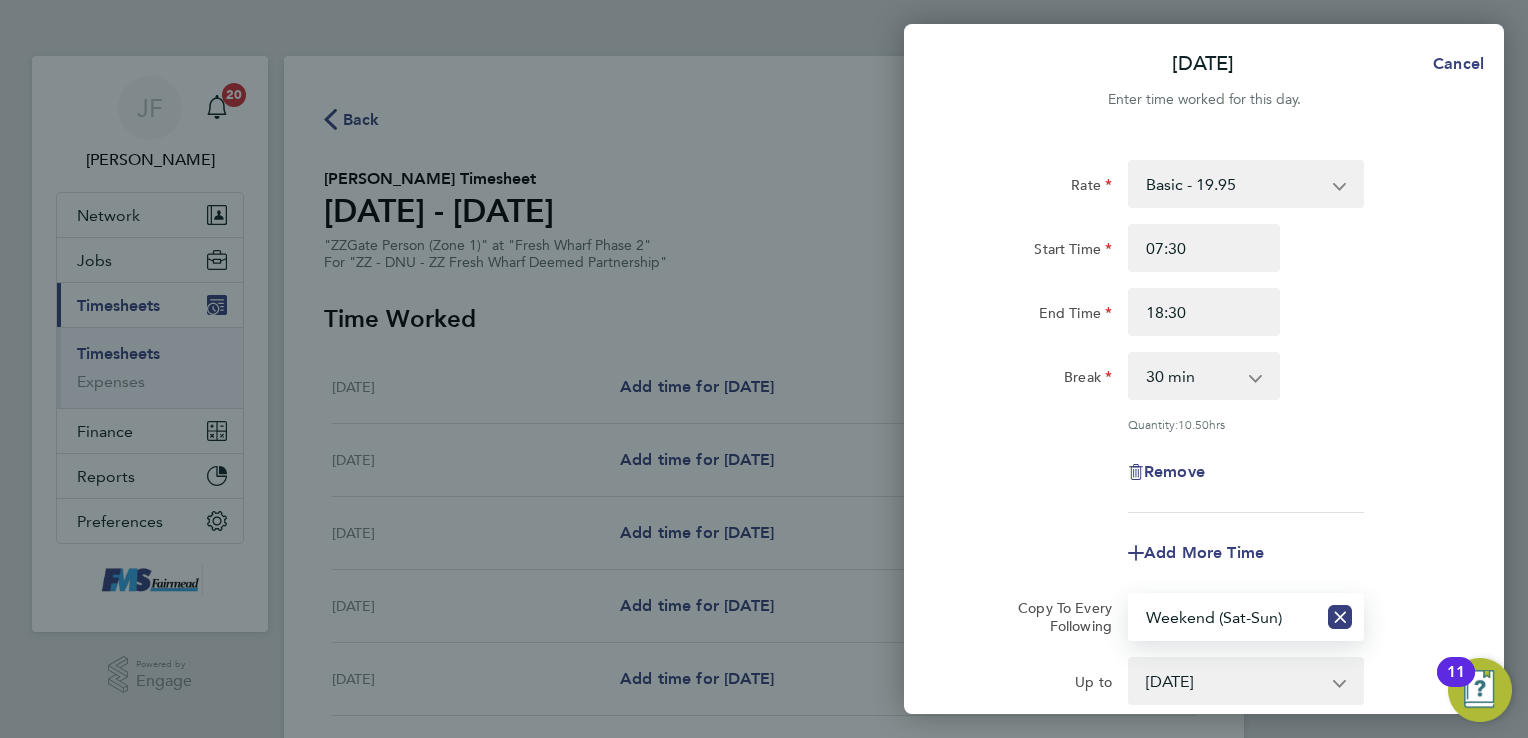 click on "12 Jul 2025   13 Jul 2025" at bounding box center (1234, 681) 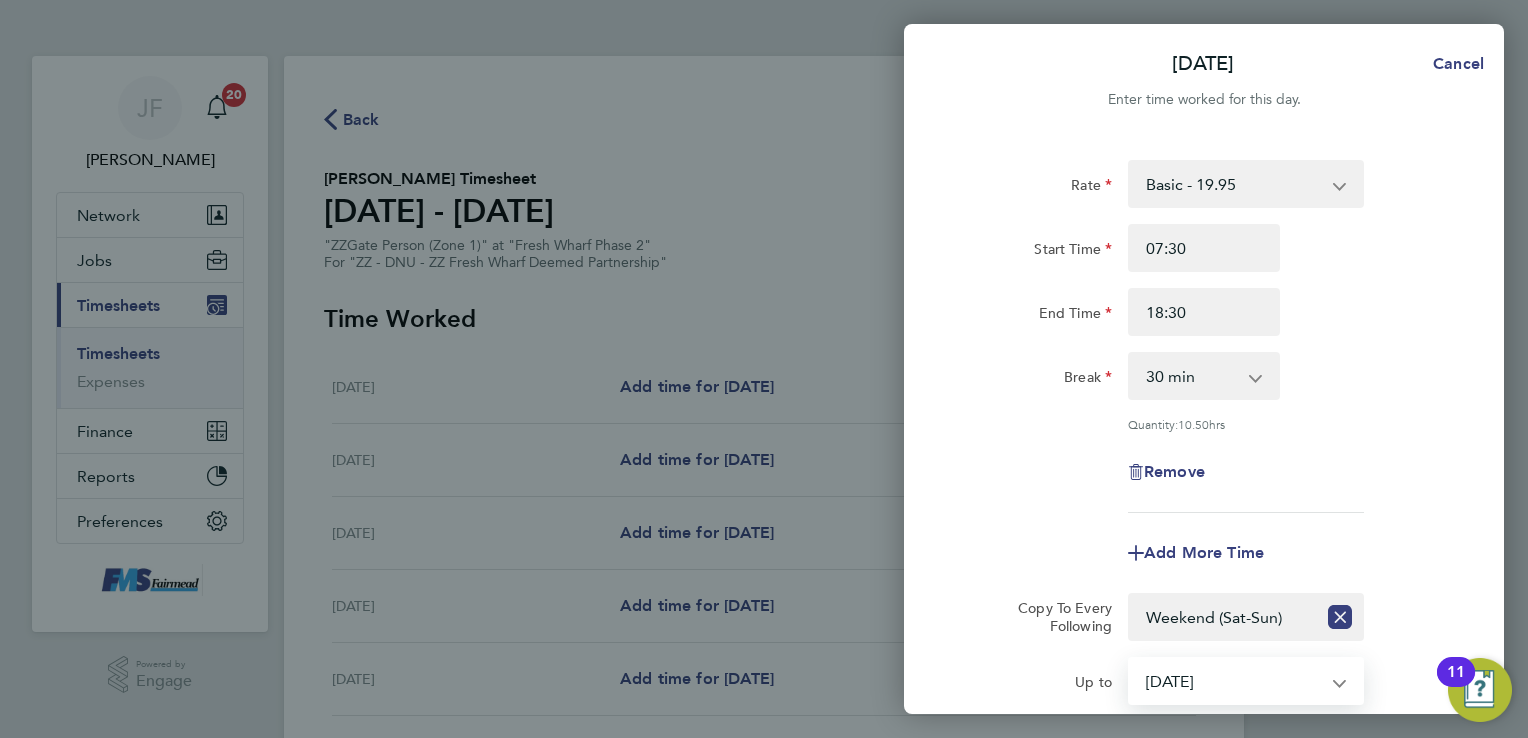 click on "Add More Time" 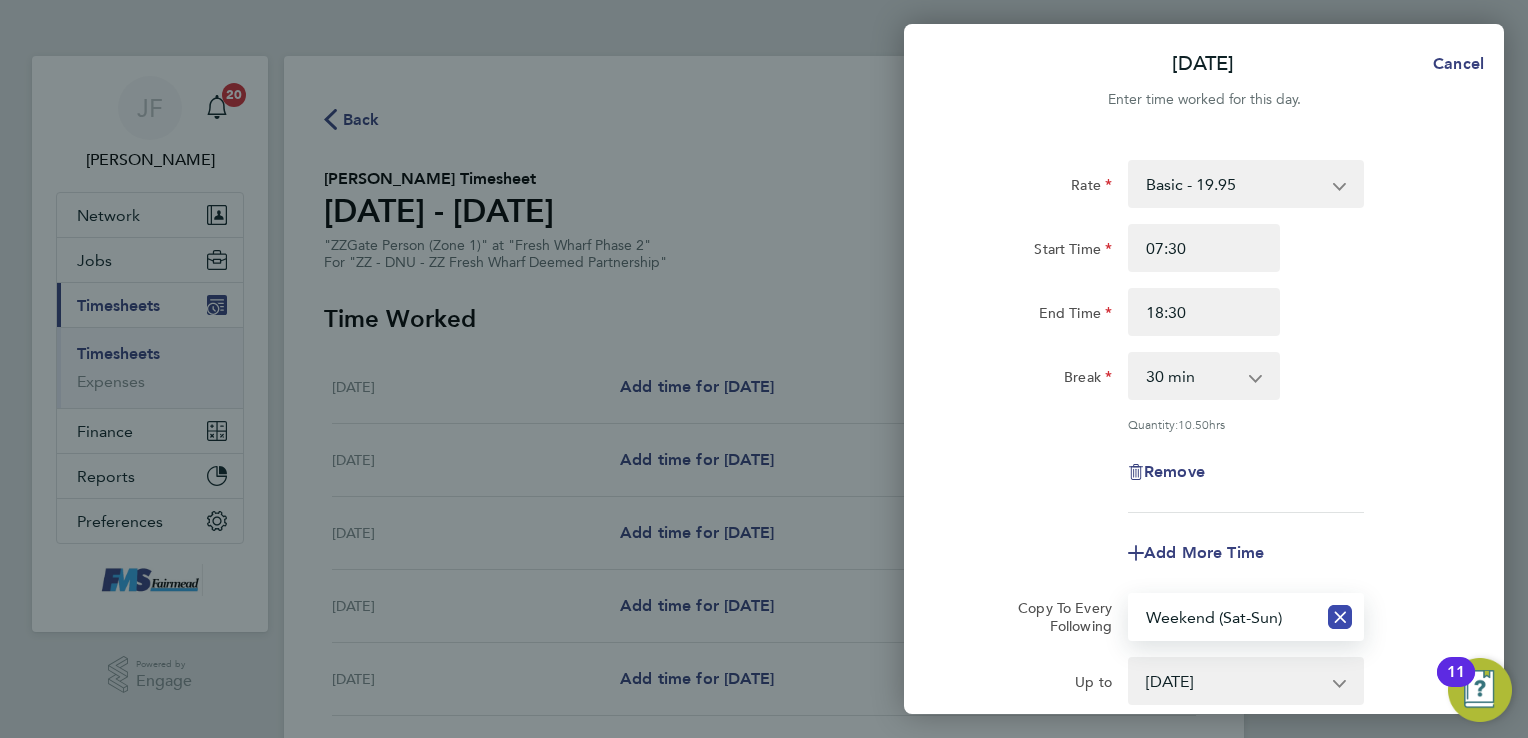 click 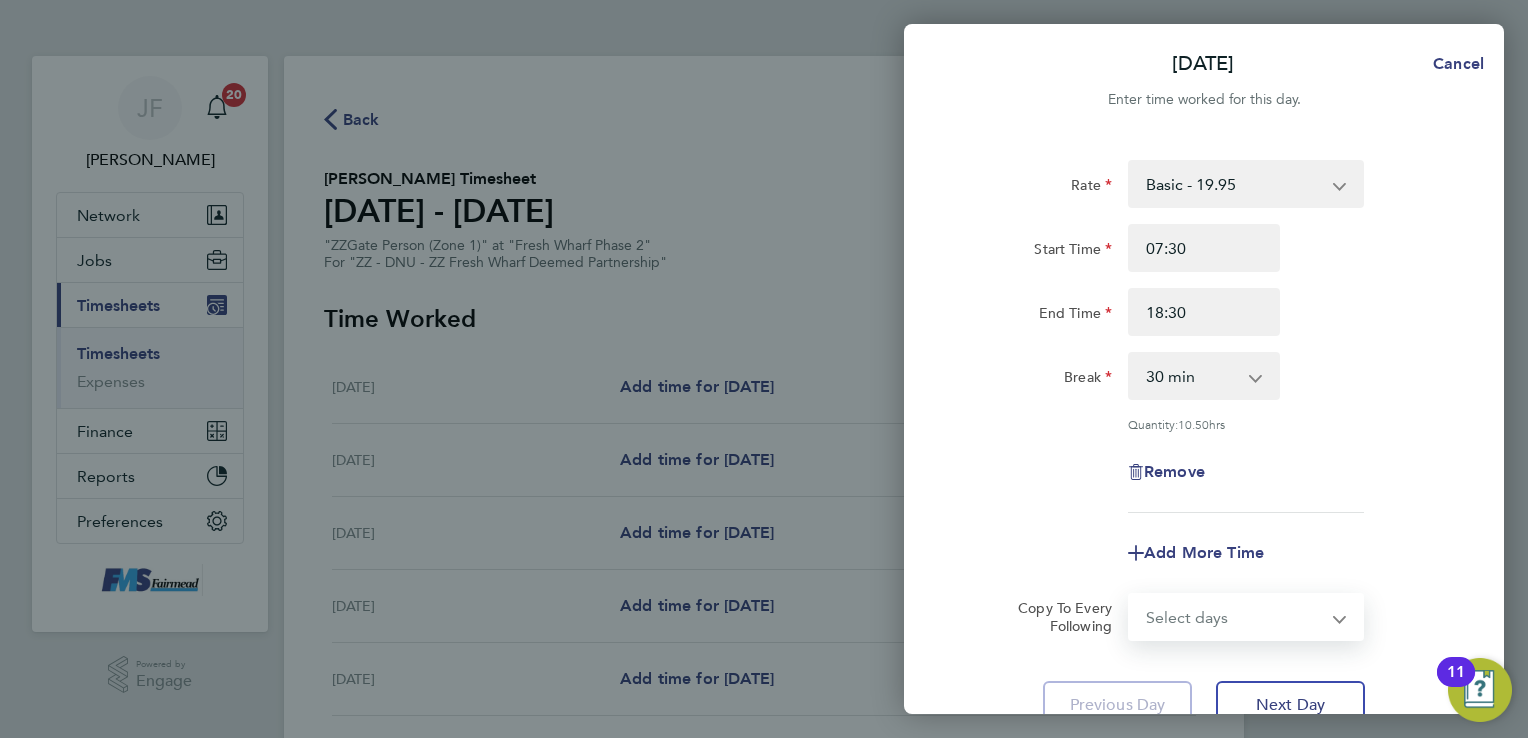 click on "Select days   Day   Weekday (Mon-Fri)   Weekend (Sat-Sun)   [DATE]   [DATE]   [DATE]   [DATE]   [DATE]   [DATE]" at bounding box center (1235, 617) 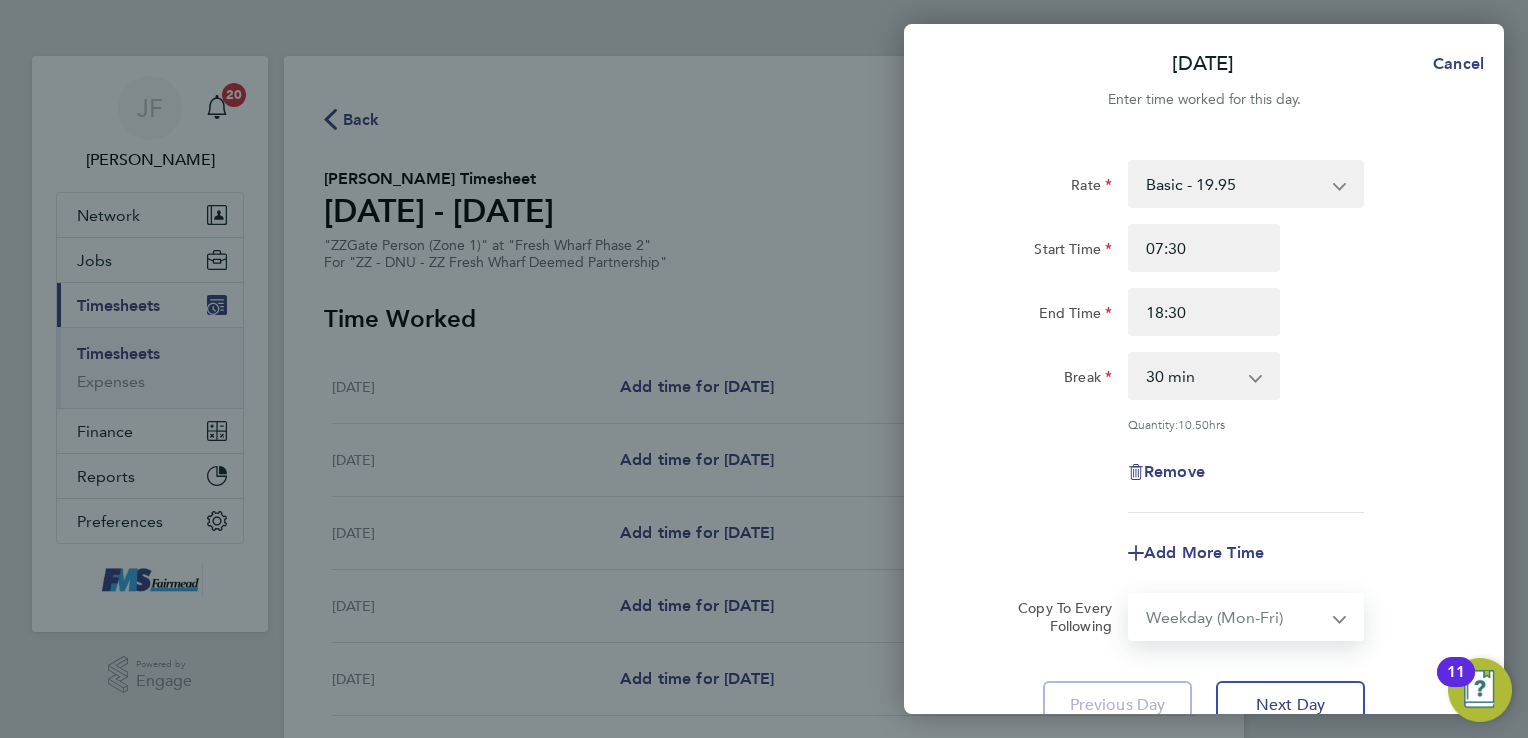 click on "Select days   Day   Weekday (Mon-Fri)   Weekend (Sat-Sun)   [DATE]   [DATE]   [DATE]   [DATE]   [DATE]   [DATE]" at bounding box center (1235, 617) 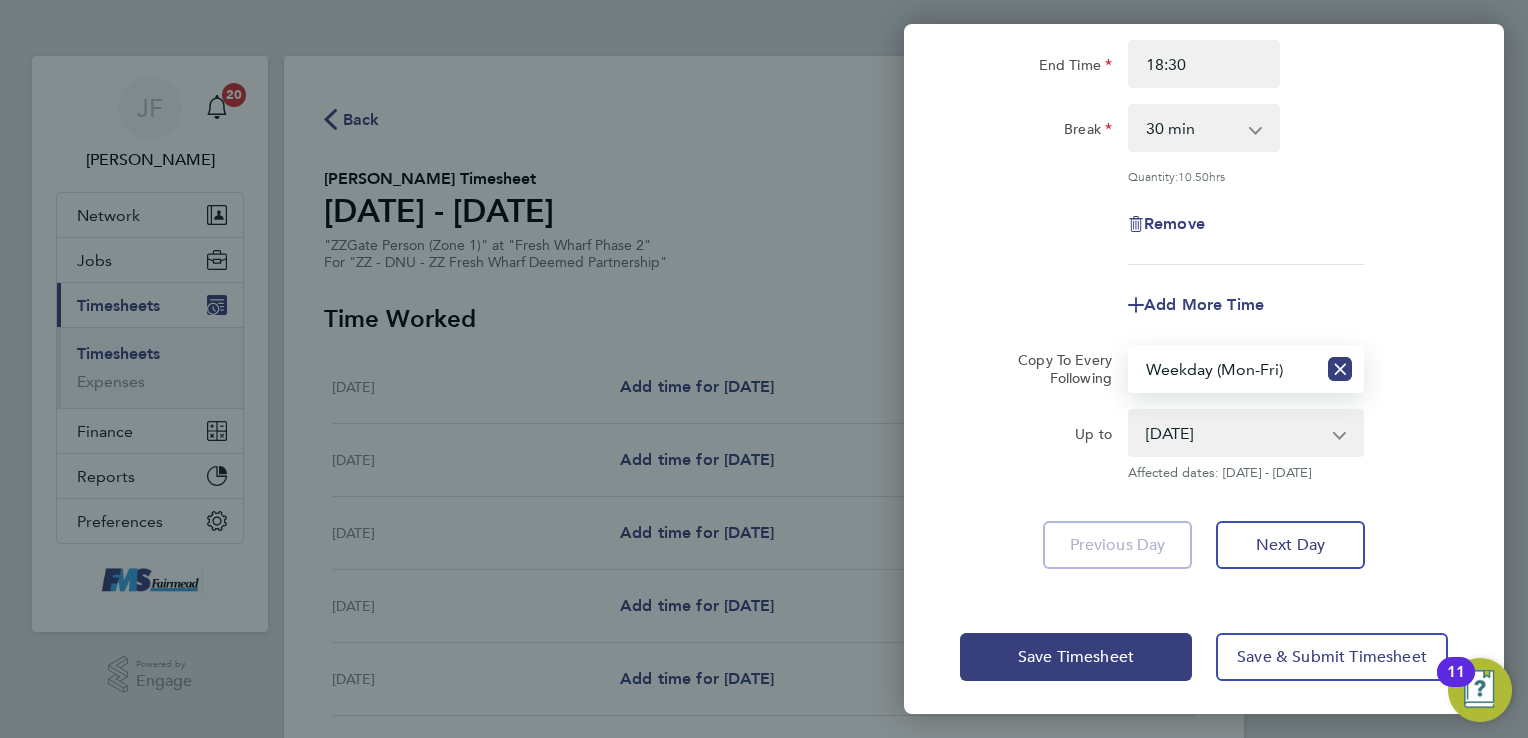 scroll, scrollTop: 252, scrollLeft: 0, axis: vertical 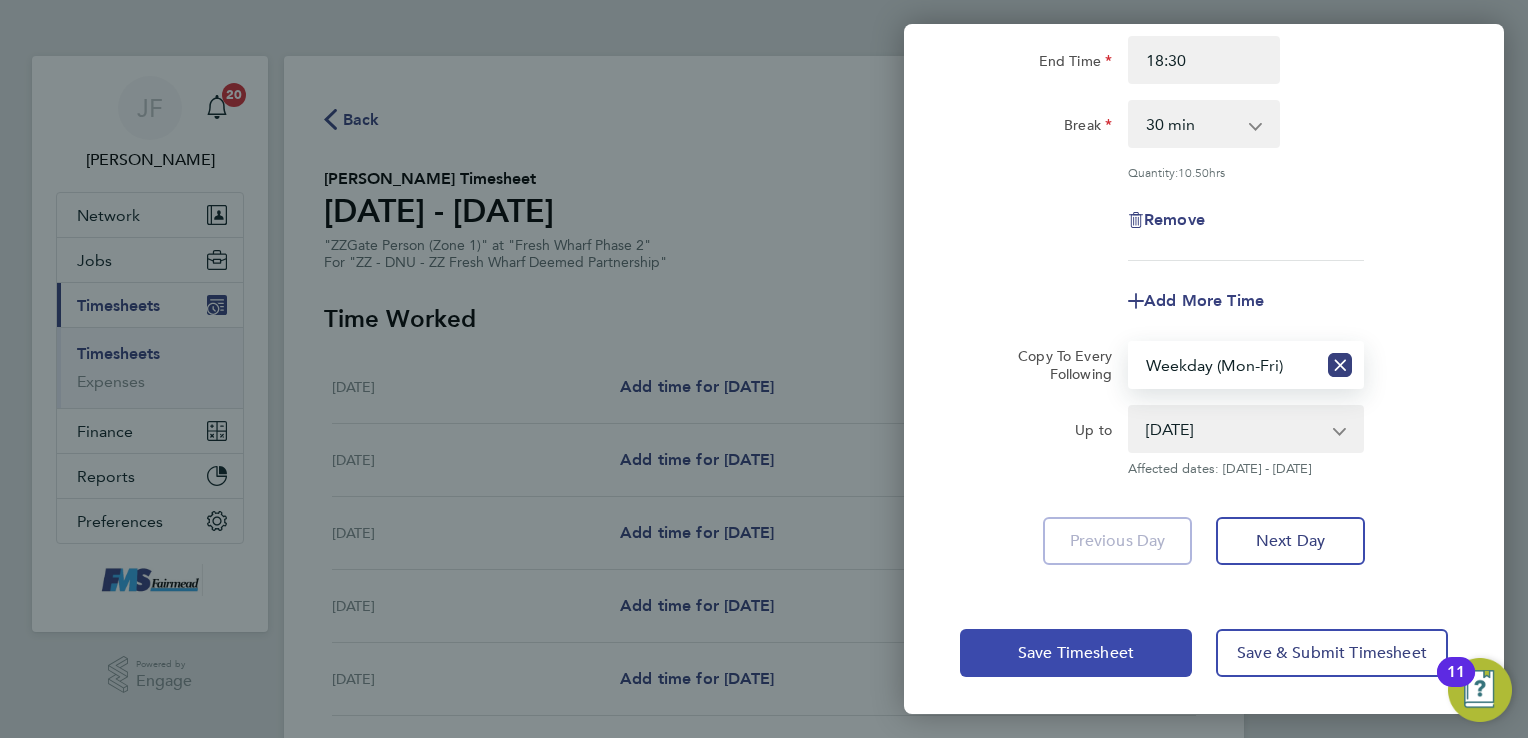 click on "Save Timesheet" 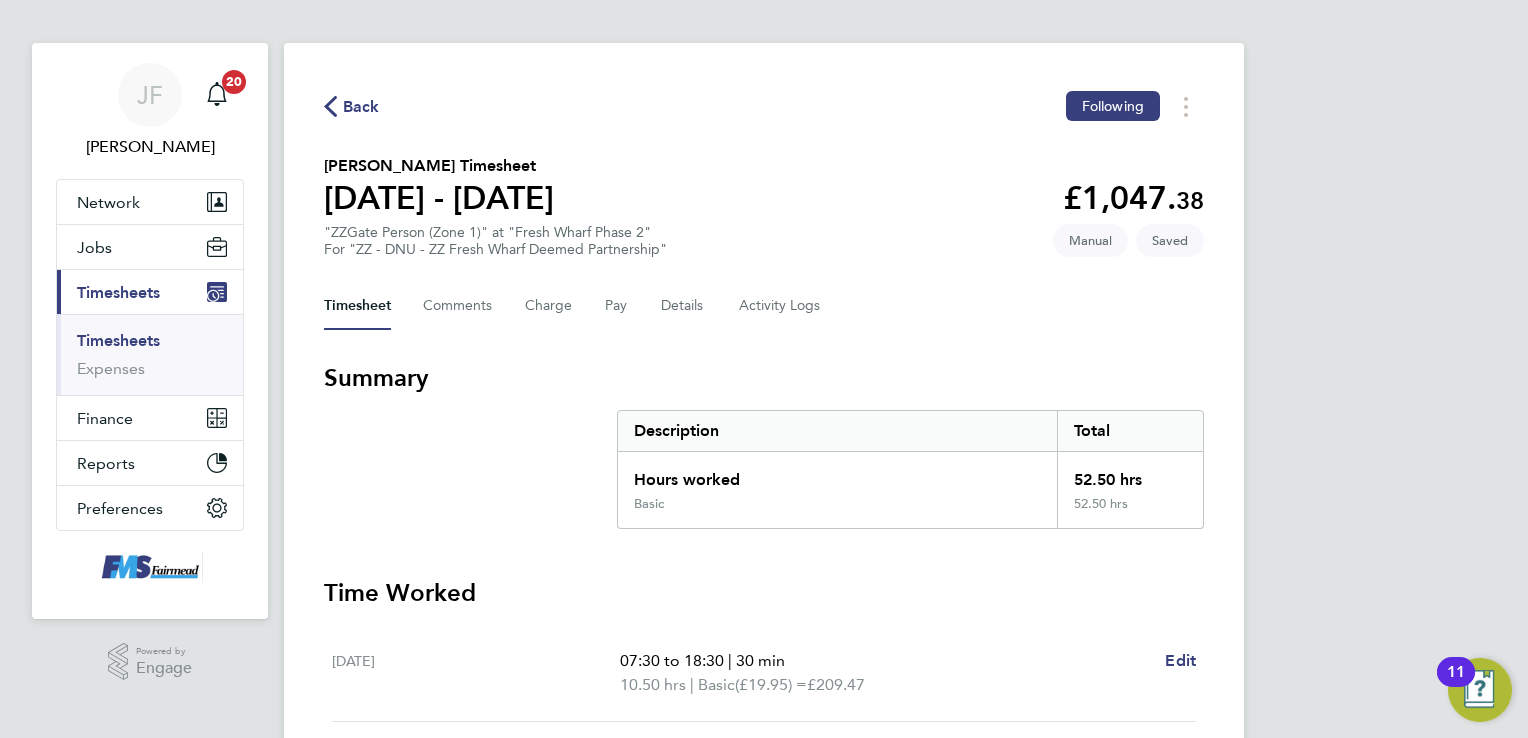 scroll, scrollTop: 0, scrollLeft: 0, axis: both 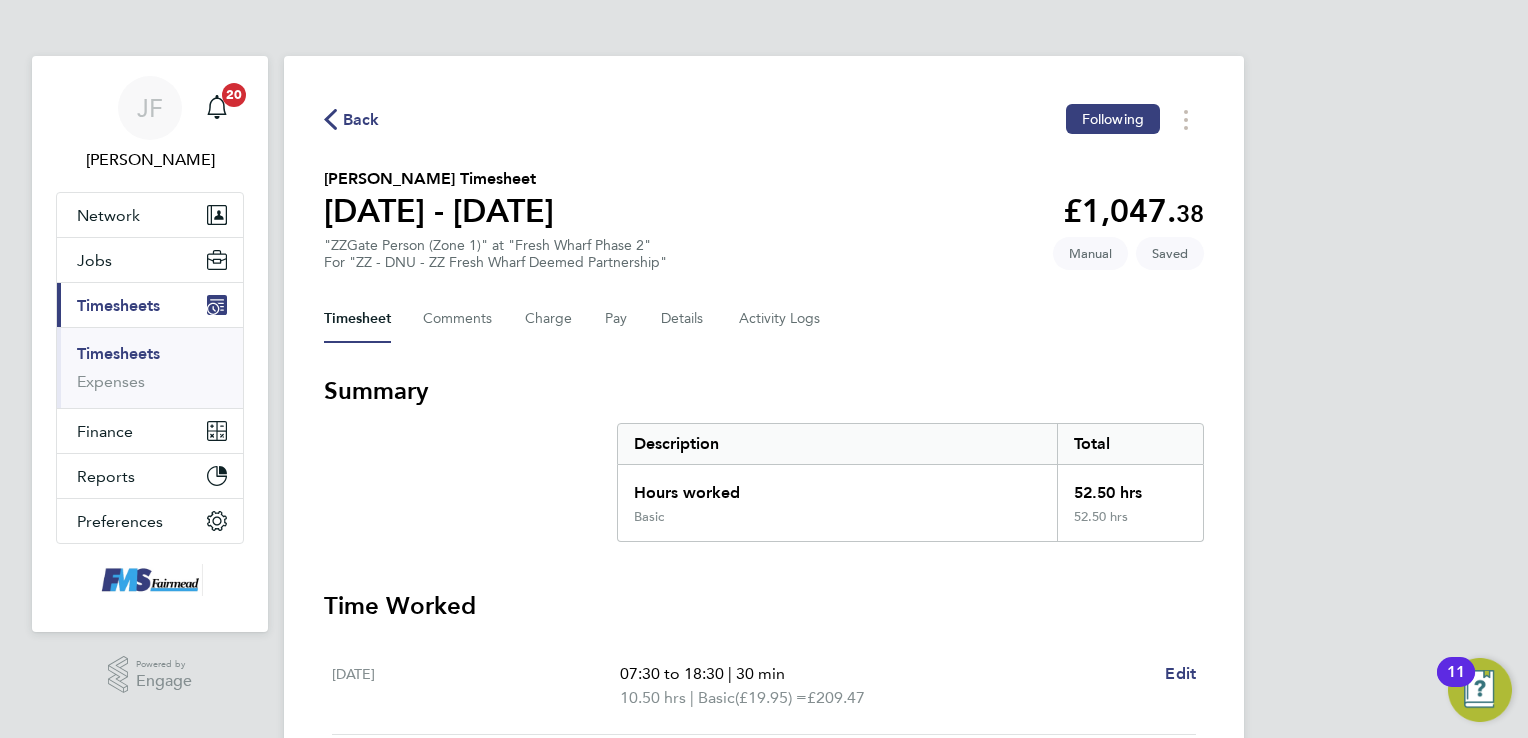drag, startPoint x: 1412, startPoint y: 282, endPoint x: 1418, endPoint y: 418, distance: 136.1323 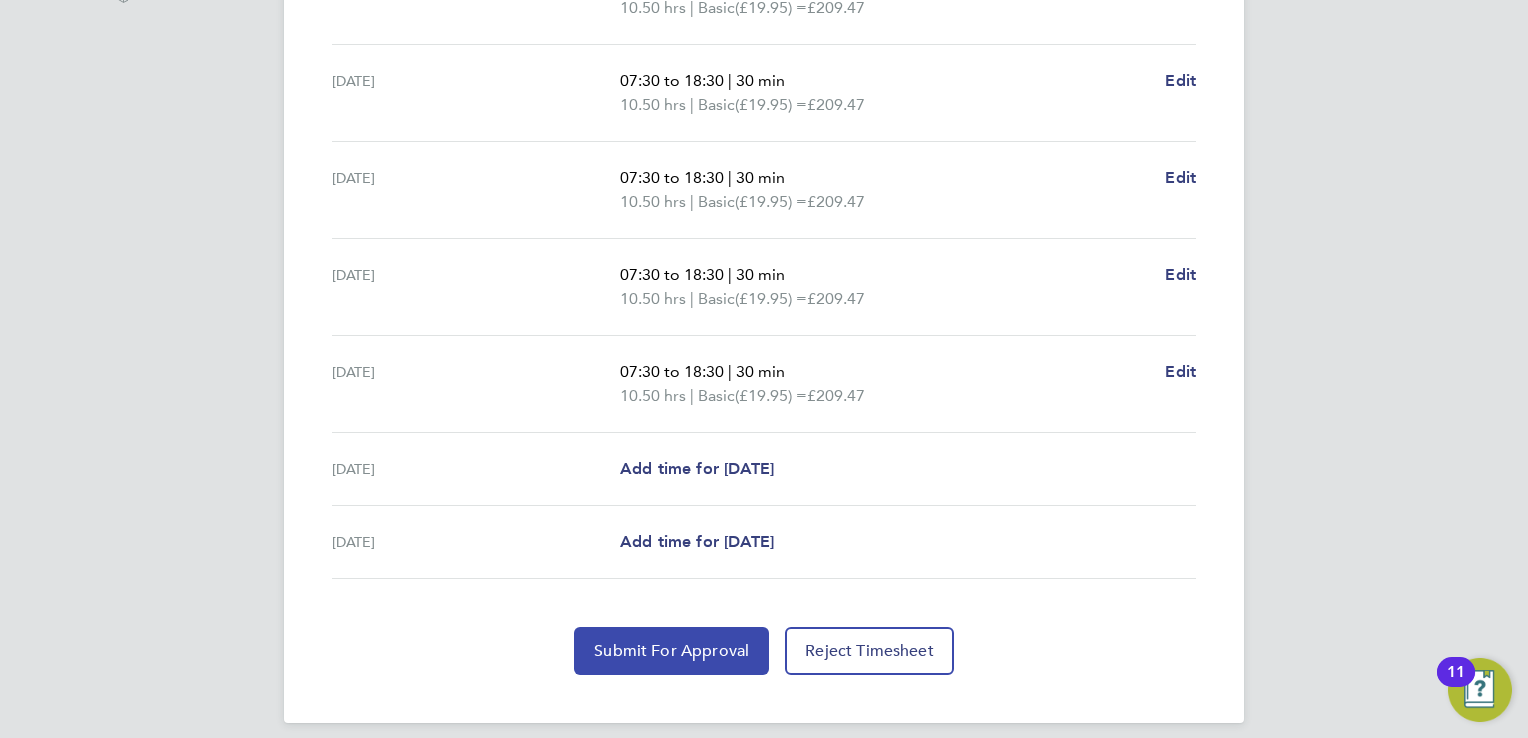 scroll, scrollTop: 700, scrollLeft: 0, axis: vertical 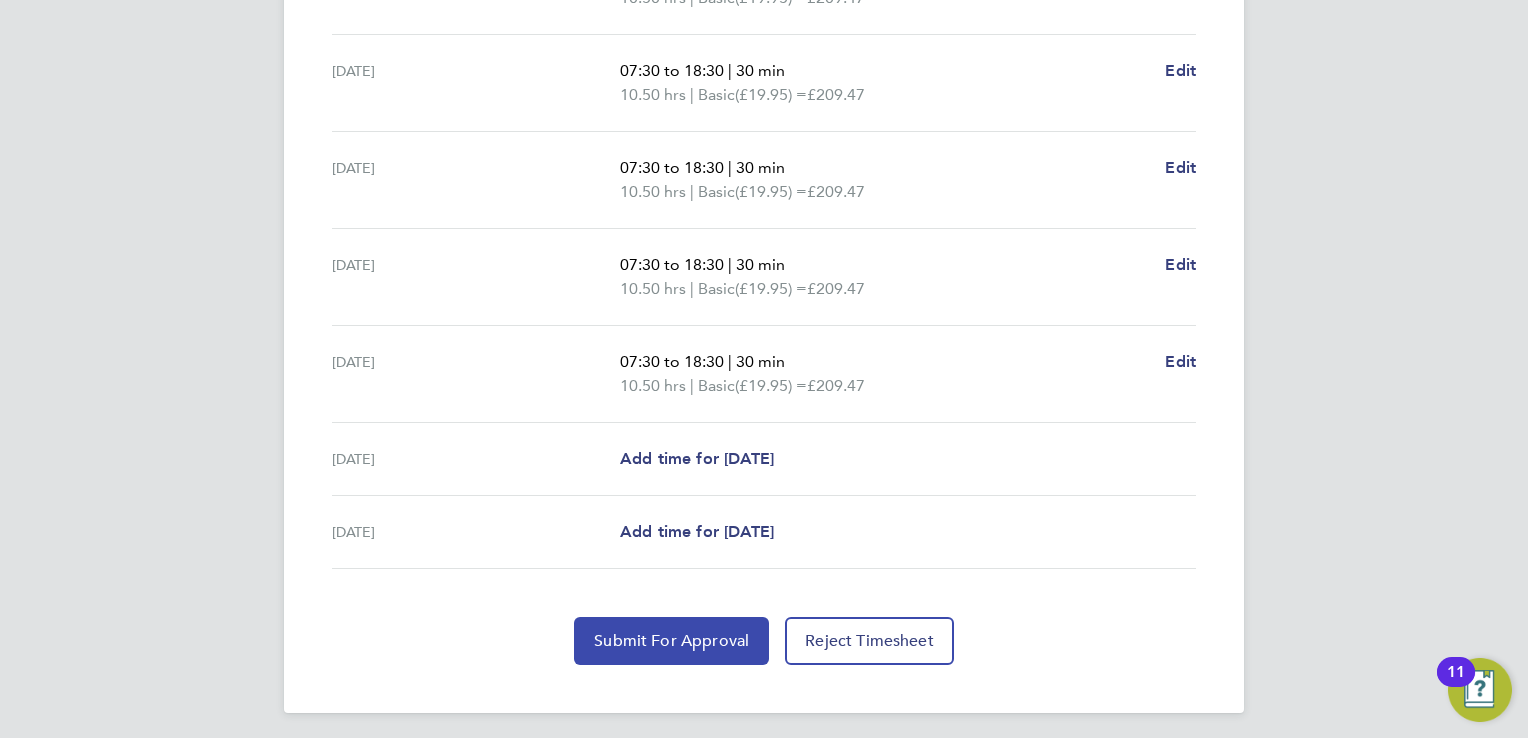 click on "Submit For Approval" 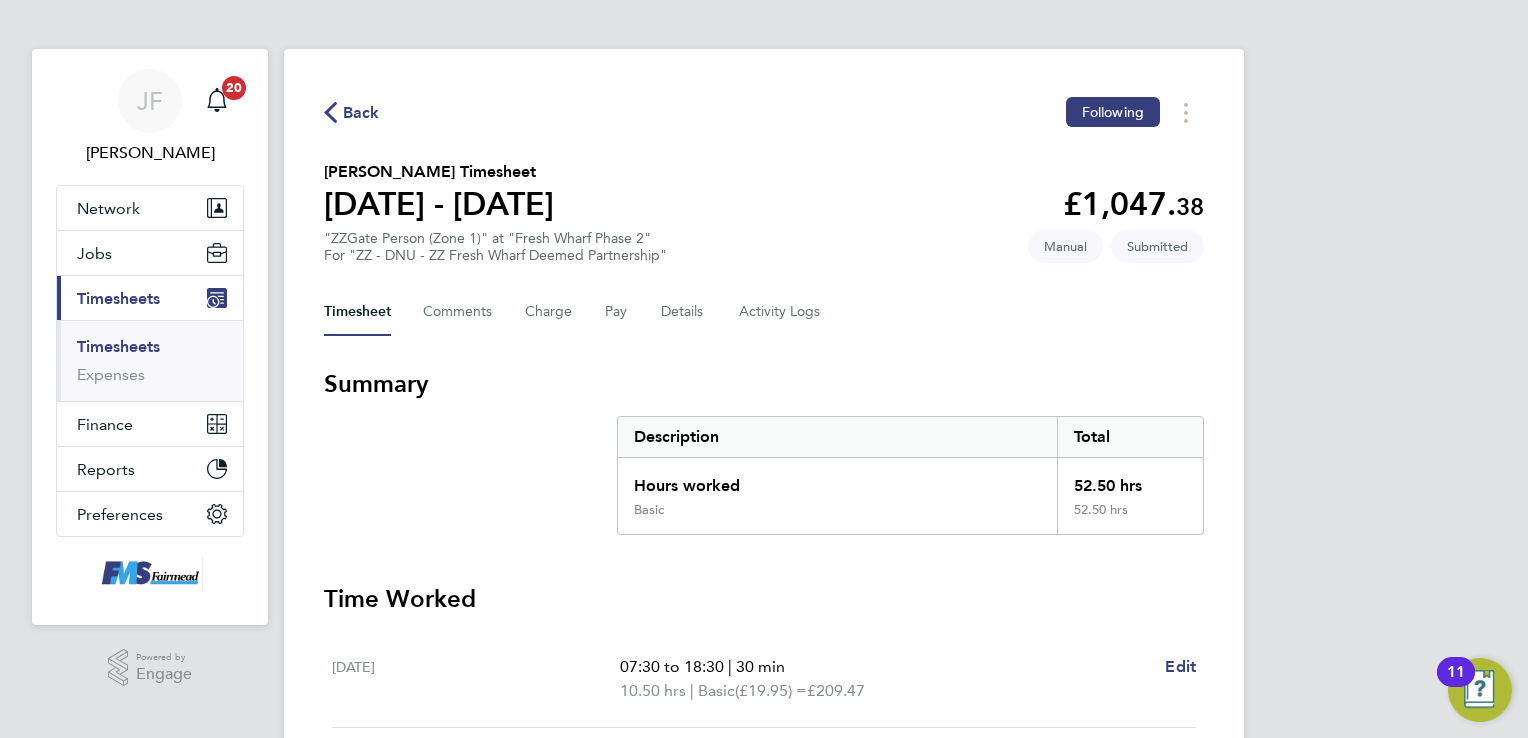 scroll, scrollTop: 0, scrollLeft: 0, axis: both 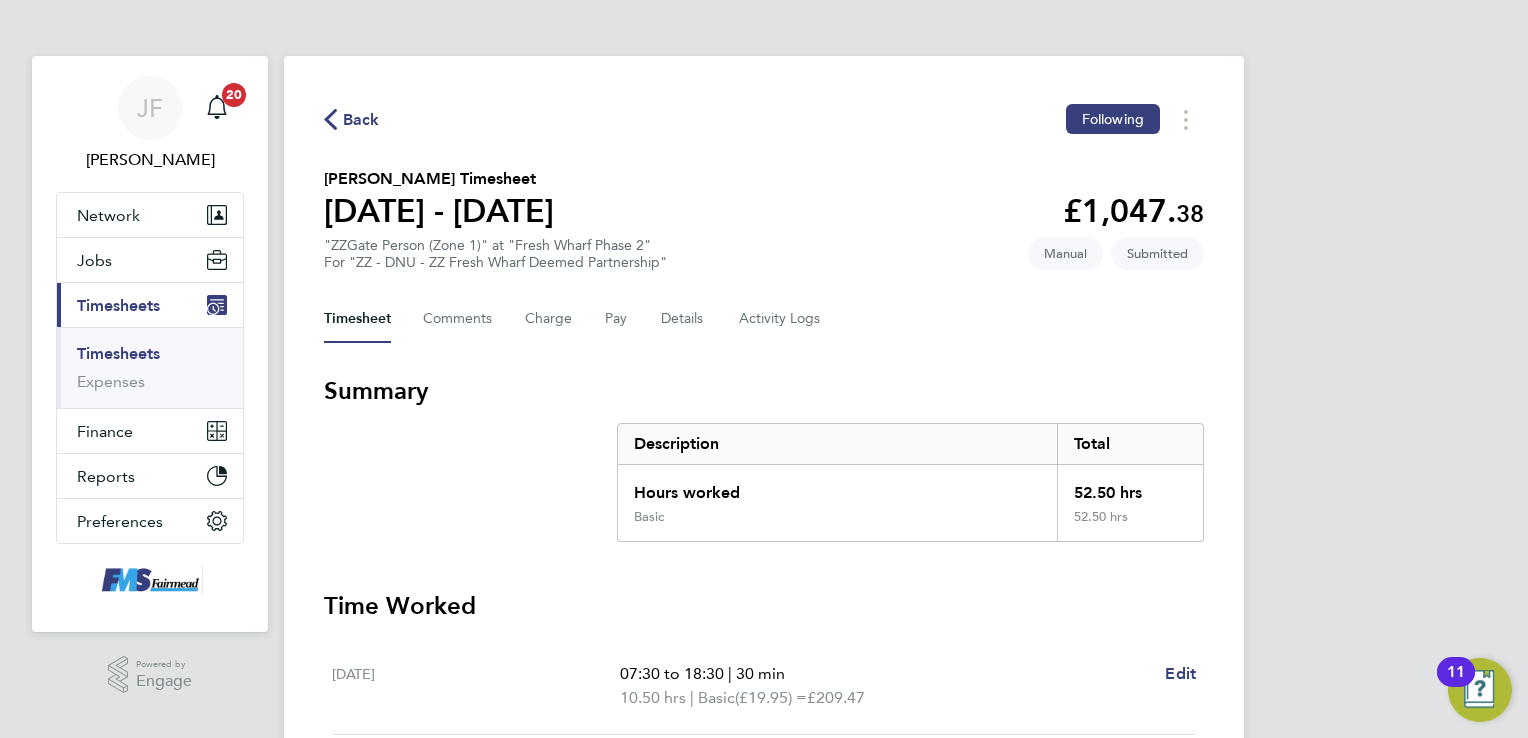 click on "Timesheets" at bounding box center [152, 358] 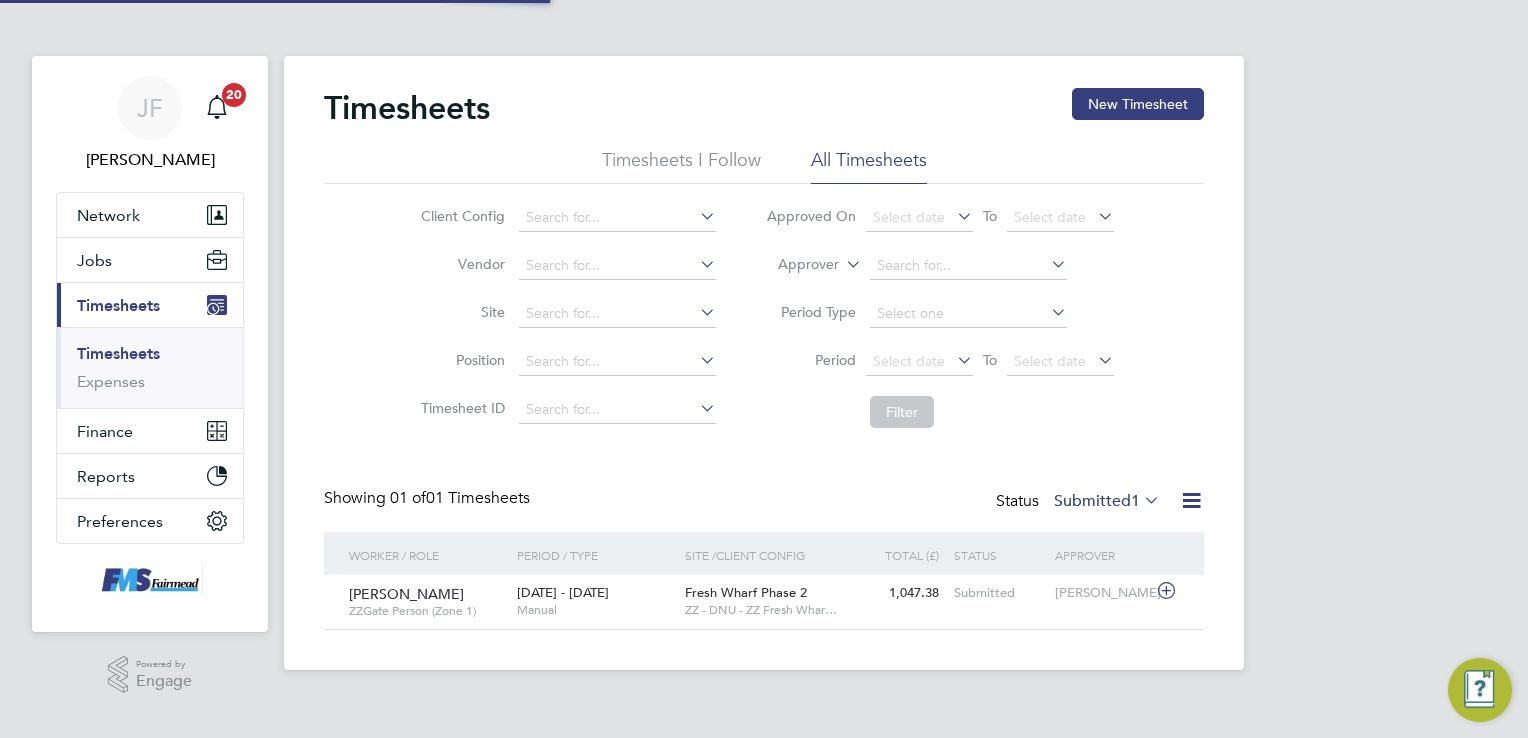 scroll, scrollTop: 9, scrollLeft: 10, axis: both 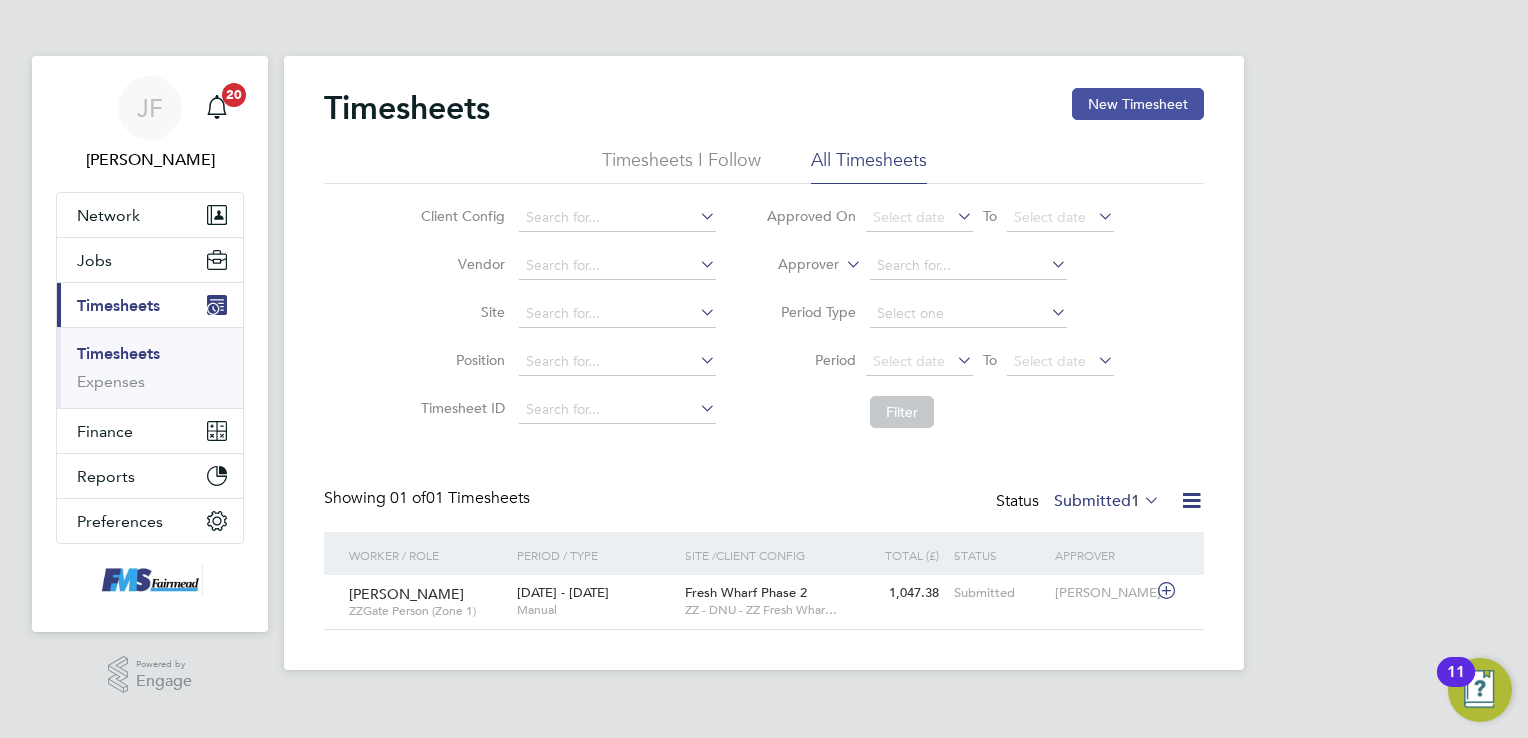 click on "New Timesheet" 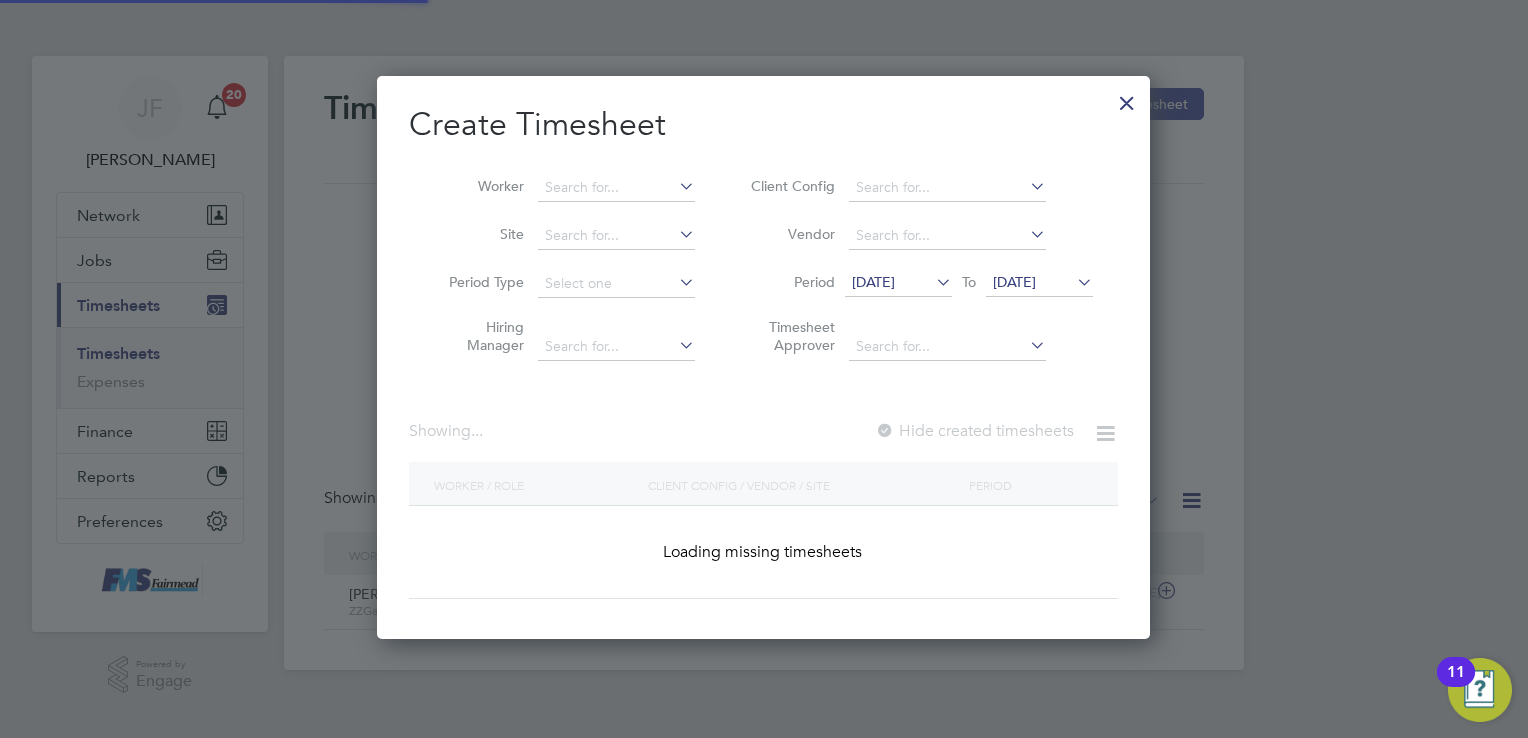 scroll, scrollTop: 10, scrollLeft: 10, axis: both 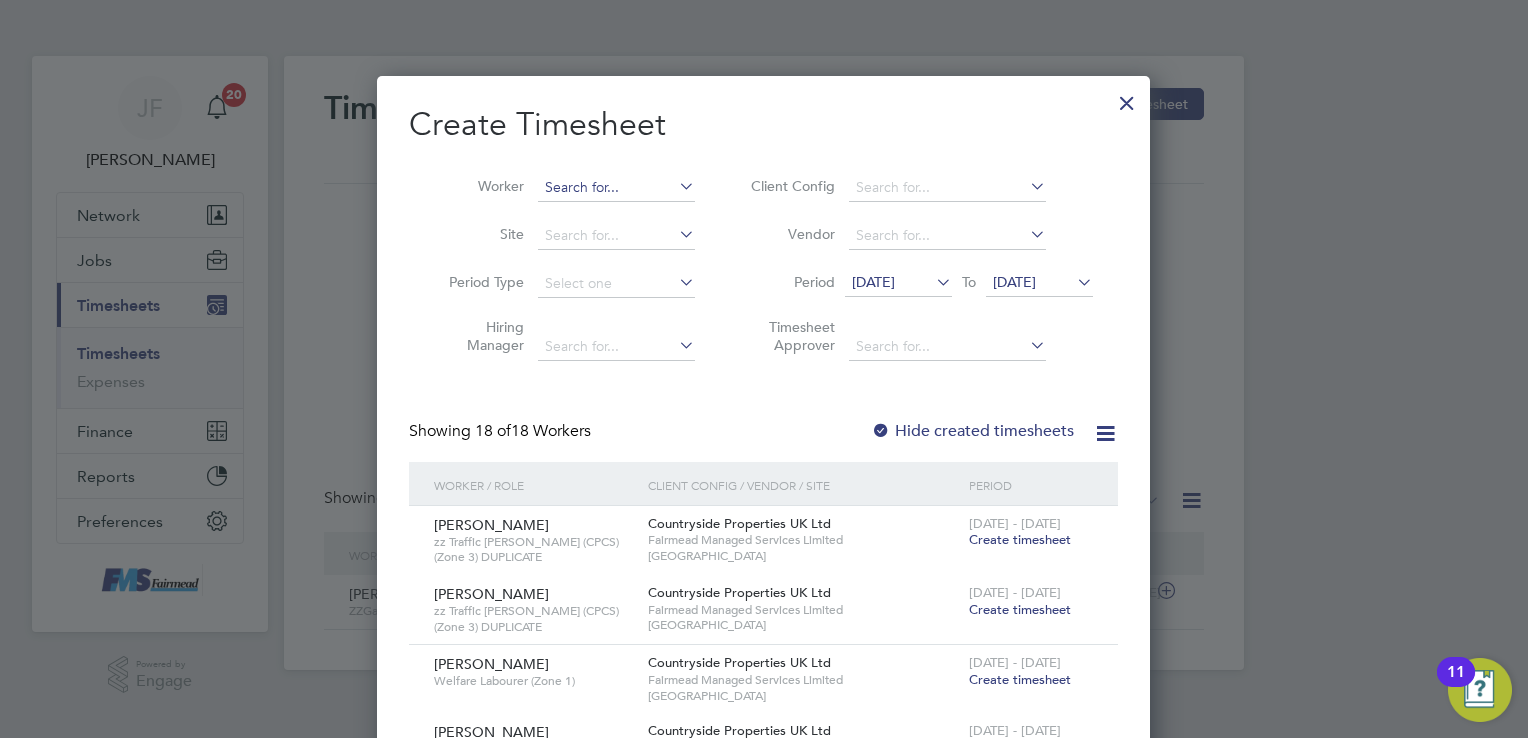 click at bounding box center (616, 188) 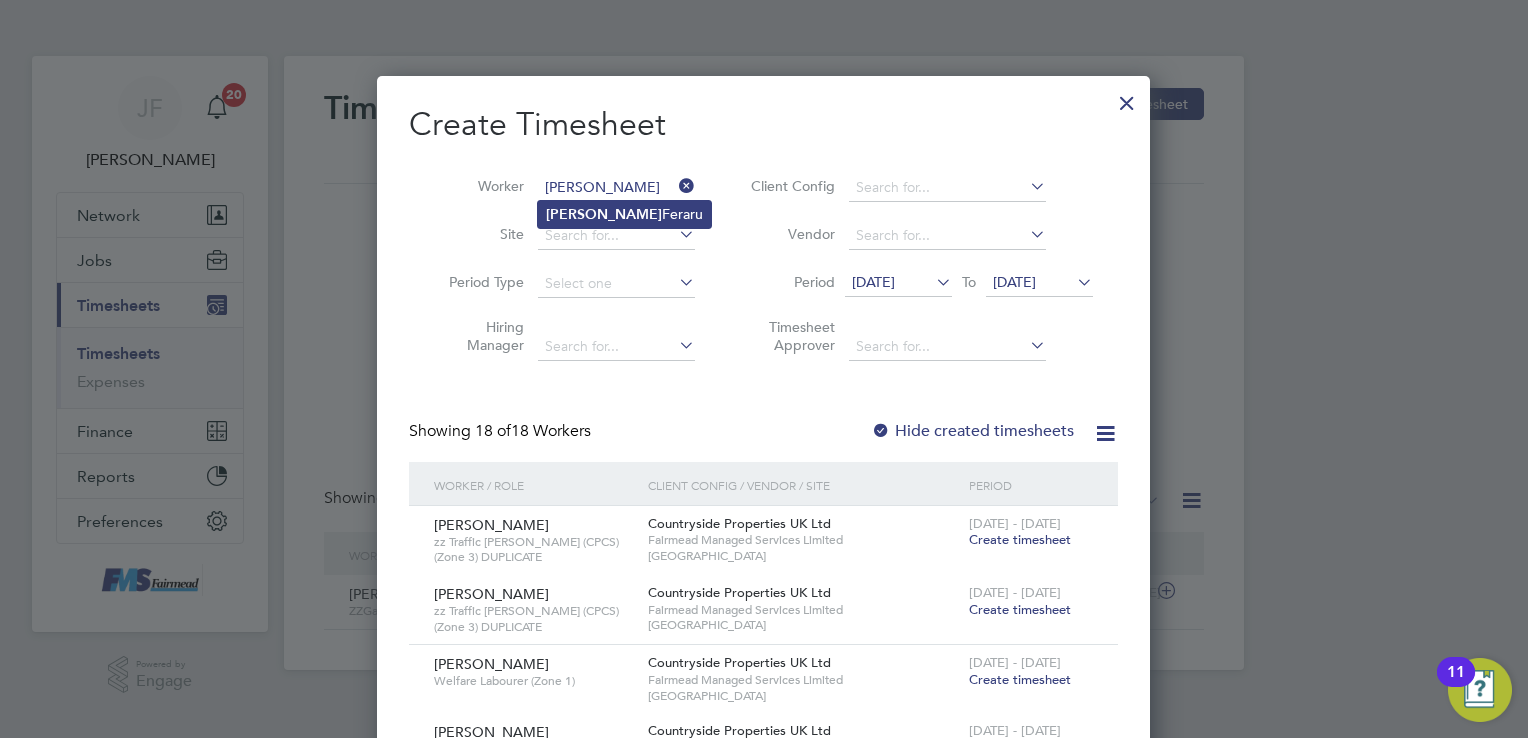 click on "Viorica" 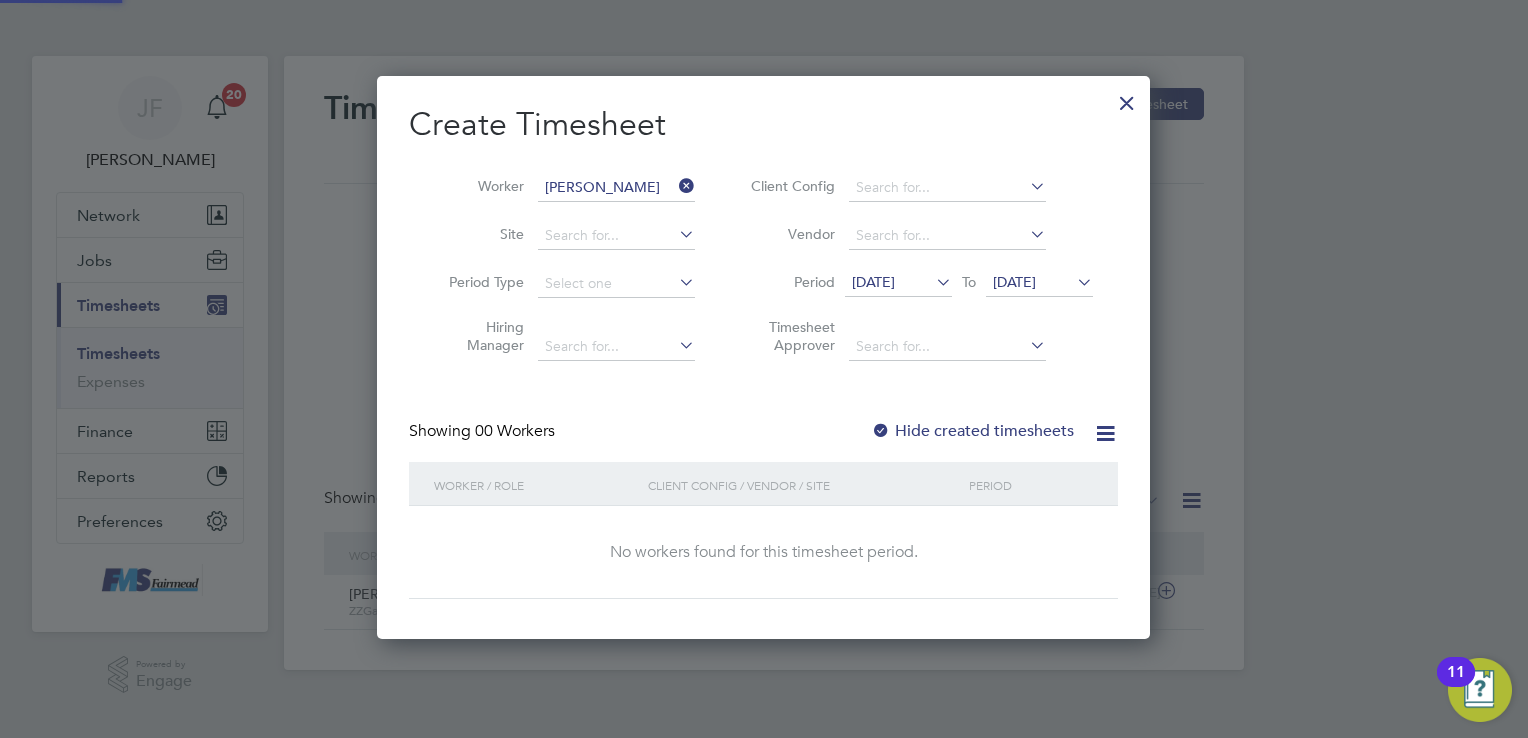 scroll, scrollTop: 10, scrollLeft: 10, axis: both 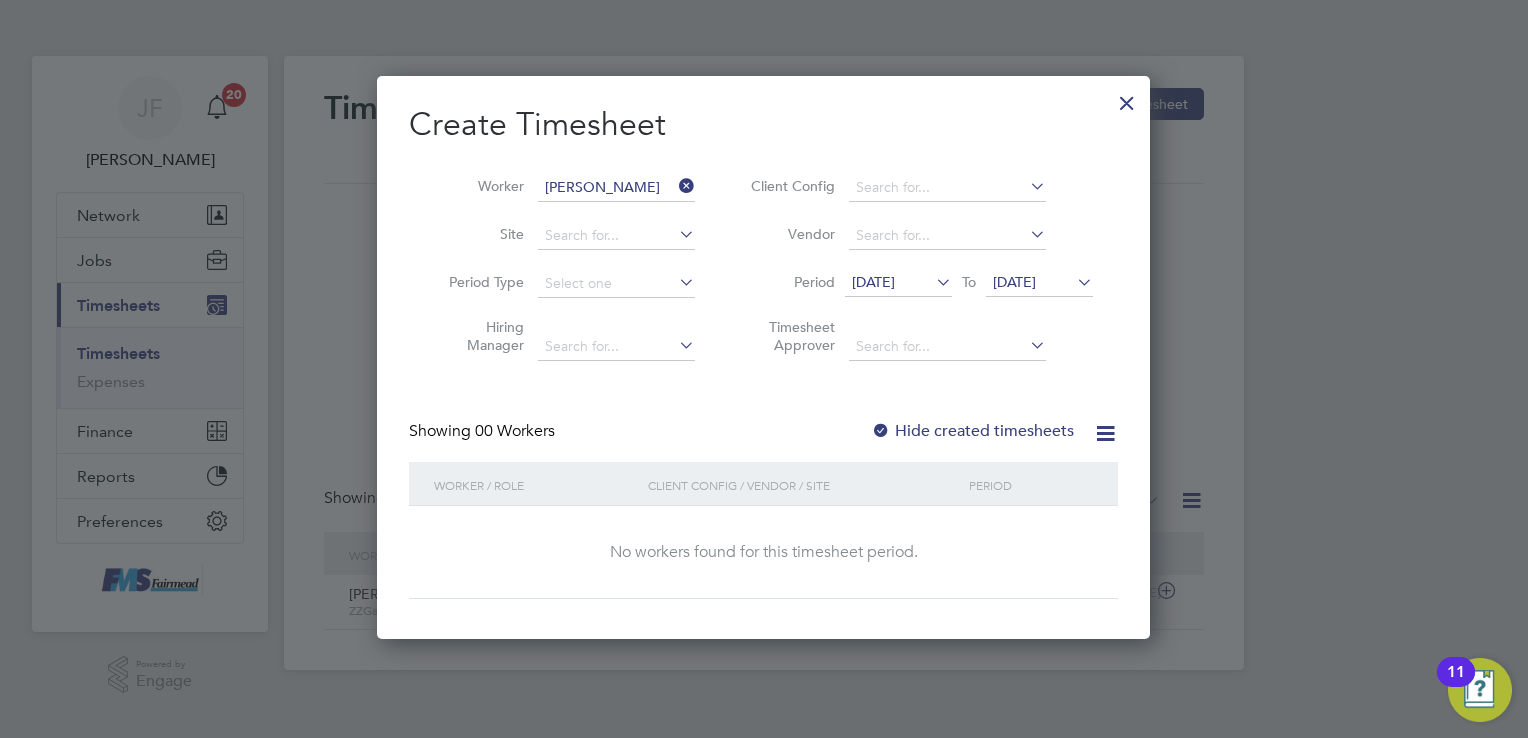 click at bounding box center [932, 282] 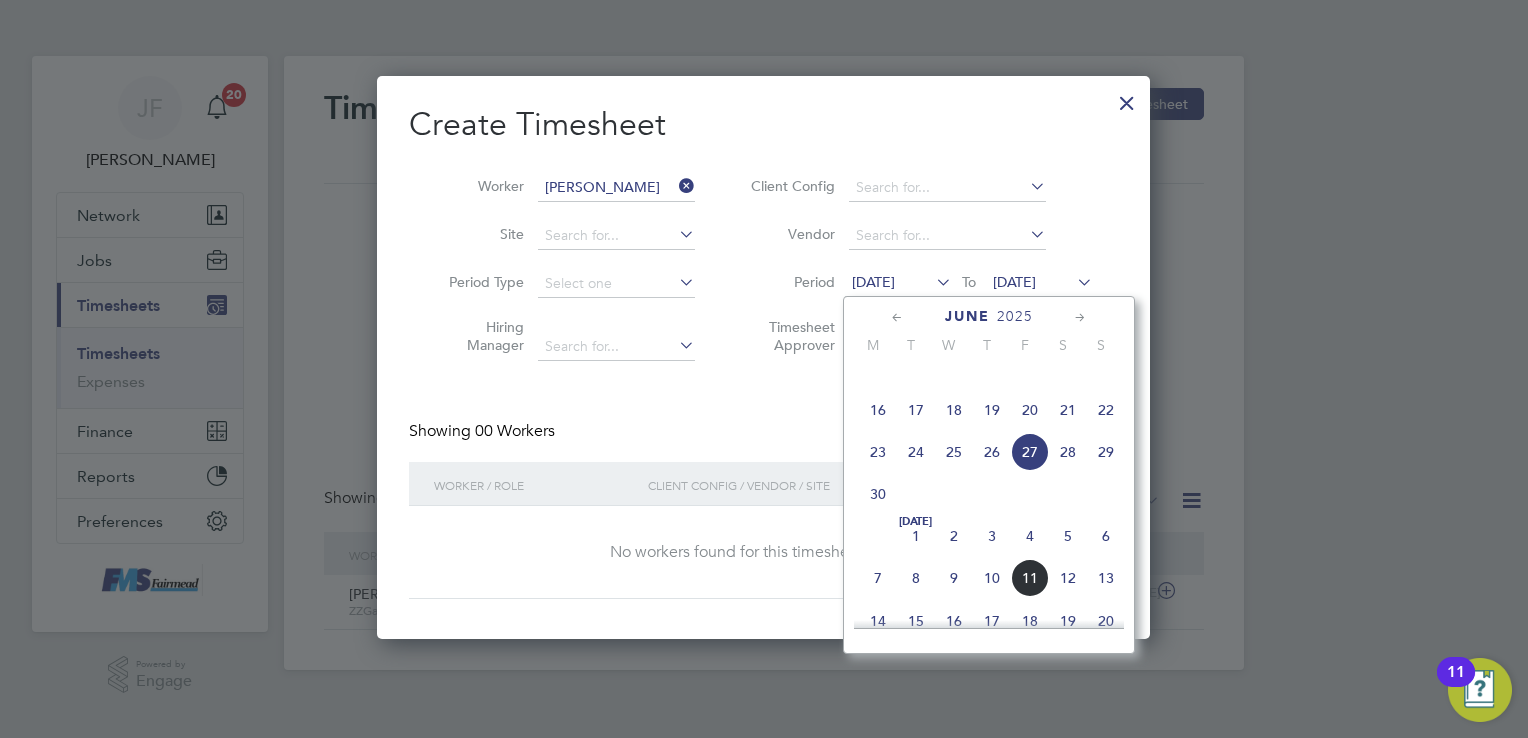 click on "7" 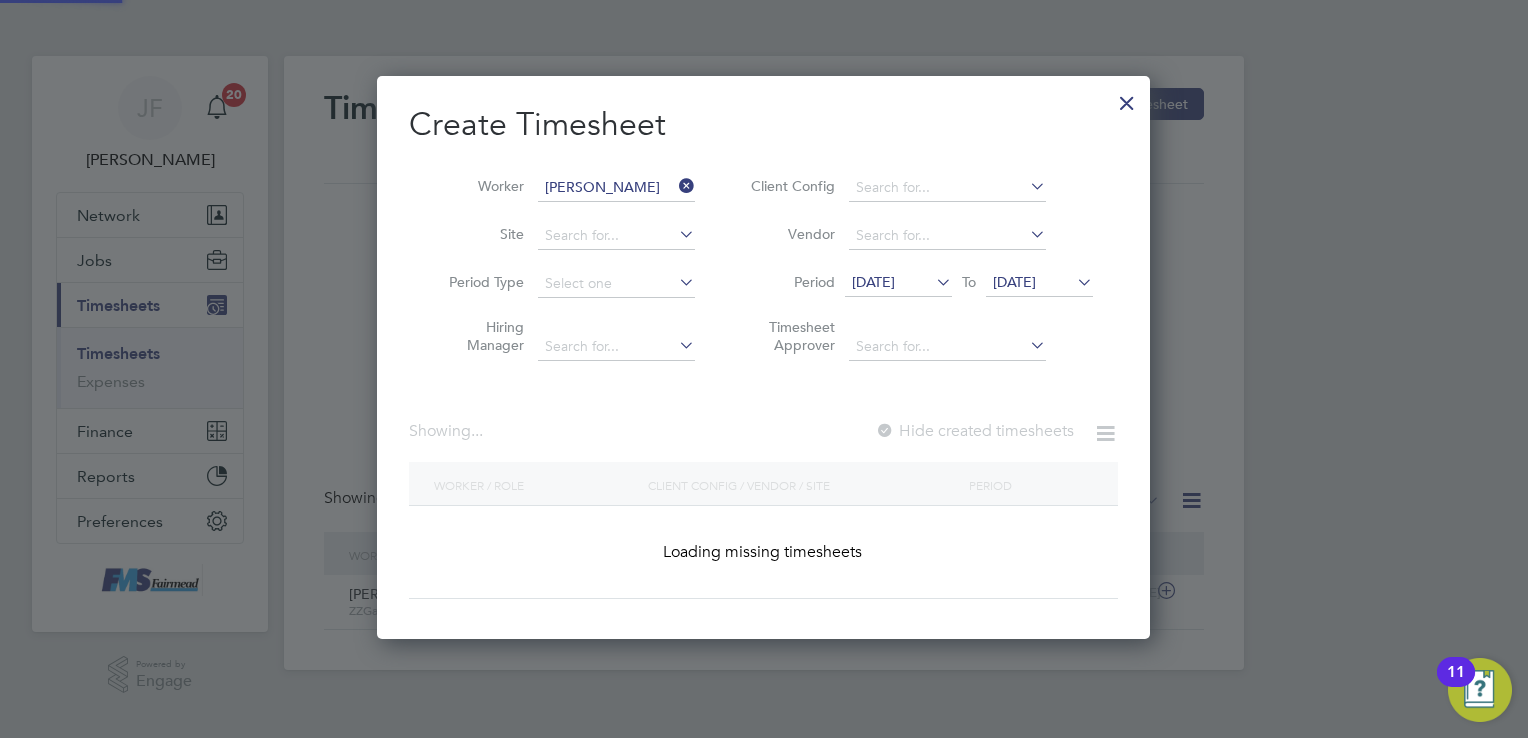 scroll, scrollTop: 9, scrollLeft: 10, axis: both 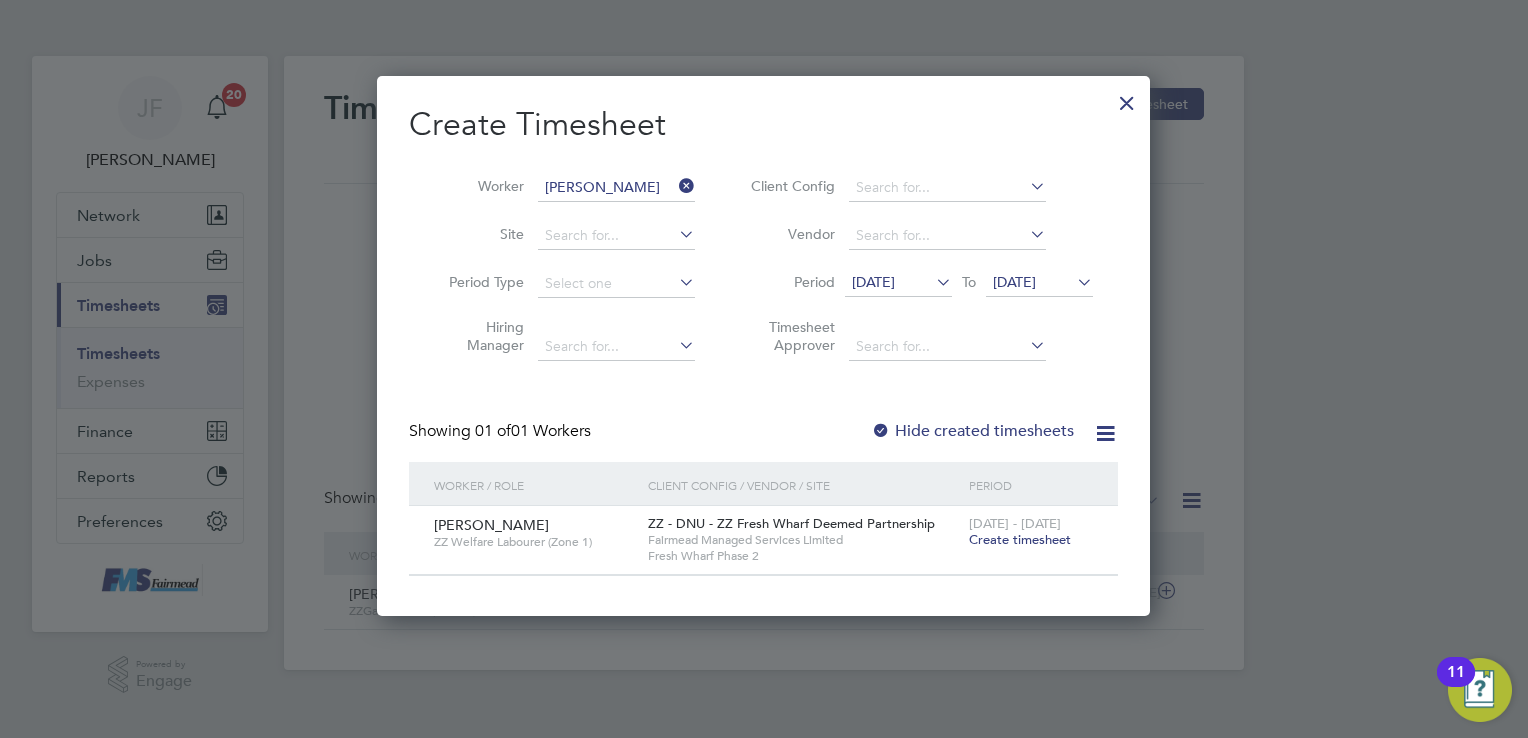 click on "Create timesheet" at bounding box center [1020, 539] 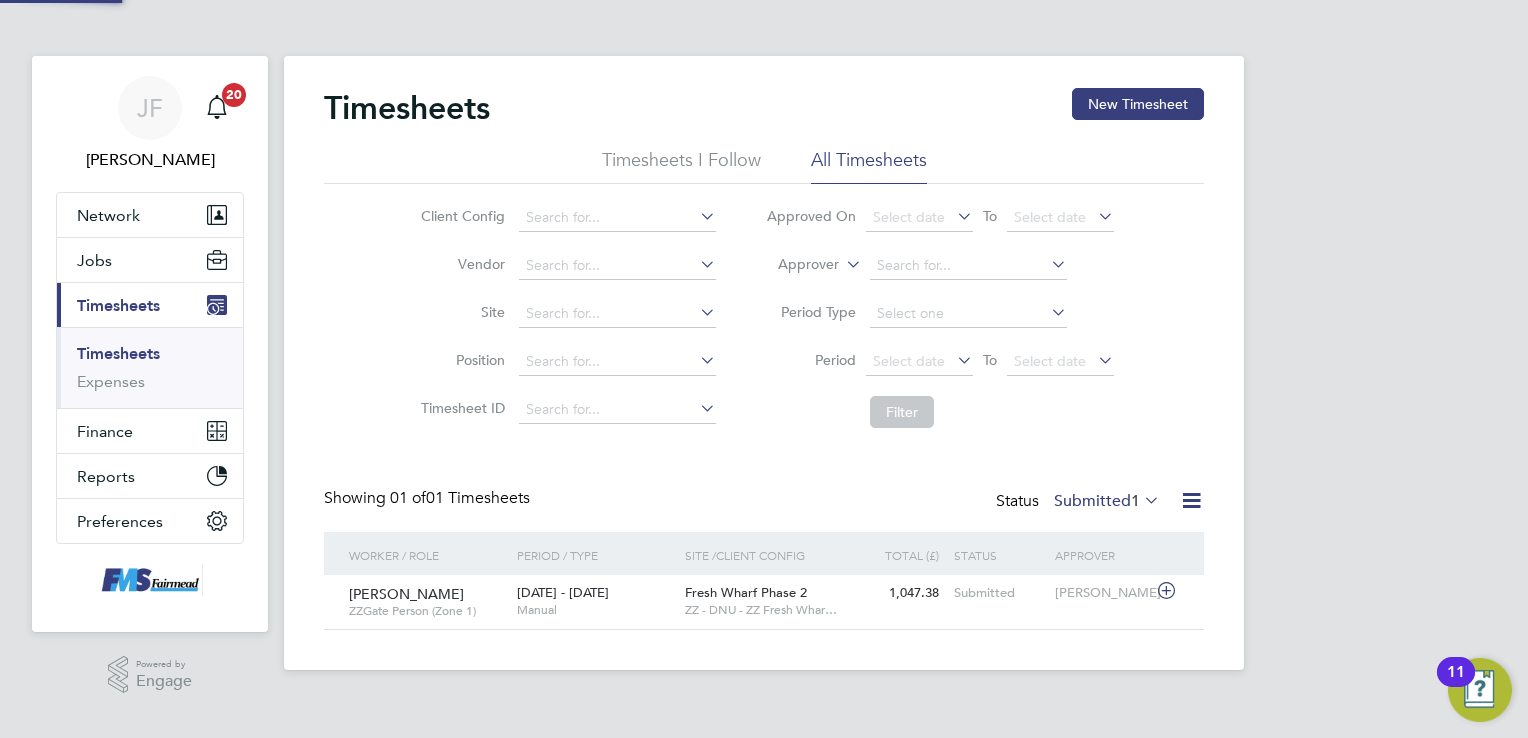 scroll, scrollTop: 9, scrollLeft: 10, axis: both 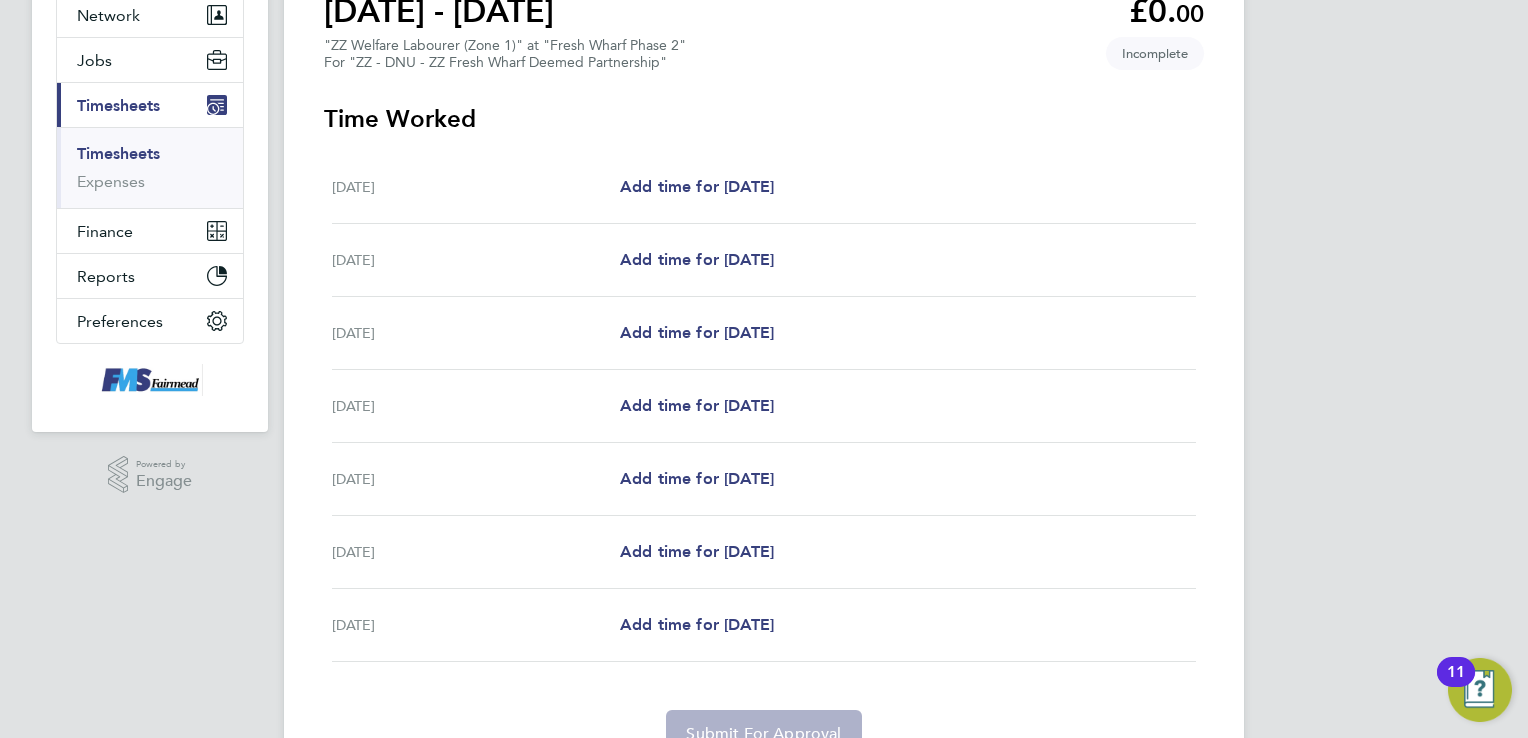 click on "Tue 08 Jul   Add time for Tue 08 Jul   Add time for Tue 08 Jul" at bounding box center (764, 260) 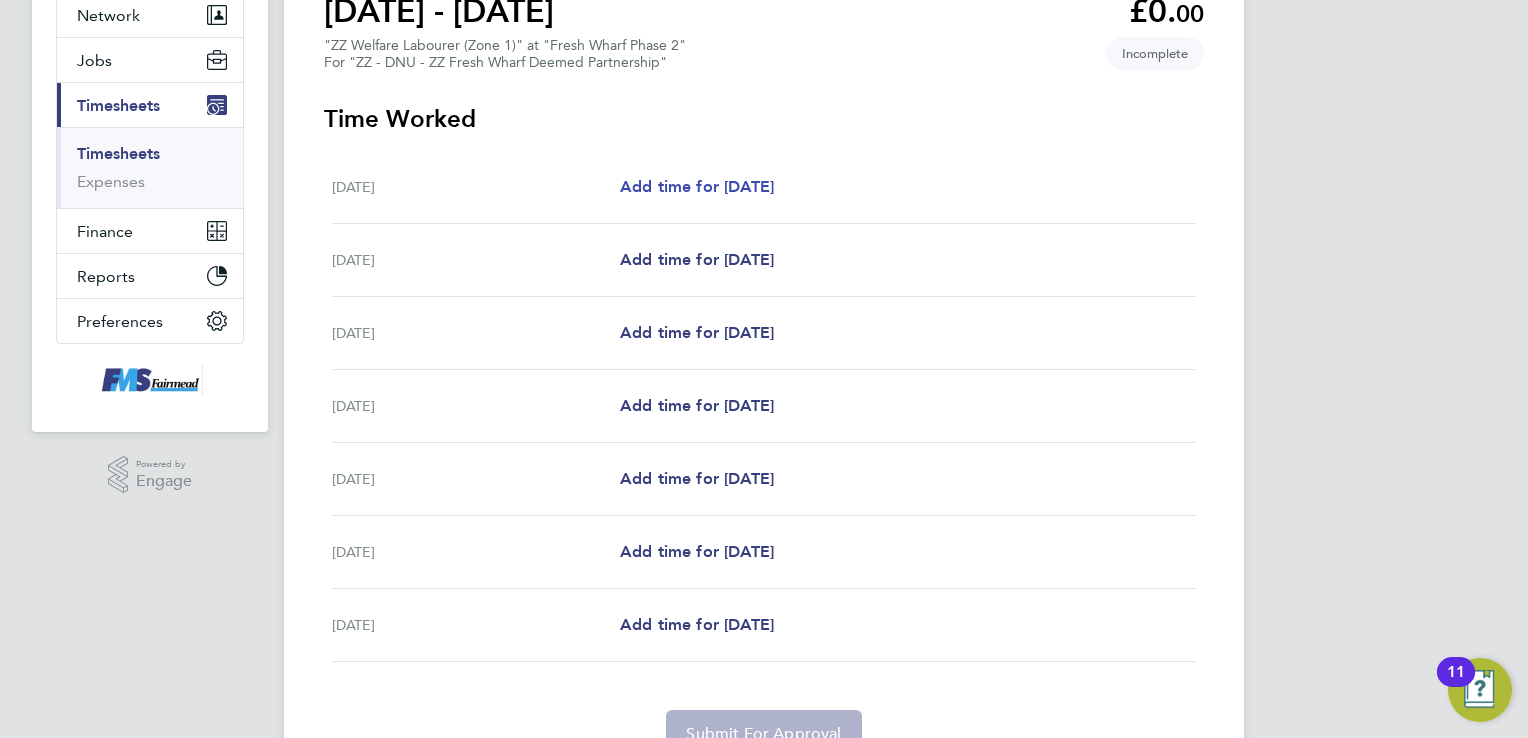 click on "Add time for [DATE]" at bounding box center [697, 187] 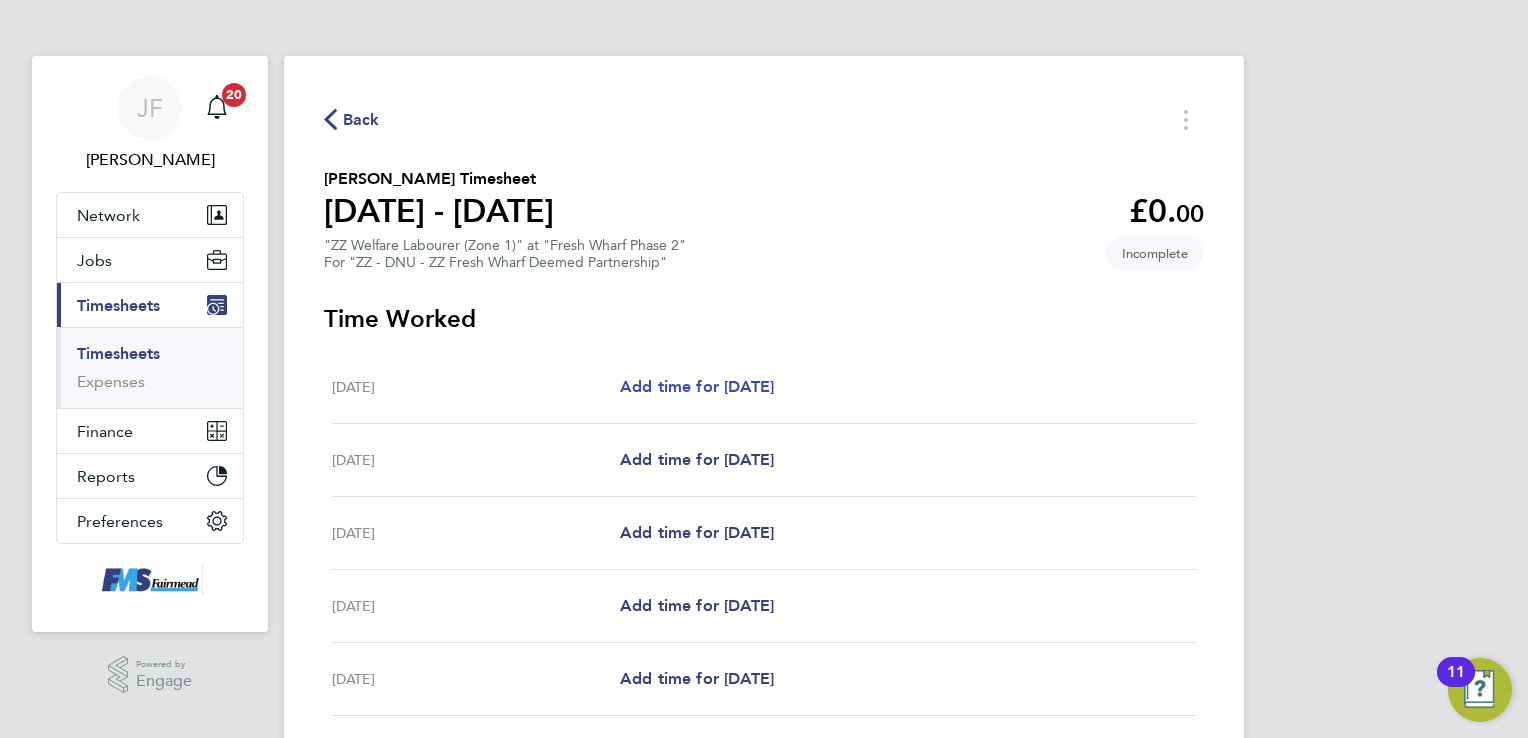 select on "30" 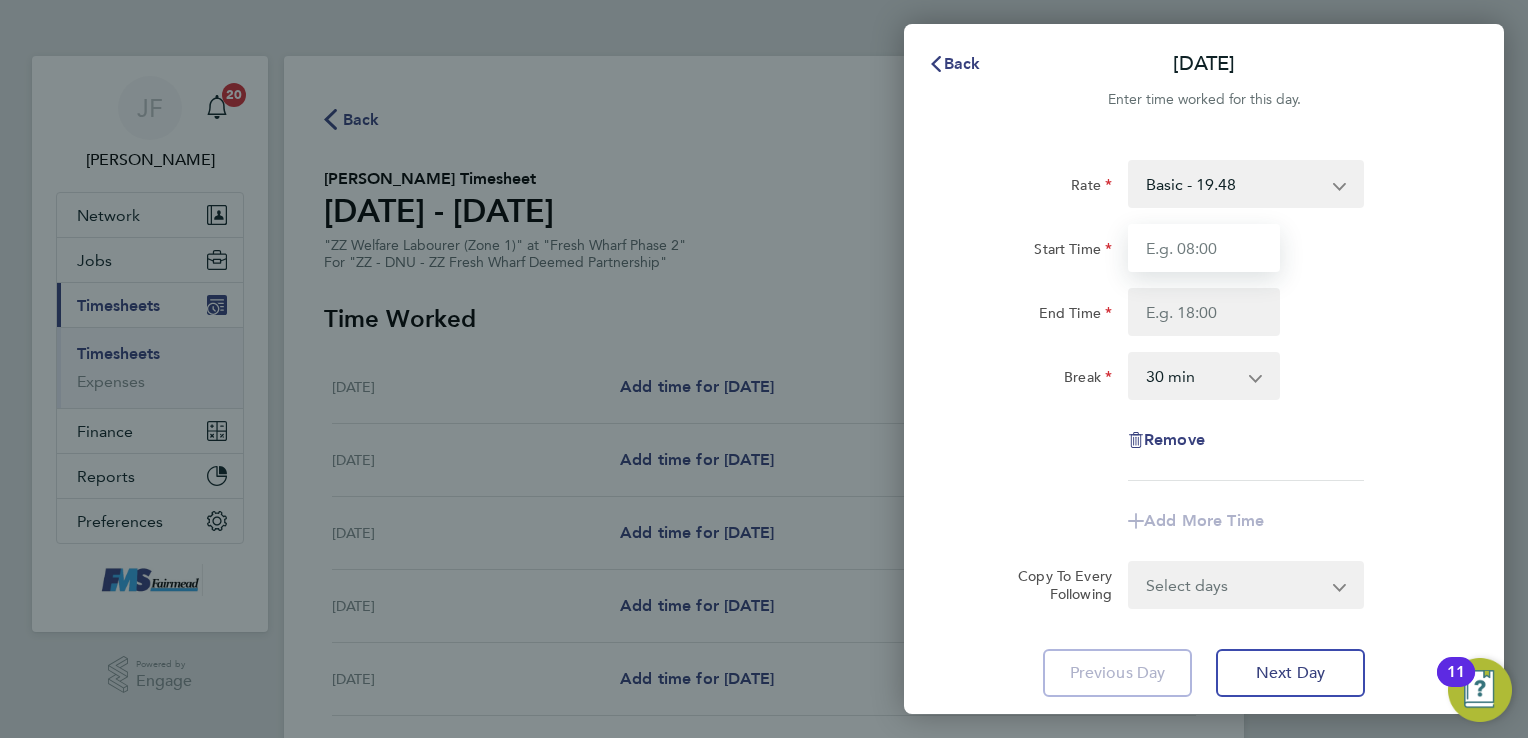 click on "Start Time" at bounding box center [1204, 248] 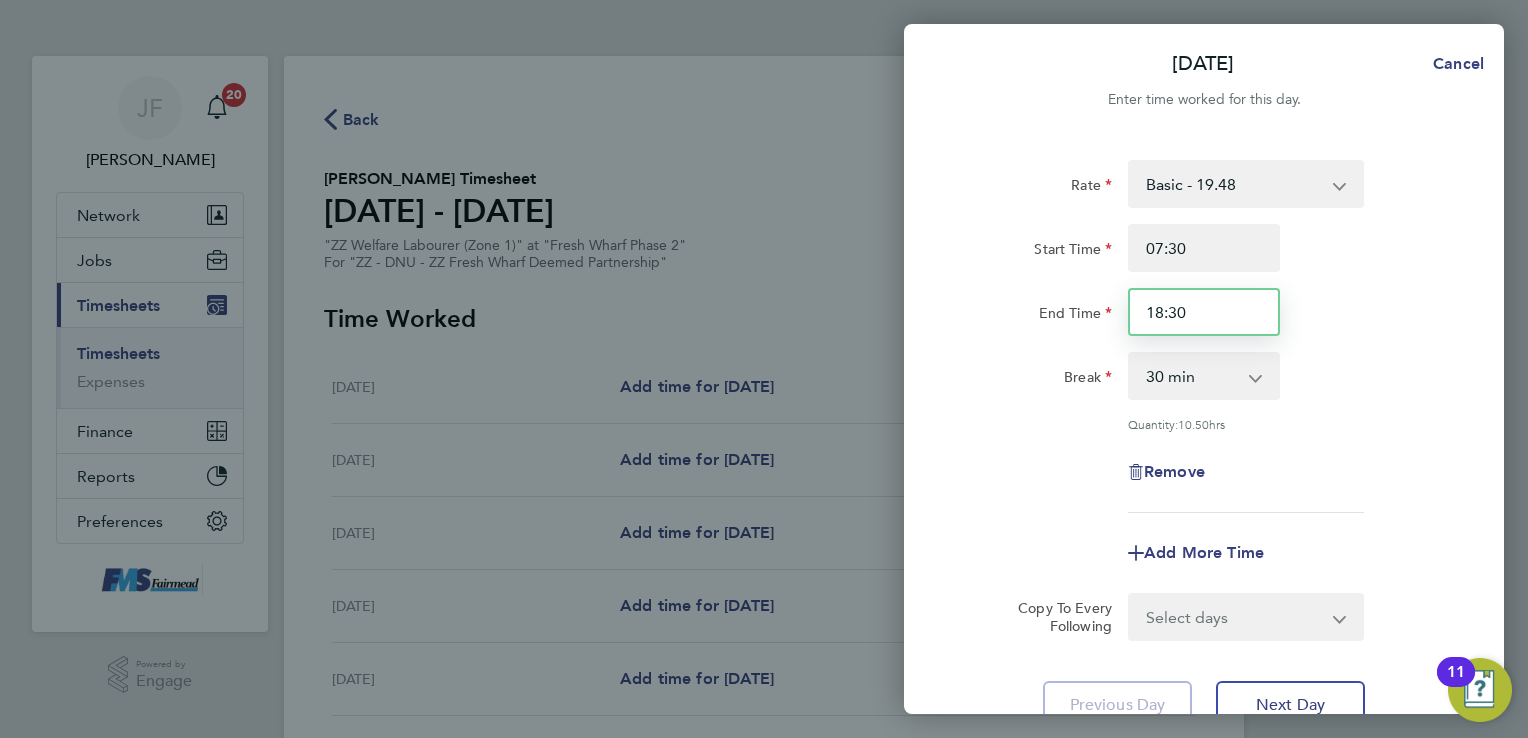 click on "18:30" at bounding box center (1204, 312) 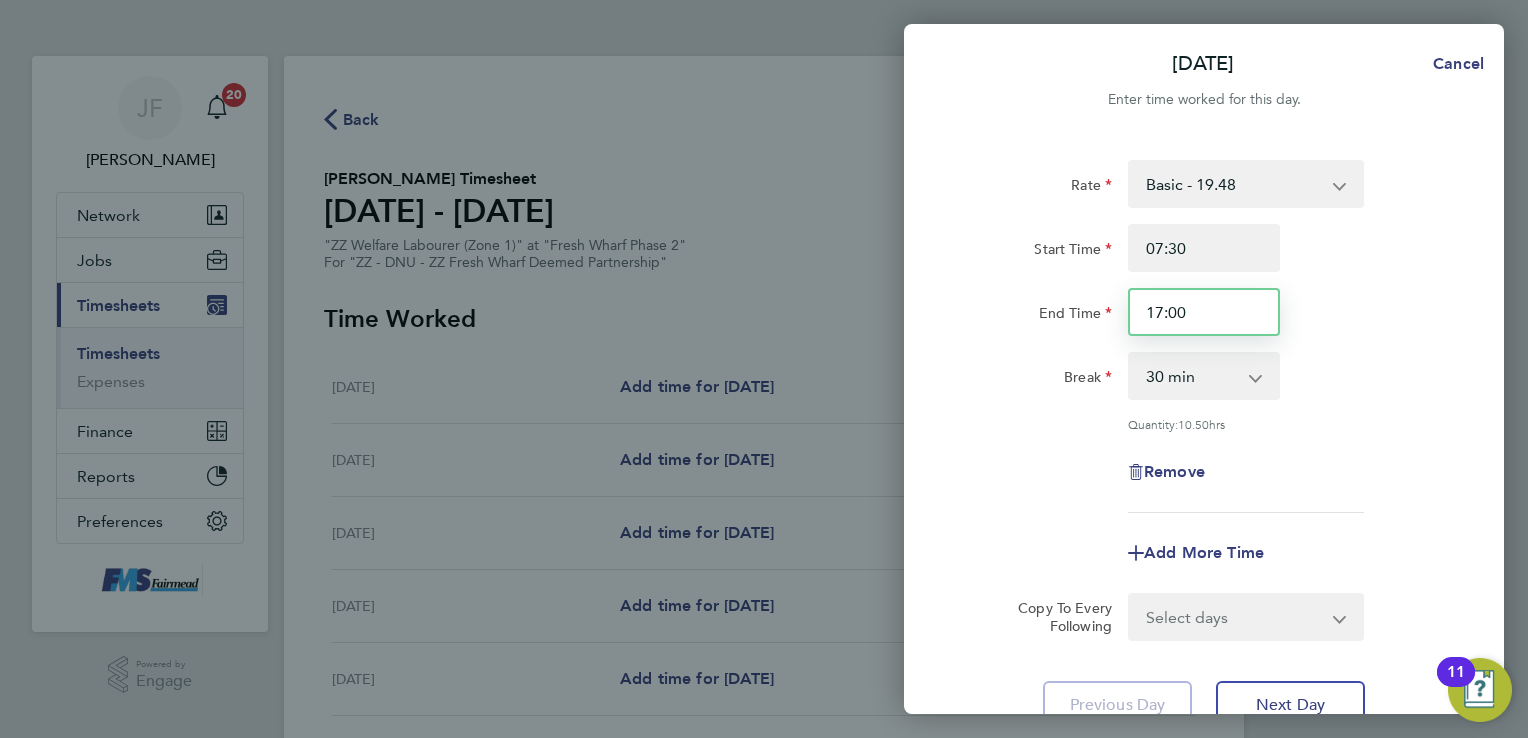 type on "17:00" 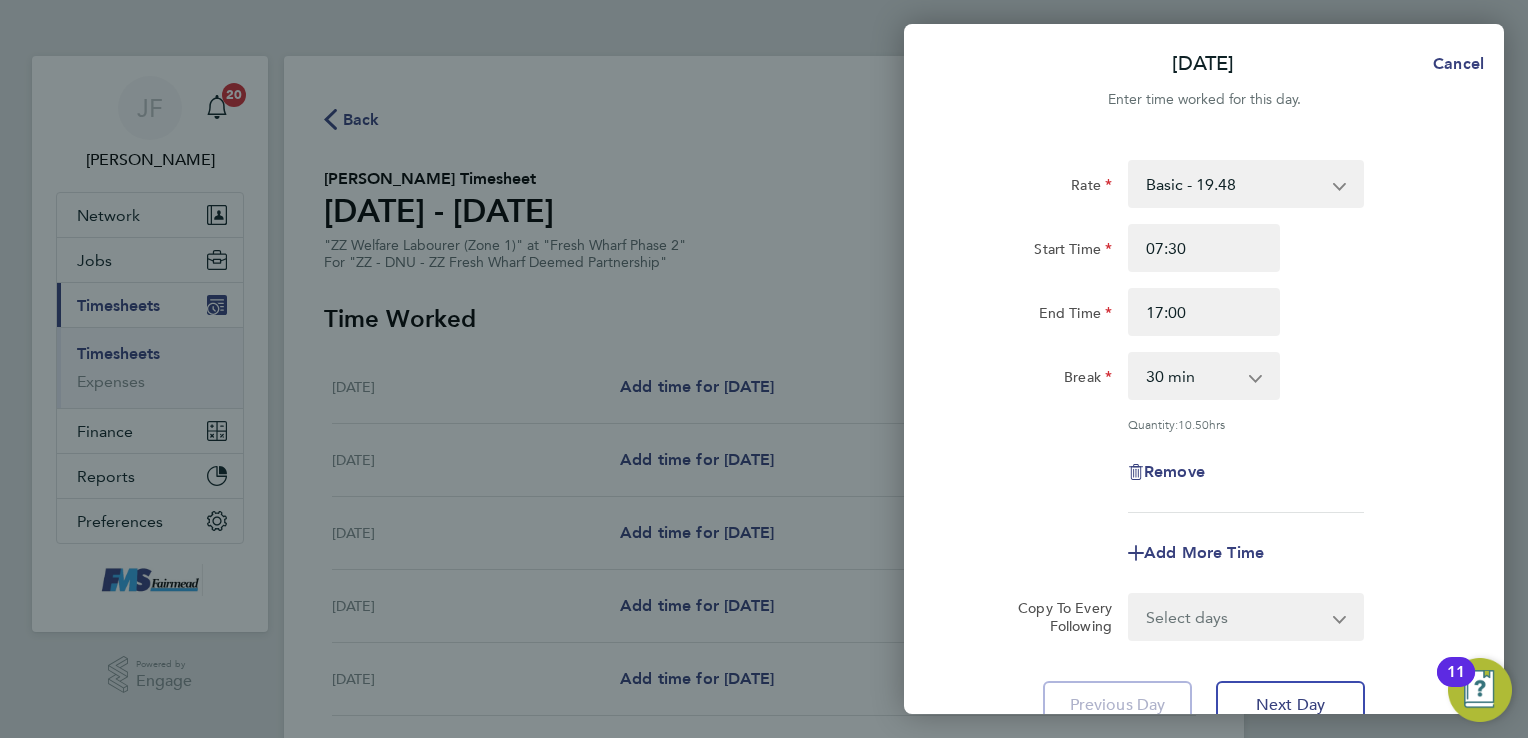 click on "End Time 17:00" 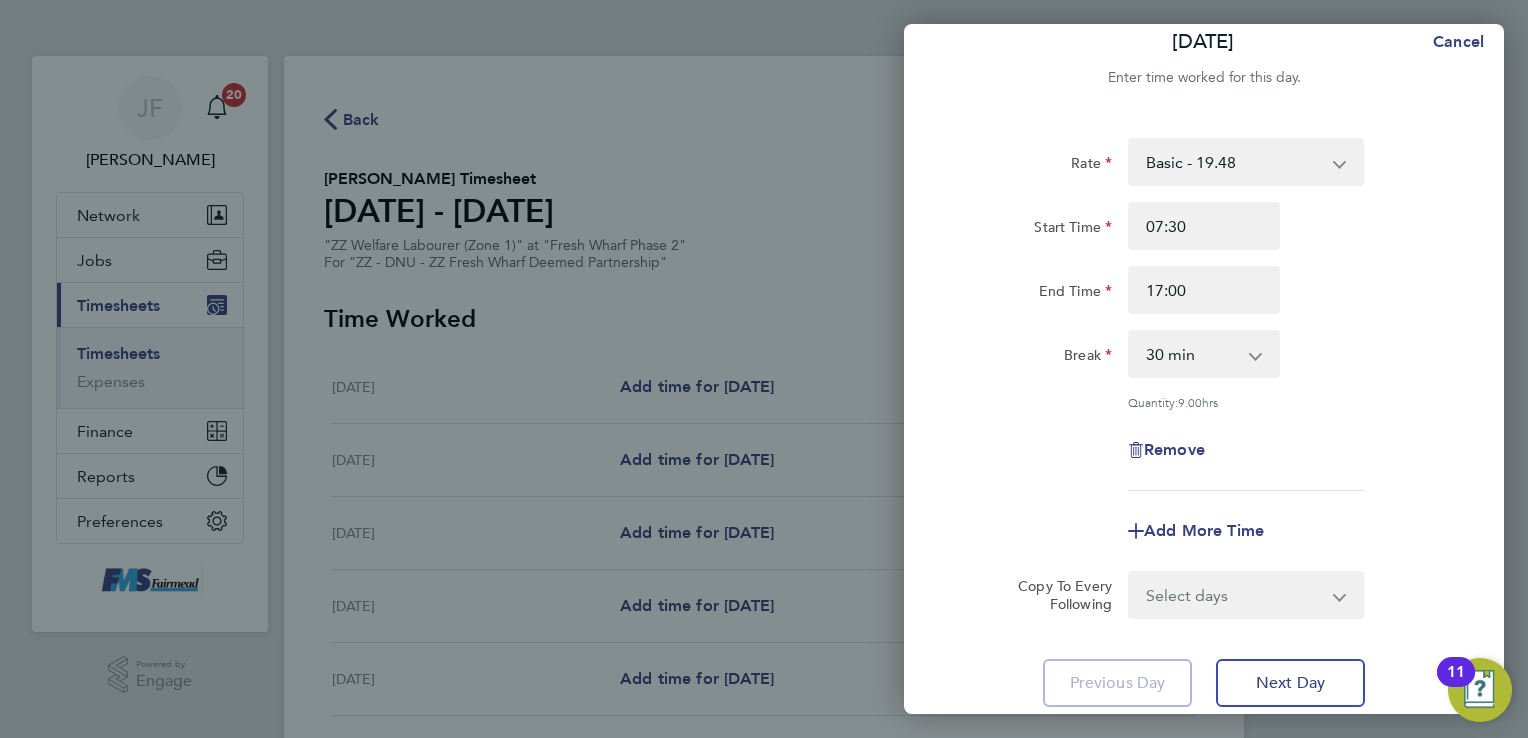 scroll, scrollTop: 0, scrollLeft: 0, axis: both 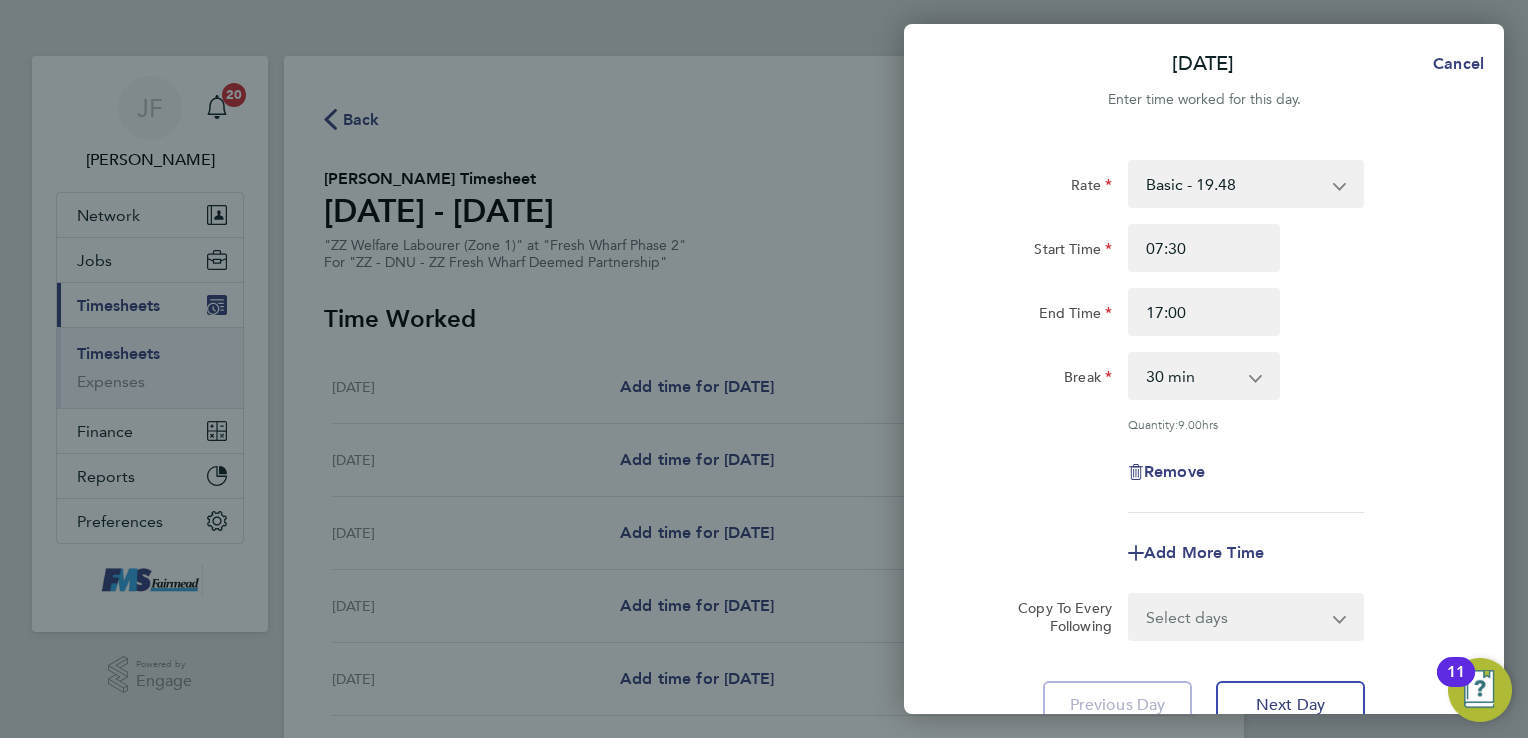 click on "Select days   Day   Weekday (Mon-Fri)   Weekend (Sat-Sun)   [DATE]   [DATE]   [DATE]   [DATE]   [DATE]   [DATE]" at bounding box center [1235, 617] 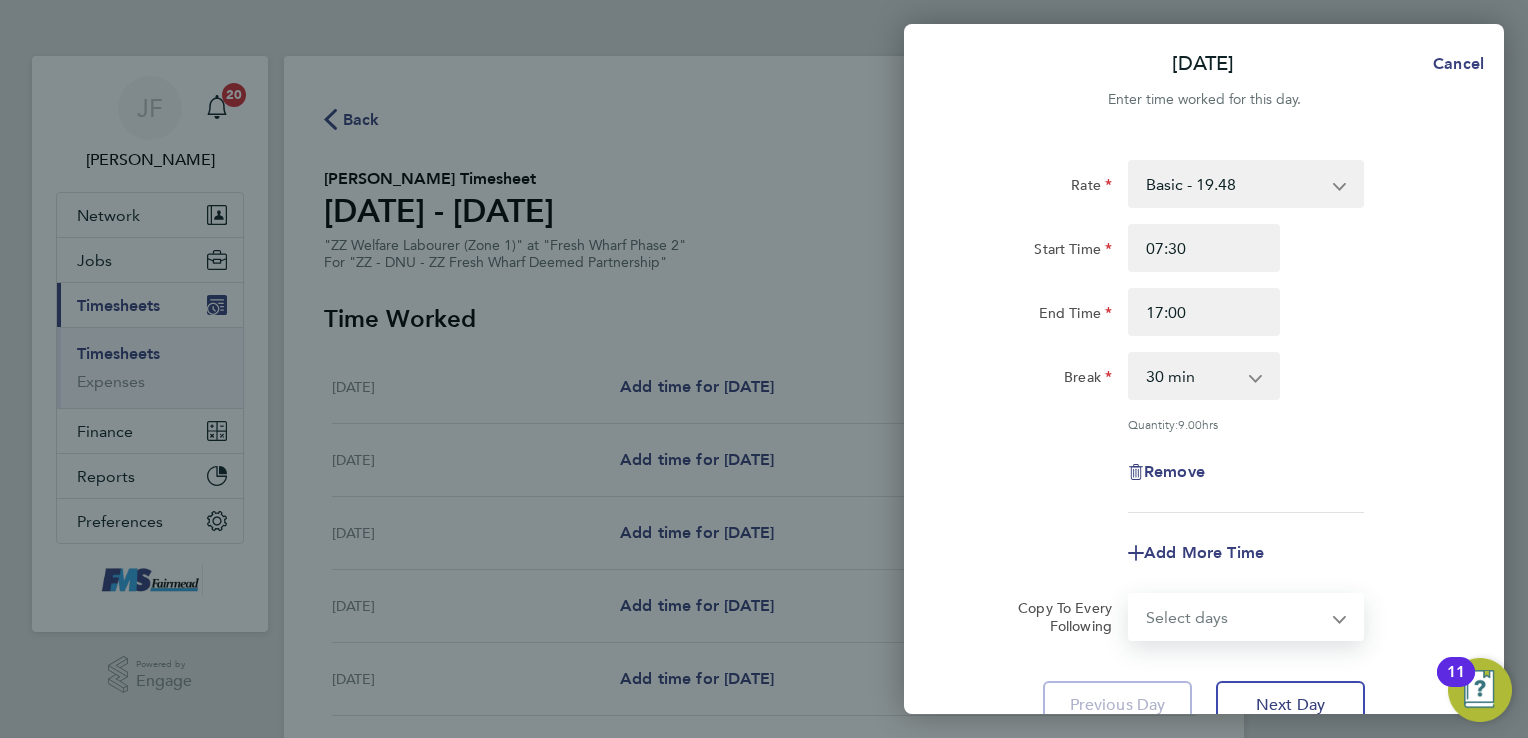 select on "WEEKDAY" 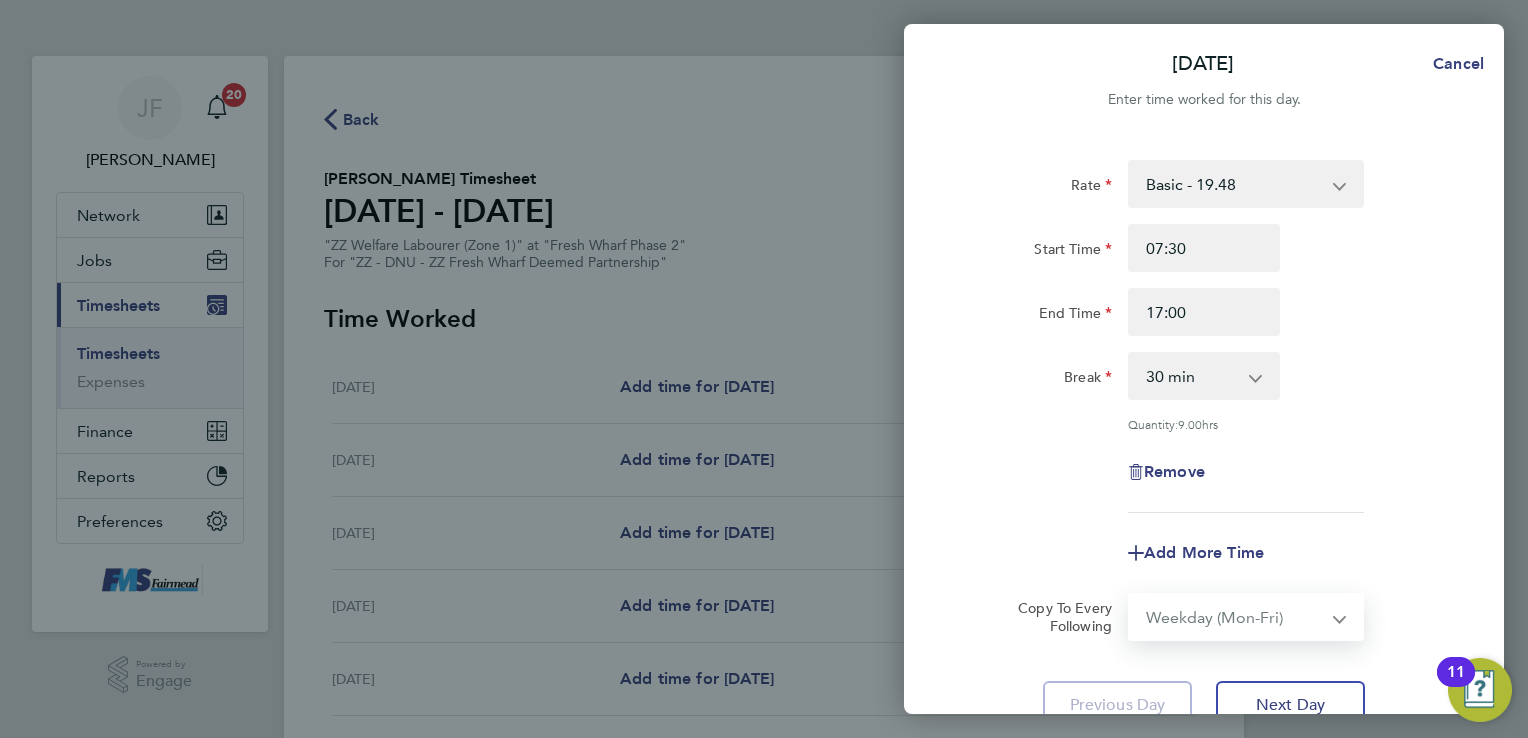 click on "Select days   Day   Weekday (Mon-Fri)   Weekend (Sat-Sun)   [DATE]   [DATE]   [DATE]   [DATE]   [DATE]   [DATE]" at bounding box center [1235, 617] 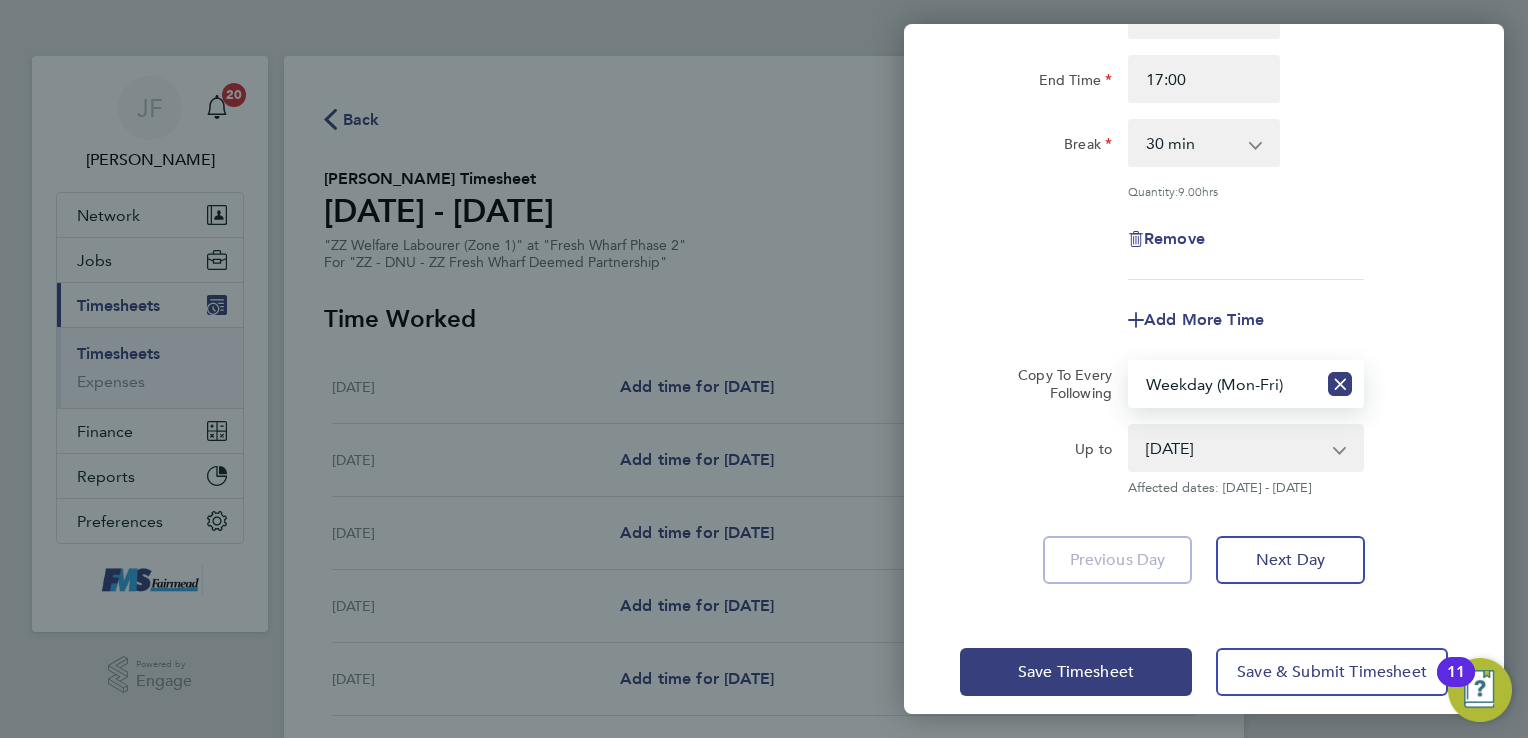 scroll, scrollTop: 252, scrollLeft: 0, axis: vertical 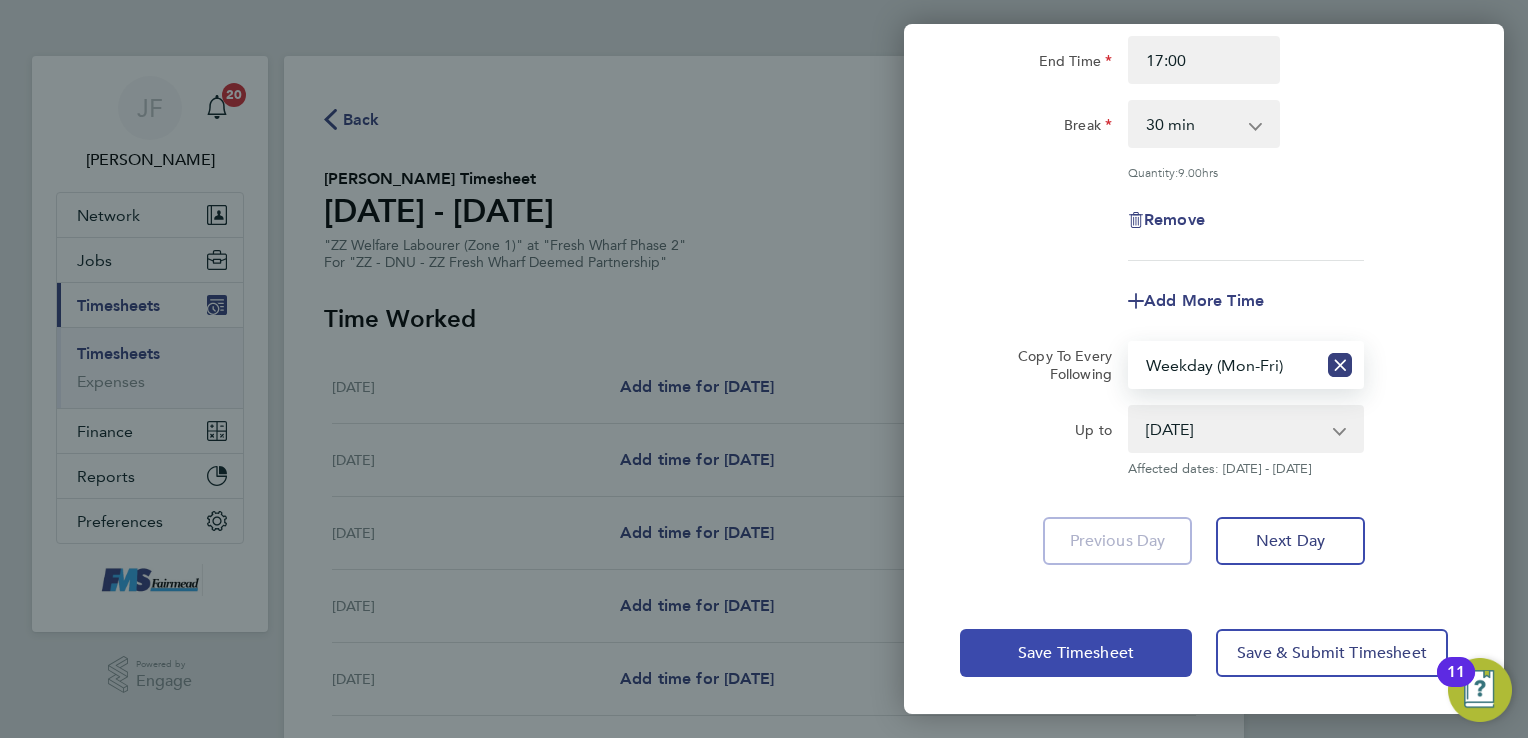 click on "Save Timesheet" 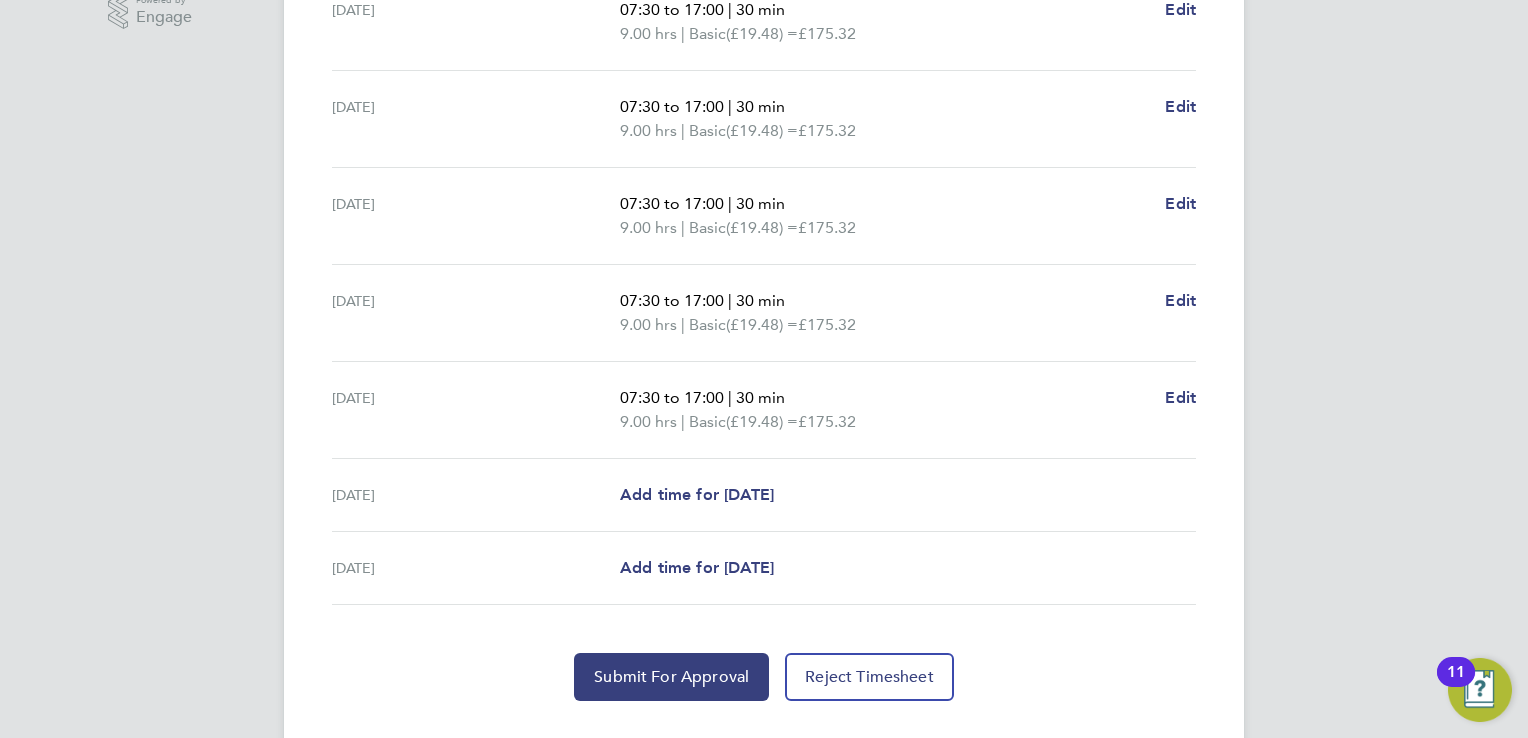 scroll, scrollTop: 704, scrollLeft: 0, axis: vertical 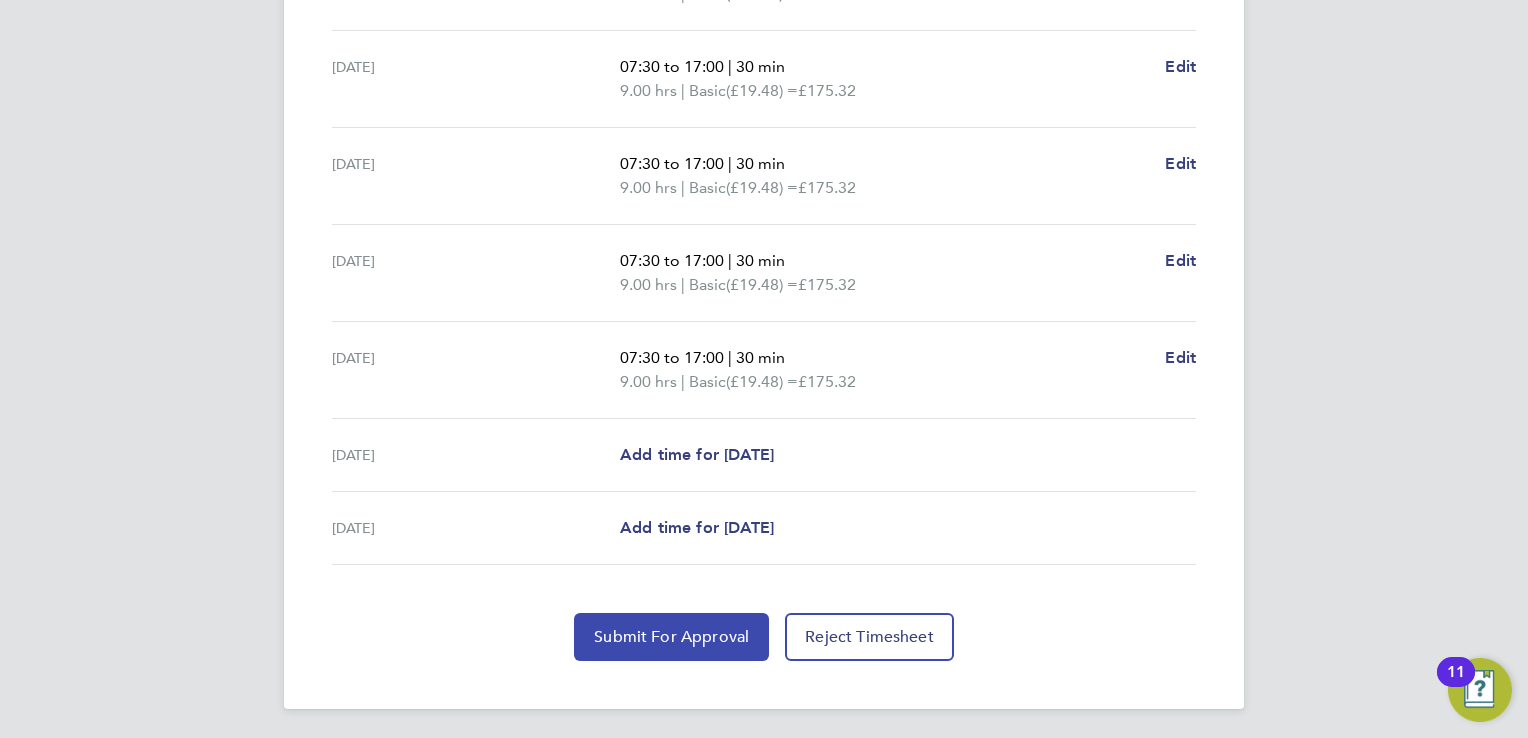 click on "Submit For Approval" 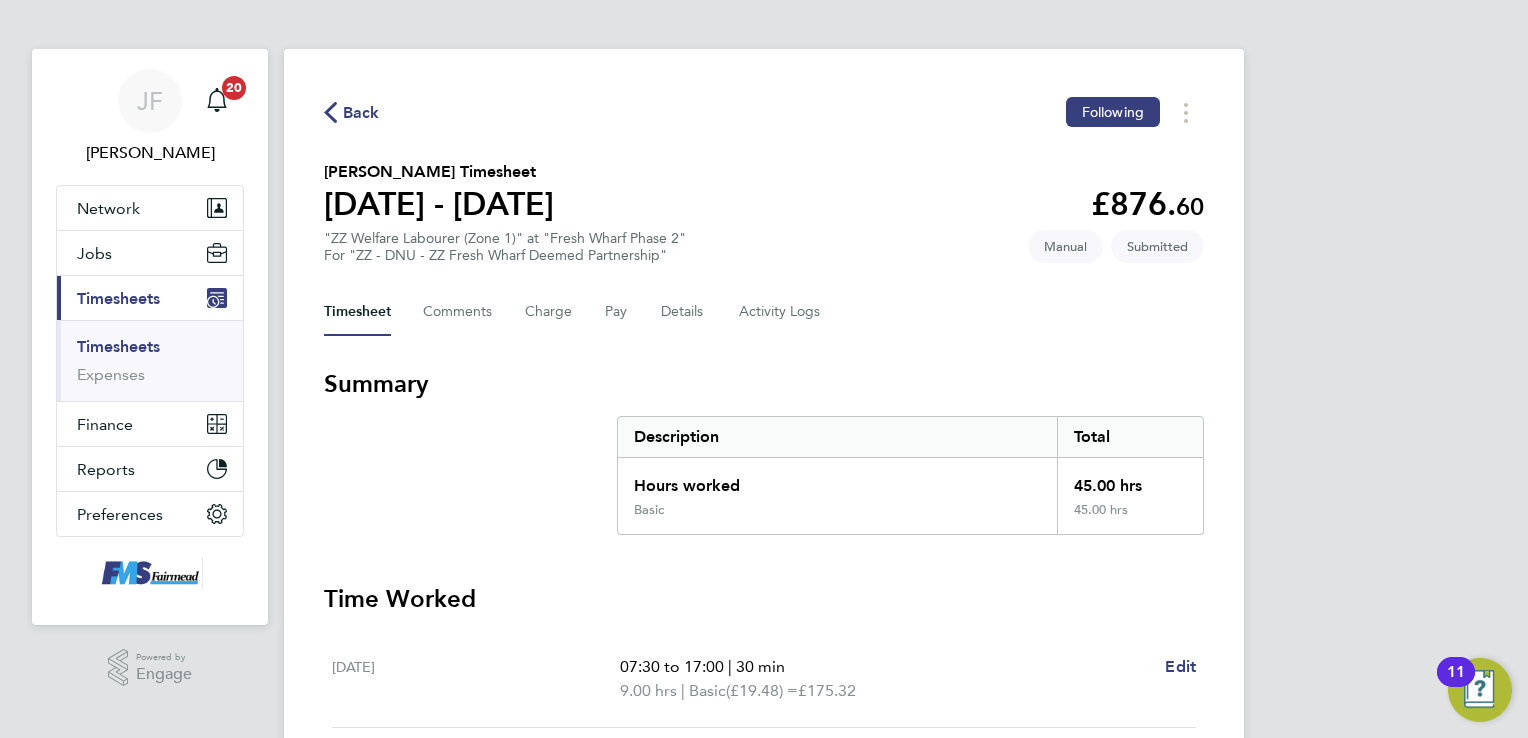 scroll, scrollTop: 0, scrollLeft: 0, axis: both 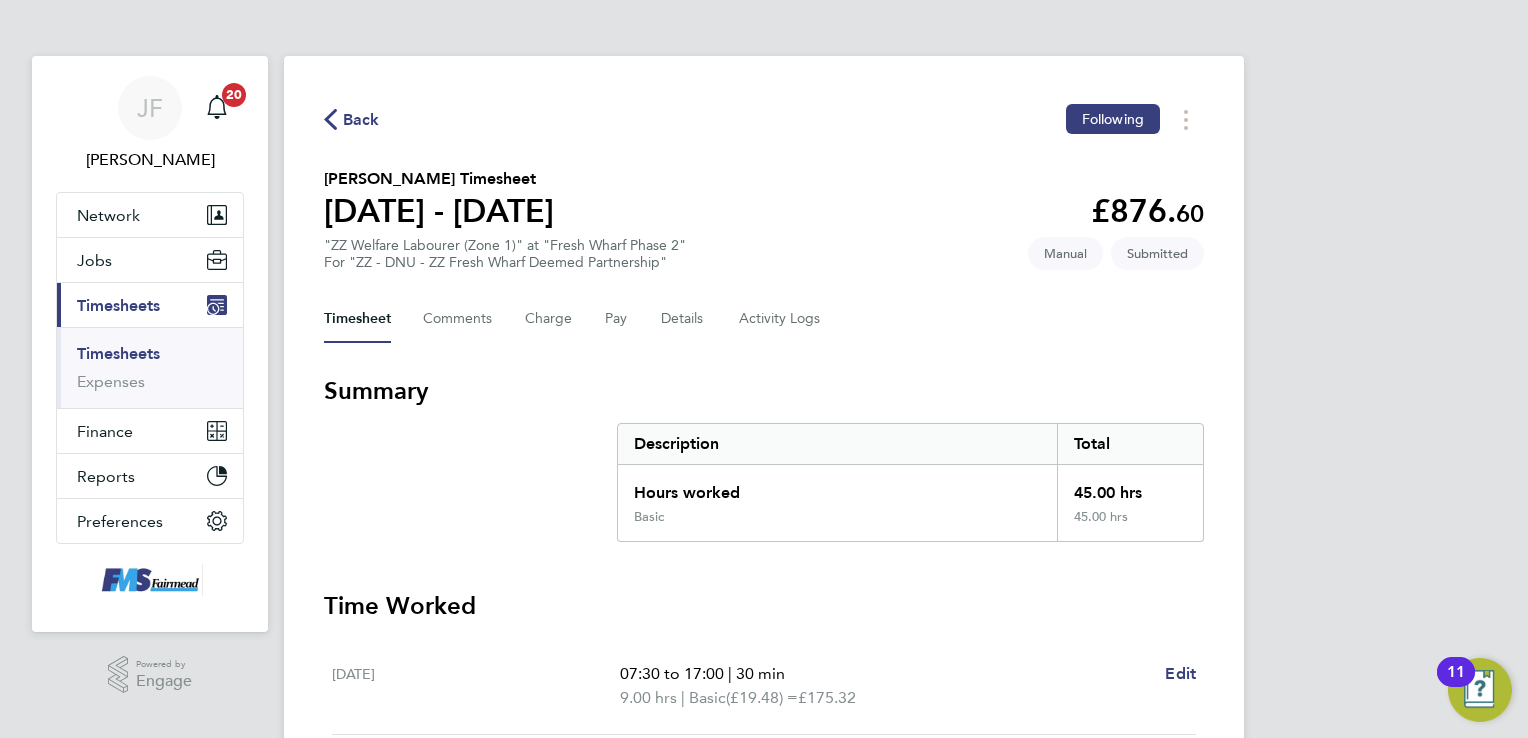 click on "Timesheets" at bounding box center (118, 353) 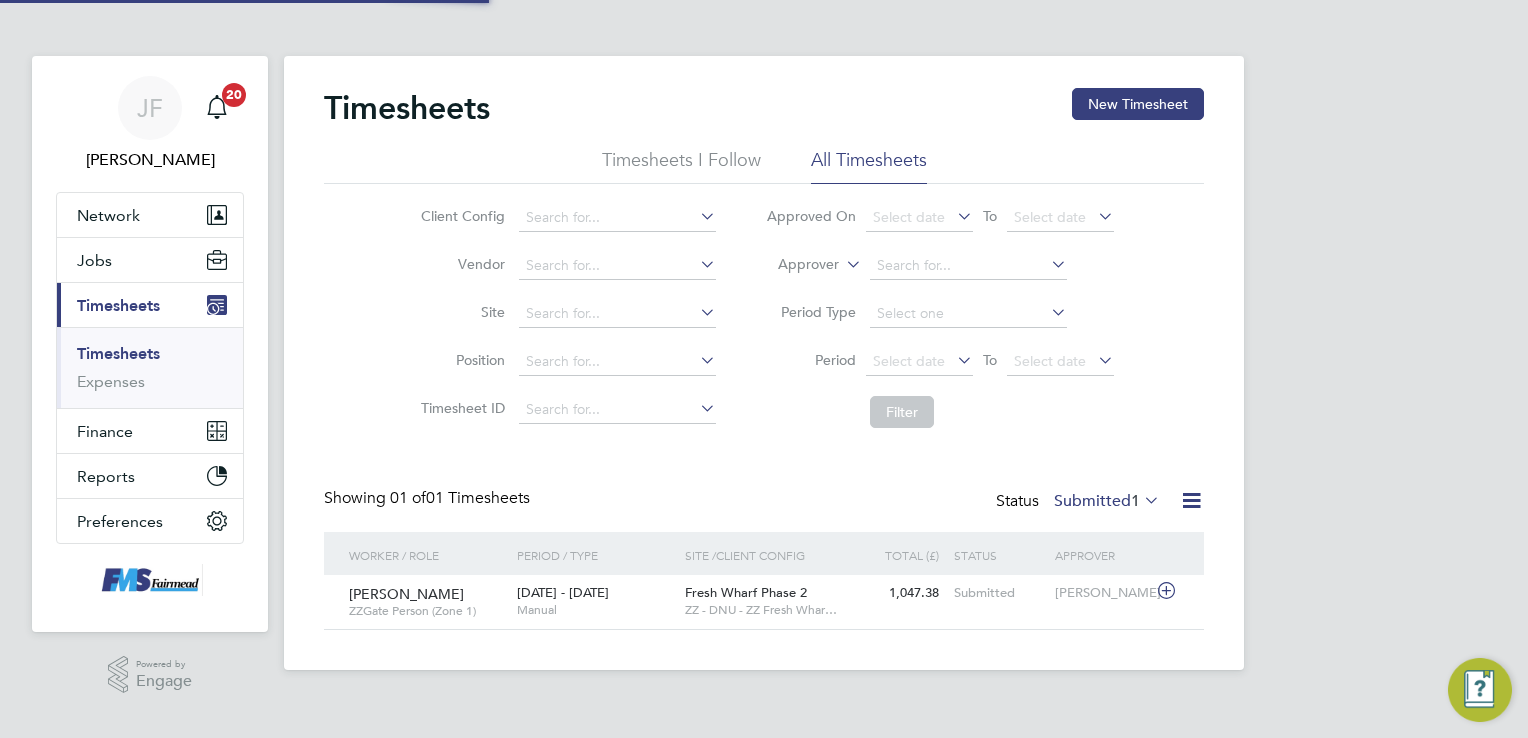 scroll, scrollTop: 9, scrollLeft: 10, axis: both 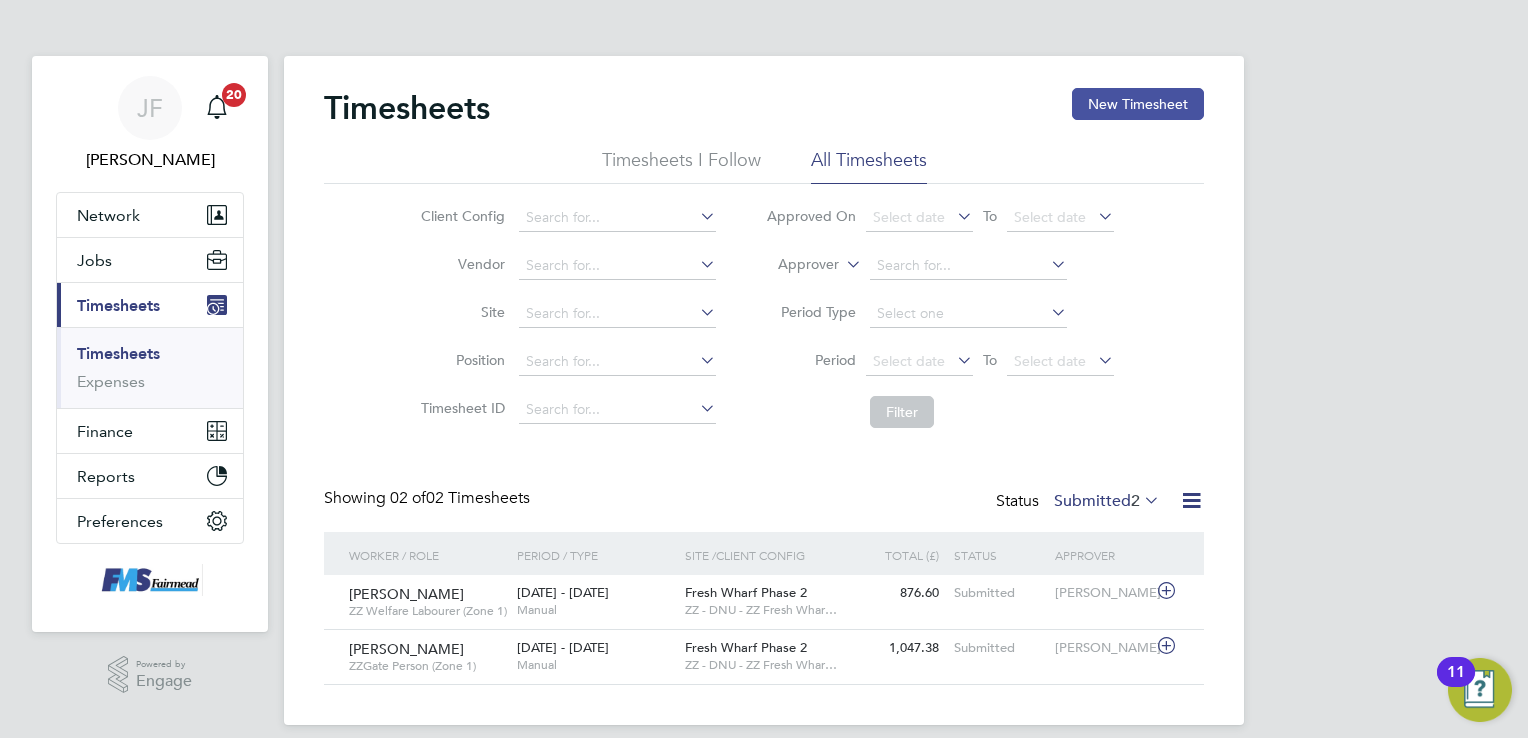 click on "New Timesheet" 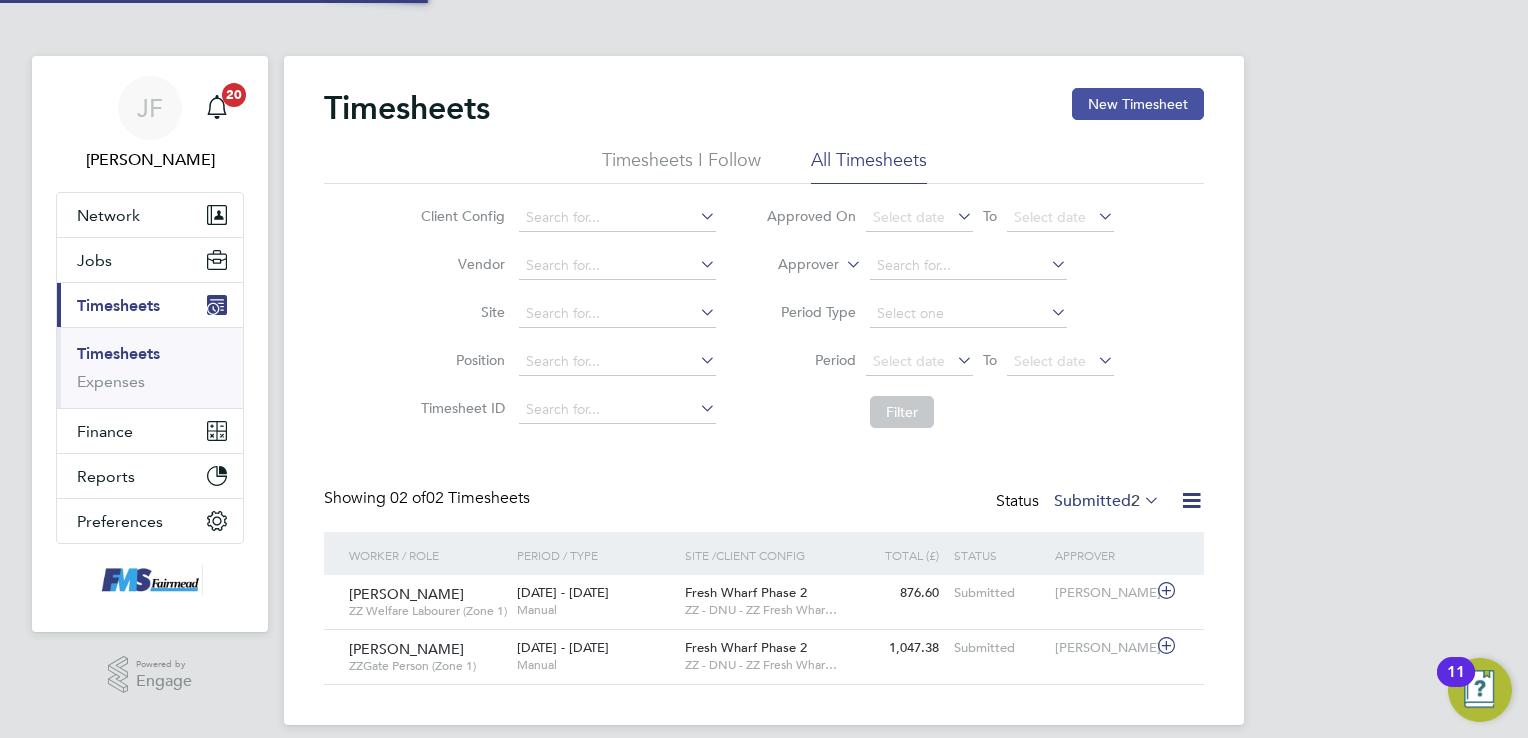 scroll, scrollTop: 10, scrollLeft: 10, axis: both 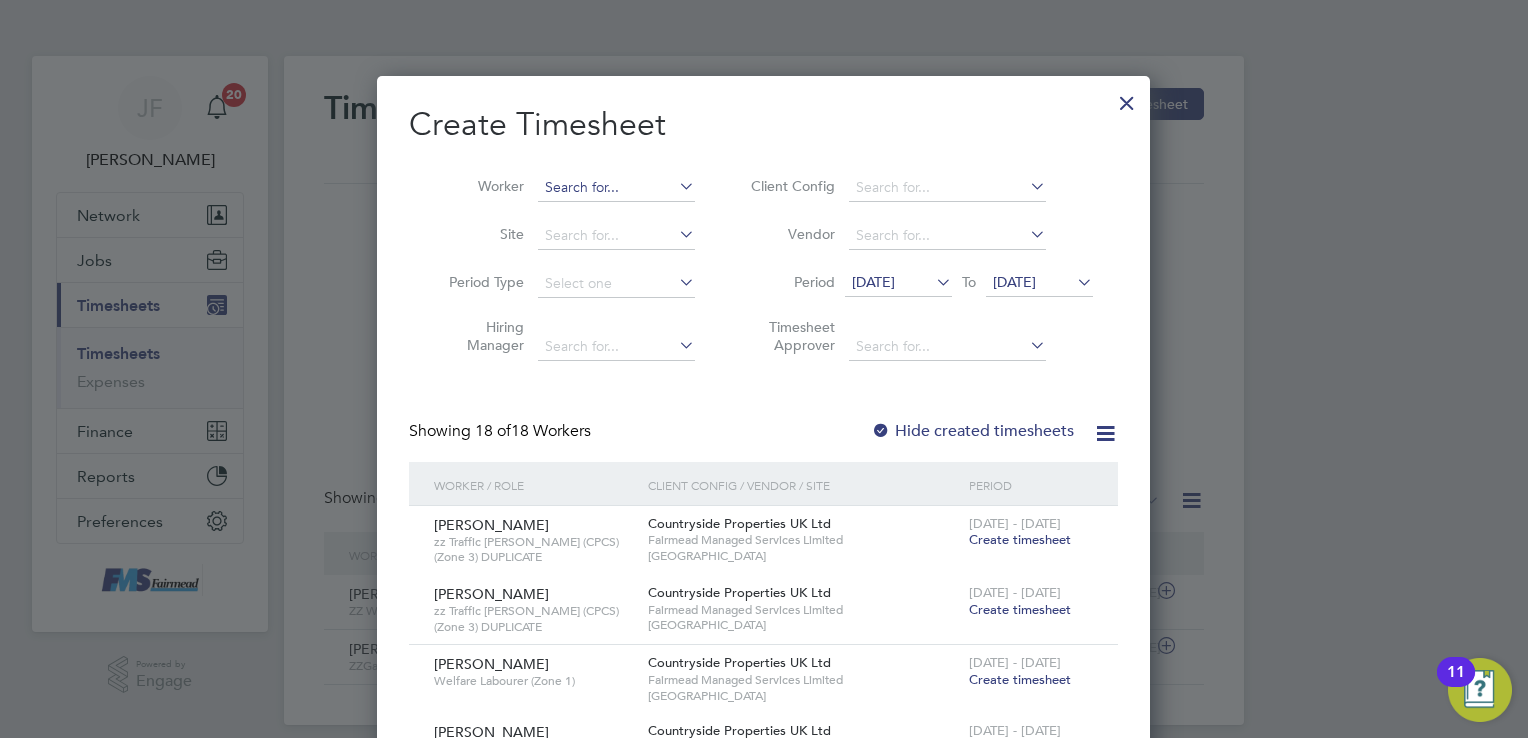 click at bounding box center (616, 188) 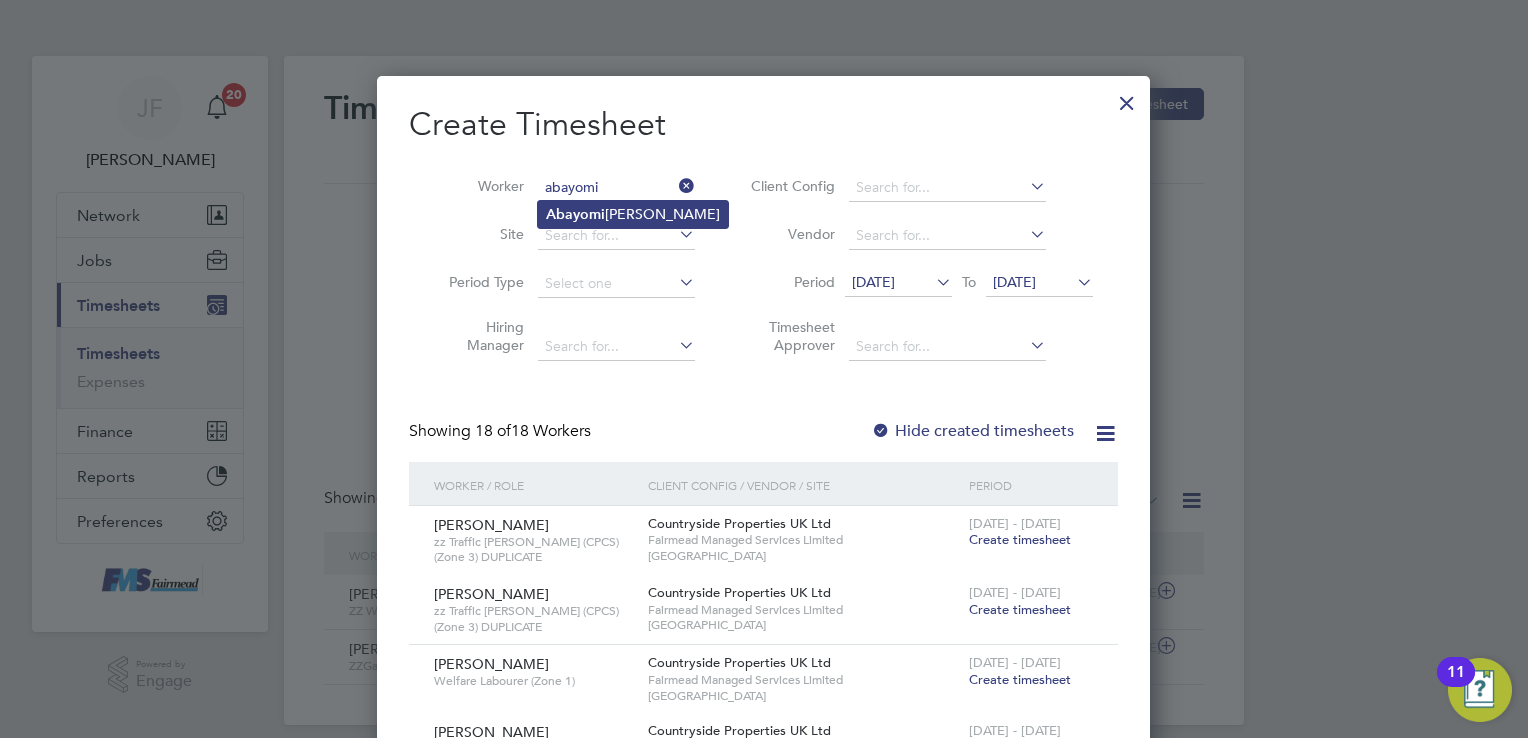 click on "Abayomi" 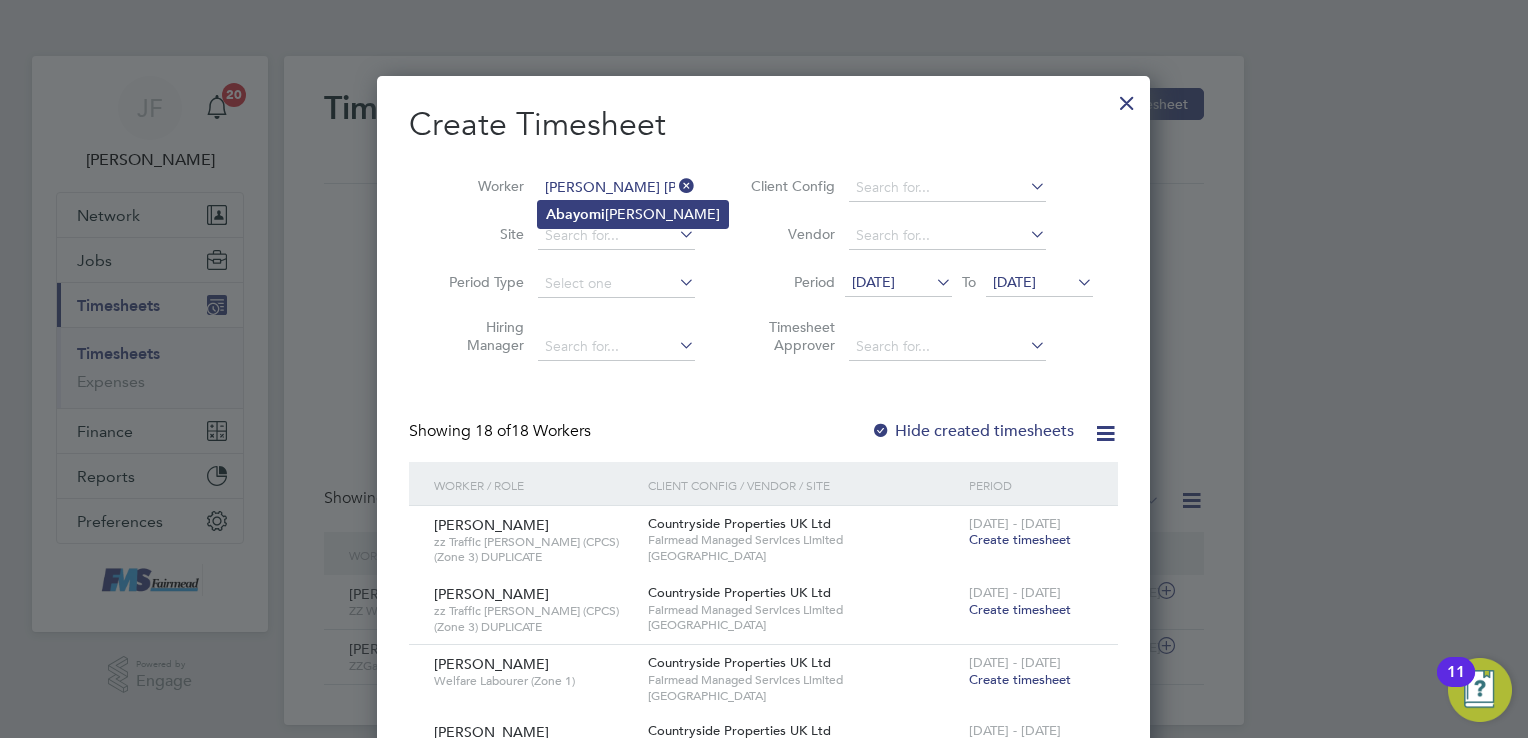 scroll, scrollTop: 11, scrollLeft: 10, axis: both 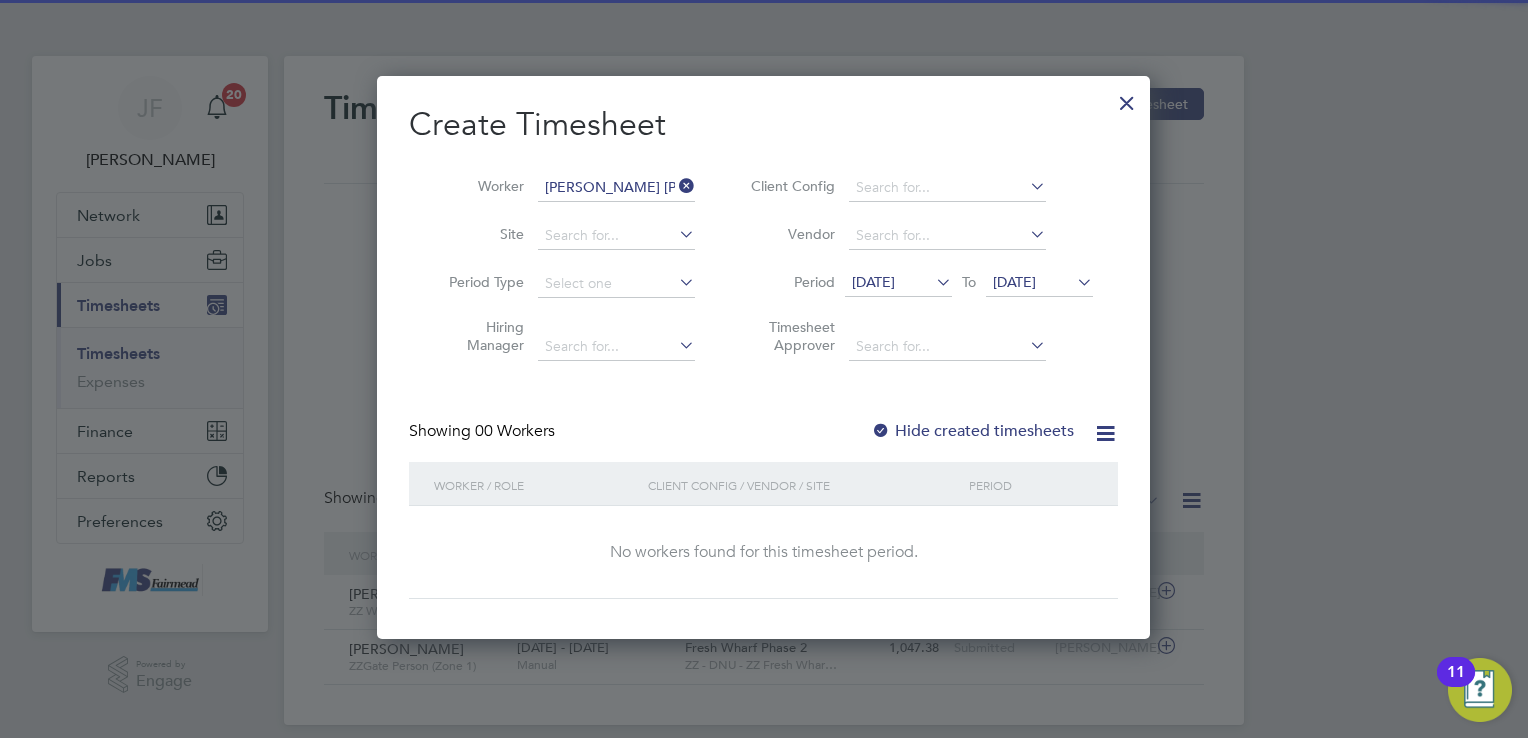 click on "[DATE]" at bounding box center [873, 282] 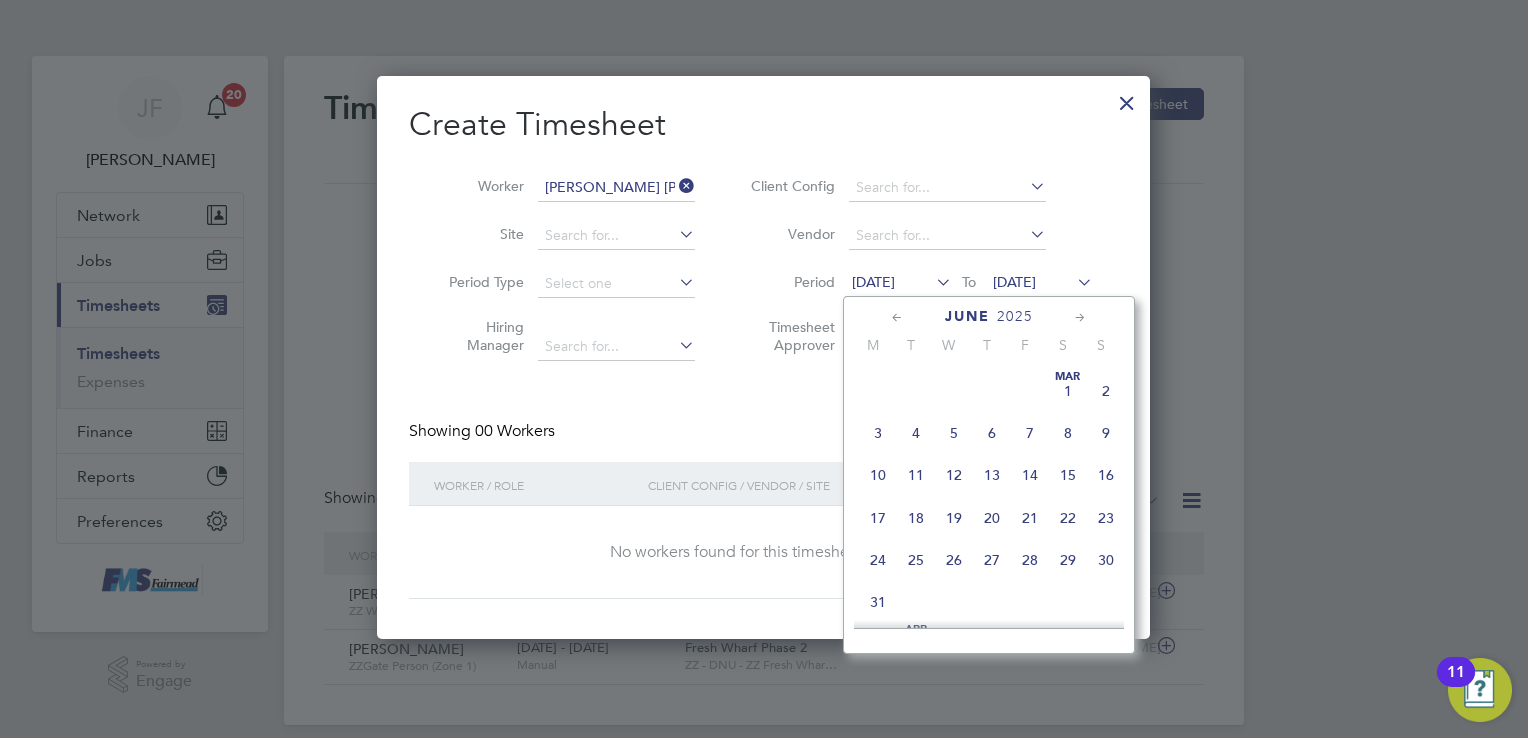 scroll, scrollTop: 783, scrollLeft: 0, axis: vertical 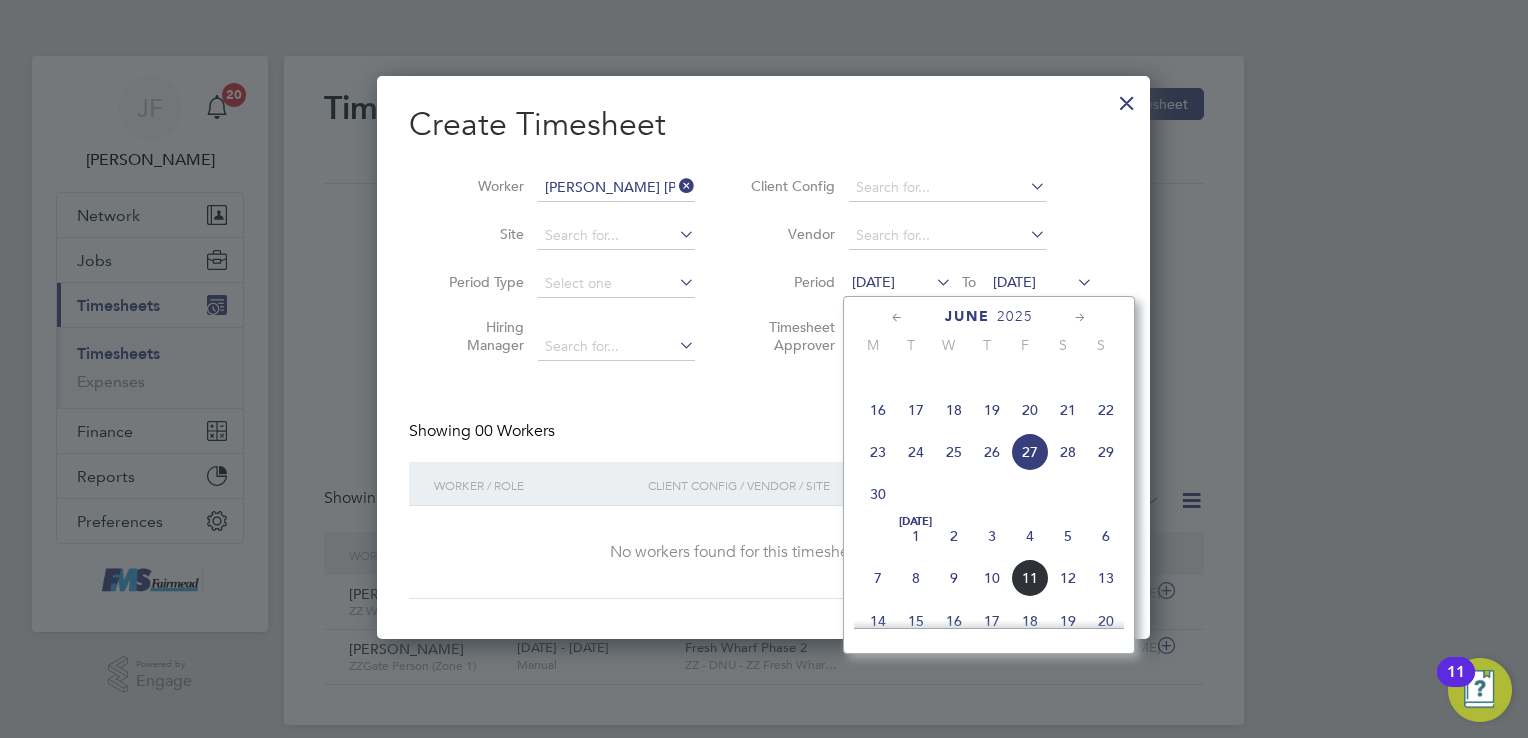 click on "7" 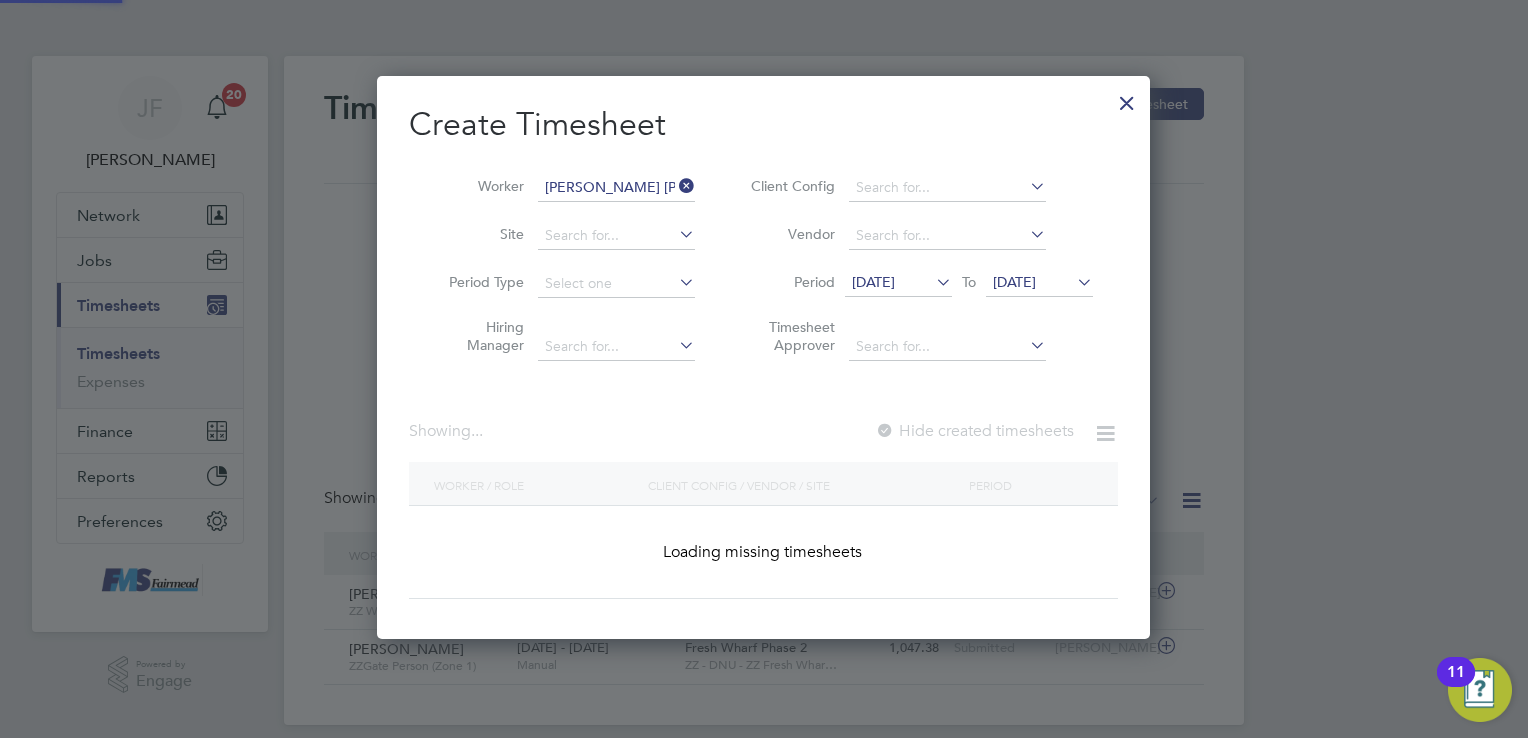 scroll, scrollTop: 9, scrollLeft: 10, axis: both 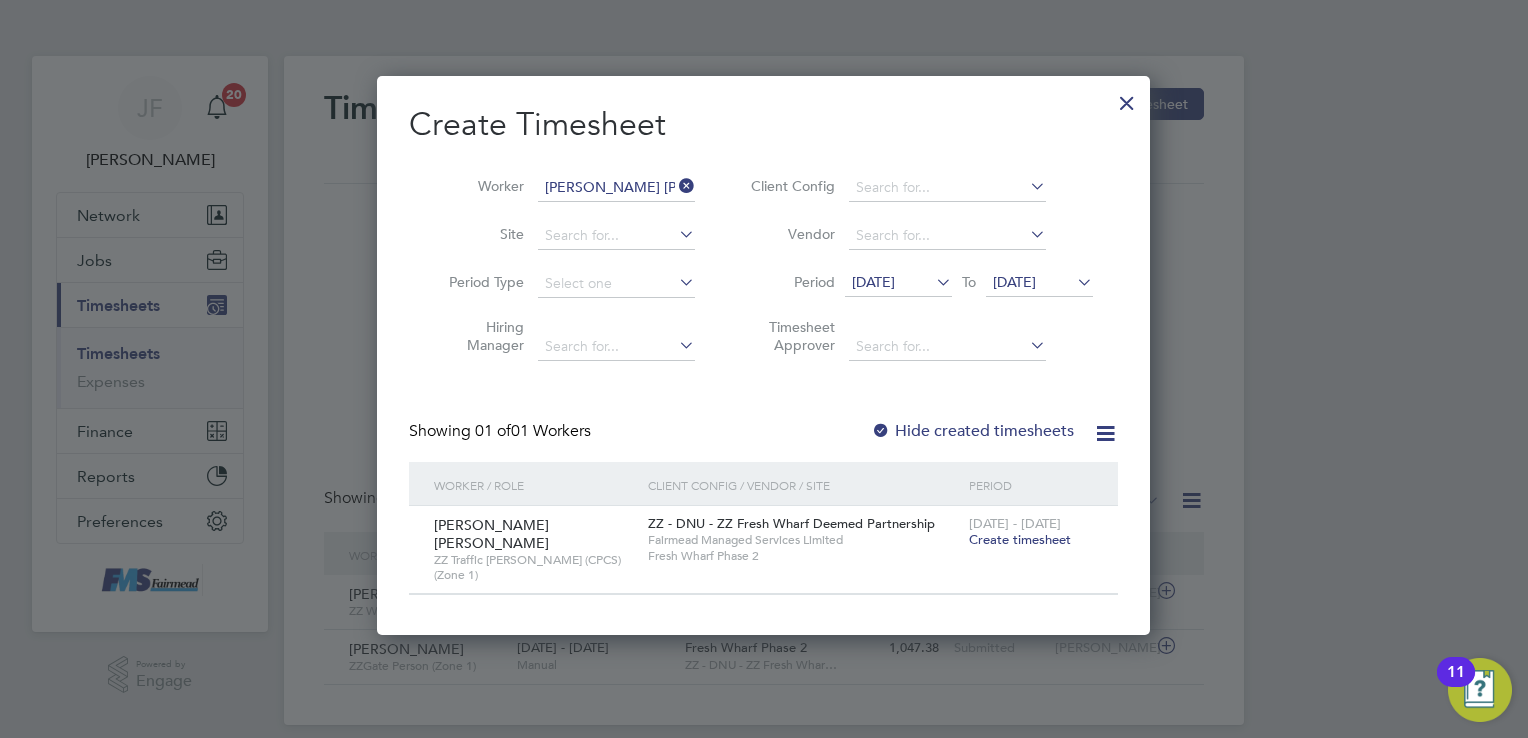 click on "Create timesheet" at bounding box center (1020, 539) 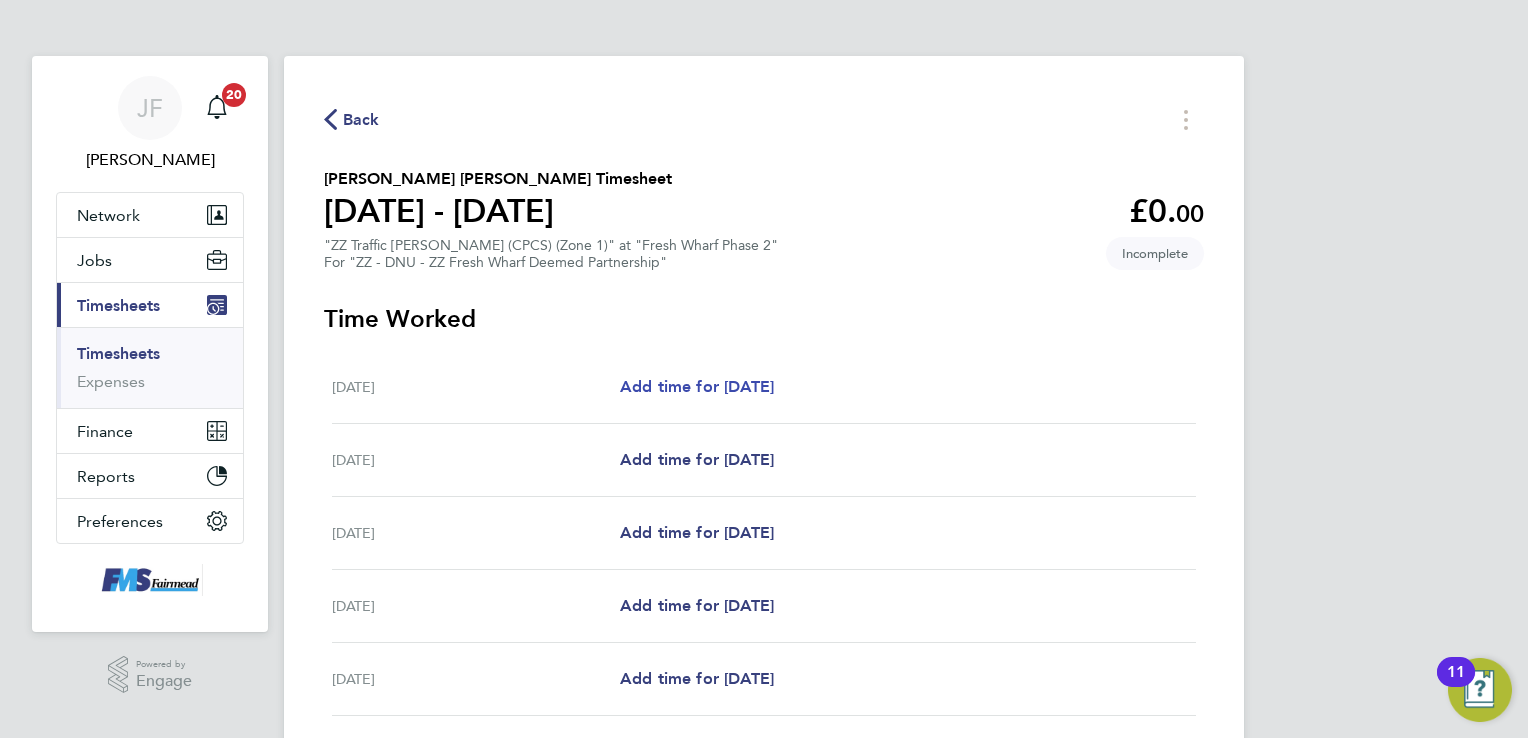 click on "Add time for [DATE]" at bounding box center (697, 386) 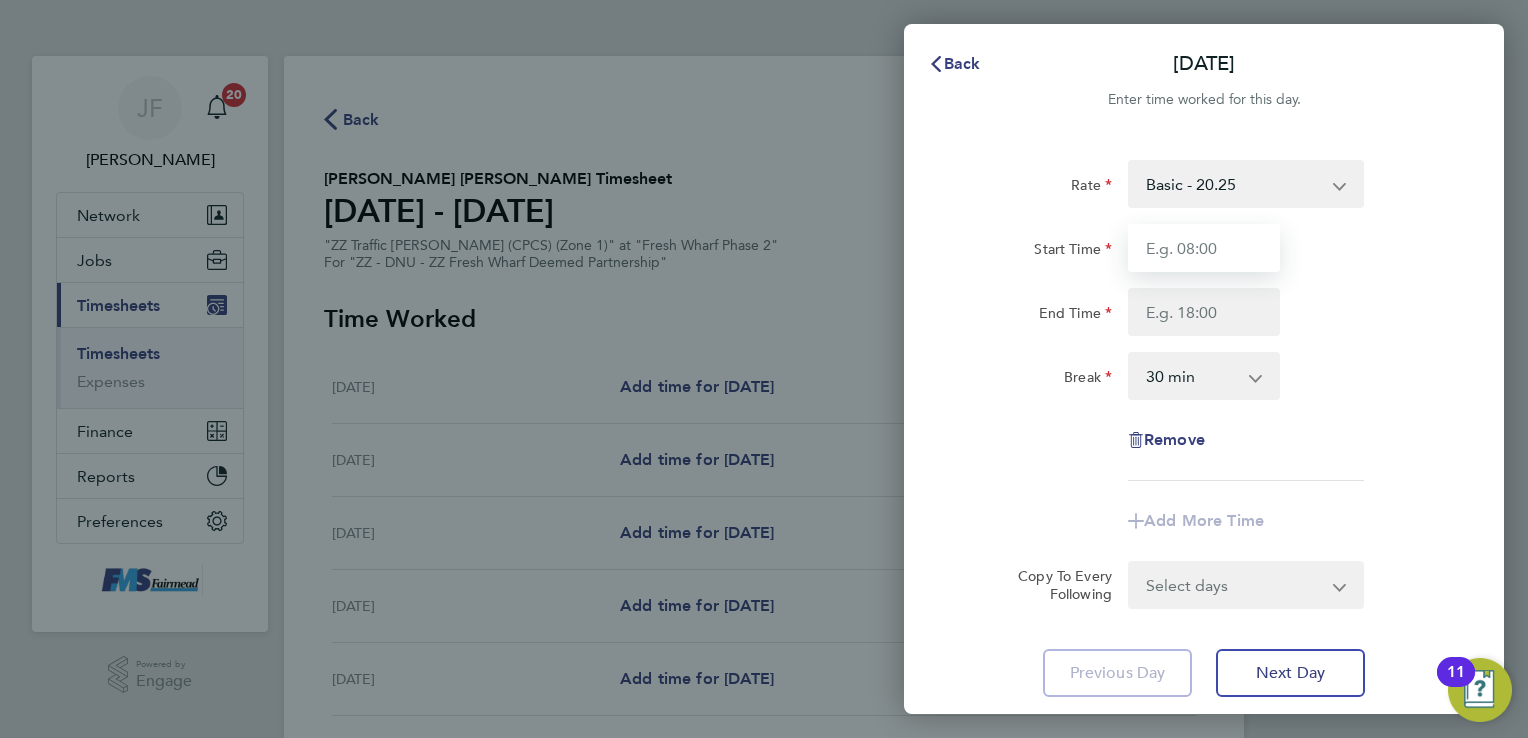 click on "Start Time" at bounding box center (1204, 248) 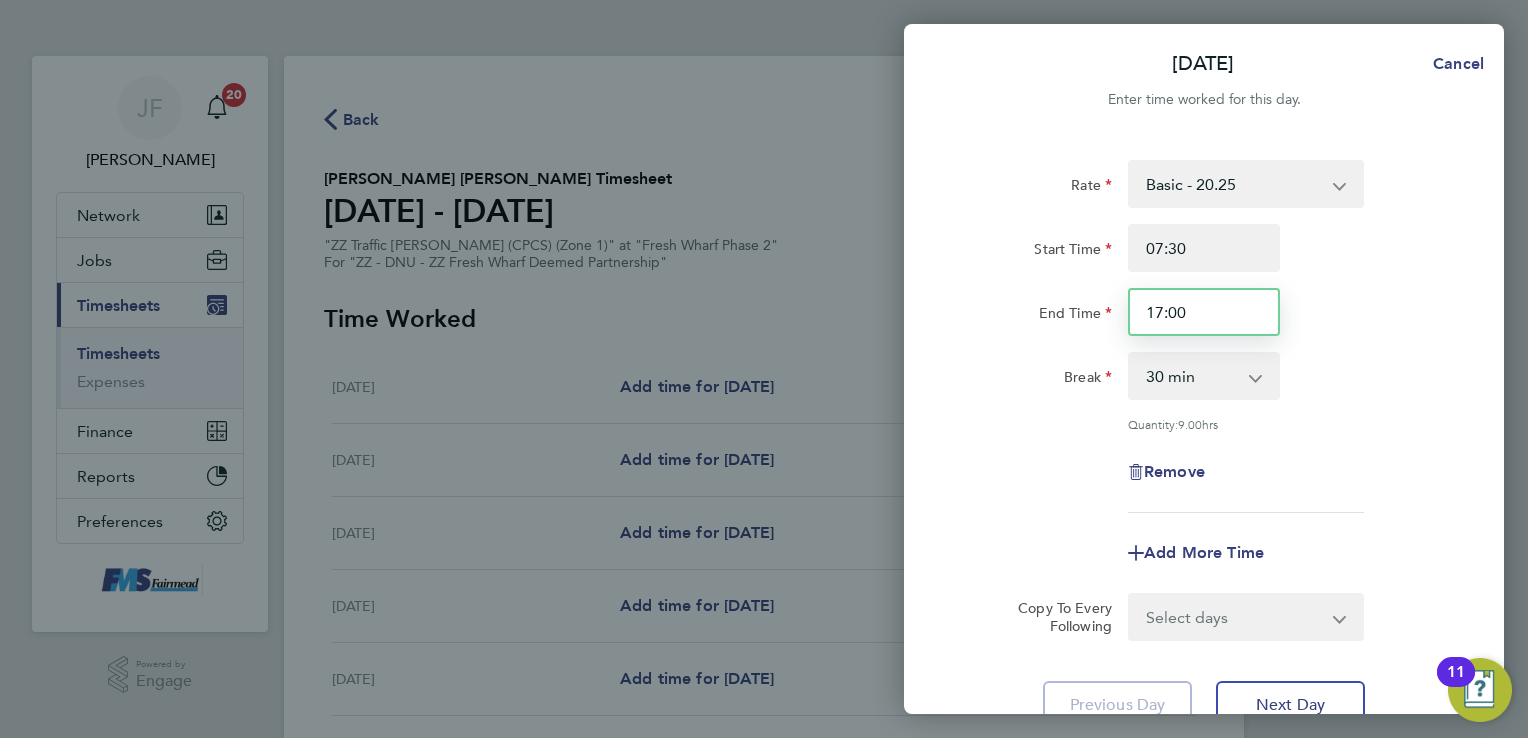 click on "17:00" at bounding box center [1204, 312] 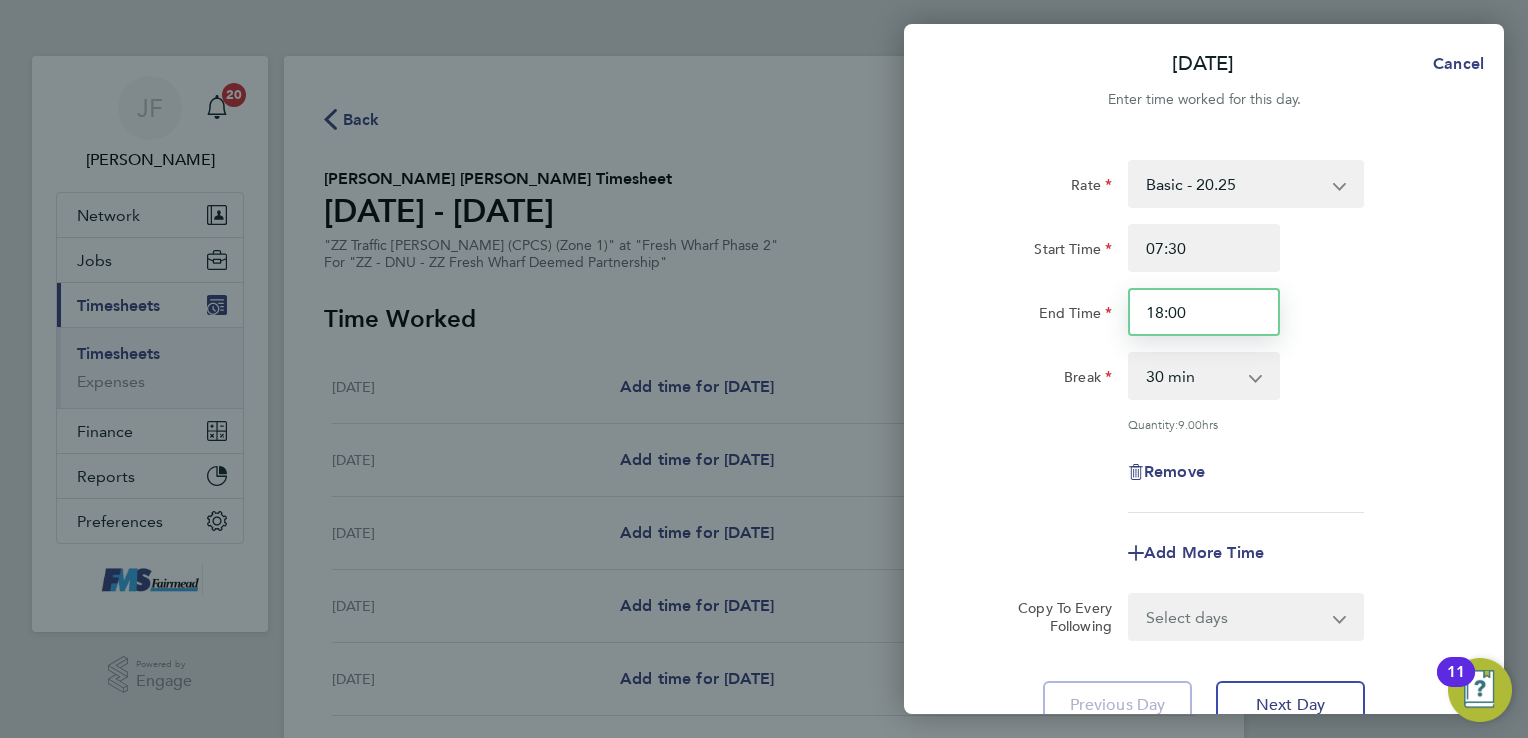 type on "18:00" 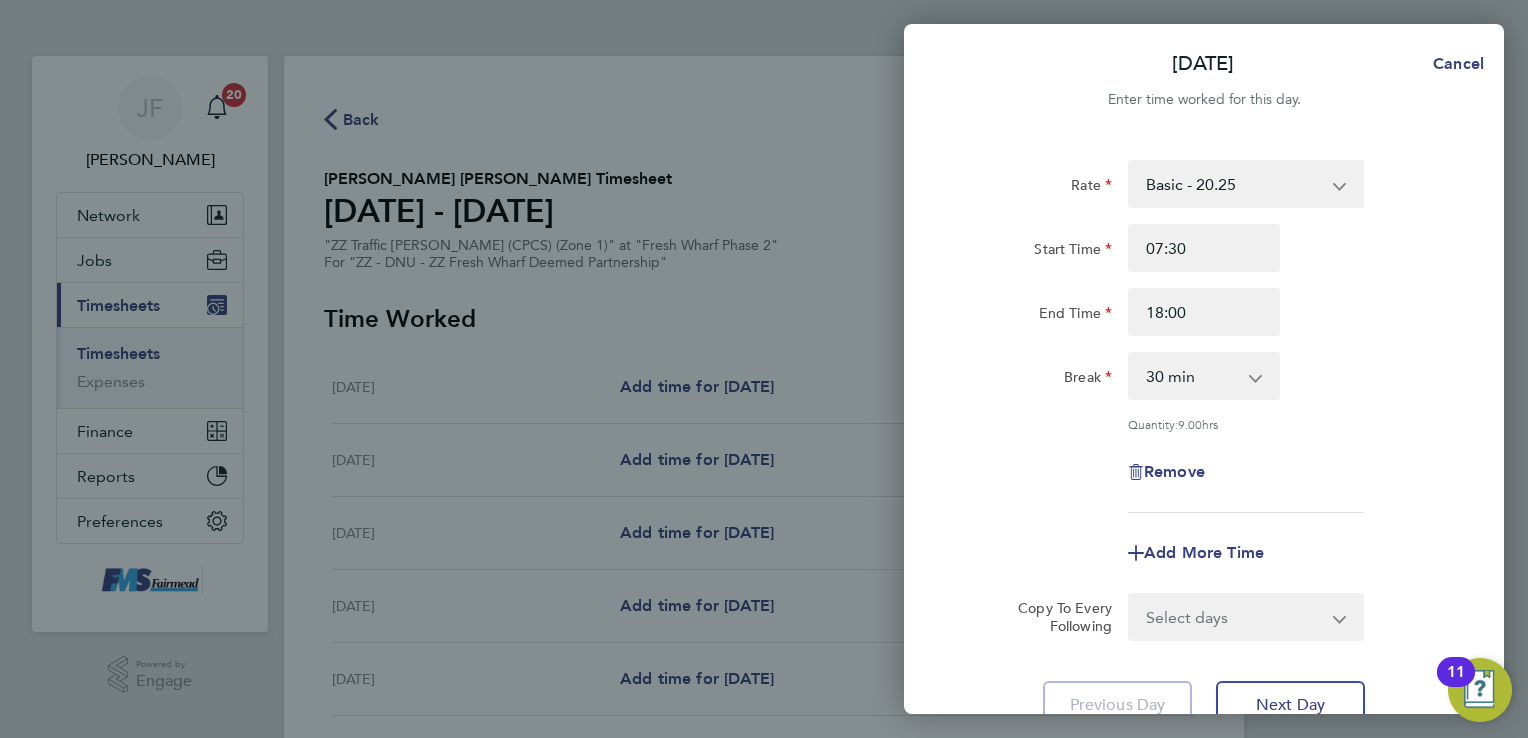 click on "Break  0 min   15 min   30 min   45 min   60 min   75 min   90 min" 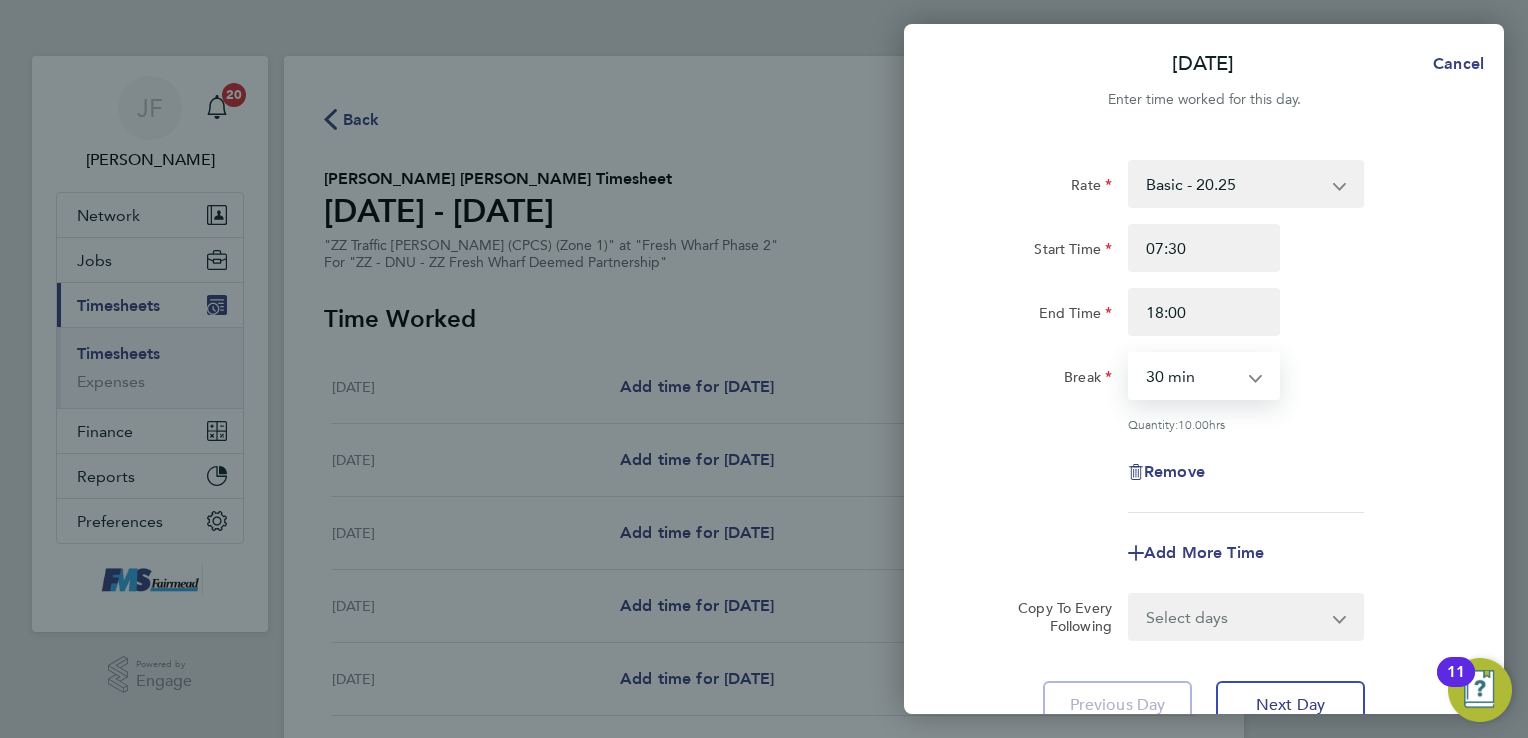 click on "0 min   15 min   30 min   45 min   60 min   75 min   90 min" at bounding box center (1192, 376) 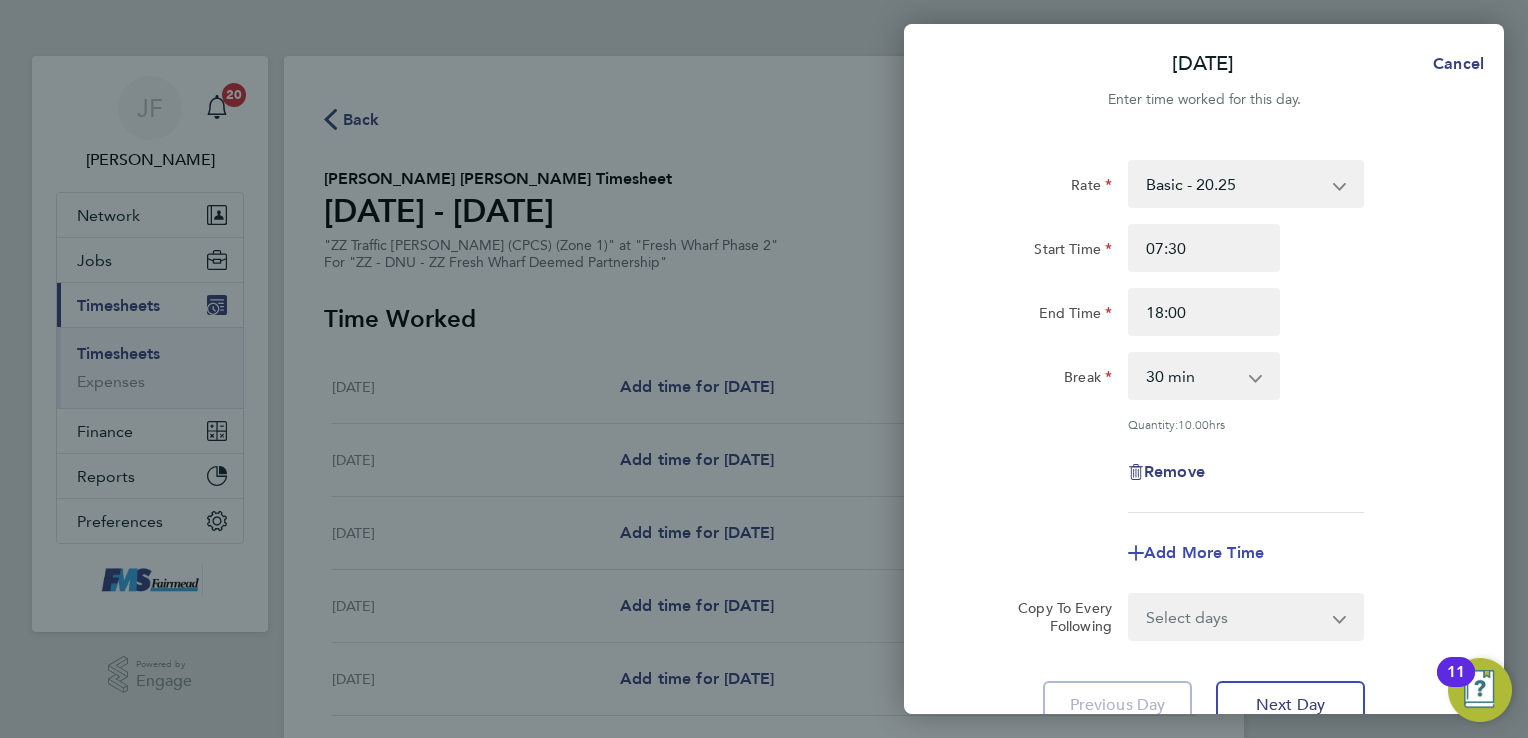scroll, scrollTop: 100, scrollLeft: 0, axis: vertical 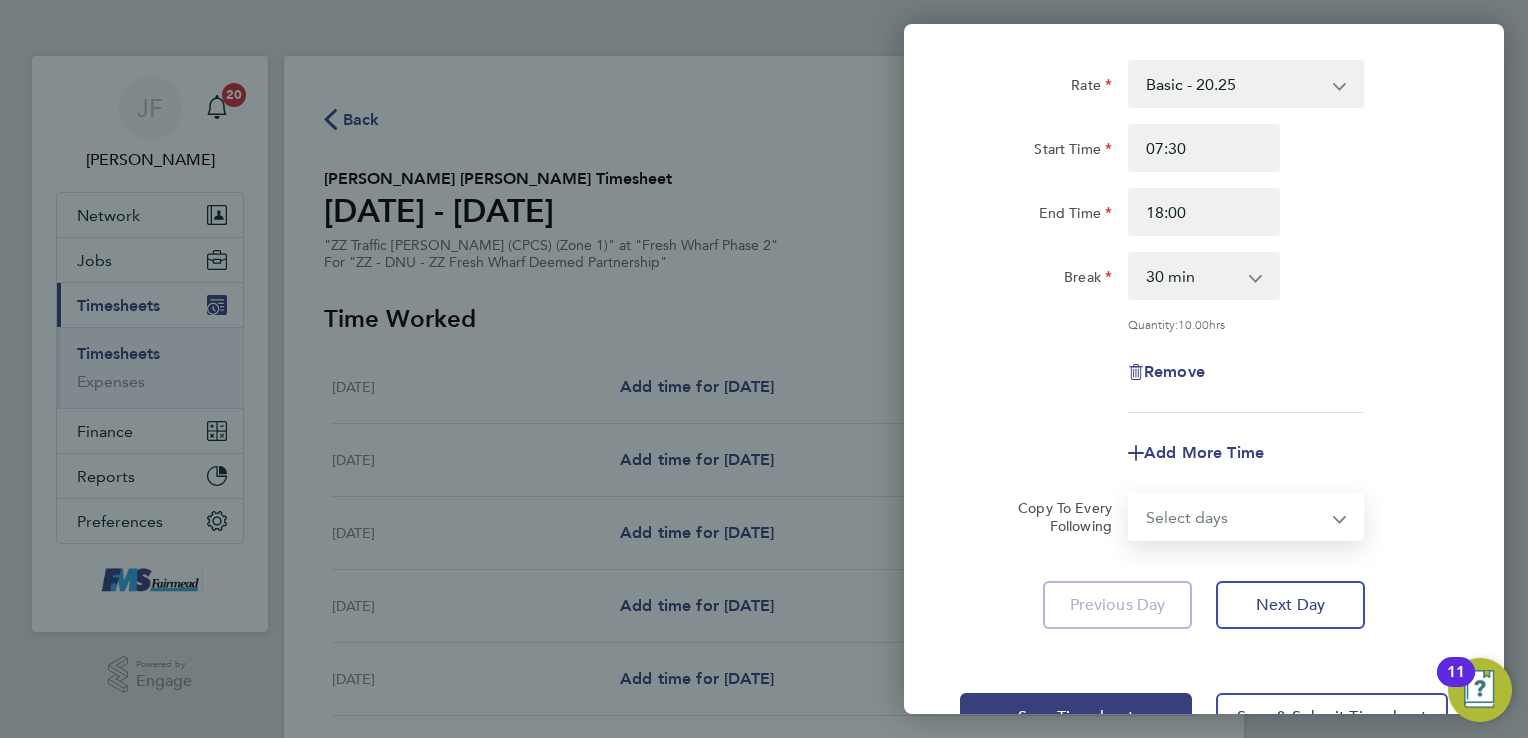 click on "Select days   Day   Weekday (Mon-Fri)   Weekend (Sat-Sun)   [DATE]   [DATE]   [DATE]   [DATE]   [DATE]   [DATE]" at bounding box center [1235, 517] 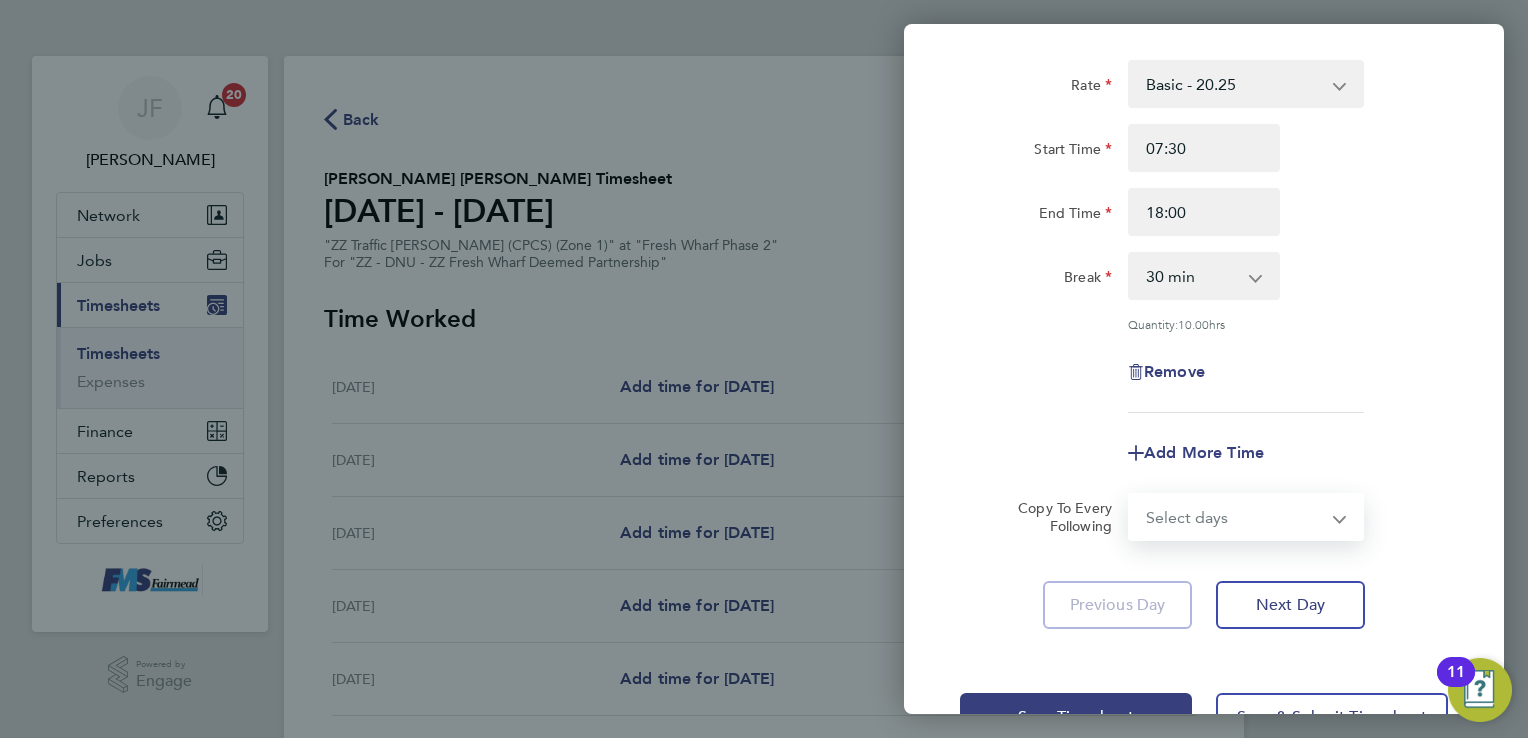 select on "WEEKEND" 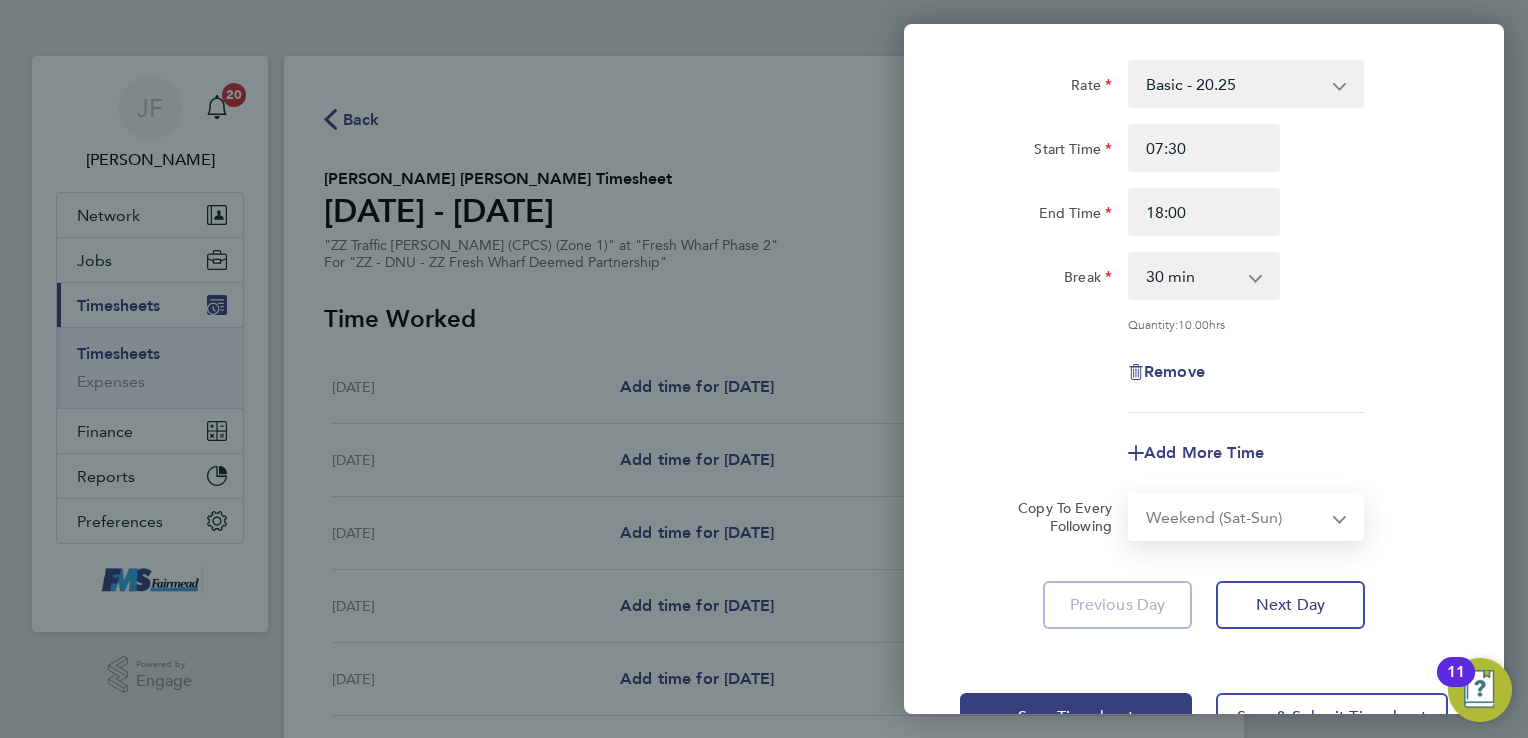 click on "Select days   Day   Weekday (Mon-Fri)   Weekend (Sat-Sun)   [DATE]   [DATE]   [DATE]   [DATE]   [DATE]   [DATE]" at bounding box center (1235, 517) 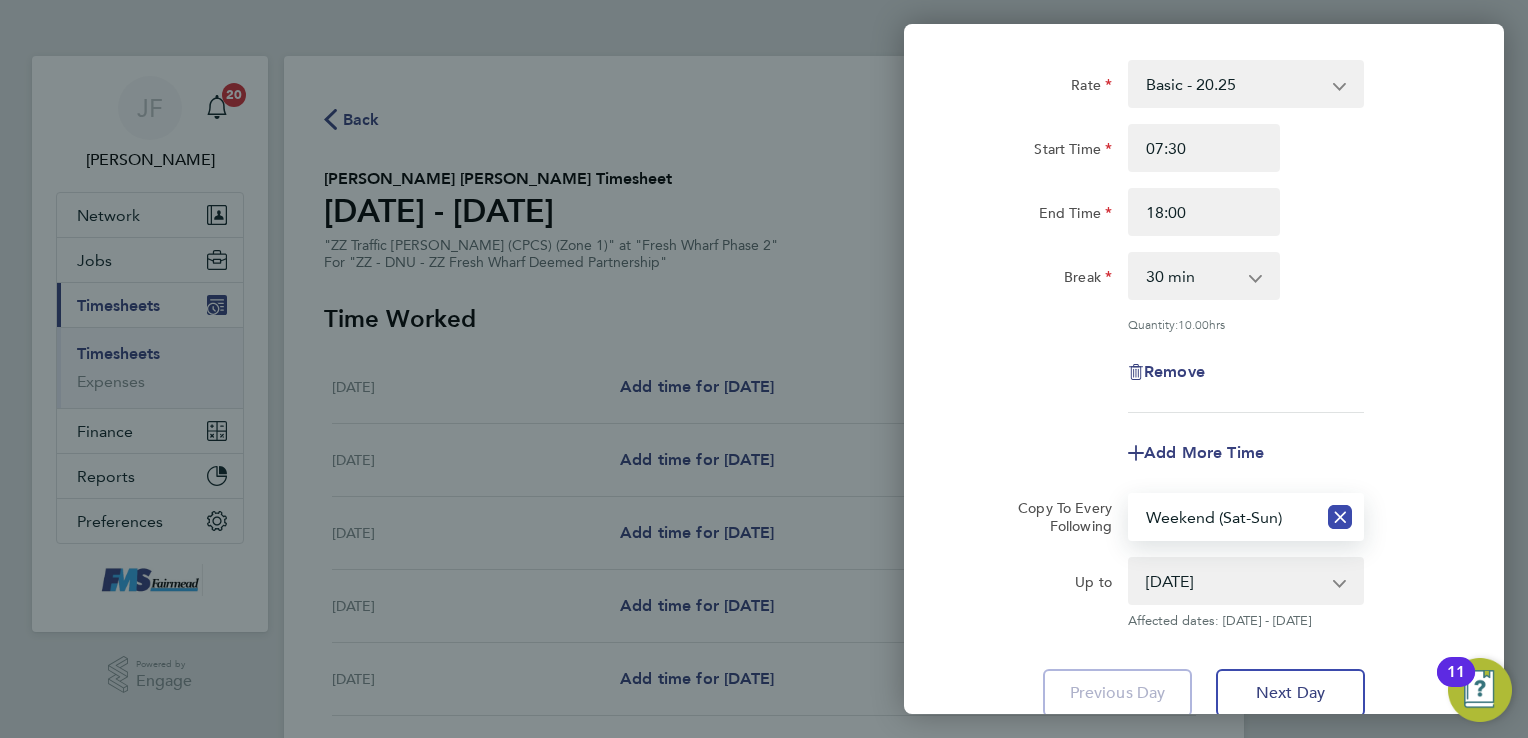 click 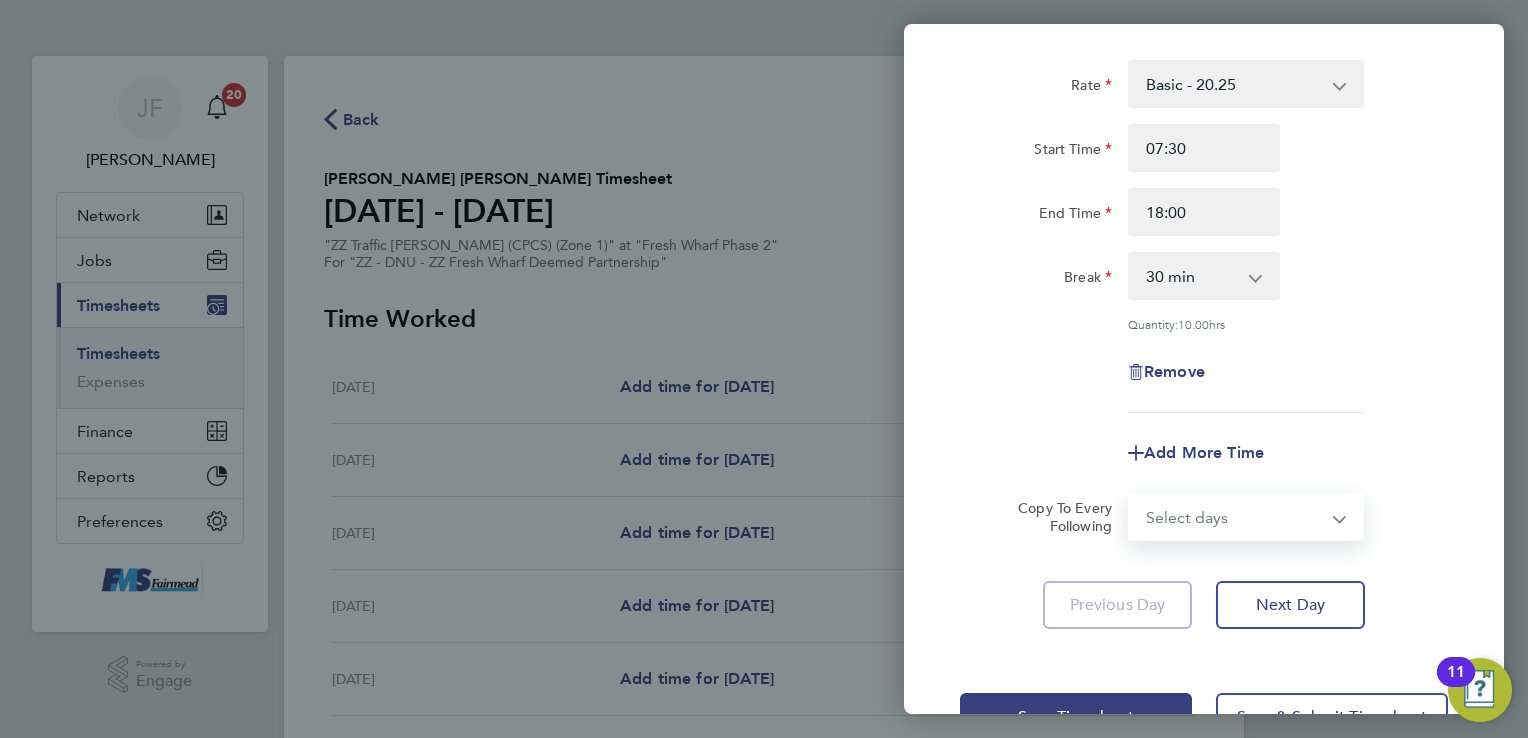 click on "Select days   Day   Weekday (Mon-Fri)   Weekend (Sat-Sun)   [DATE]   [DATE]   [DATE]   [DATE]   [DATE]   [DATE]" at bounding box center (1235, 517) 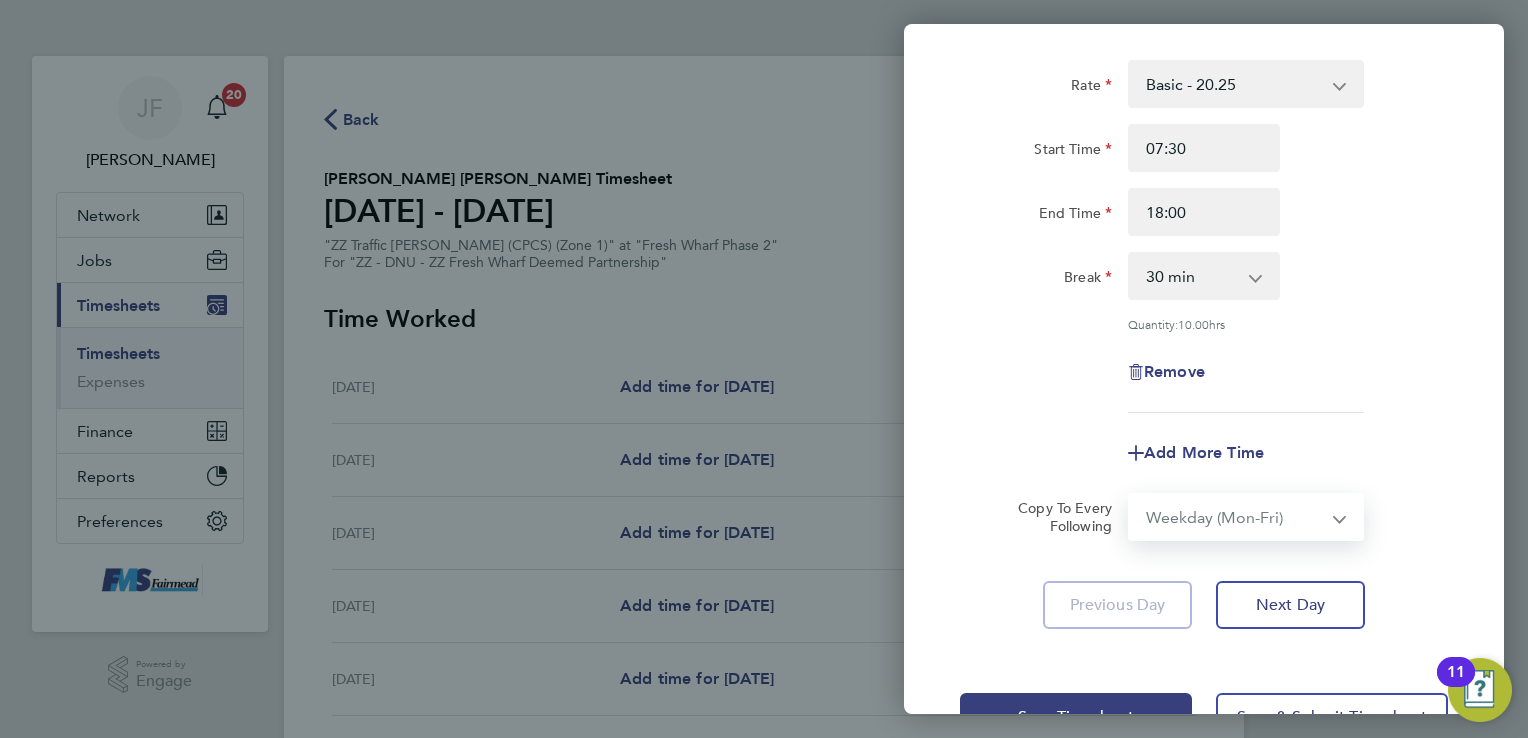 click on "Select days   Day   Weekday (Mon-Fri)   Weekend (Sat-Sun)   [DATE]   [DATE]   [DATE]   [DATE]   [DATE]   [DATE]" at bounding box center (1235, 517) 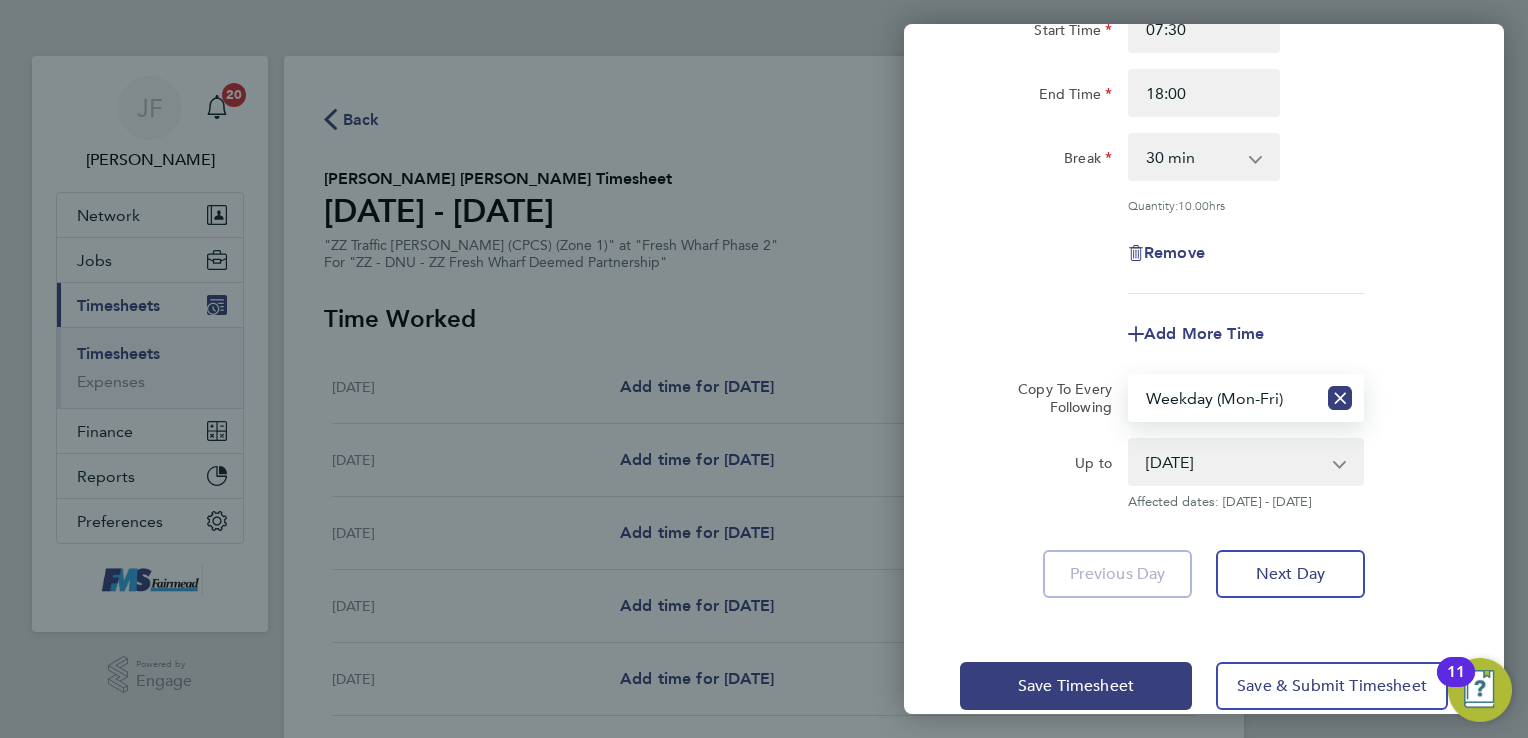 scroll, scrollTop: 252, scrollLeft: 0, axis: vertical 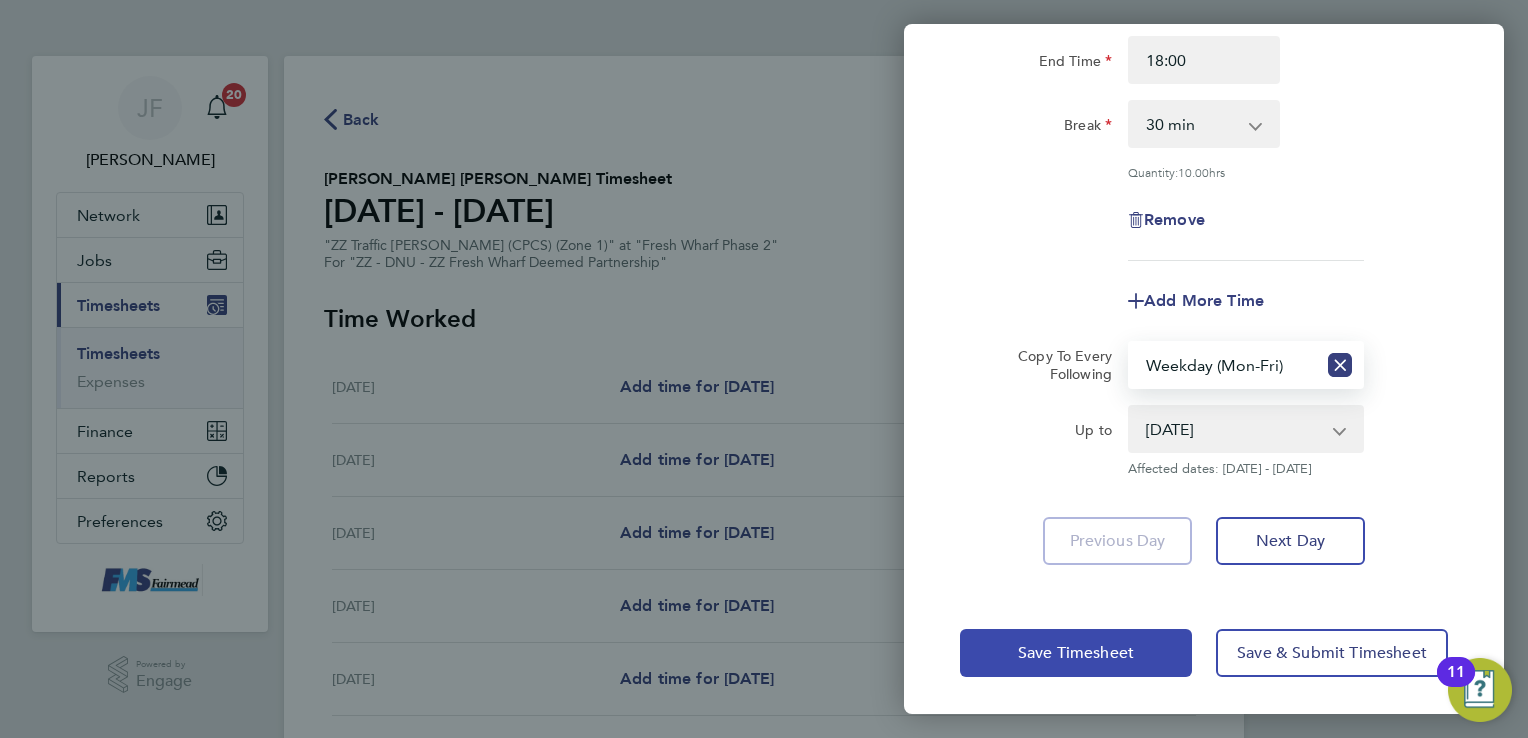 click on "Save Timesheet" 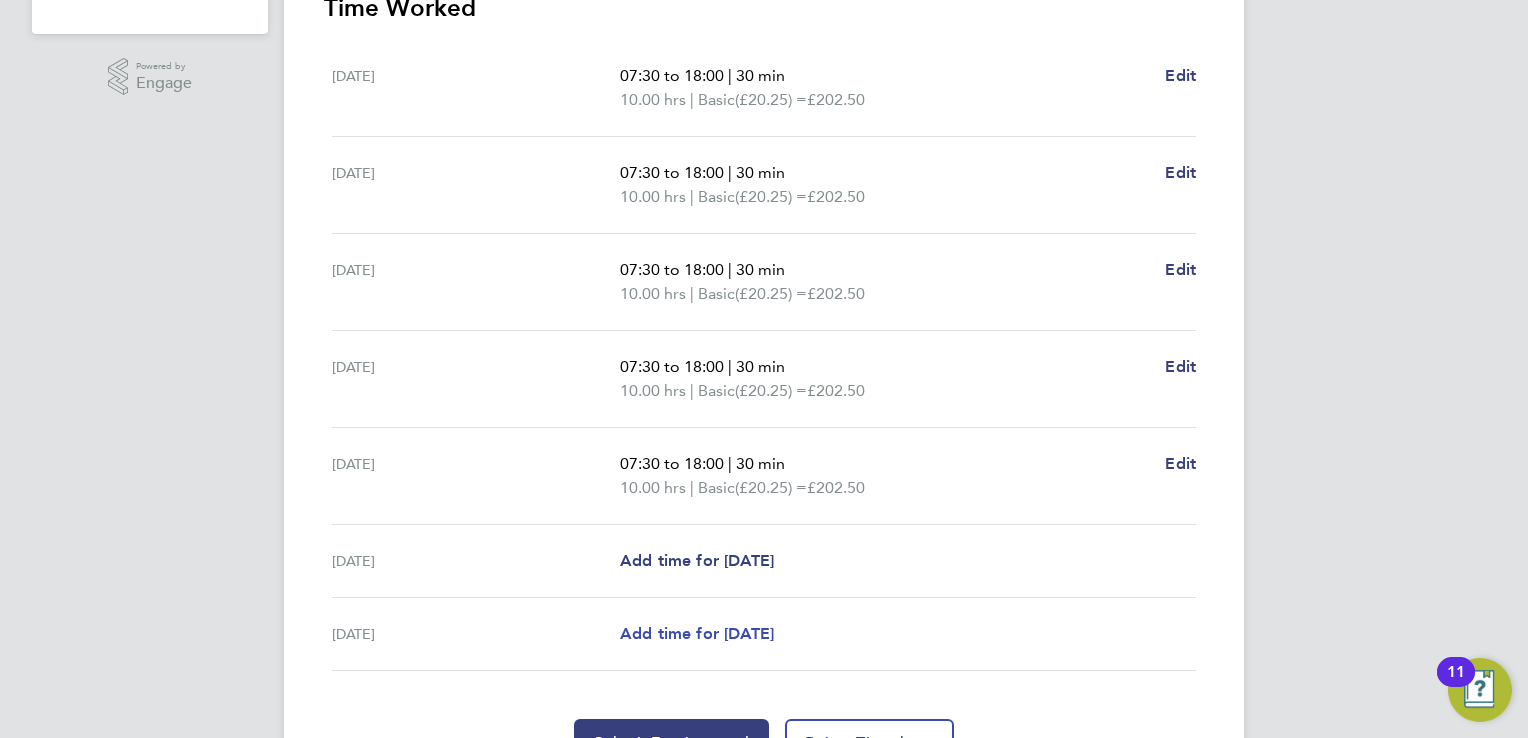 scroll, scrollTop: 704, scrollLeft: 0, axis: vertical 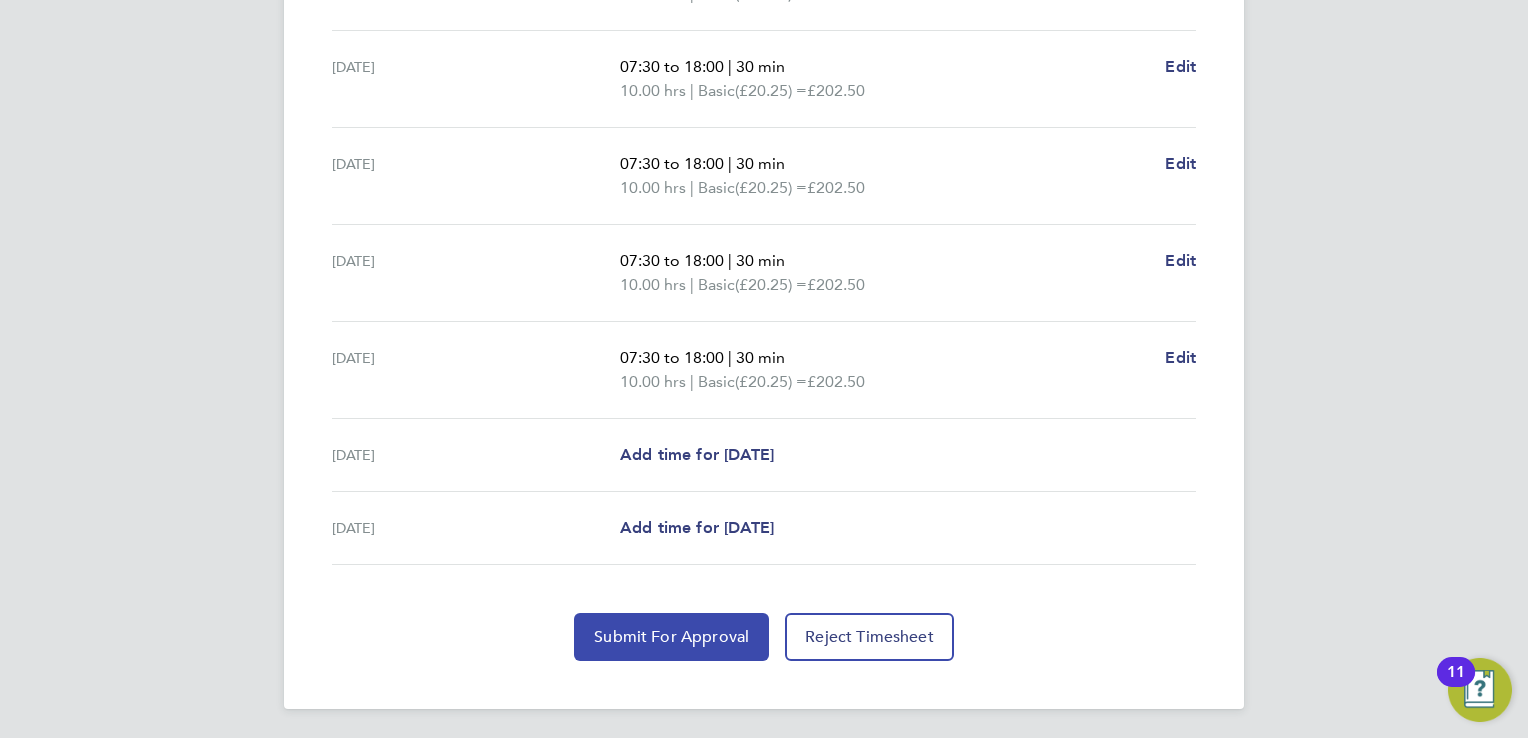 click on "Submit For Approval" 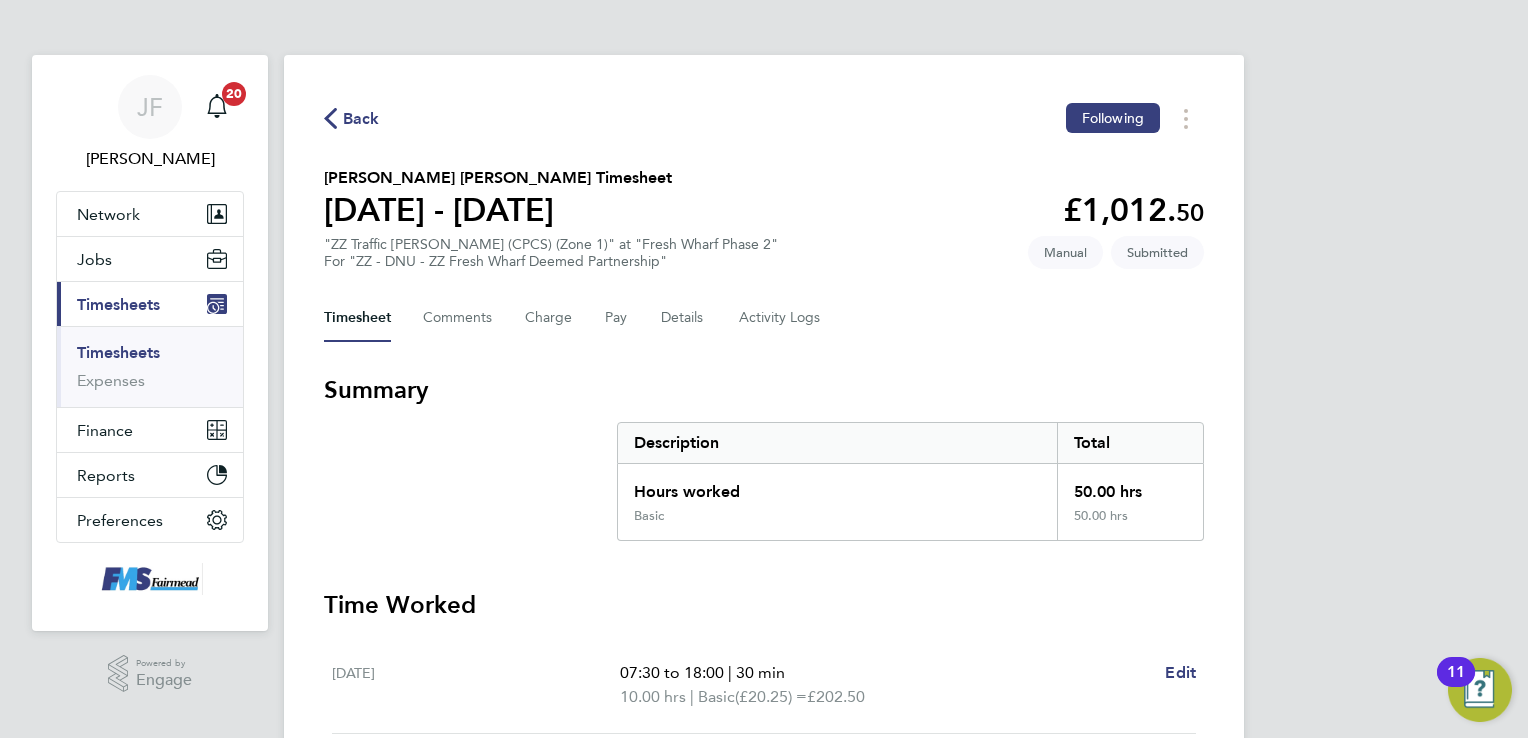 scroll, scrollTop: 0, scrollLeft: 0, axis: both 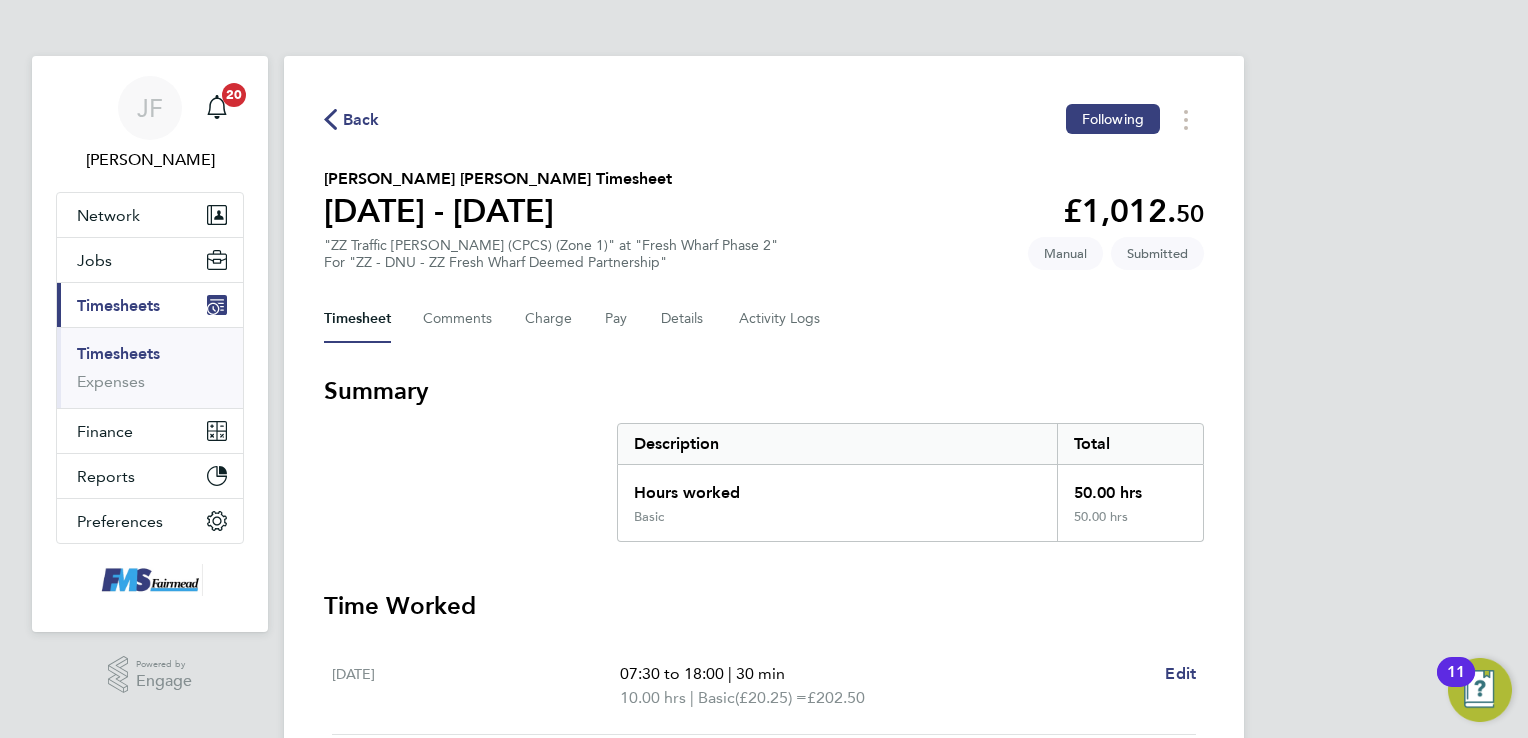 click on "Timesheets" at bounding box center (118, 305) 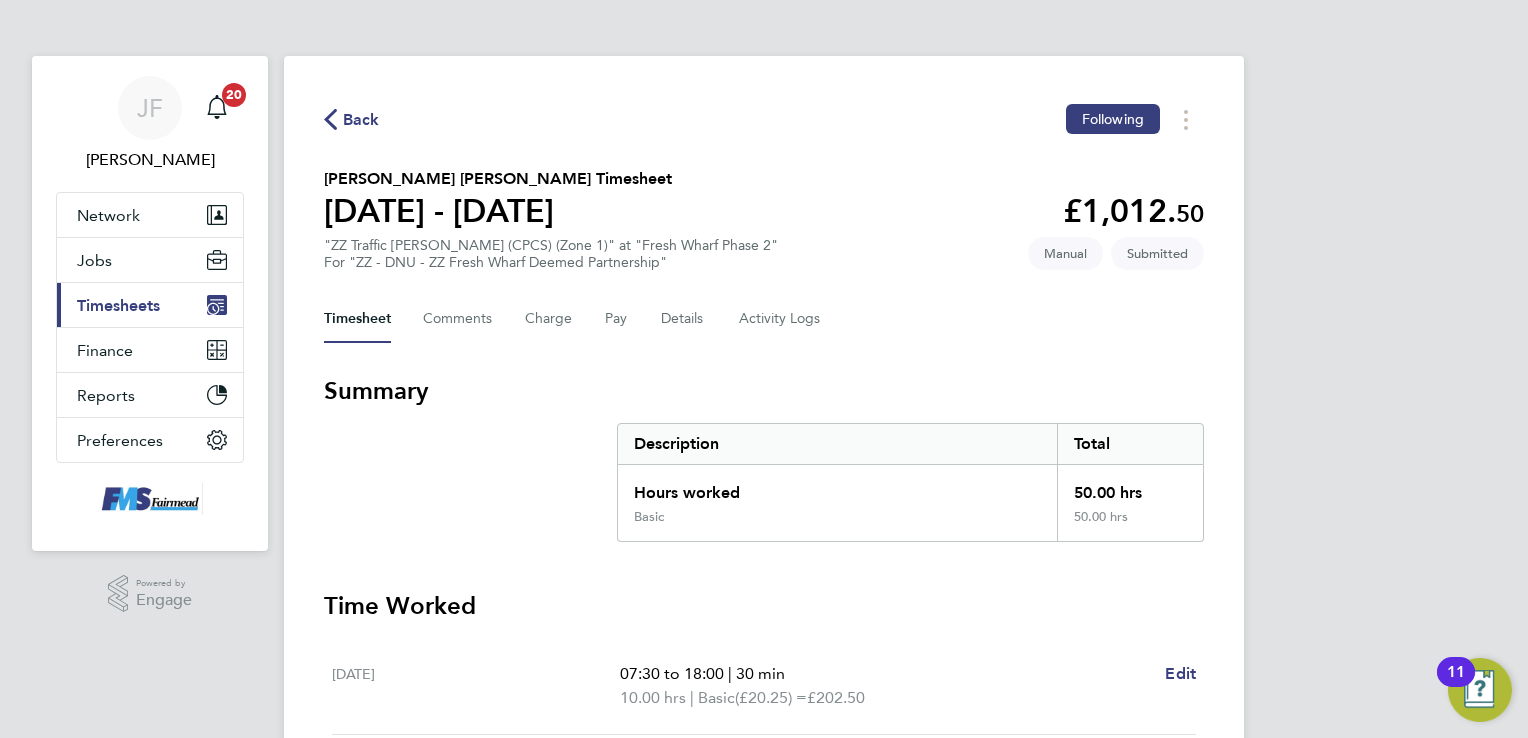 click on "Timesheets" at bounding box center (118, 305) 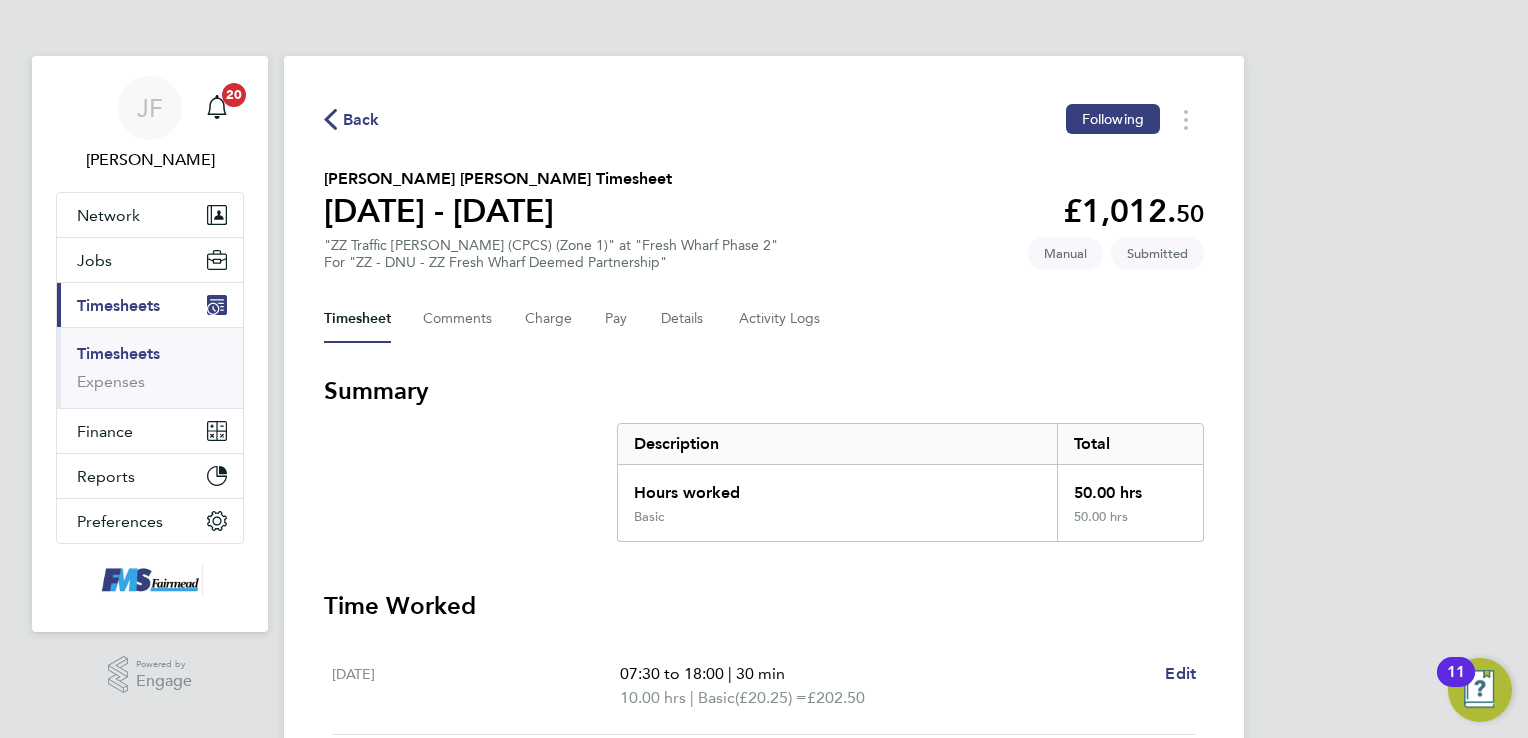 click on "Timesheets" at bounding box center (152, 358) 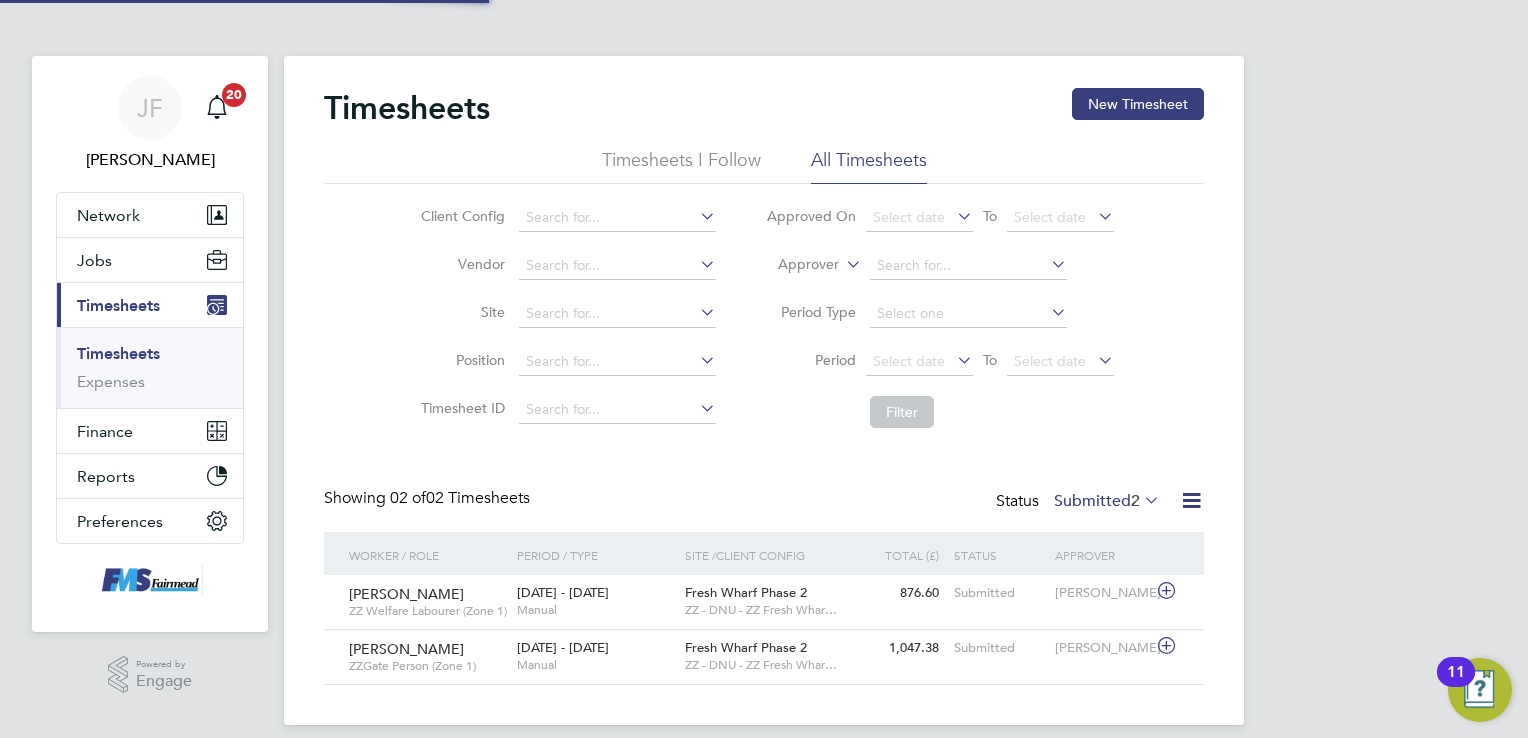 scroll, scrollTop: 9, scrollLeft: 10, axis: both 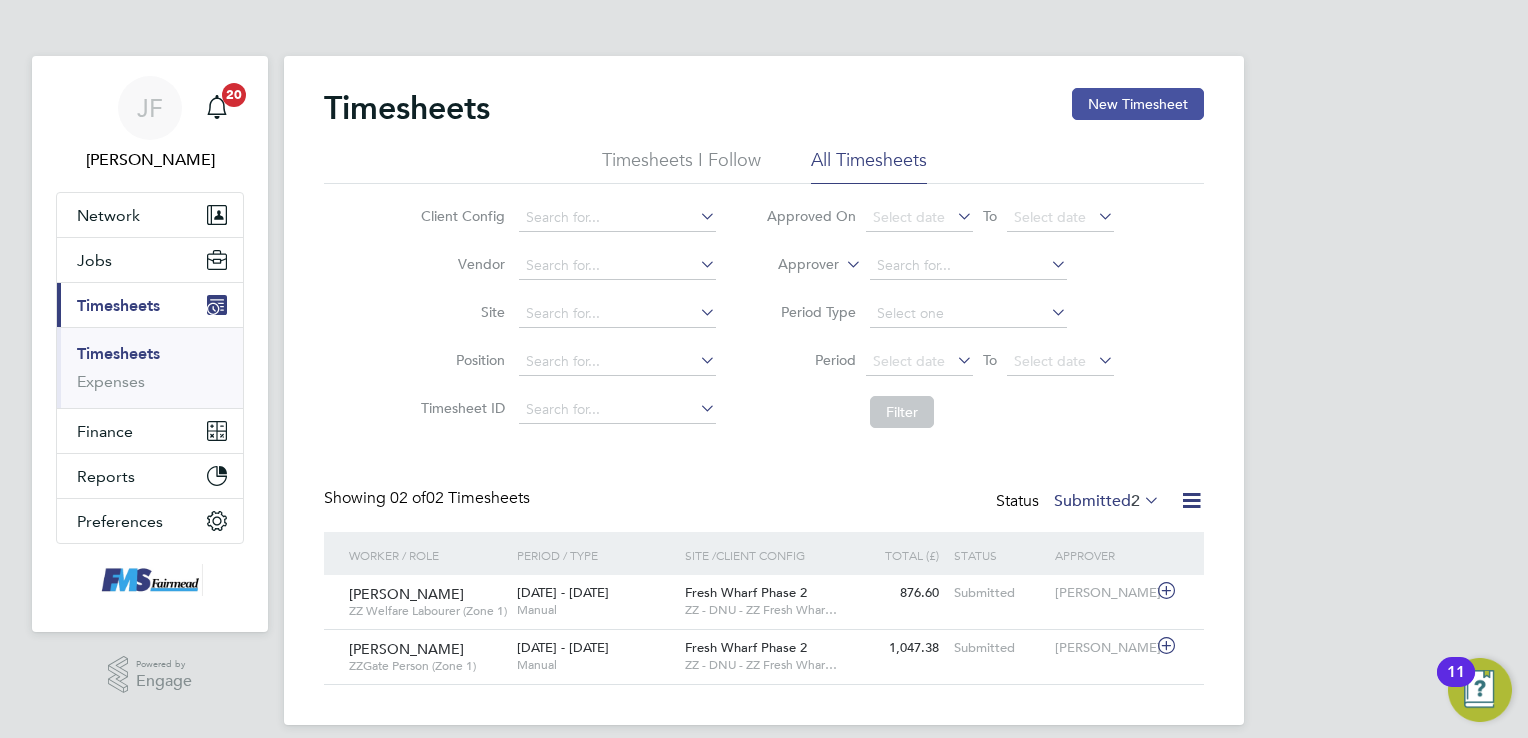 click on "New Timesheet" 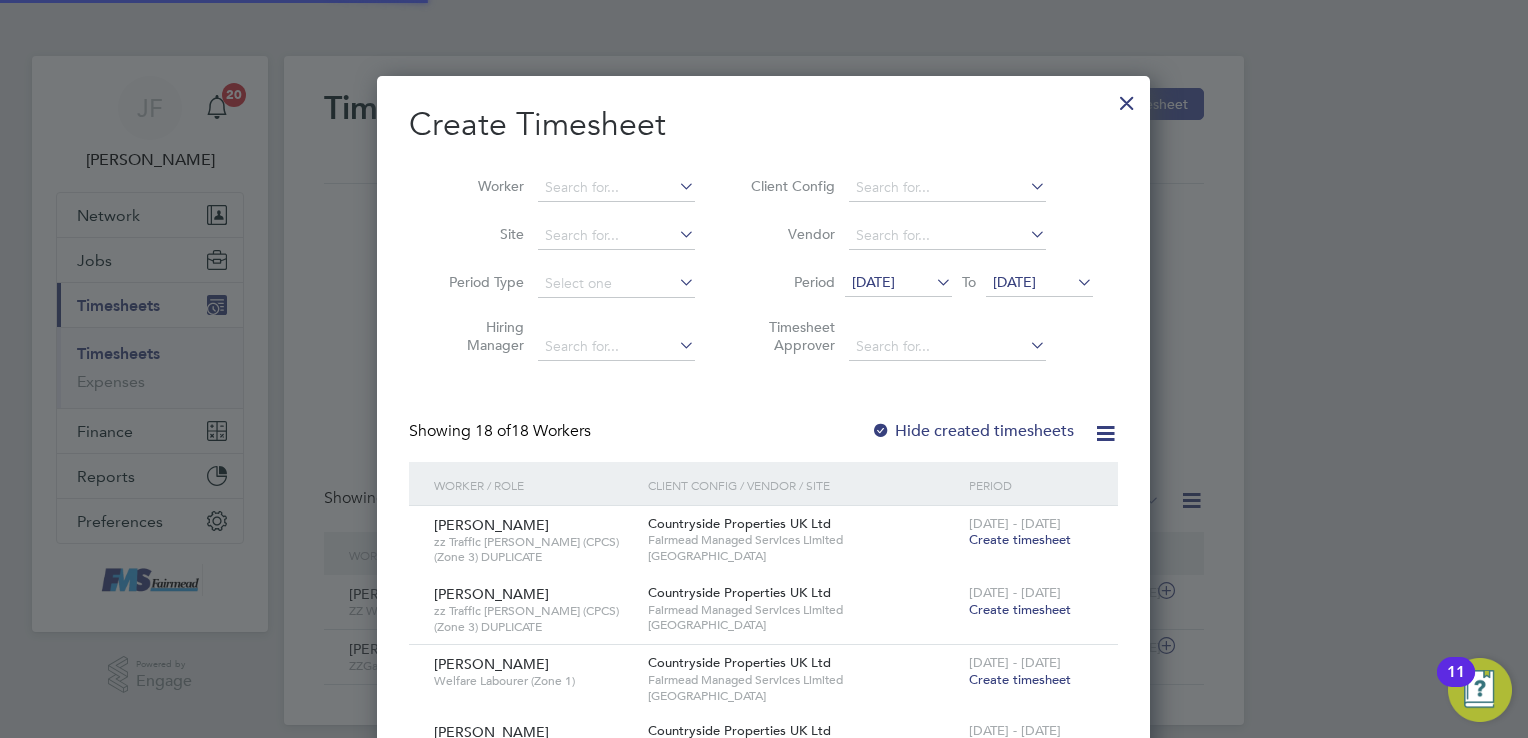 scroll, scrollTop: 9, scrollLeft: 10, axis: both 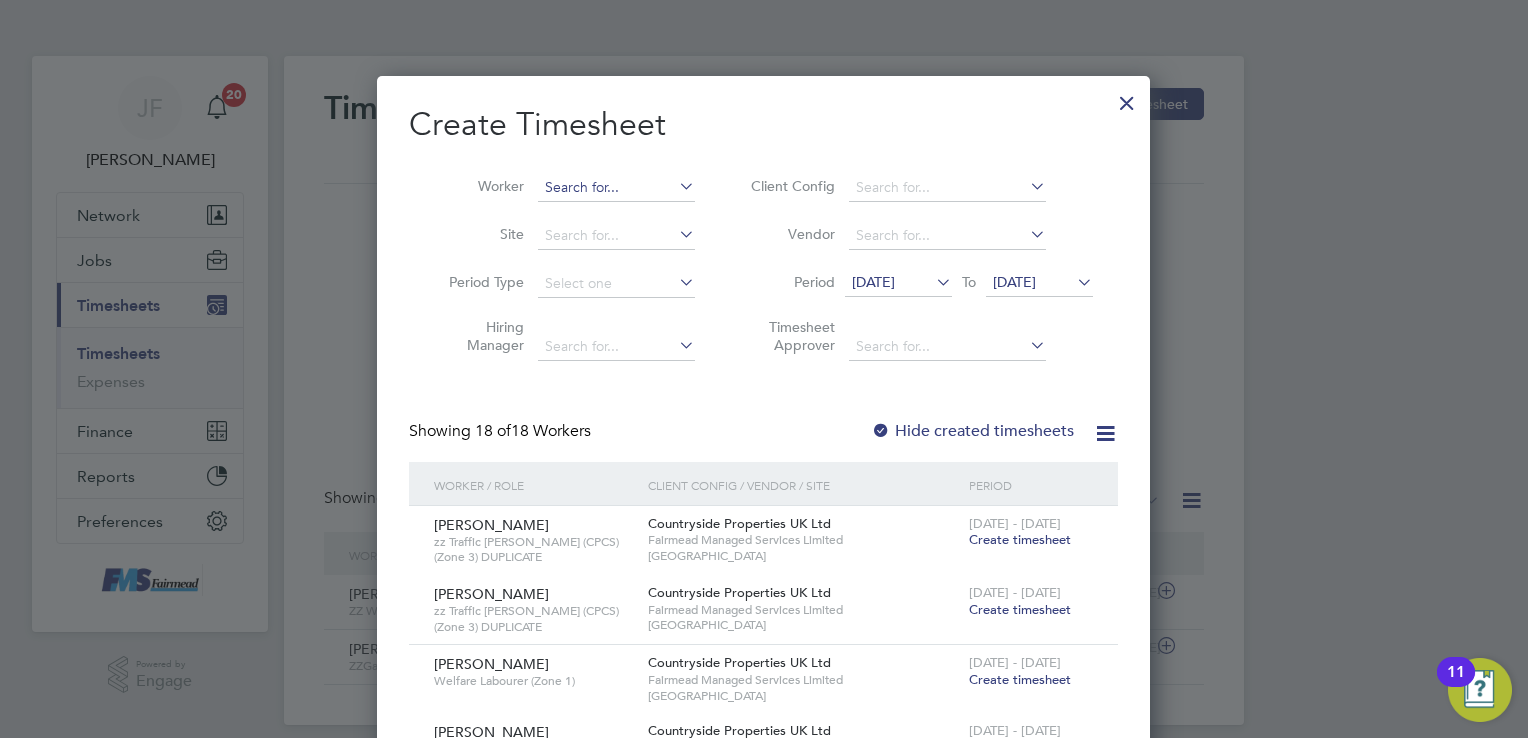 click at bounding box center (616, 188) 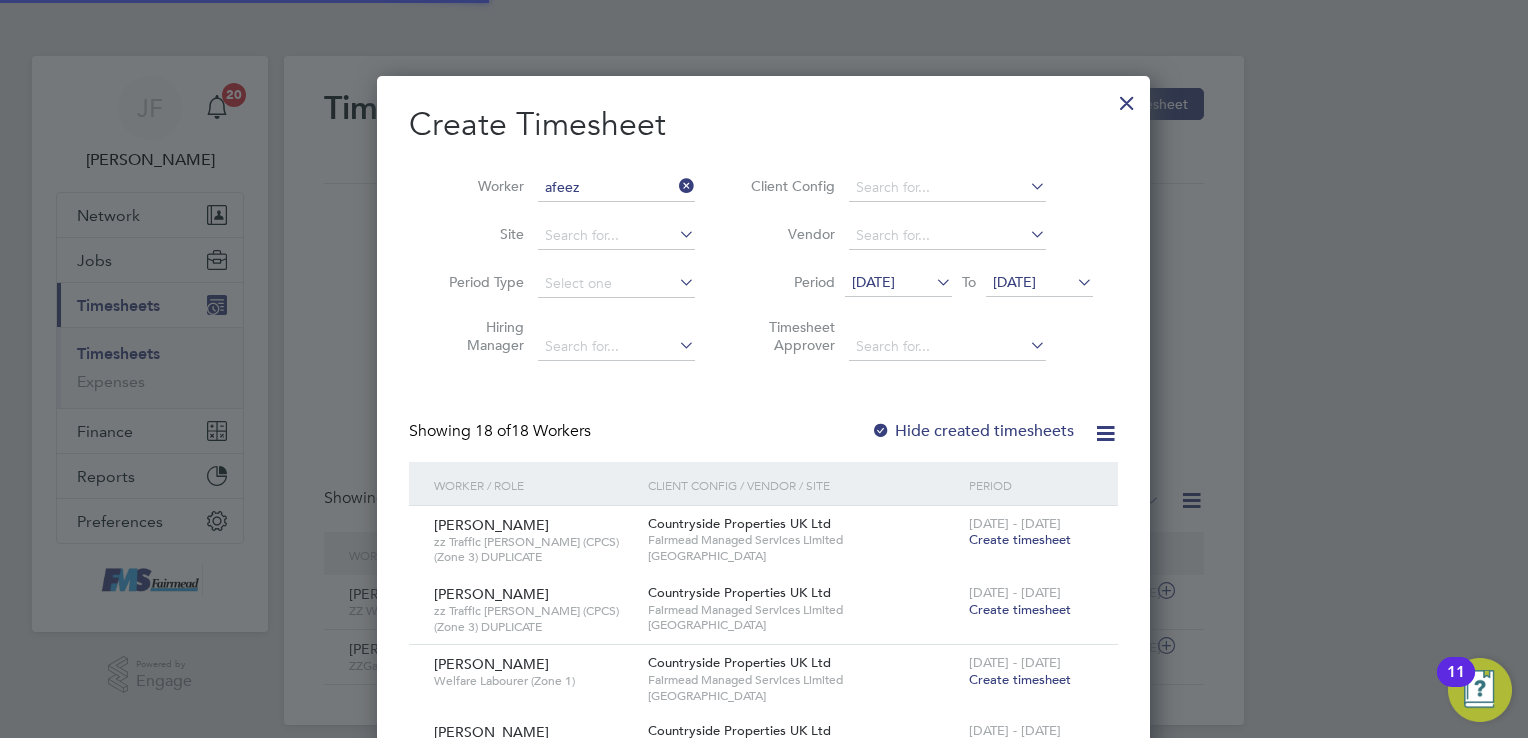 click on "Afeez  Babatunde Adewole" 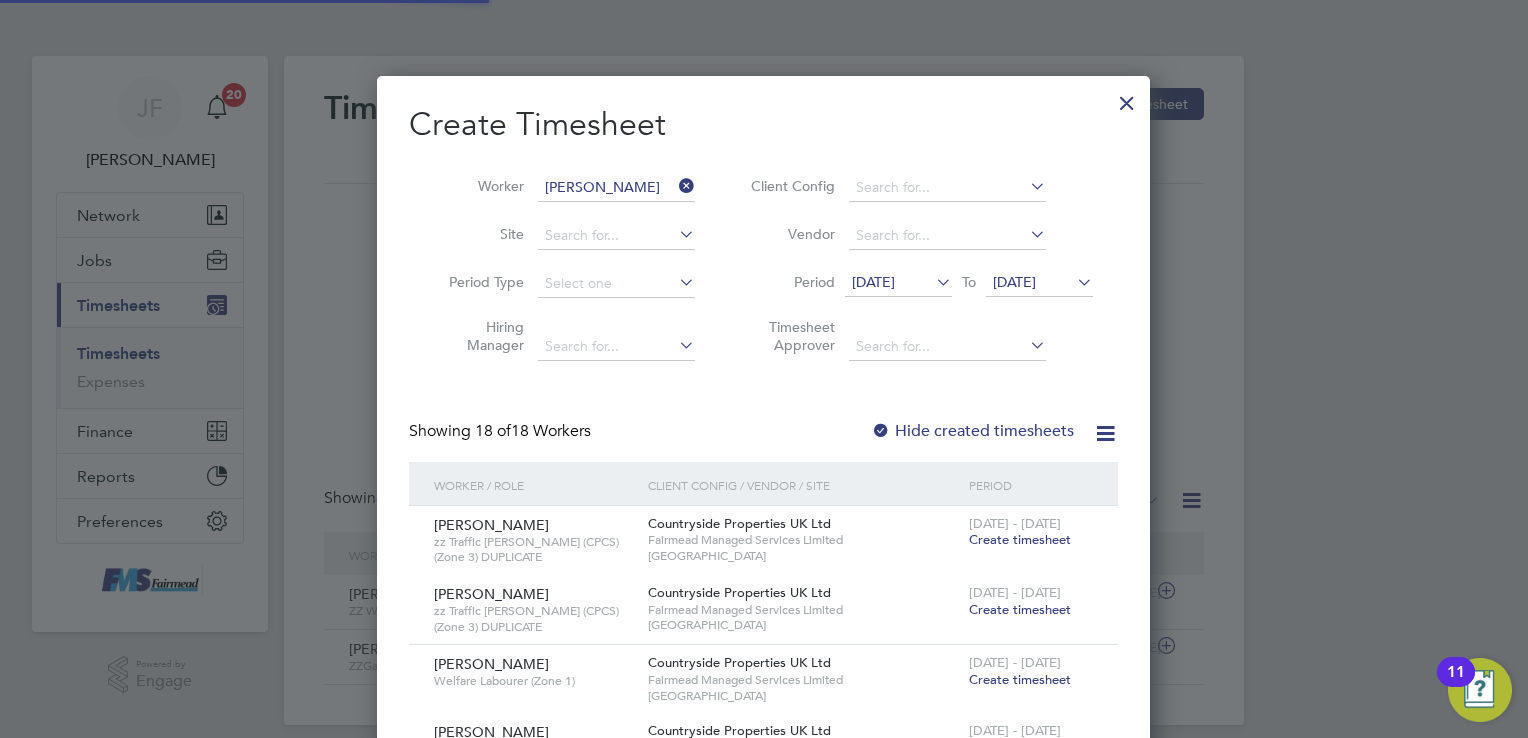 scroll, scrollTop: 10, scrollLeft: 10, axis: both 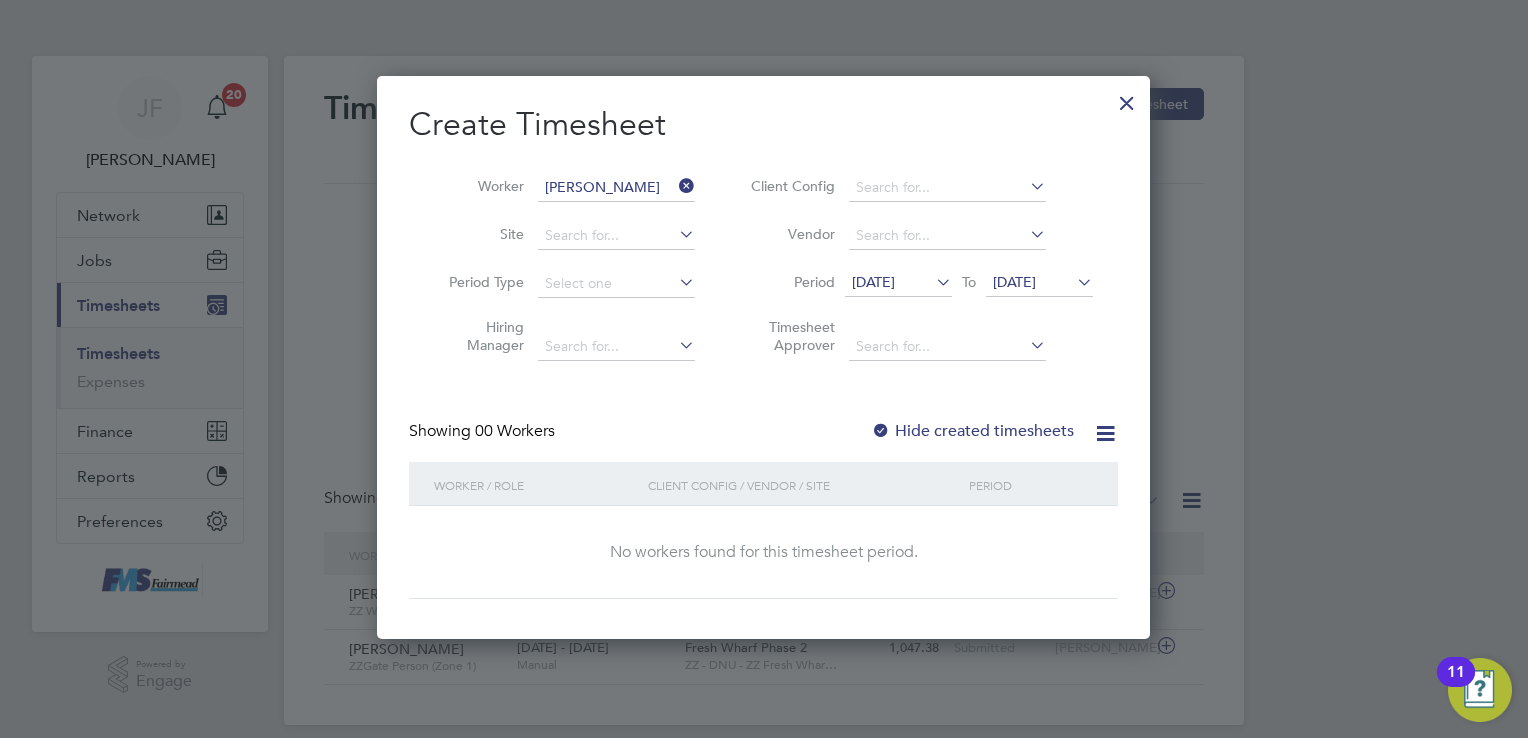 click on "[DATE]" at bounding box center [873, 282] 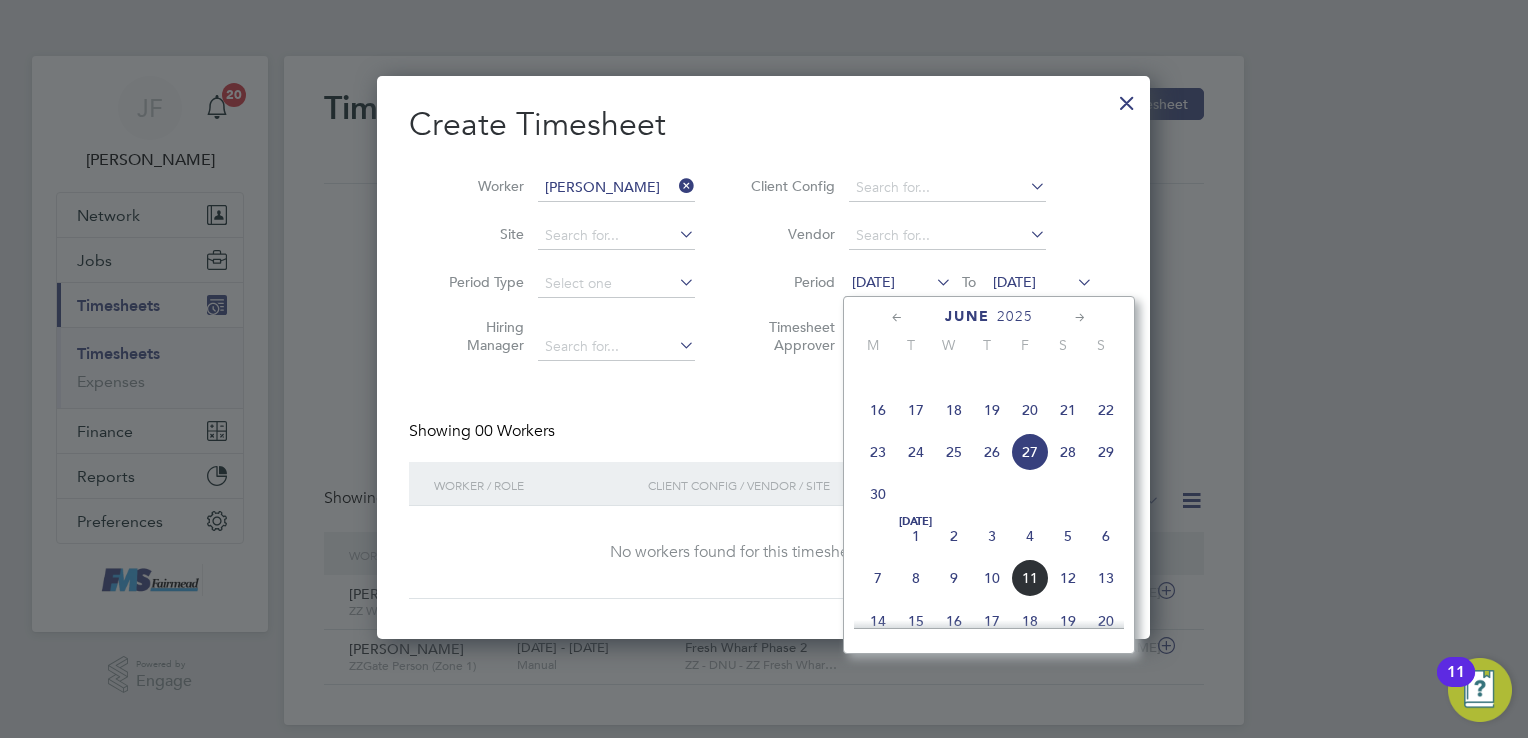 click on "7" 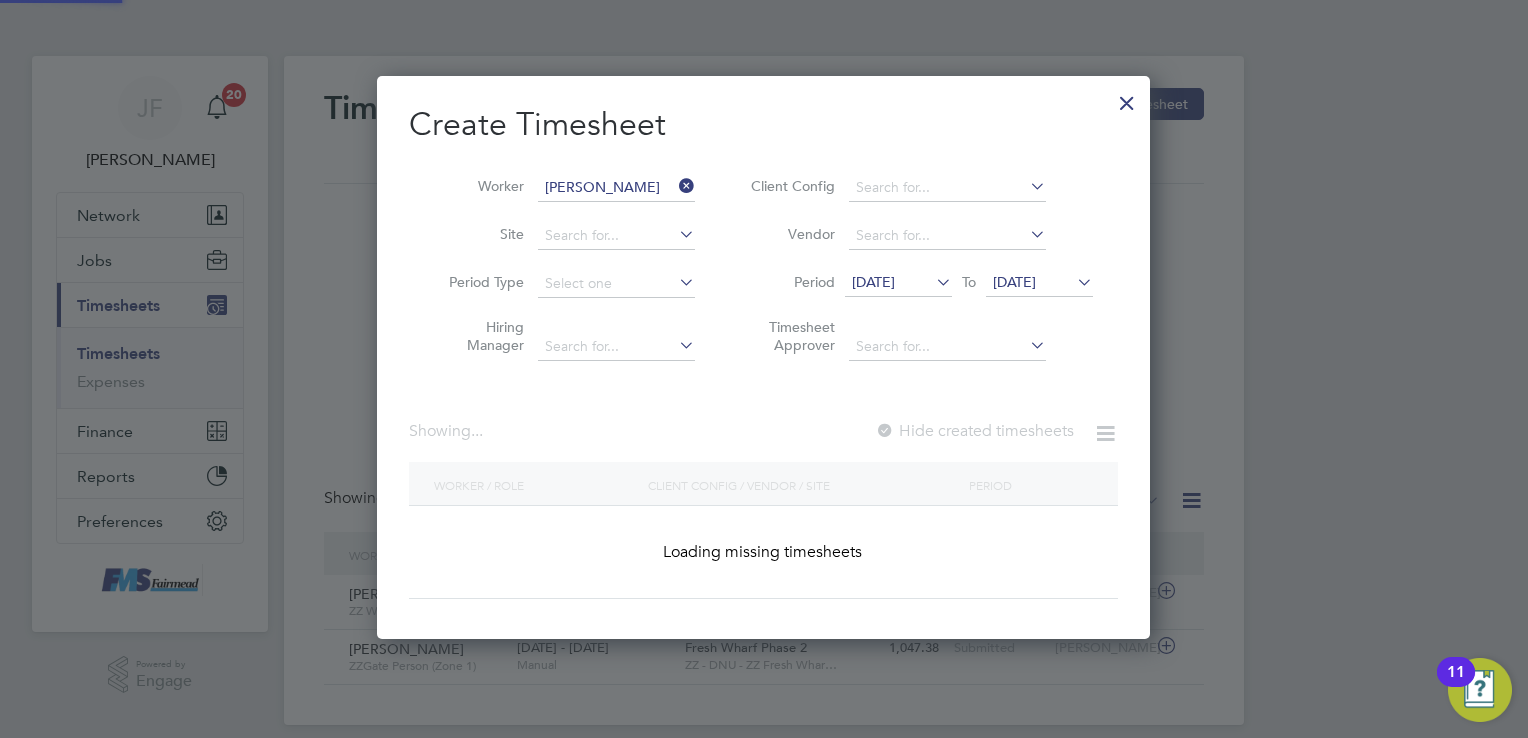 scroll, scrollTop: 10, scrollLeft: 10, axis: both 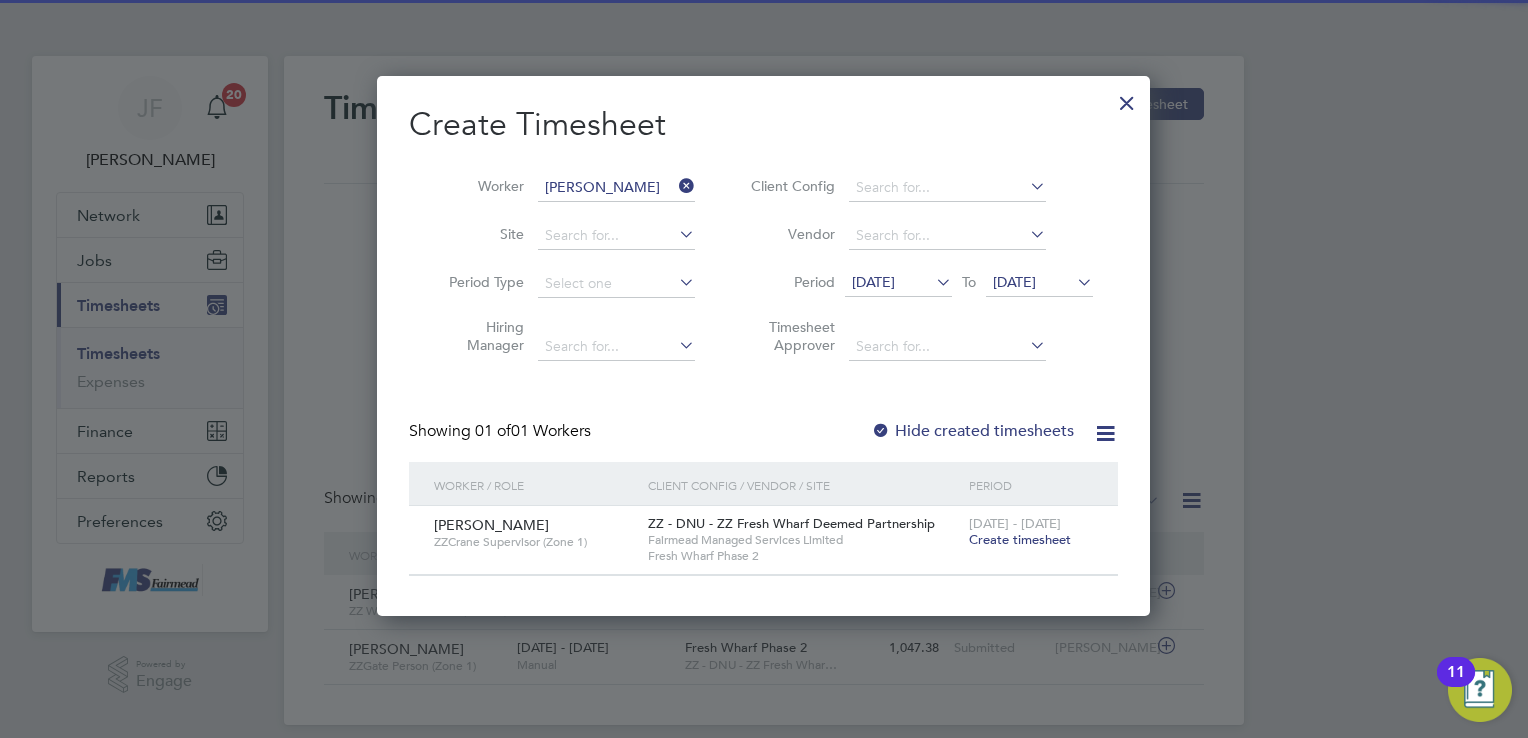 click on "Create timesheet" at bounding box center (1020, 539) 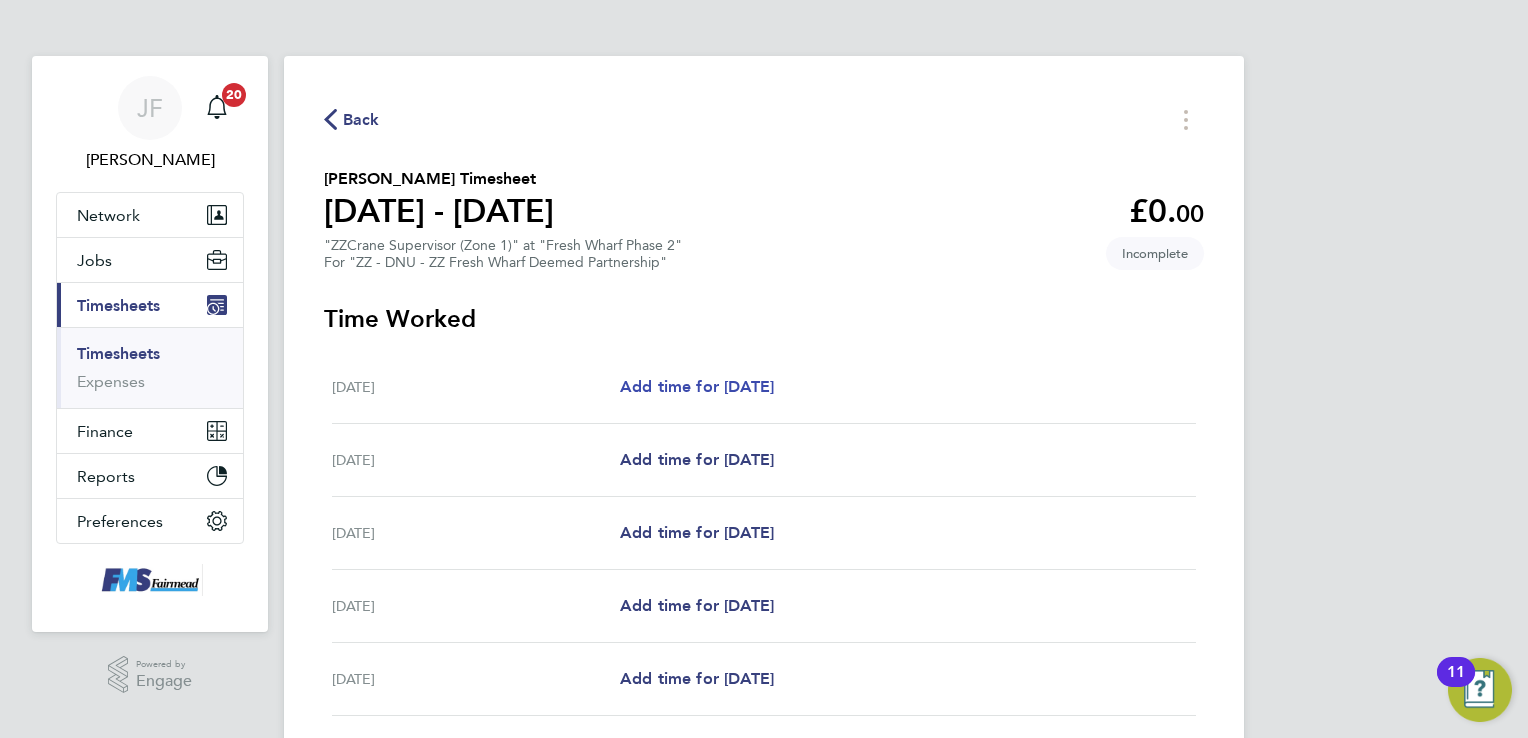 click on "Add time for [DATE]" at bounding box center [697, 386] 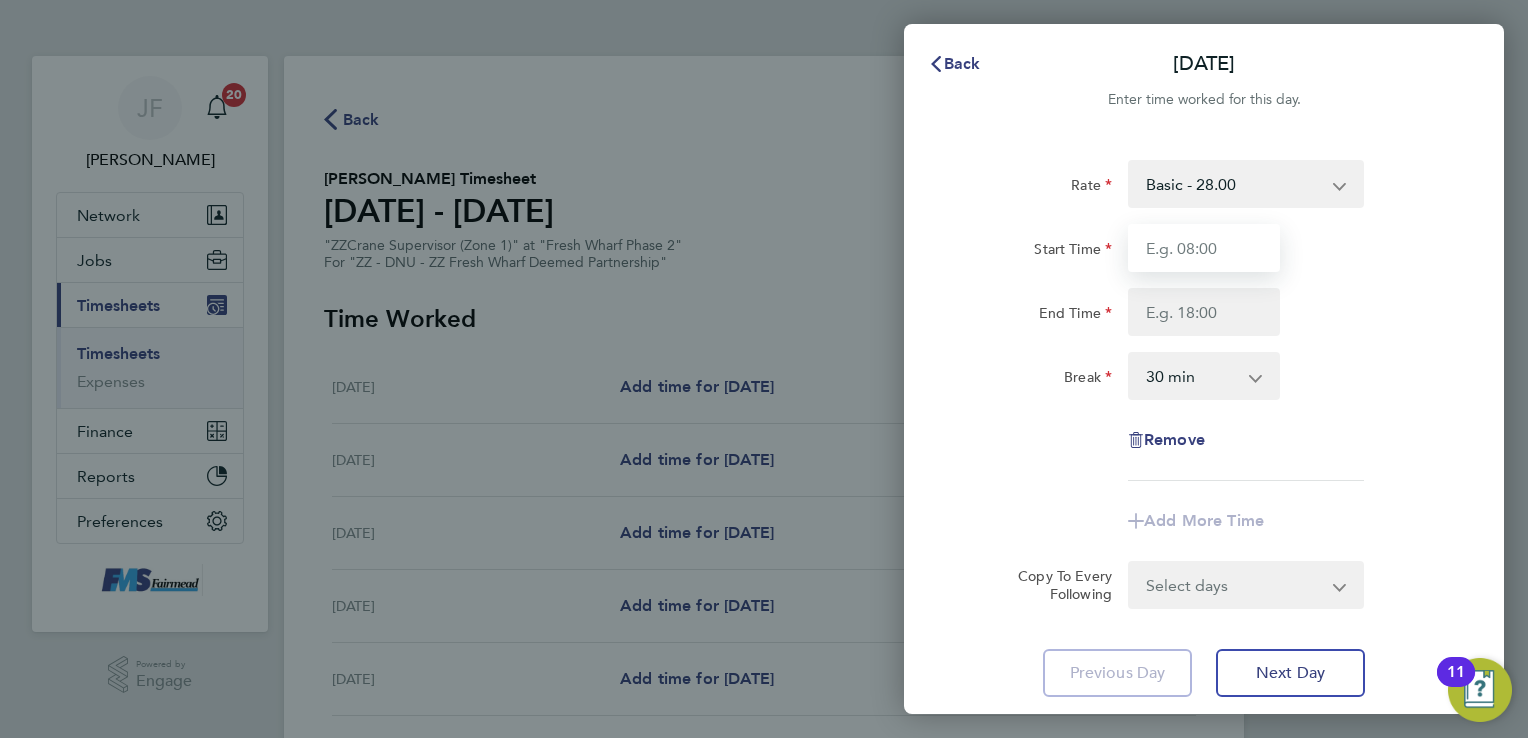 click on "Start Time" at bounding box center [1204, 248] 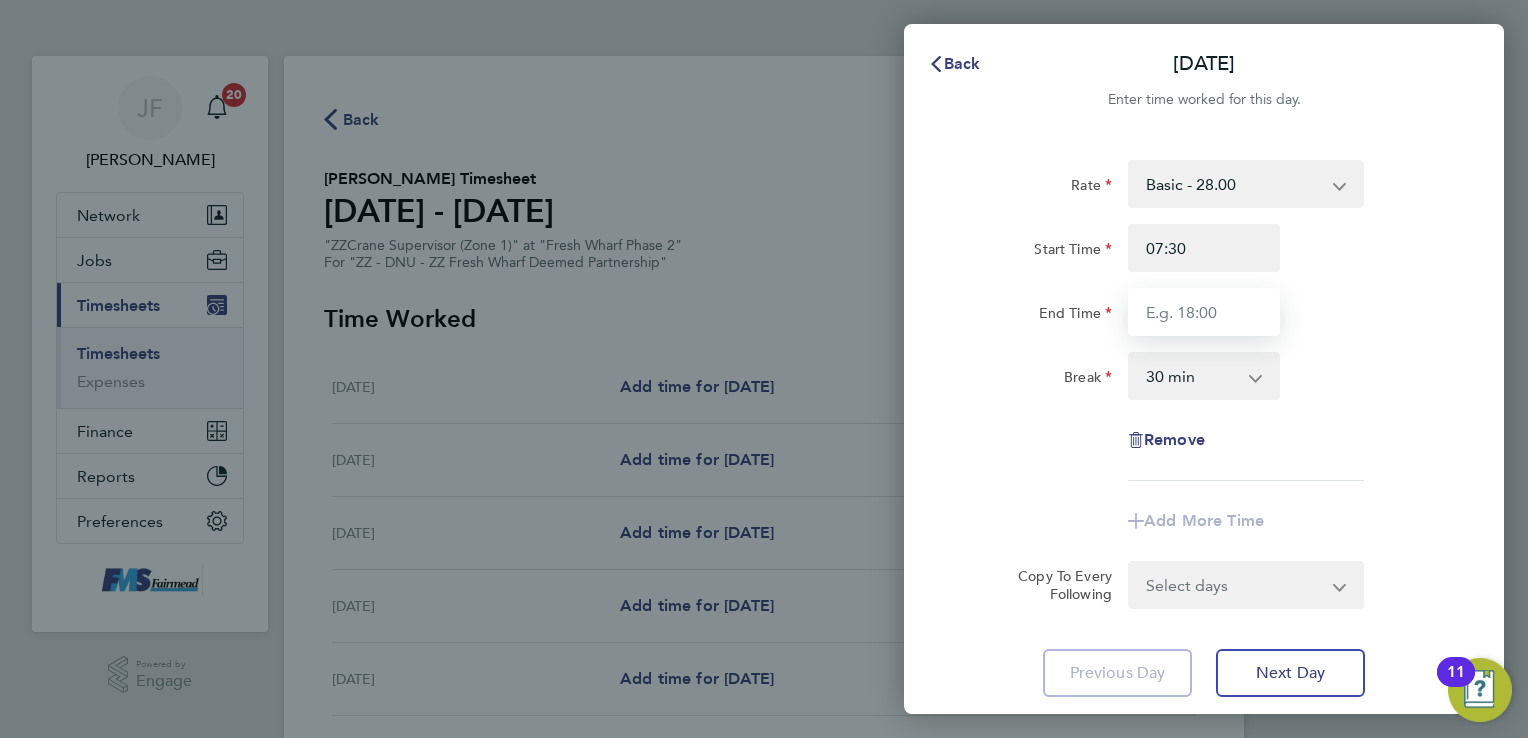 type on "18:00" 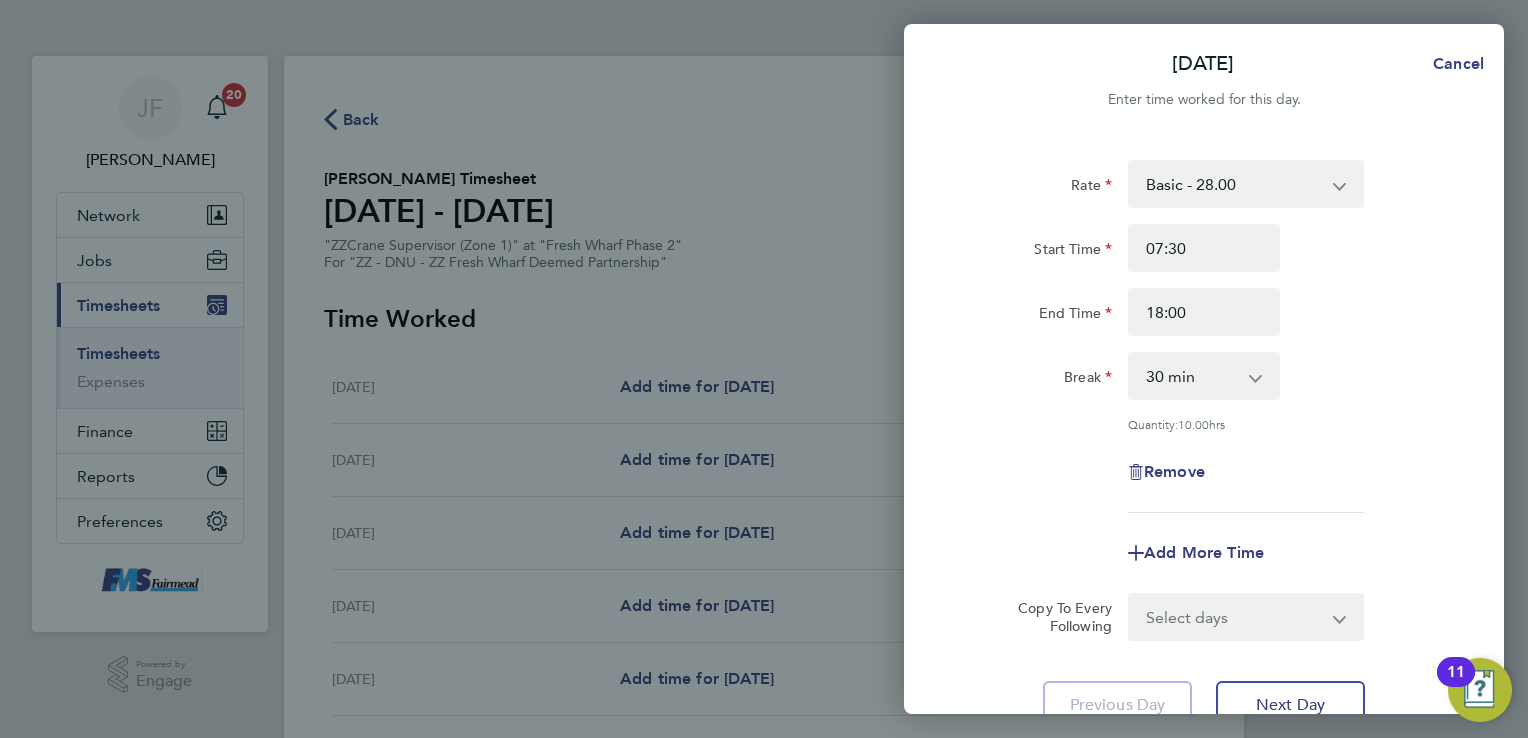 click on "Select days   Day   Weekday (Mon-Fri)   Weekend (Sat-Sun)   [DATE]   [DATE]   [DATE]   [DATE]   [DATE]   [DATE]" at bounding box center (1235, 617) 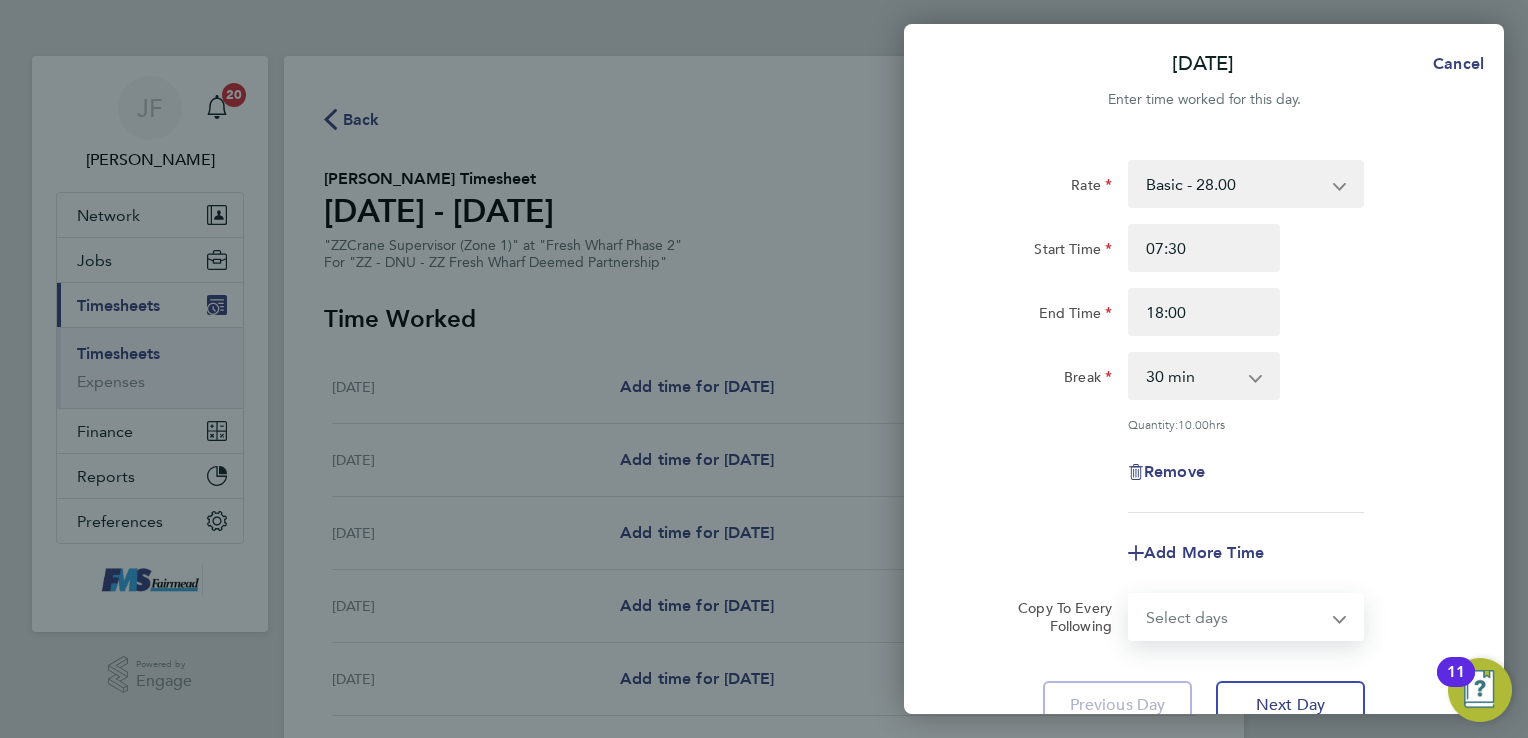 select on "WEEKDAY" 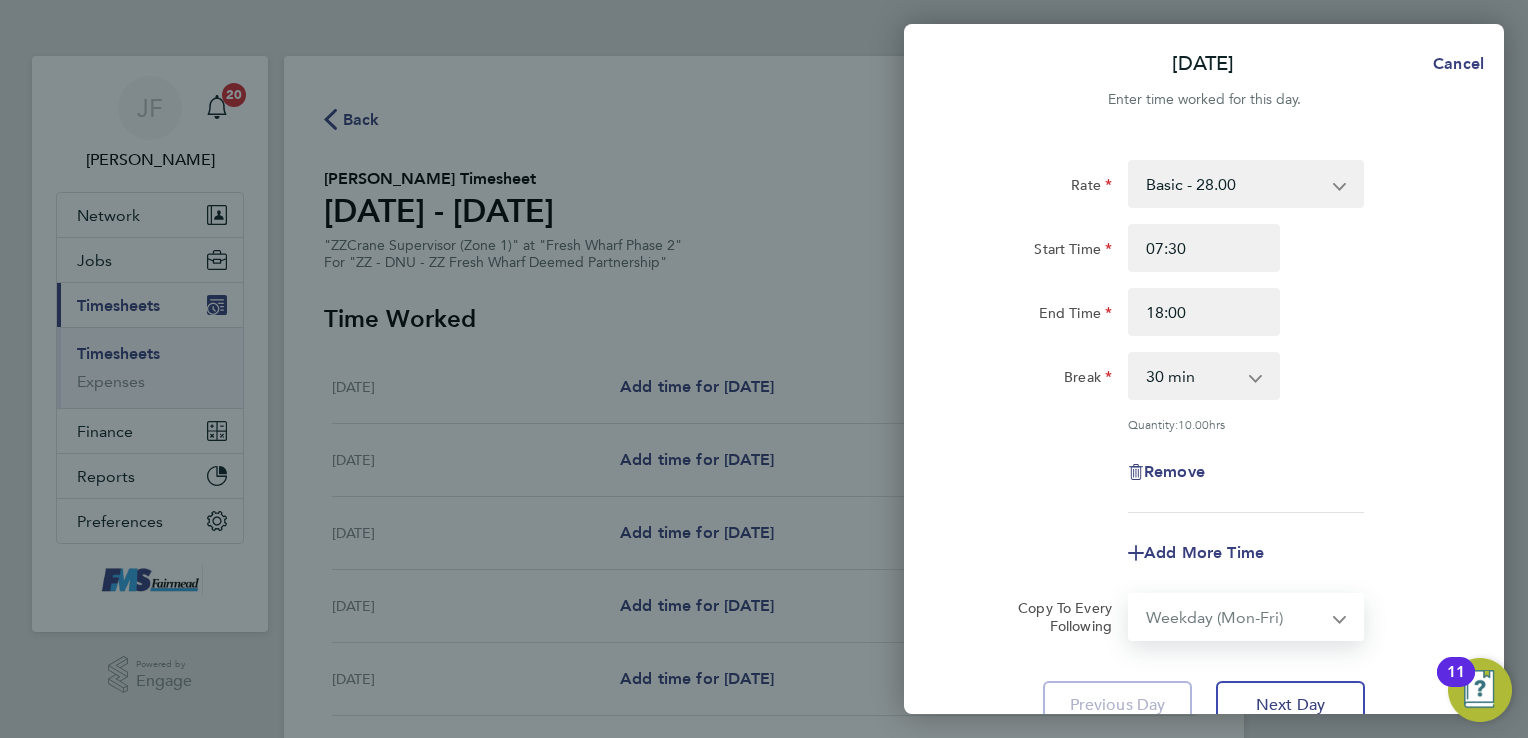 click on "Select days   Day   Weekday (Mon-Fri)   Weekend (Sat-Sun)   [DATE]   [DATE]   [DATE]   [DATE]   [DATE]   [DATE]" at bounding box center (1235, 617) 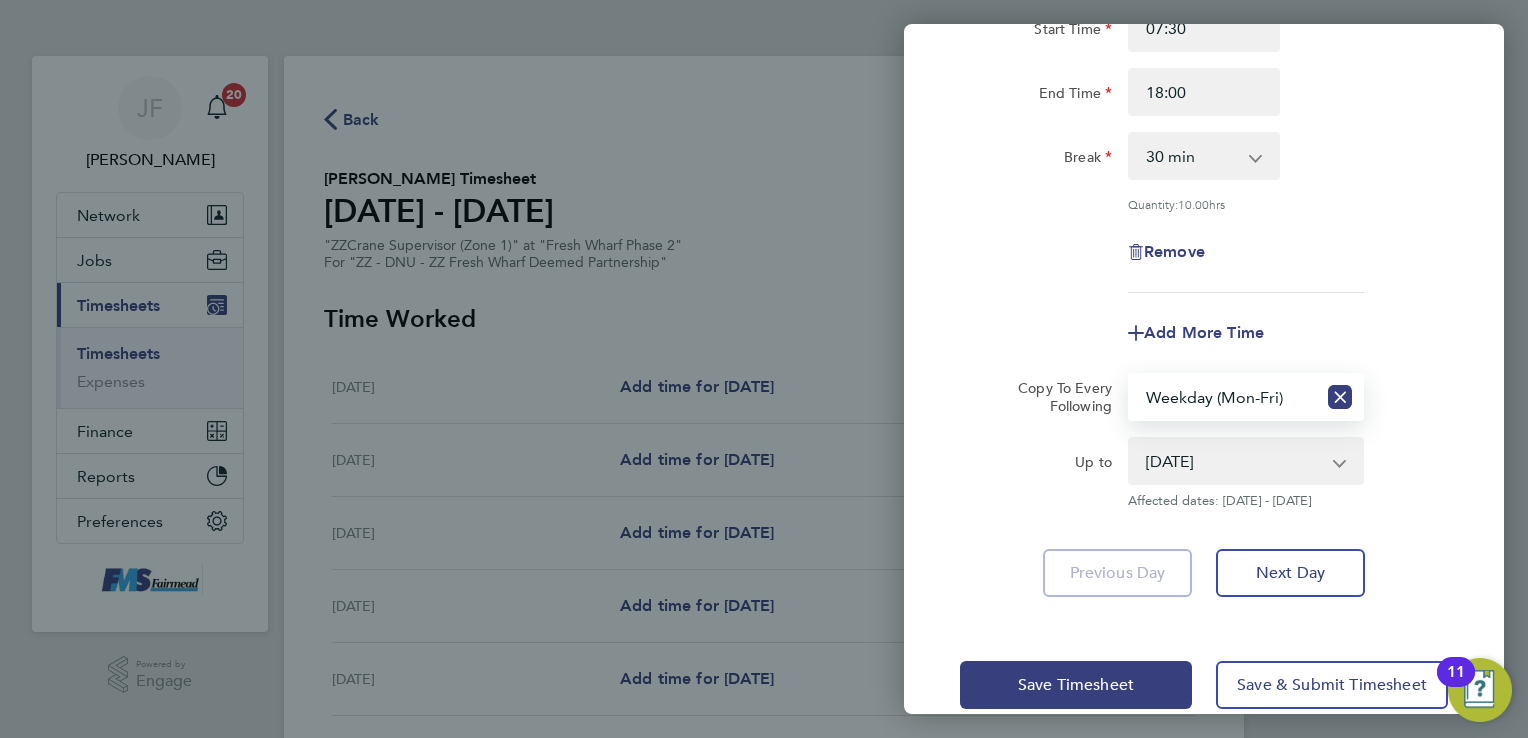 scroll, scrollTop: 252, scrollLeft: 0, axis: vertical 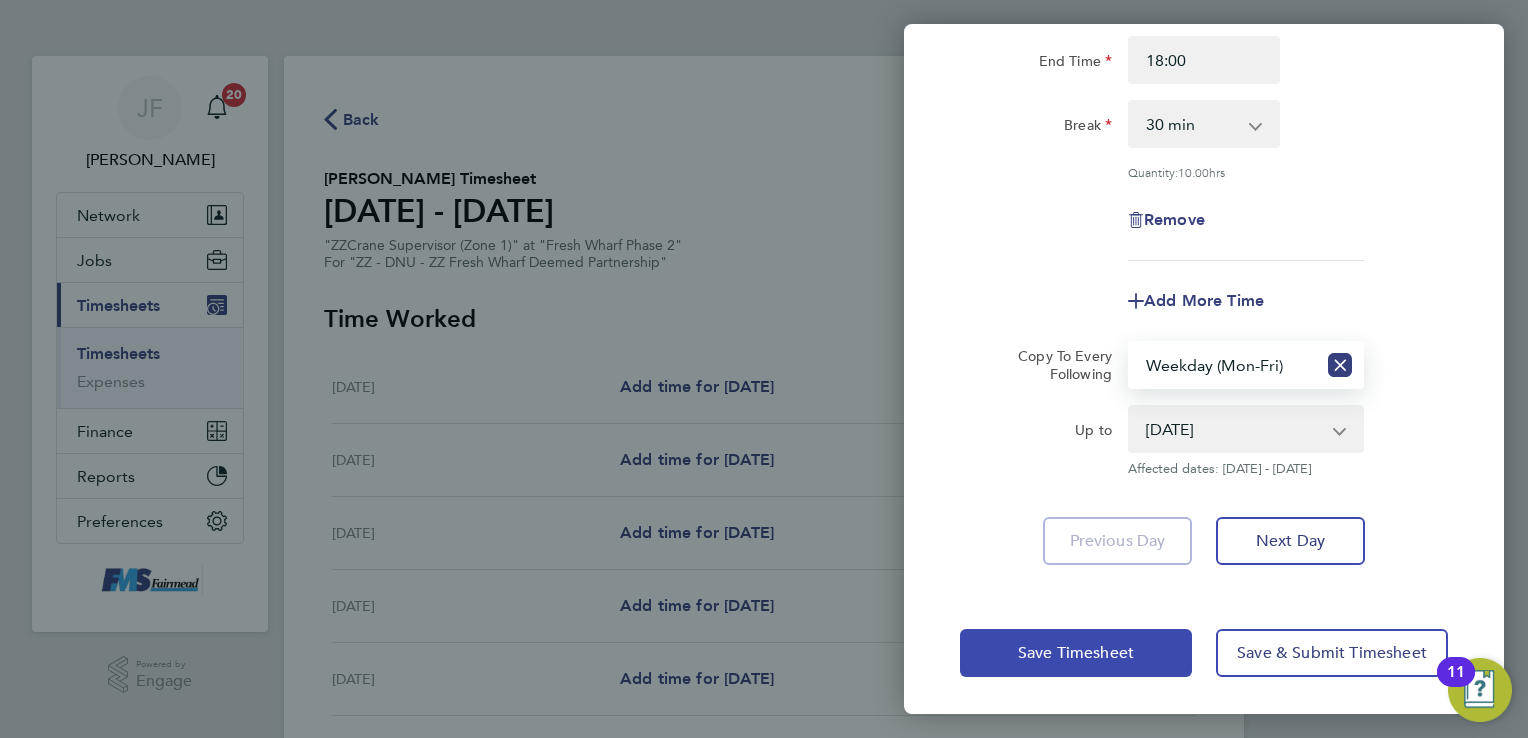 click on "Save Timesheet" 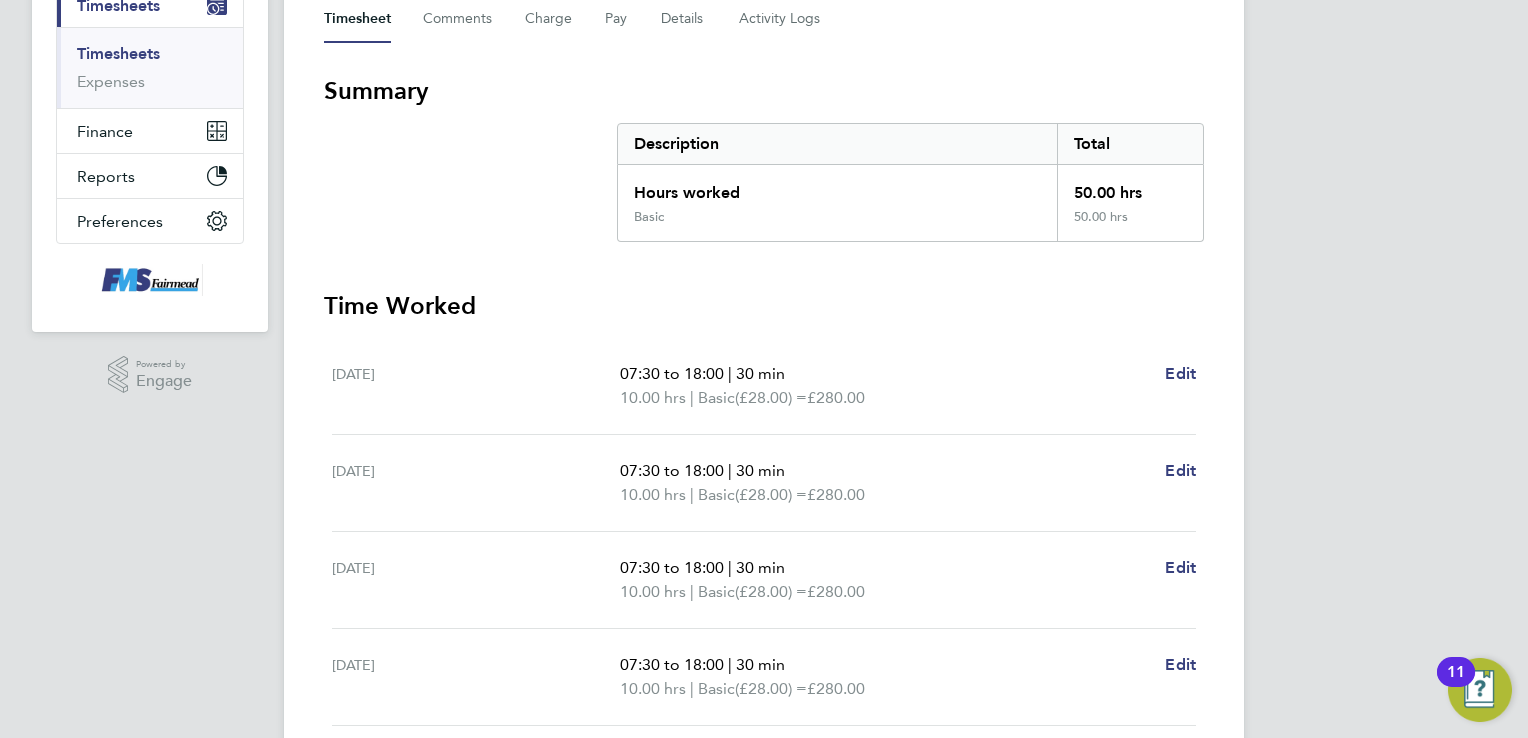 scroll, scrollTop: 704, scrollLeft: 0, axis: vertical 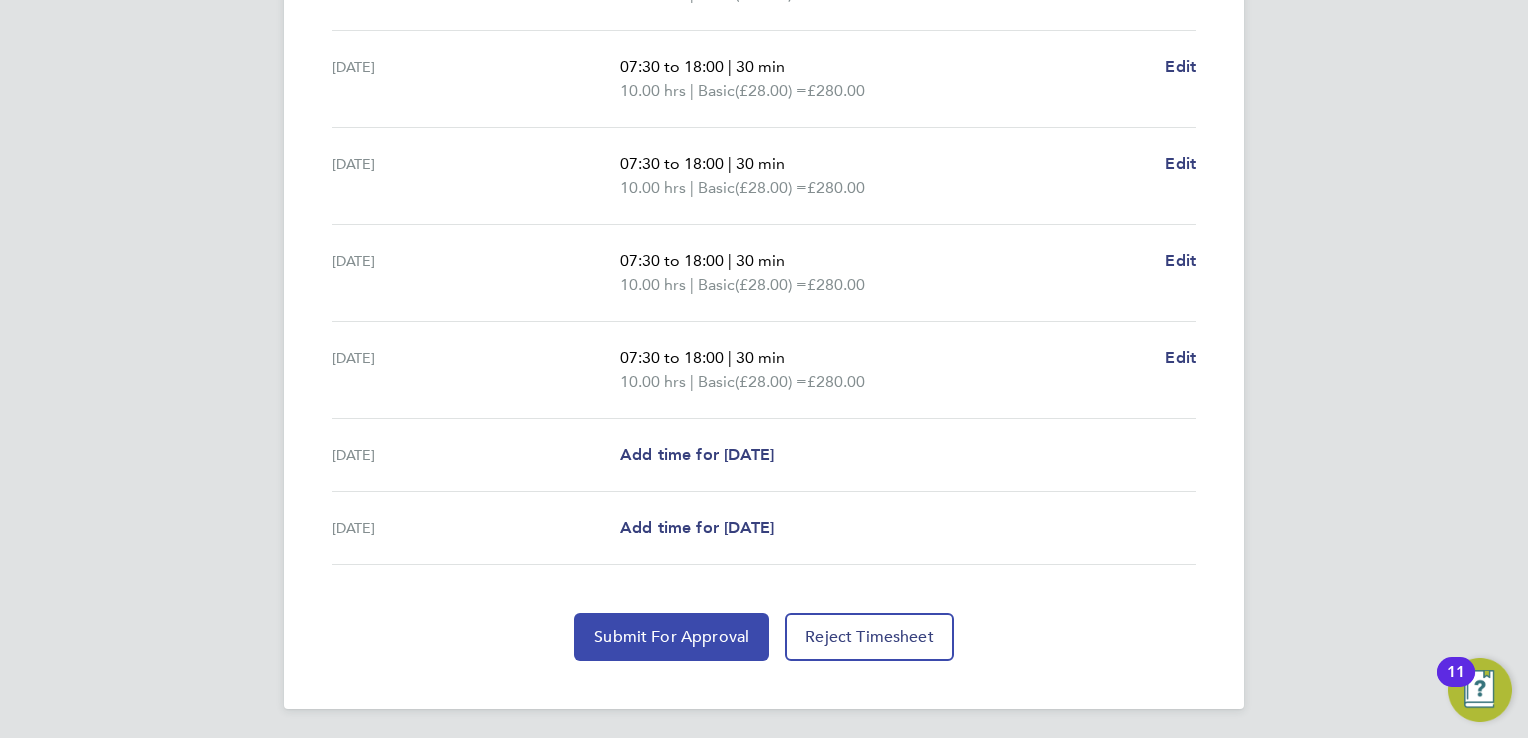 click on "Submit For Approval" 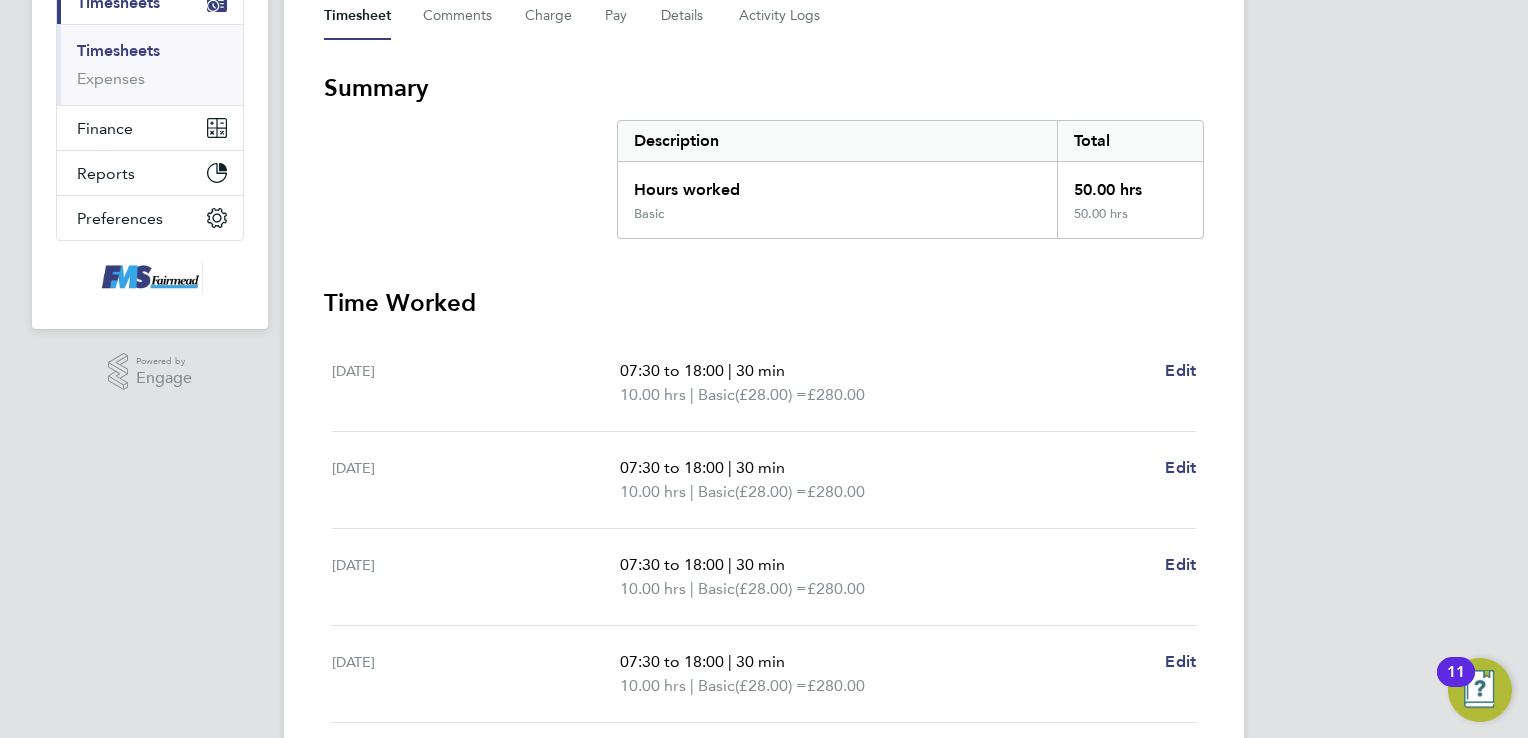 scroll, scrollTop: 0, scrollLeft: 0, axis: both 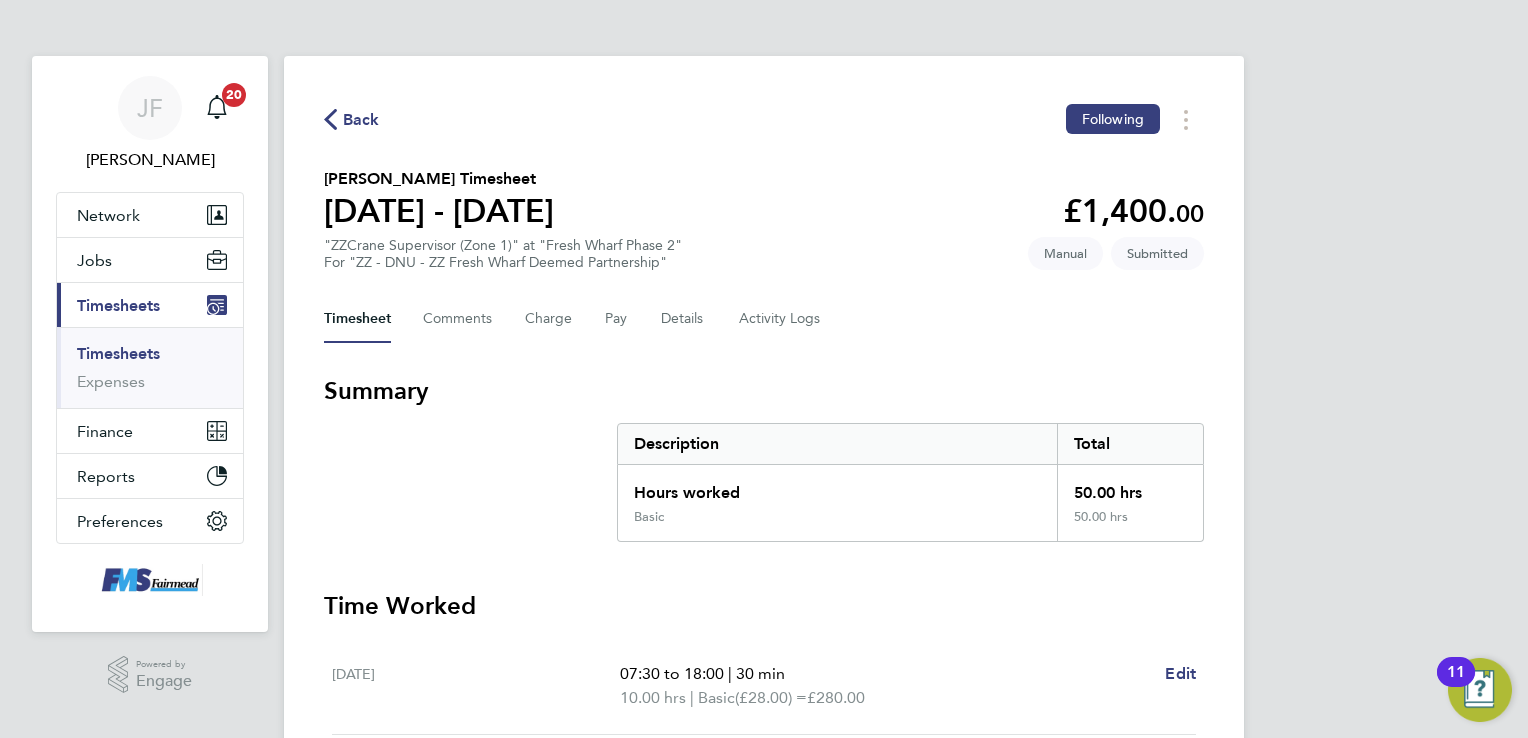 click on "Timesheets" at bounding box center (118, 305) 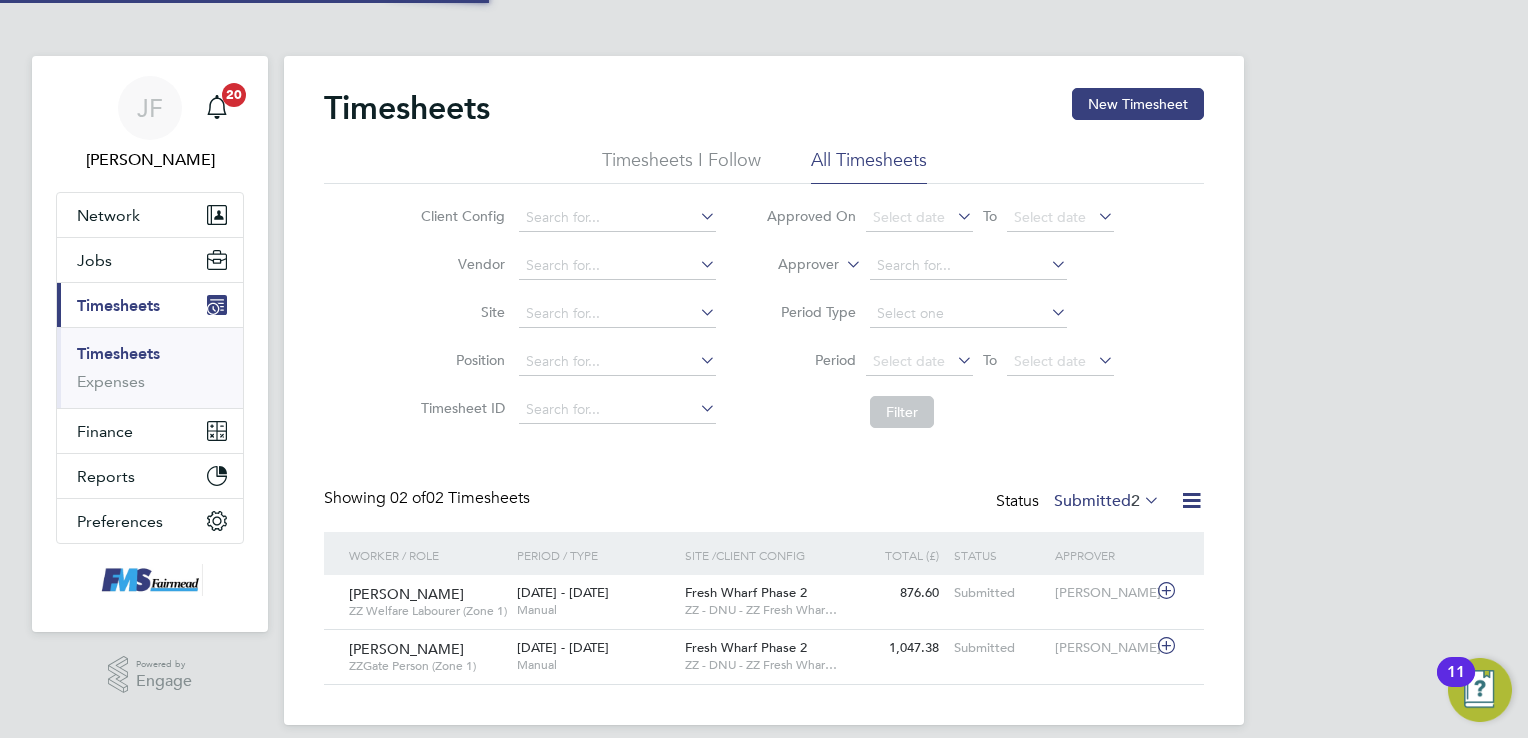 scroll, scrollTop: 9, scrollLeft: 10, axis: both 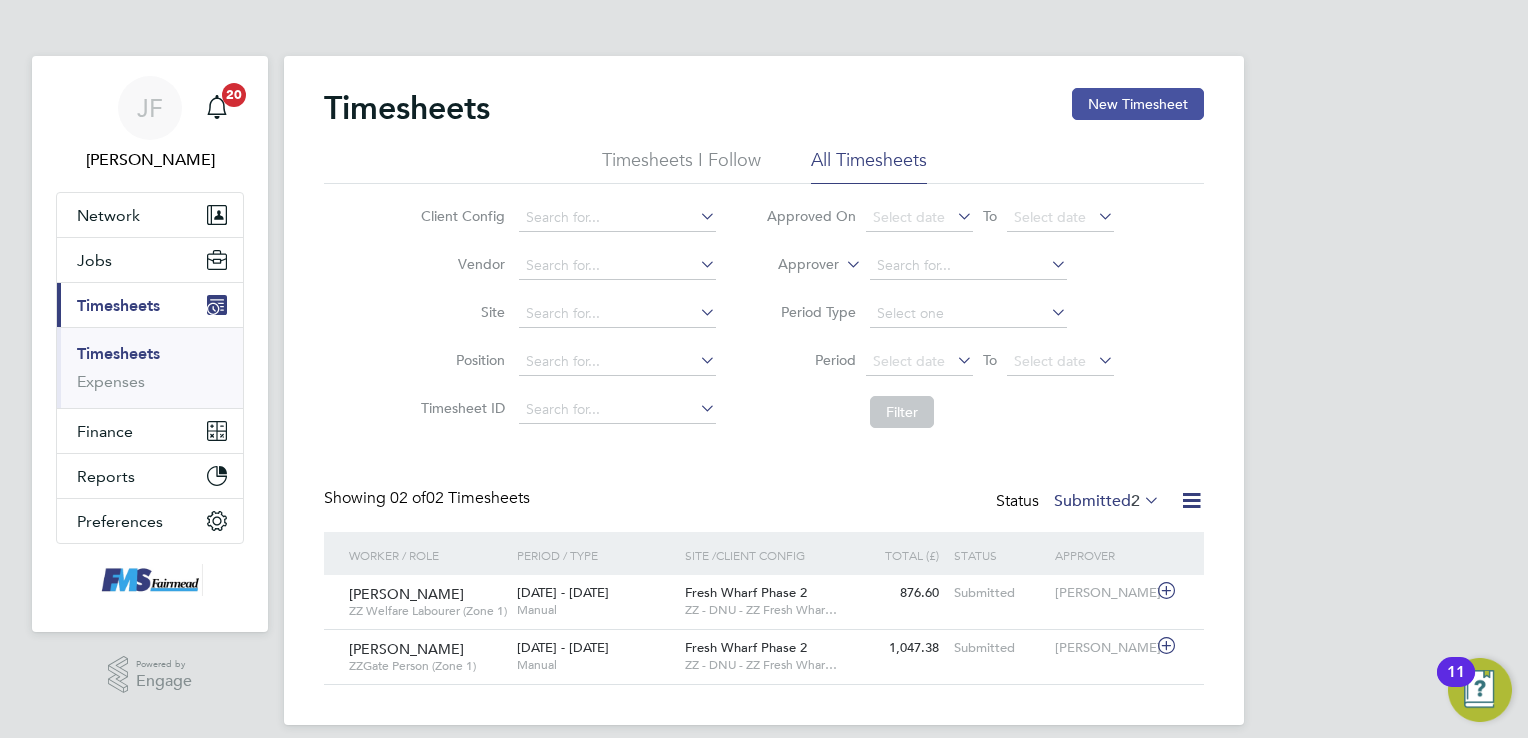 click on "New Timesheet" 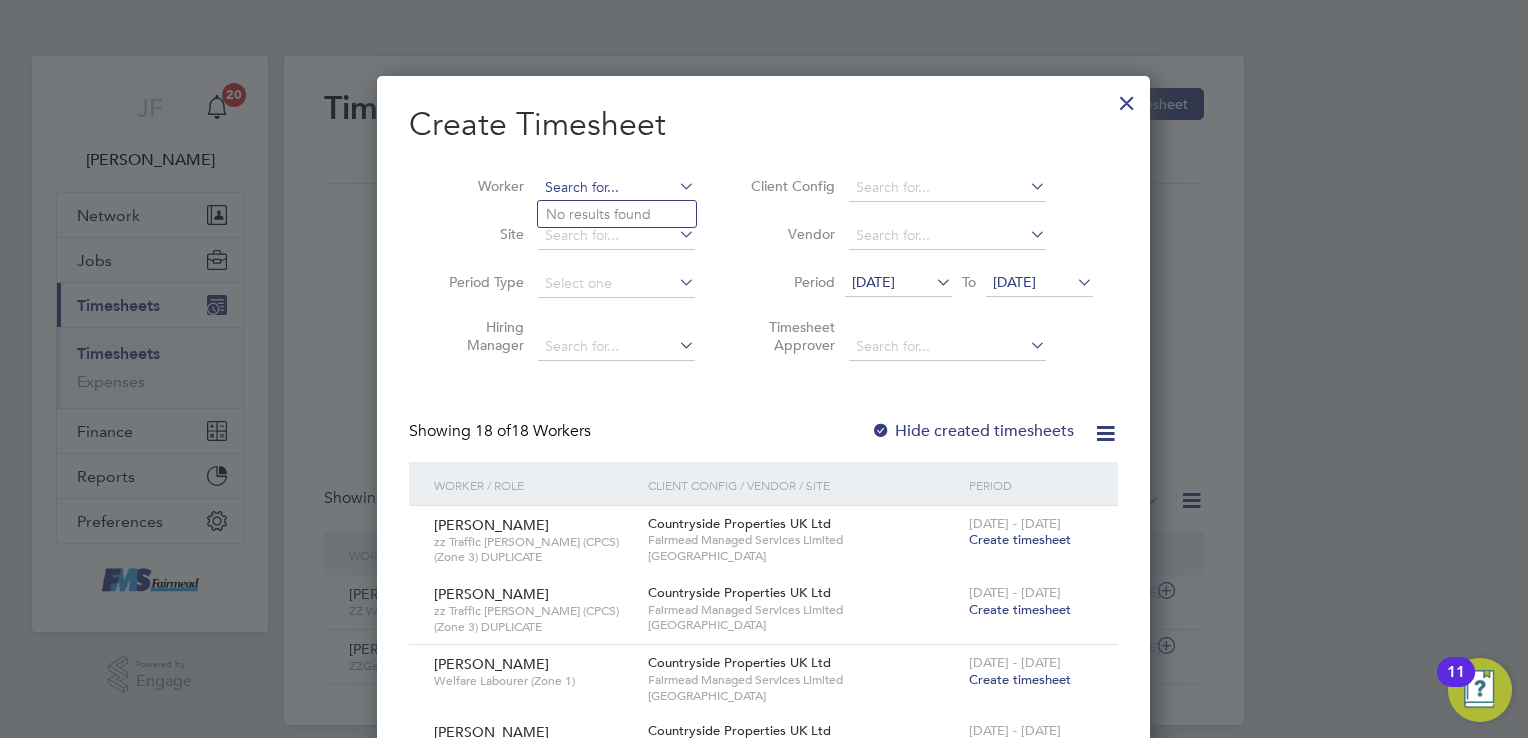click at bounding box center [616, 188] 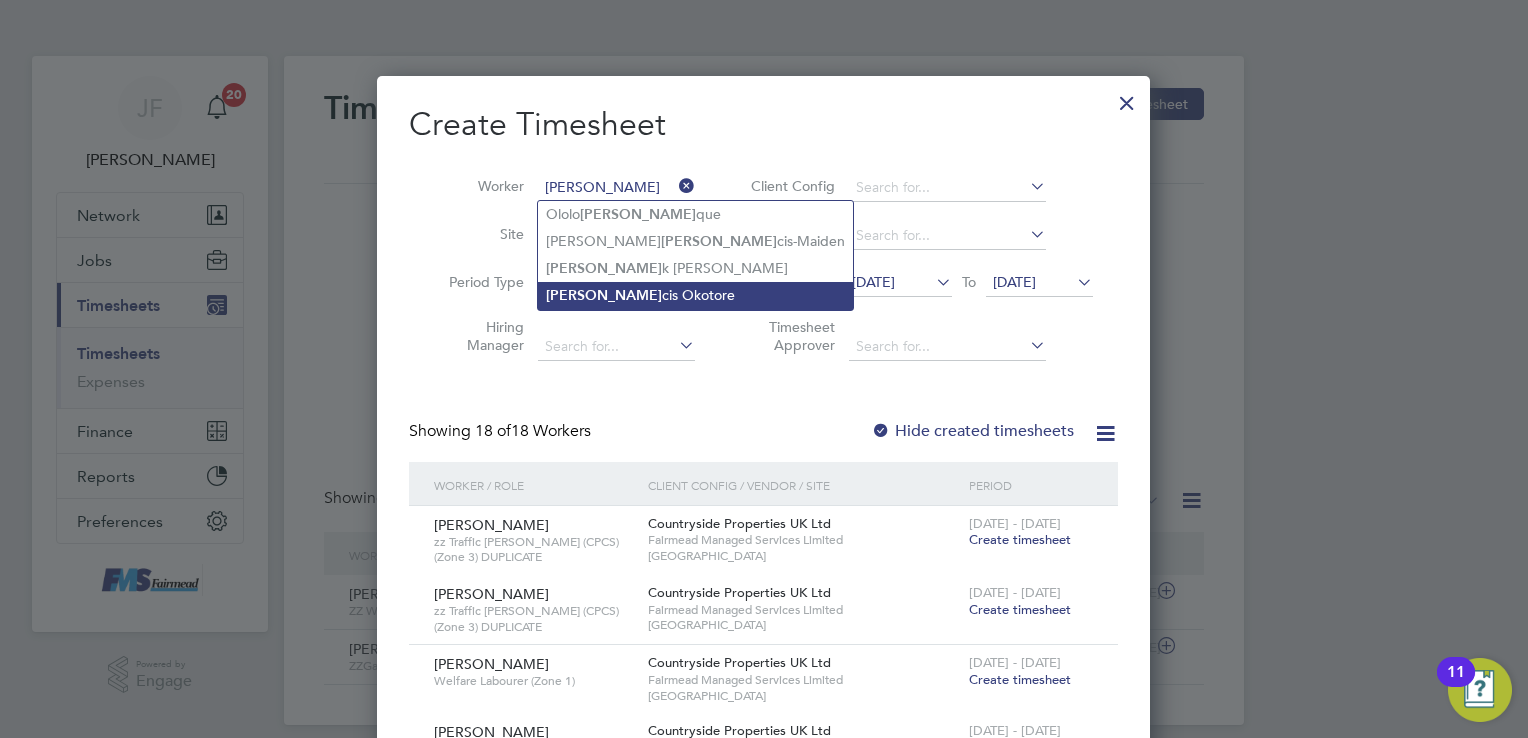 click on "Fran cis Okotore" 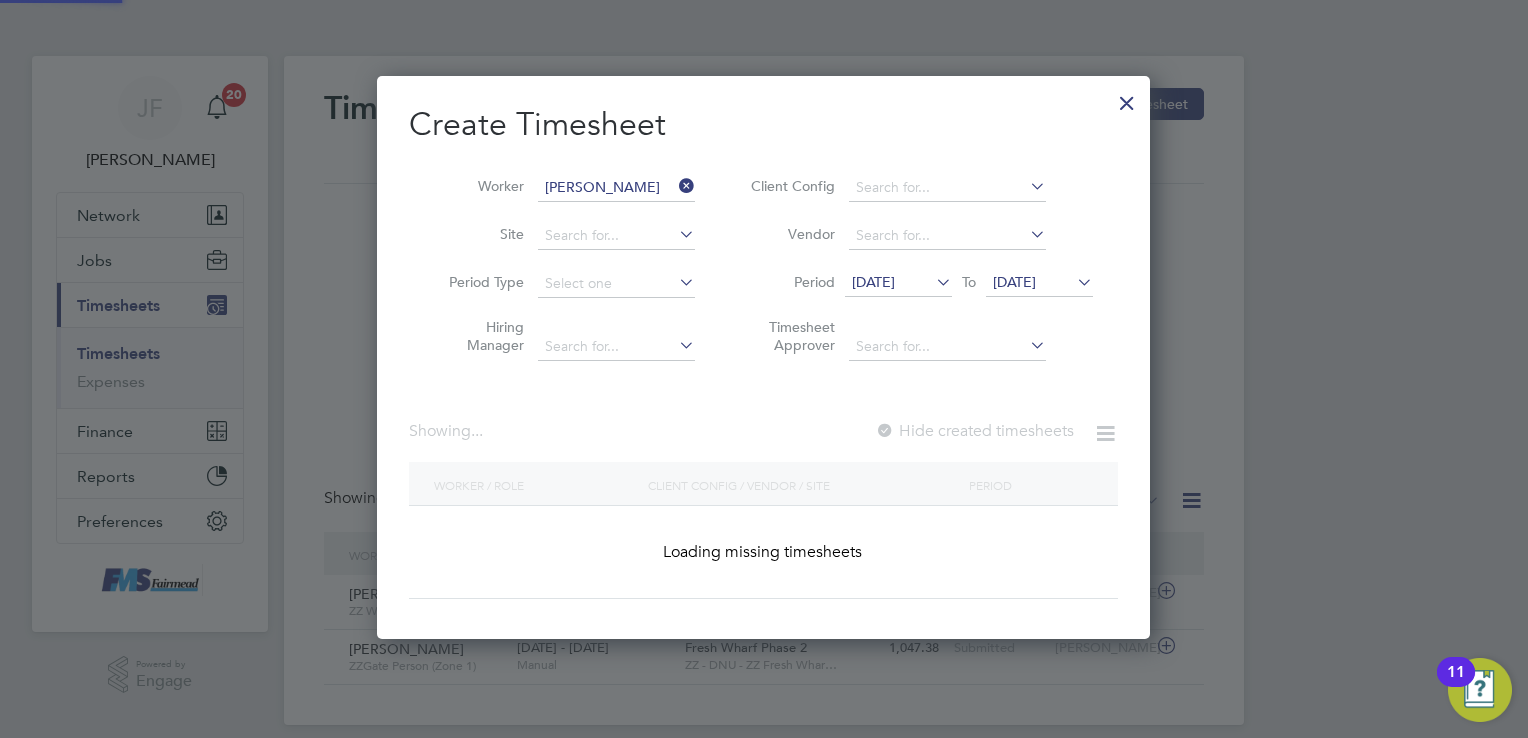 scroll, scrollTop: 10, scrollLeft: 10, axis: both 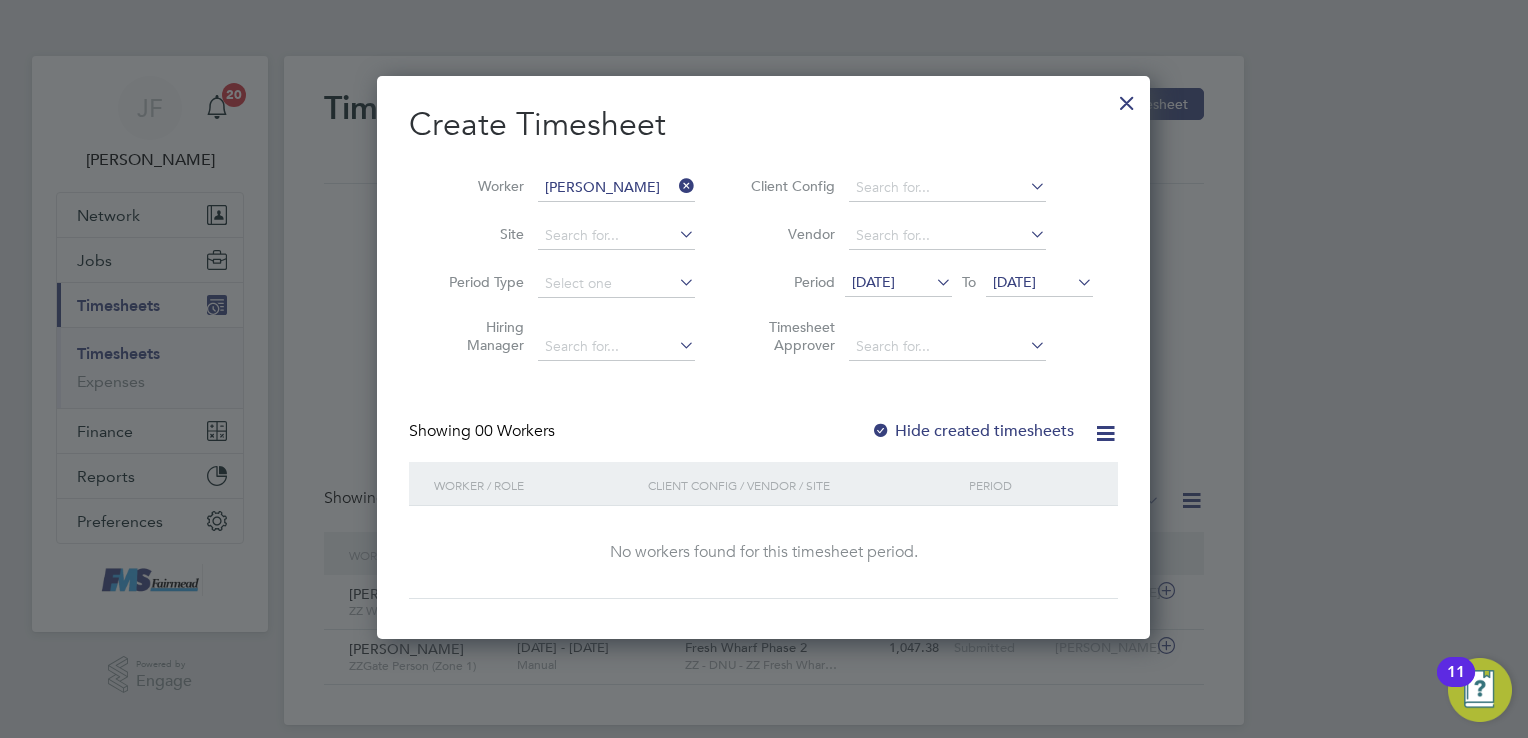 click on "27 Jun 2025
To
04 Jul 2025" at bounding box center (969, 284) 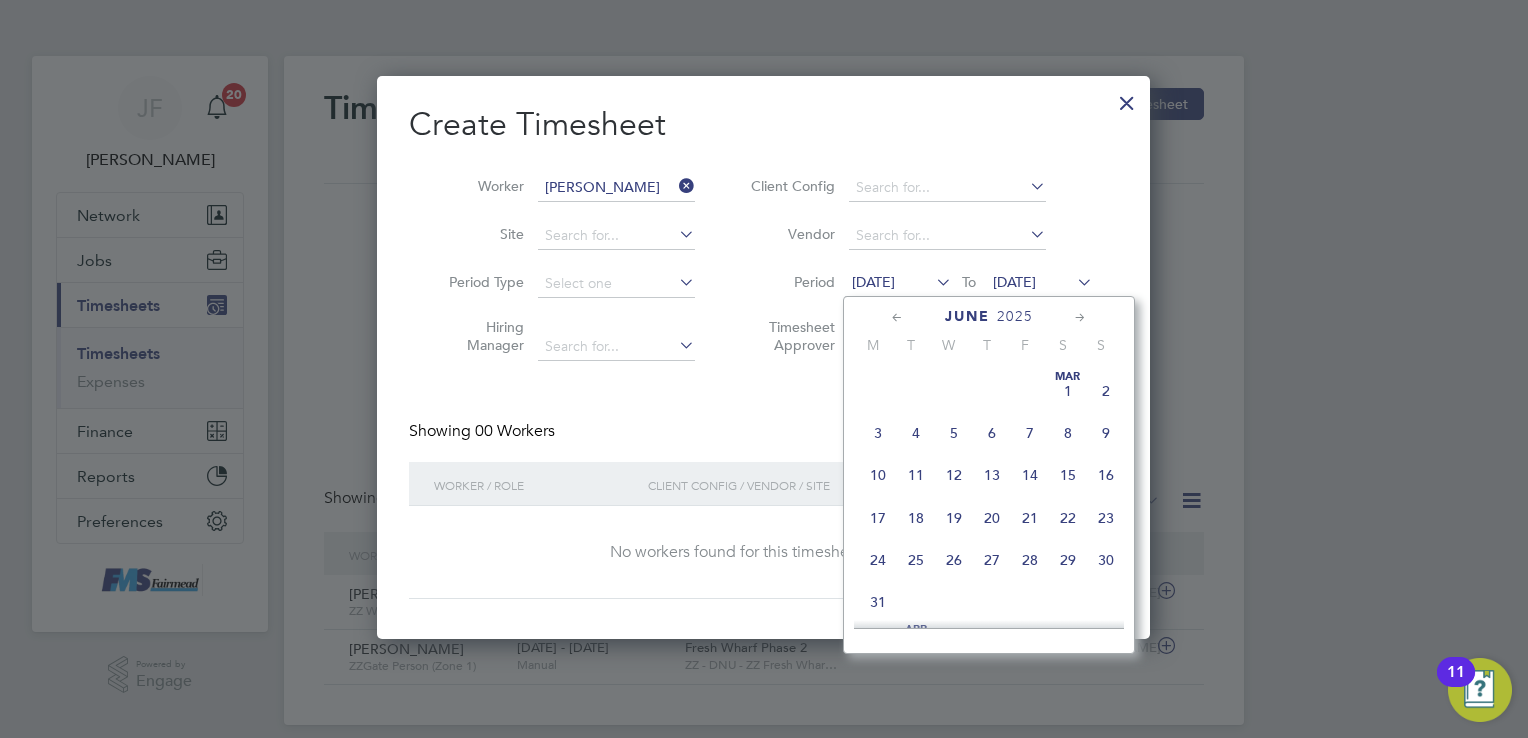 scroll, scrollTop: 783, scrollLeft: 0, axis: vertical 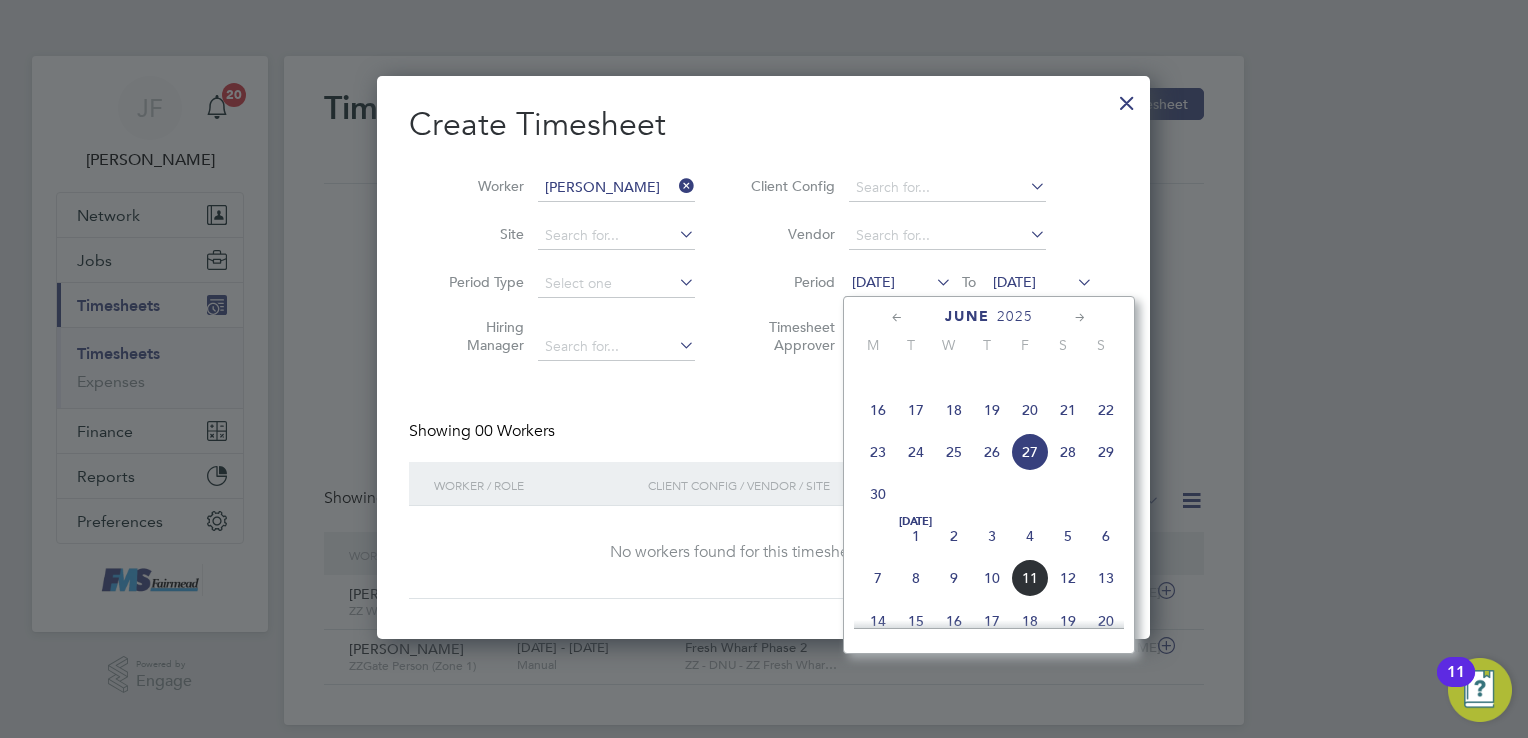click on "7" 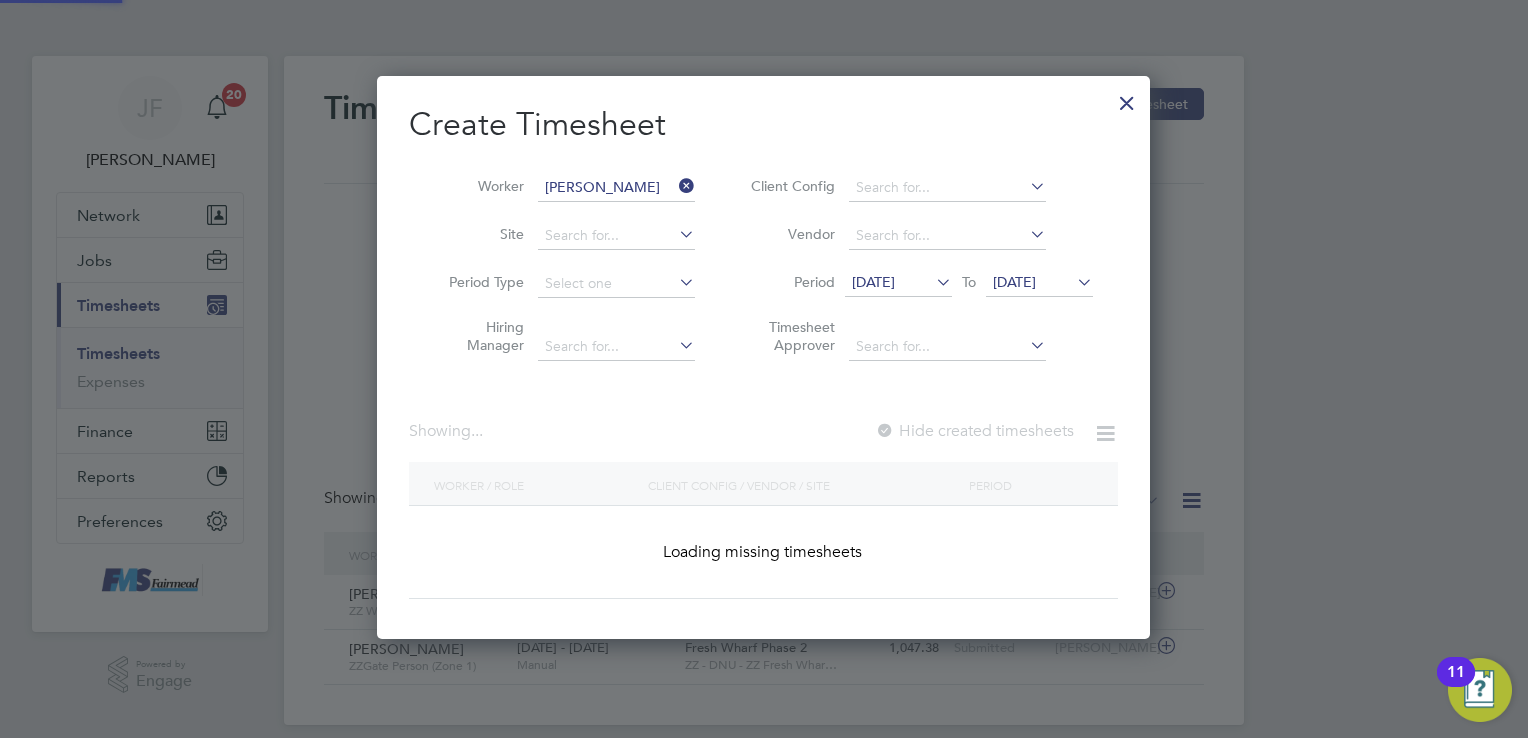 scroll, scrollTop: 10, scrollLeft: 10, axis: both 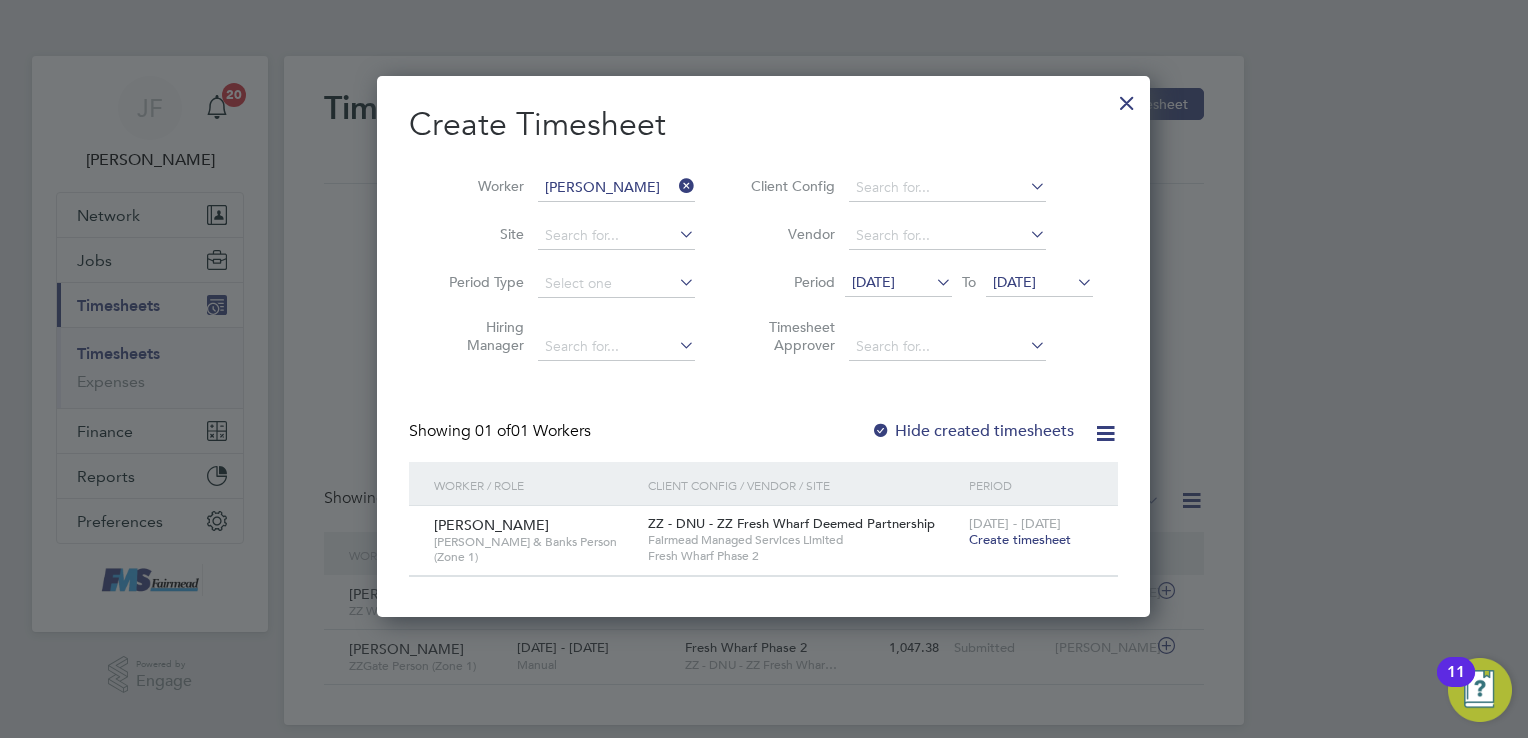 click on "Create timesheet" at bounding box center [1020, 539] 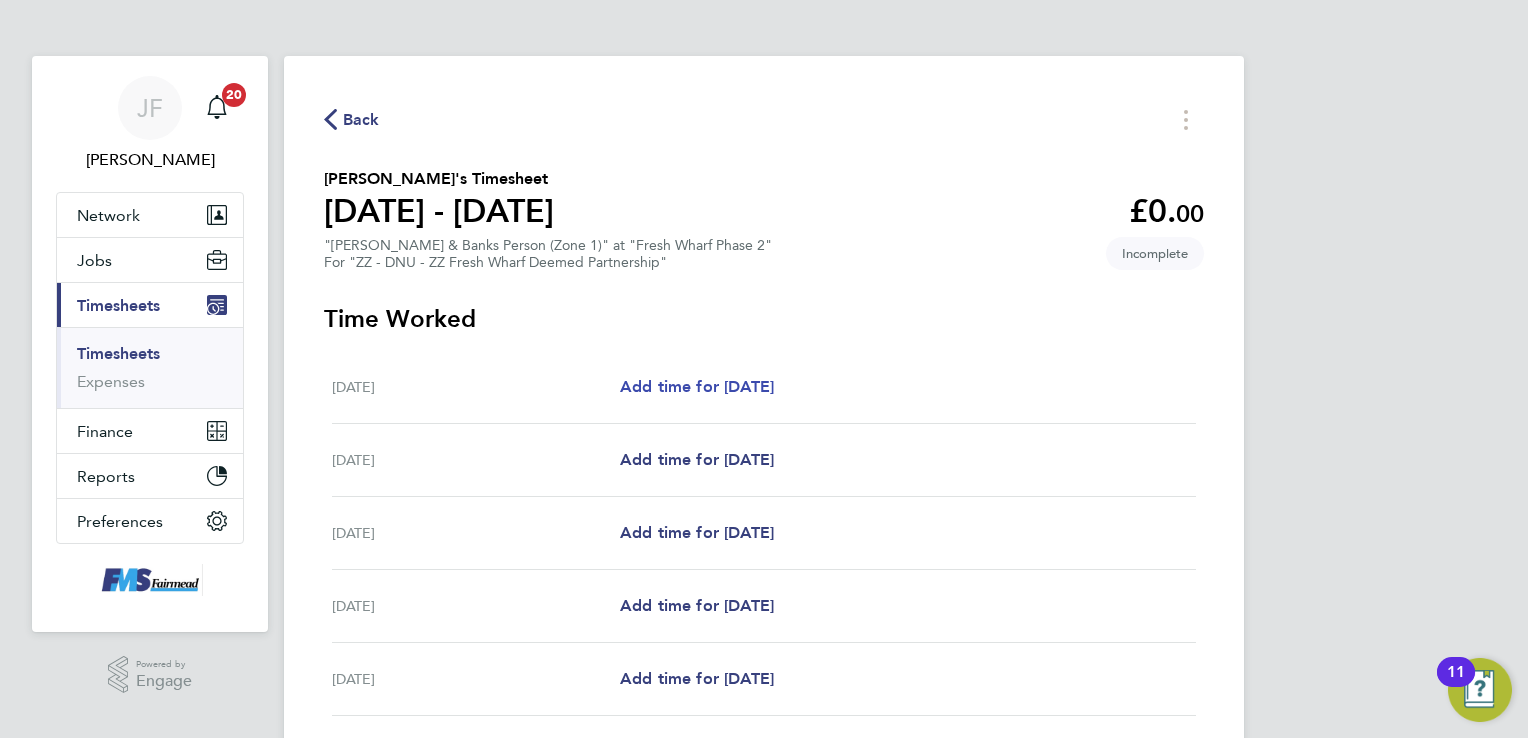drag, startPoint x: 709, startPoint y: 371, endPoint x: 702, endPoint y: 379, distance: 10.630146 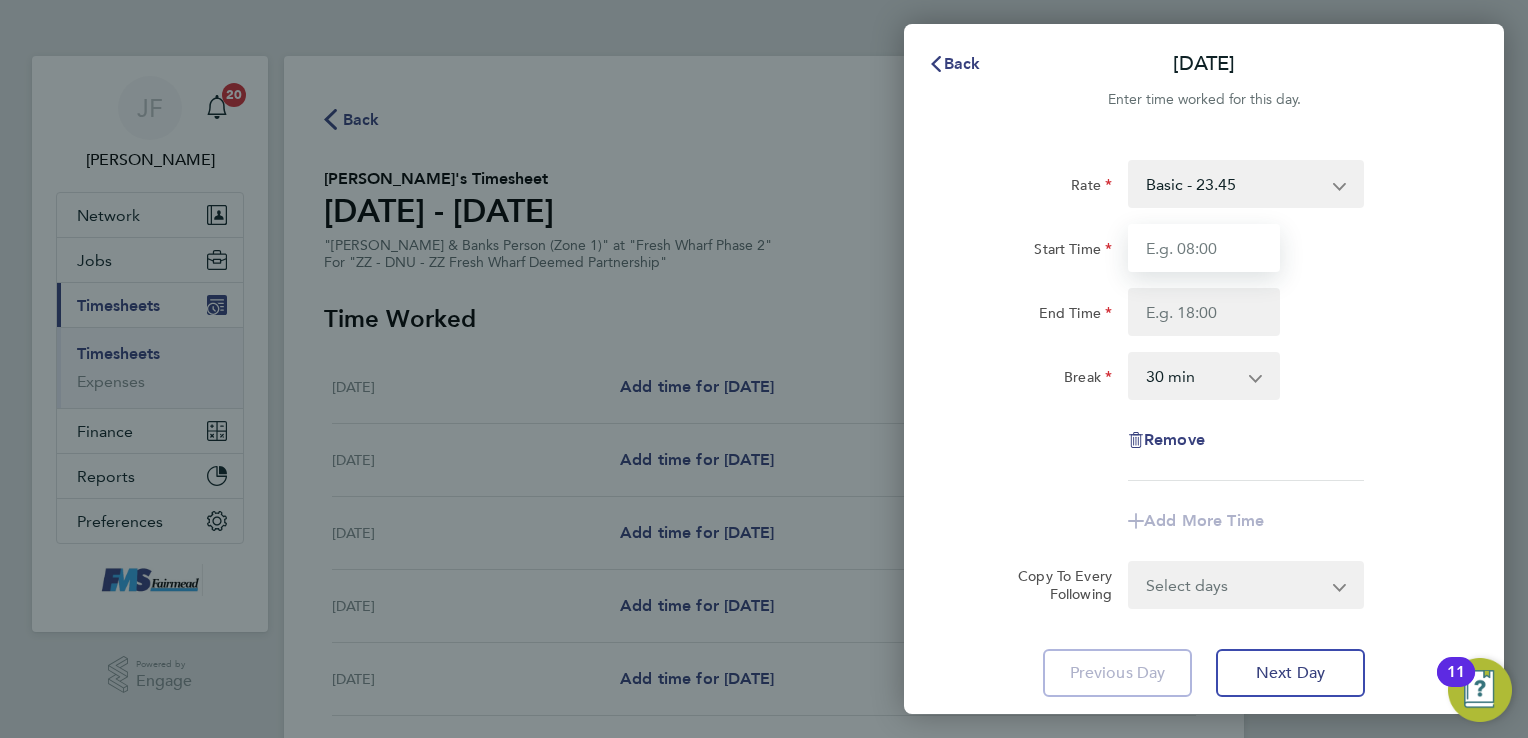 click on "Start Time" at bounding box center [1204, 248] 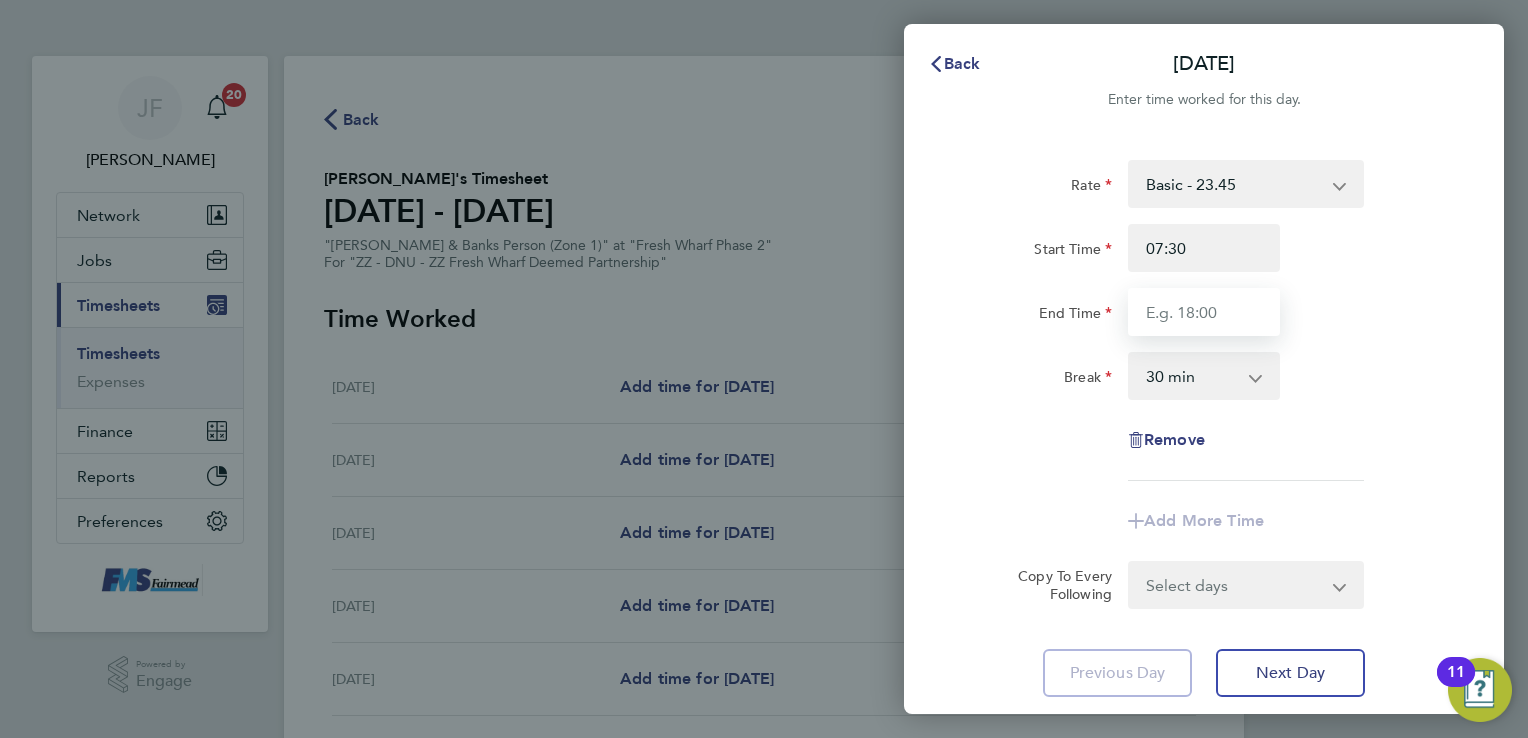 type on "18:00" 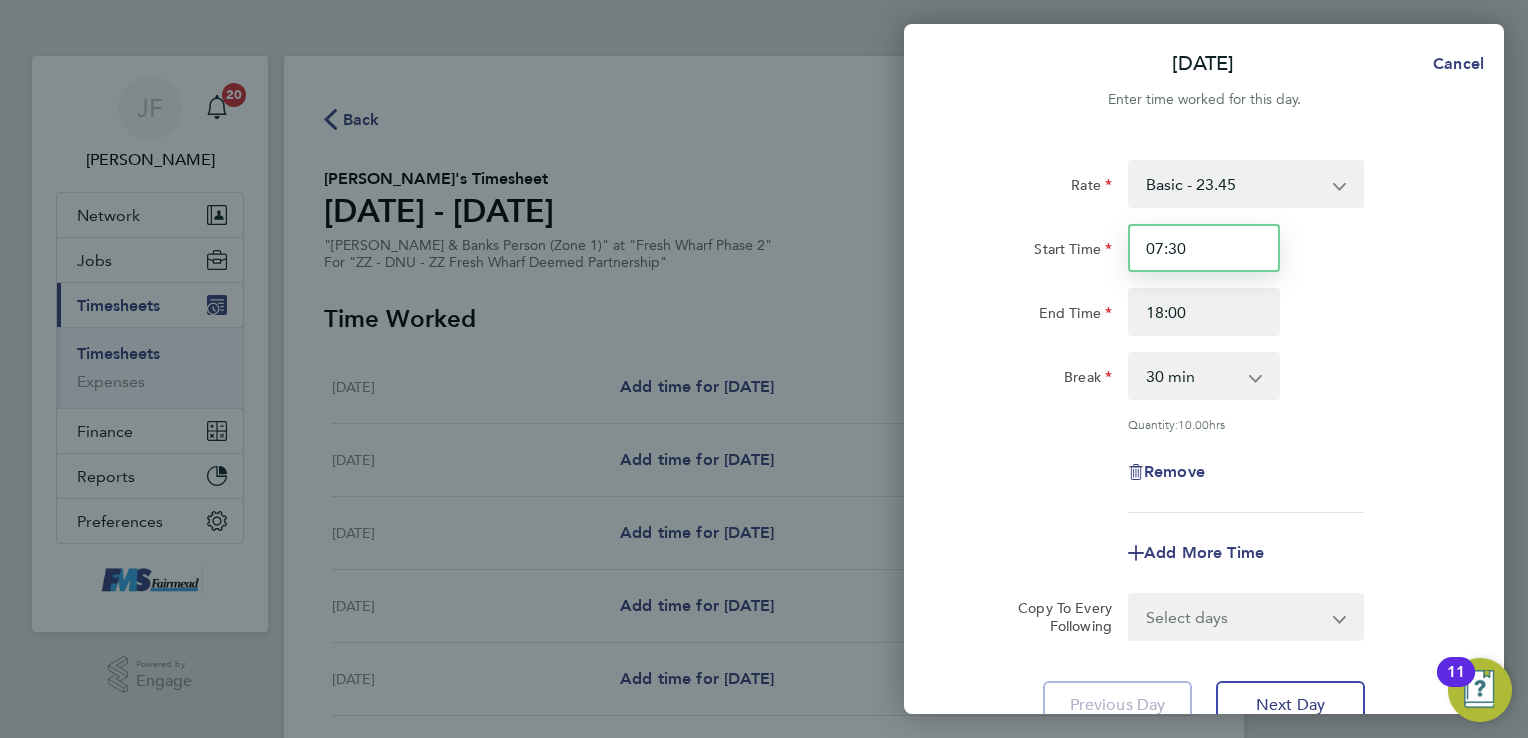 scroll, scrollTop: 100, scrollLeft: 0, axis: vertical 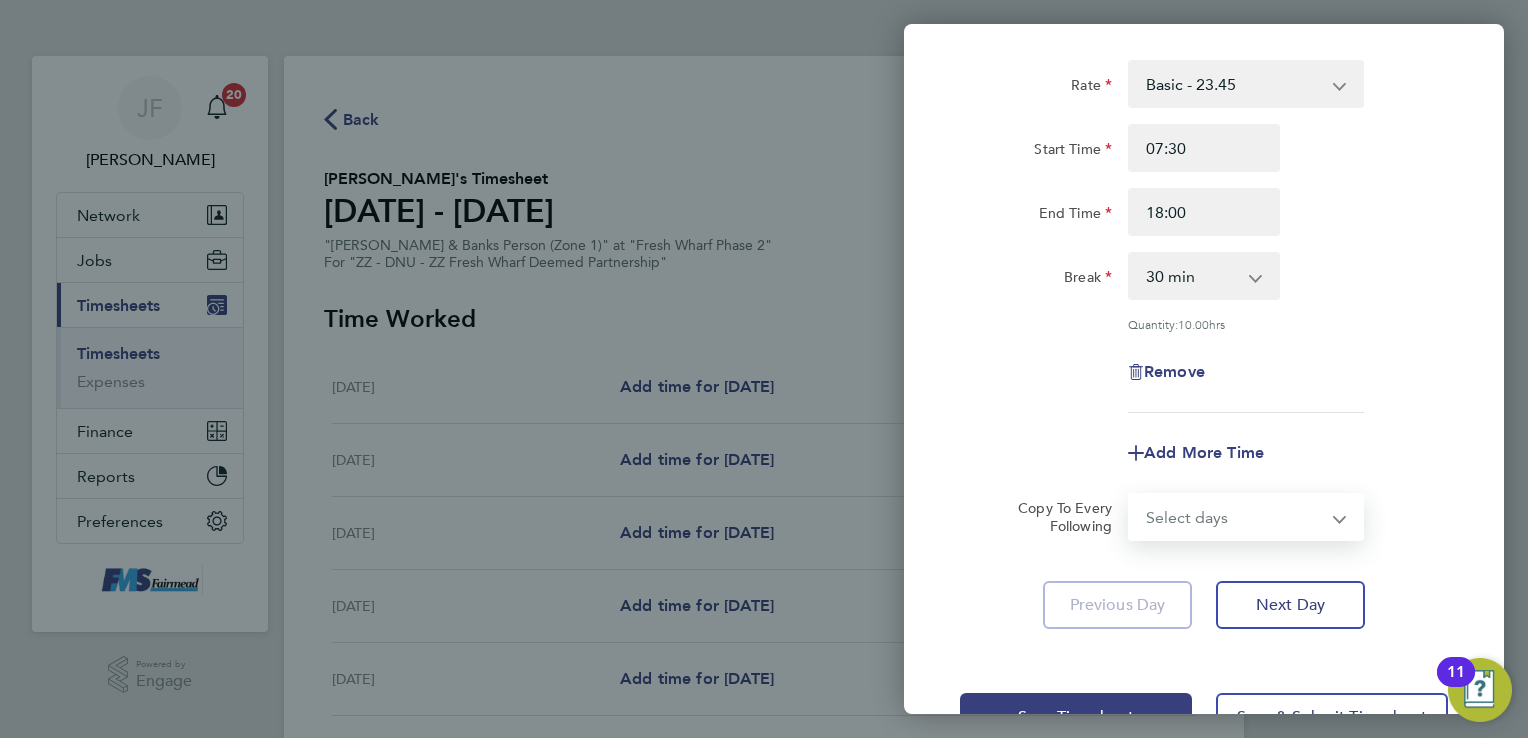 click on "Select days   Day   Weekday (Mon-Fri)   Weekend (Sat-Sun)   [DATE]   [DATE]   [DATE]   [DATE]   [DATE]   [DATE]" at bounding box center [1235, 517] 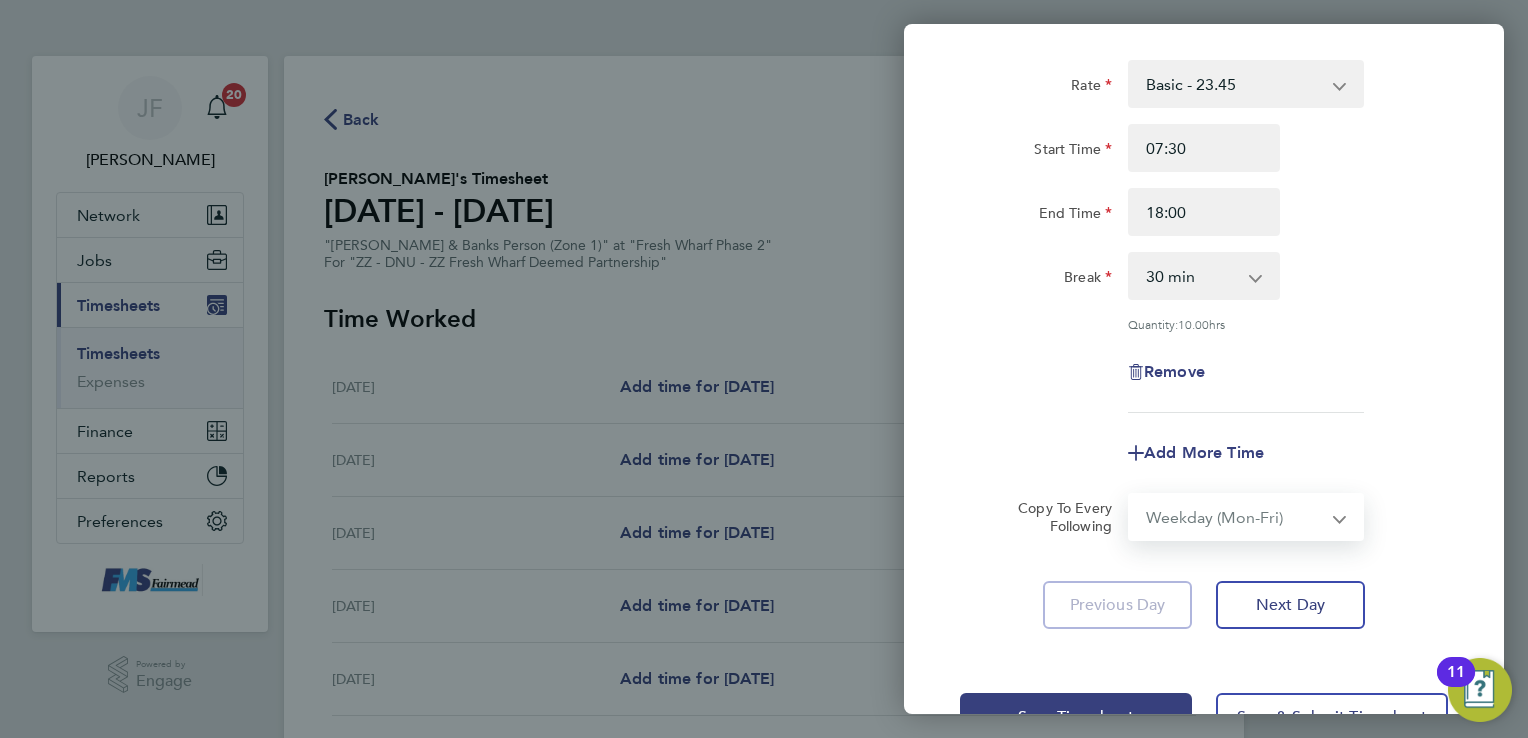 click on "Select days   Day   Weekday (Mon-Fri)   Weekend (Sat-Sun)   [DATE]   [DATE]   [DATE]   [DATE]   [DATE]   [DATE]" at bounding box center (1235, 517) 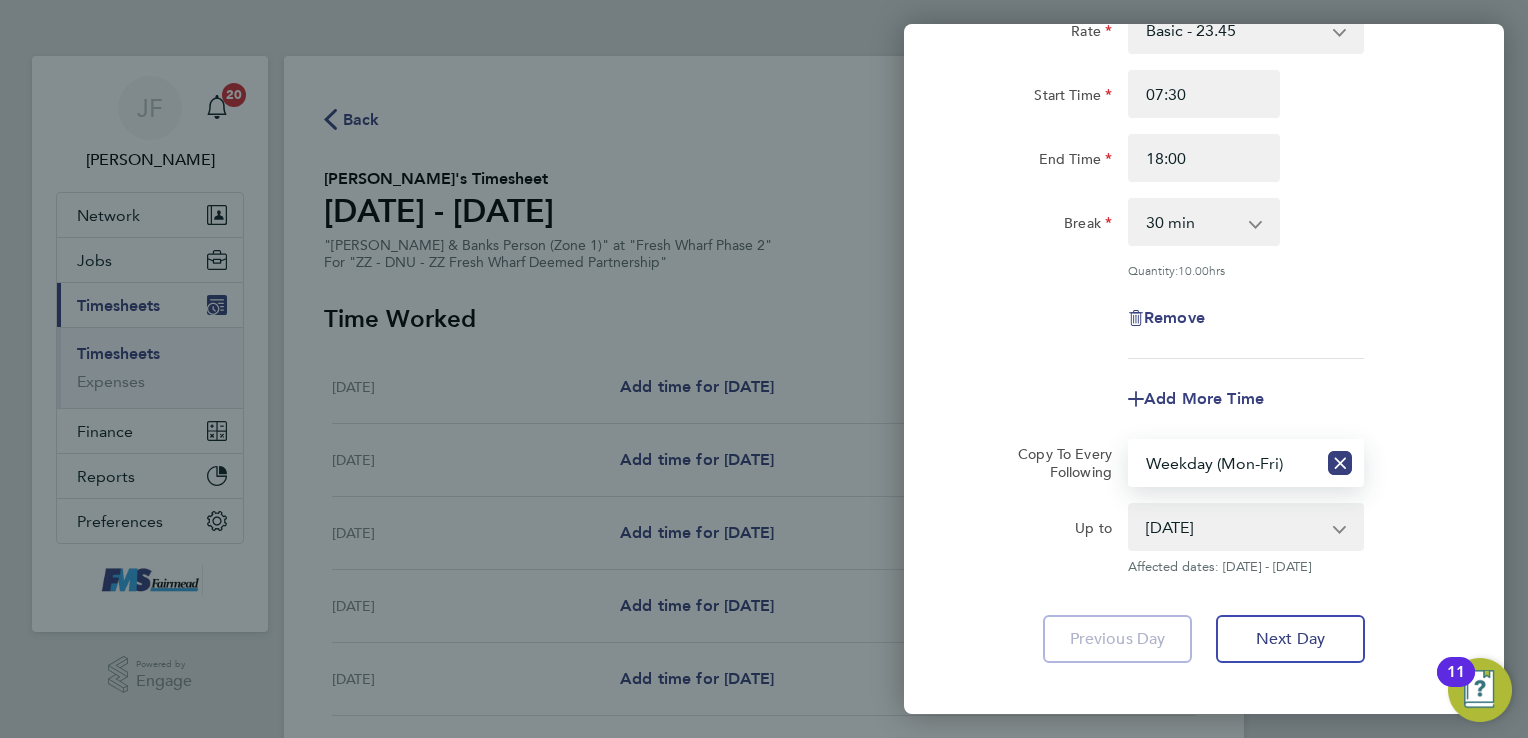 scroll, scrollTop: 252, scrollLeft: 0, axis: vertical 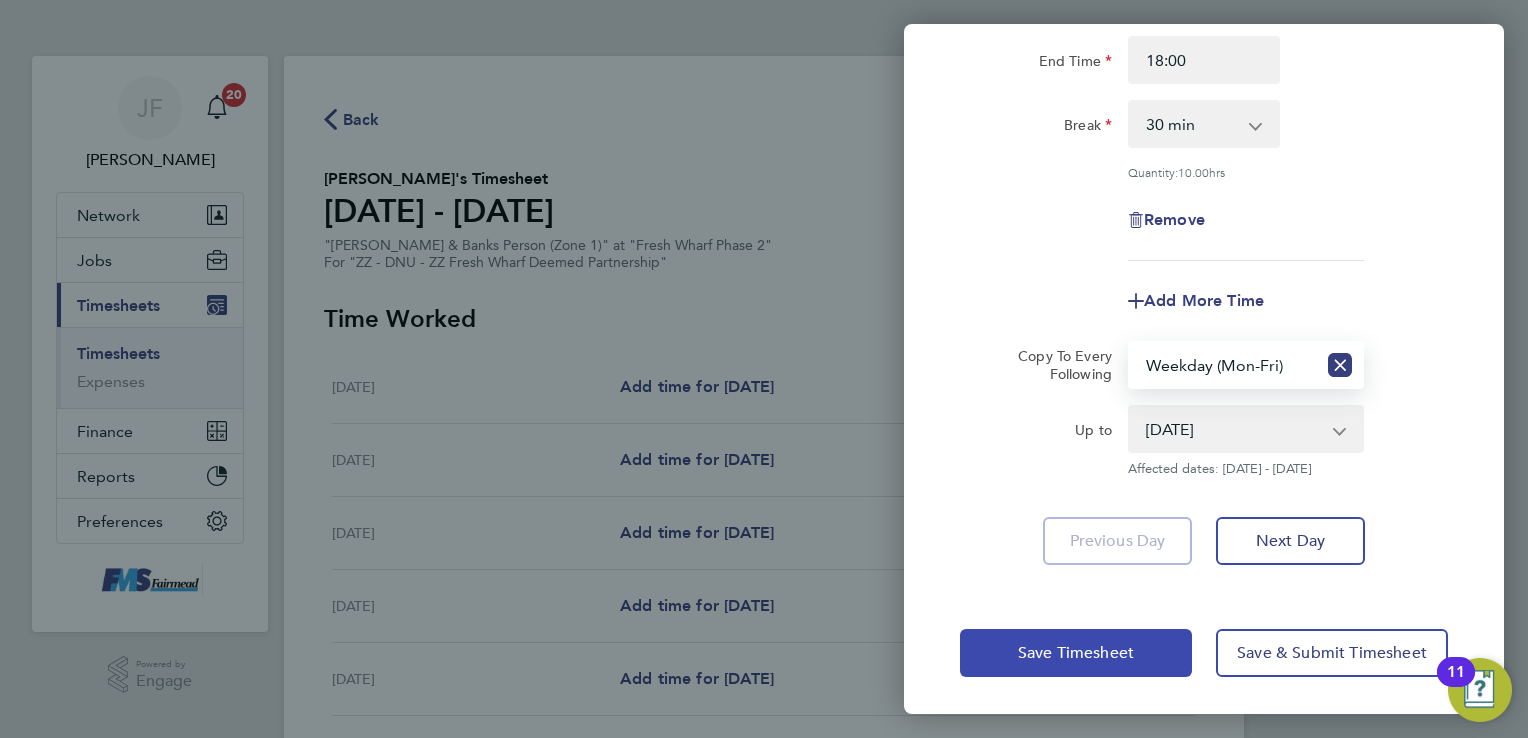 click on "Save Timesheet" 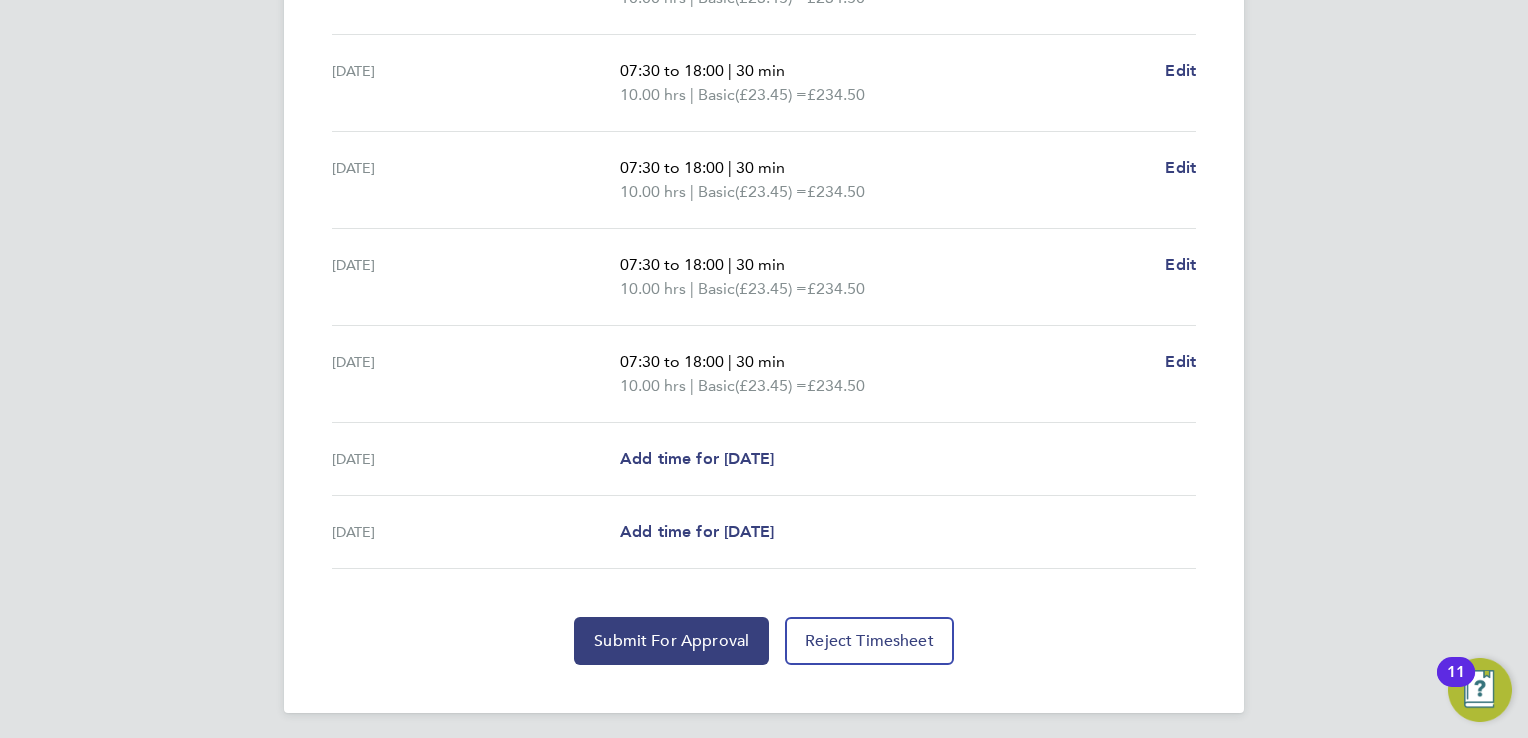 scroll, scrollTop: 704, scrollLeft: 0, axis: vertical 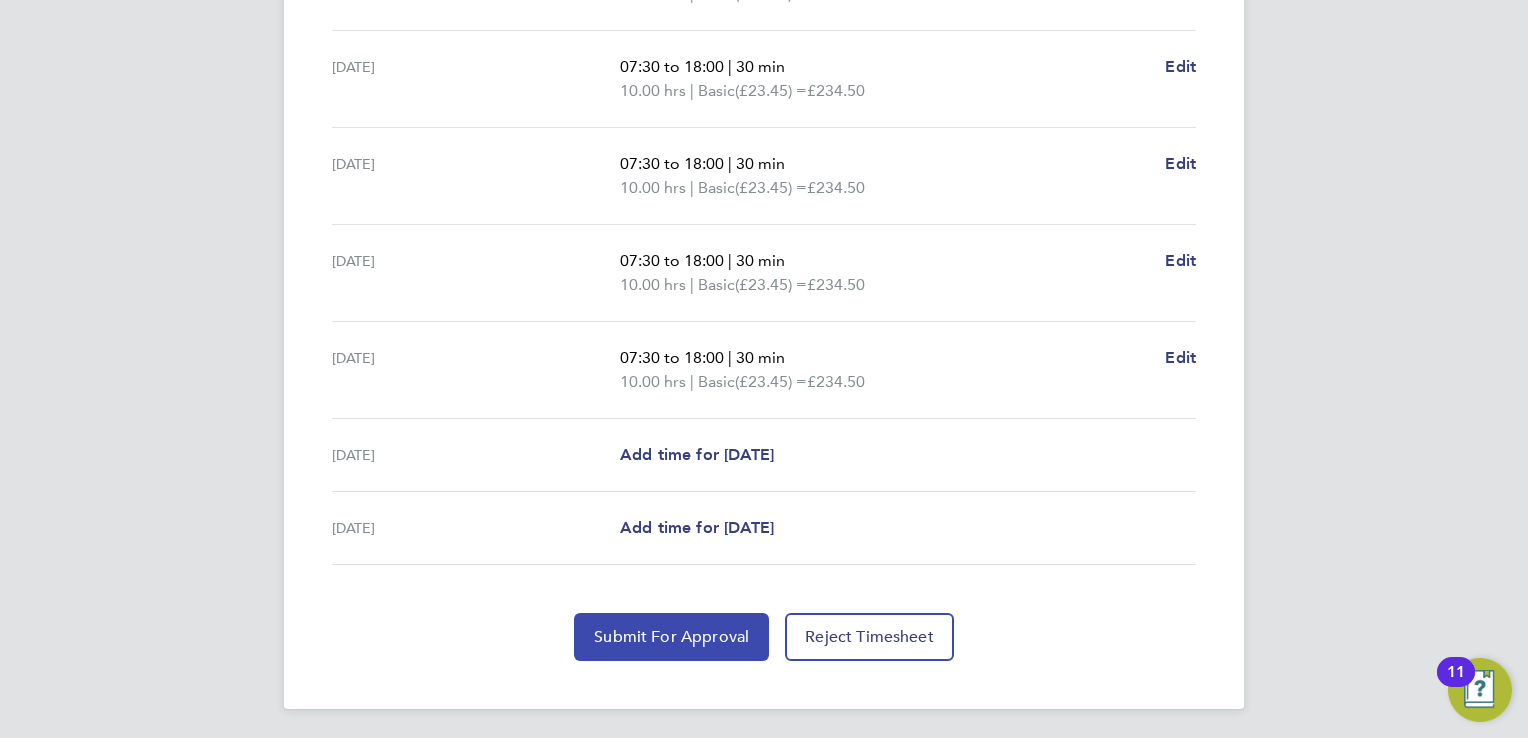 click on "Submit For Approval" 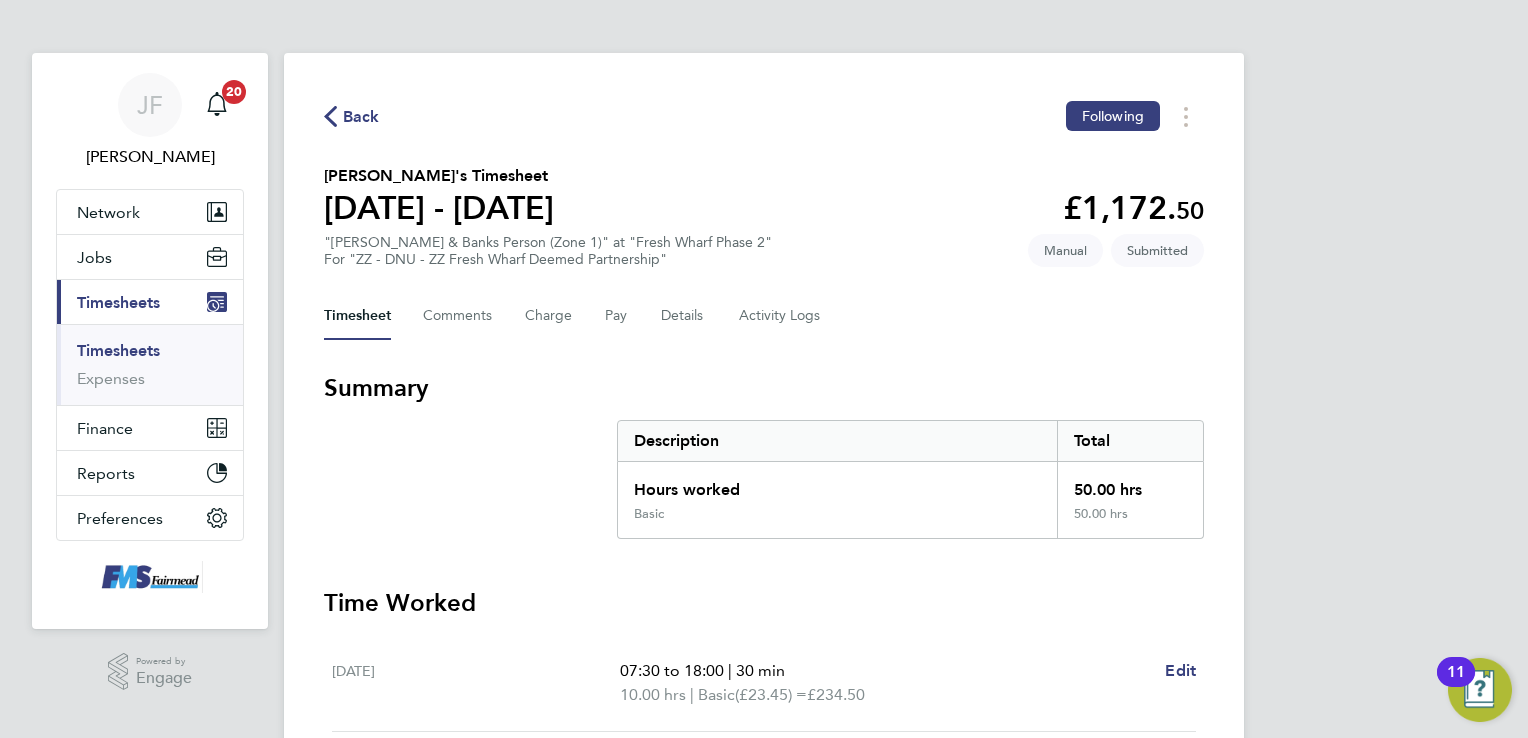 scroll, scrollTop: 0, scrollLeft: 0, axis: both 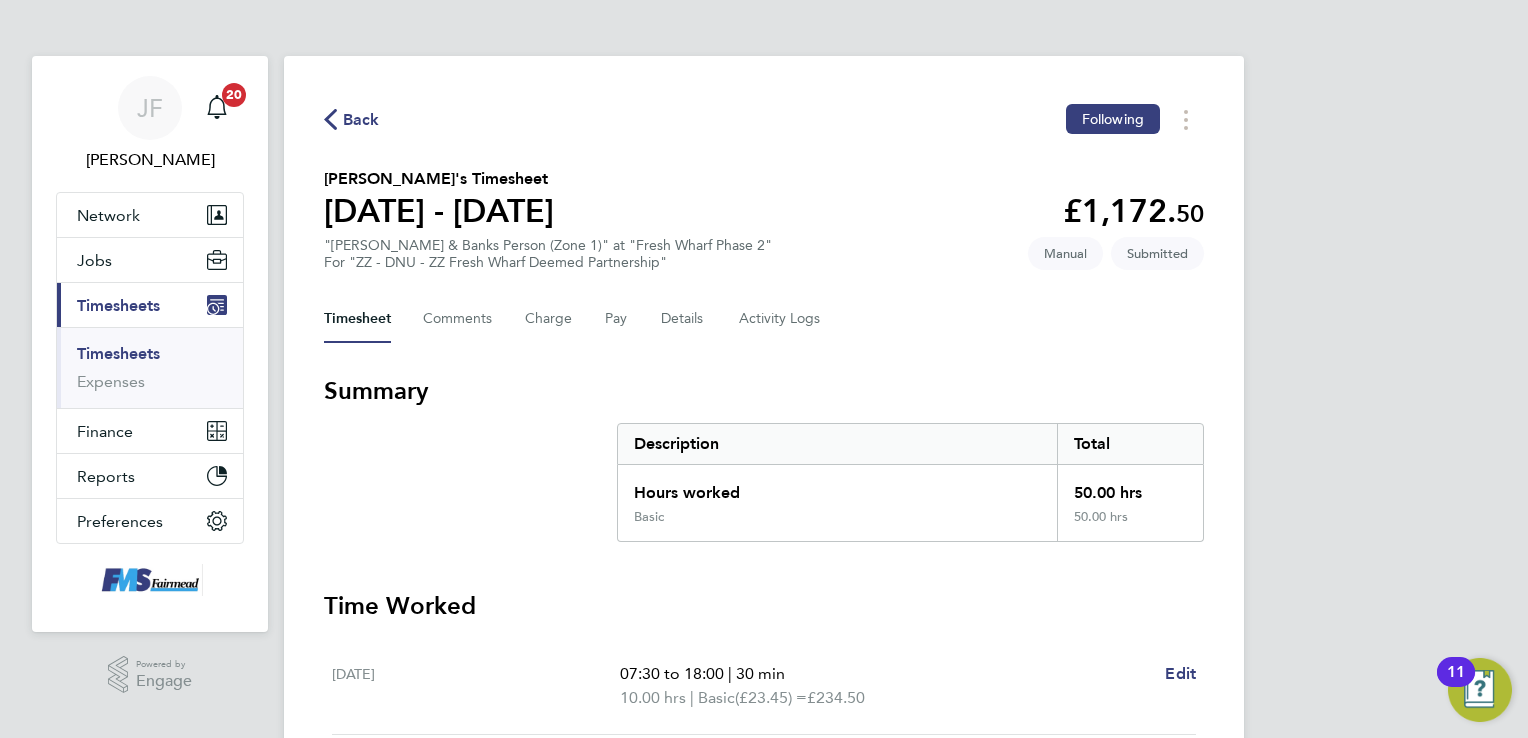 click on "Current page:   Timesheets" at bounding box center [150, 305] 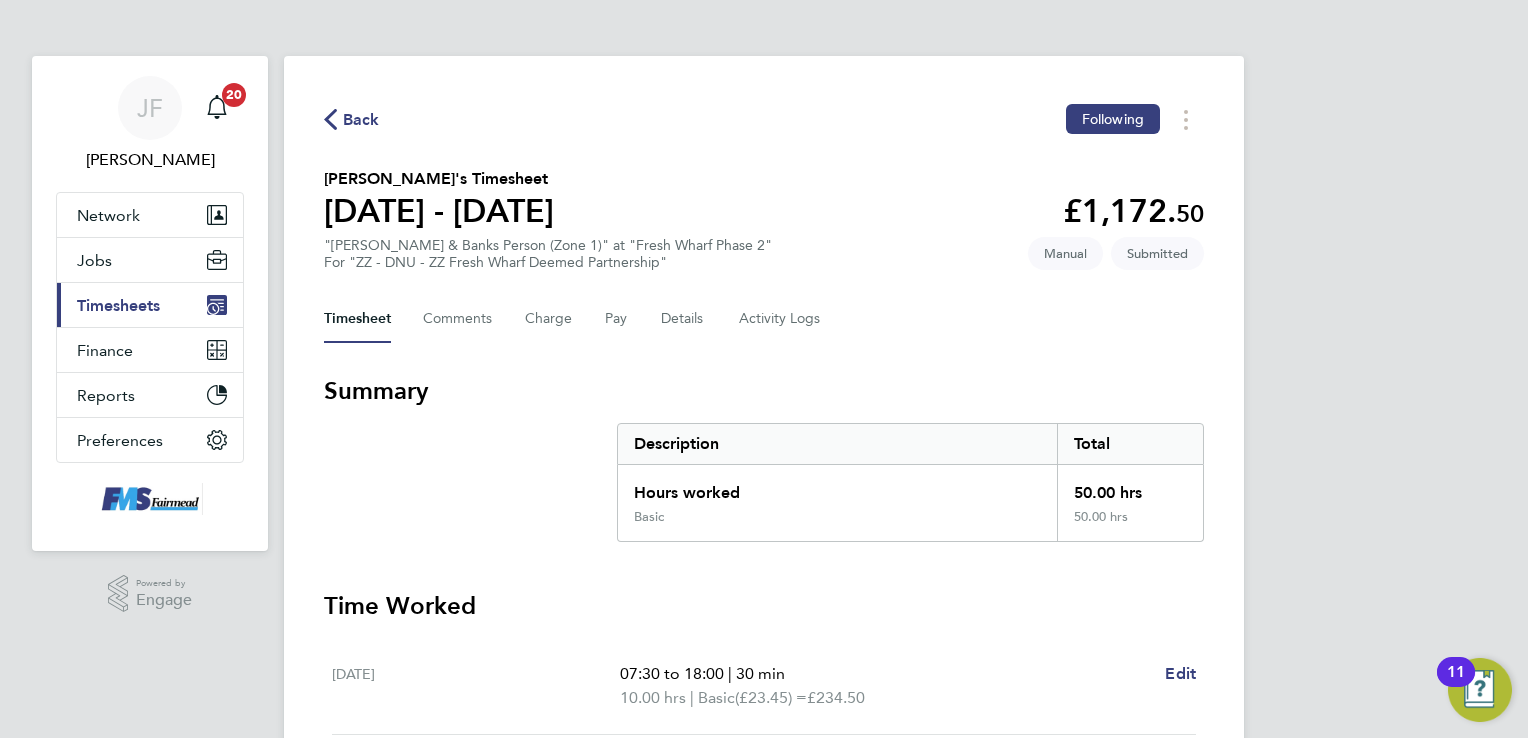 click on "Timesheets" at bounding box center [118, 305] 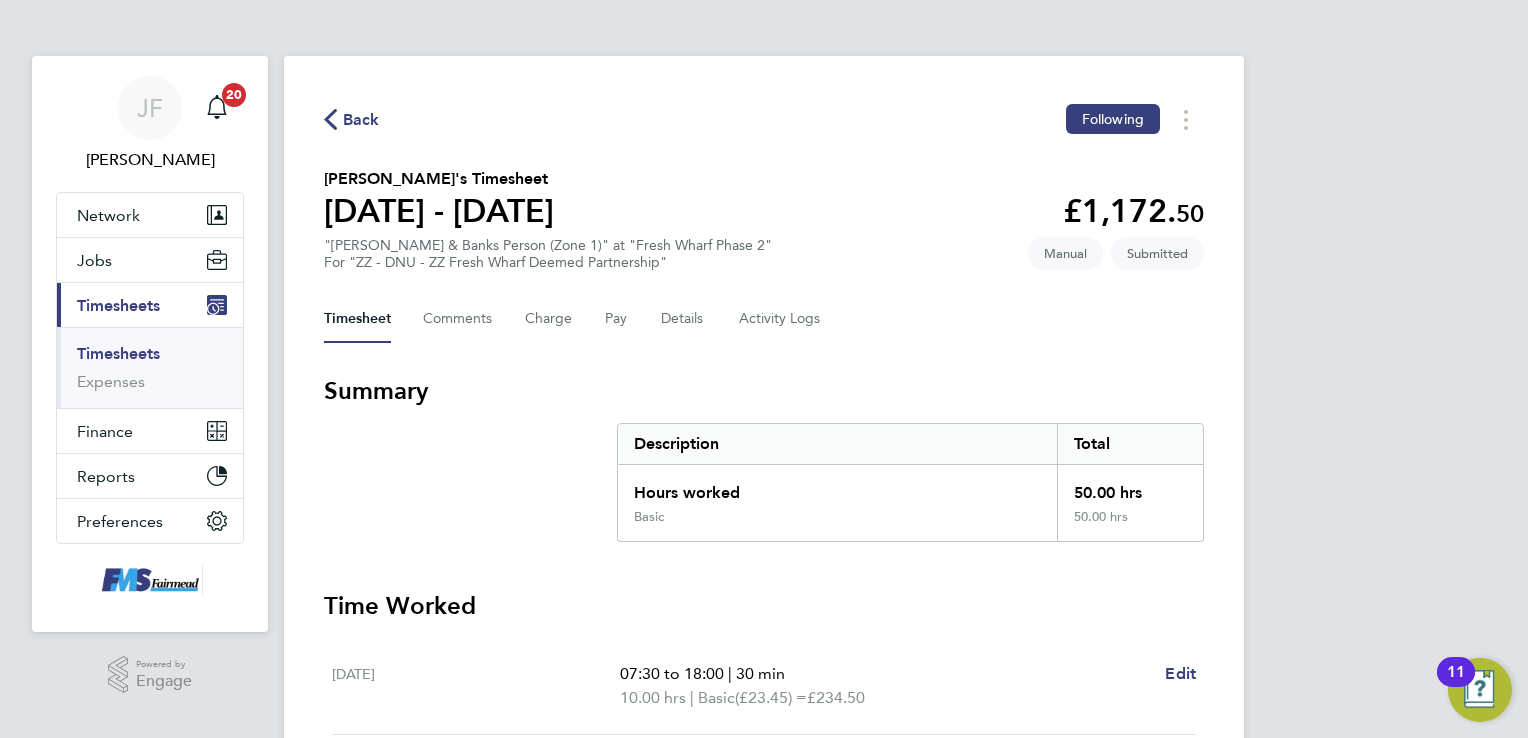 click on "Timesheets" at bounding box center (118, 353) 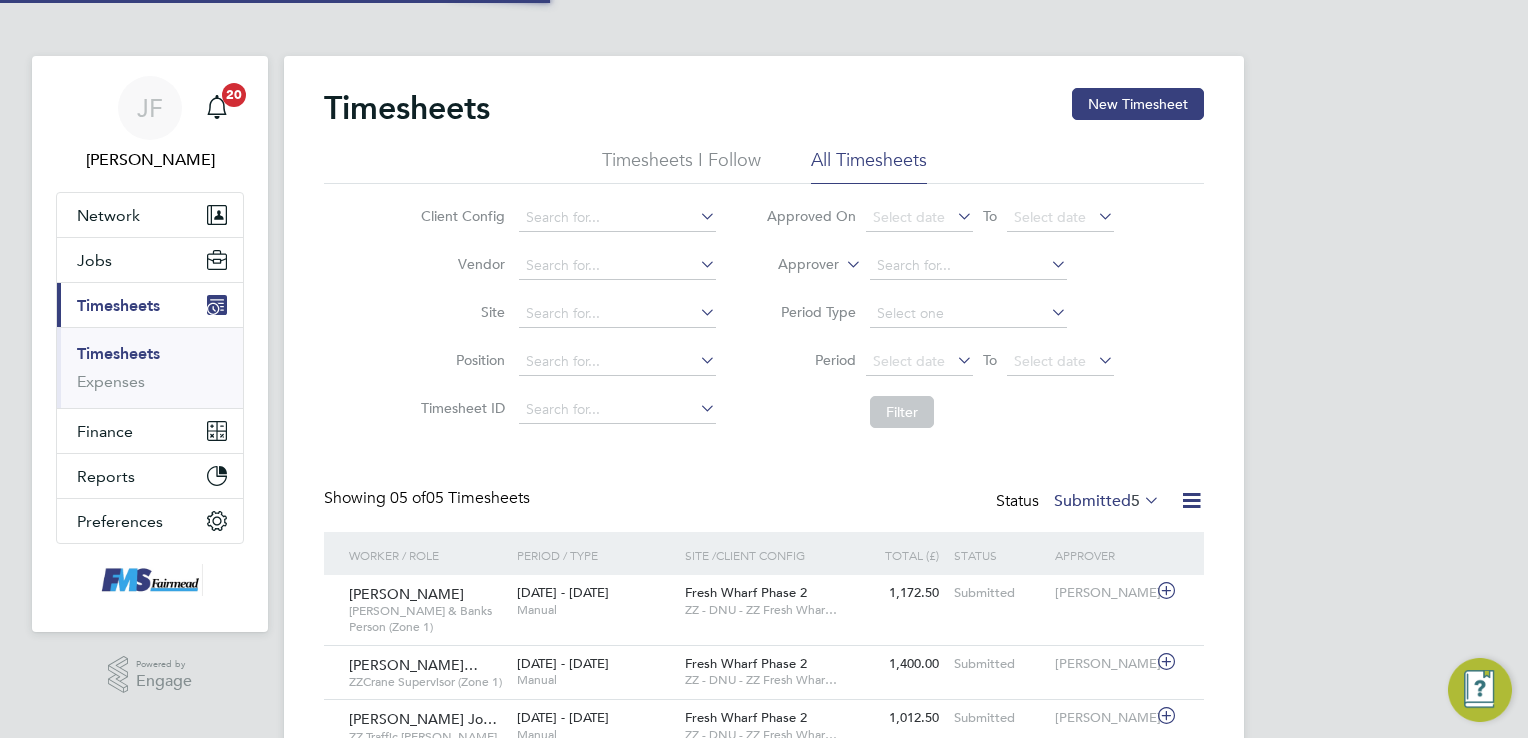 scroll, scrollTop: 9, scrollLeft: 10, axis: both 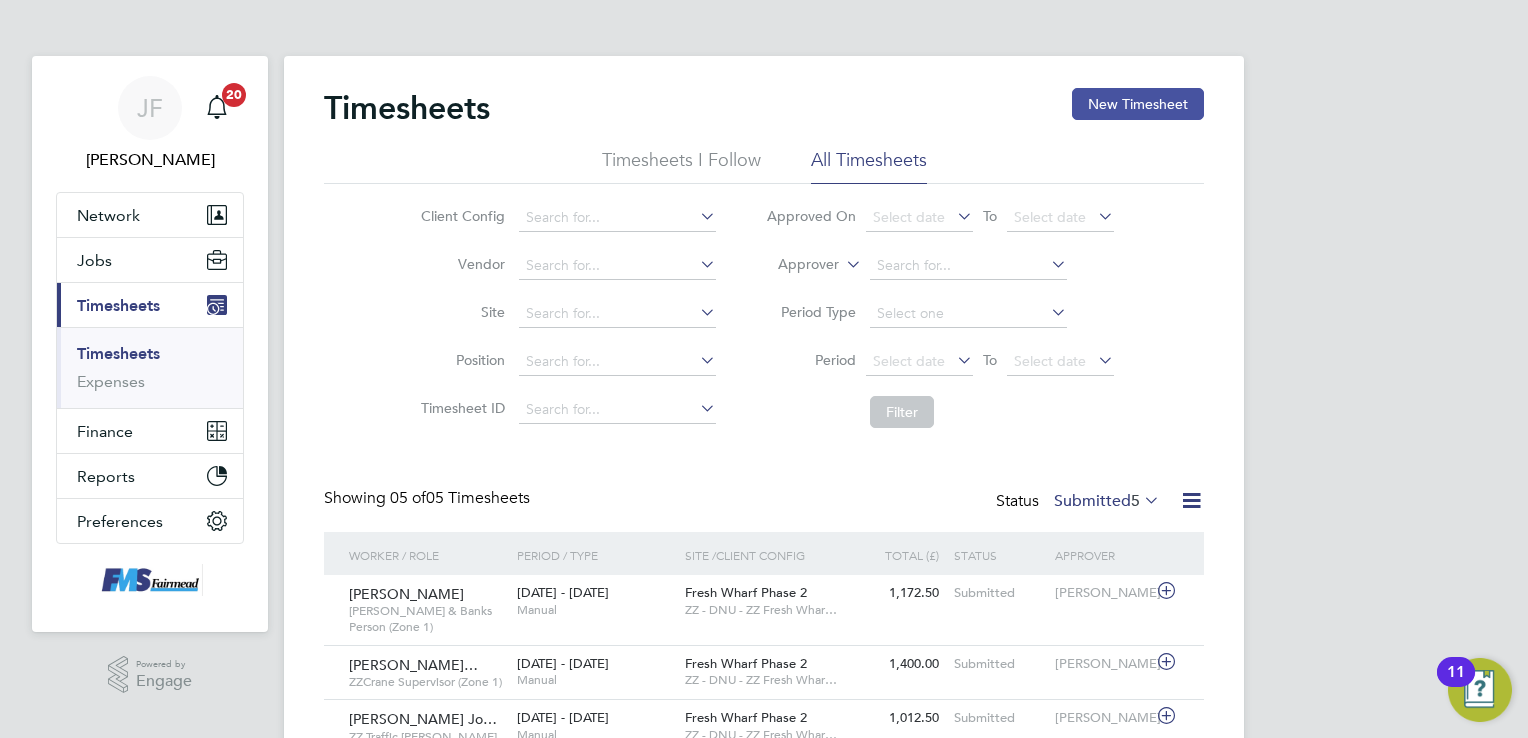click on "New Timesheet" 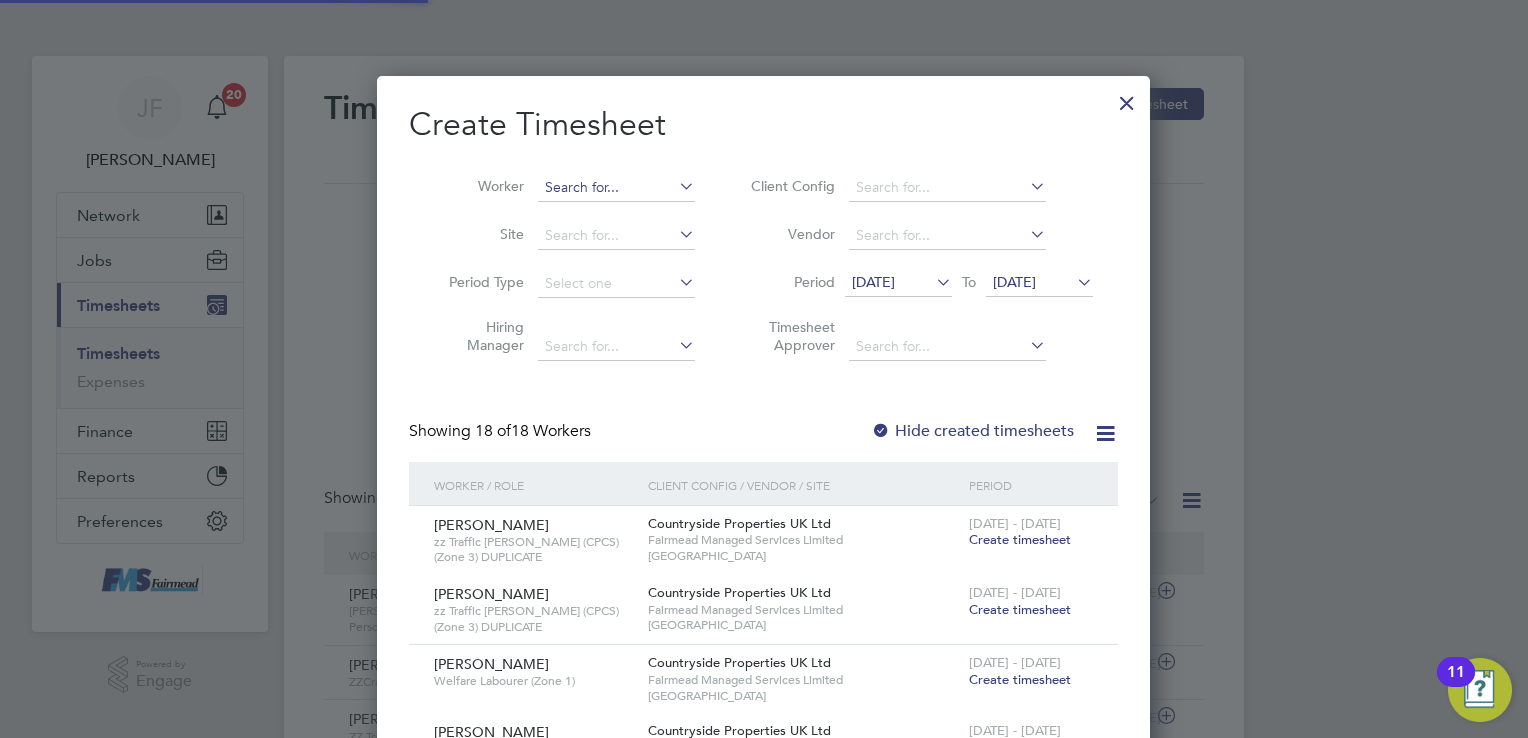 click at bounding box center (616, 188) 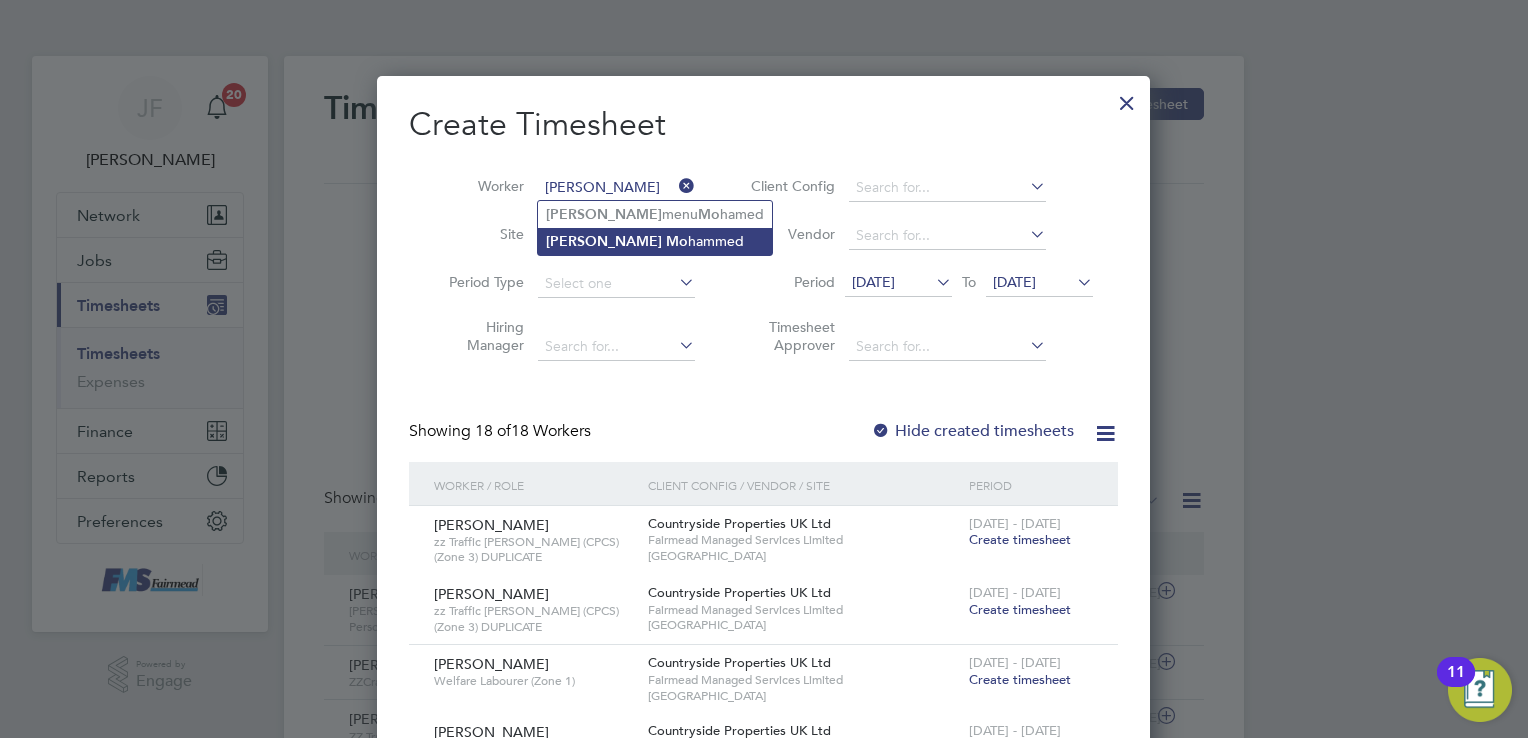 click on "Abdul" 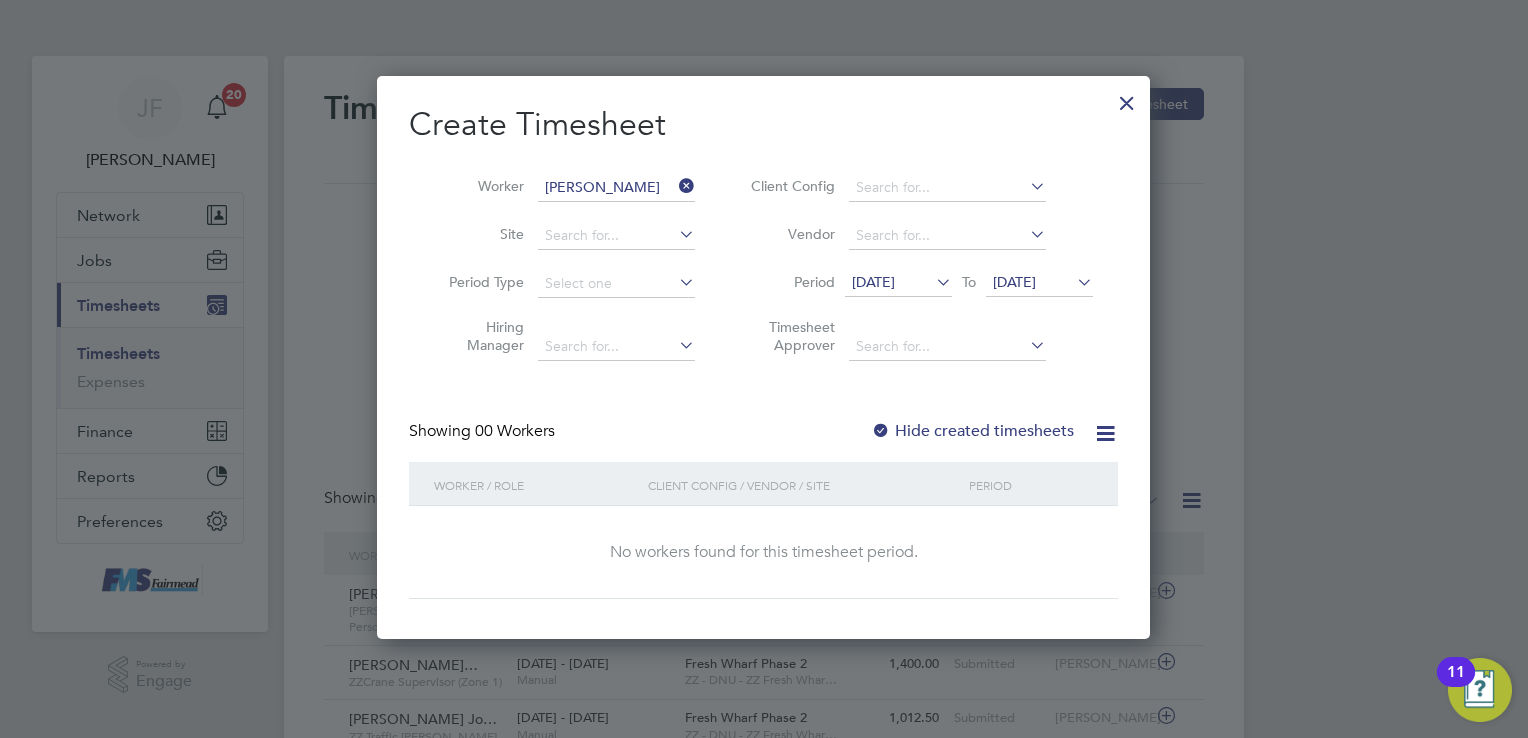 click on "Period
27 Jun 2025
To
04 Jul 2025" at bounding box center [919, 284] 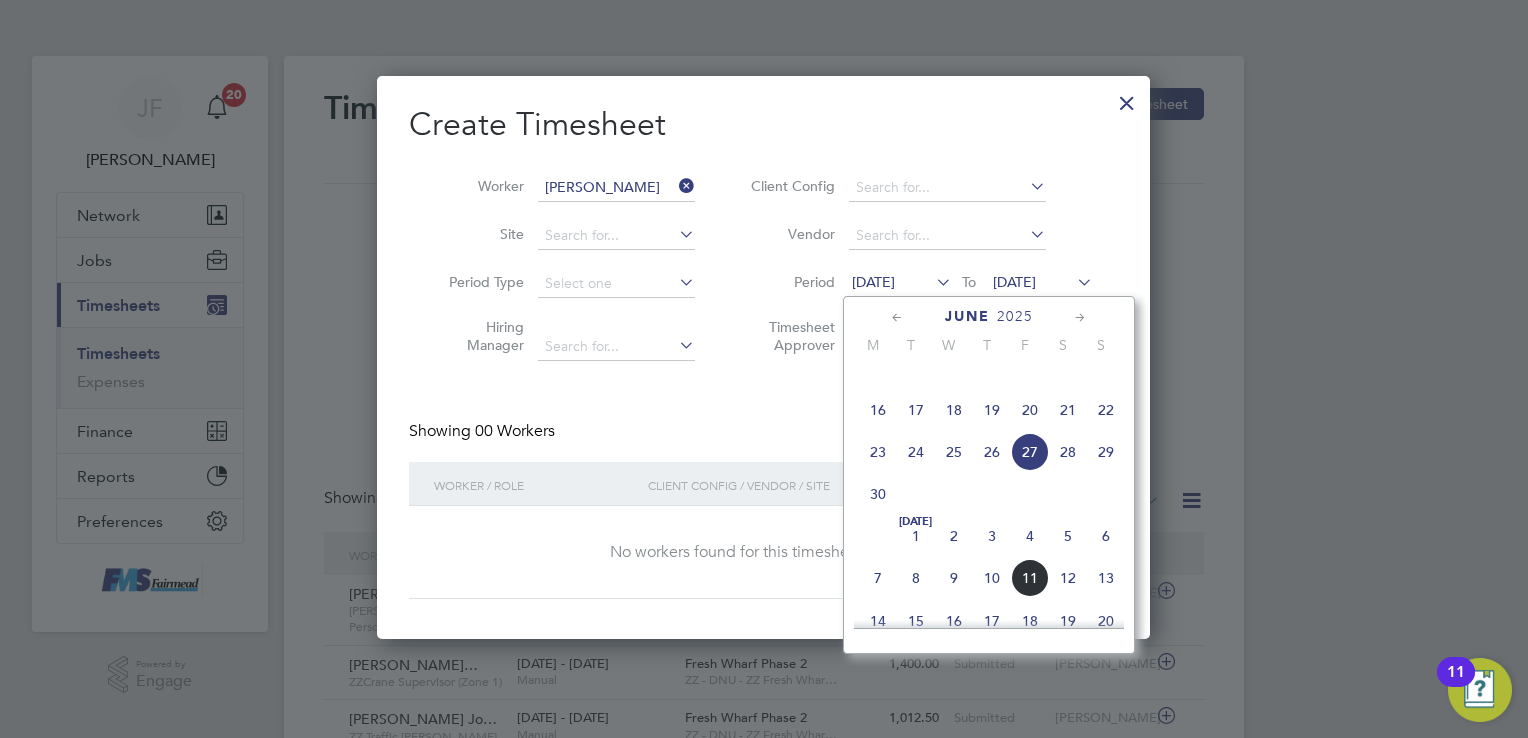 click on "7" 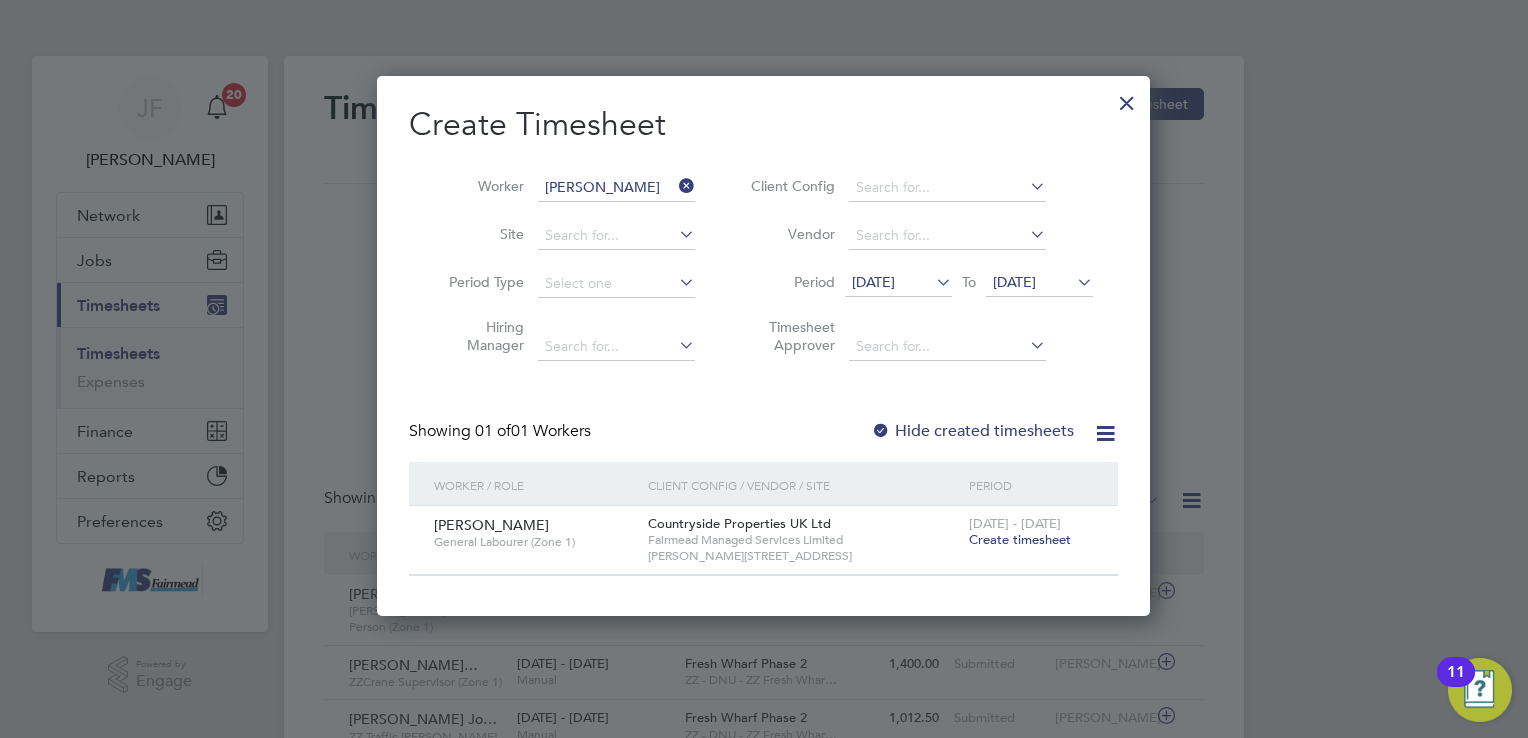 click on "Create timesheet" at bounding box center (1020, 539) 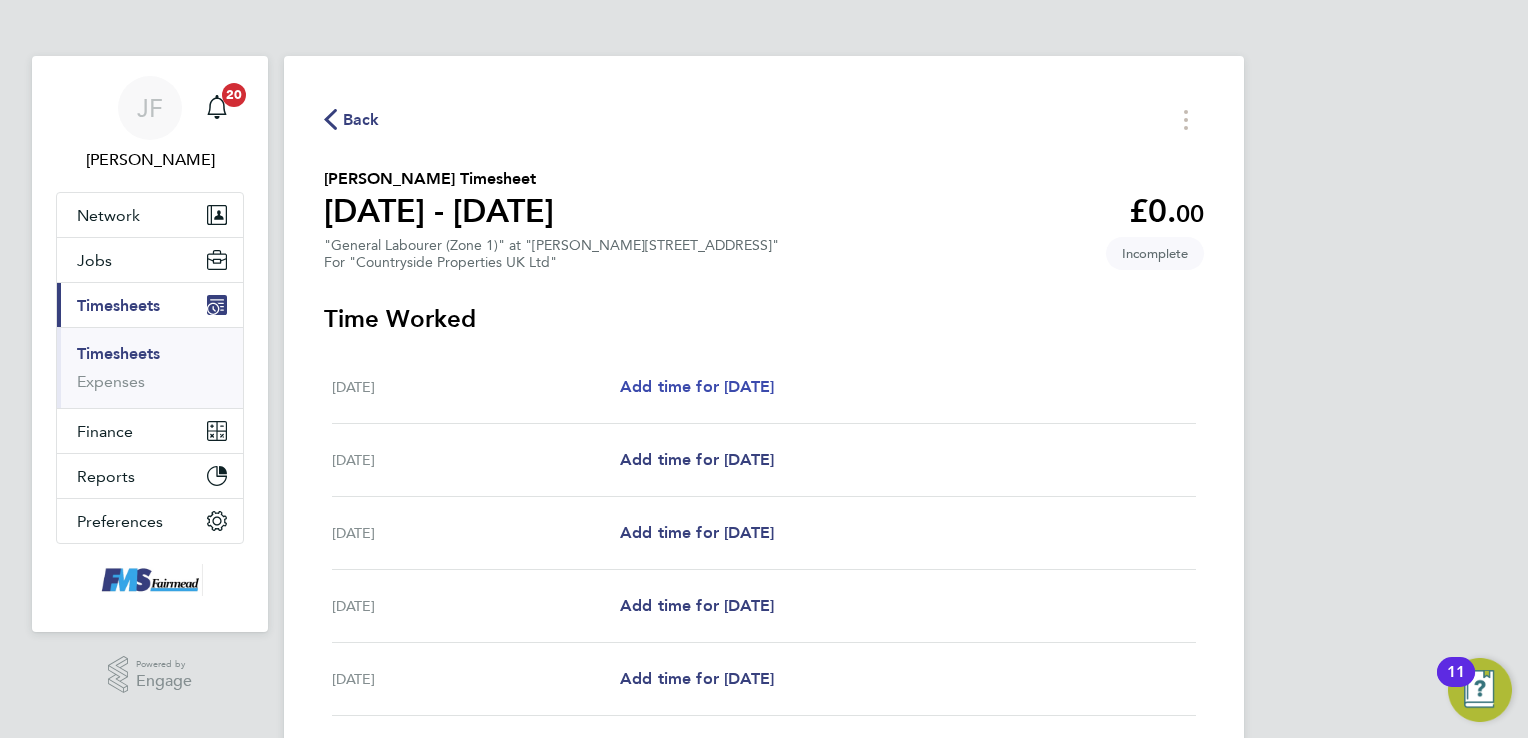 click on "Add time for [DATE]" at bounding box center [697, 386] 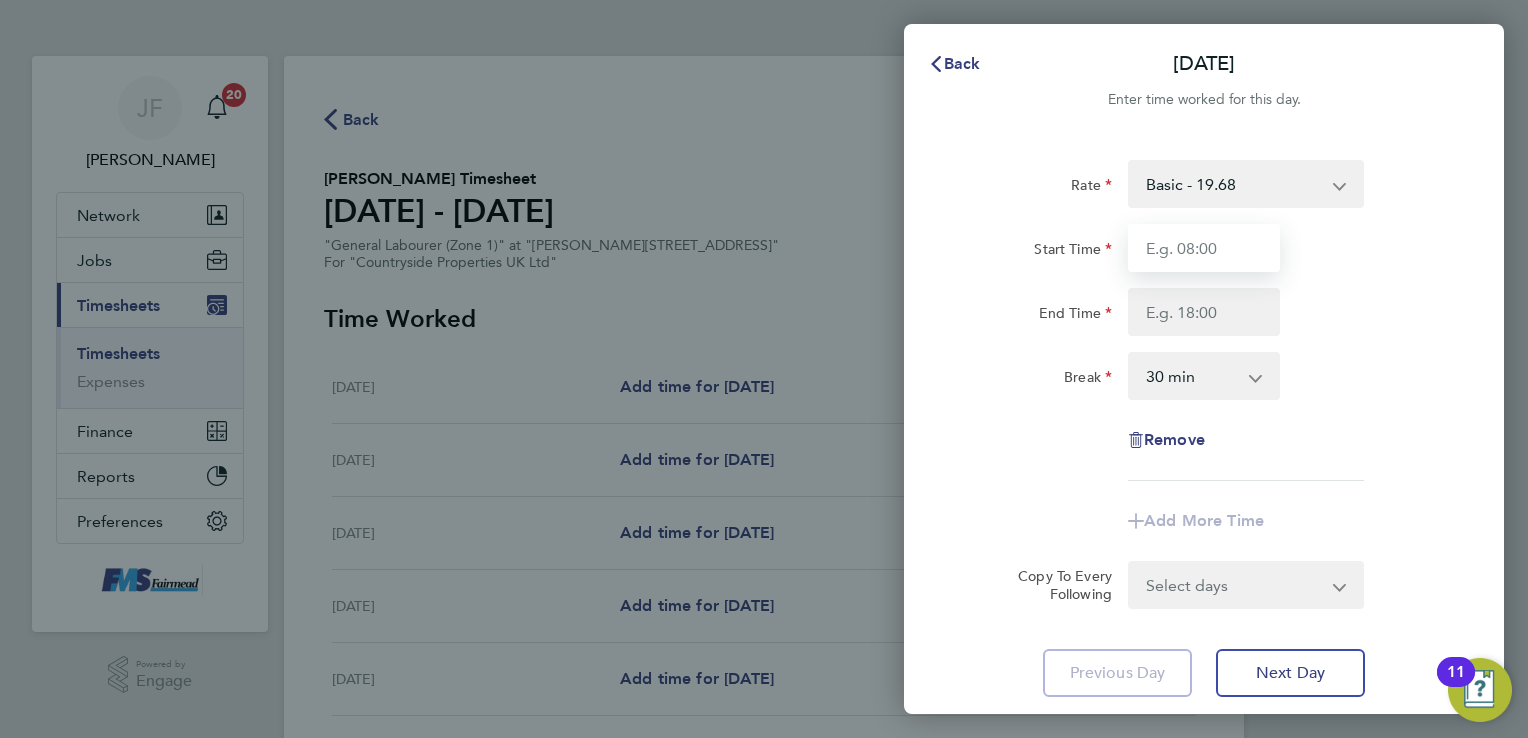 click on "Start Time" at bounding box center (1204, 248) 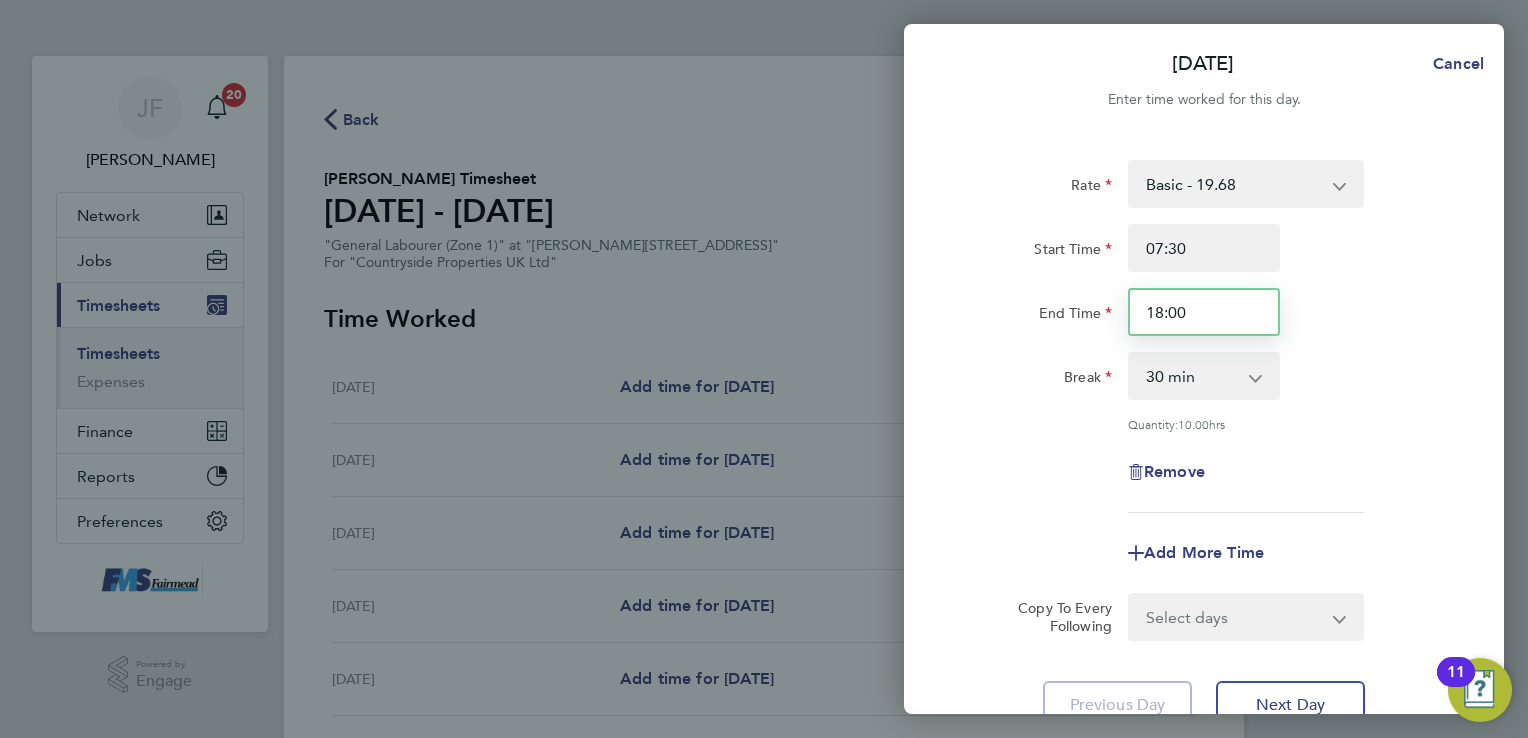 click on "18:00" at bounding box center (1204, 312) 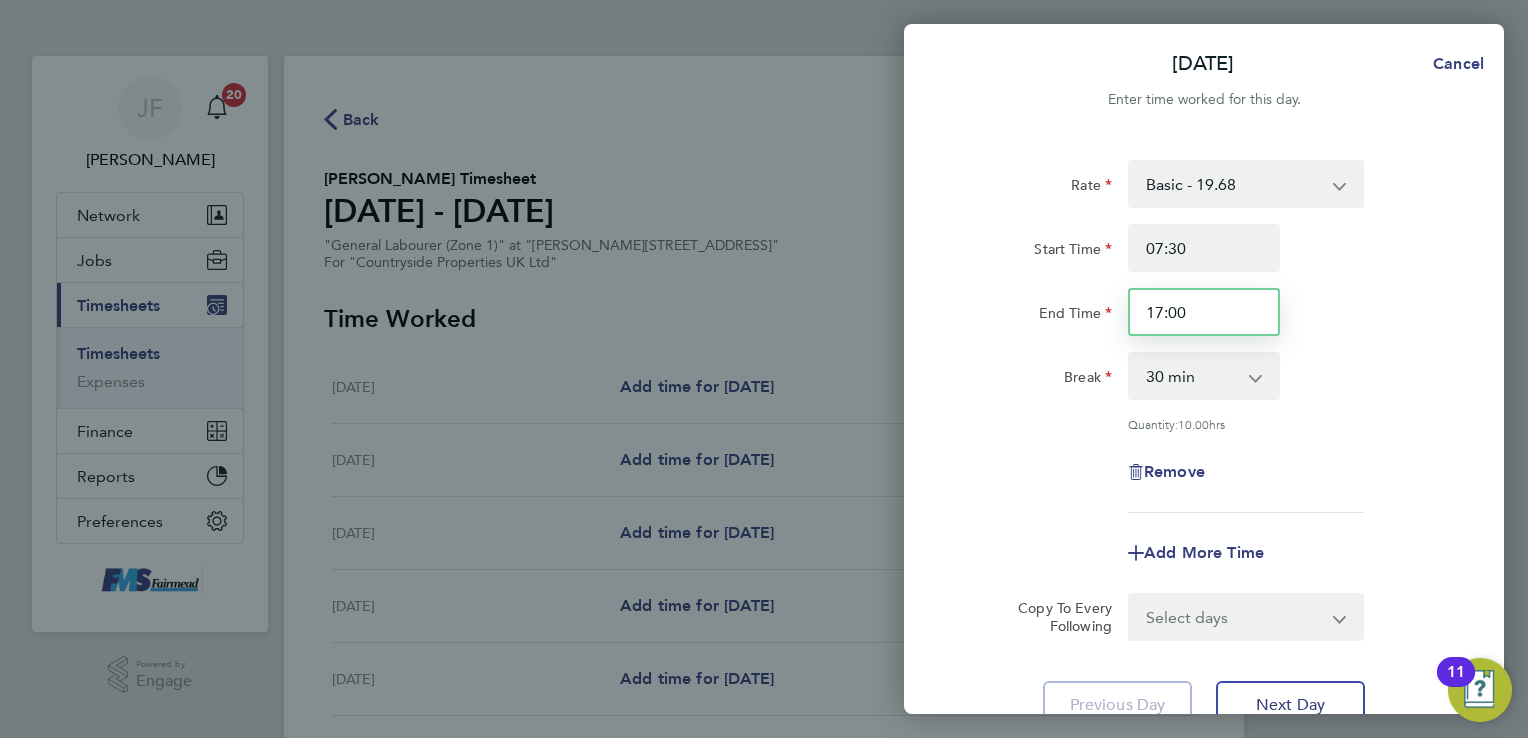 type on "17:00" 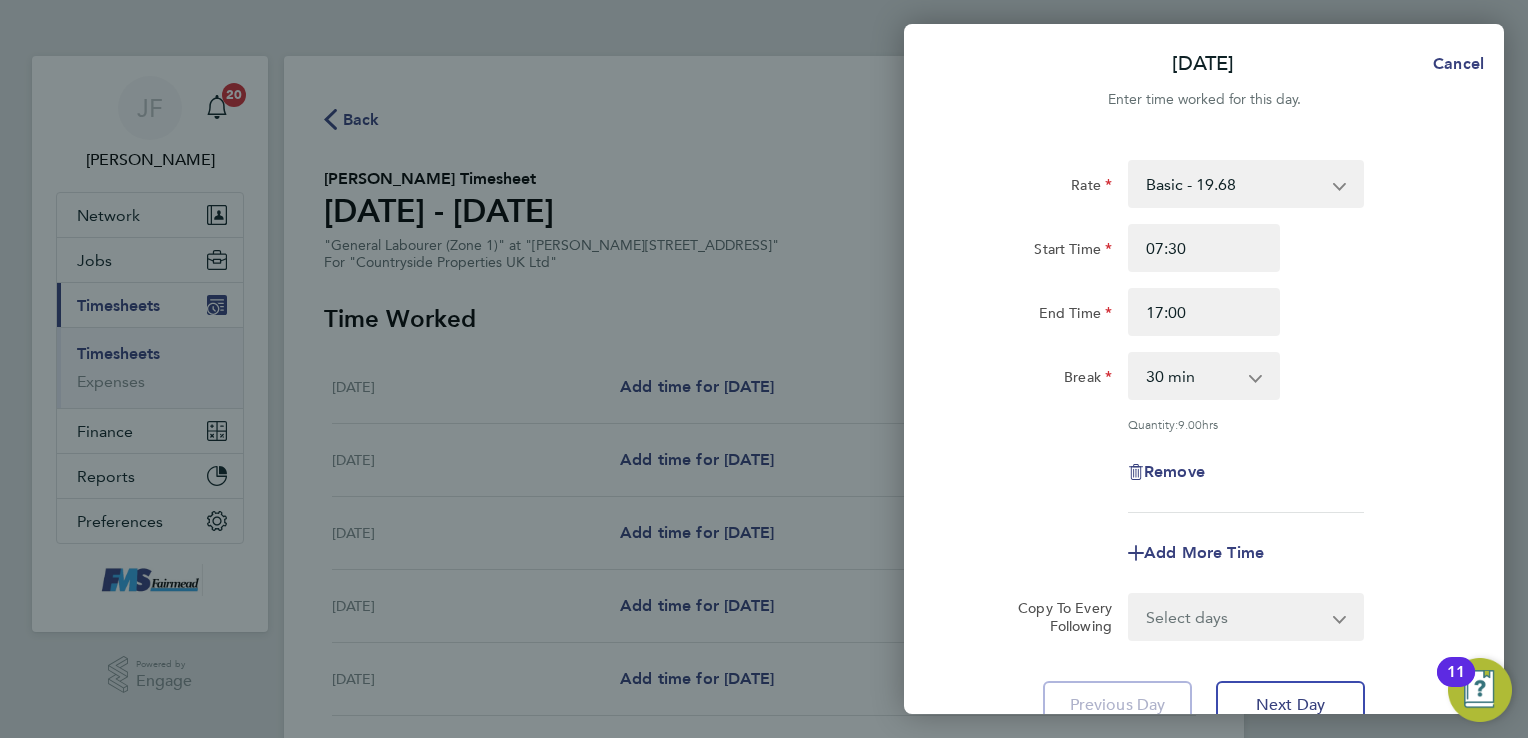 click on "Break  0 min   15 min   30 min   45 min   60 min   75 min   90 min" 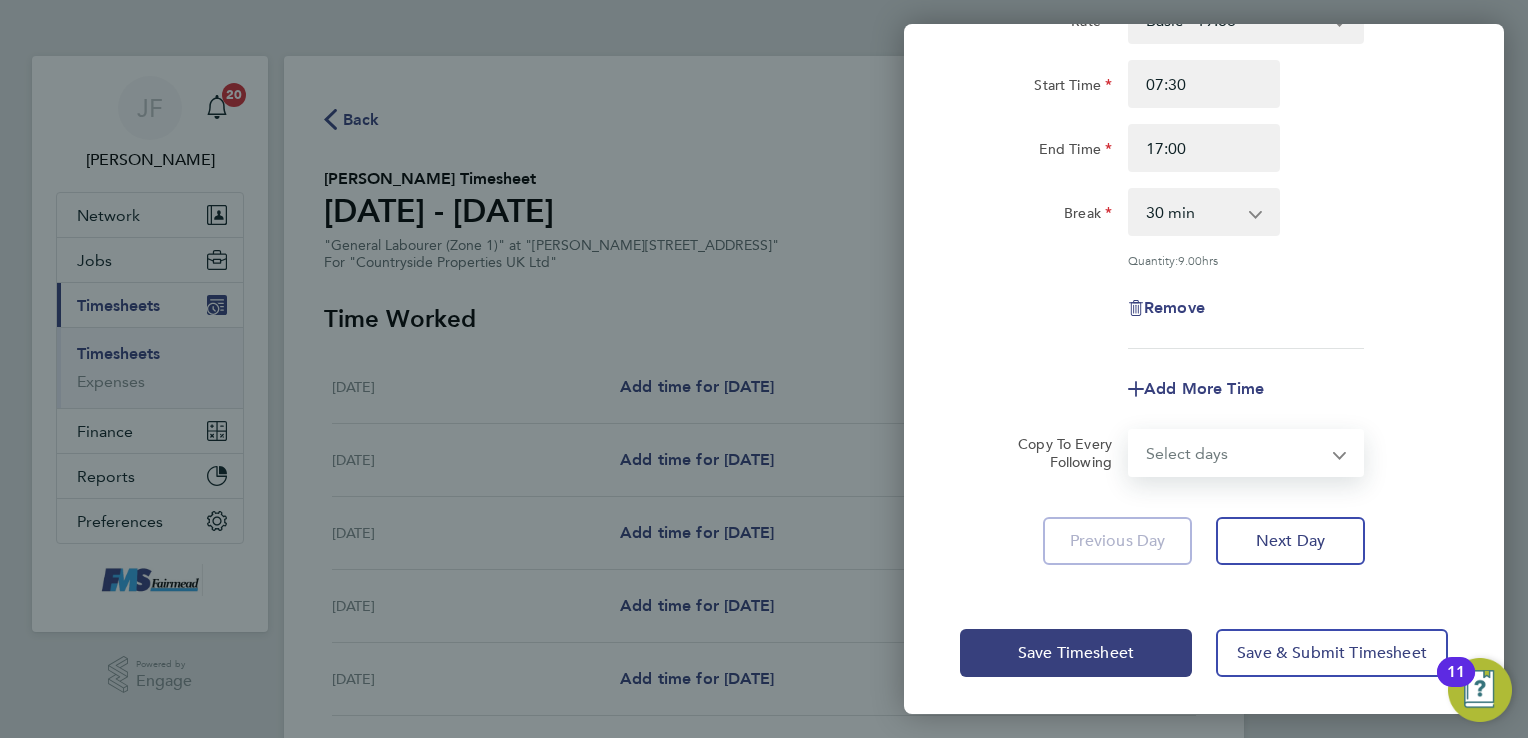 click on "Select days   Day   Weekday (Mon-Fri)   Weekend (Sat-Sun)   [DATE]   [DATE]   [DATE]   [DATE]   [DATE]   [DATE]" at bounding box center [1235, 453] 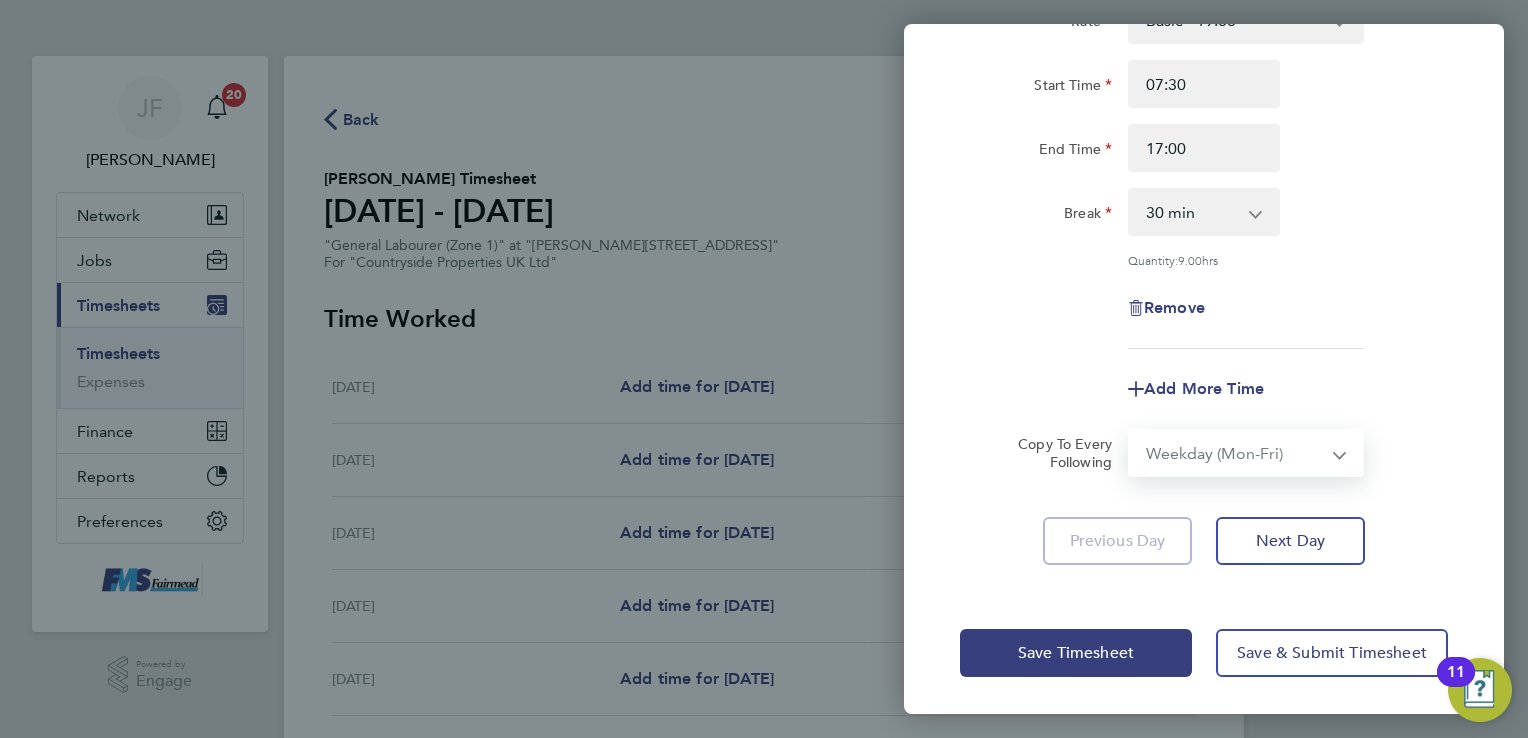 click on "Select days   Day   Weekday (Mon-Fri)   Weekend (Sat-Sun)   [DATE]   [DATE]   [DATE]   [DATE]   [DATE]   [DATE]" at bounding box center (1235, 453) 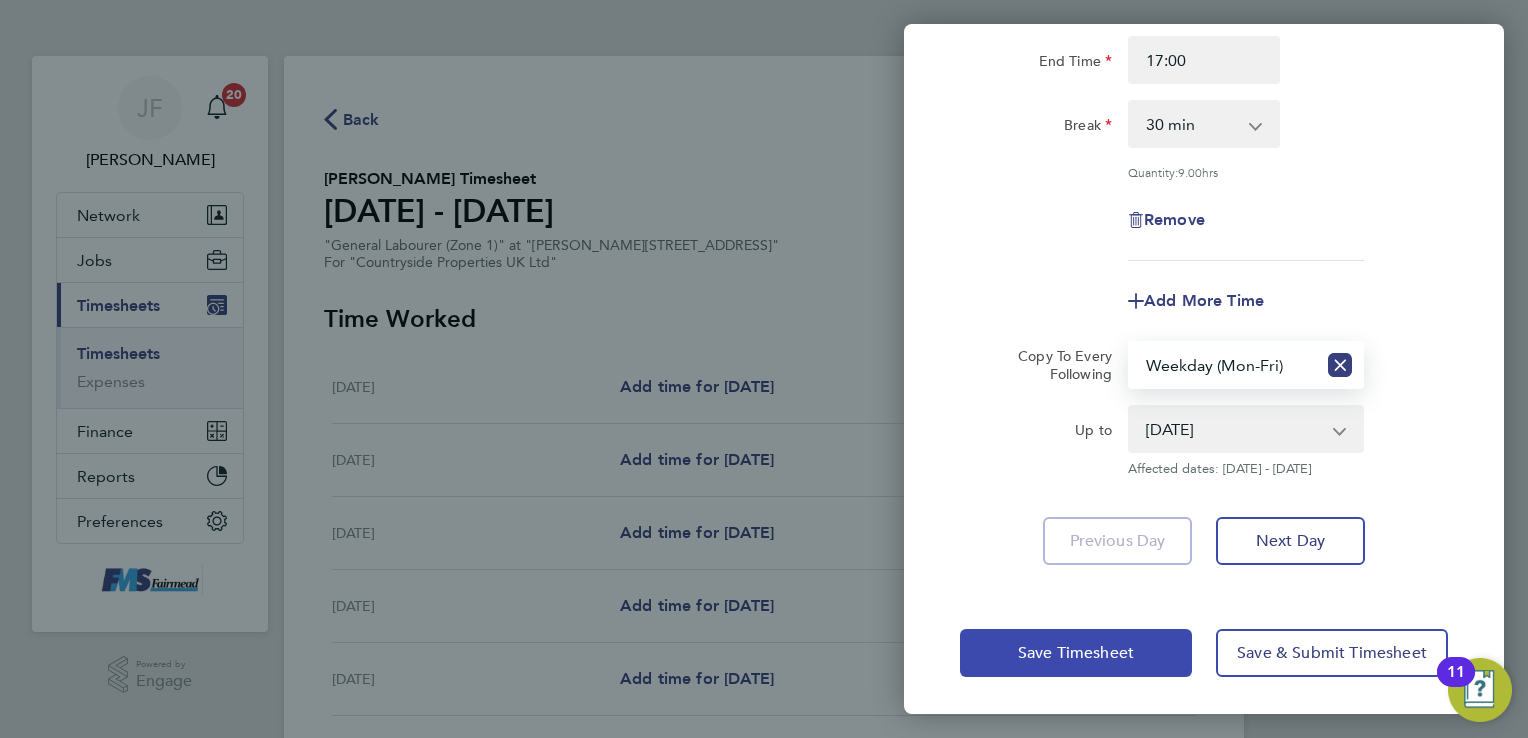 click on "Save Timesheet" 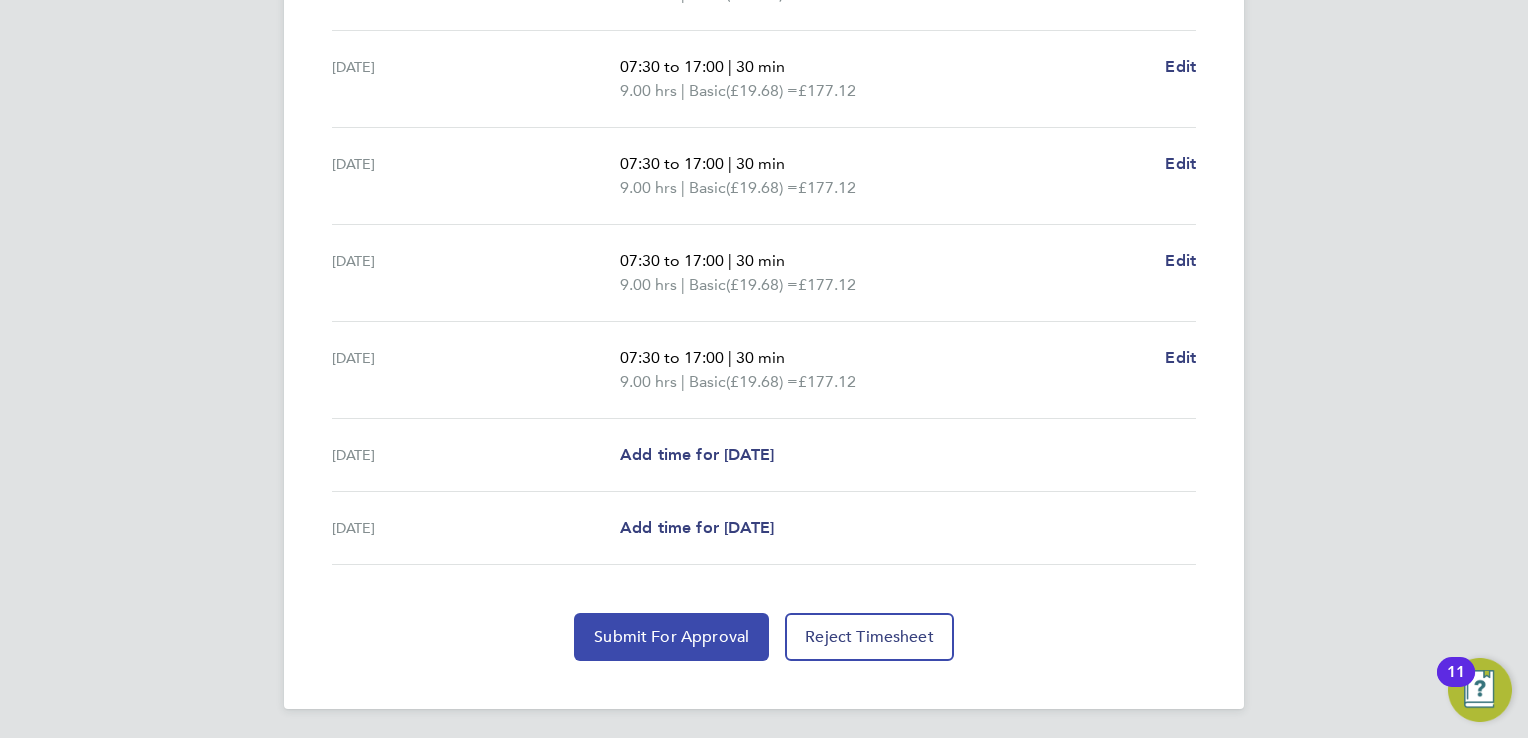 click on "Submit For Approval" 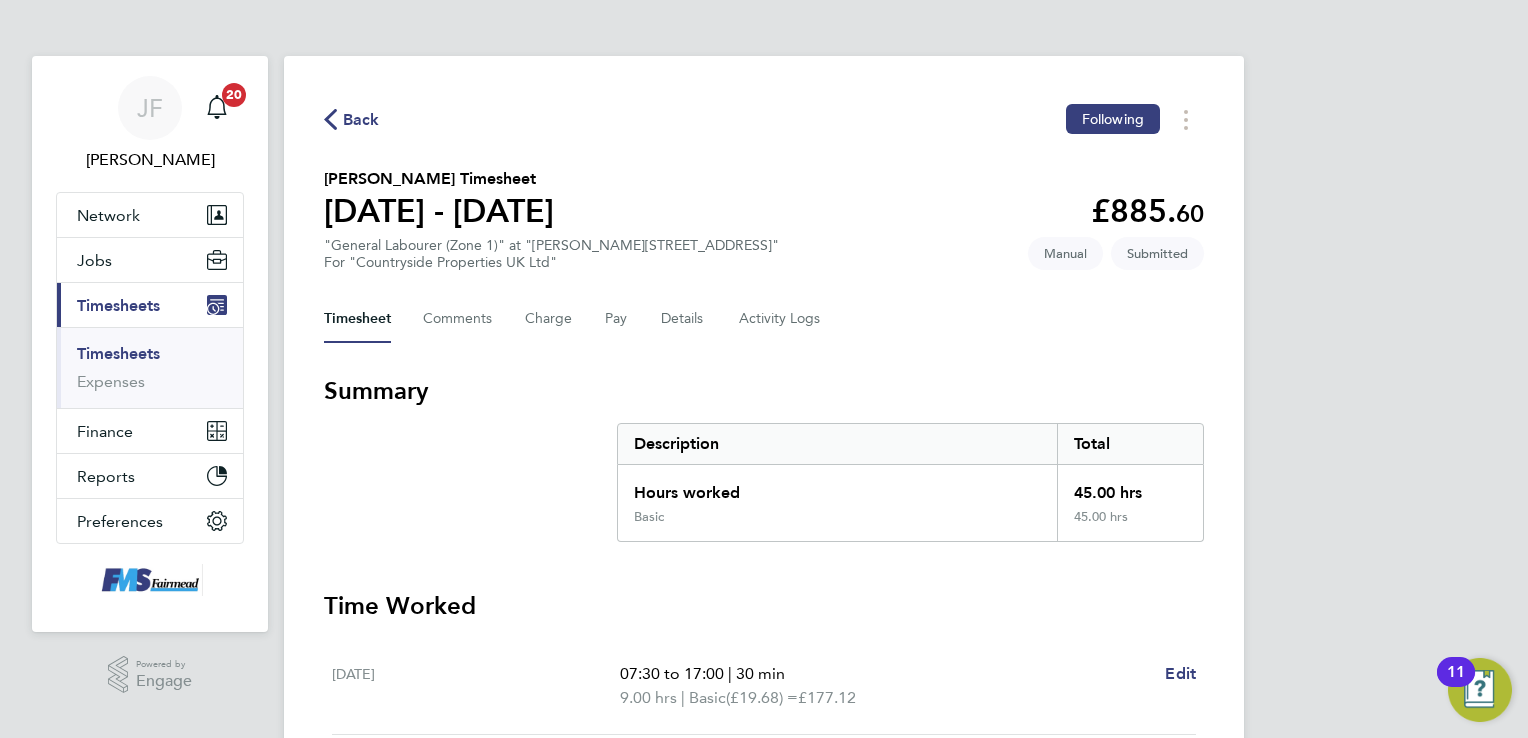 click on "Timesheets" at bounding box center [118, 353] 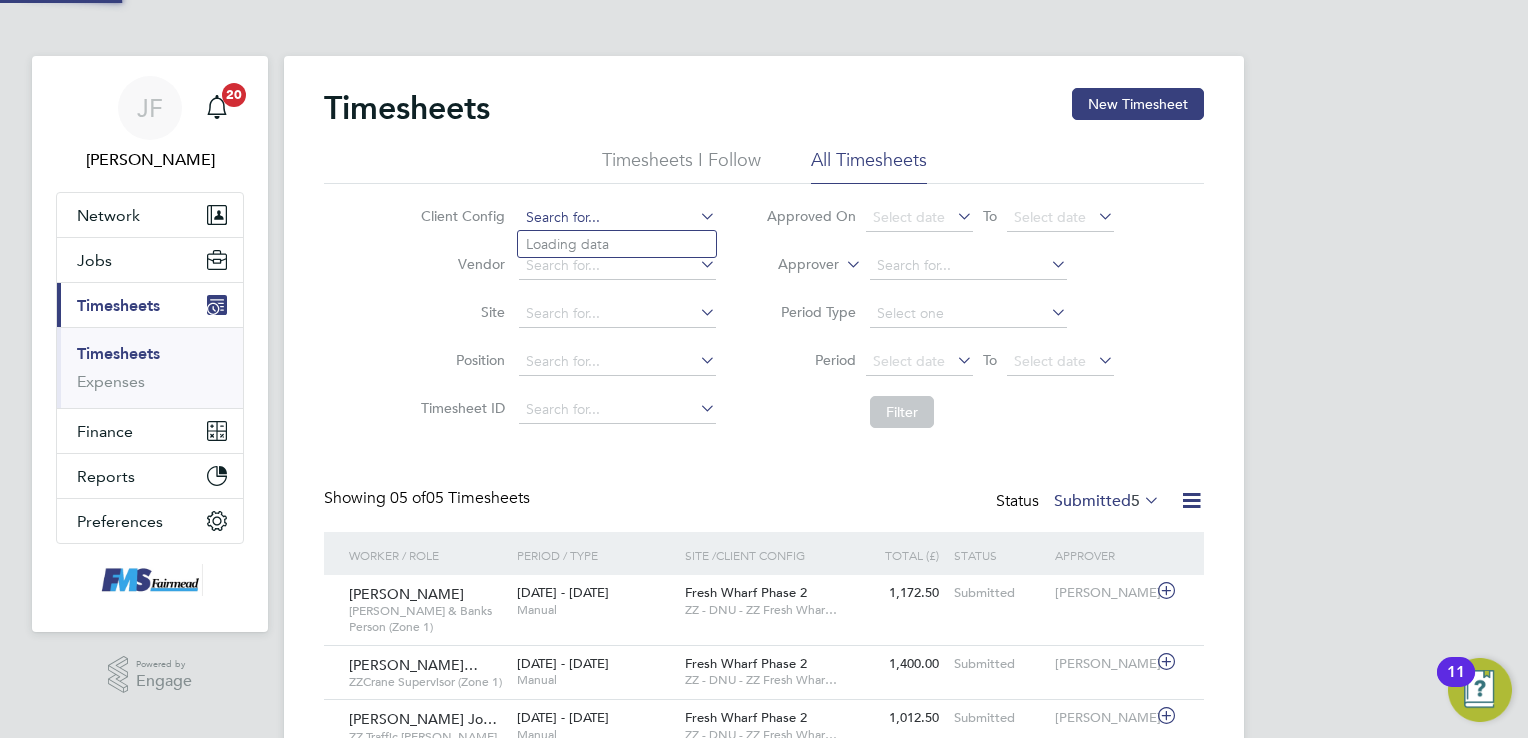 click 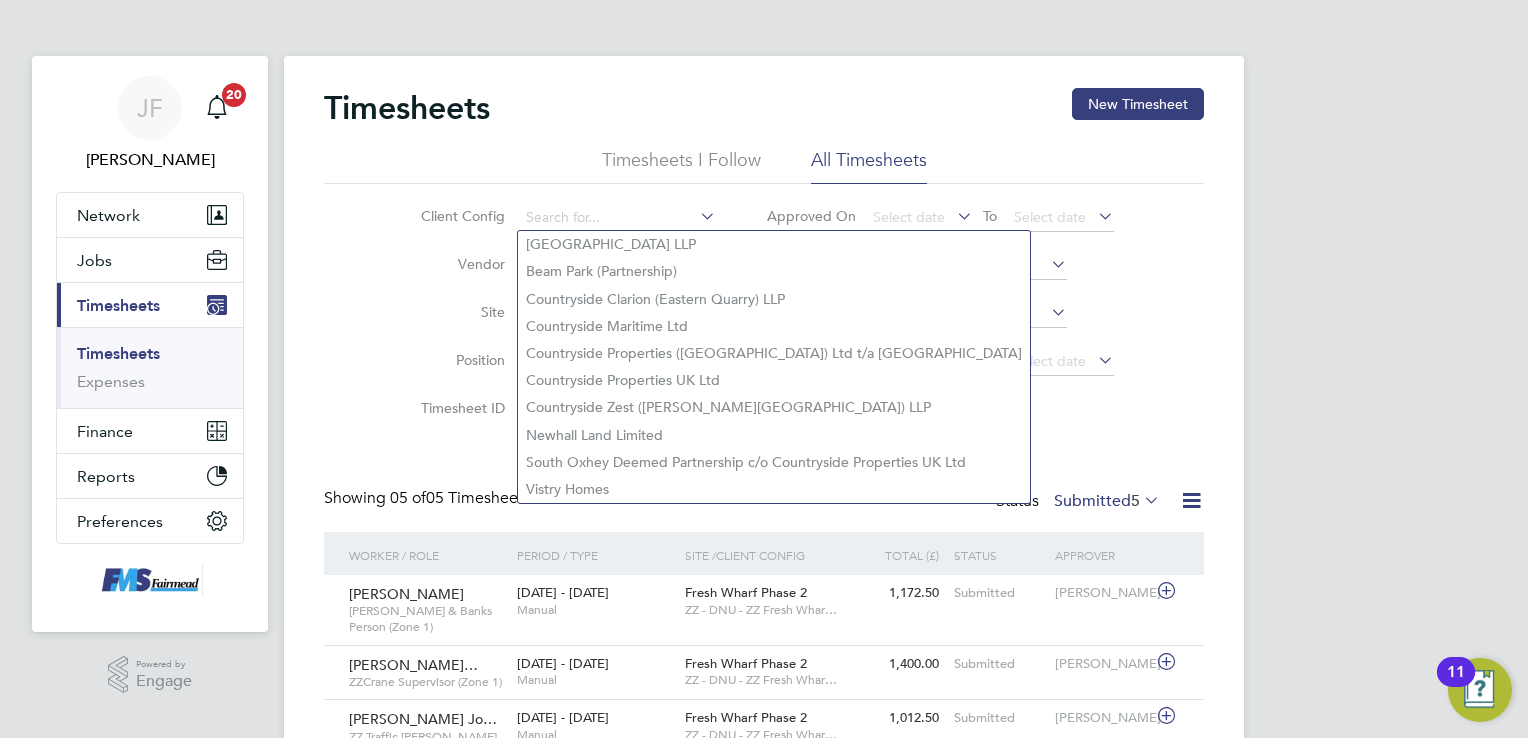 click on "Client Config   Vendor   Site   Position   Timesheet ID   Approved On
Select date
To
Select date
Approver     Period Type   Period
Select date
To
Select date
Filter" 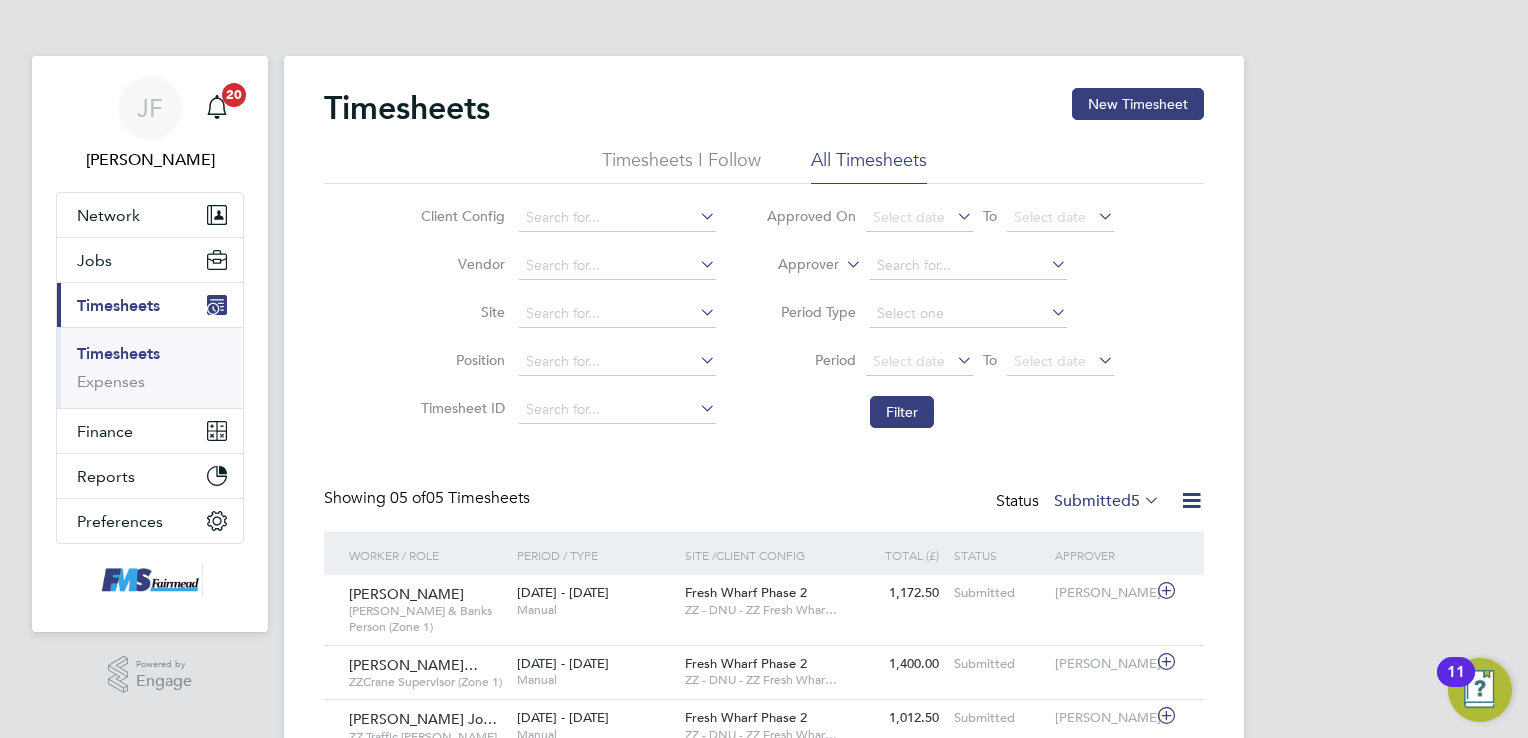 type 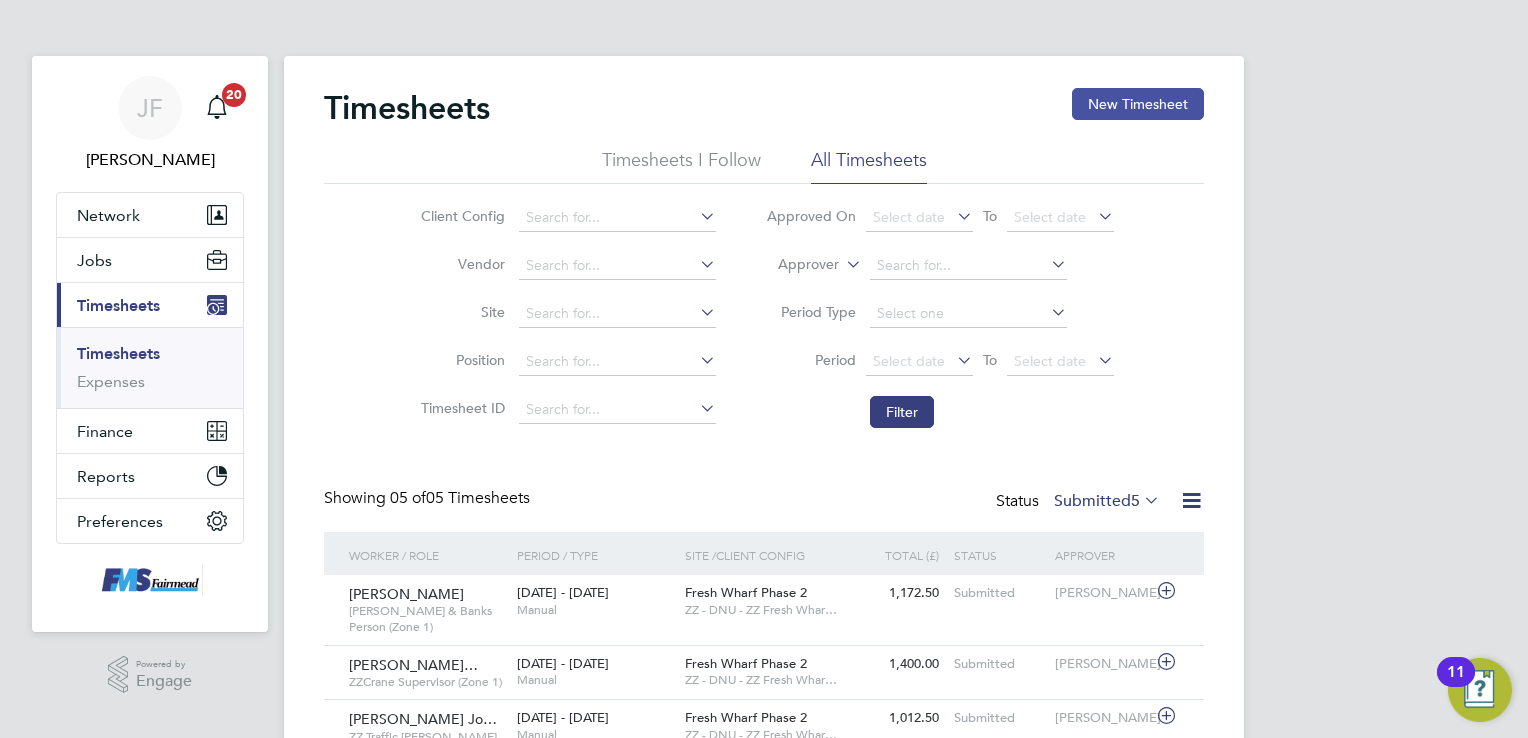click on "New Timesheet" 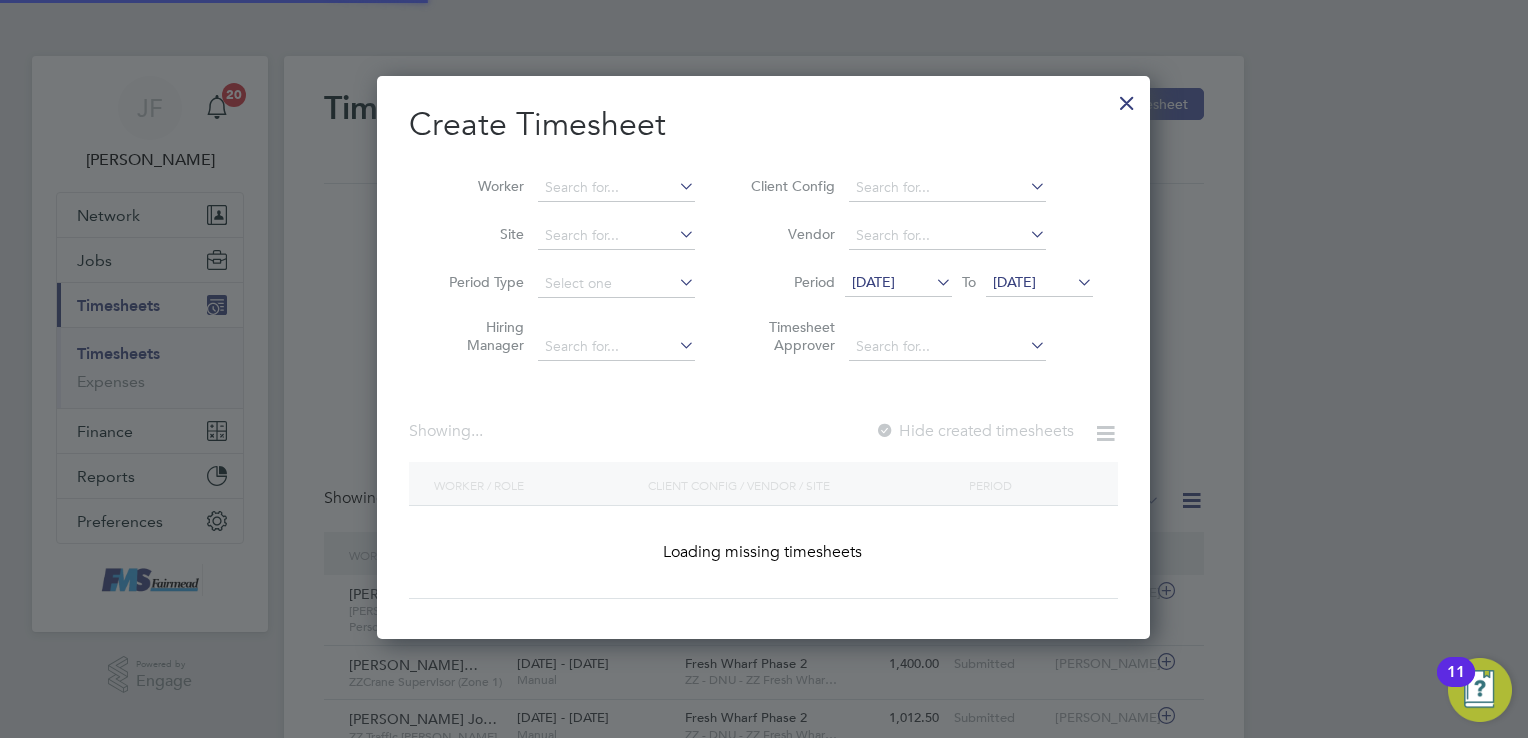 scroll, scrollTop: 9, scrollLeft: 10, axis: both 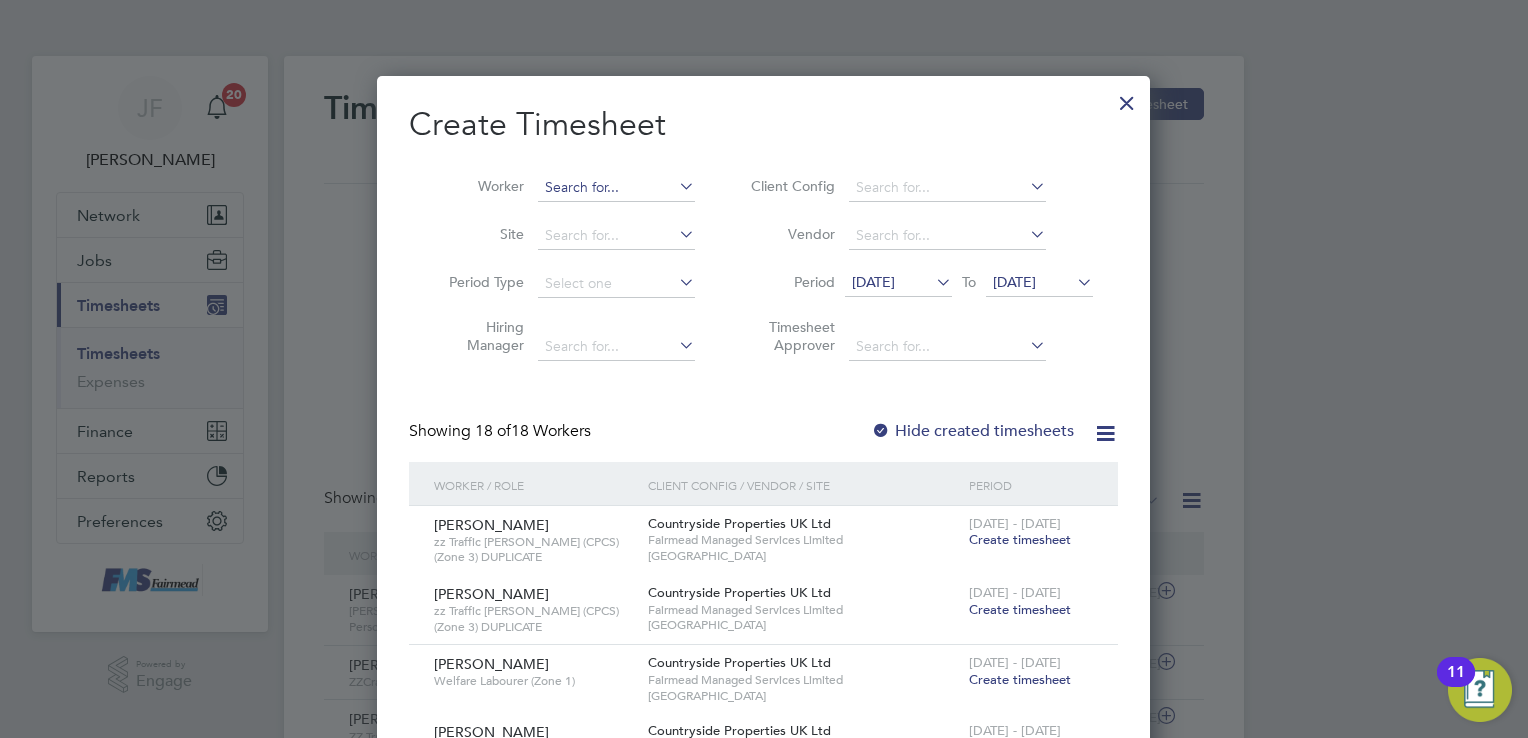 click at bounding box center (616, 188) 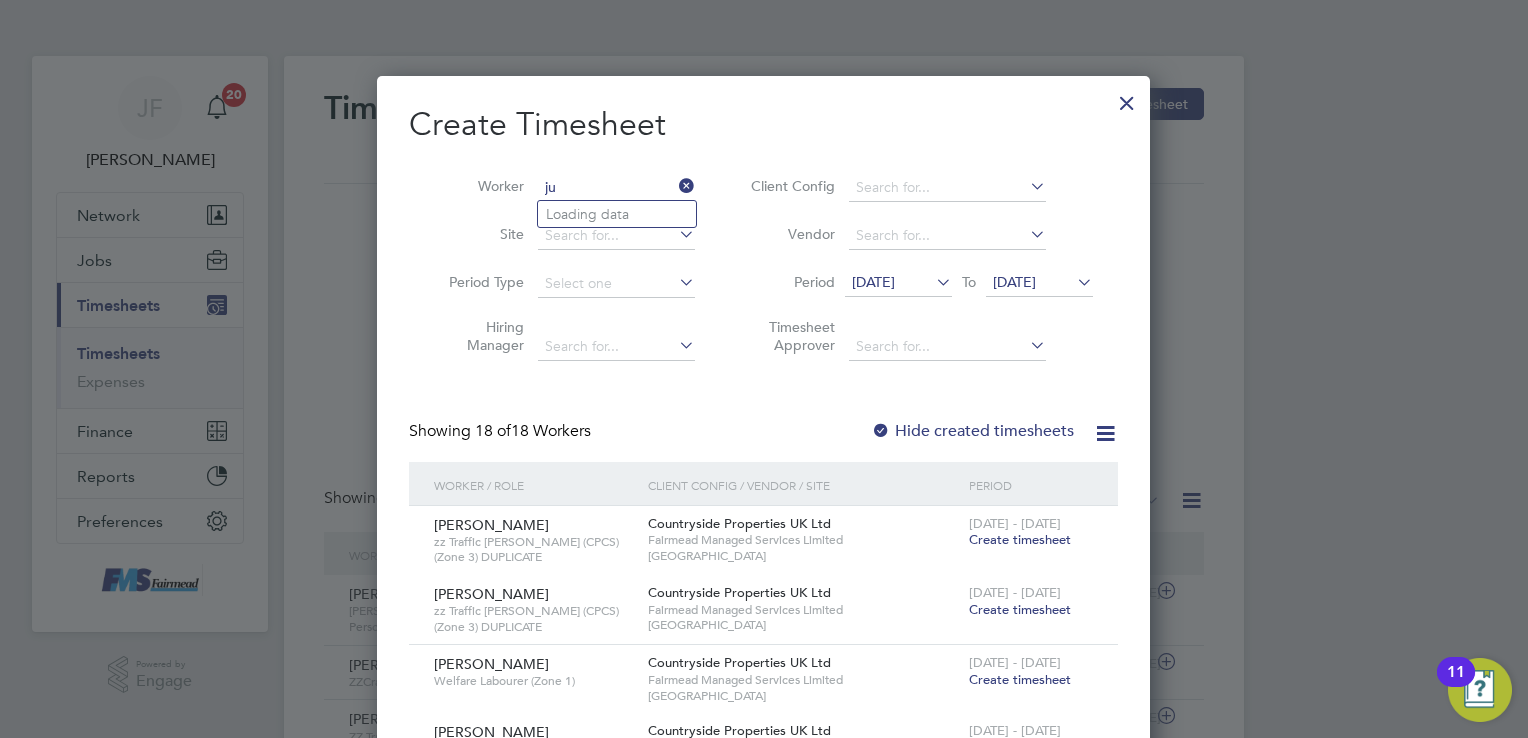type on "j" 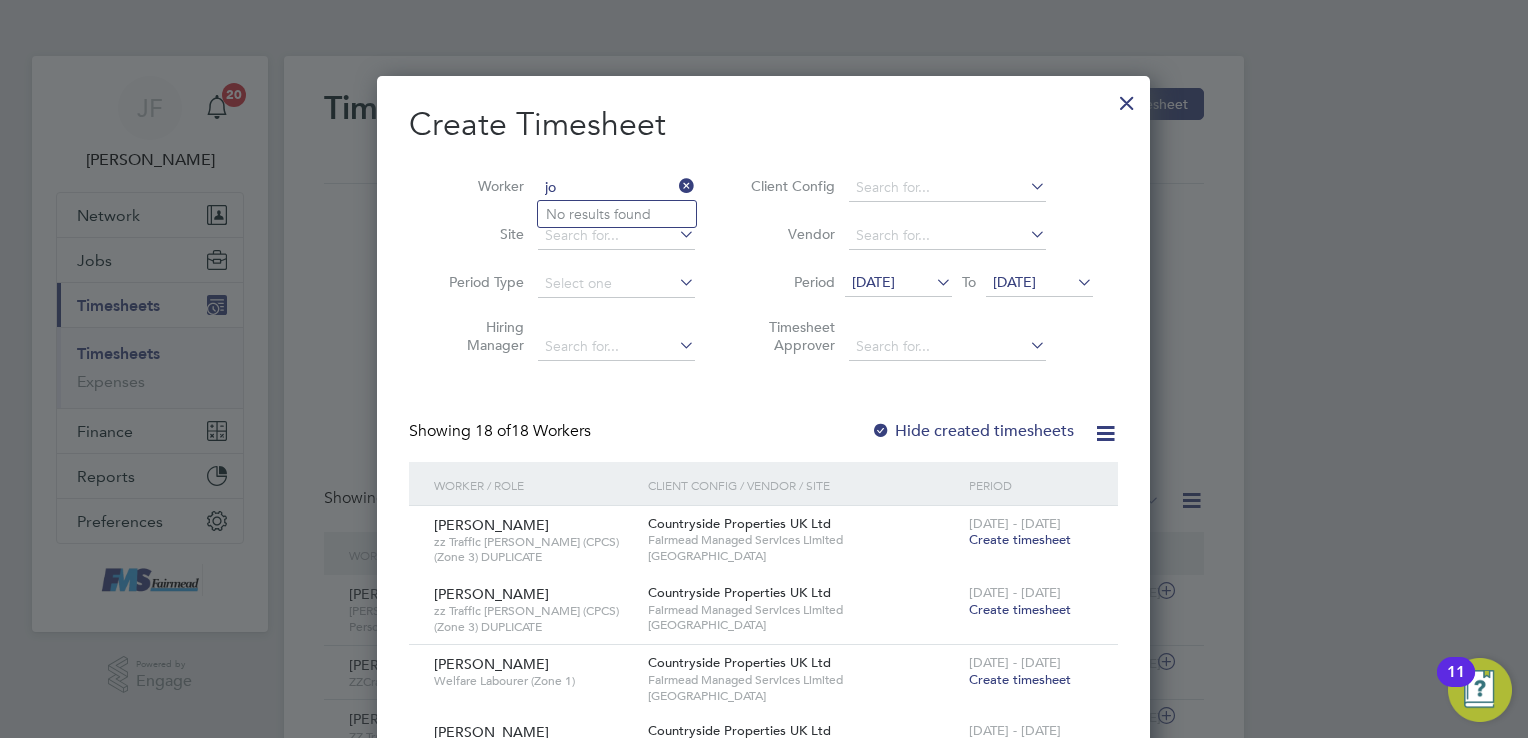 type on "j" 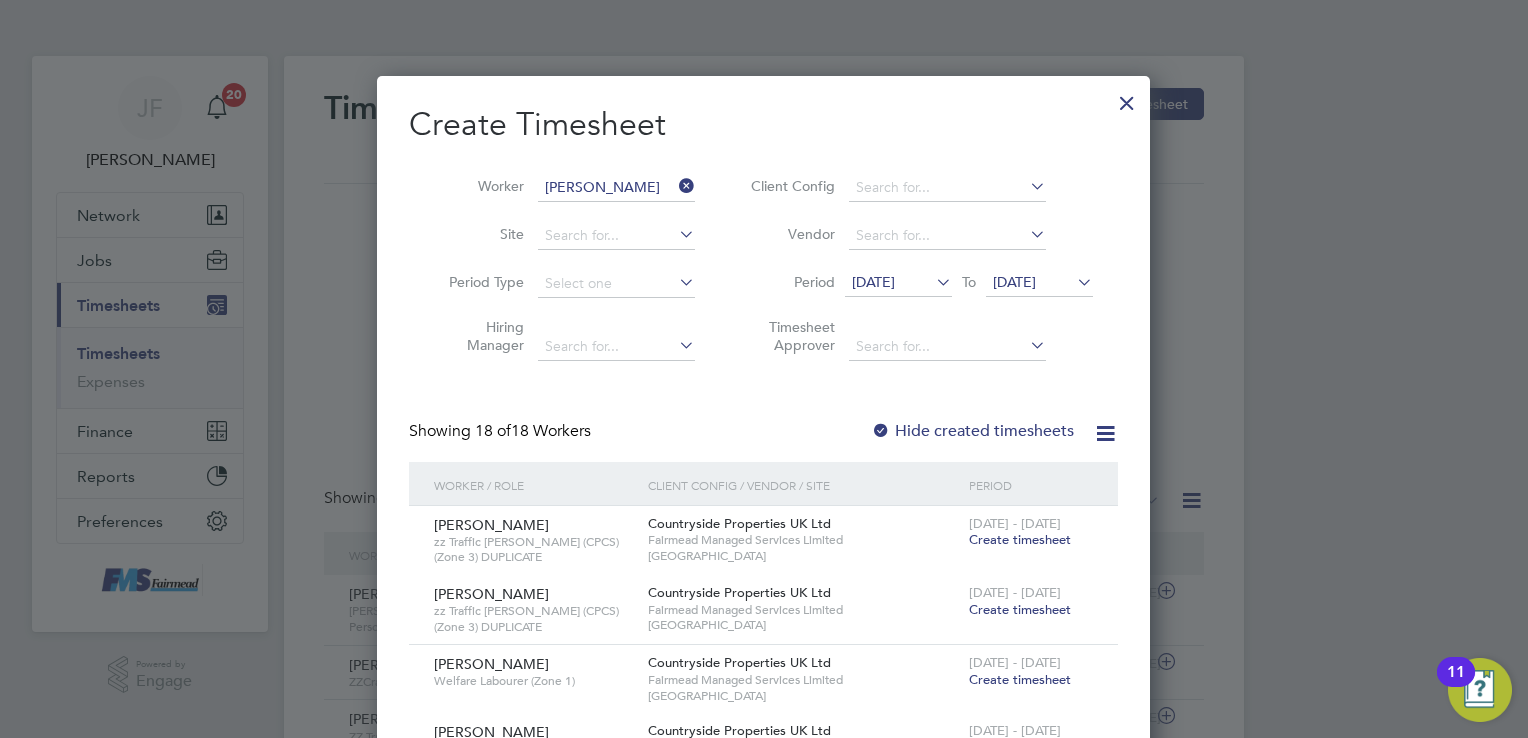 click on "Jon  Doyle" 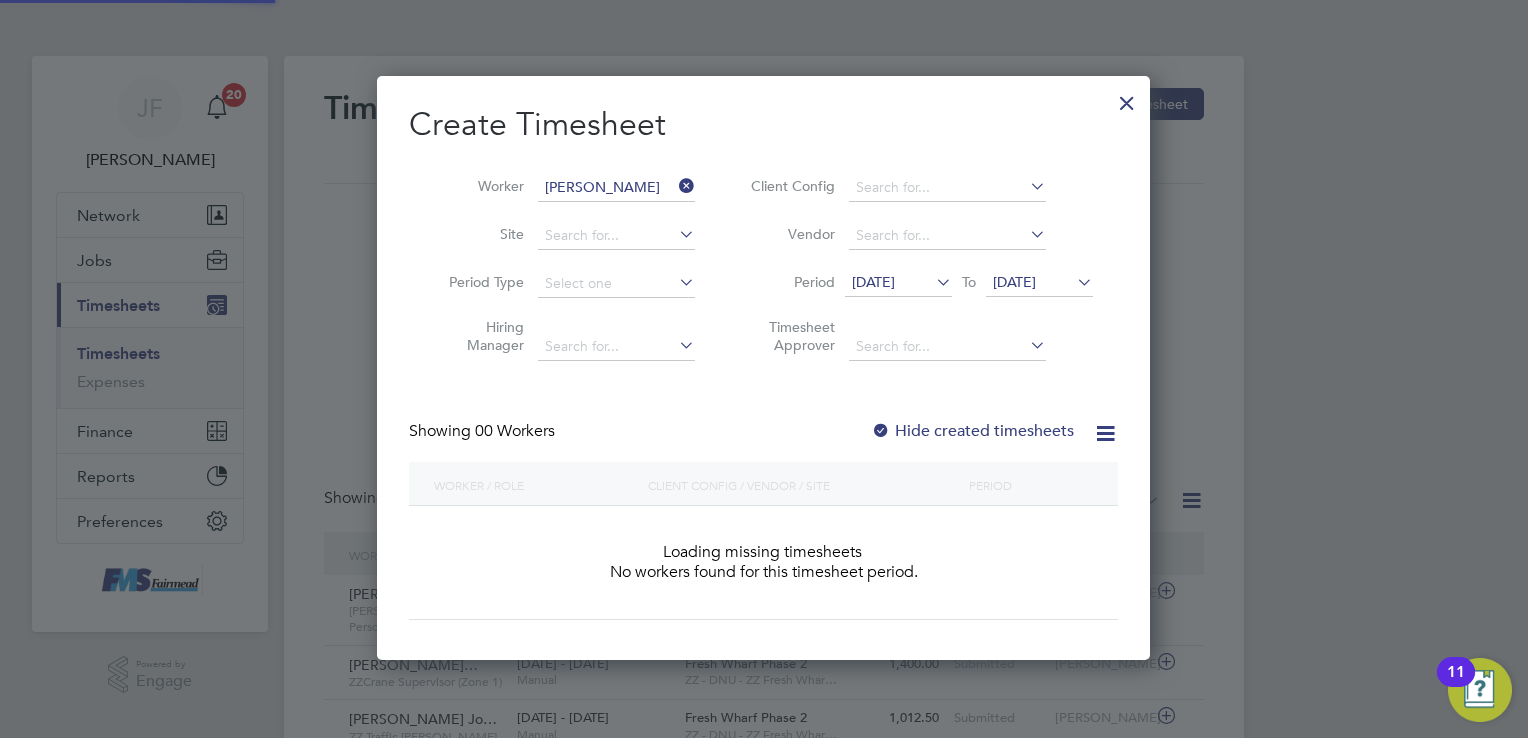 scroll, scrollTop: 10, scrollLeft: 10, axis: both 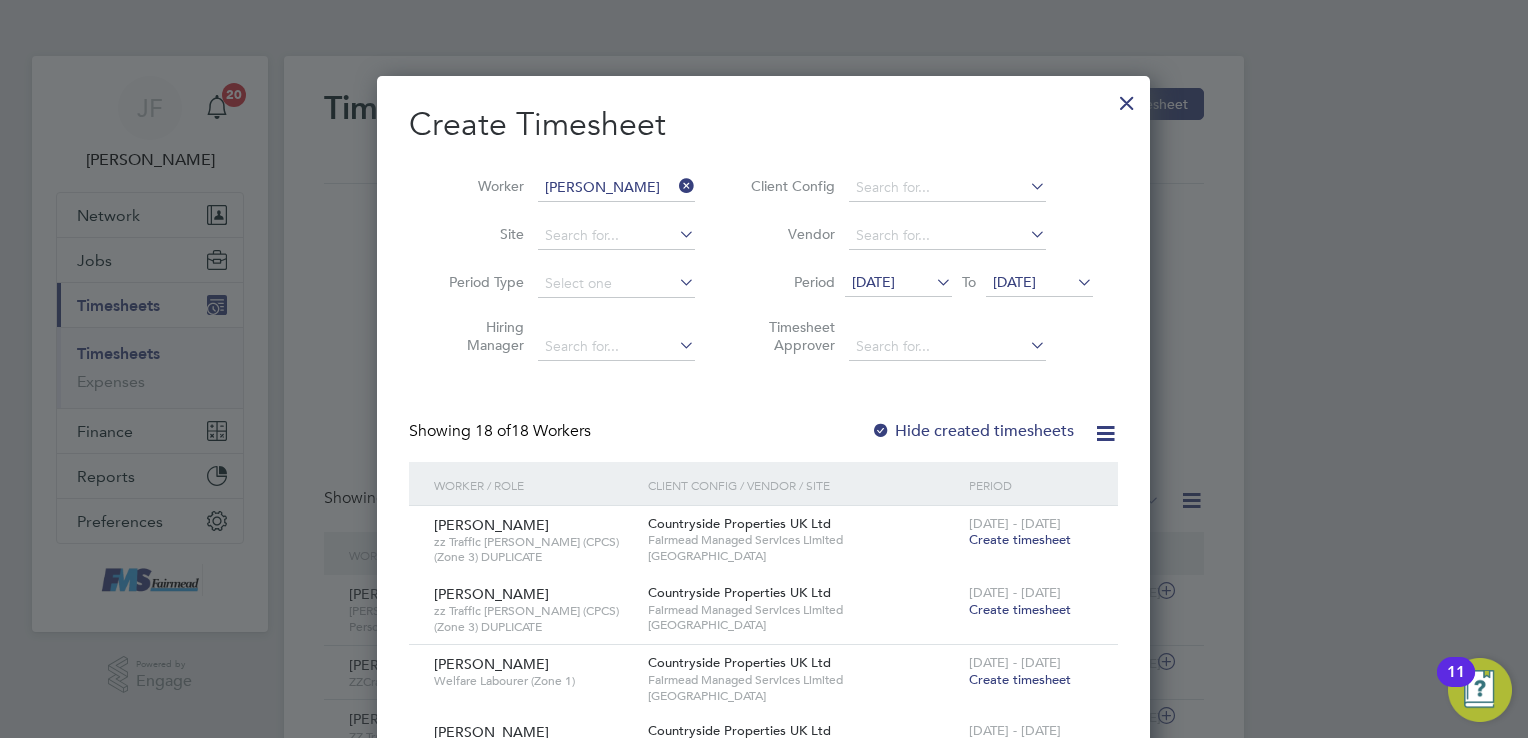 click on "[DATE]" at bounding box center [873, 282] 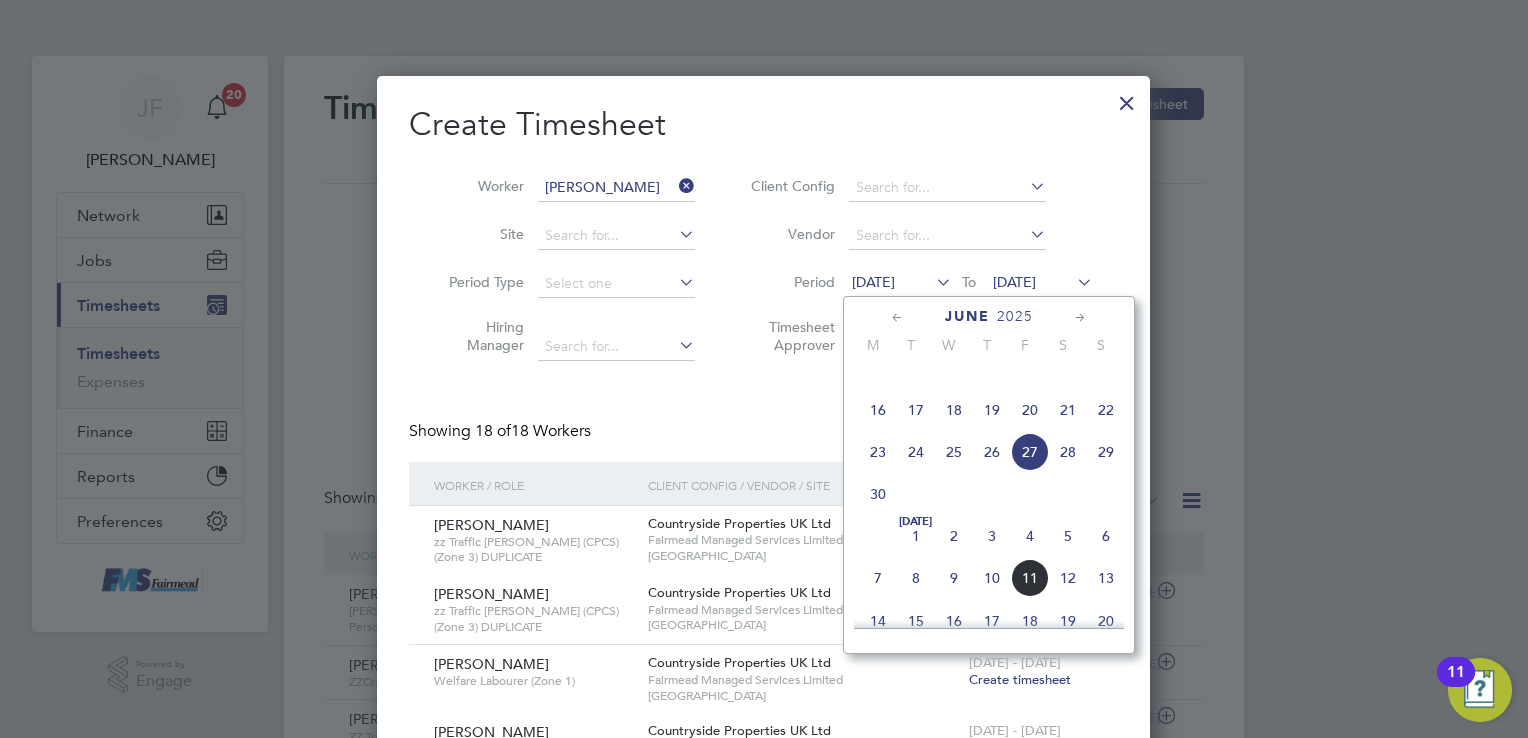 click on "7" 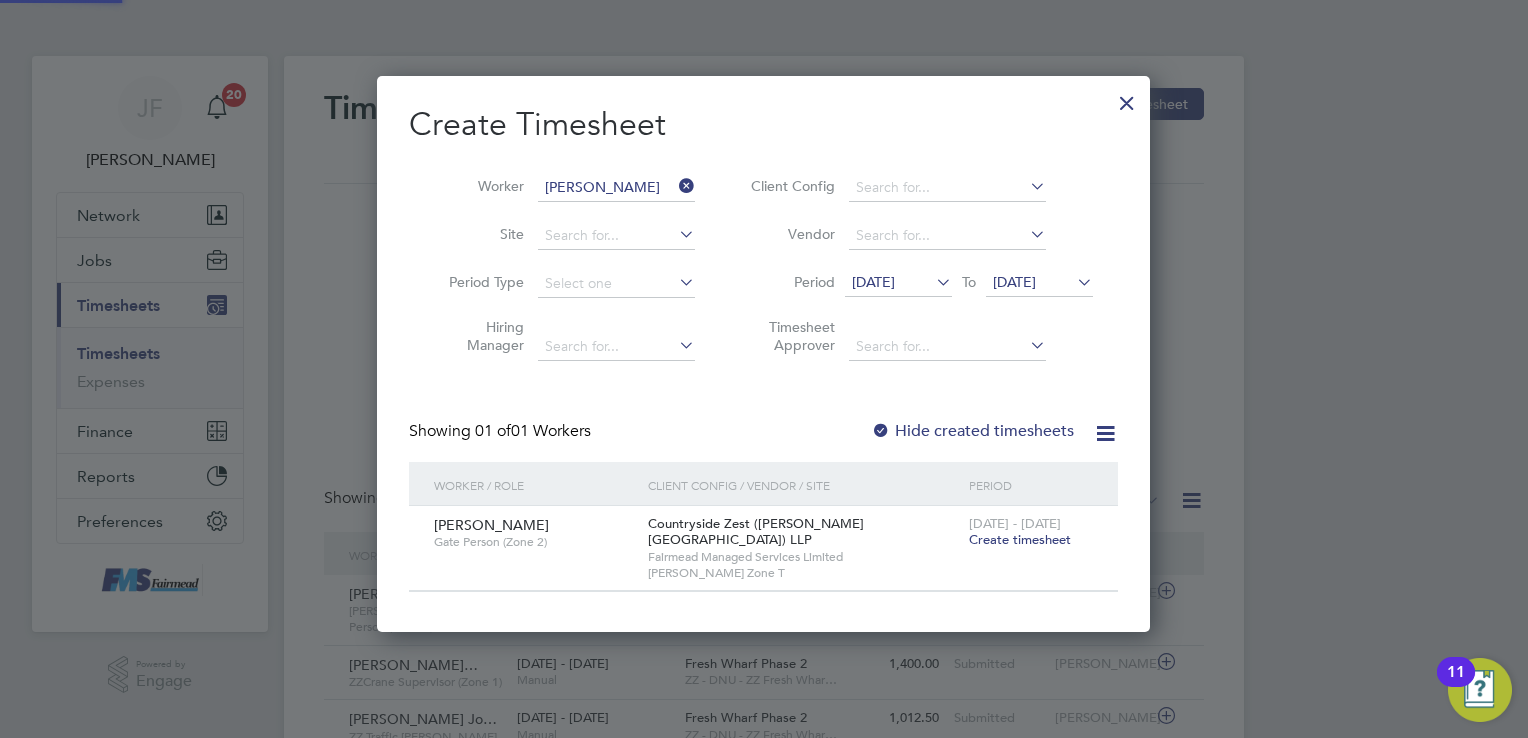 scroll, scrollTop: 9, scrollLeft: 10, axis: both 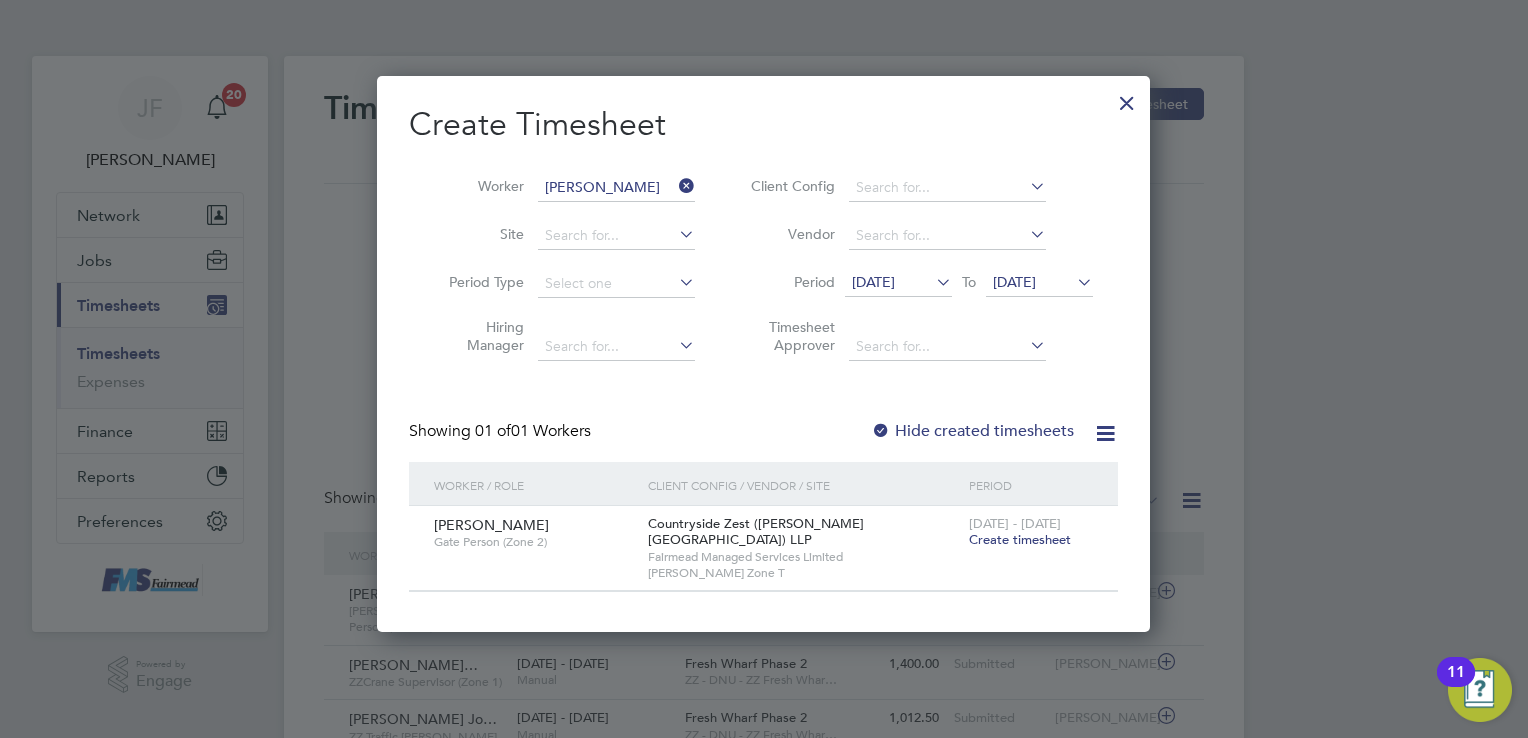 click on "Create timesheet" at bounding box center (1020, 539) 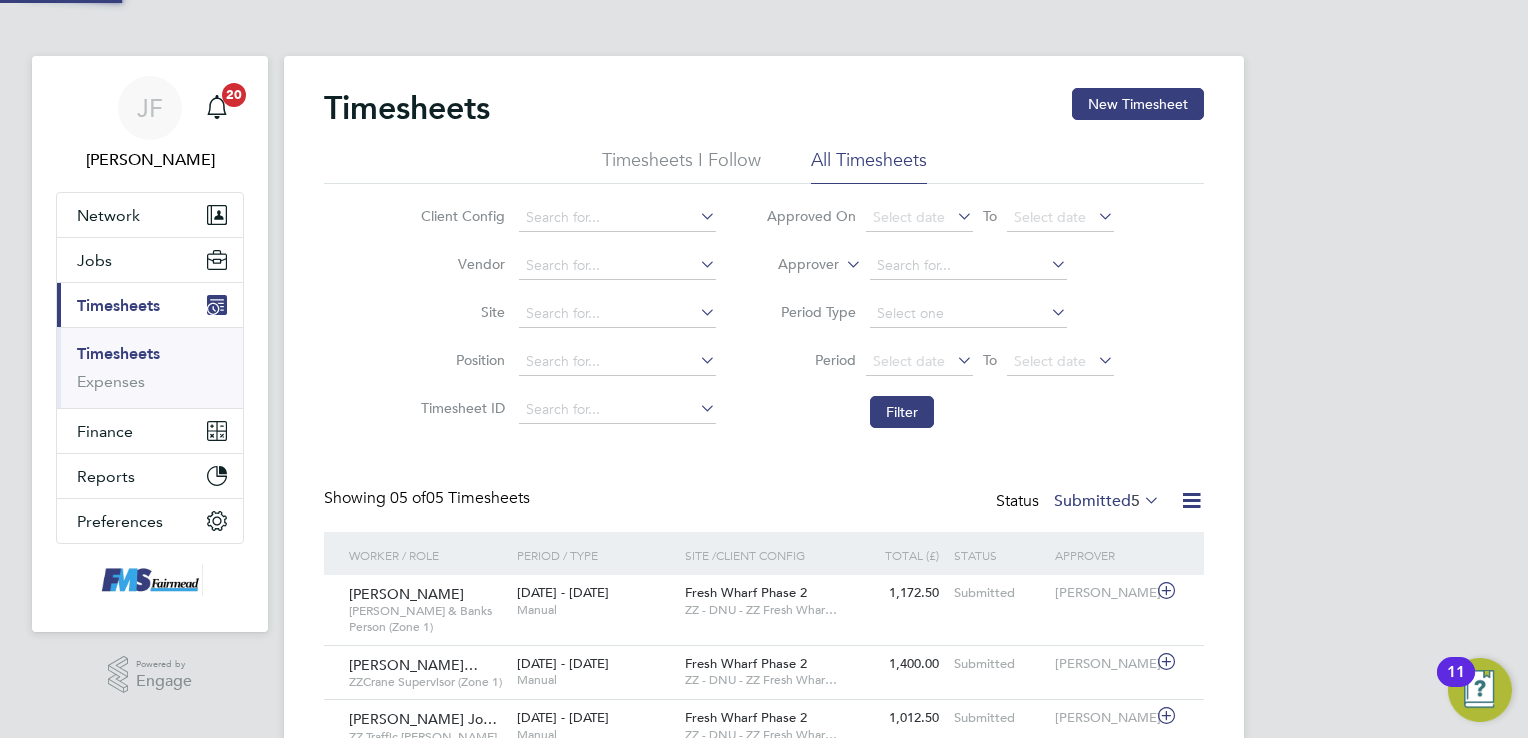 scroll, scrollTop: 0, scrollLeft: 0, axis: both 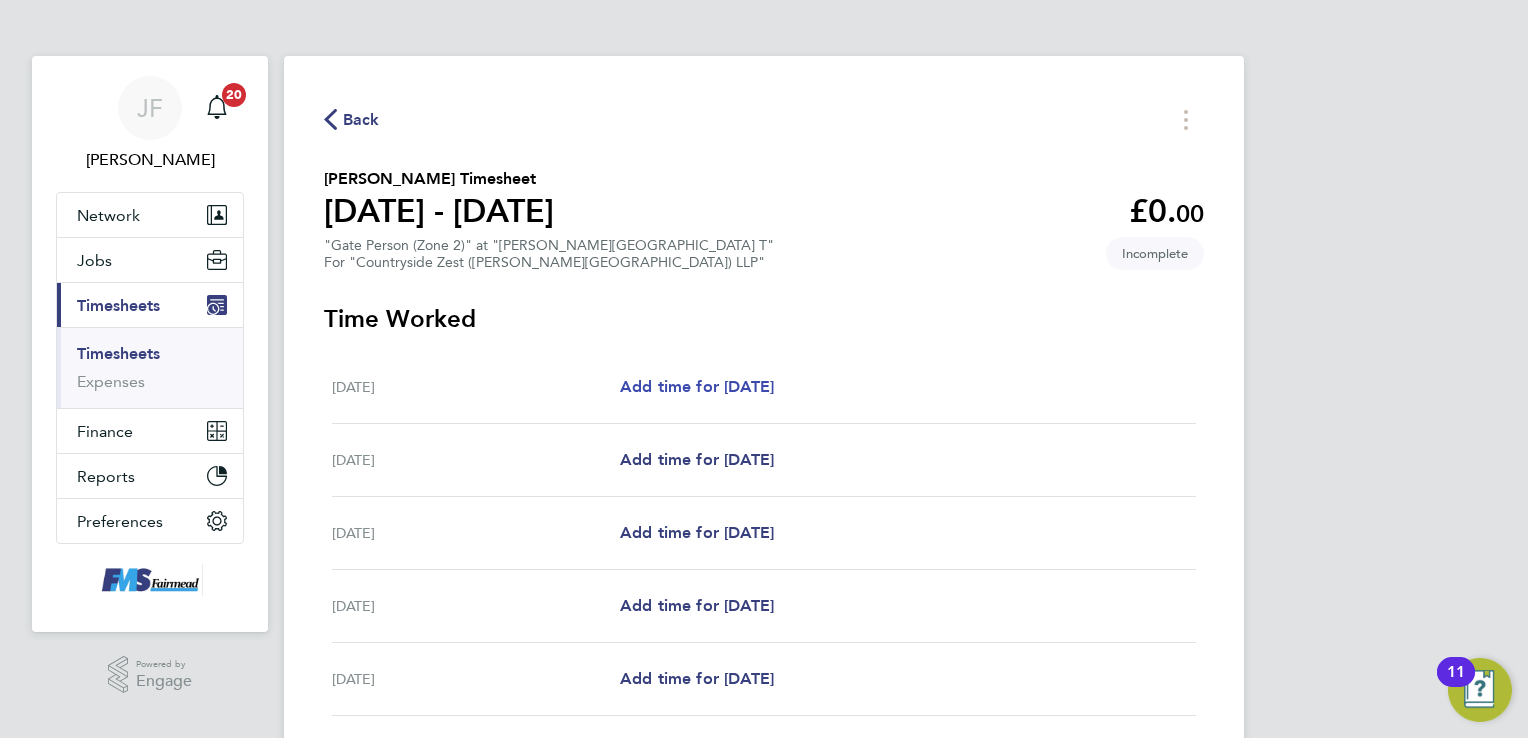 click on "Add time for Mon 07 Jul" at bounding box center [697, 386] 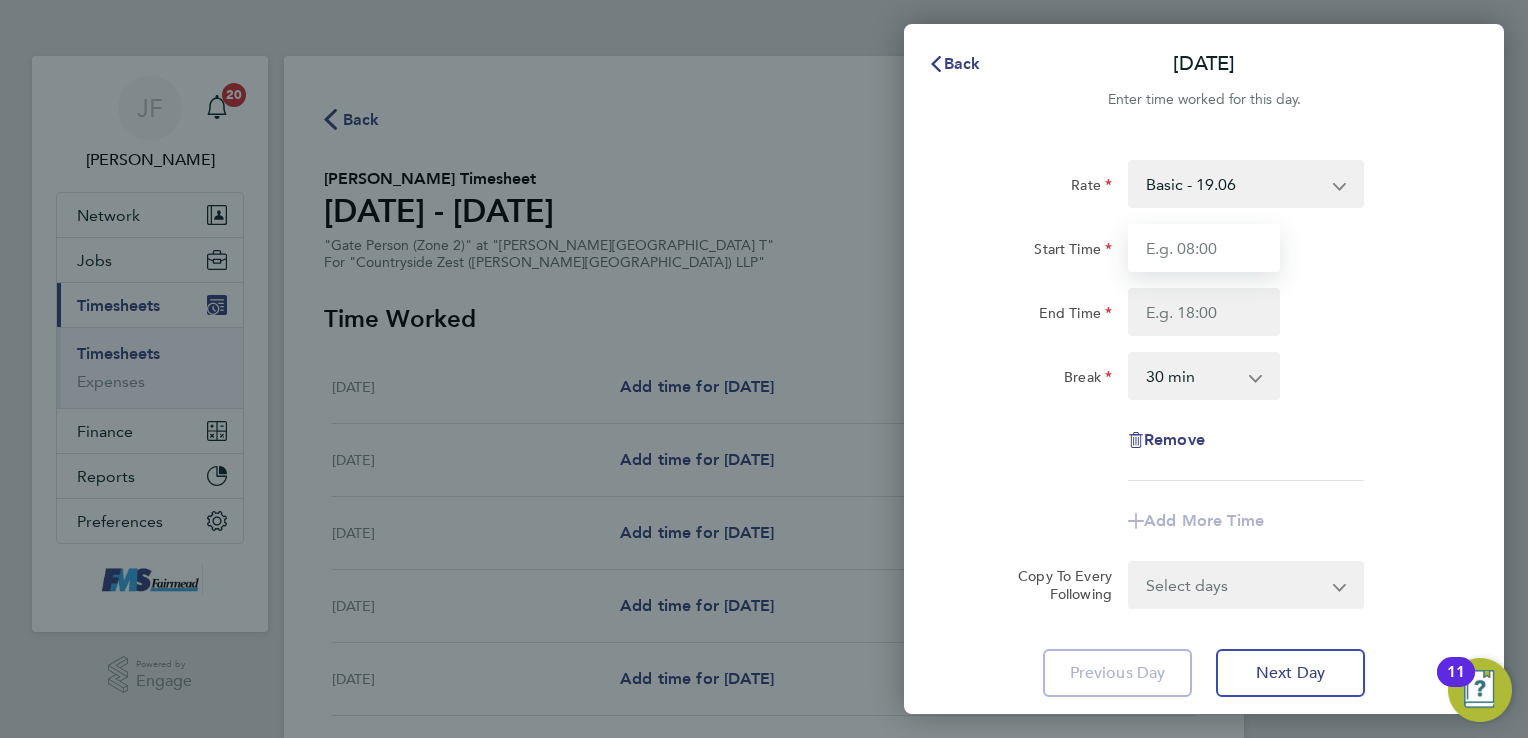 click on "Start Time" at bounding box center [1204, 248] 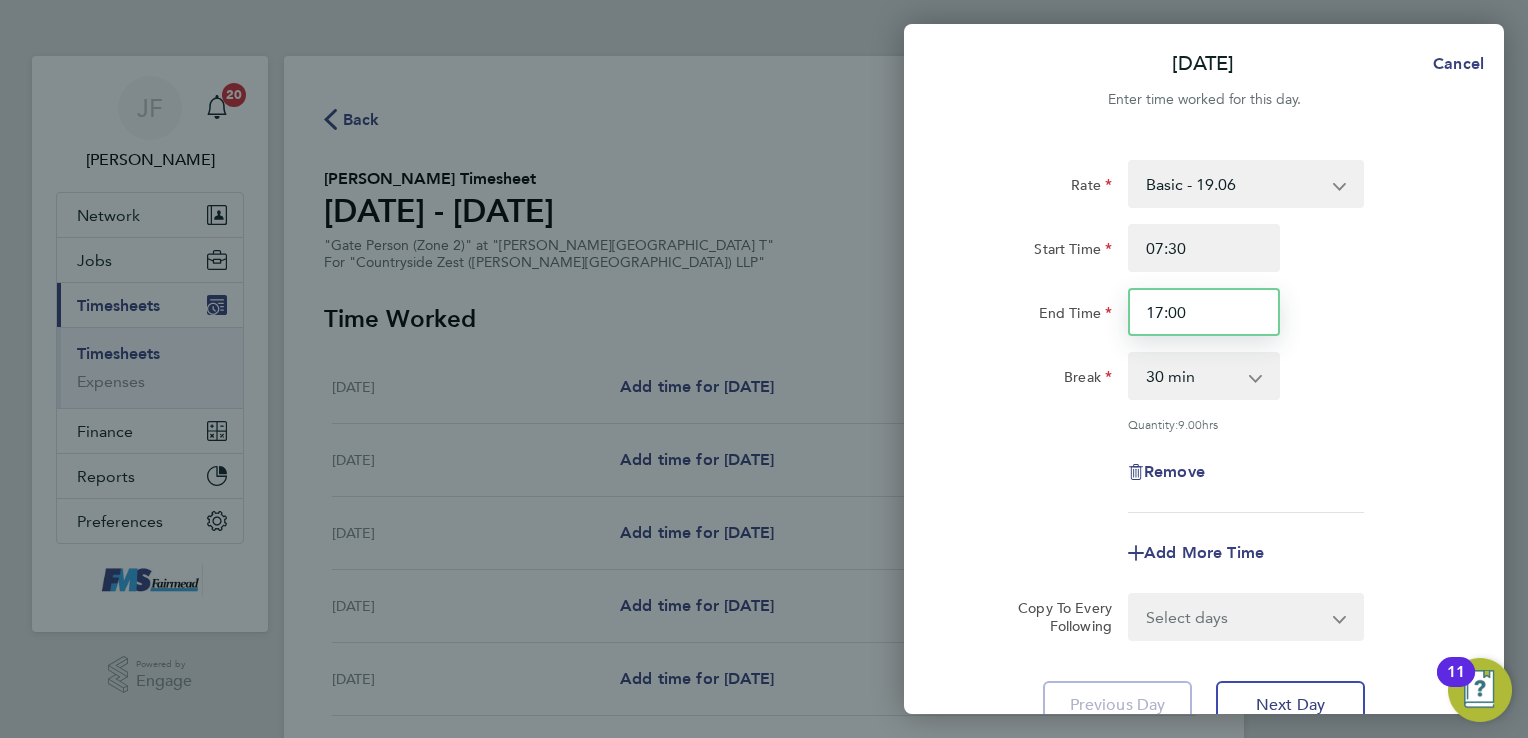 click on "17:00" at bounding box center (1204, 312) 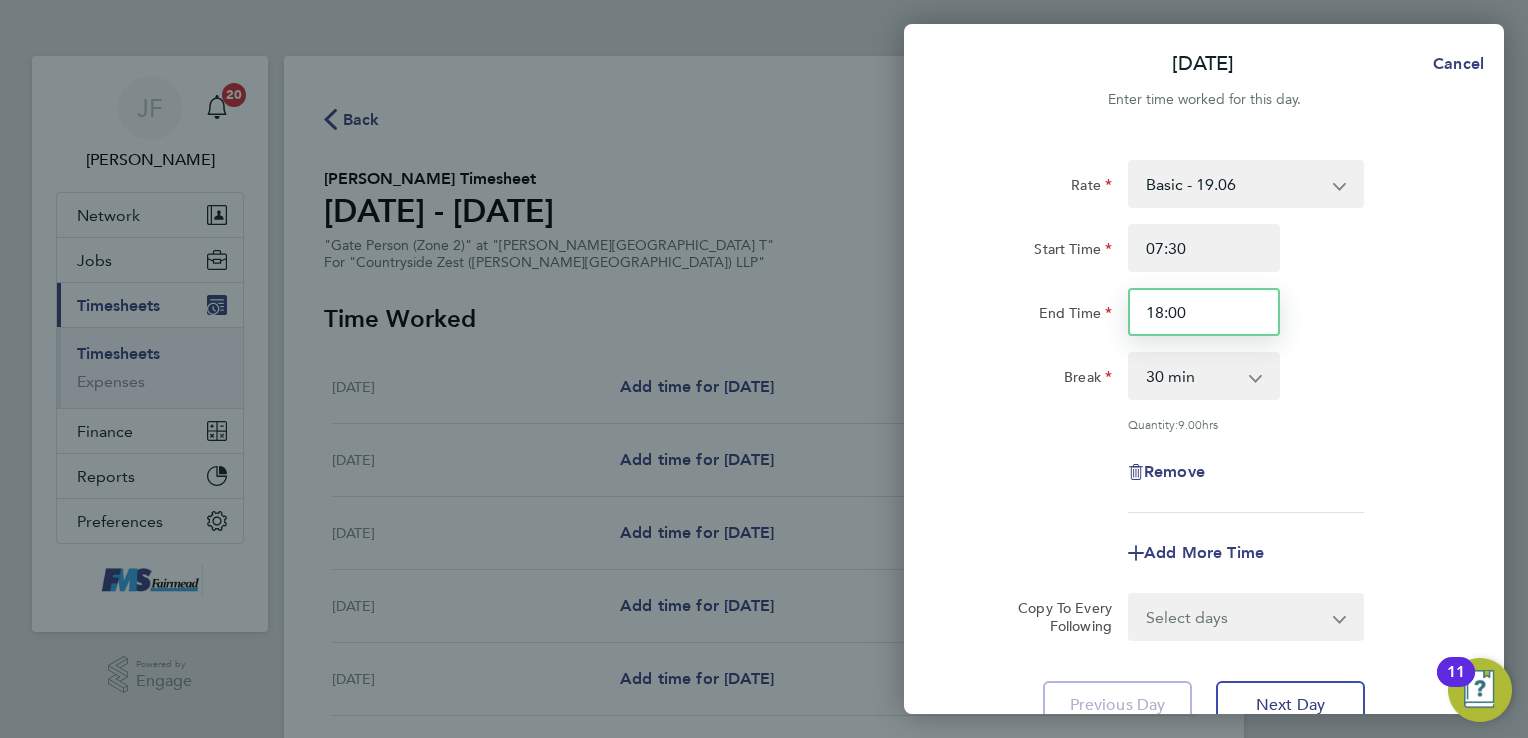type on "18:00" 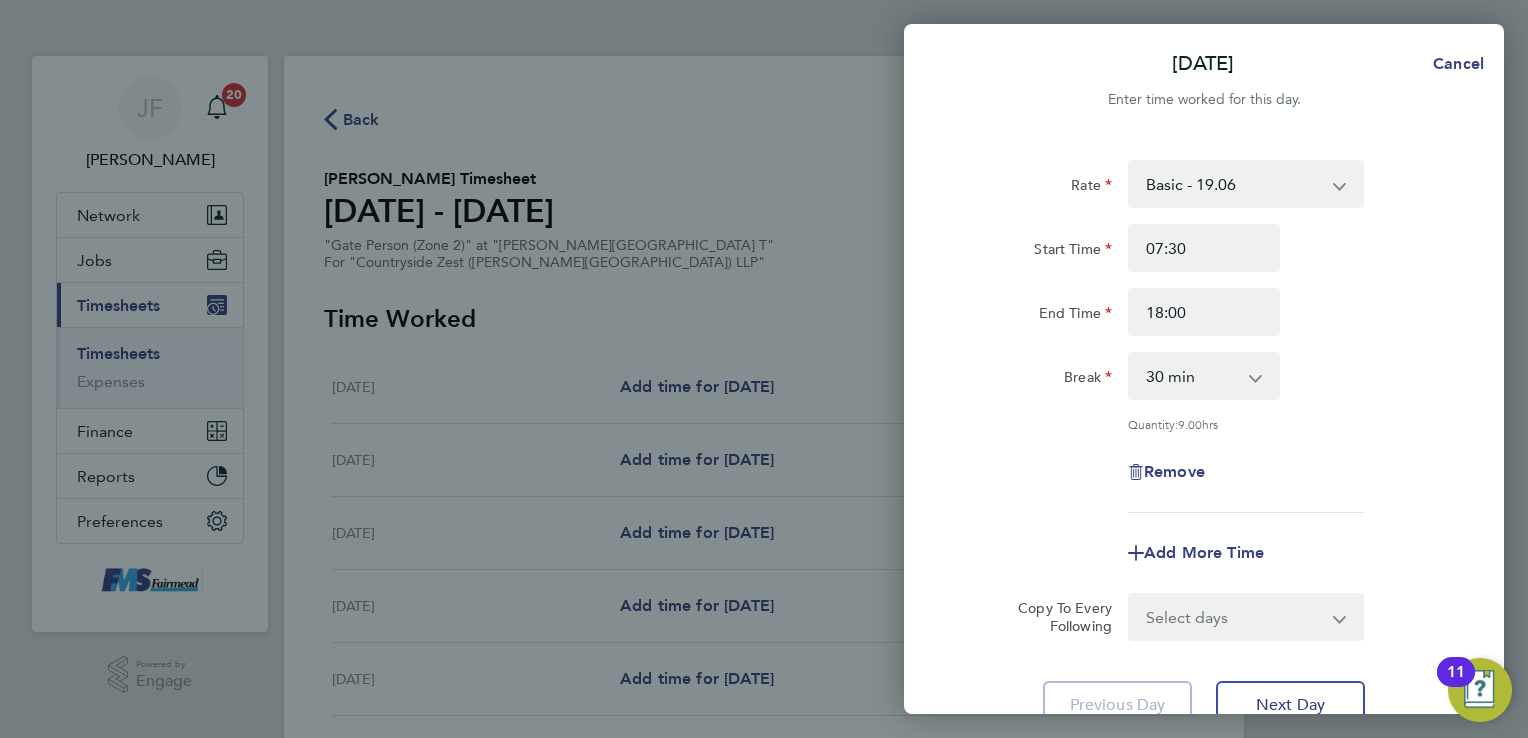 click on "Rate  Basic - 19.06
Start Time 07:30 End Time 18:00 Break  0 min   15 min   30 min   45 min   60 min   75 min   90 min
Quantity:  9.00  hrs
Remove" 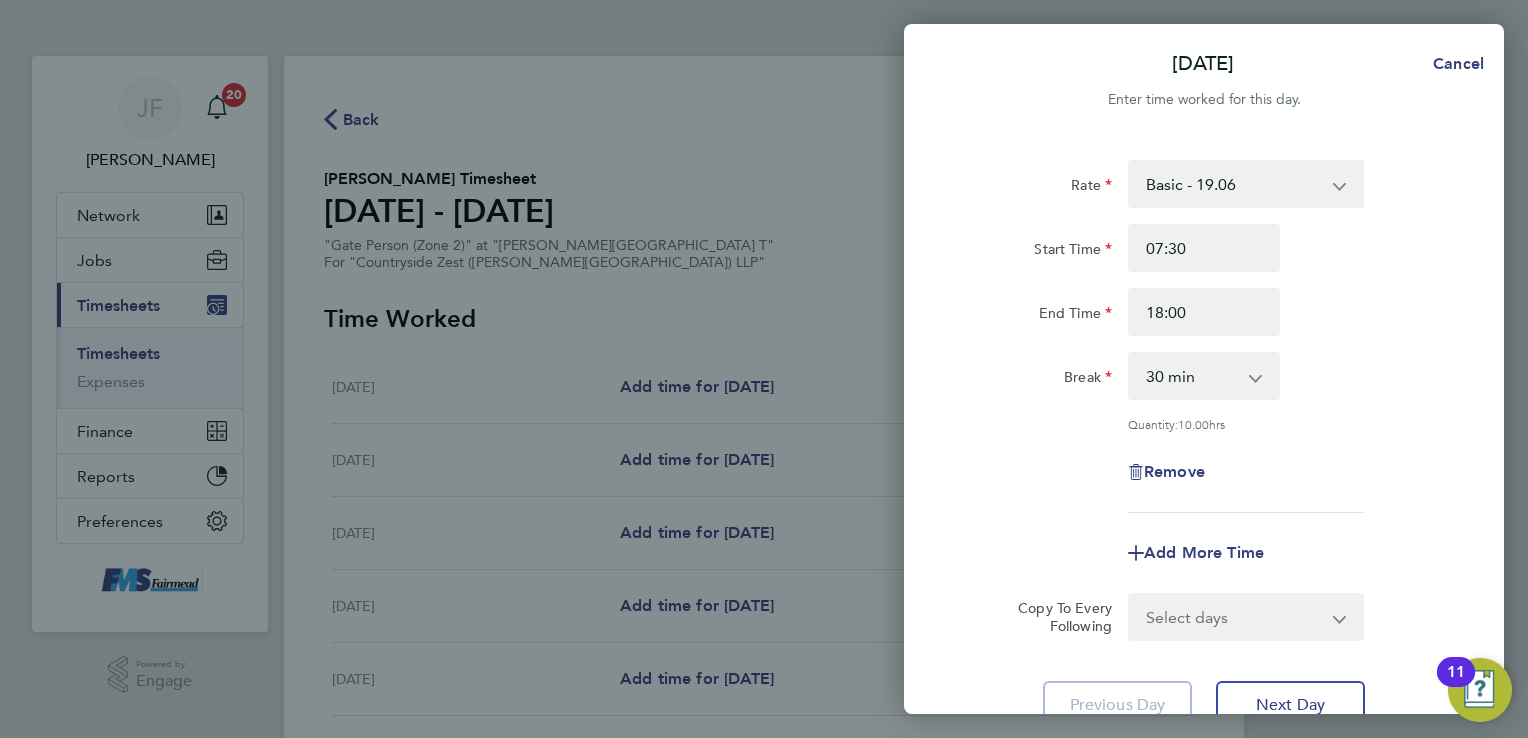 click on "Select days   Day   Weekday (Mon-Fri)   Weekend (Sat-Sun)   Tuesday   Wednesday   Thursday   Friday   Saturday   Sunday" at bounding box center (1235, 617) 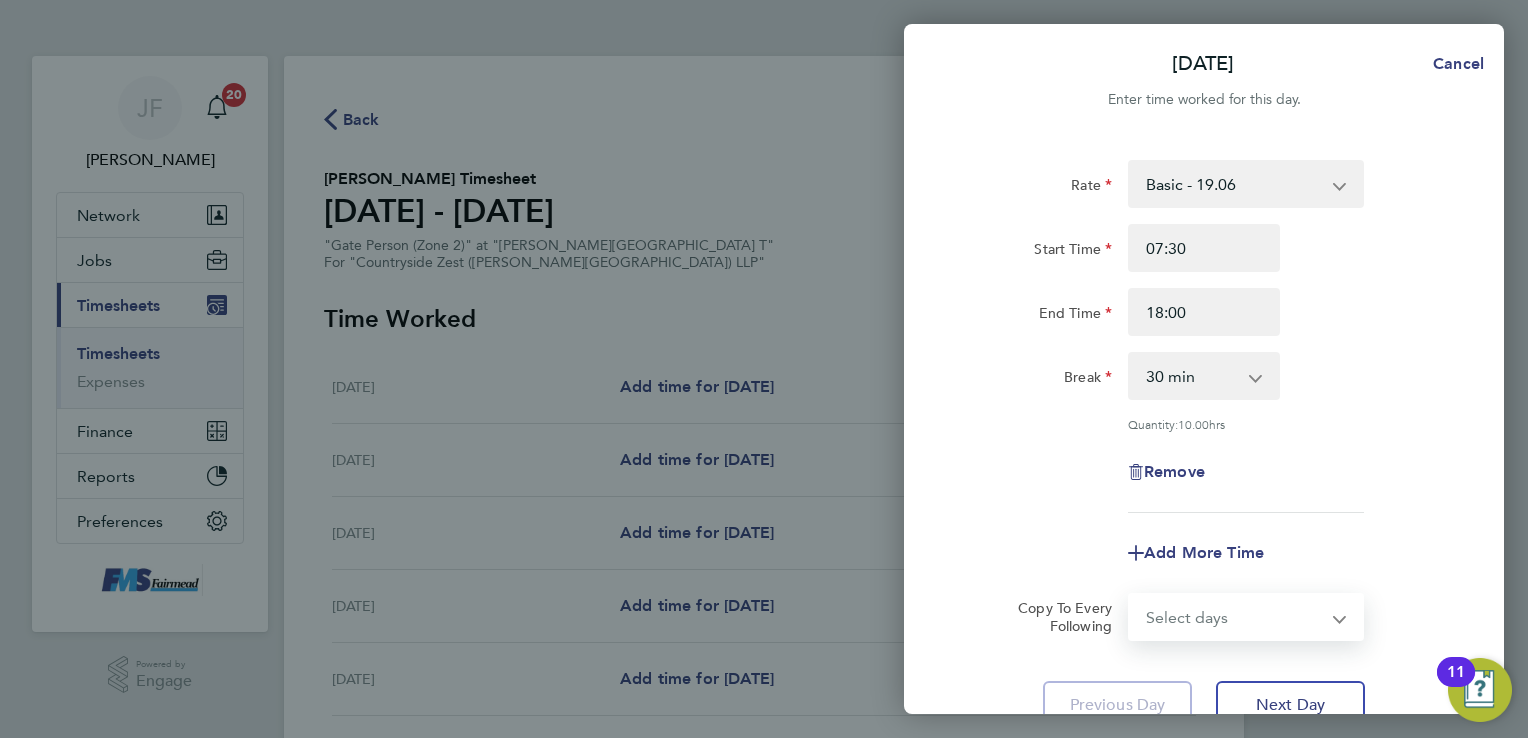 select on "WEEKDAY" 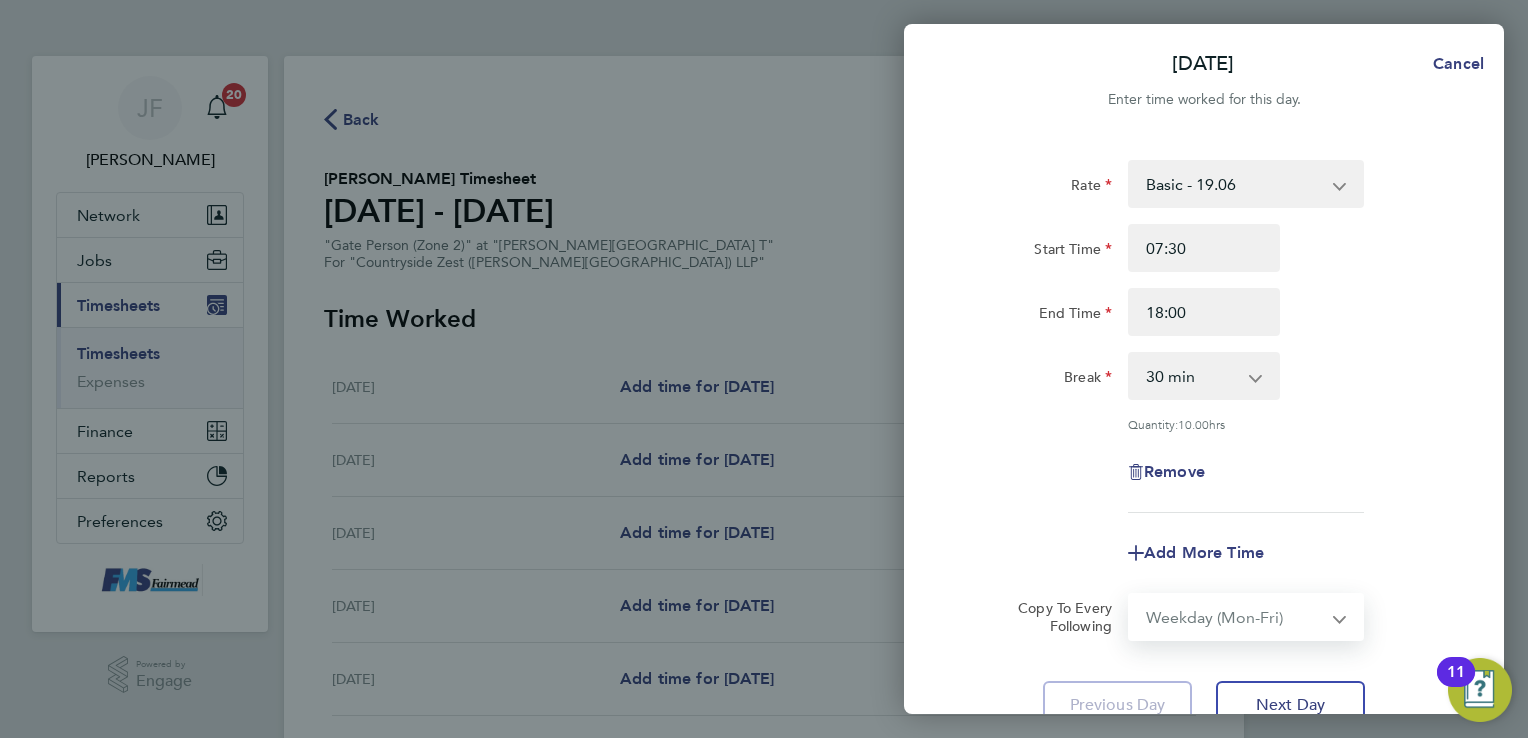 click on "Select days   Day   Weekday (Mon-Fri)   Weekend (Sat-Sun)   Tuesday   Wednesday   Thursday   Friday   Saturday   Sunday" at bounding box center (1235, 617) 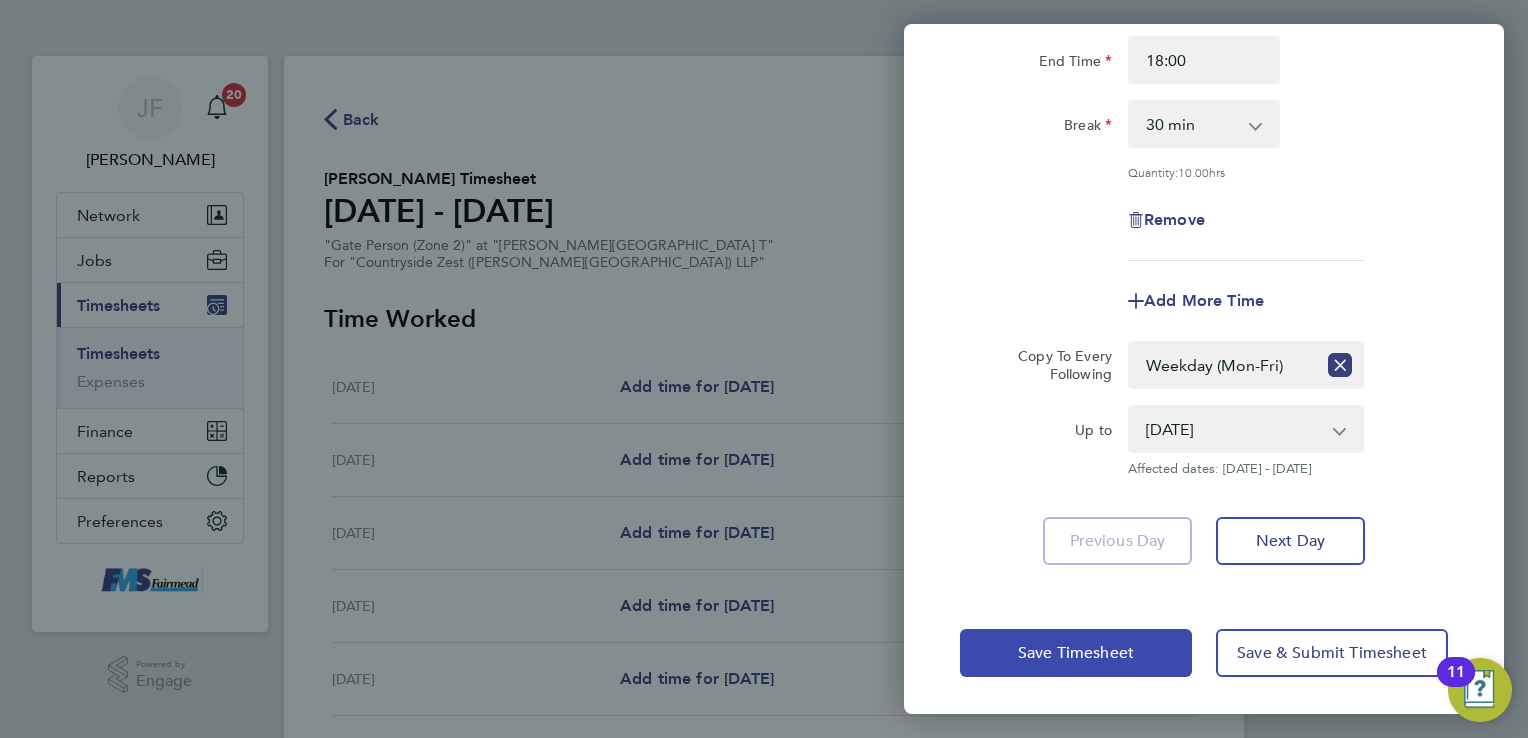 click on "Save Timesheet" 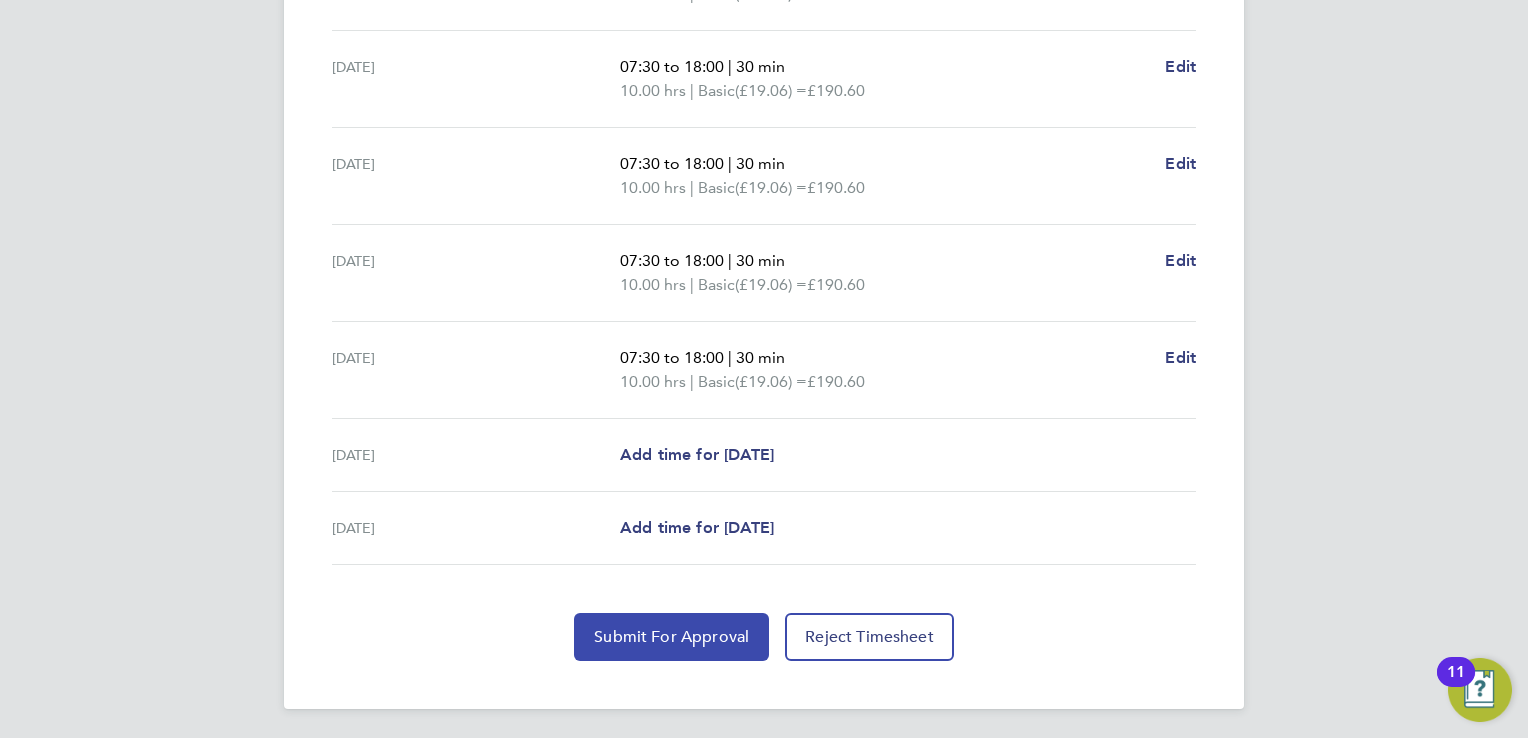 click on "Submit For Approval" 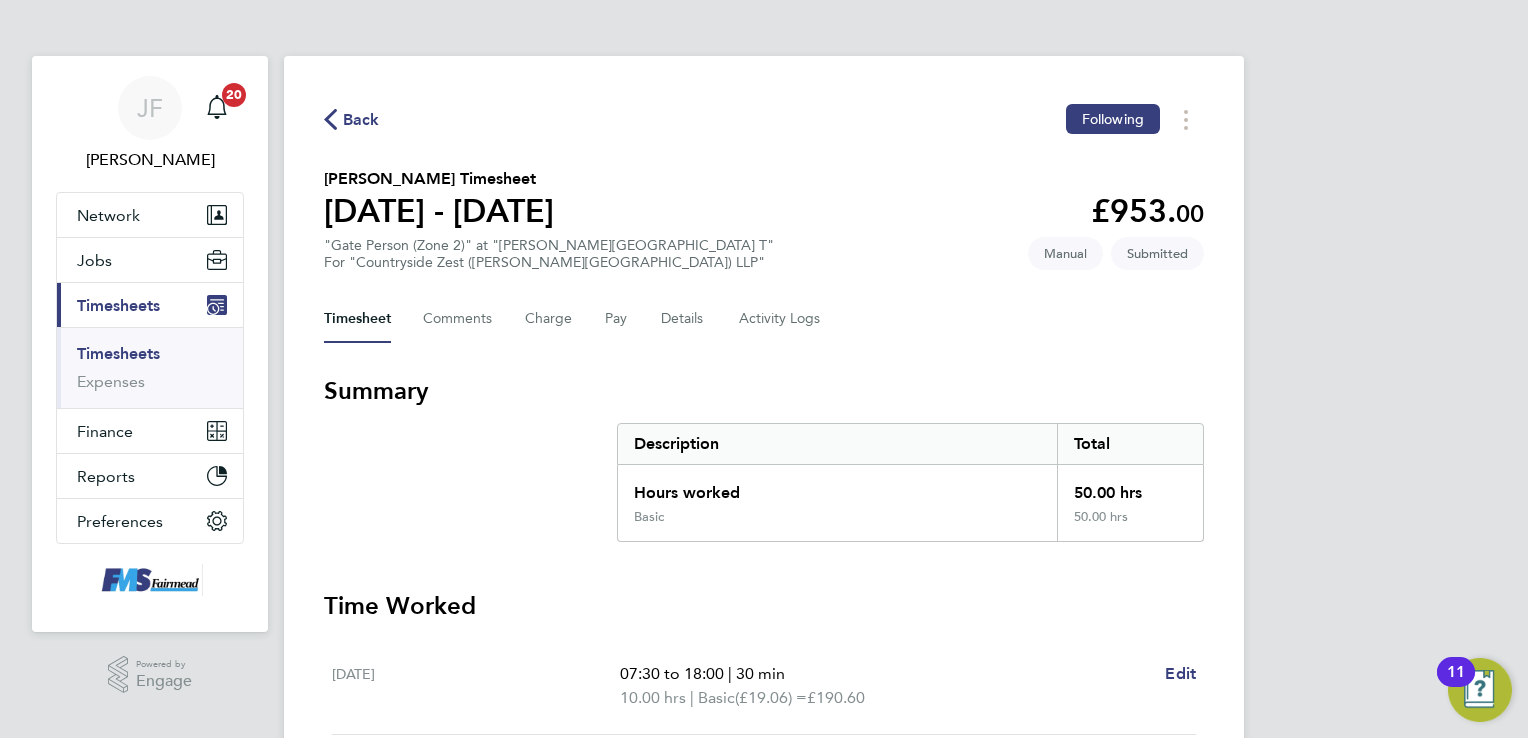 click on "Timesheets" at bounding box center (118, 305) 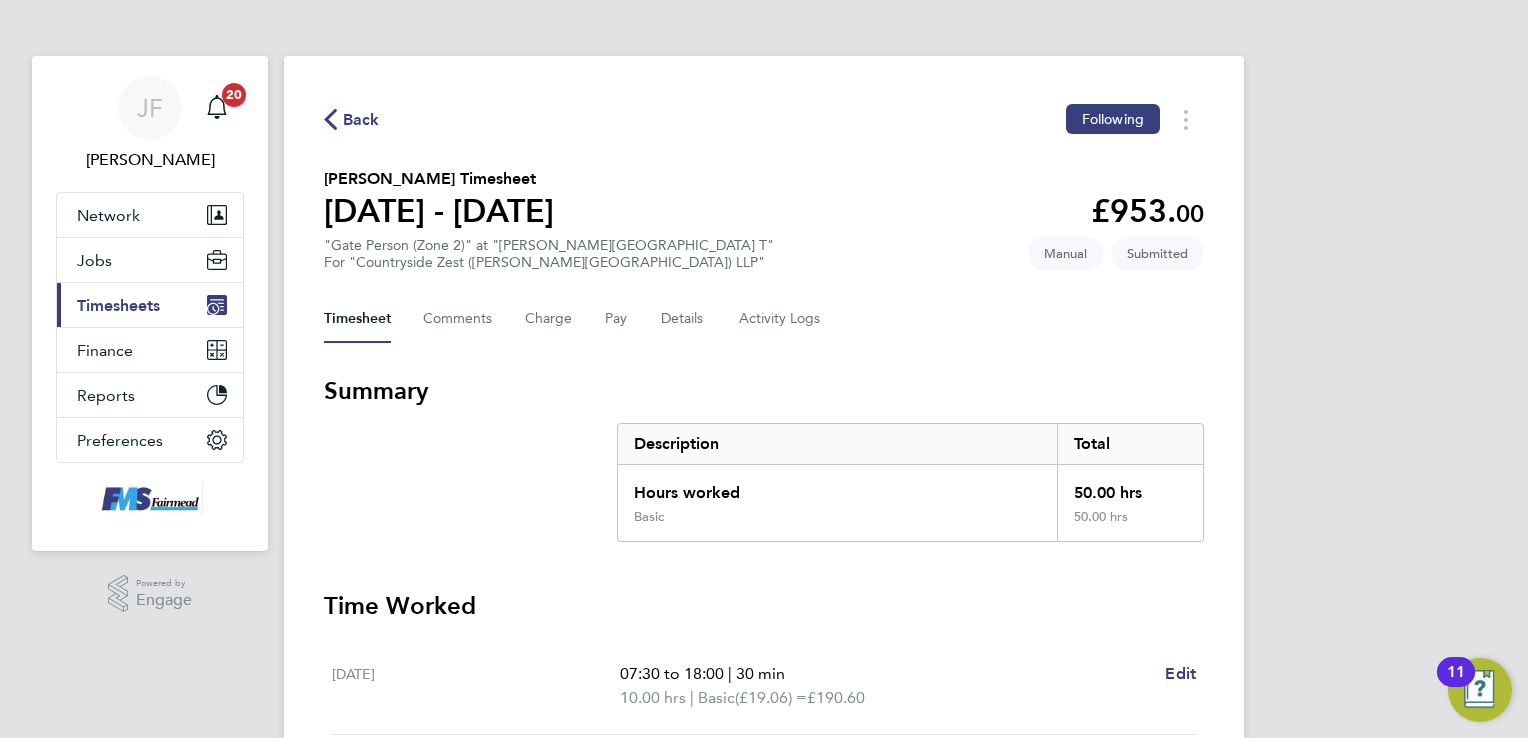 click on "Timesheets" at bounding box center [118, 305] 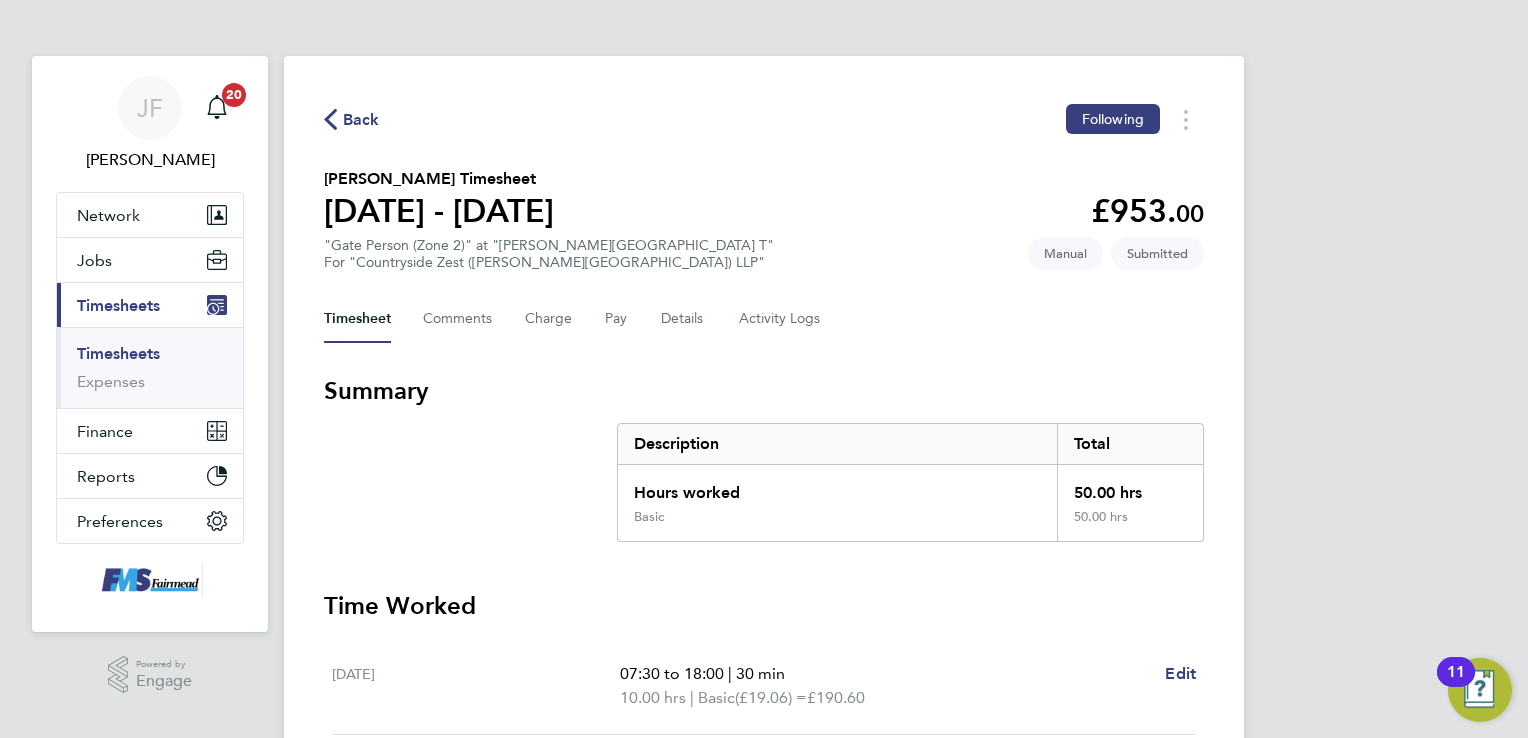 click on "Timesheets" at bounding box center (118, 353) 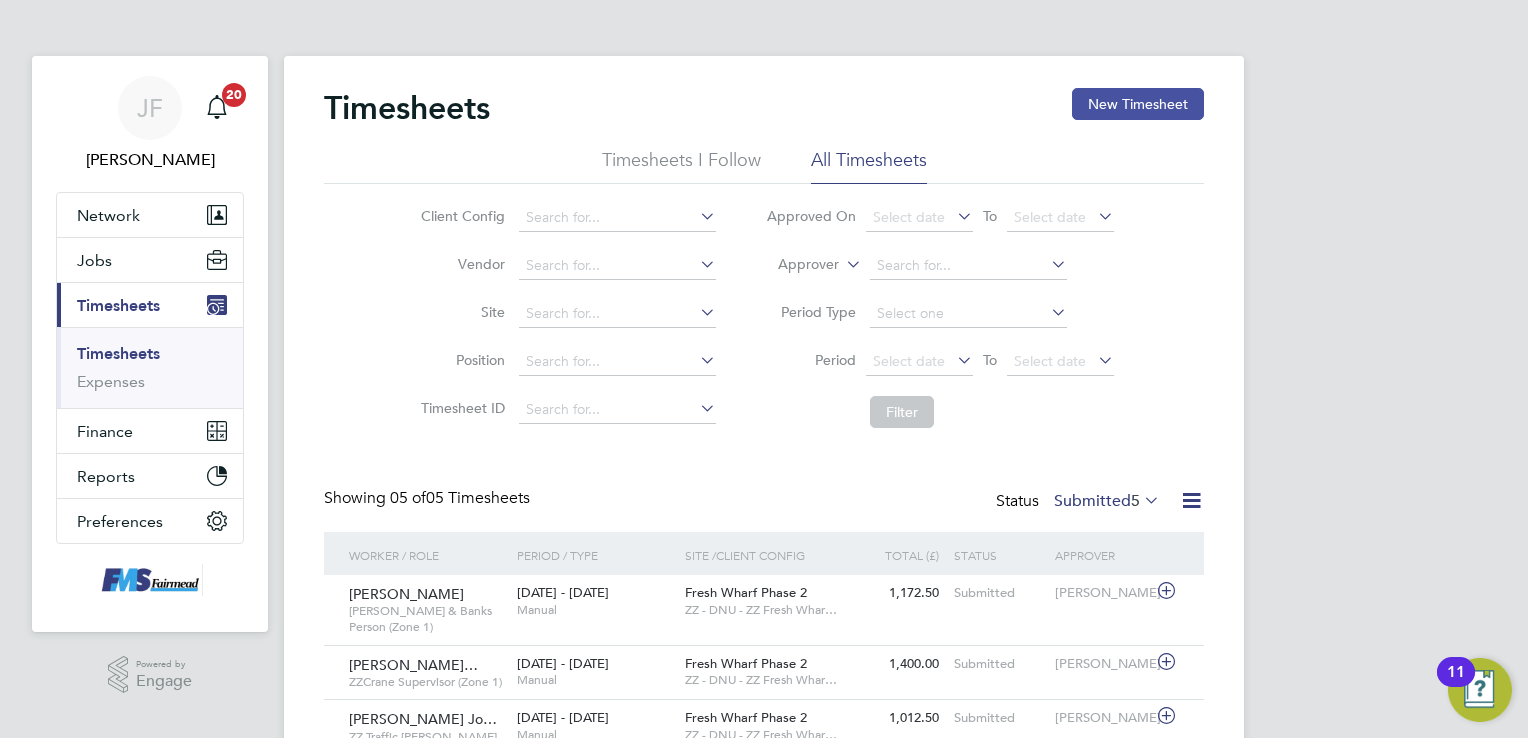 click on "New Timesheet" 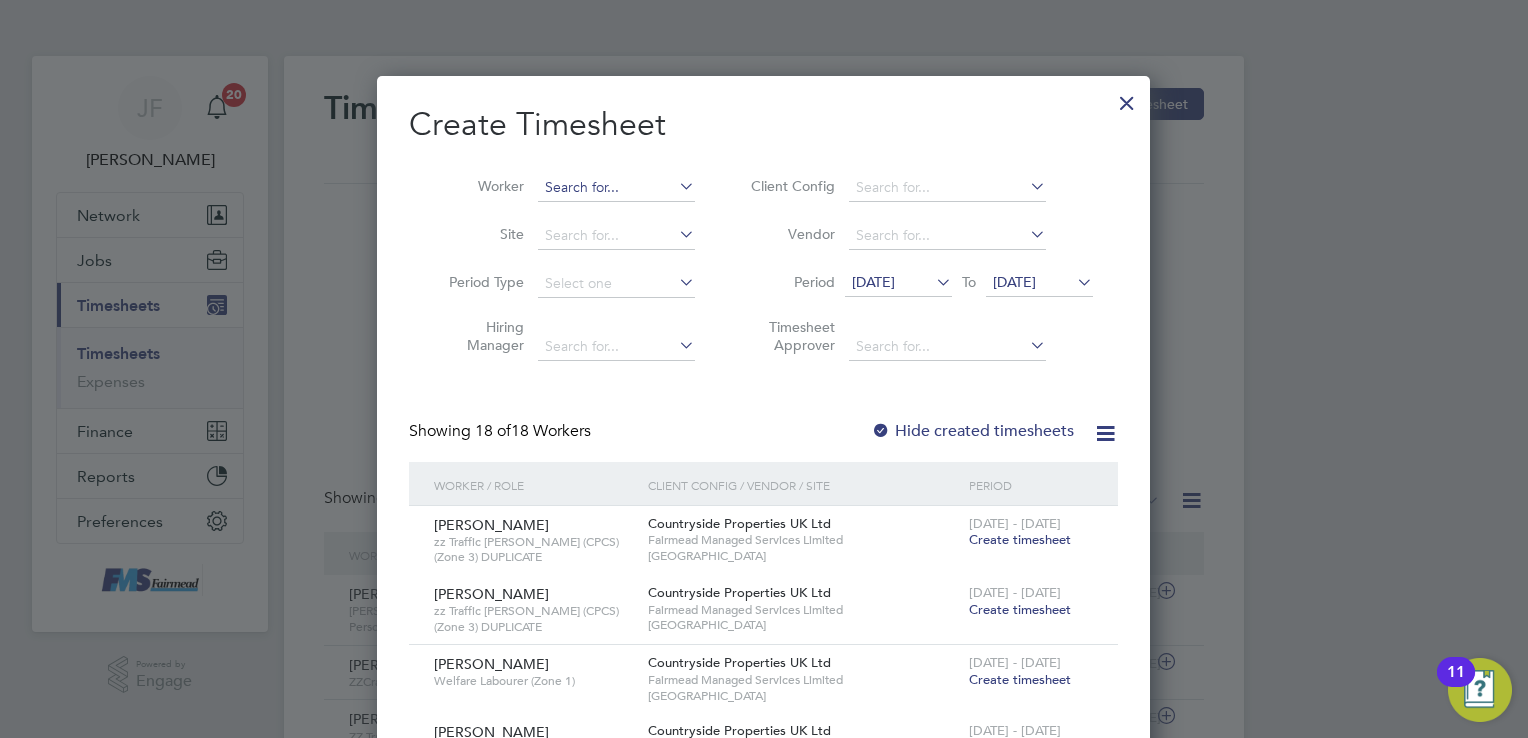 click at bounding box center (616, 188) 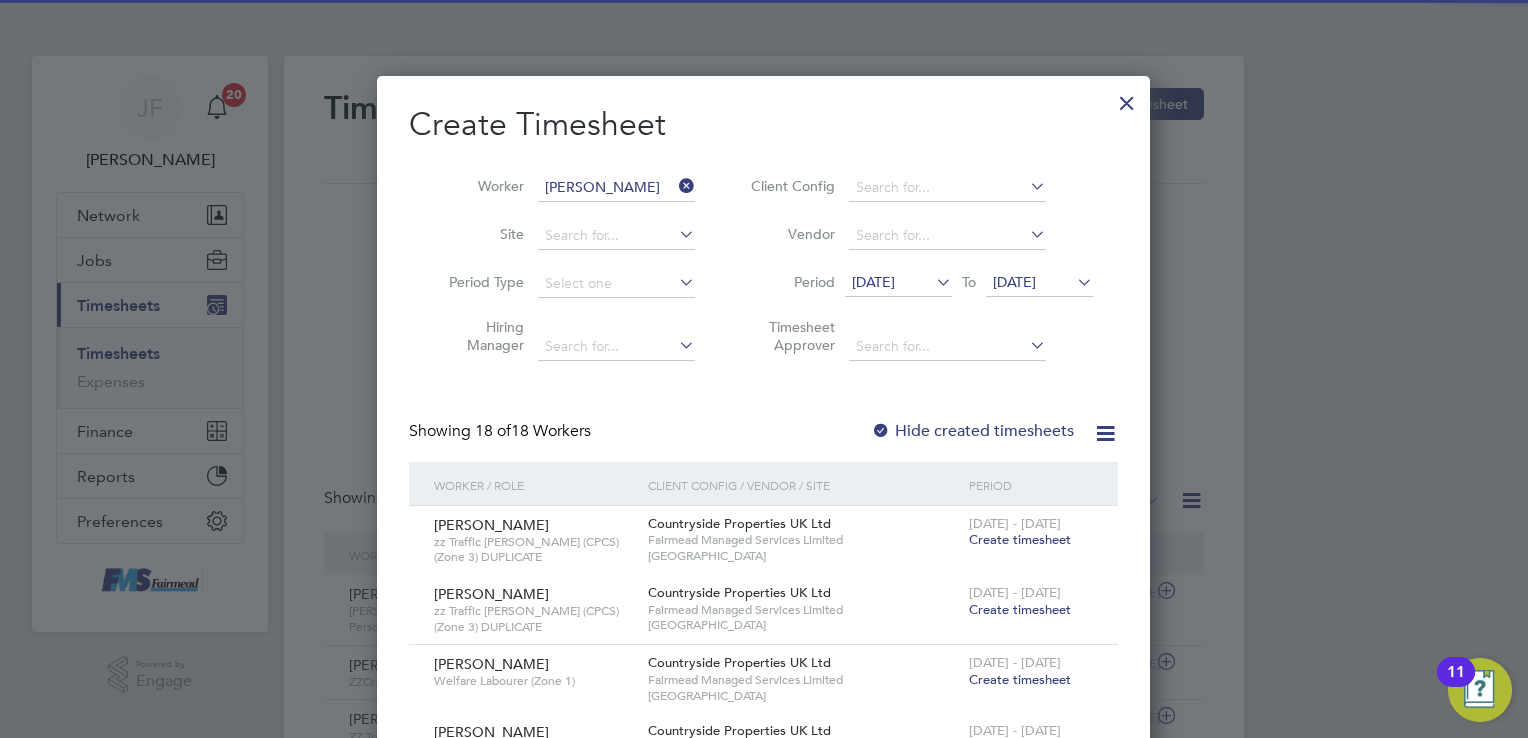 click on "Hemil  Williams" 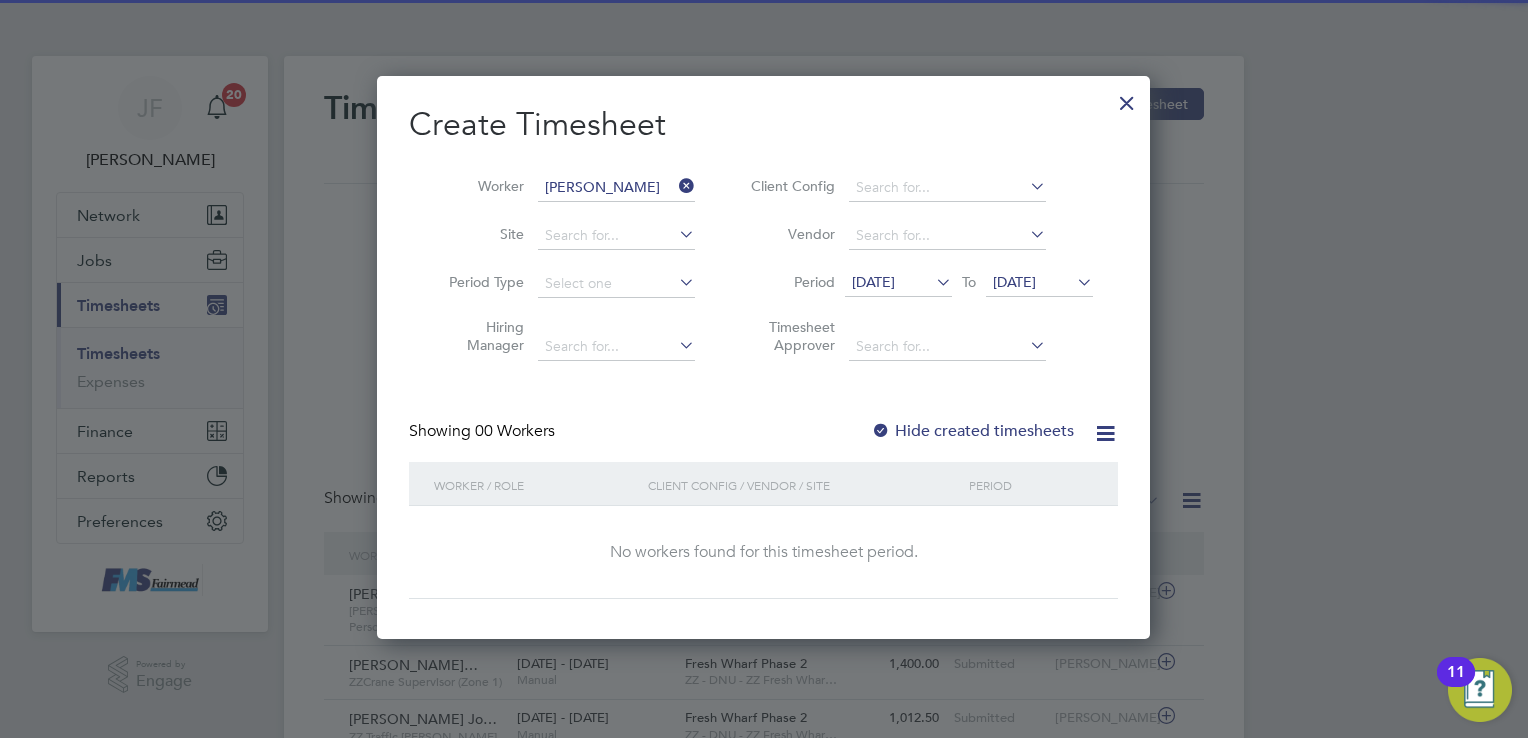click on "27 Jun 2025" at bounding box center (873, 282) 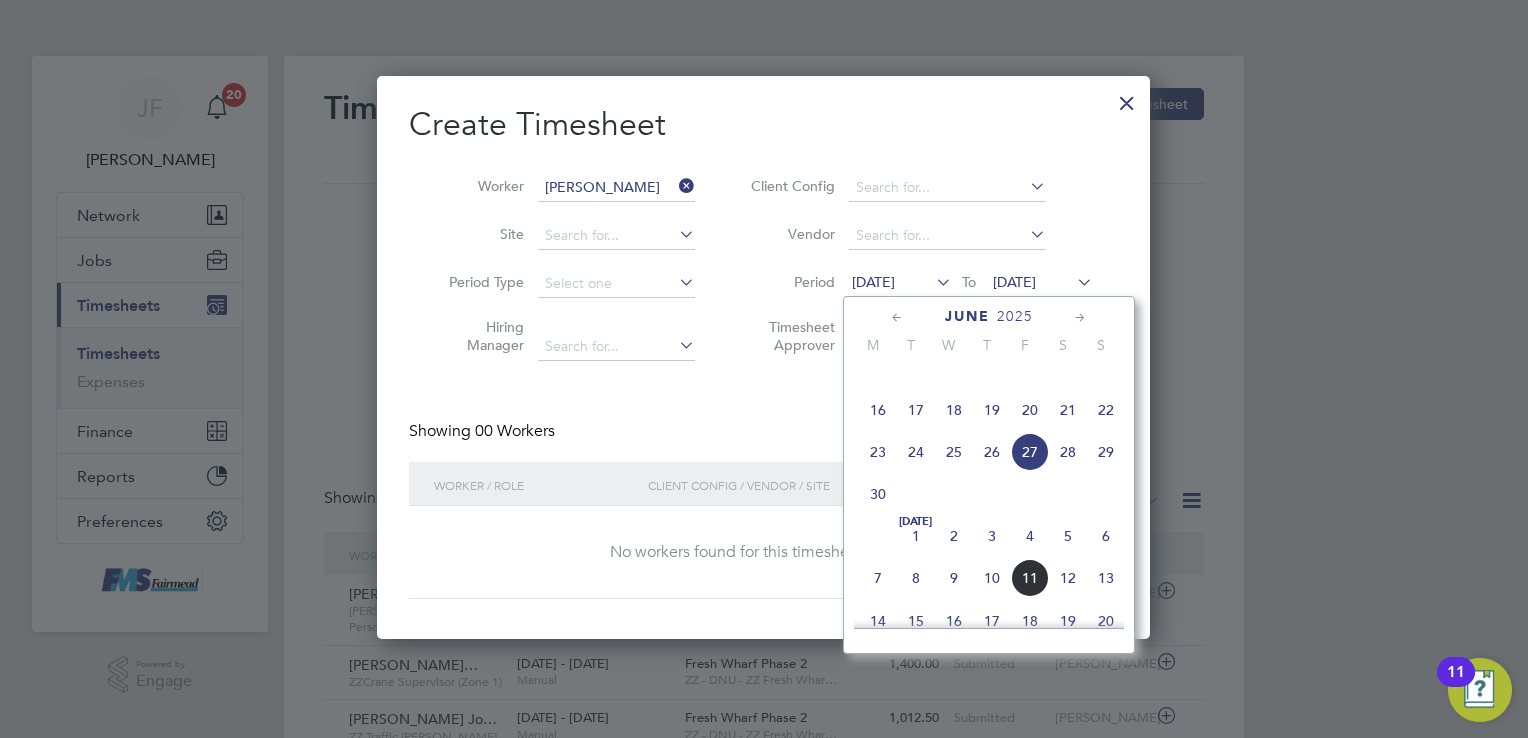 click on "7" 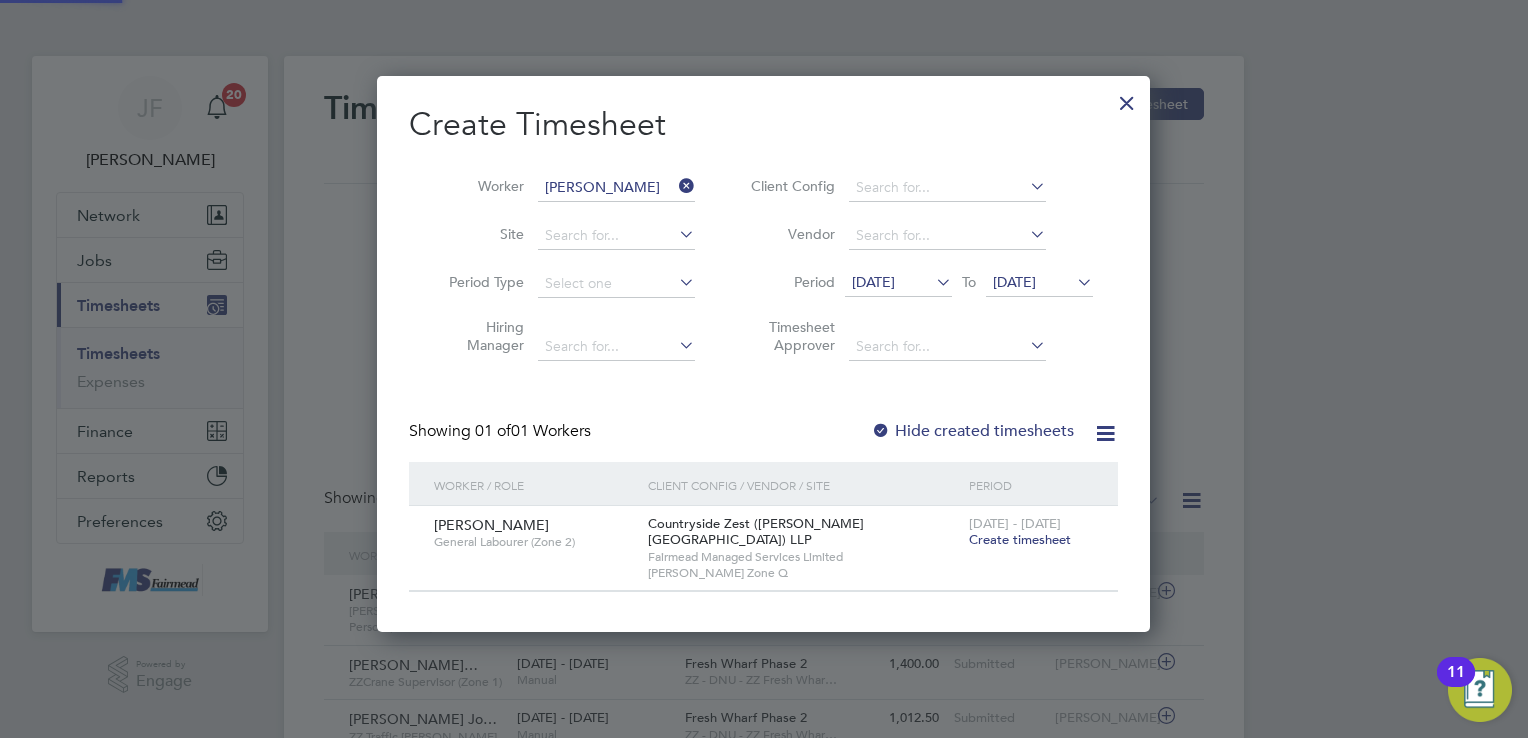 click on "Countryside Zest (Beaulieu Park) LLP" at bounding box center [756, 532] 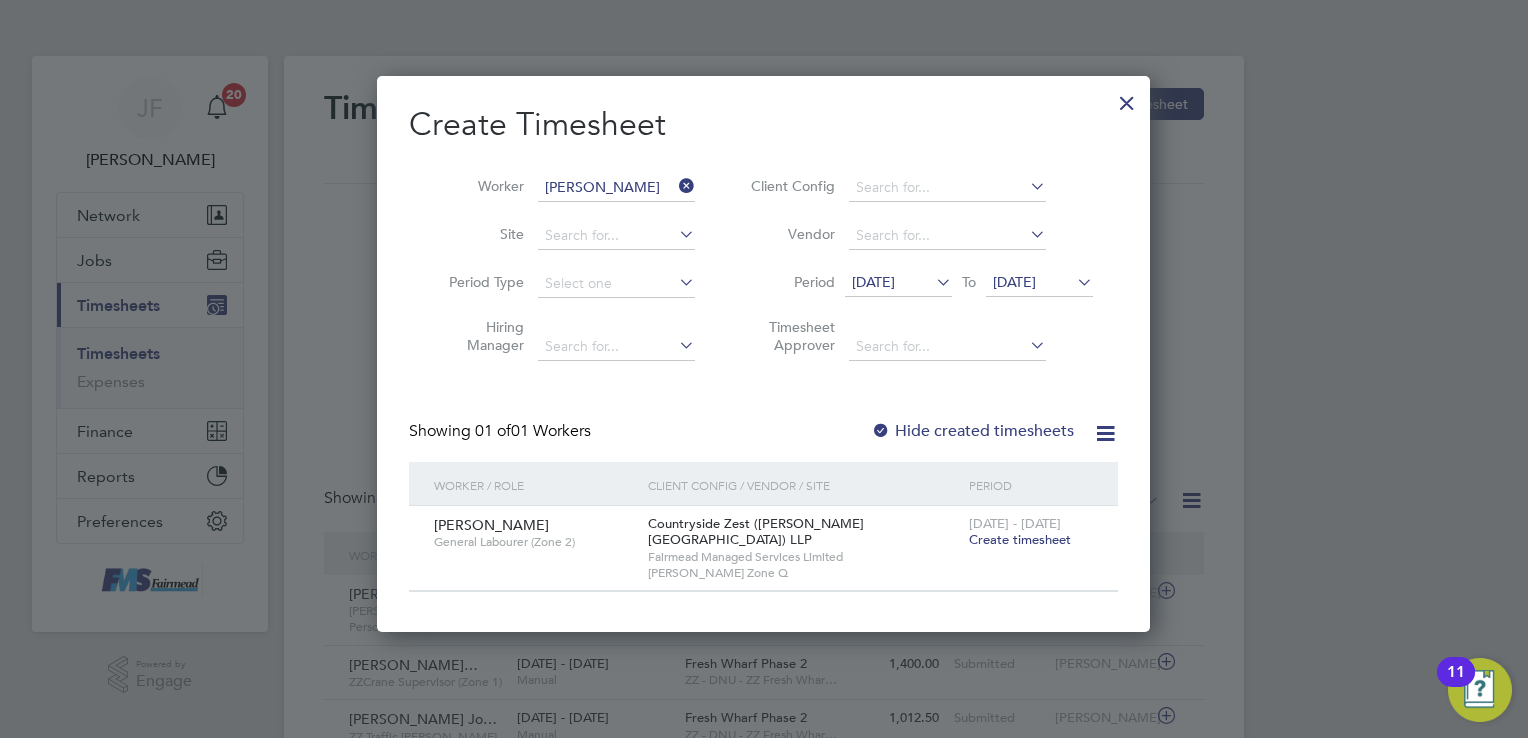click on "[DATE] - [DATE]" at bounding box center [1015, 523] 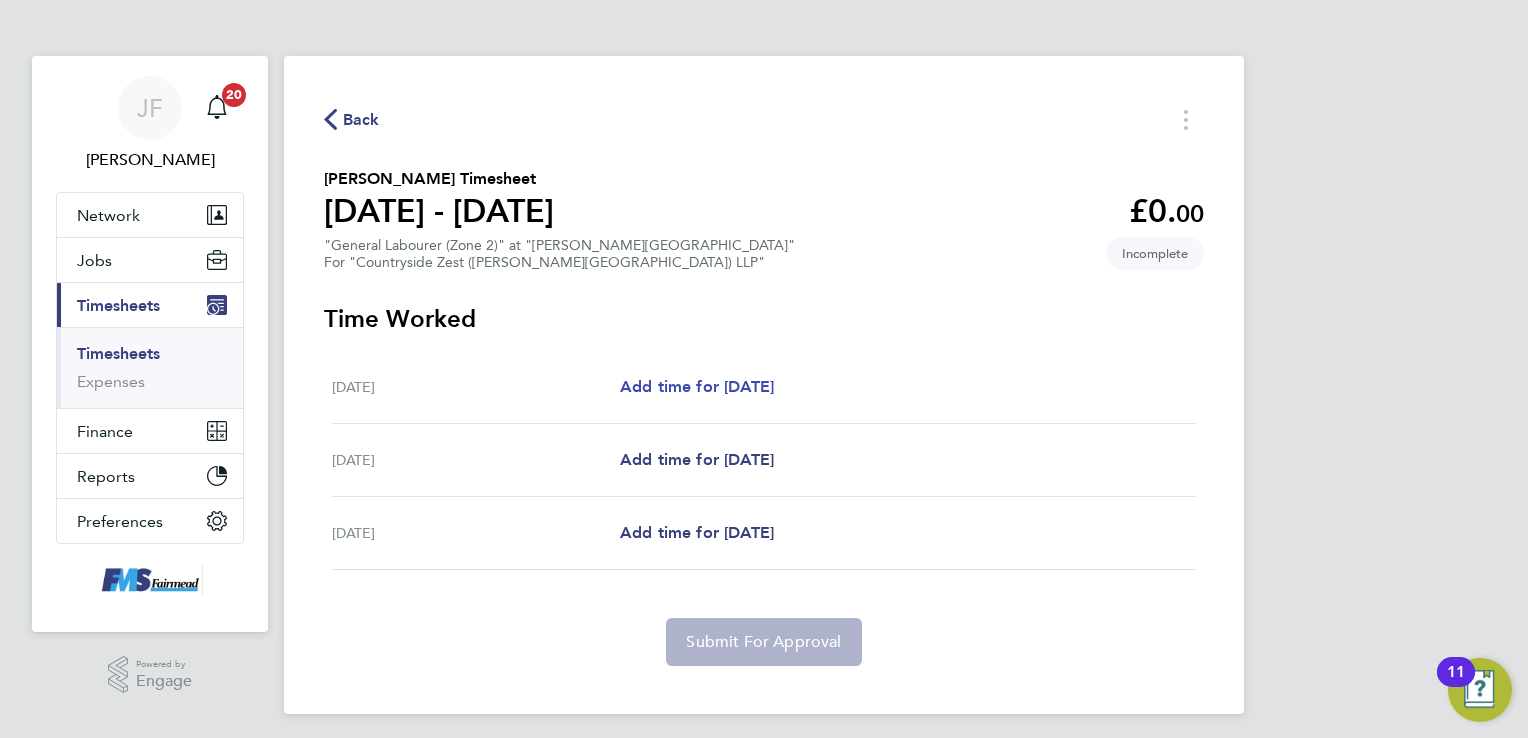 click on "Add time for Mon 07 Jul" at bounding box center (697, 386) 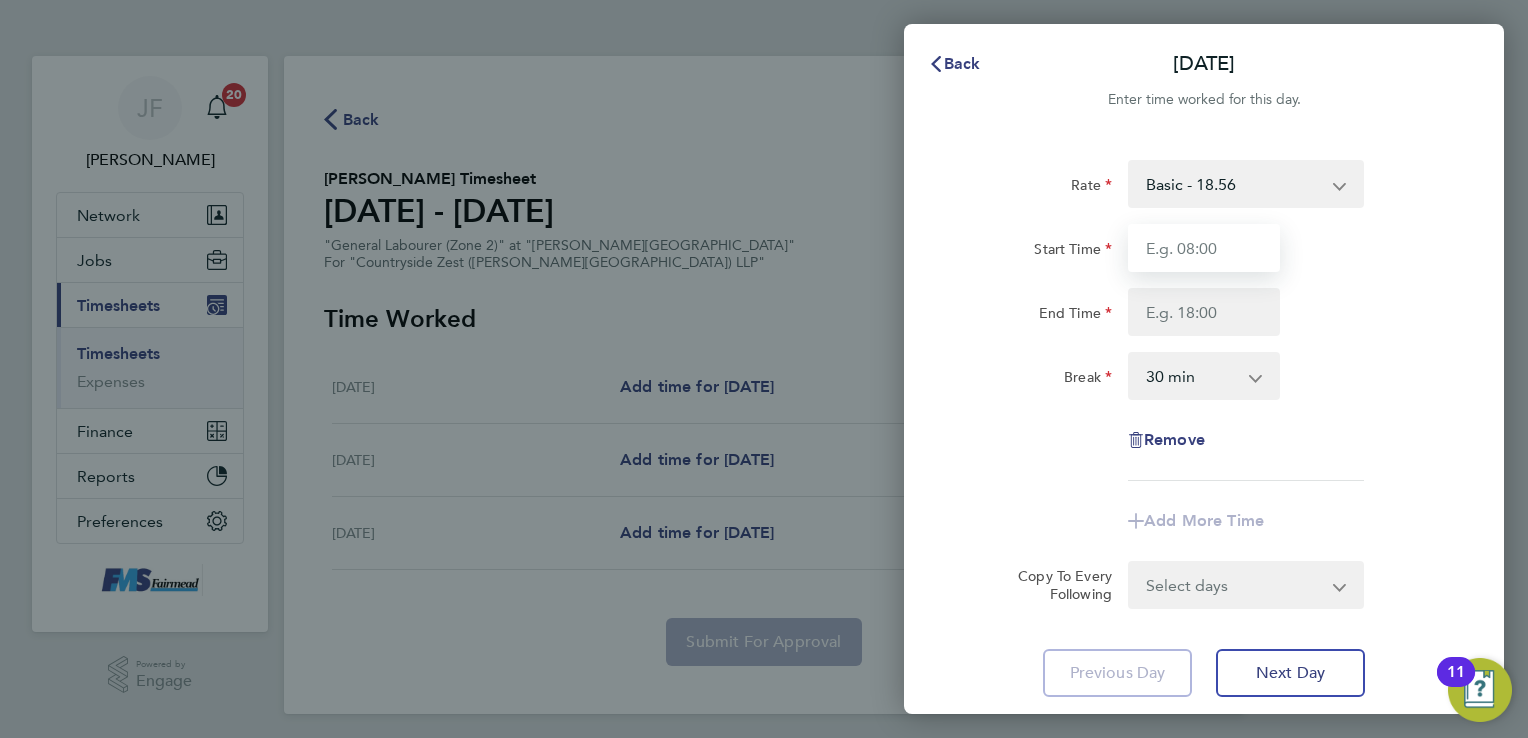 click on "Start Time" at bounding box center [1204, 248] 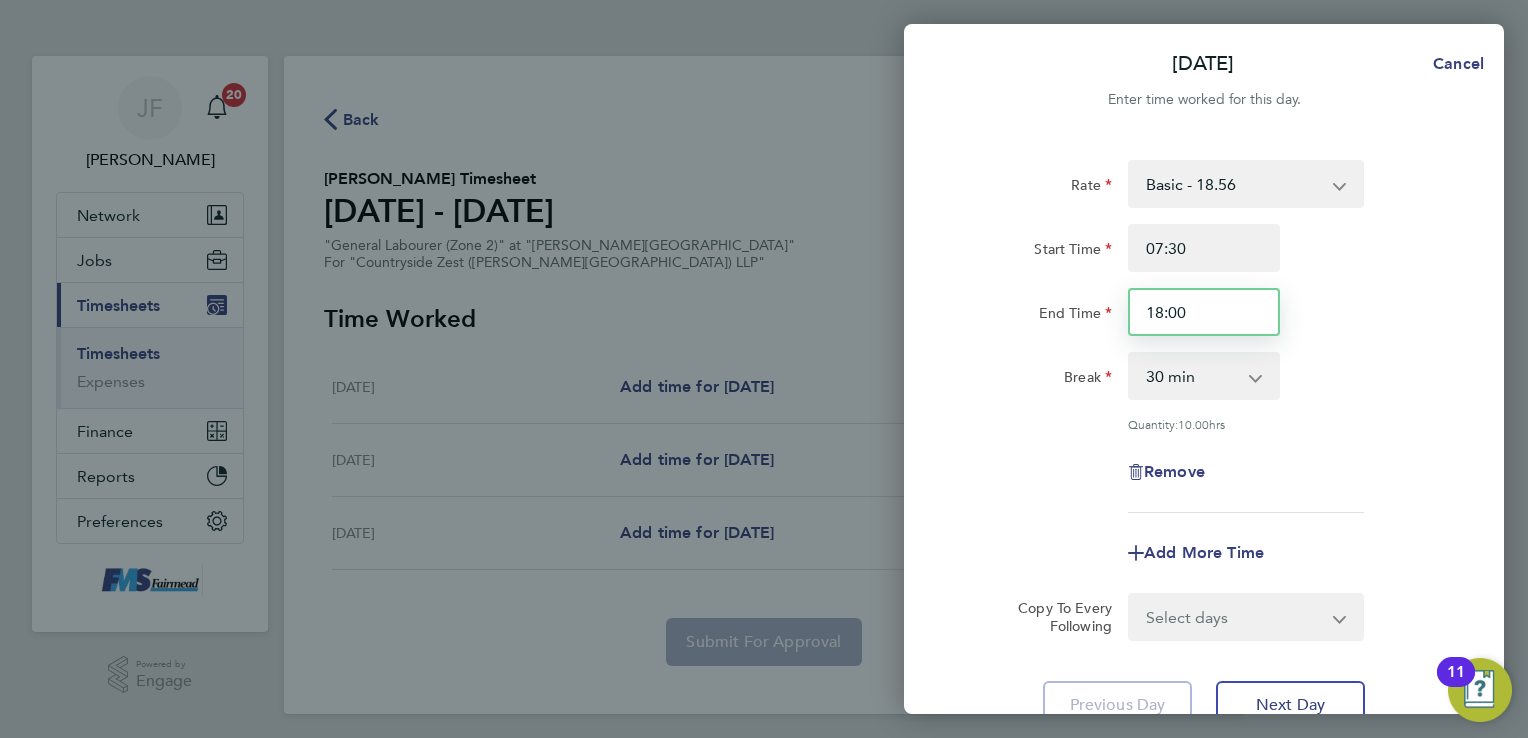 click on "18:00" at bounding box center [1204, 312] 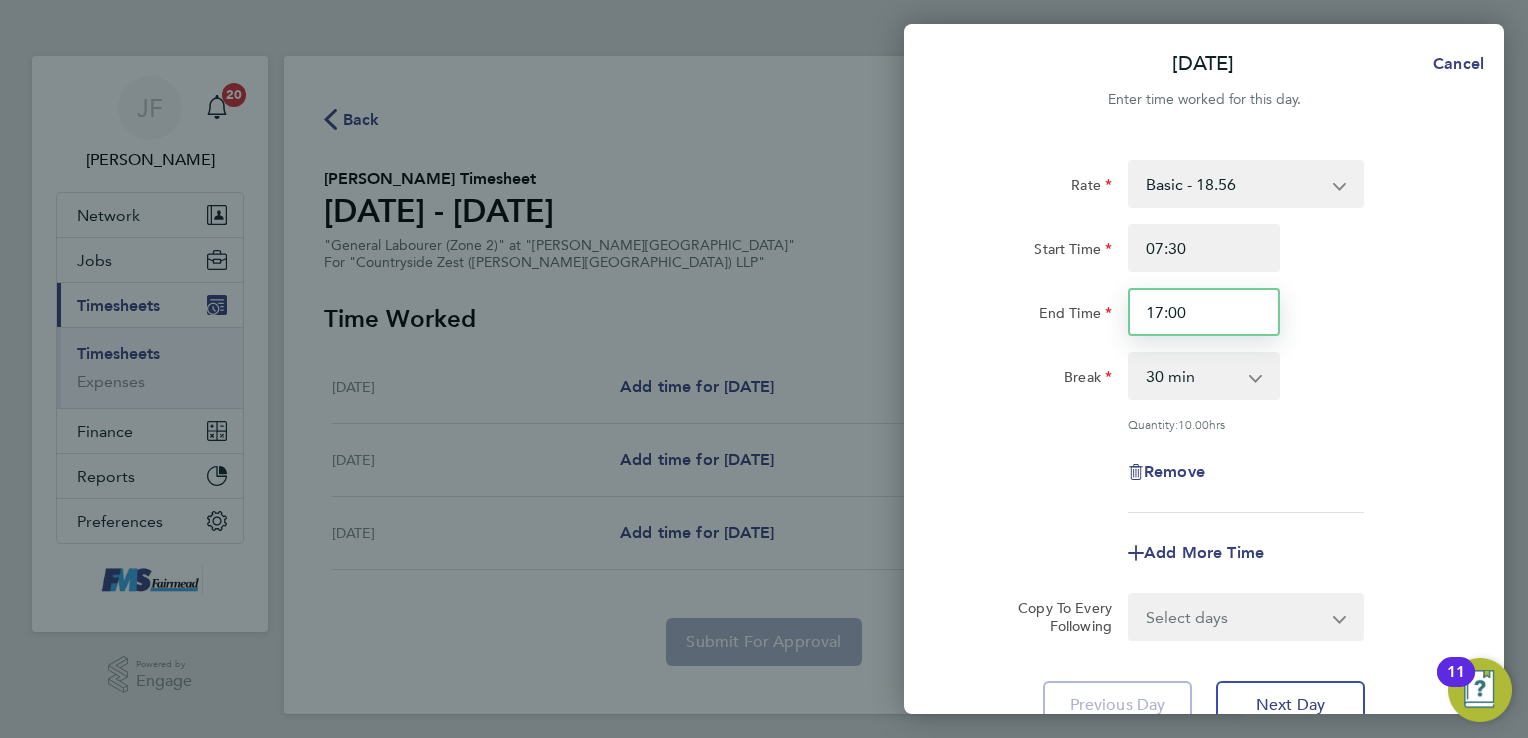 type on "17:00" 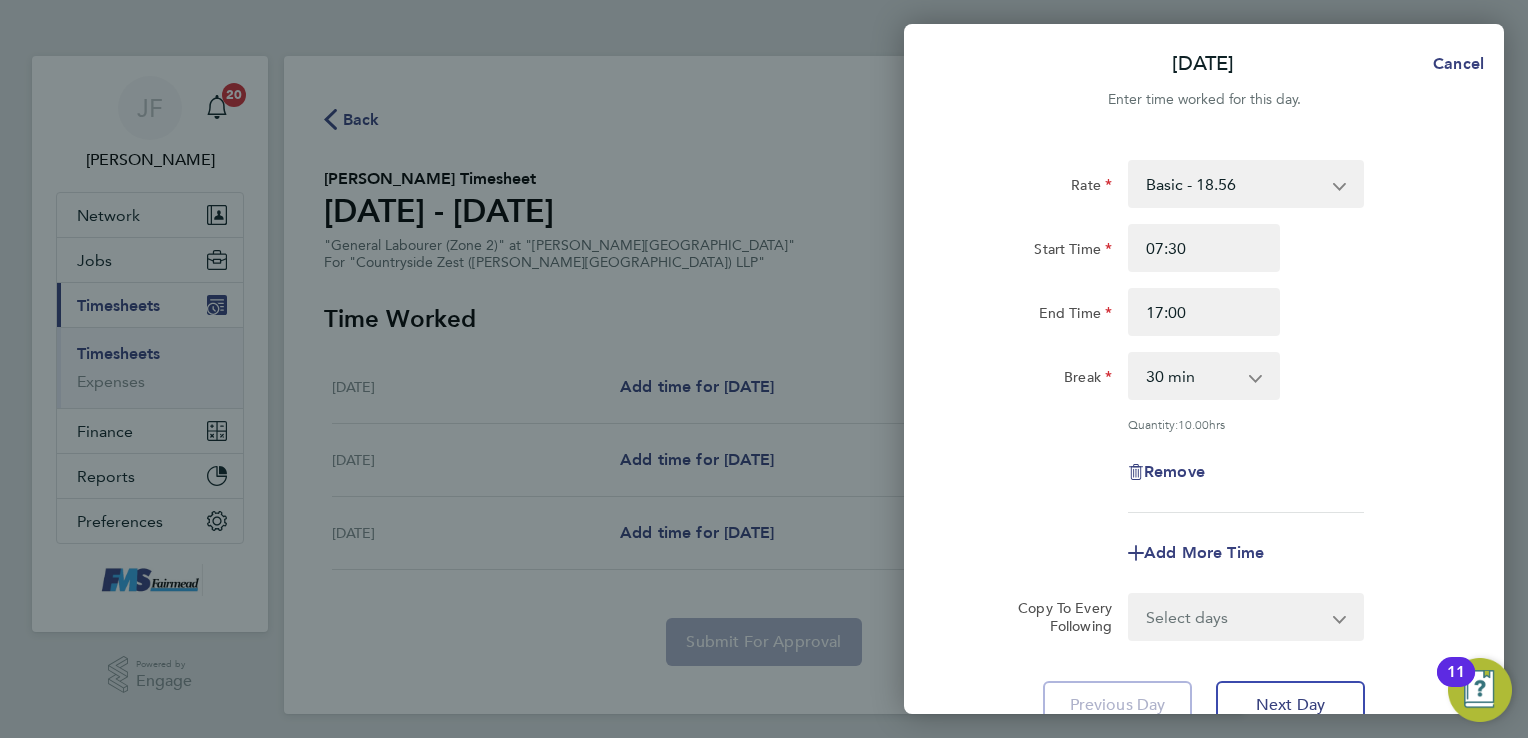 click on "Break  0 min   15 min   30 min   45 min   60 min   75 min   90 min" 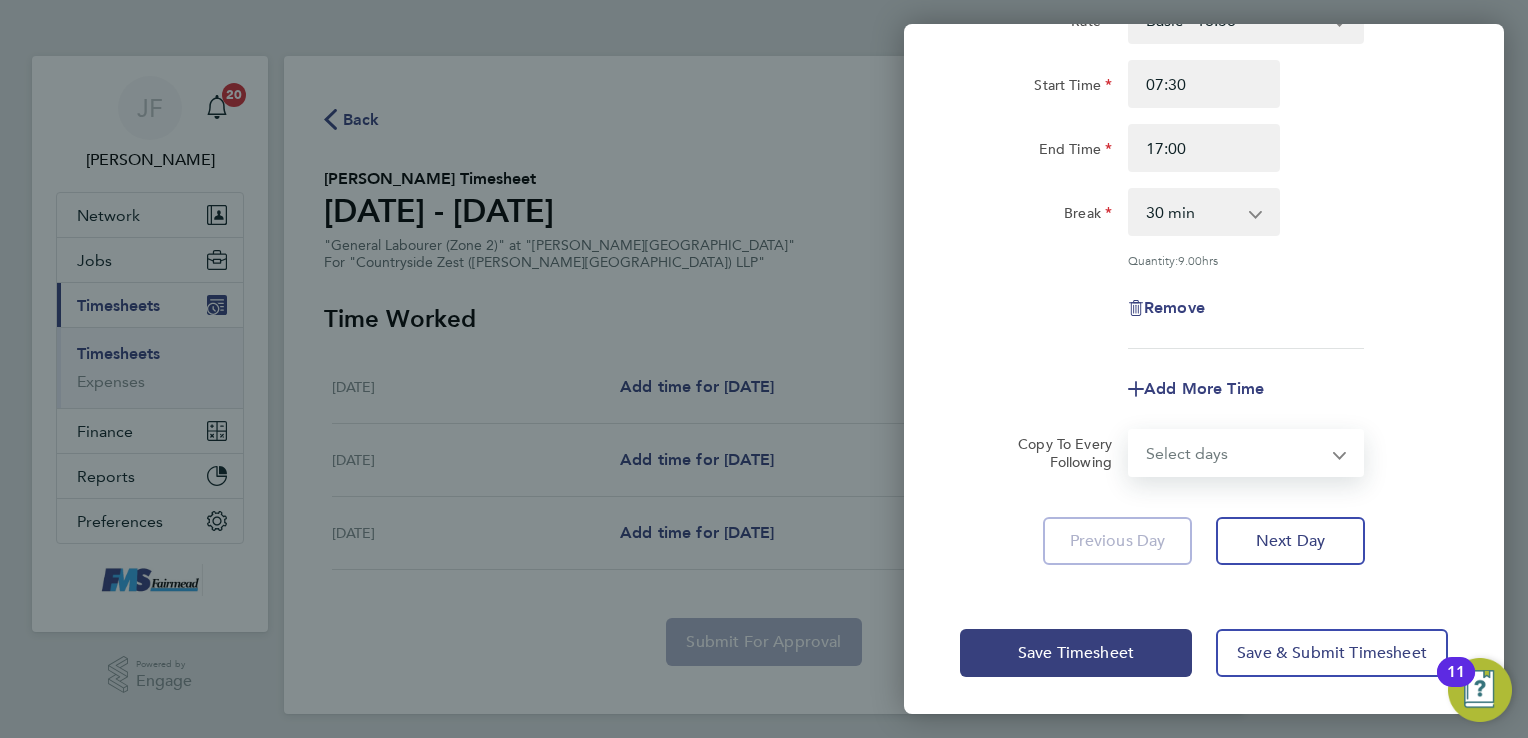 click on "Select days   Day   Tuesday   Wednesday" at bounding box center (1235, 453) 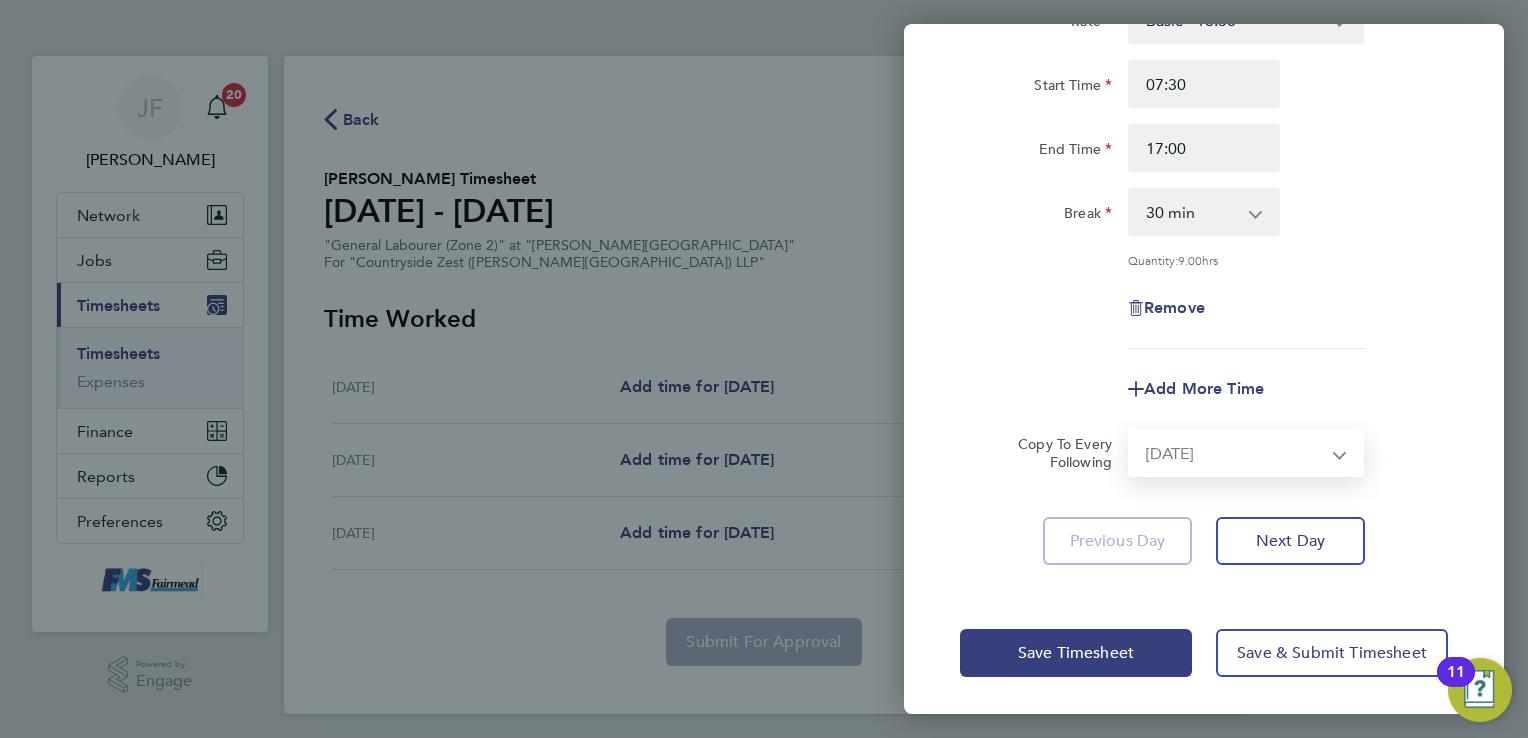 click on "Select days   Day   Tuesday   Wednesday" at bounding box center [1235, 453] 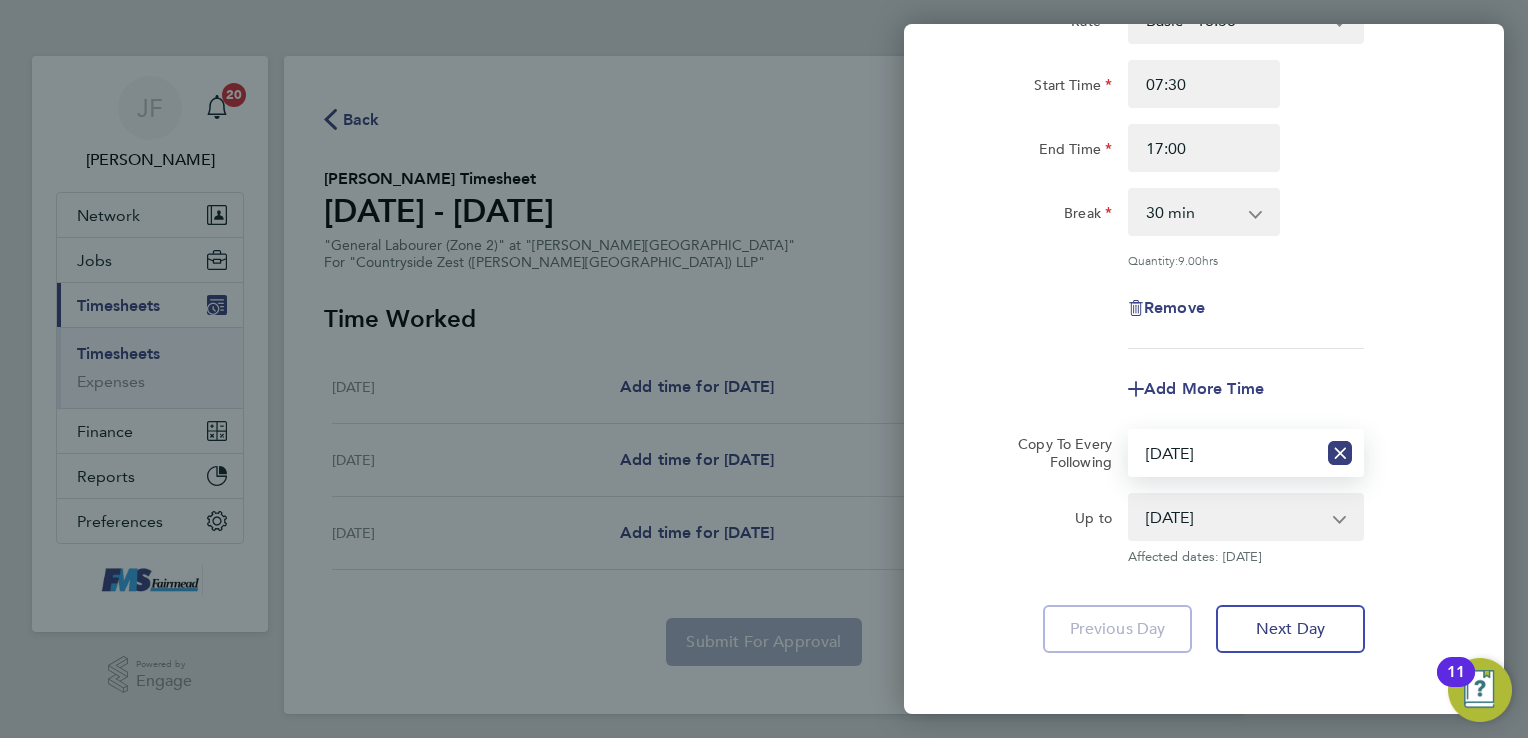 click on "Up to" 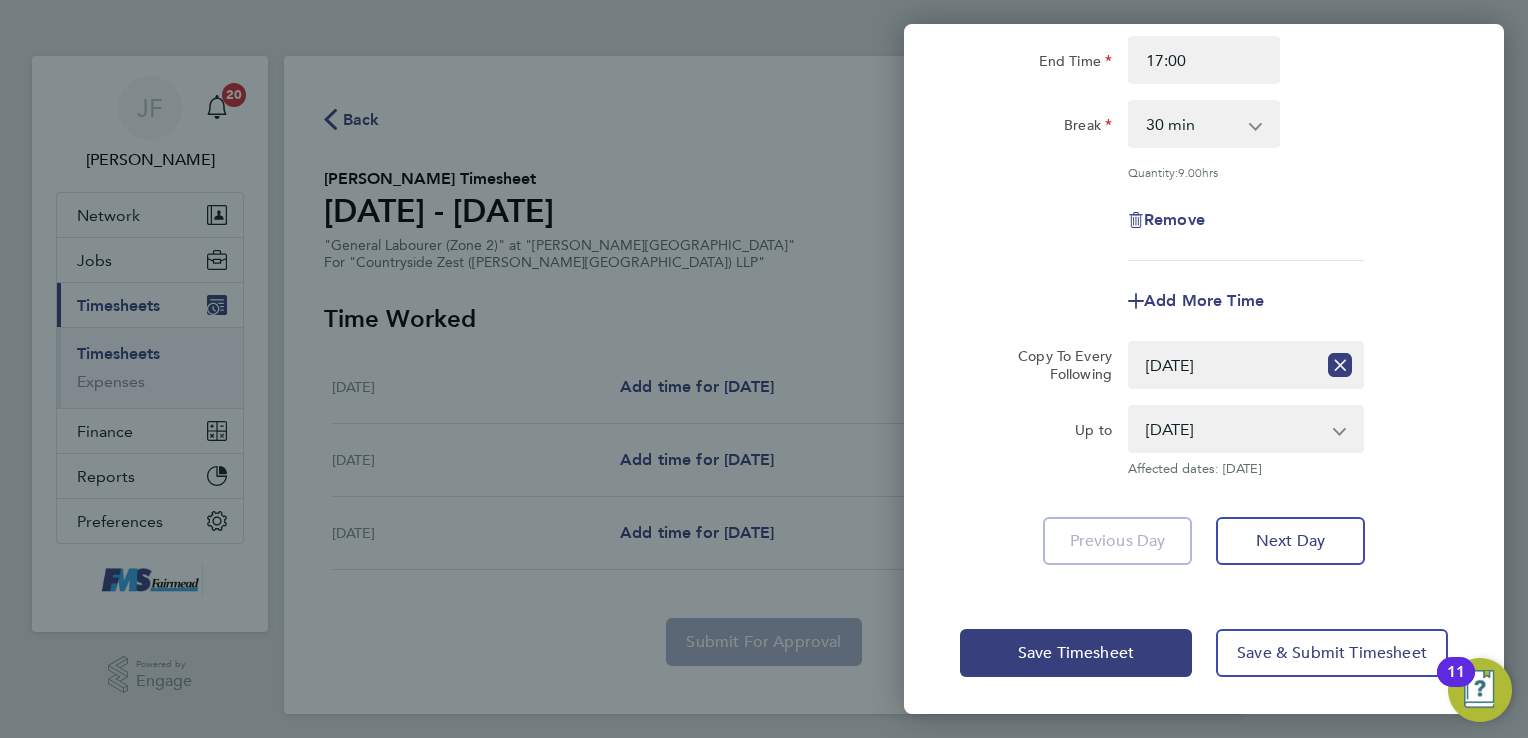 click 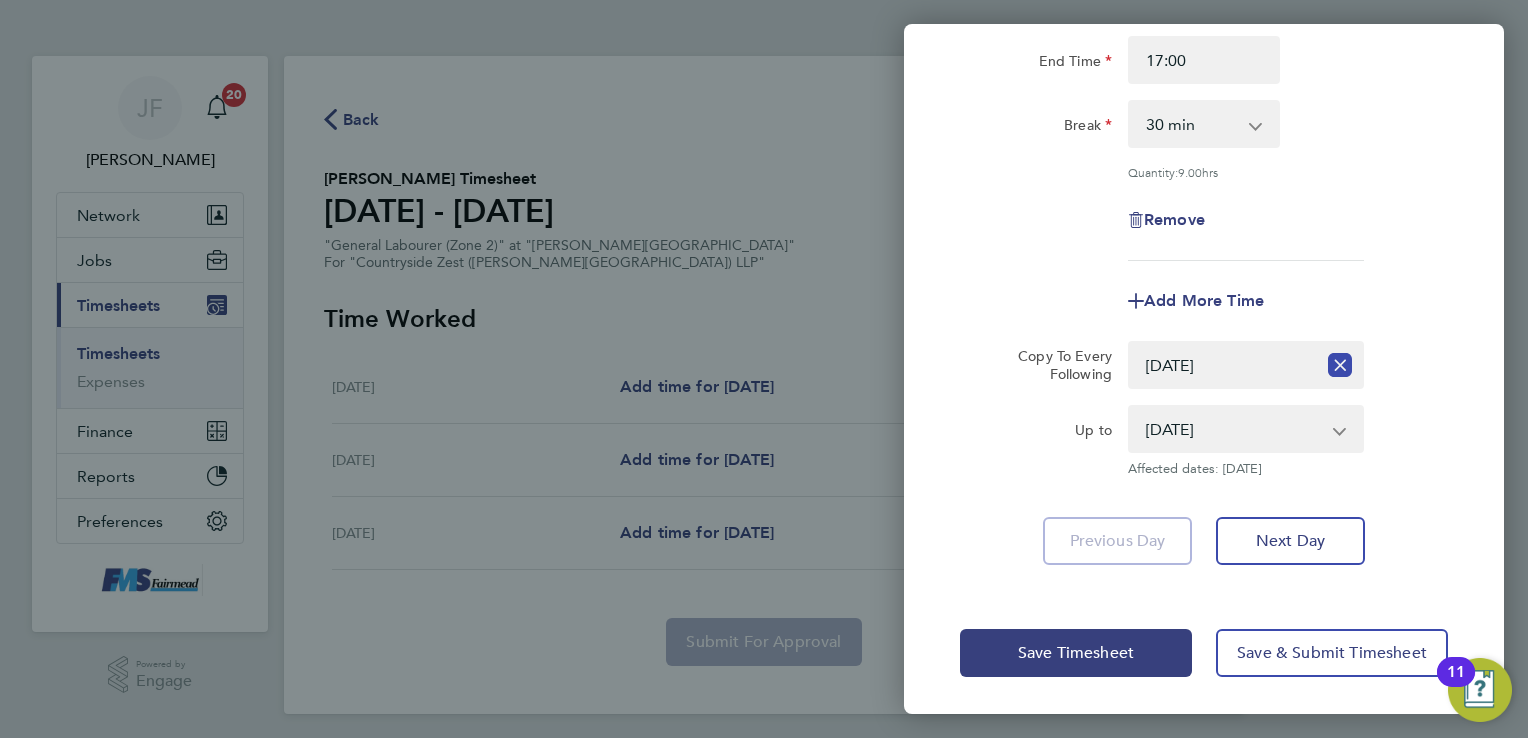 click 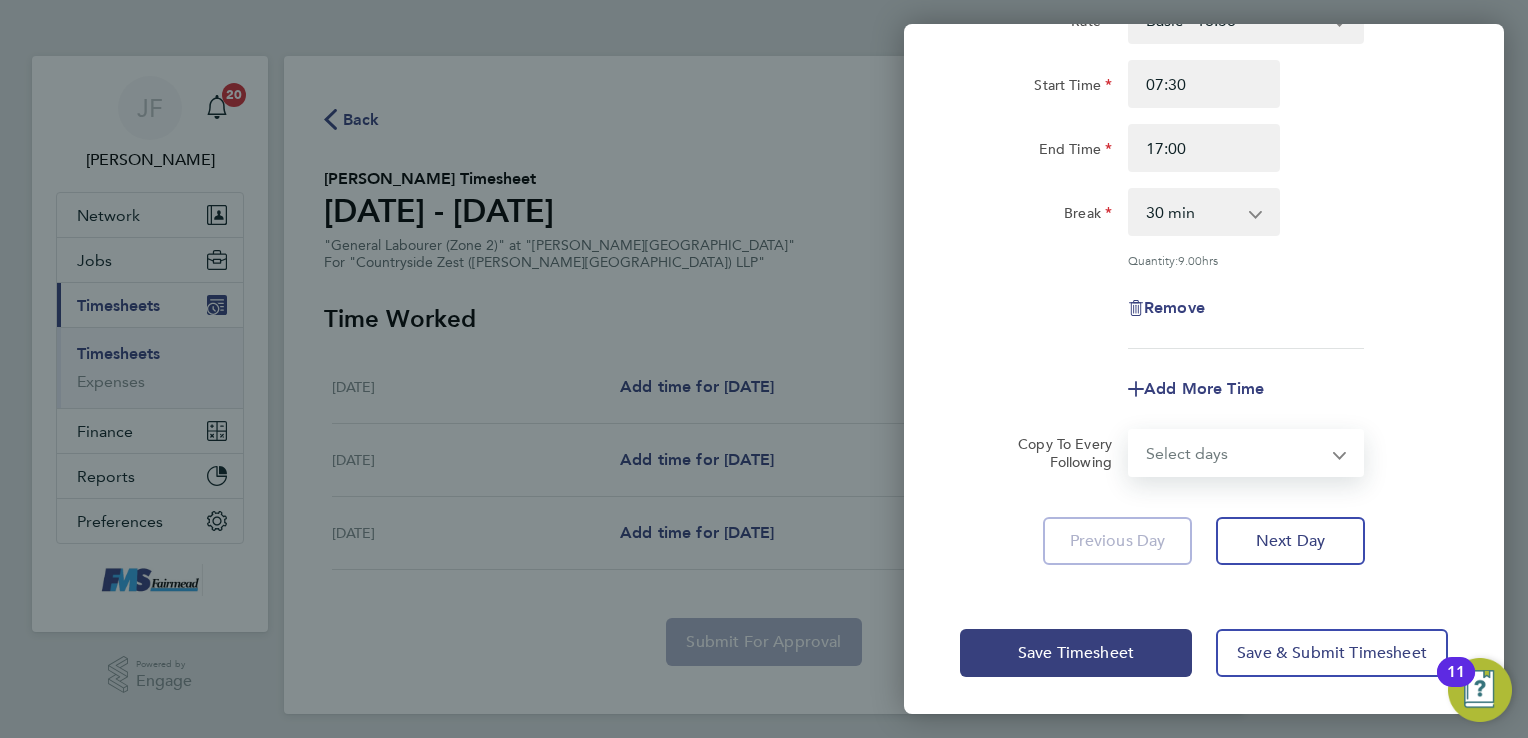 click on "Select days   Day   Tuesday   Wednesday" at bounding box center (1235, 453) 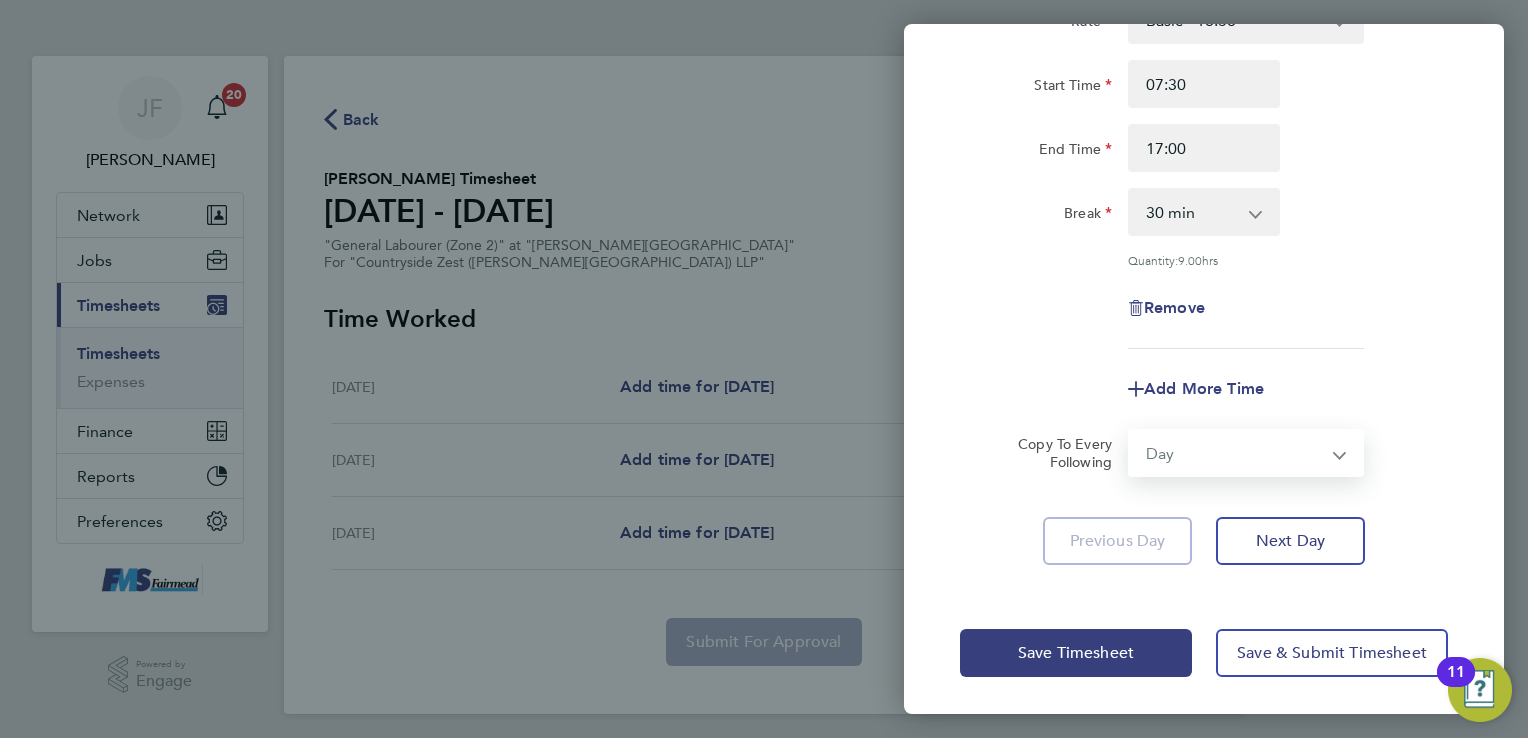 click on "Select days   Day   Tuesday   Wednesday" at bounding box center [1235, 453] 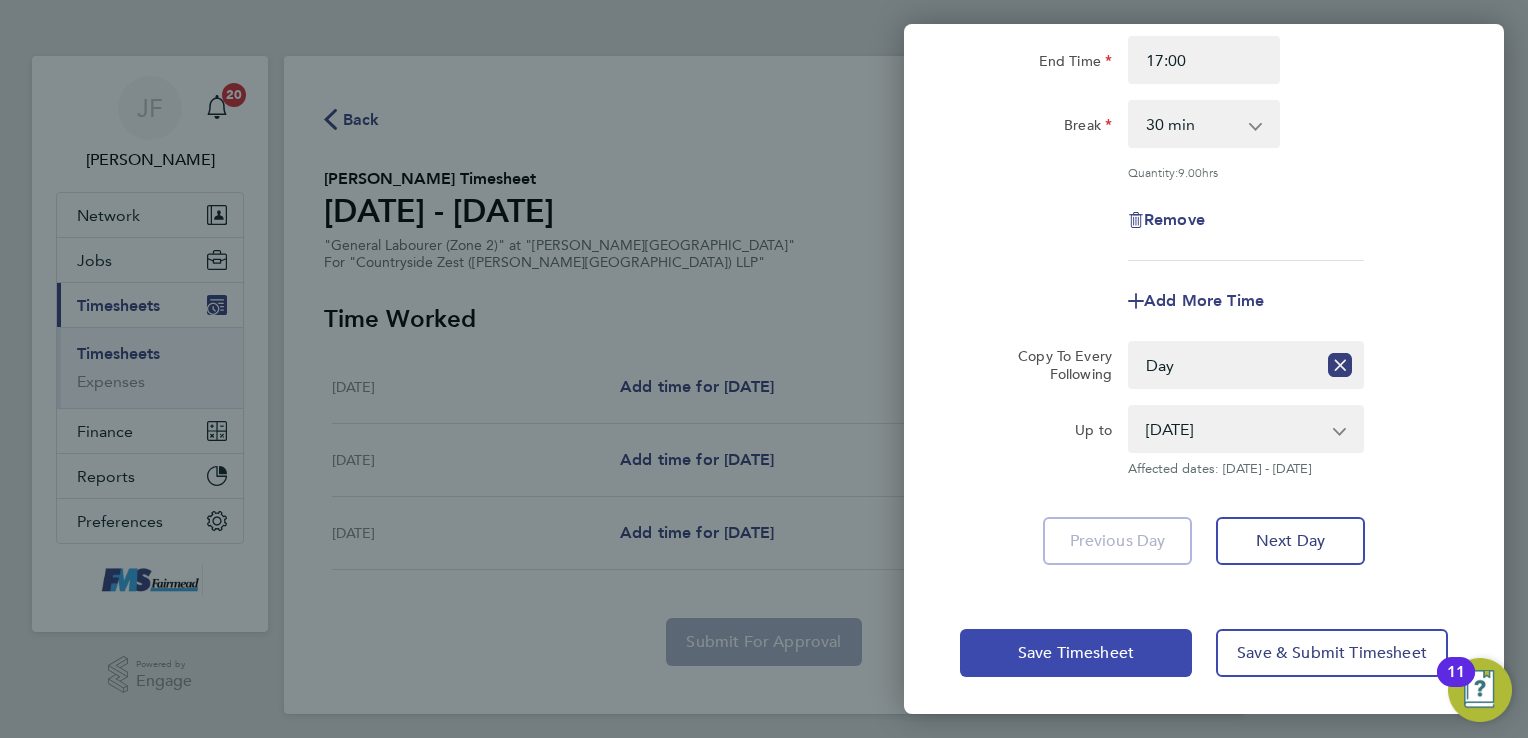 click on "Save Timesheet" 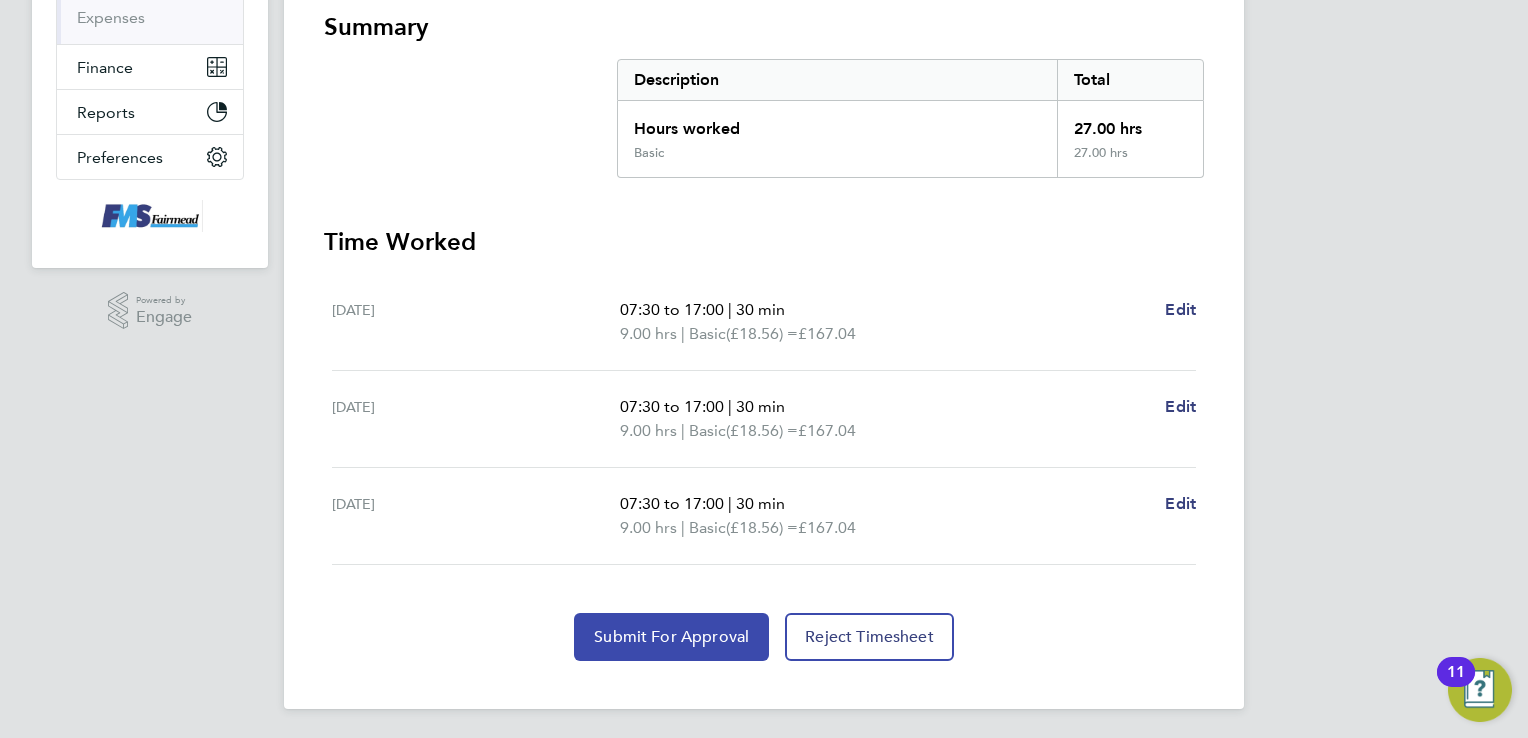 click on "Submit For Approval" 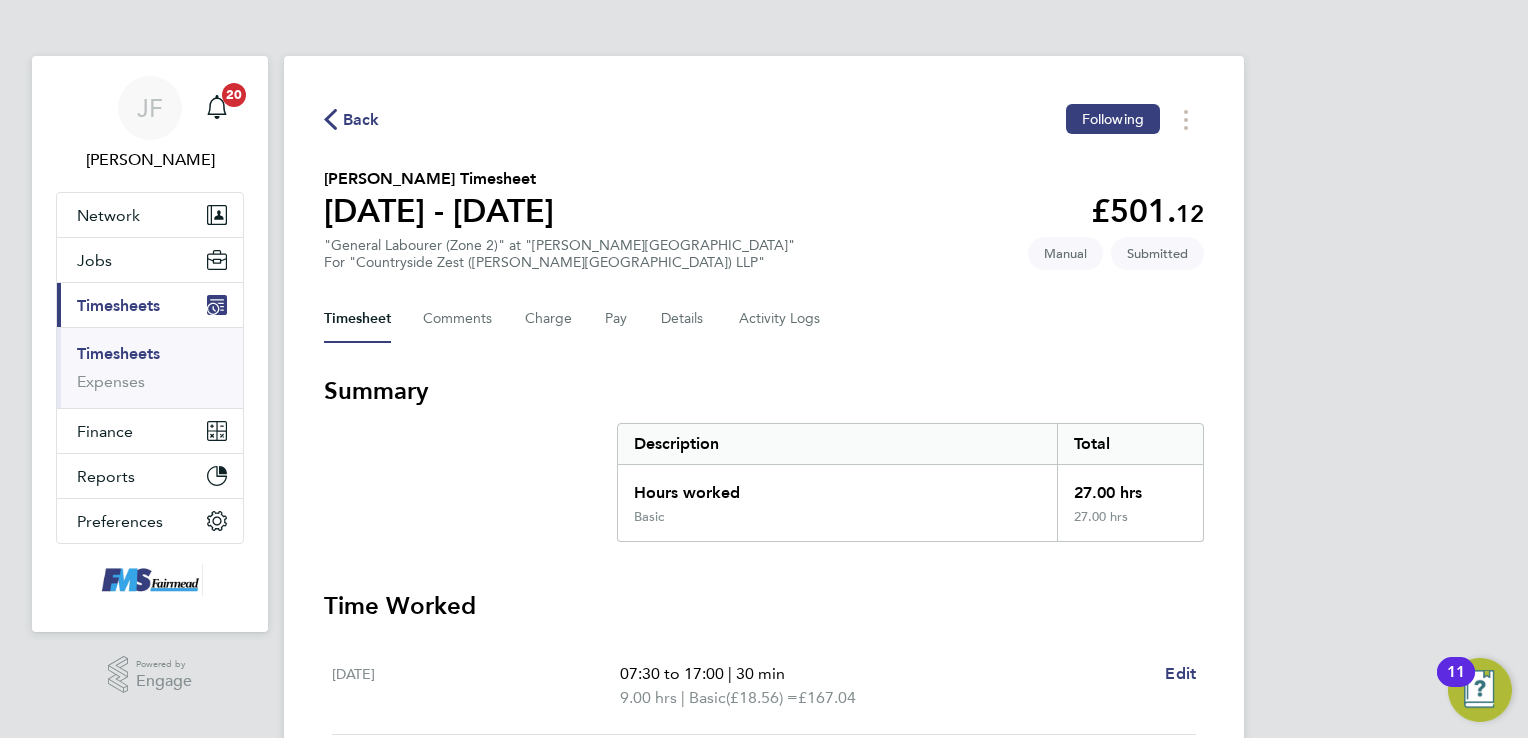 click on "Timesheets" at bounding box center (118, 353) 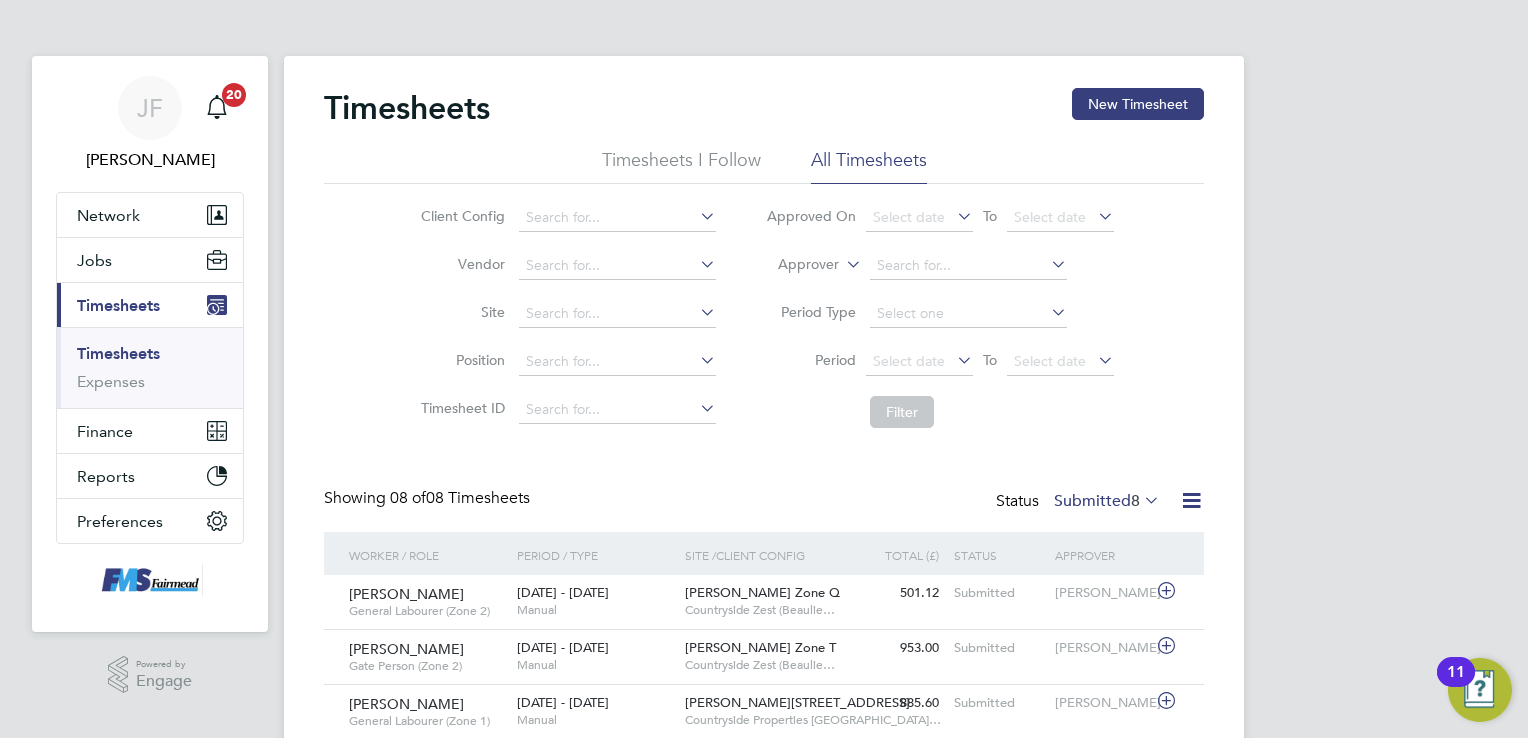 click on "Timesheets New Timesheet" 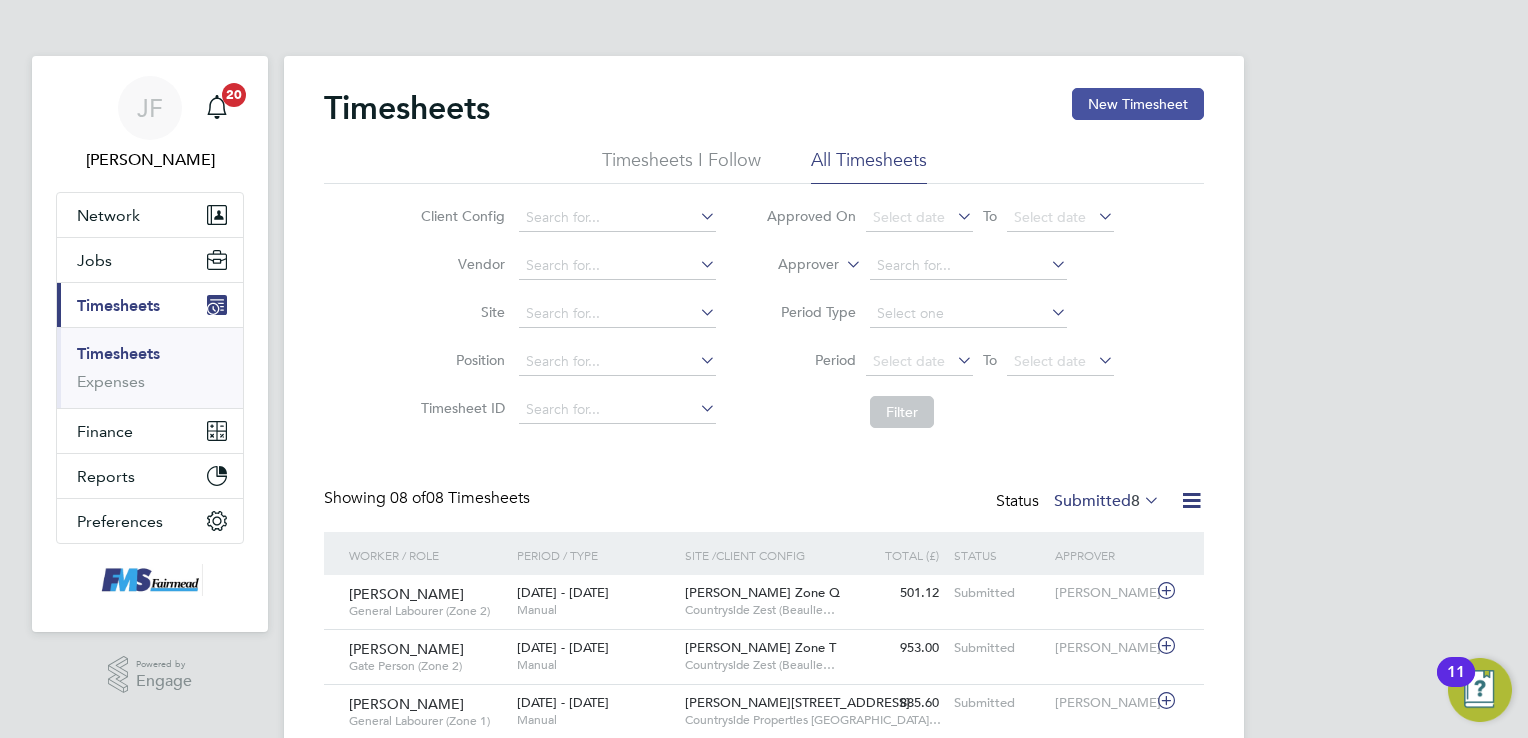 click on "New Timesheet" 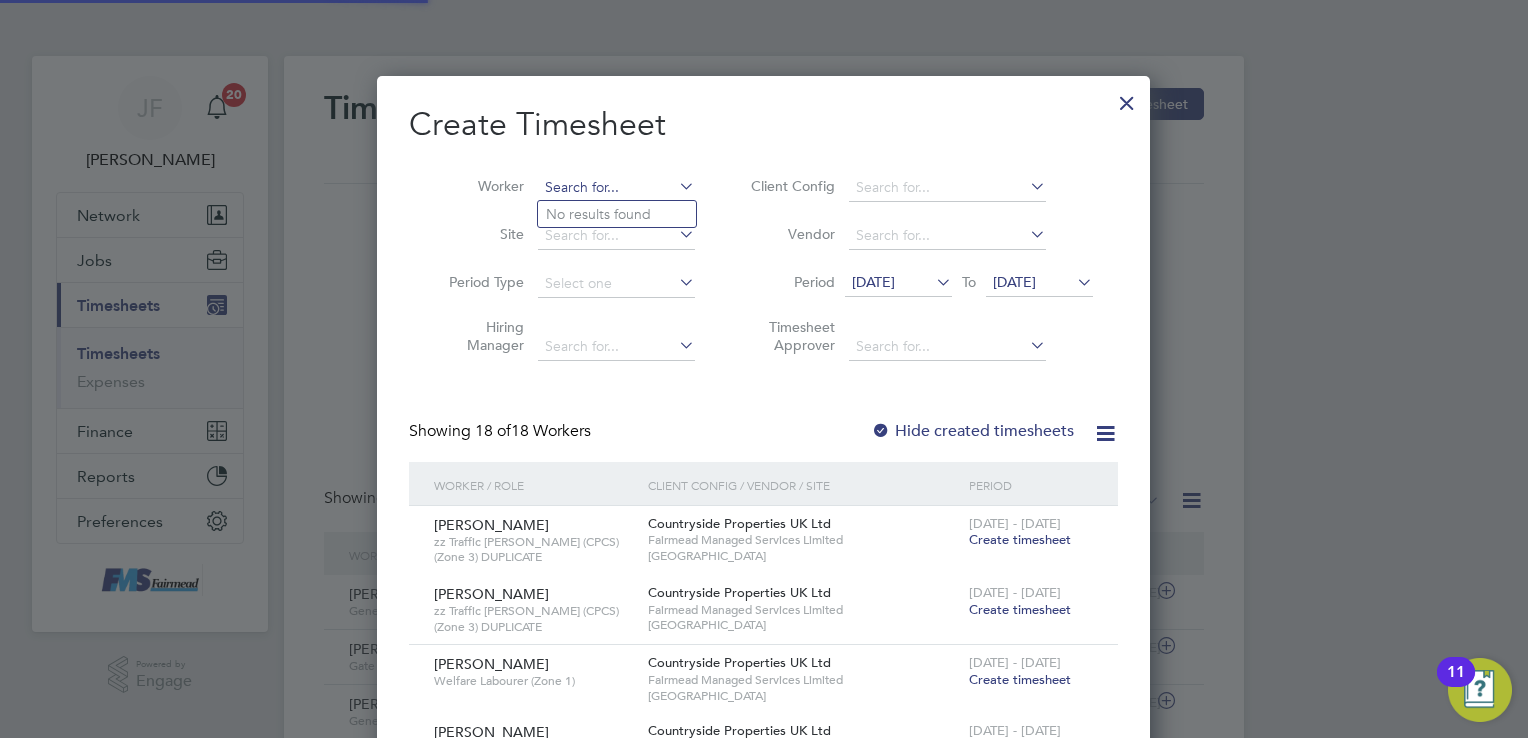 click at bounding box center [616, 188] 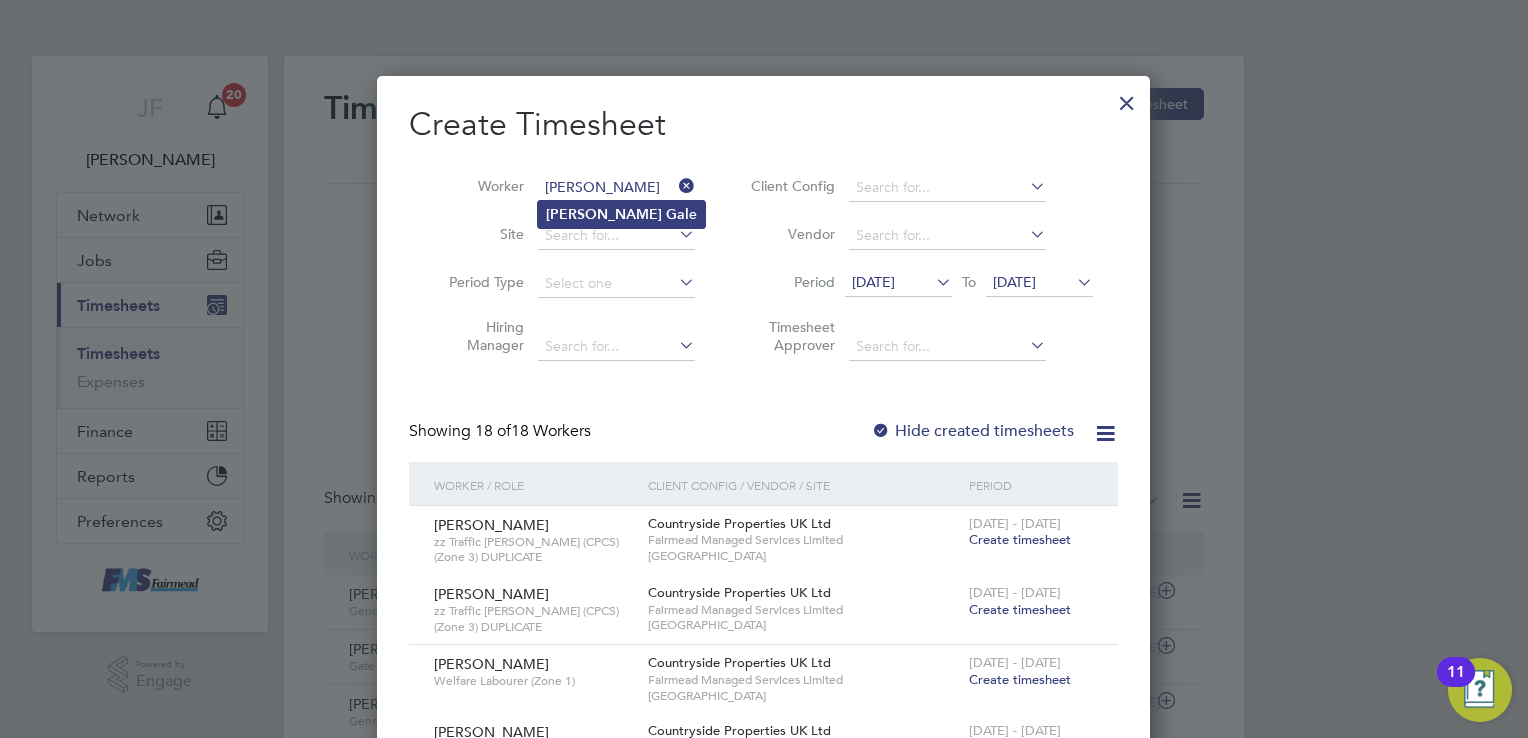 click on "Thomas   Gal e" 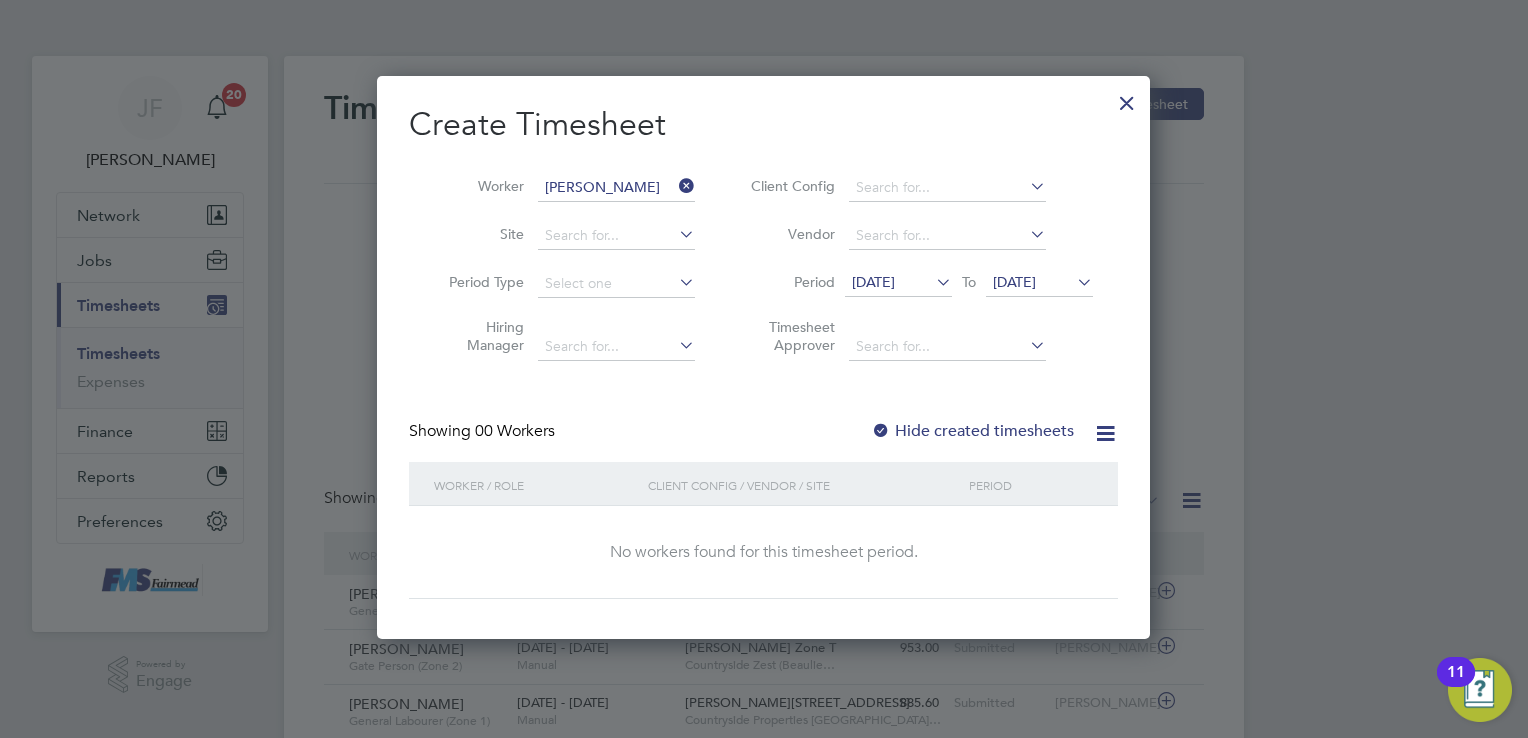 click on "27 Jun 2025" at bounding box center (873, 282) 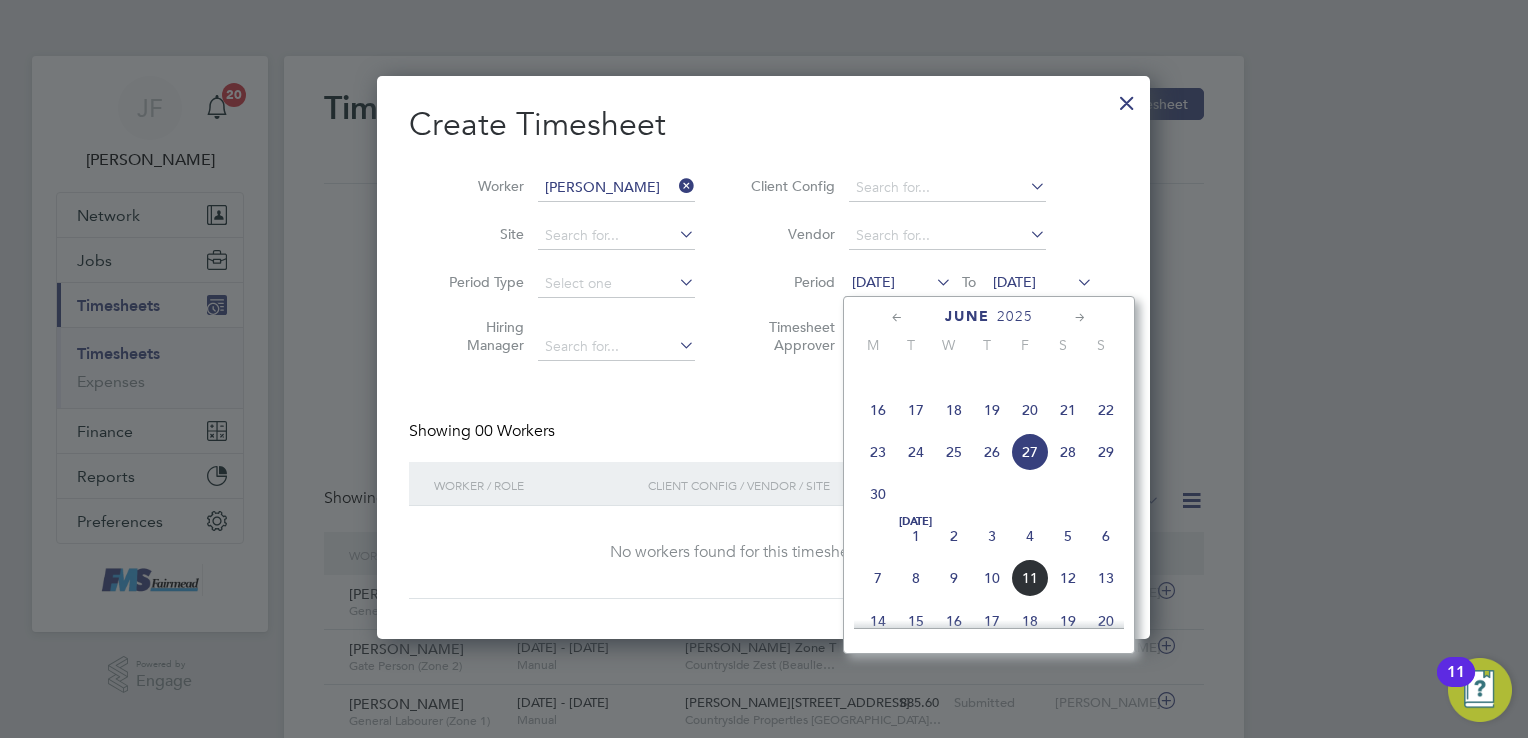 click on "7" 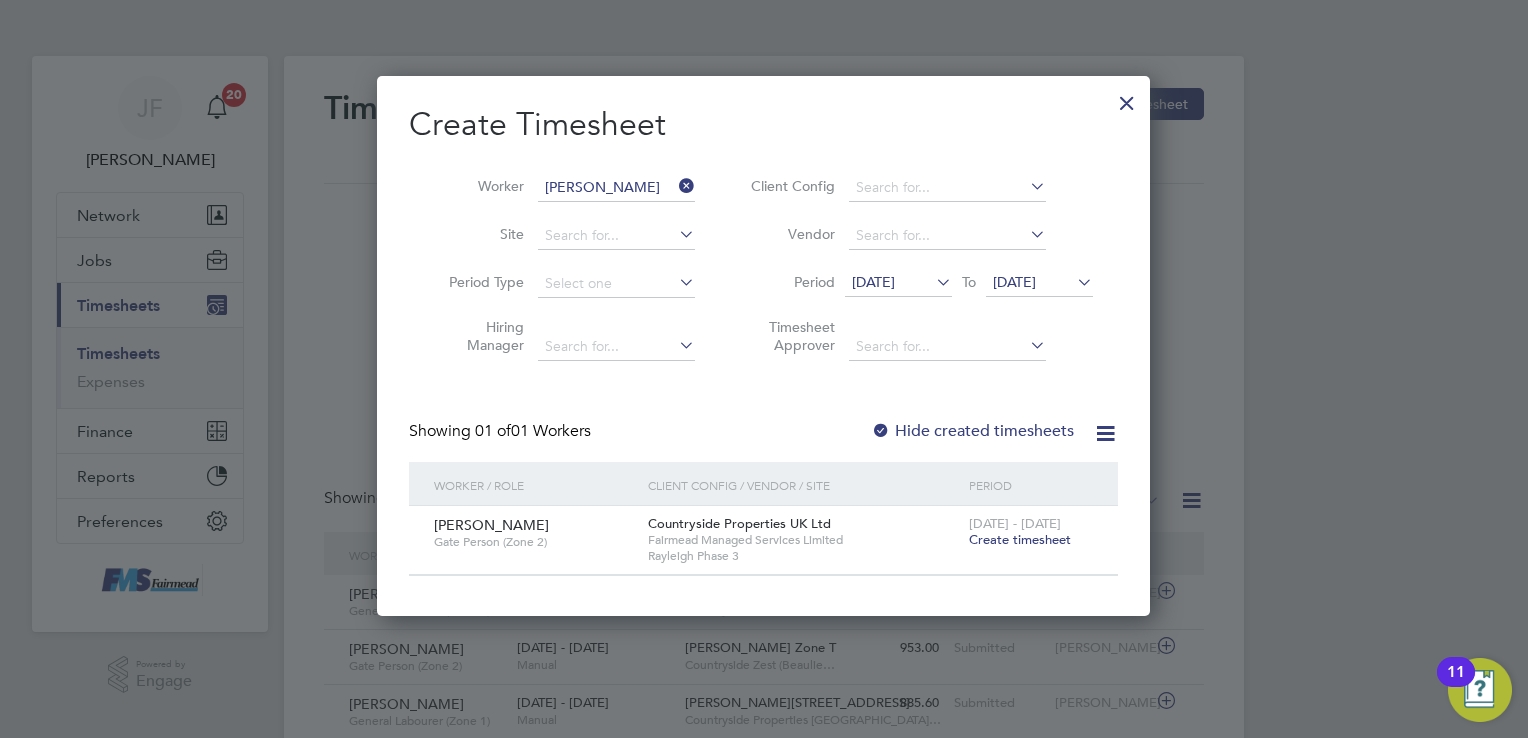 click on "Create timesheet" at bounding box center (1020, 539) 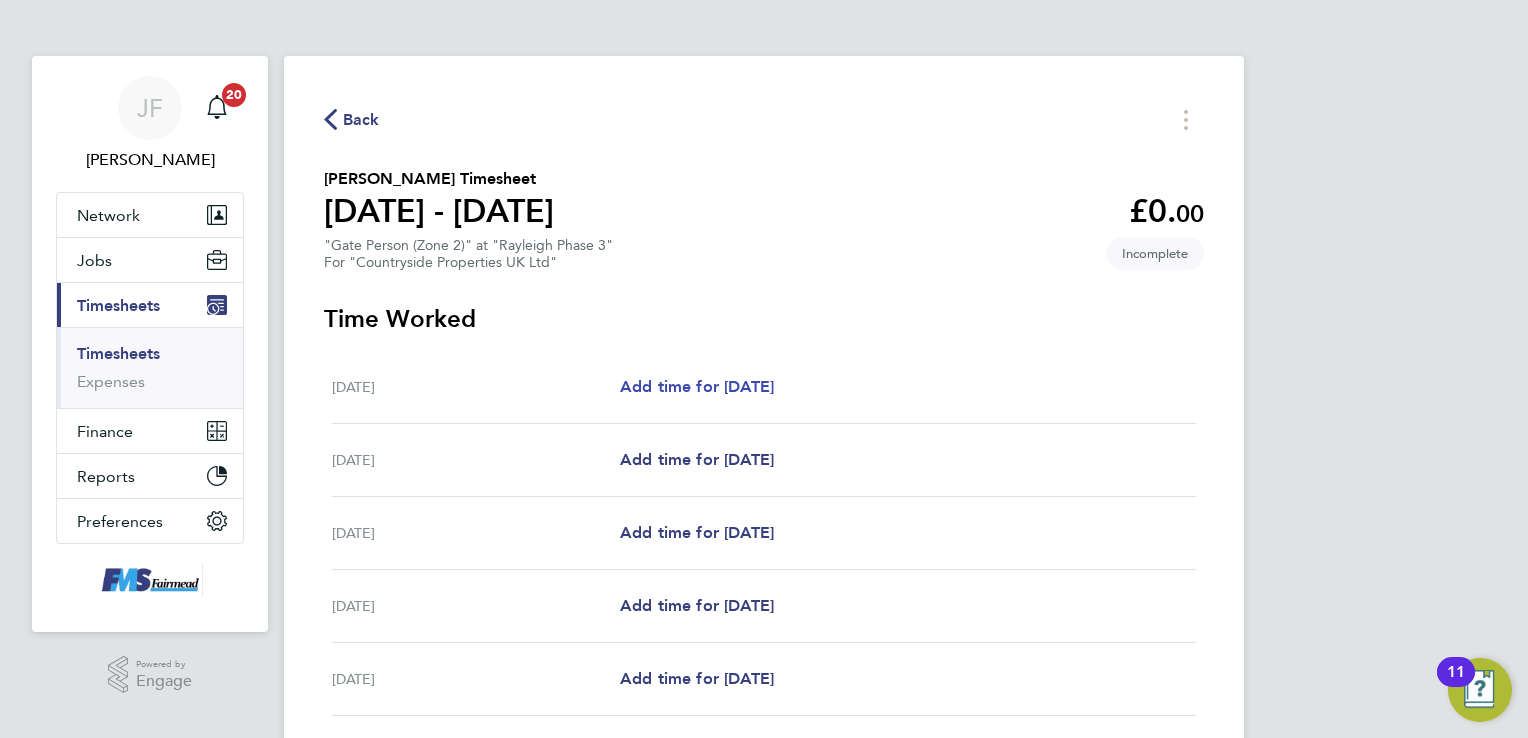 click on "Add time for Mon 07 Jul" at bounding box center (697, 386) 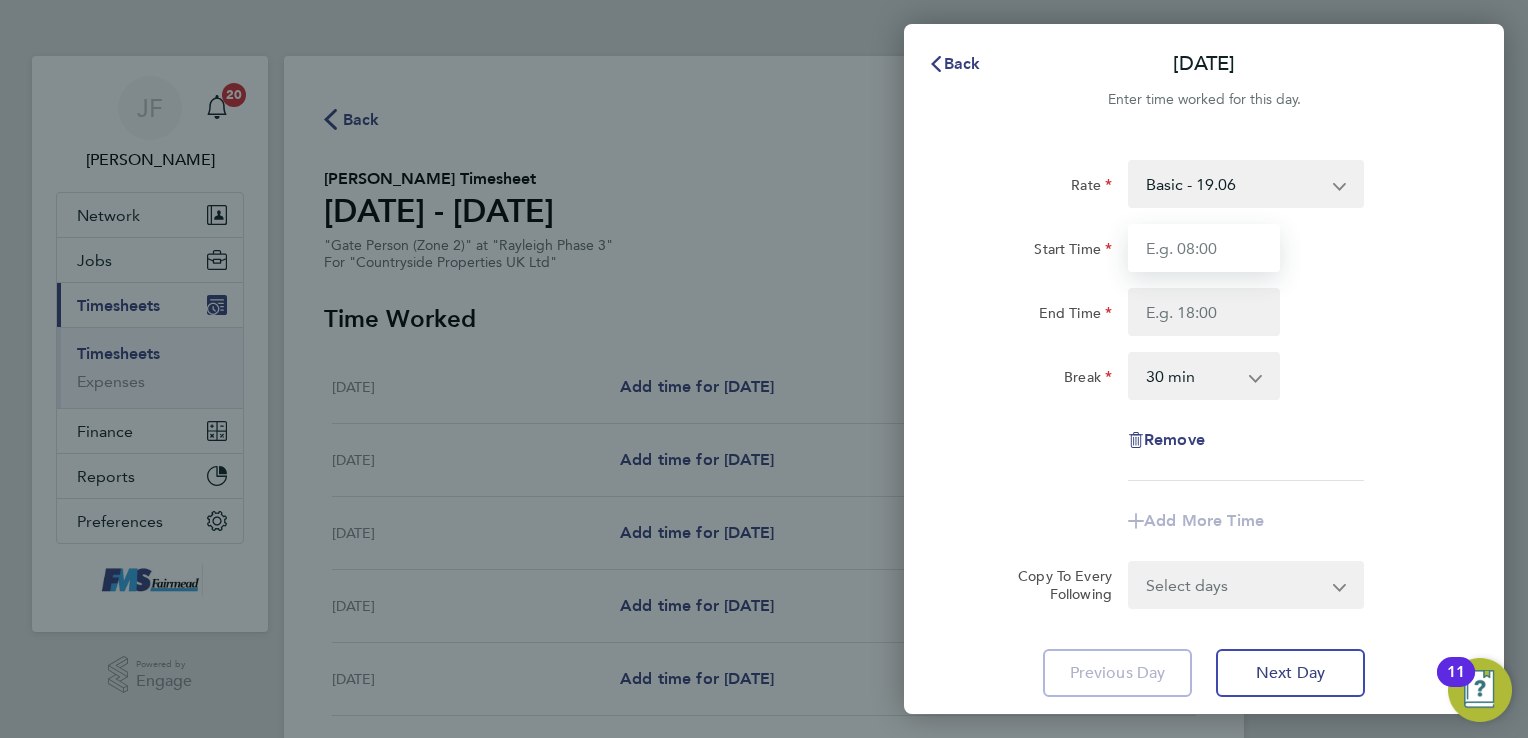 click on "Start Time" at bounding box center [1204, 248] 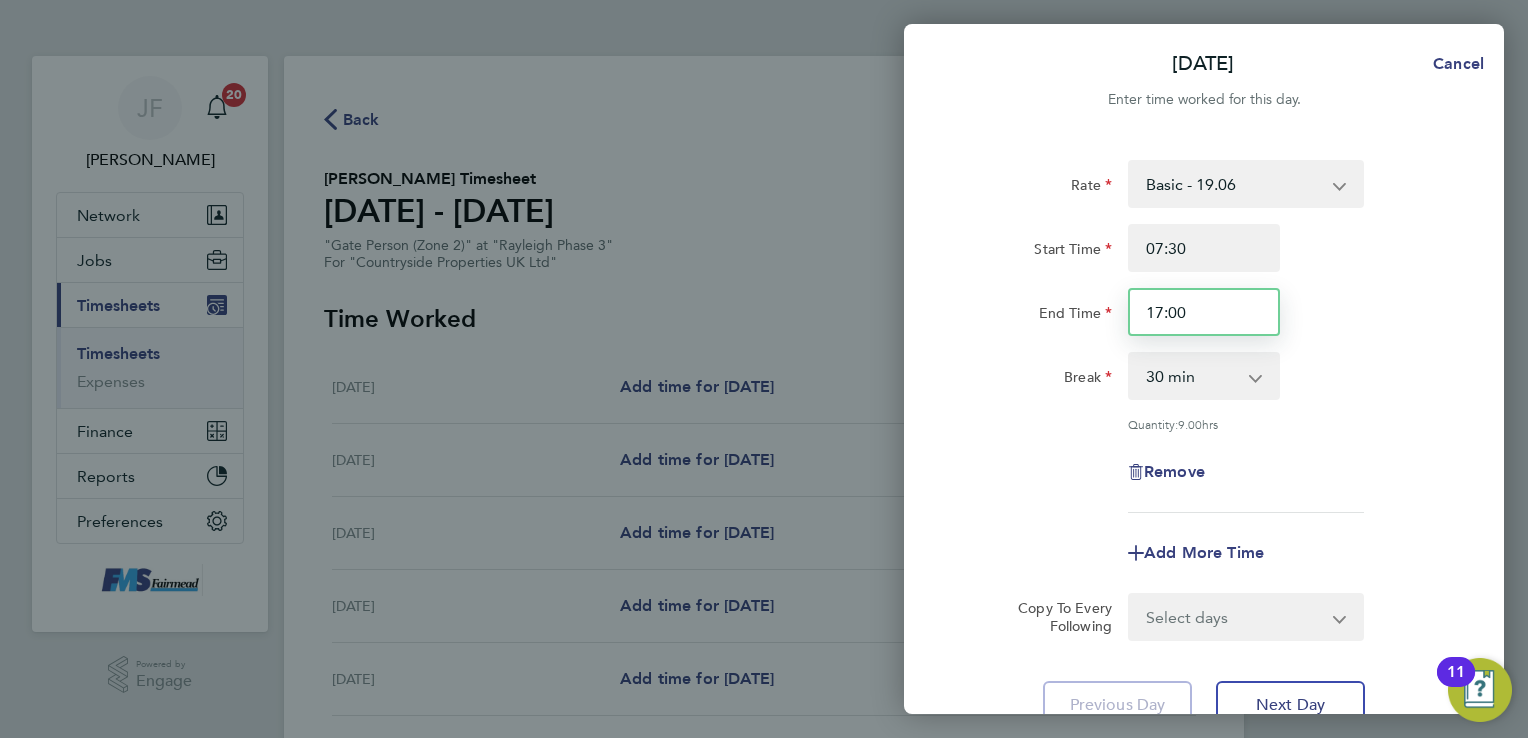 click on "17:00" at bounding box center [1204, 312] 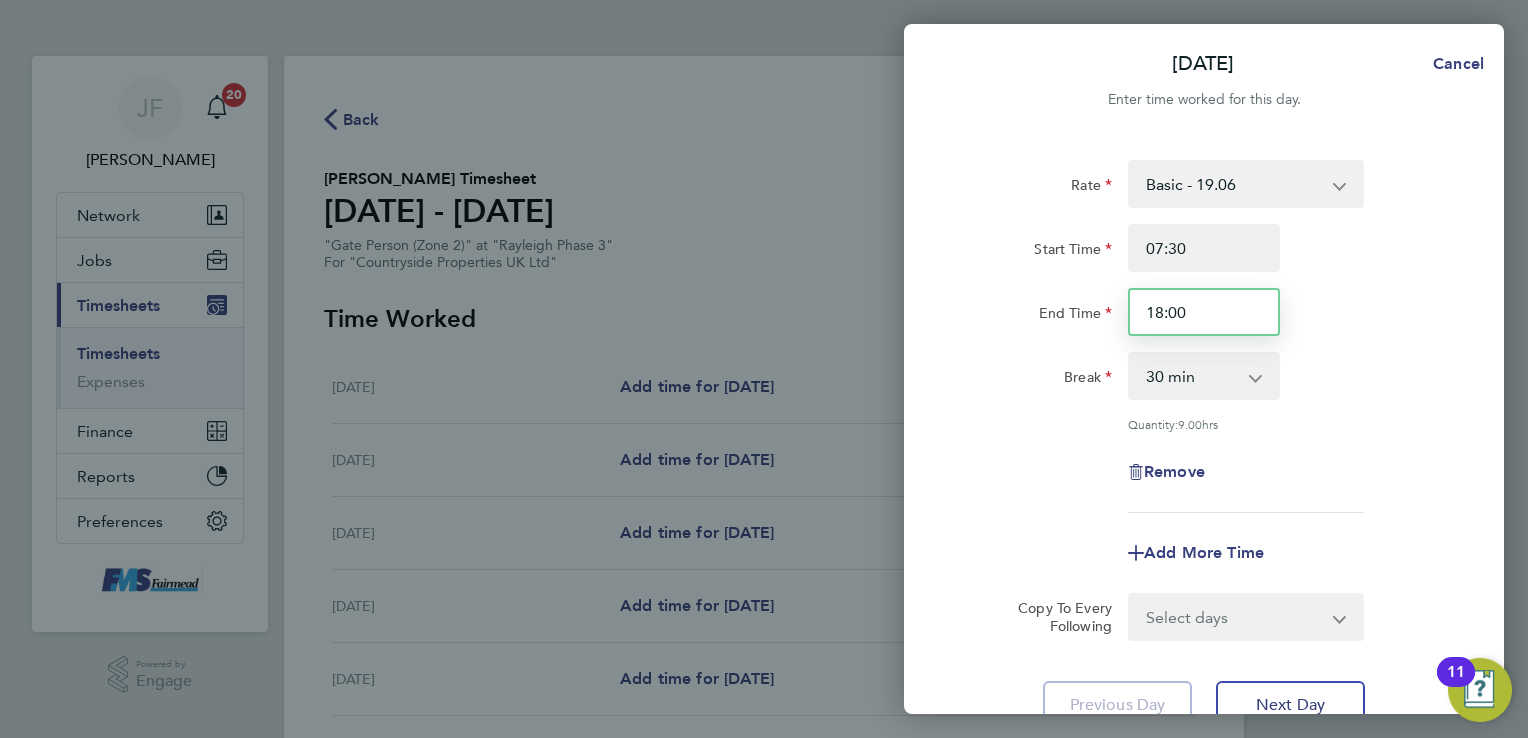 type on "18:00" 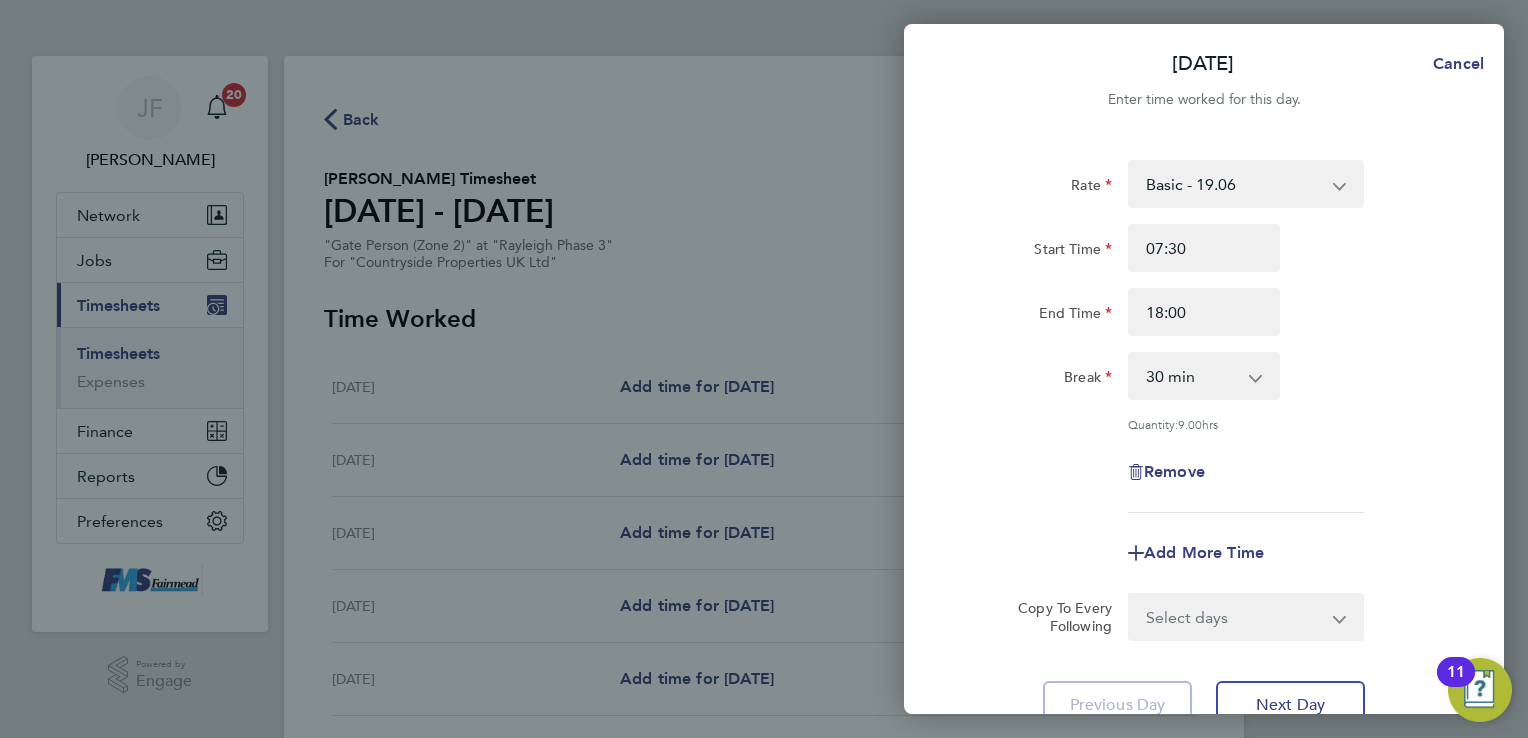 click on "Rate  Basic - 19.06
Start Time 07:30 End Time 18:00 Break  0 min   15 min   30 min   45 min   60 min   75 min   90 min
Quantity:  9.00  hrs
Remove" 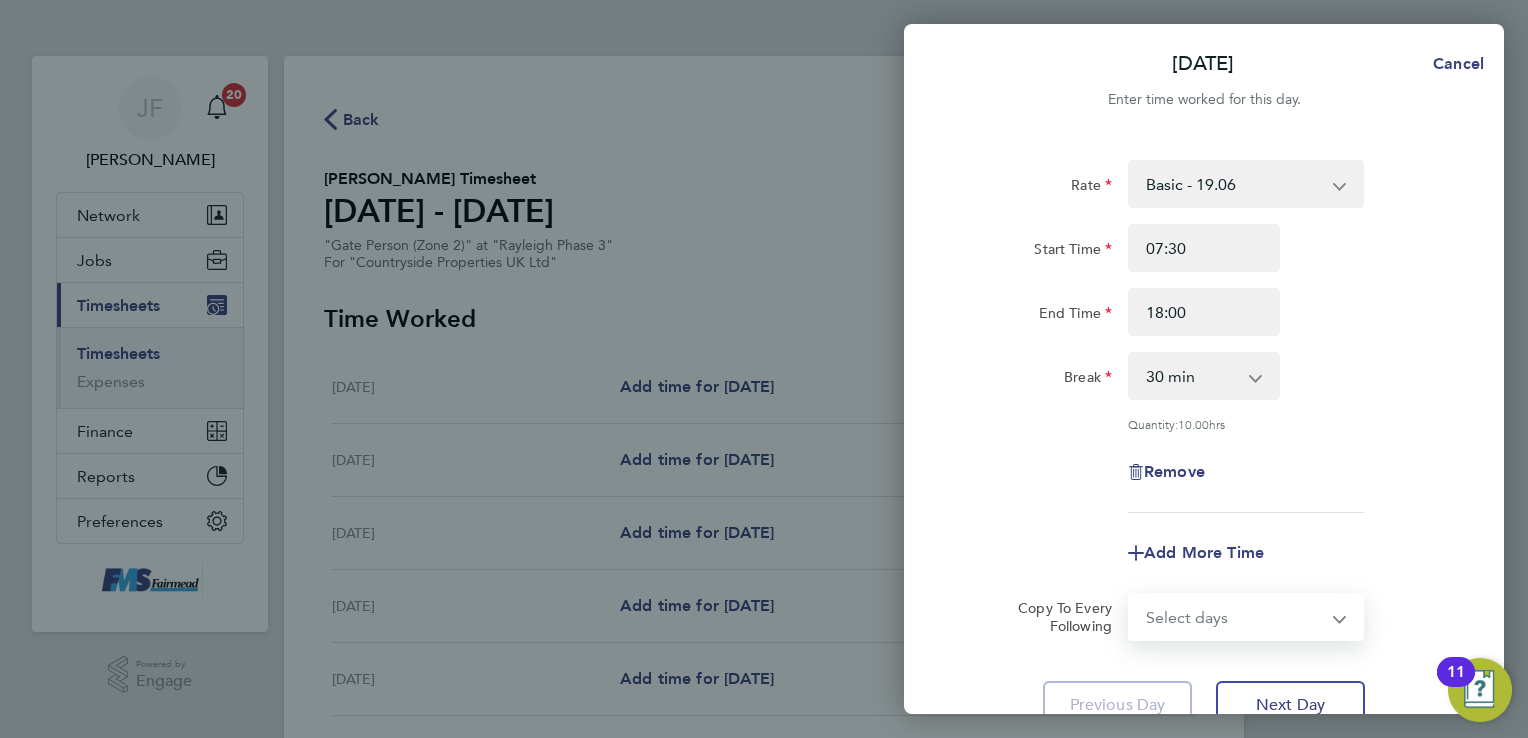 click on "Select days   Day   Weekday (Mon-Fri)   Weekend (Sat-Sun)   Tuesday   Wednesday   Thursday   Friday   Saturday   Sunday" at bounding box center (1235, 617) 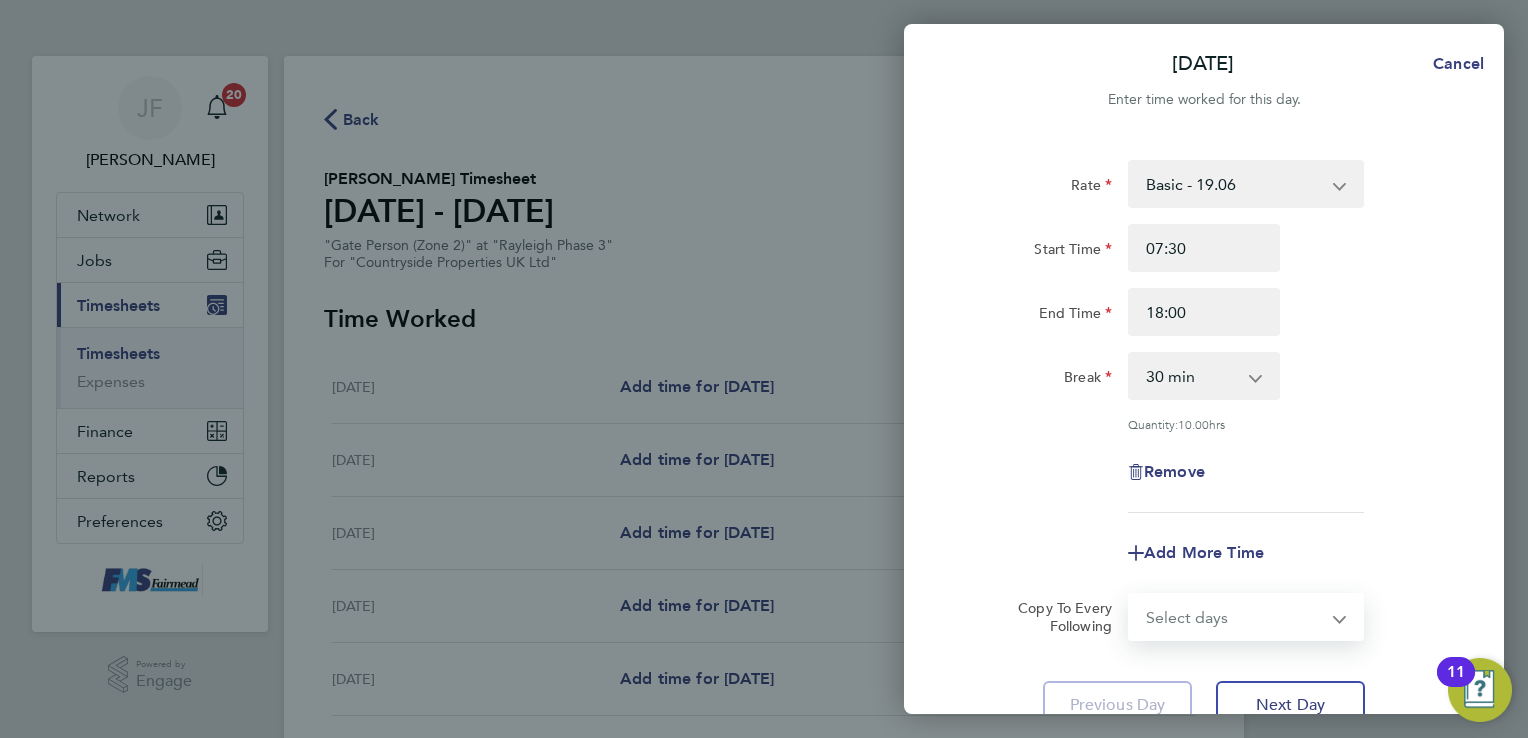select on "WEEKDAY" 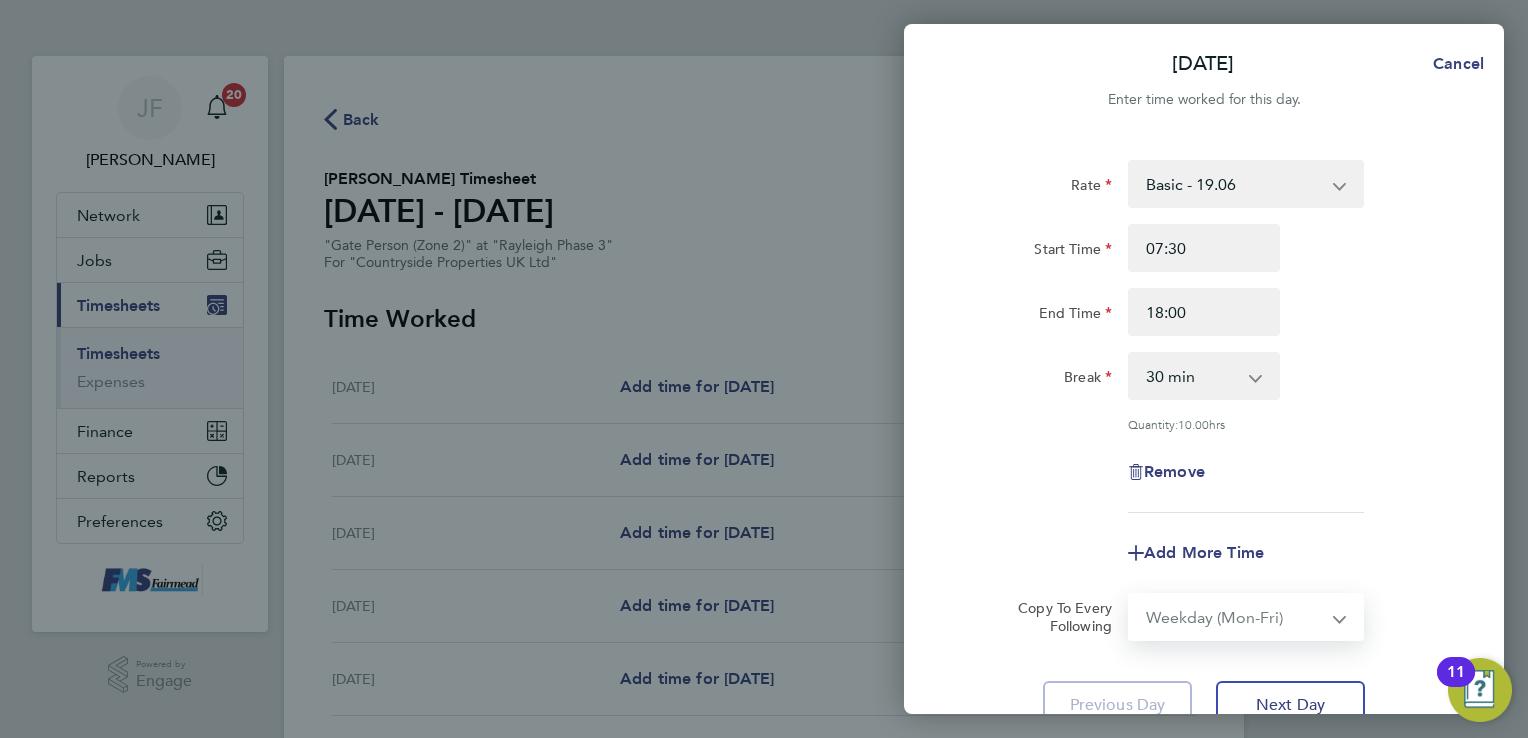 click on "Select days   Day   Weekday (Mon-Fri)   Weekend (Sat-Sun)   Tuesday   Wednesday   Thursday   Friday   Saturday   Sunday" at bounding box center [1235, 617] 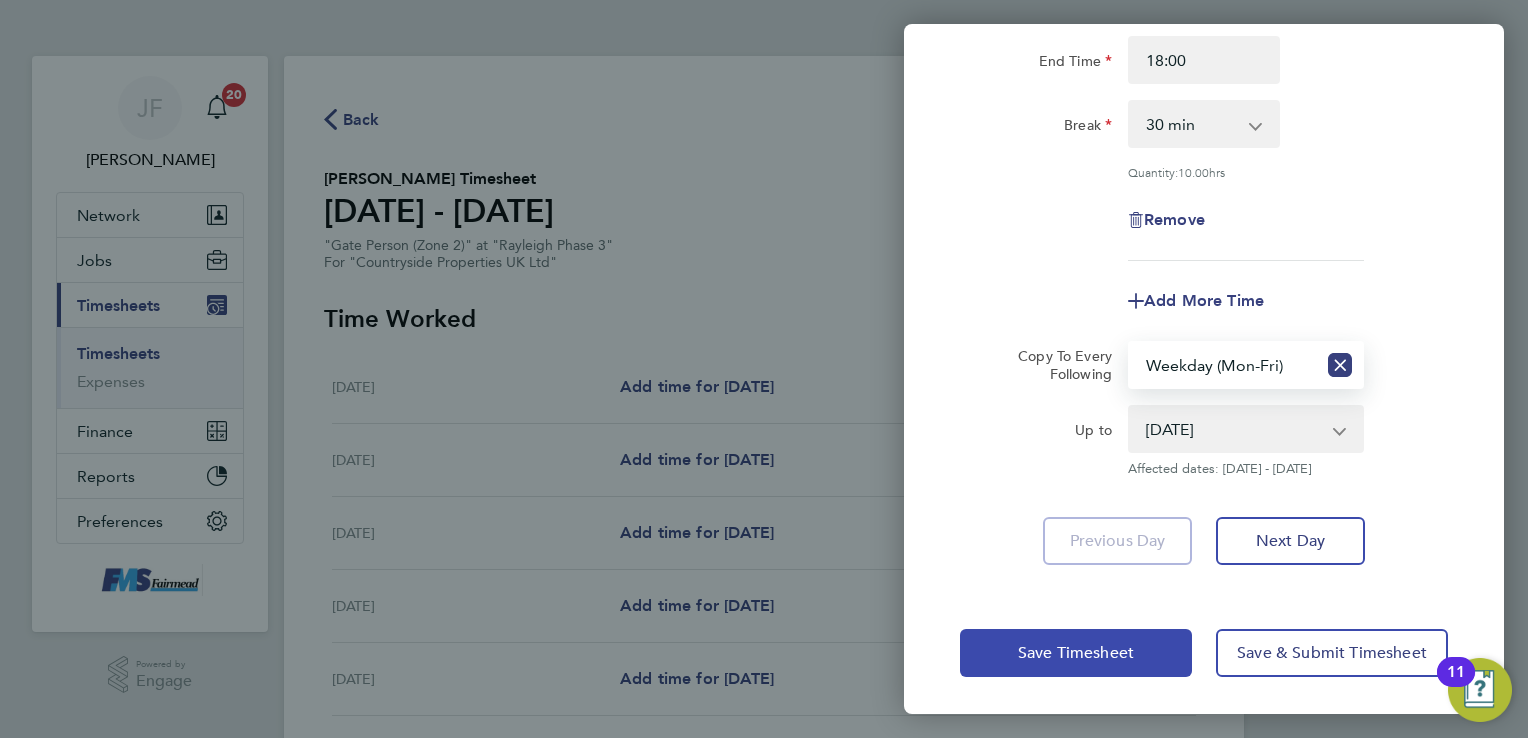 click on "Save Timesheet" 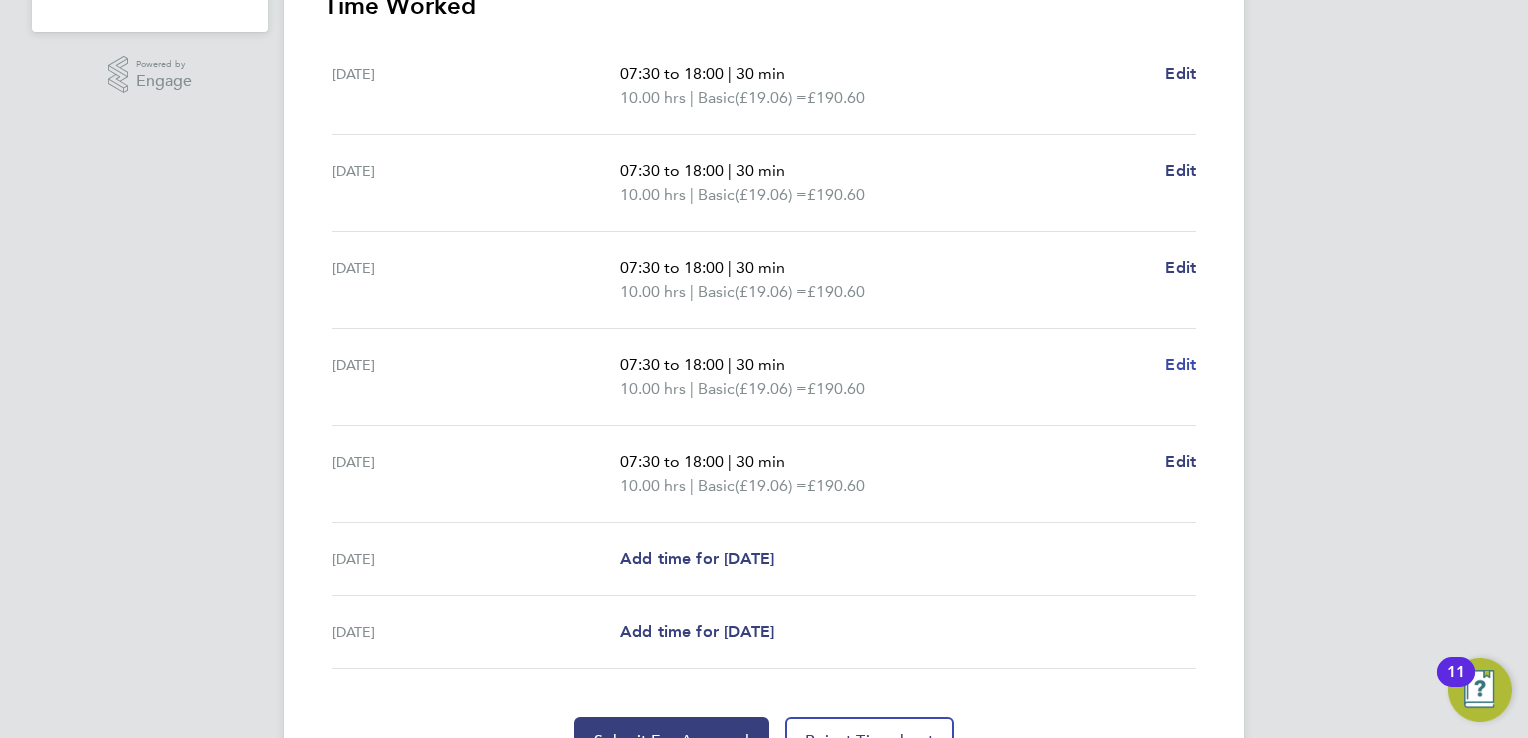 click on "Edit" at bounding box center (1180, 364) 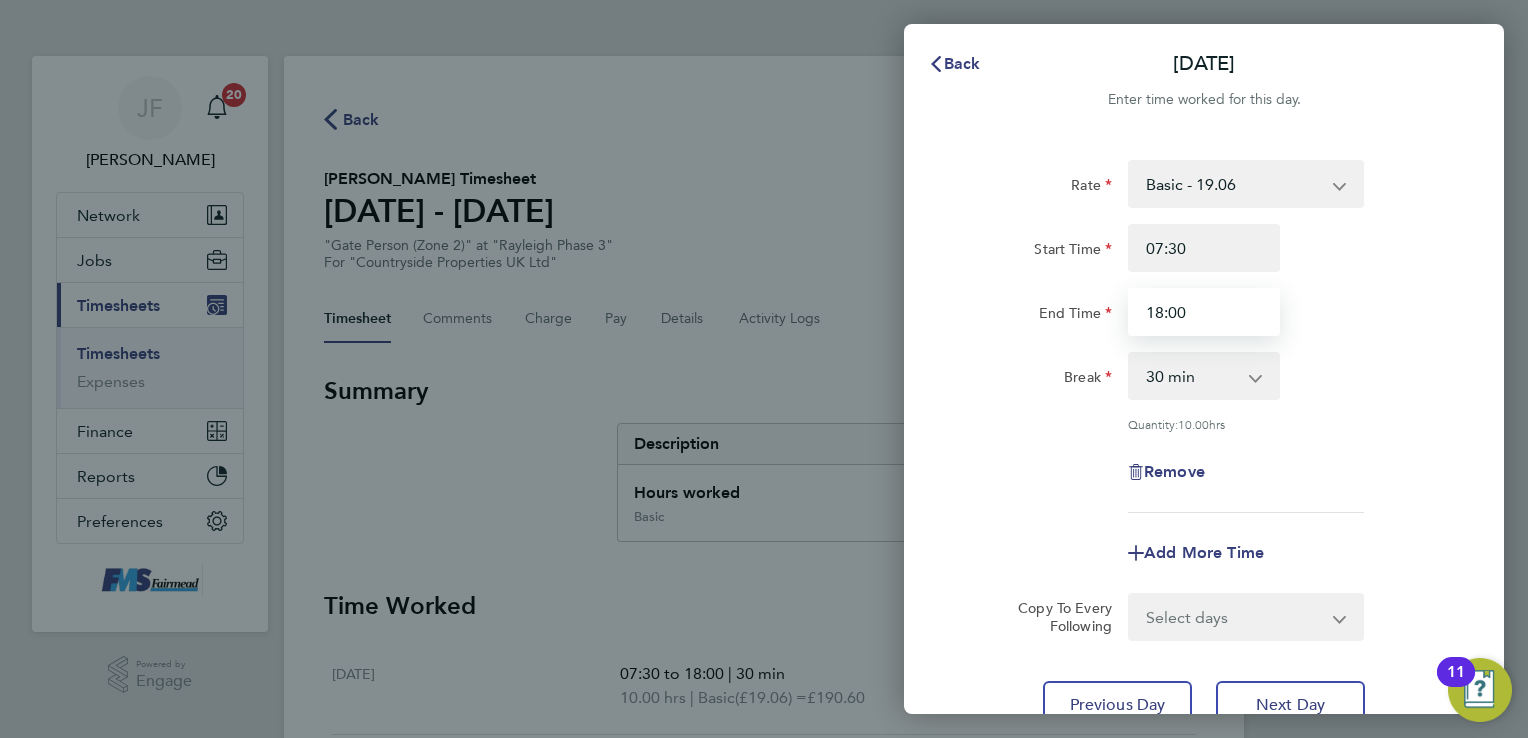 click on "18:00" at bounding box center [1204, 312] 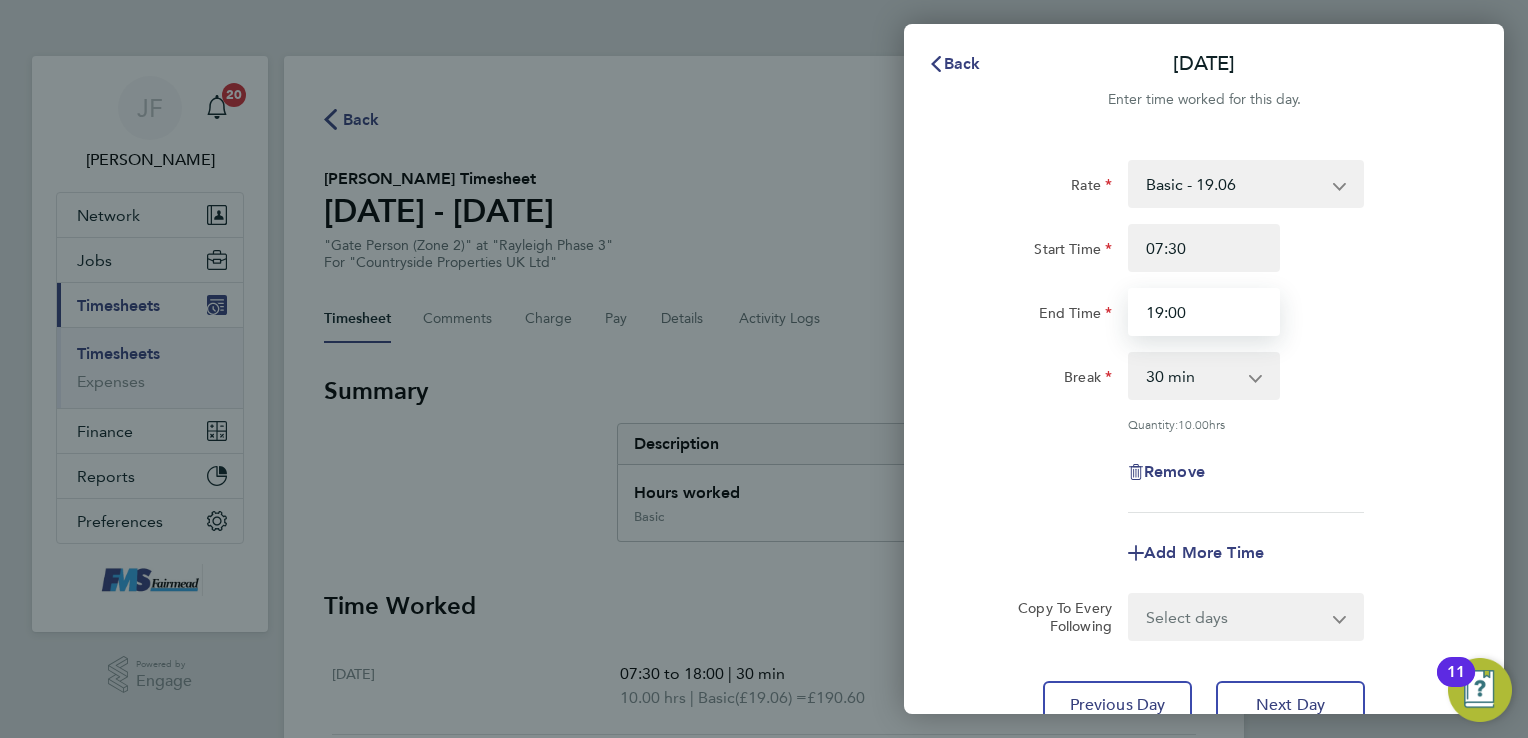 click on "19:00" at bounding box center (1204, 312) 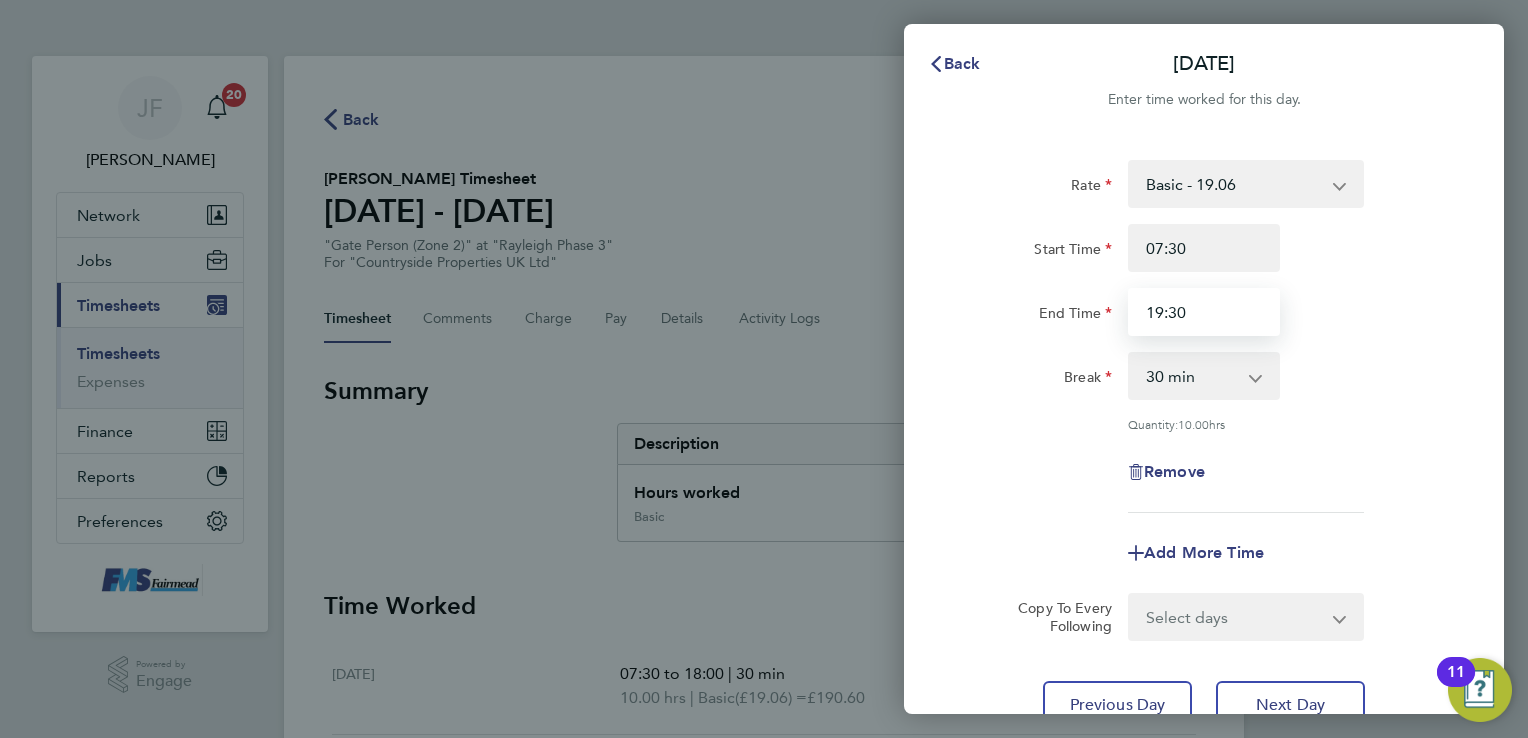 type on "19:30" 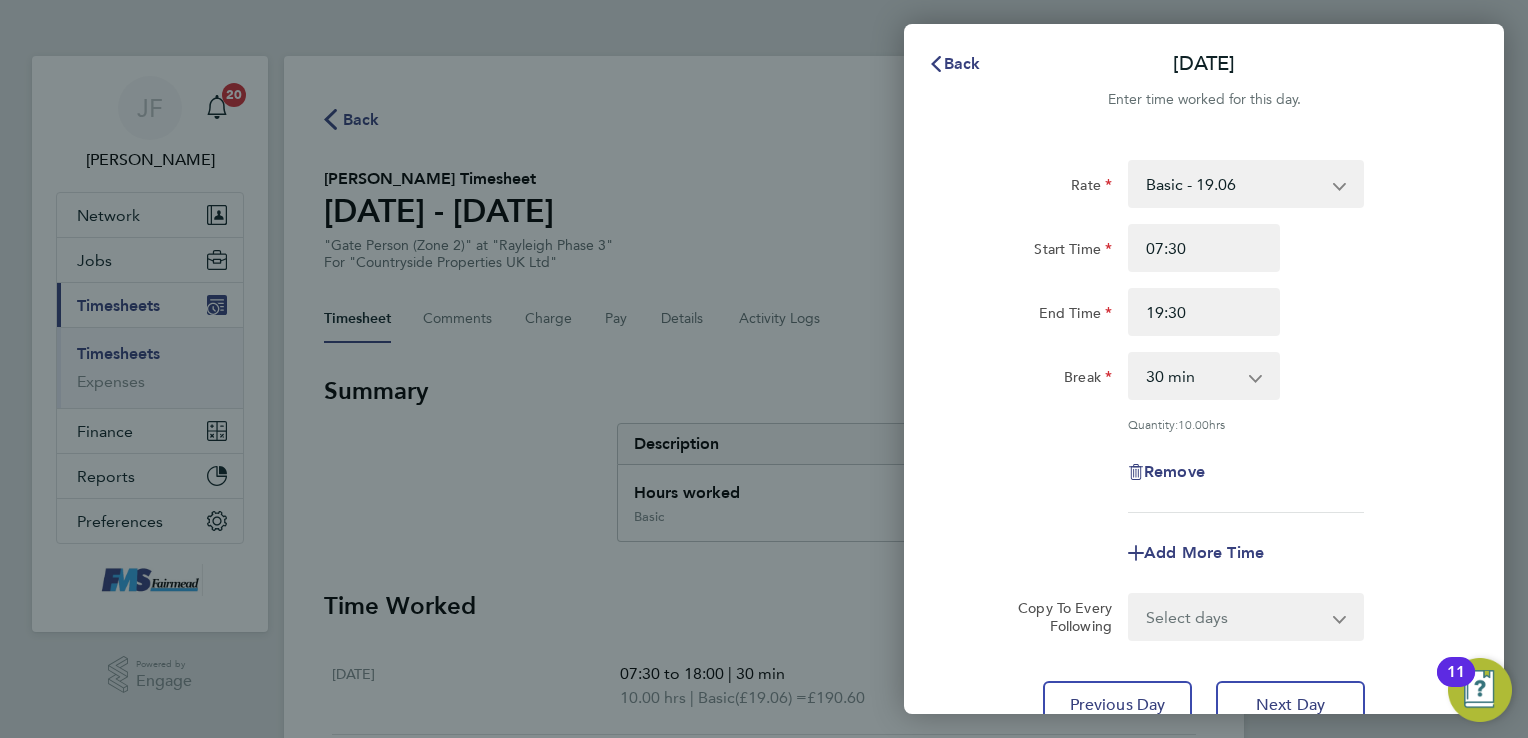 click on "Break  0 min   15 min   30 min   45 min   60 min   75 min   90 min" 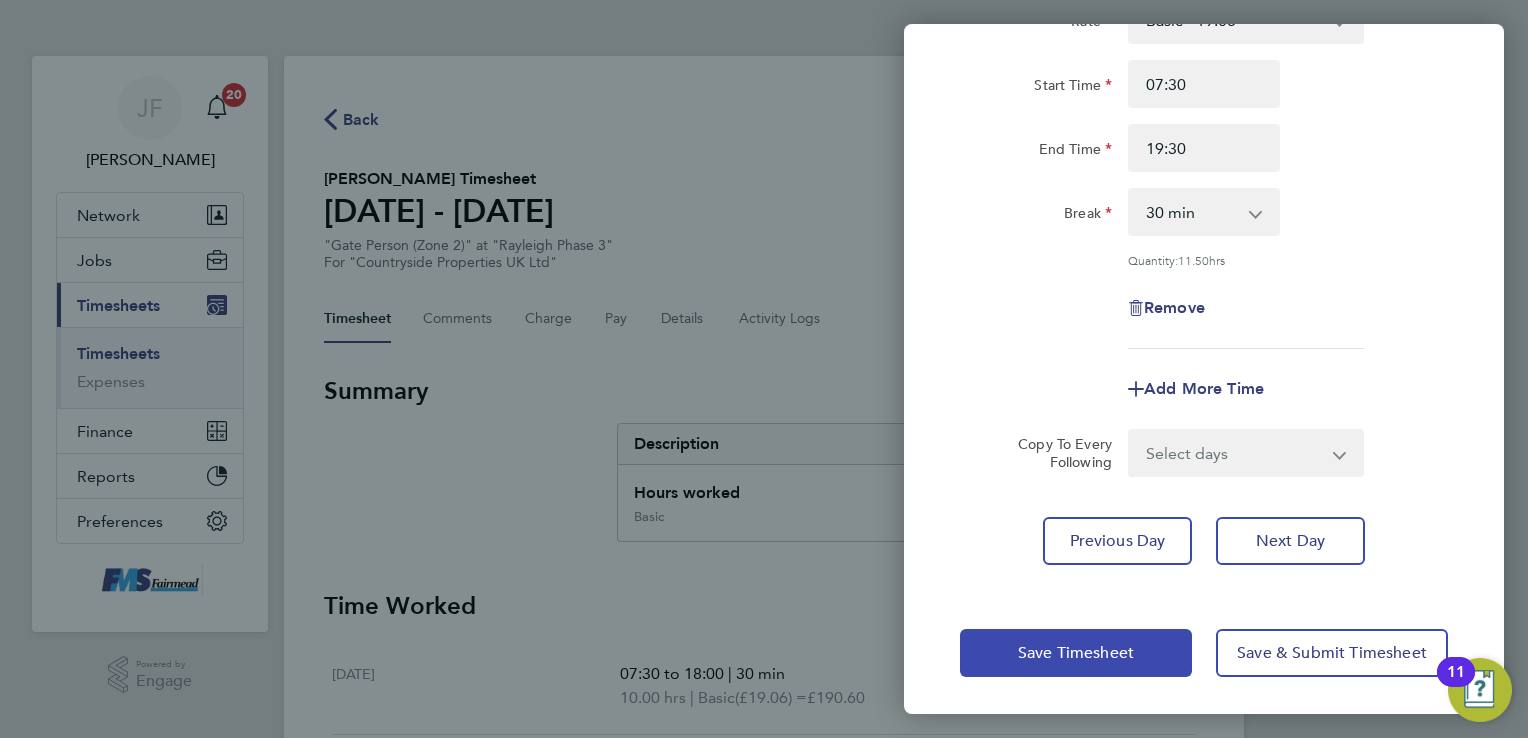 click on "Save Timesheet" 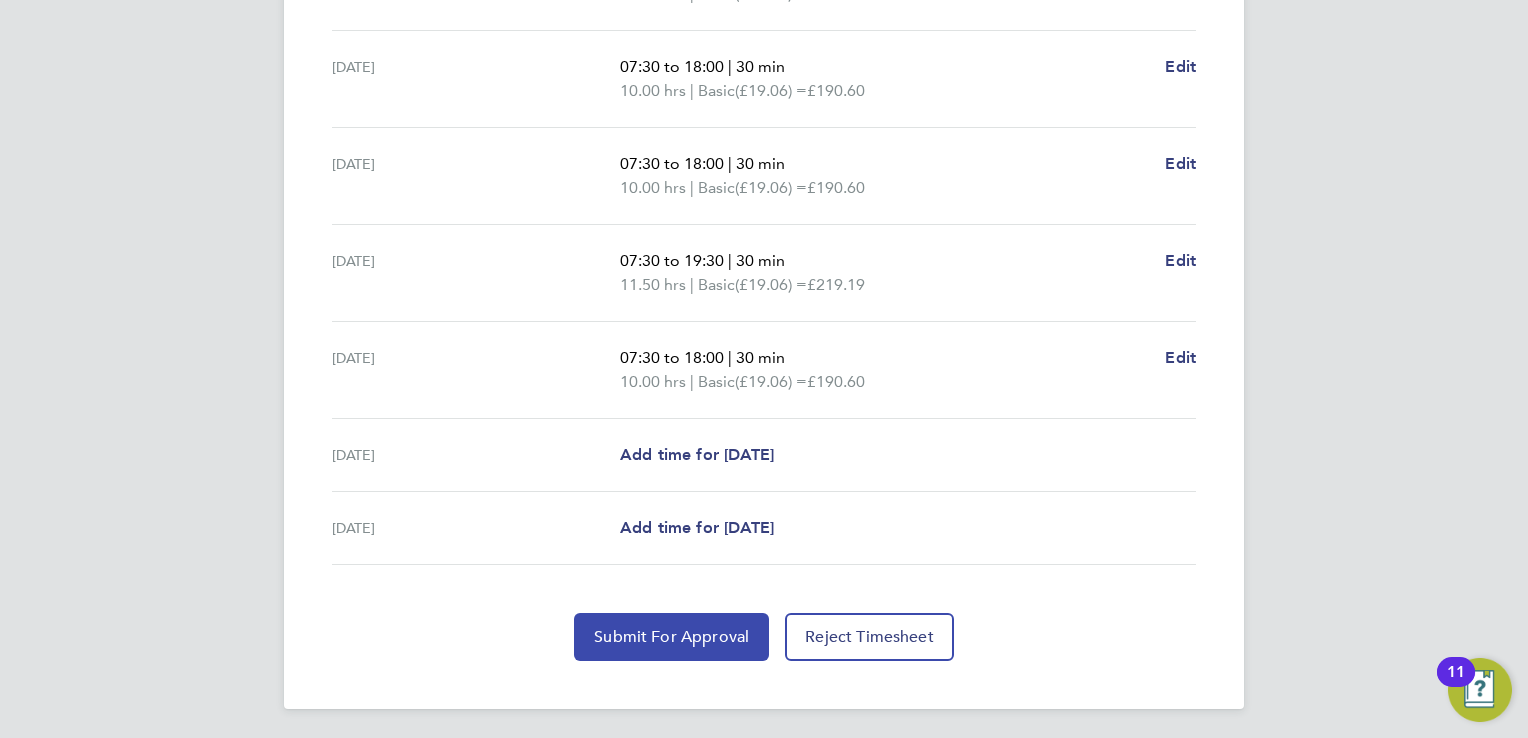 click on "Submit For Approval" 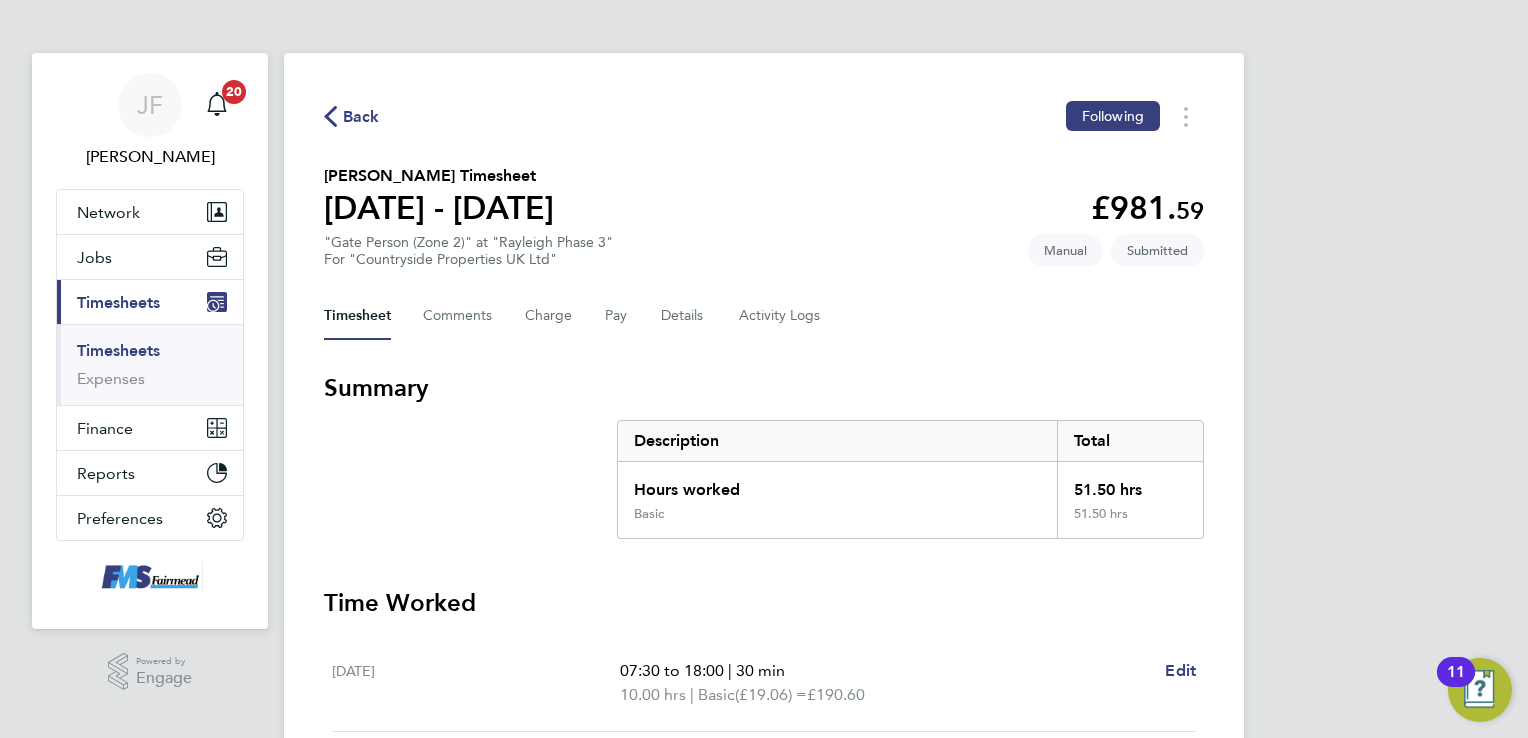 click on "Timesheets" at bounding box center (118, 350) 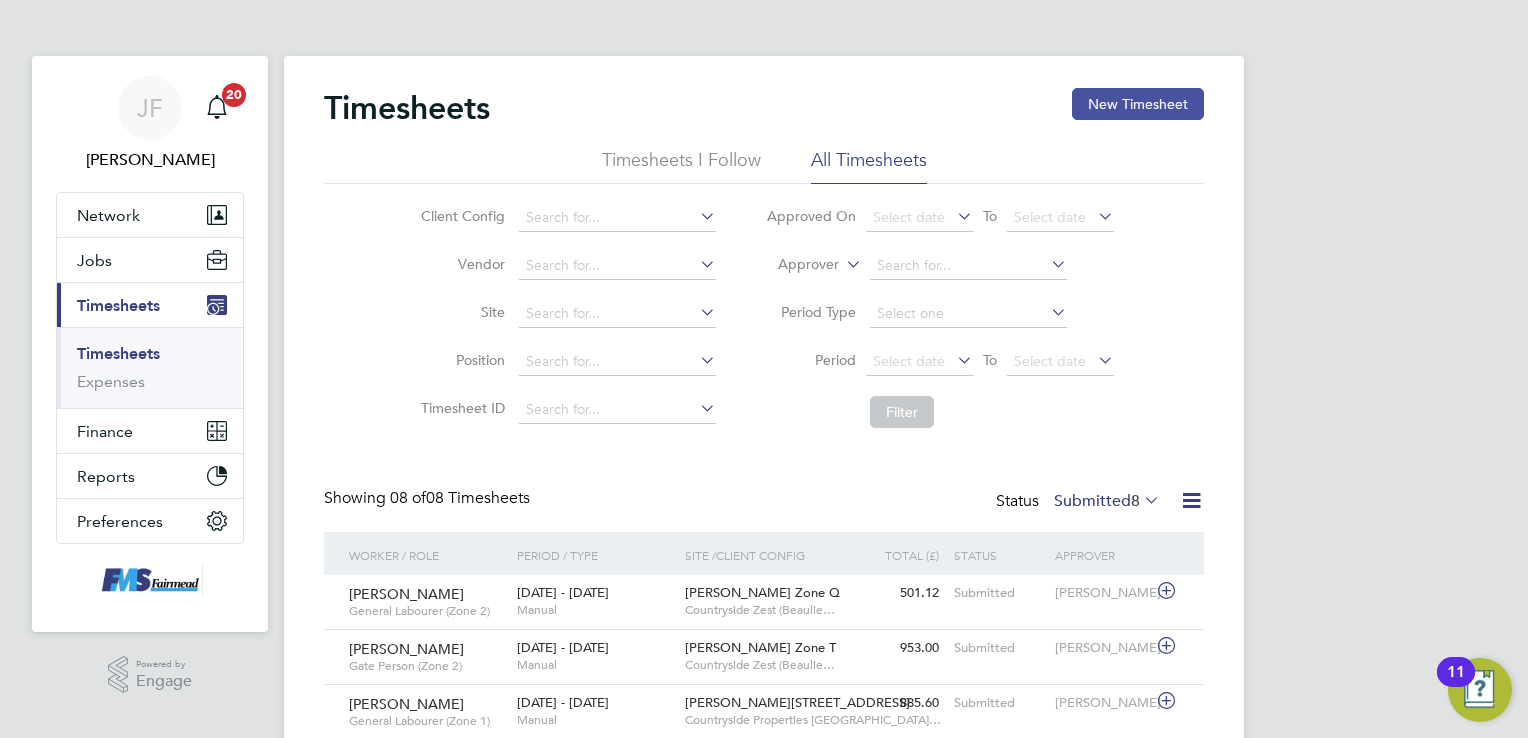 click on "New Timesheet" 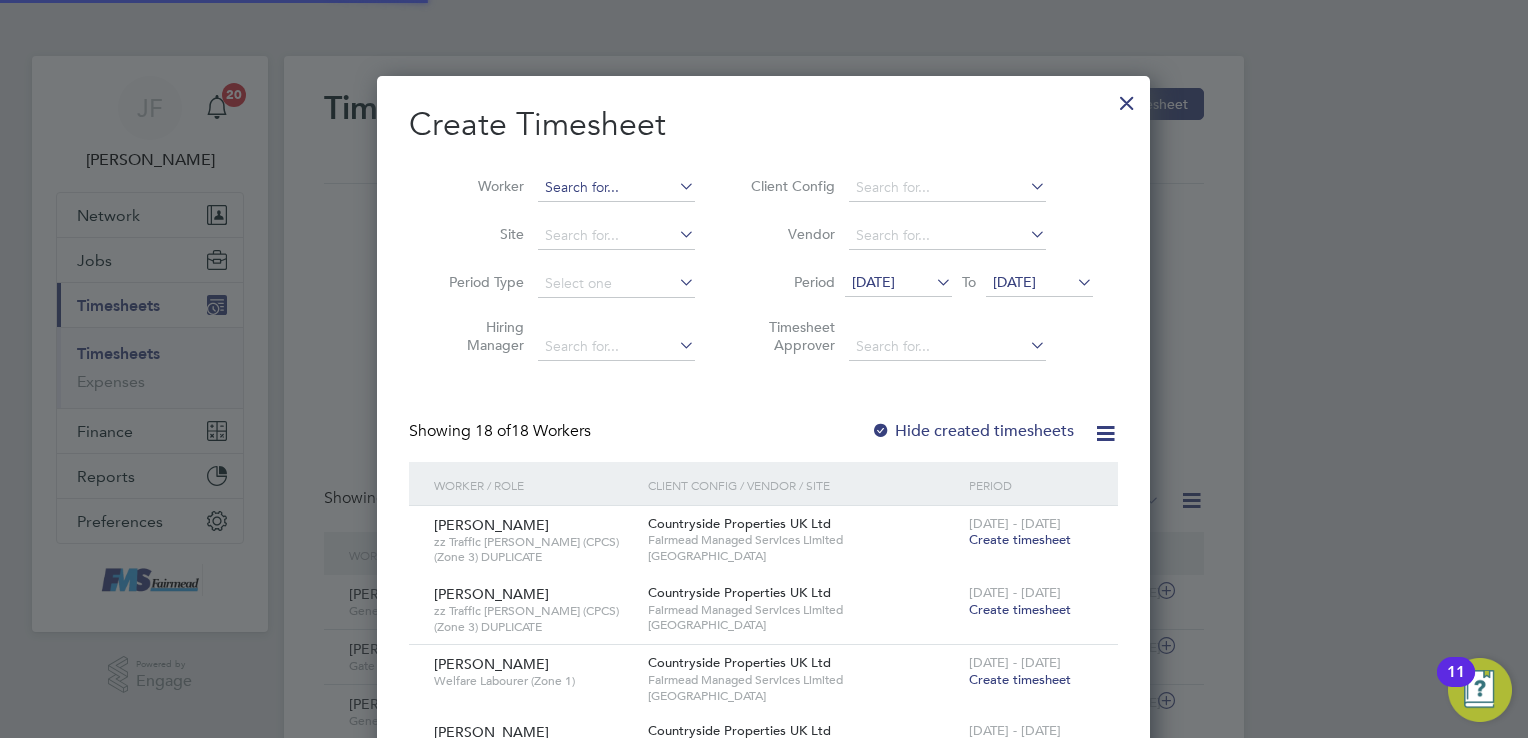 click at bounding box center (616, 188) 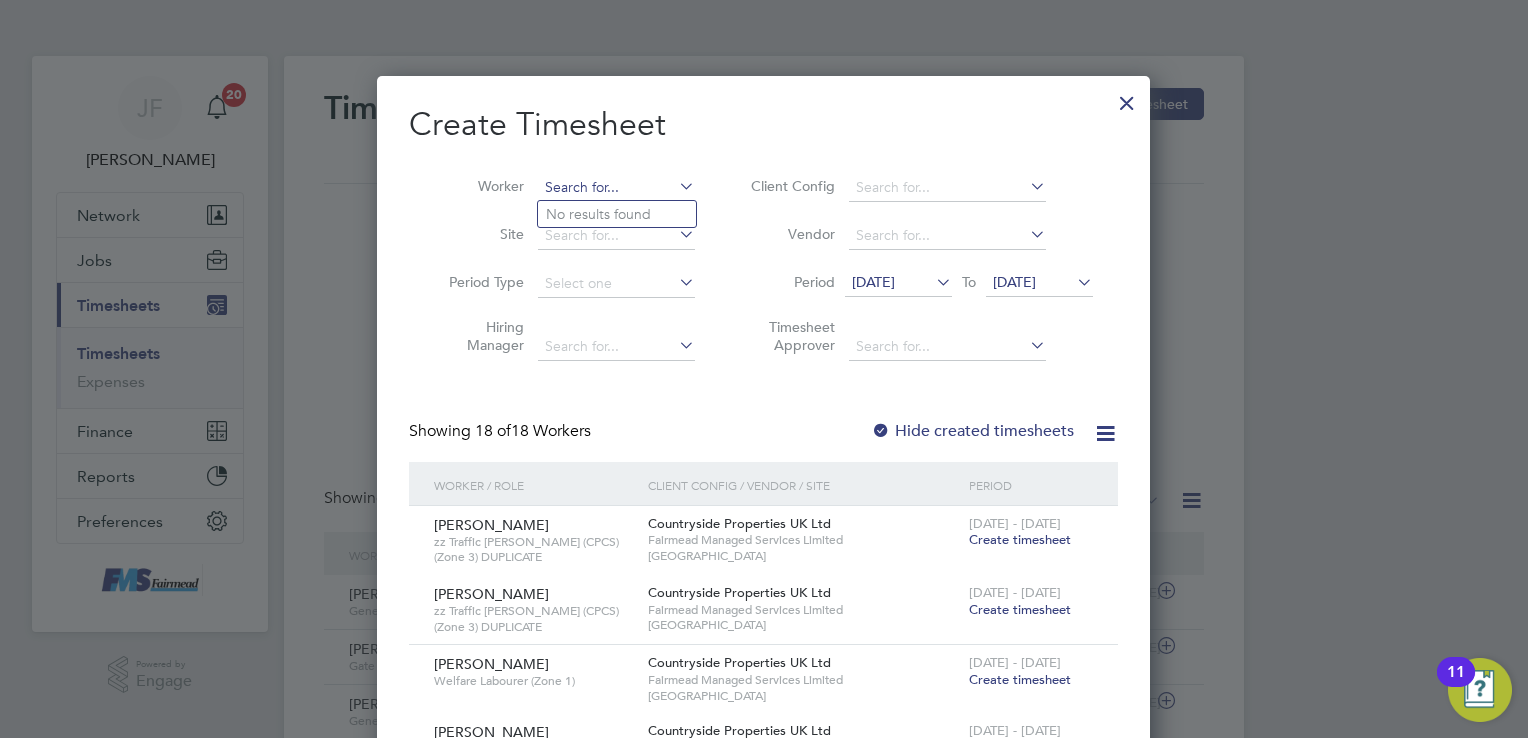 click at bounding box center [616, 188] 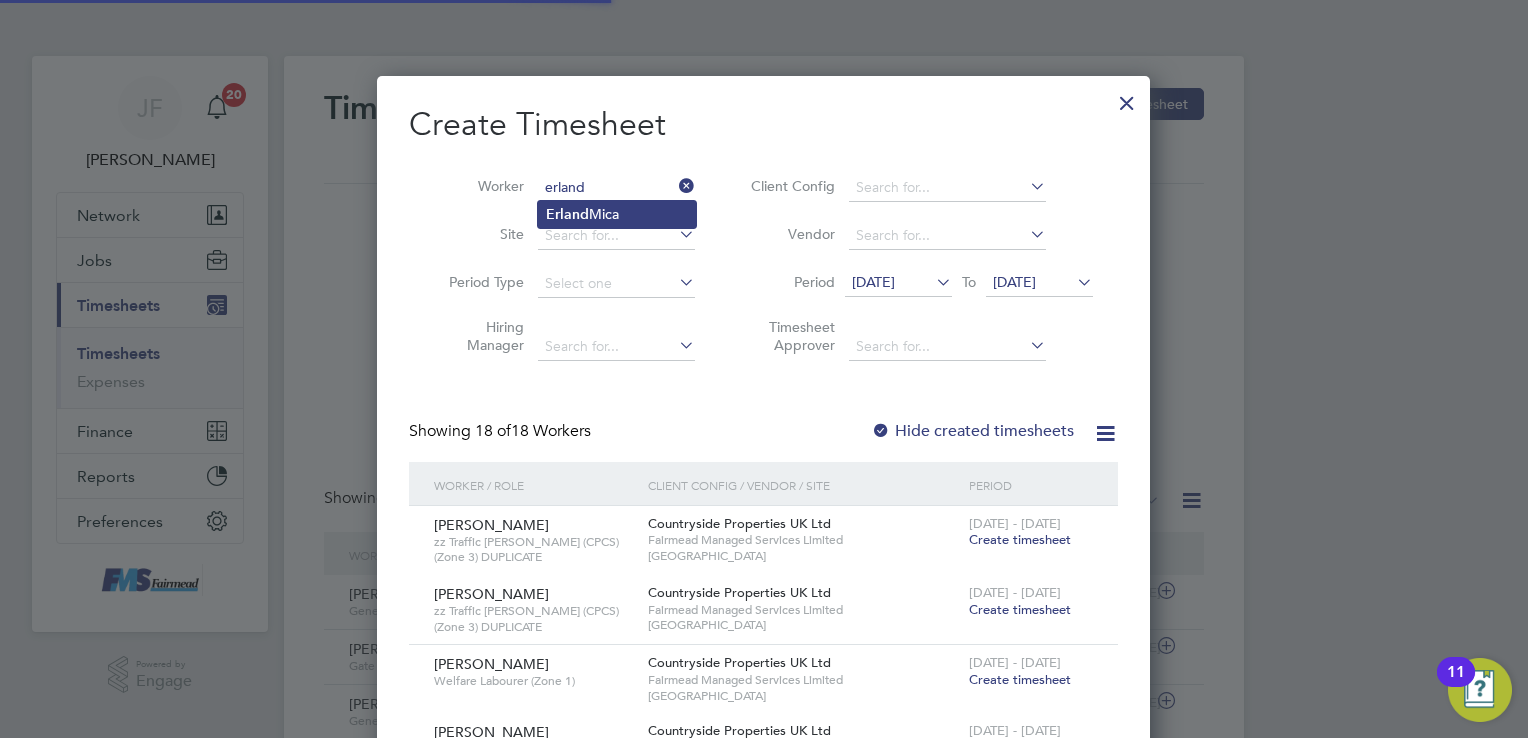 click on "Erland  Mica" 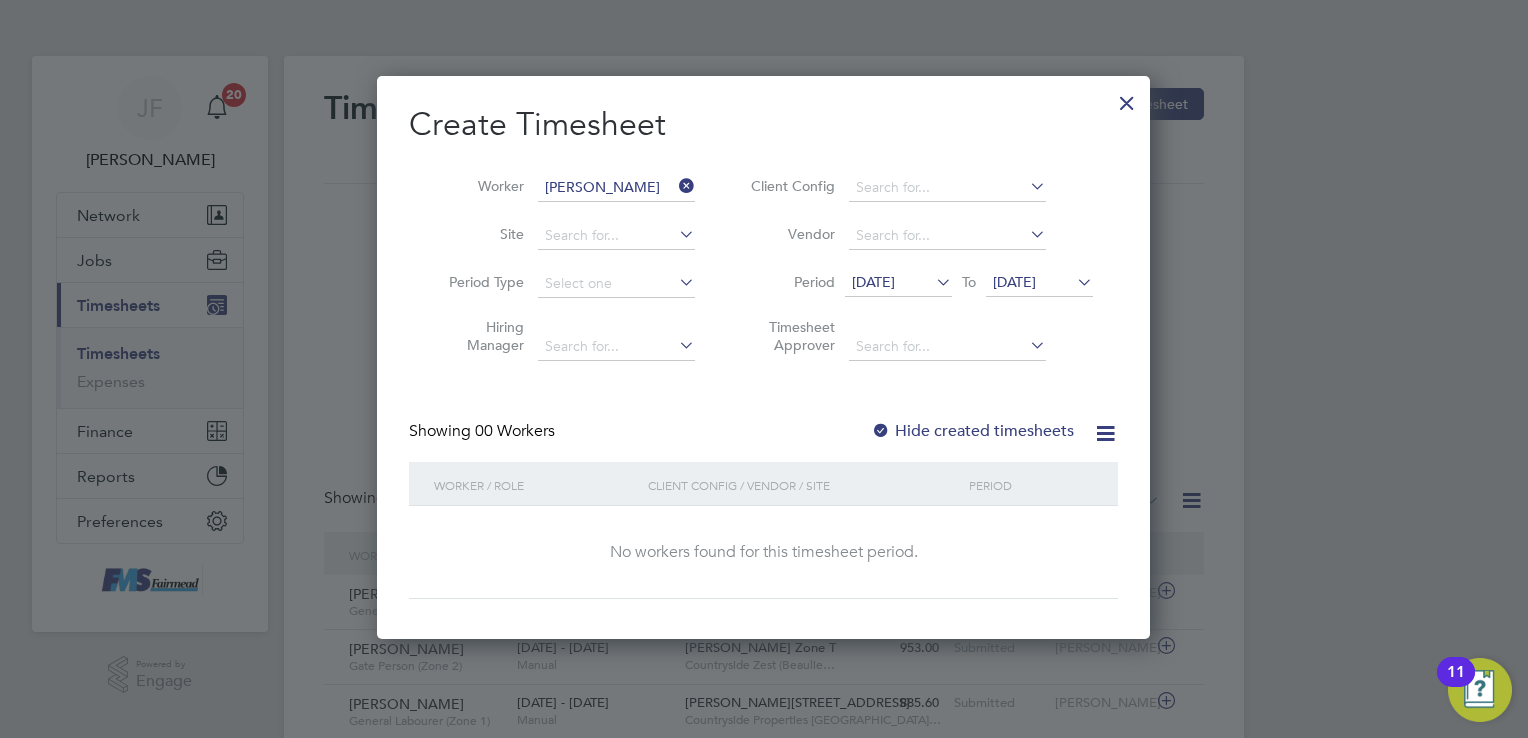 click on "27 Jun 2025" at bounding box center (873, 282) 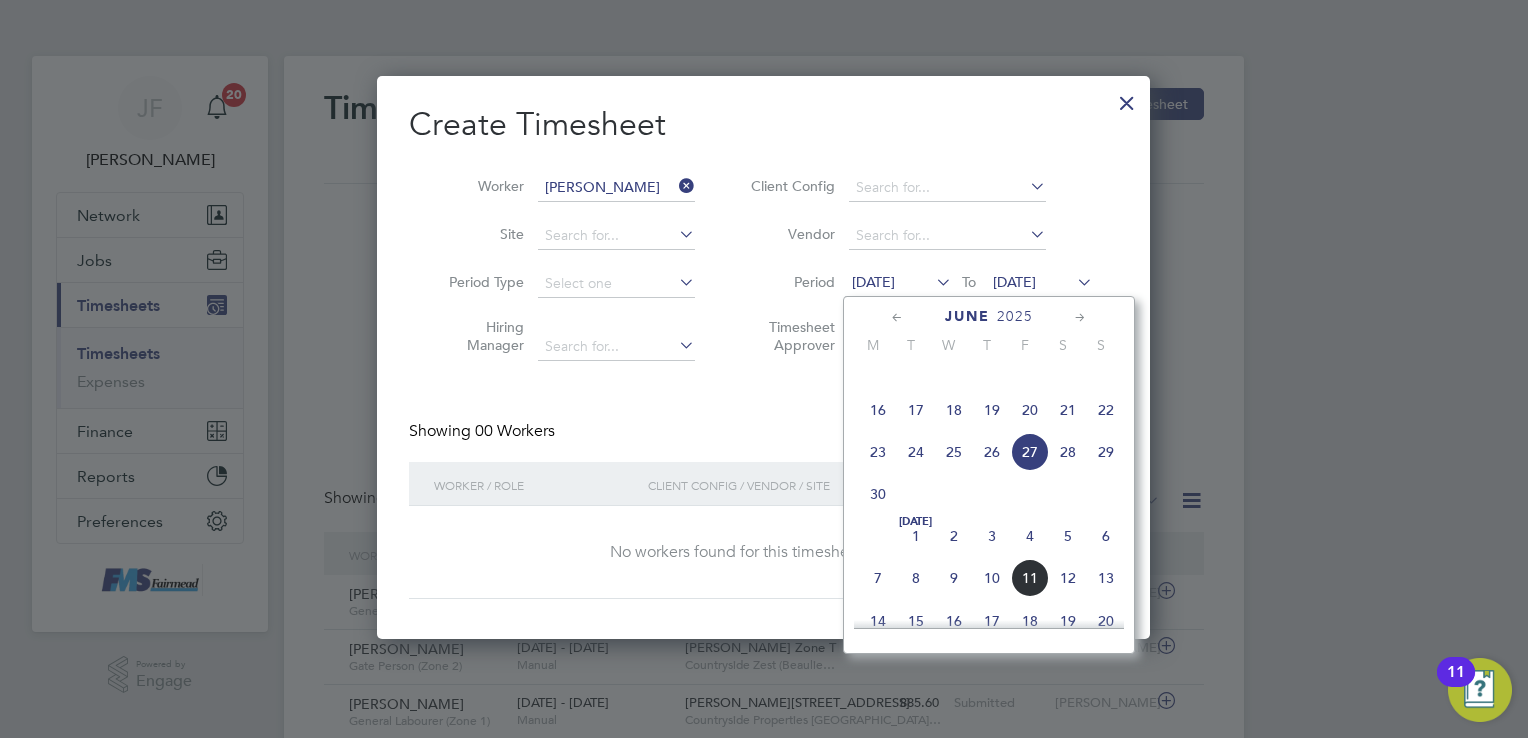 click on "7" 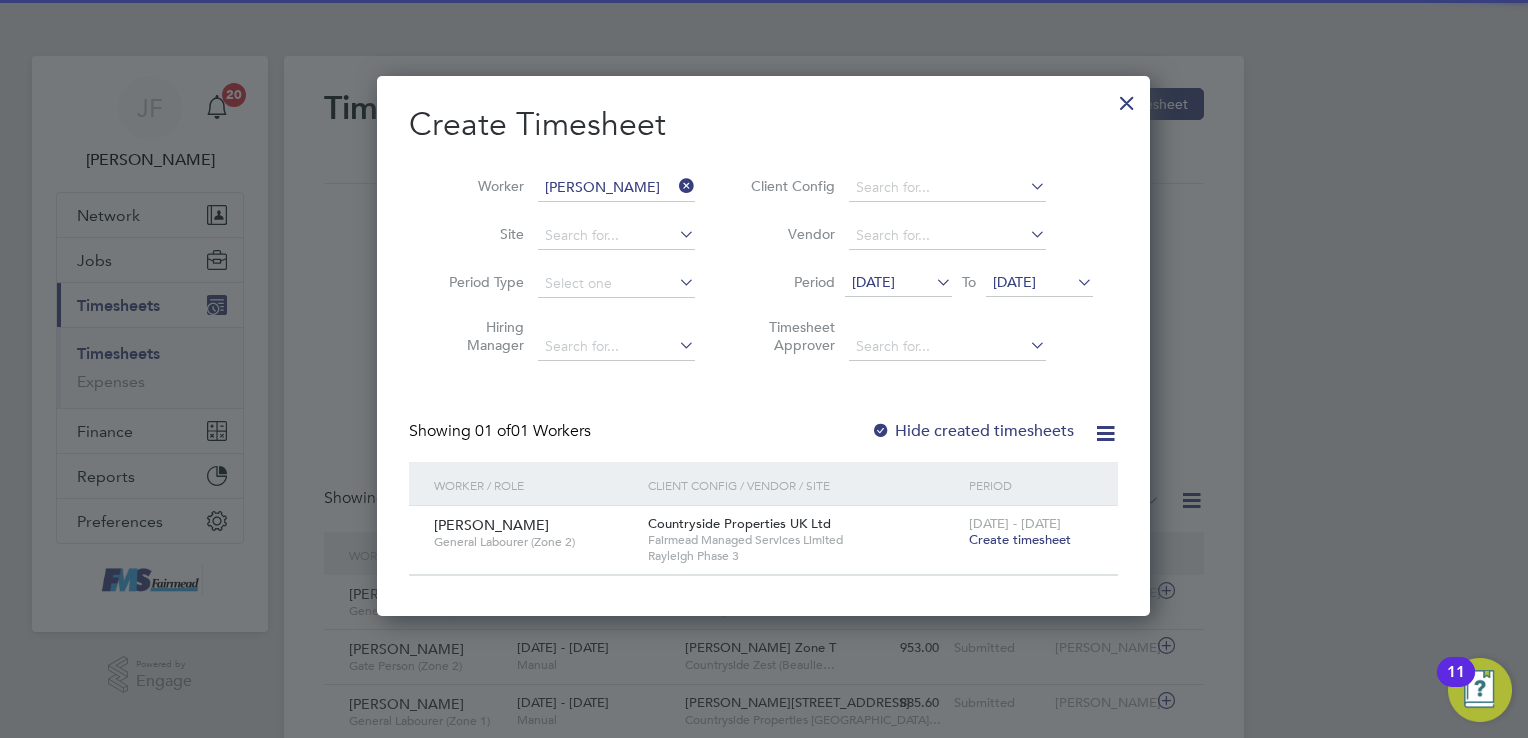 click on "7 - 13 Jul 2025   Create timesheet" at bounding box center [1031, 533] 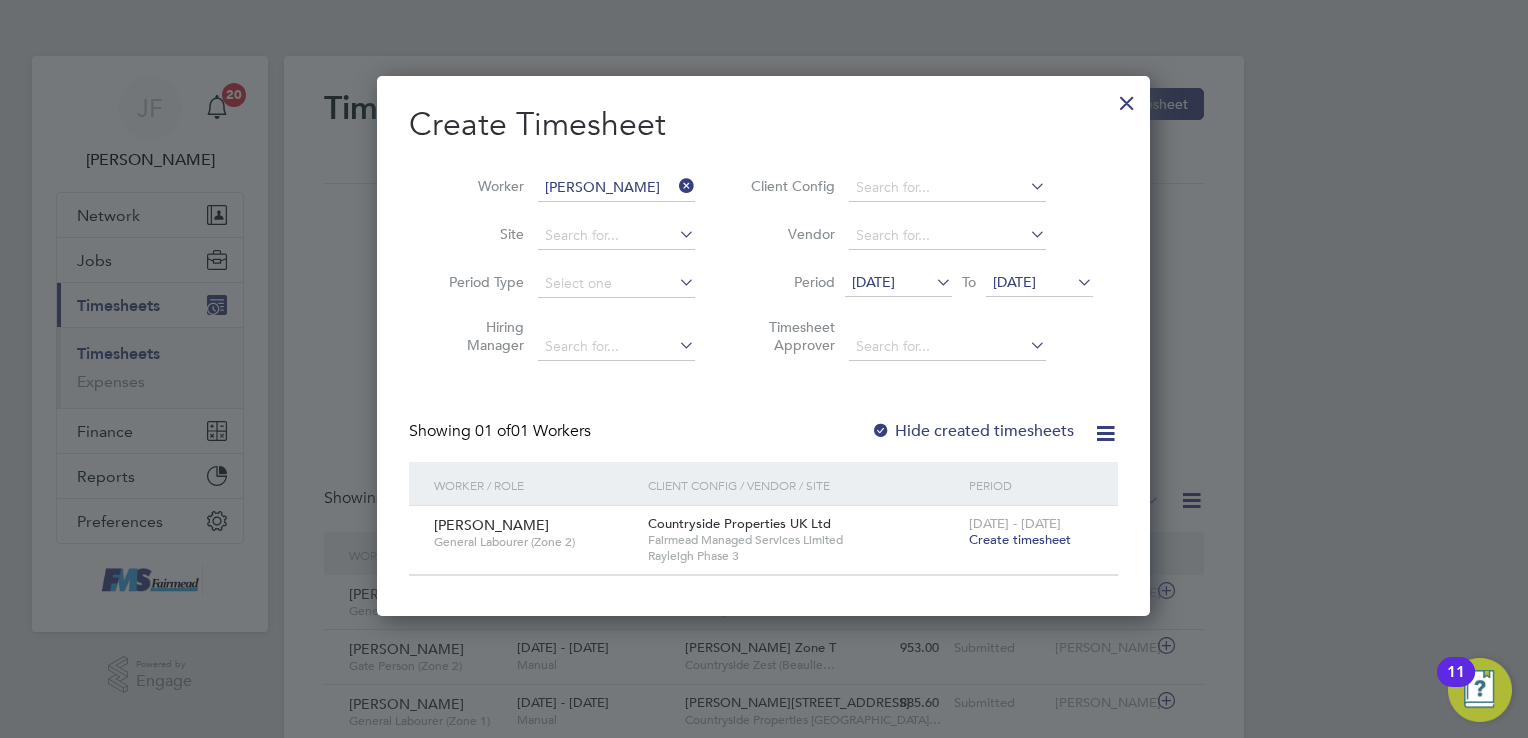 click on "Create timesheet" at bounding box center (1020, 539) 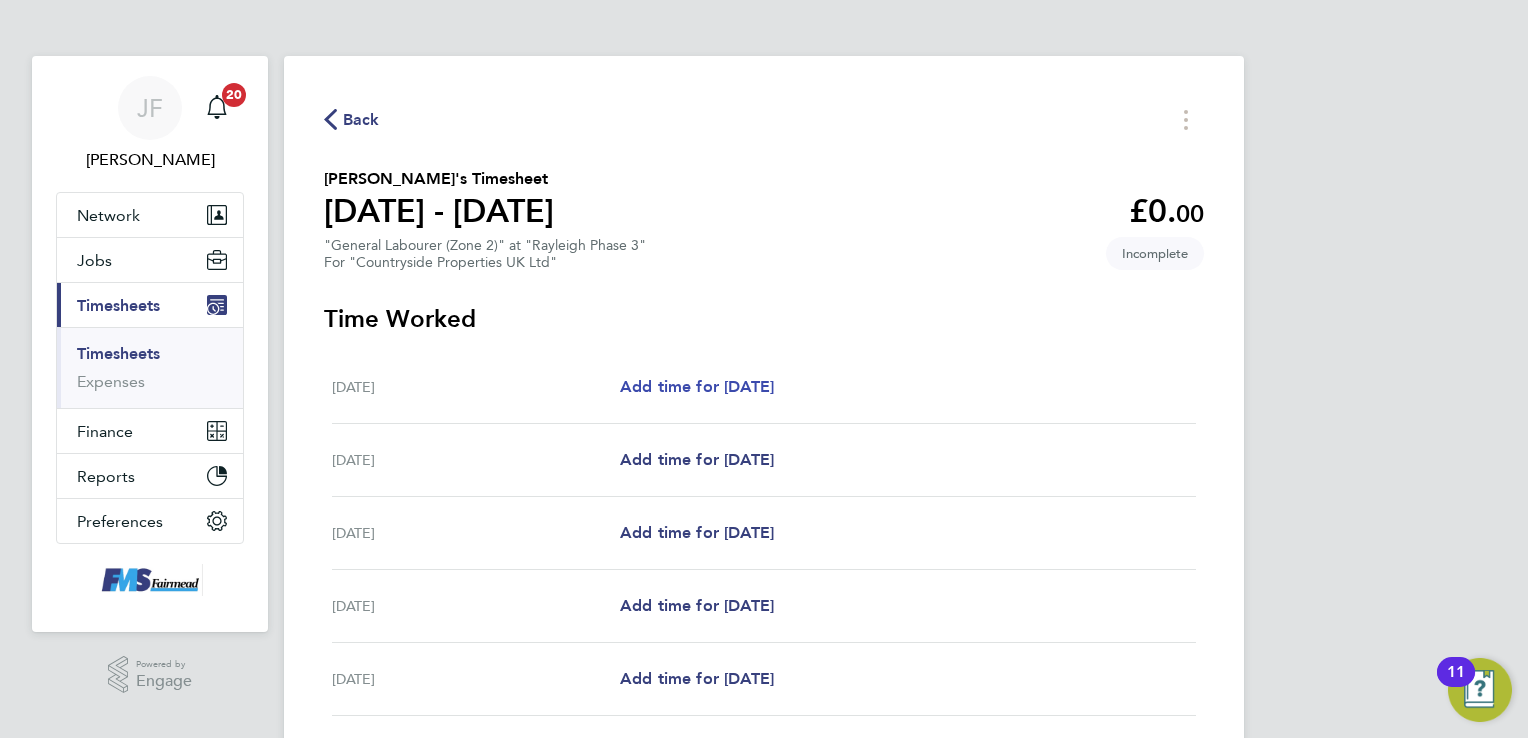 click on "Add time for Mon 07 Jul" at bounding box center (697, 386) 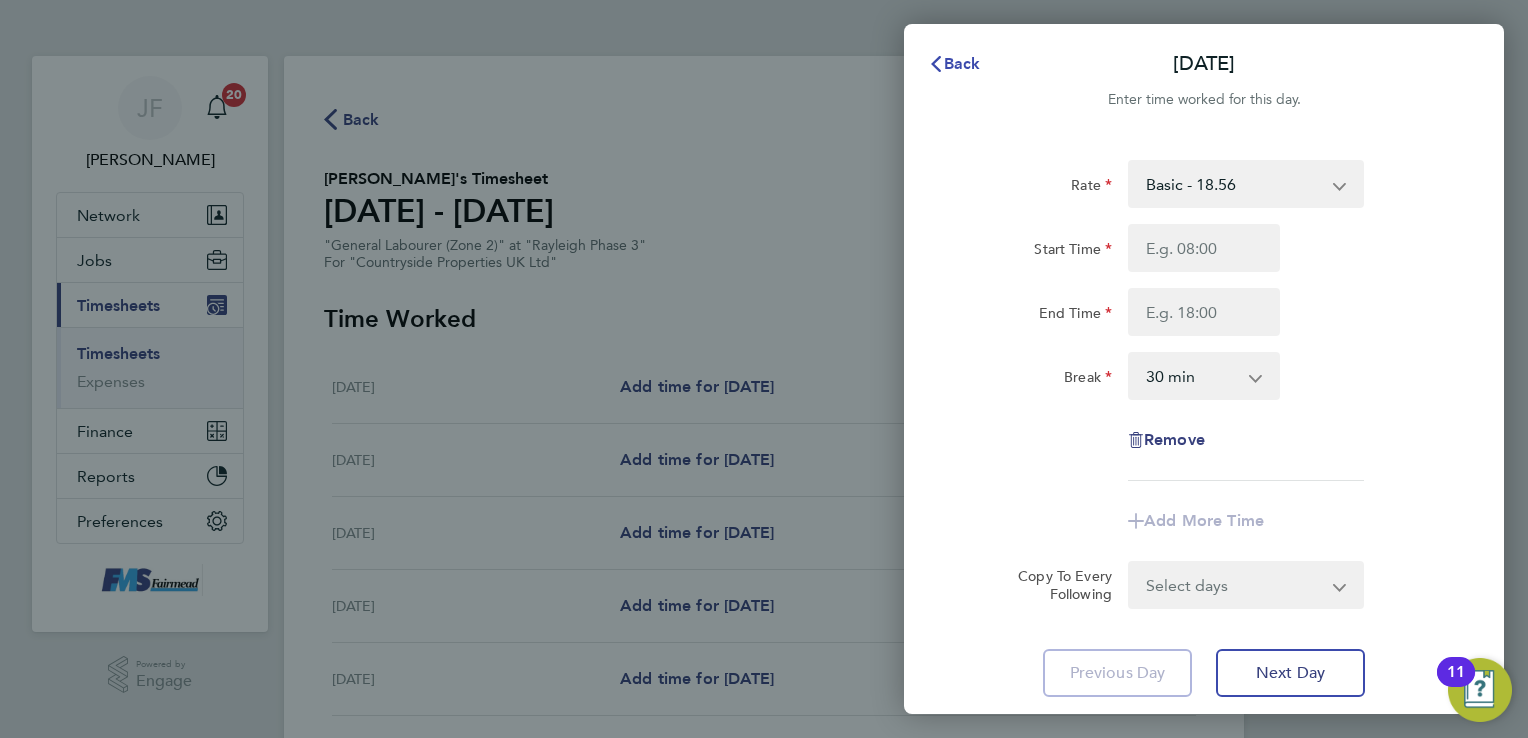click on "Back" 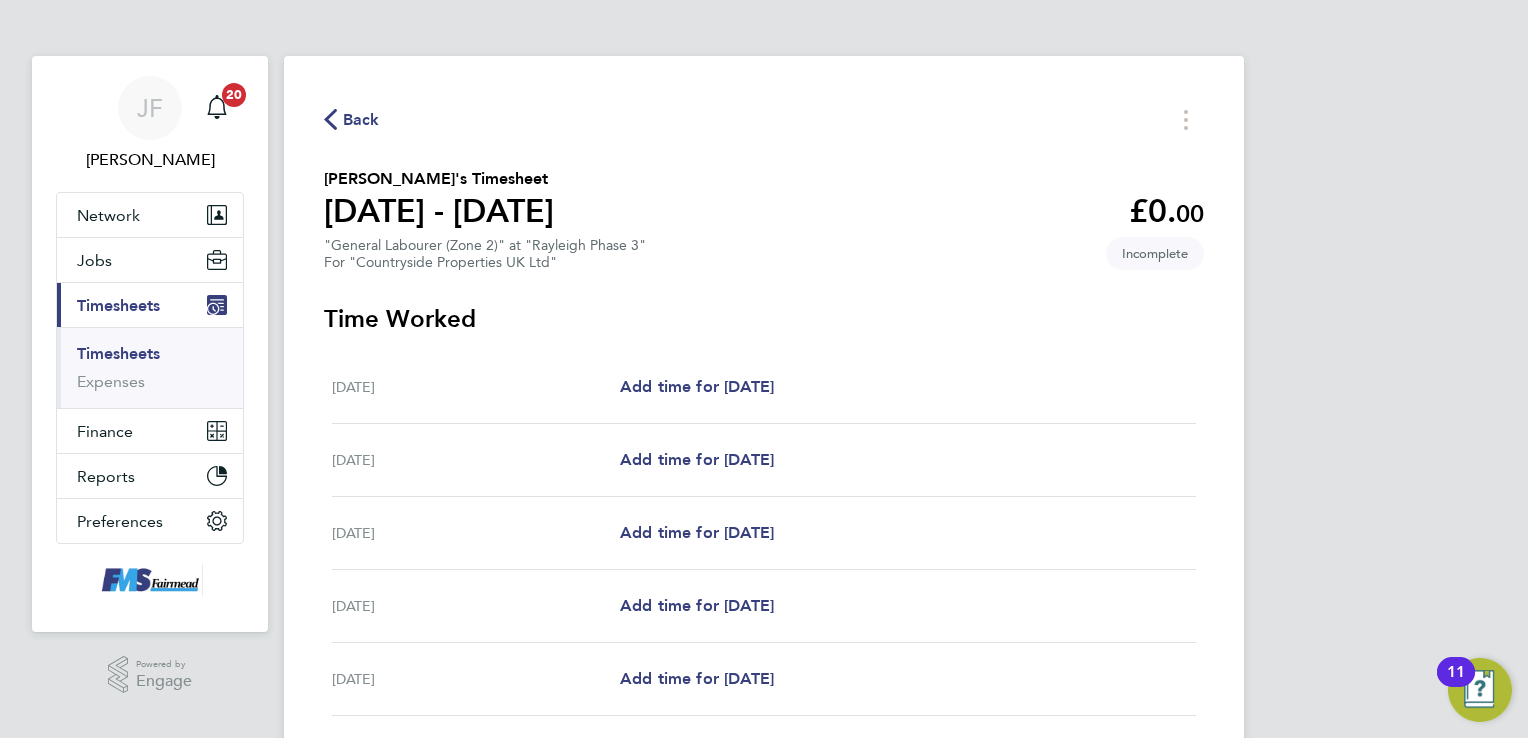 click on "Tue 08 Jul   Add time for Tue 08 Jul   Add time for Tue 08 Jul" at bounding box center [764, 460] 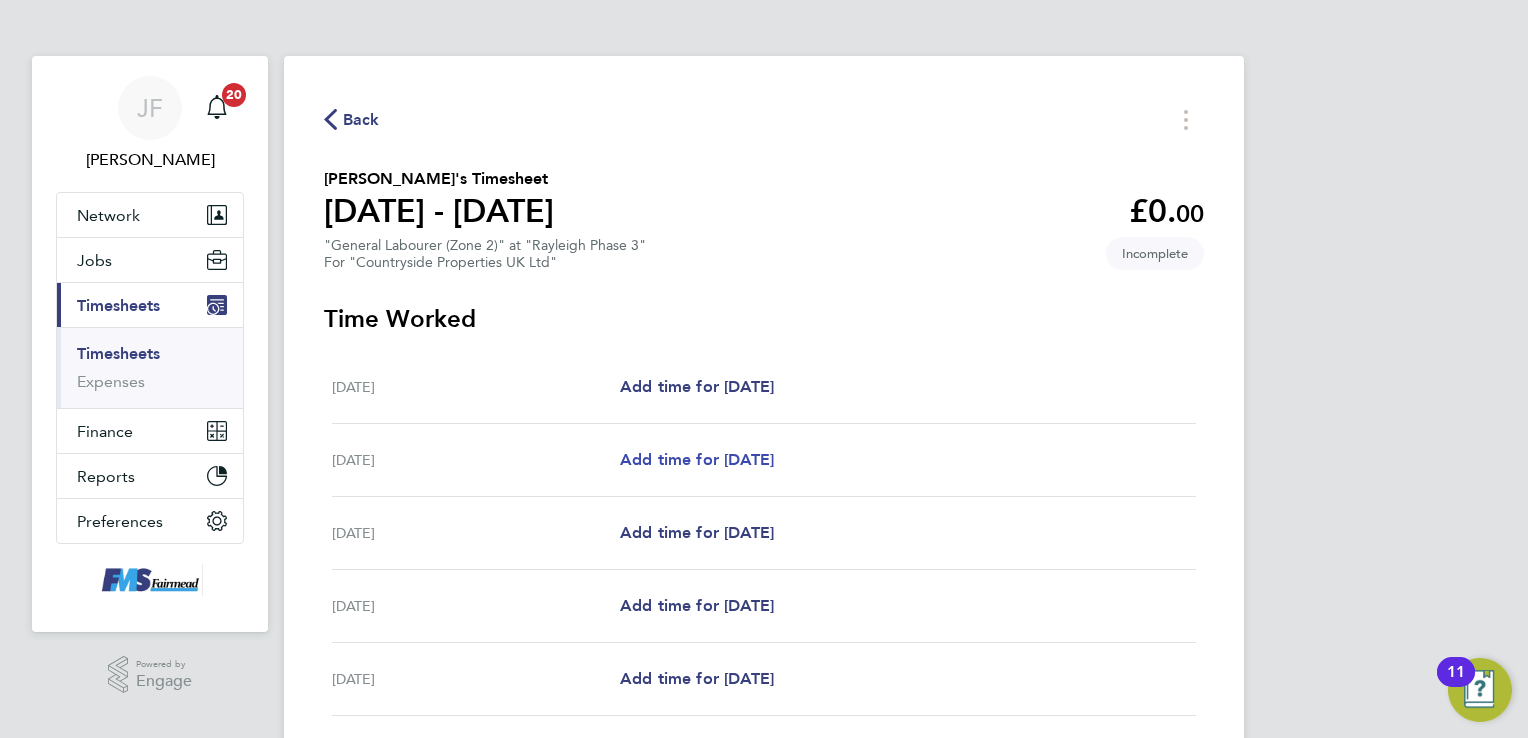 click on "Add time for Tue 08 Jul" at bounding box center (697, 459) 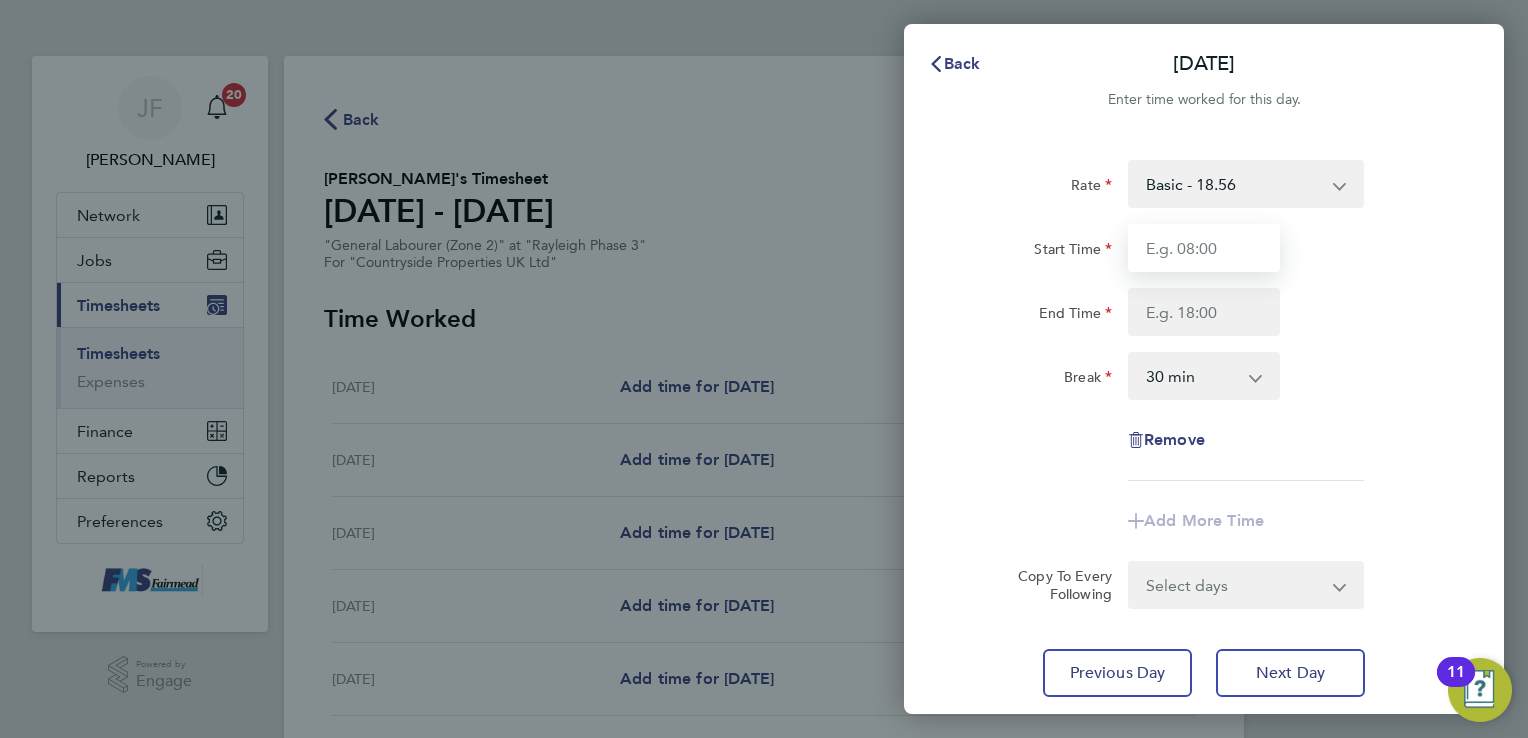 click on "Start Time" at bounding box center [1204, 248] 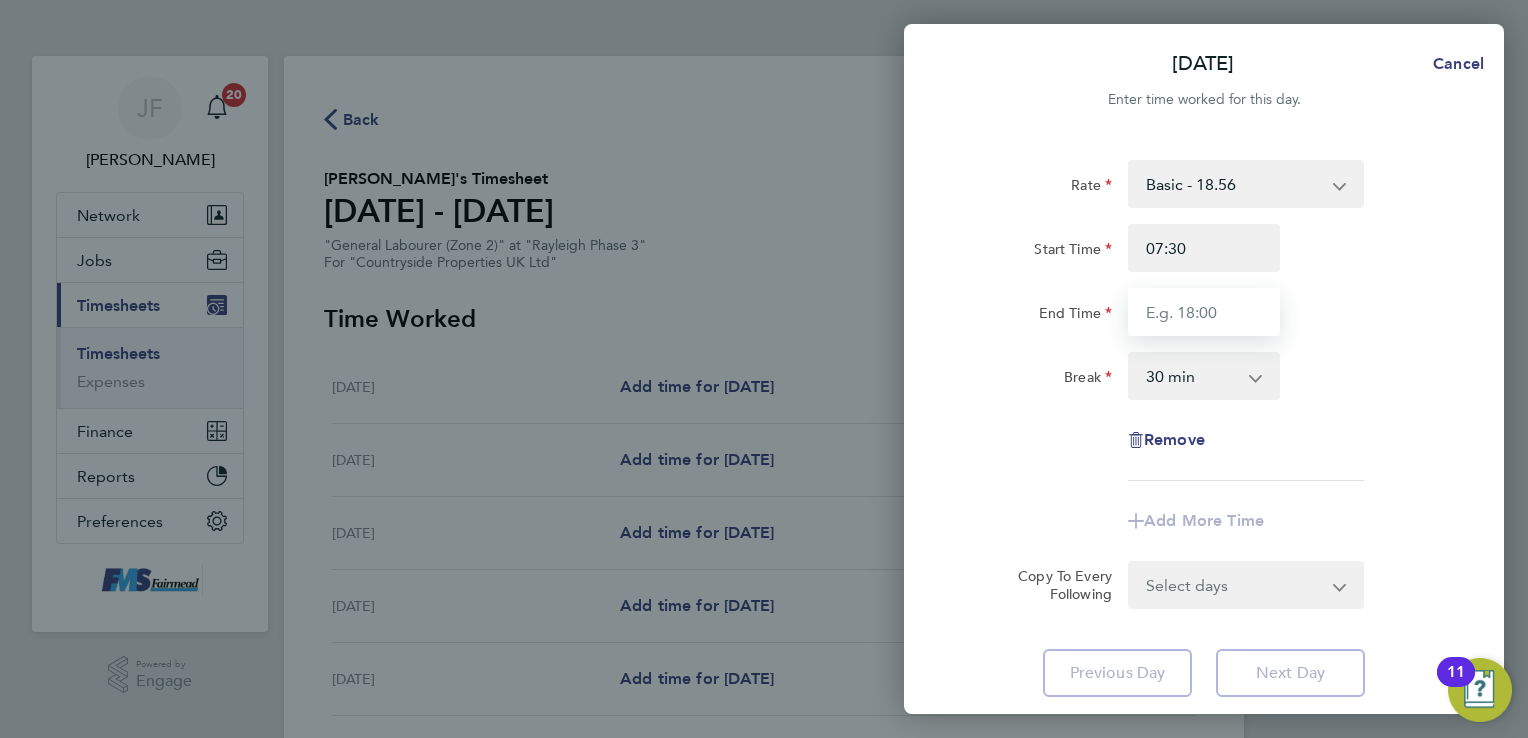 click on "End Time" at bounding box center (1204, 312) 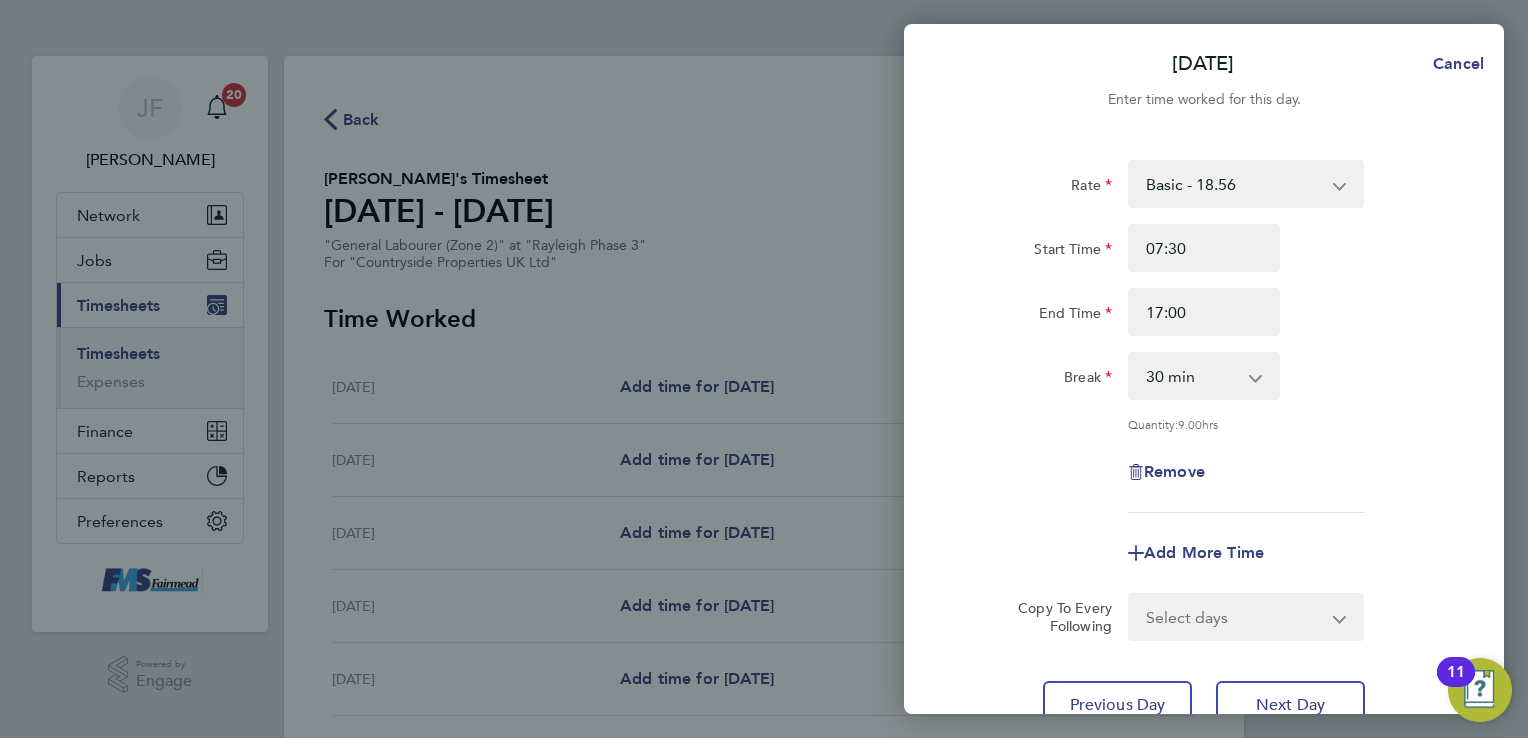 click on "Rate  Basic - 18.56
Start Time 07:30 End Time 17:00 Break  0 min   15 min   30 min   45 min   60 min   75 min   90 min
Quantity:  9.00  hrs
Remove" 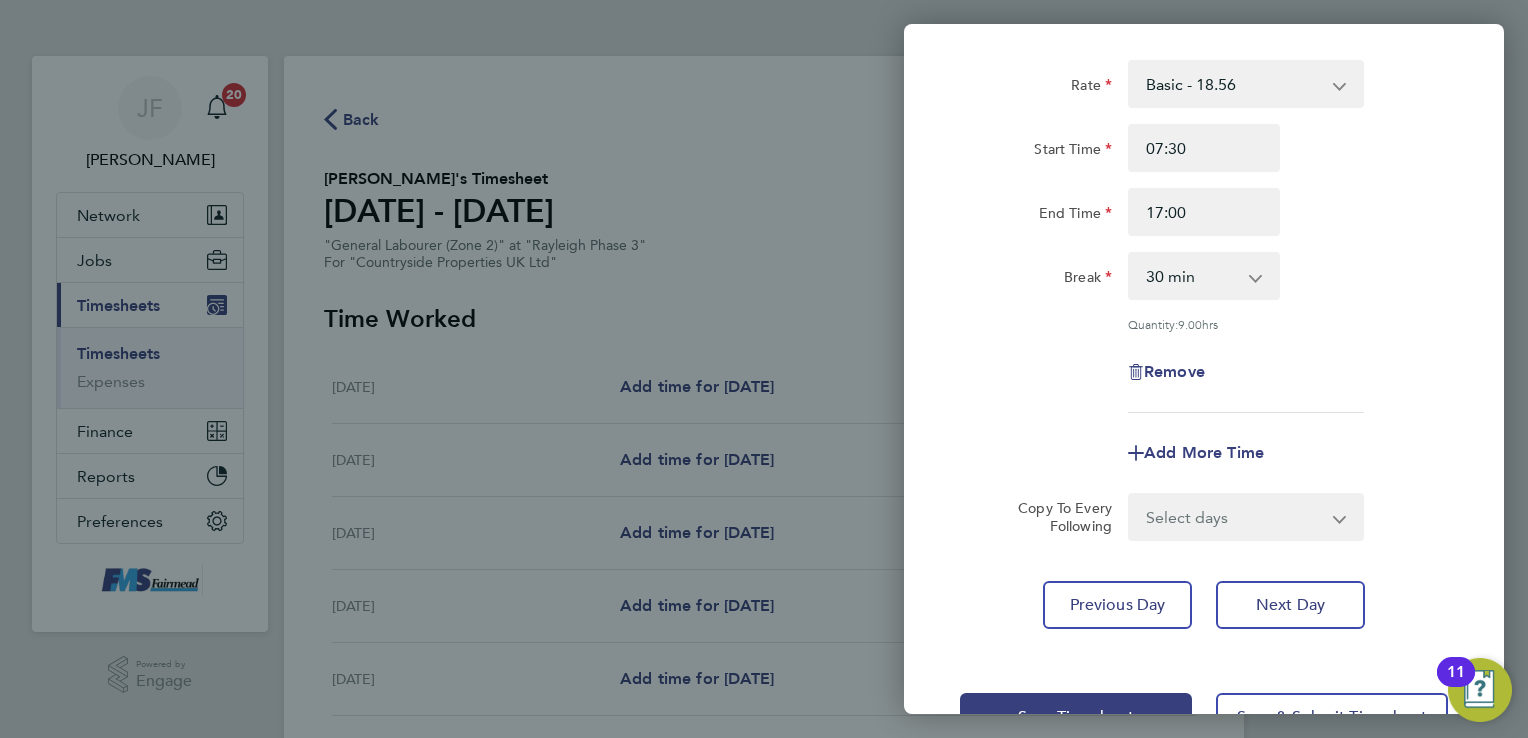 click on "Select days   Day   Weekday (Mon-Fri)   Weekend (Sat-Sun)   Wednesday   Thursday   Friday   Saturday   Sunday" at bounding box center (1235, 517) 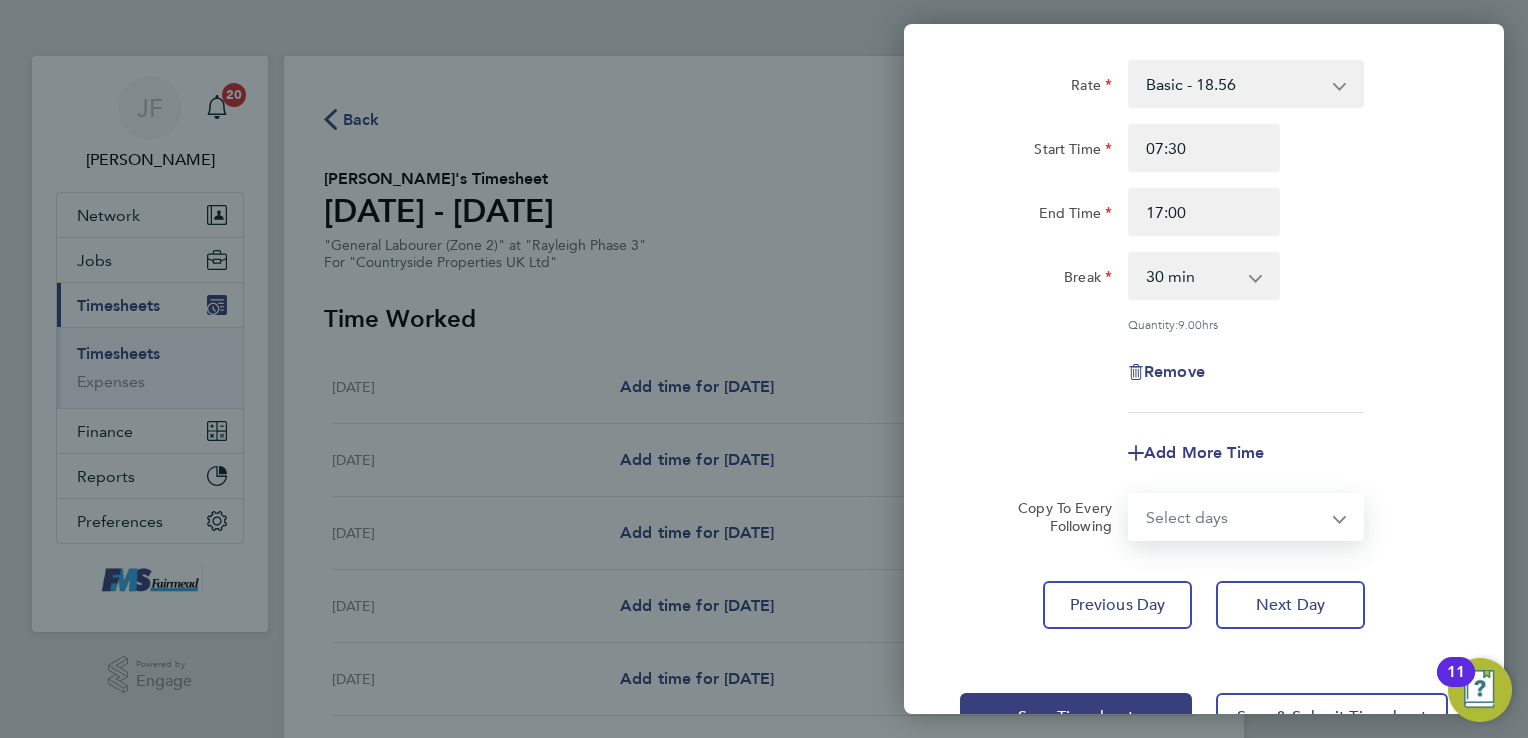 select on "WEEKDAY" 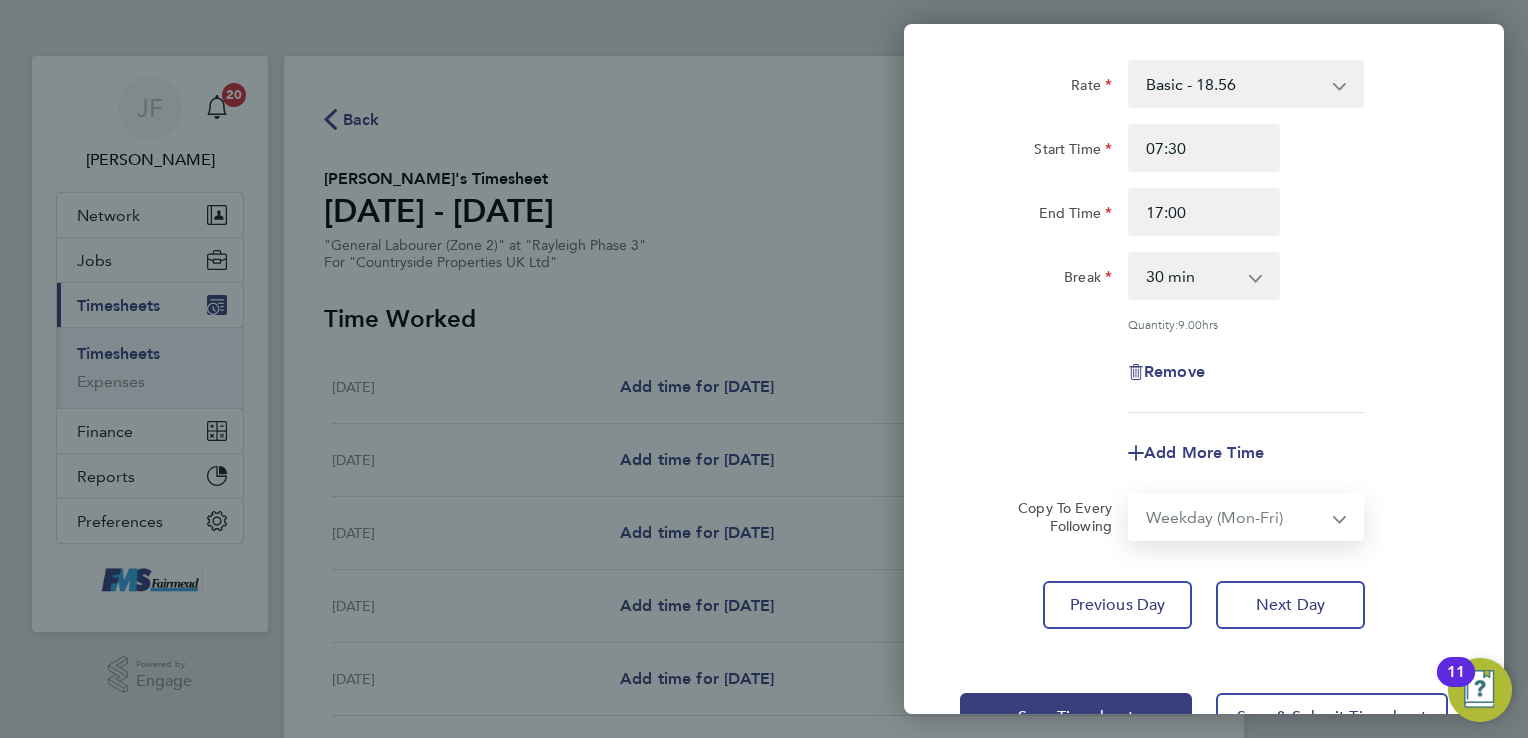 click on "Select days   Day   Weekday (Mon-Fri)   Weekend (Sat-Sun)   Wednesday   Thursday   Friday   Saturday   Sunday" at bounding box center [1235, 517] 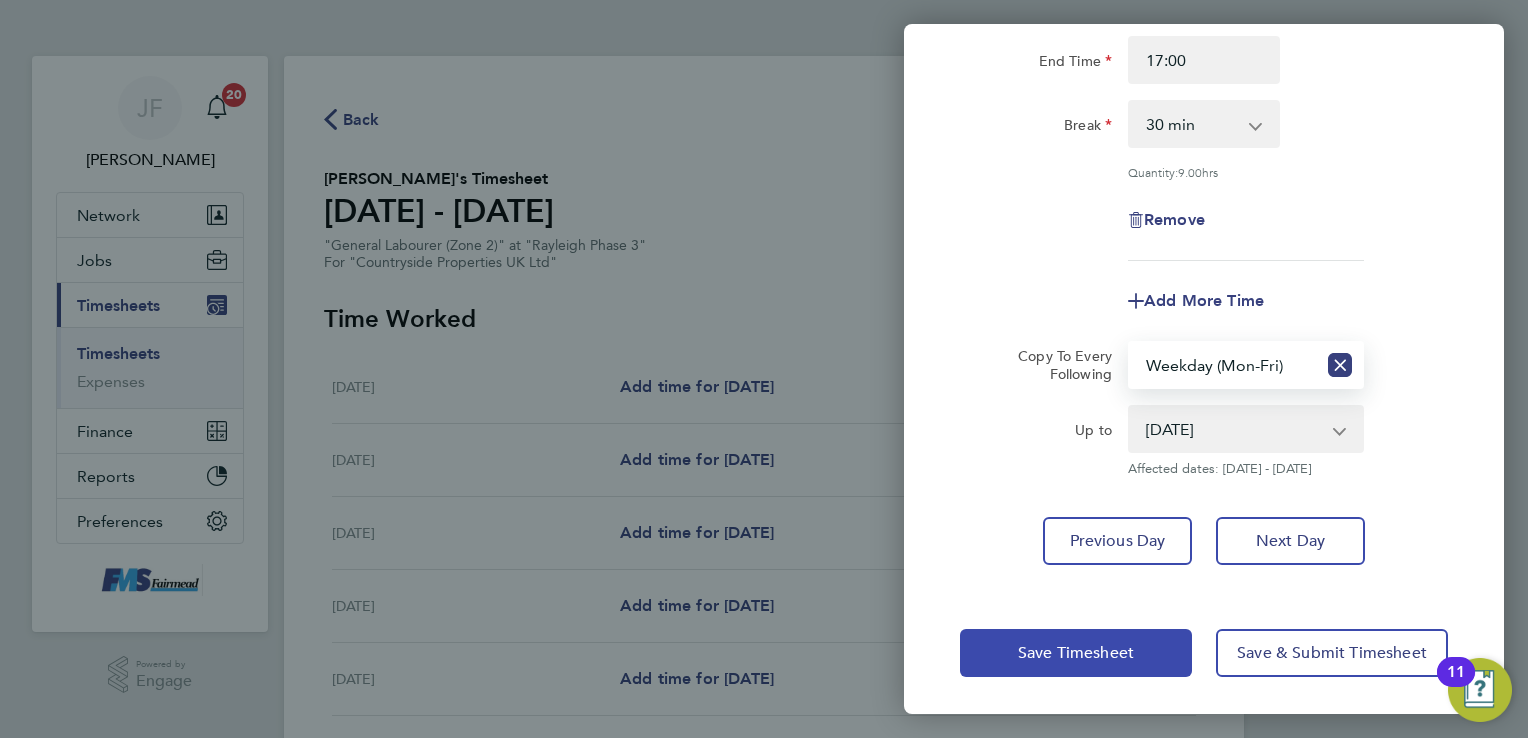 click on "Save Timesheet" 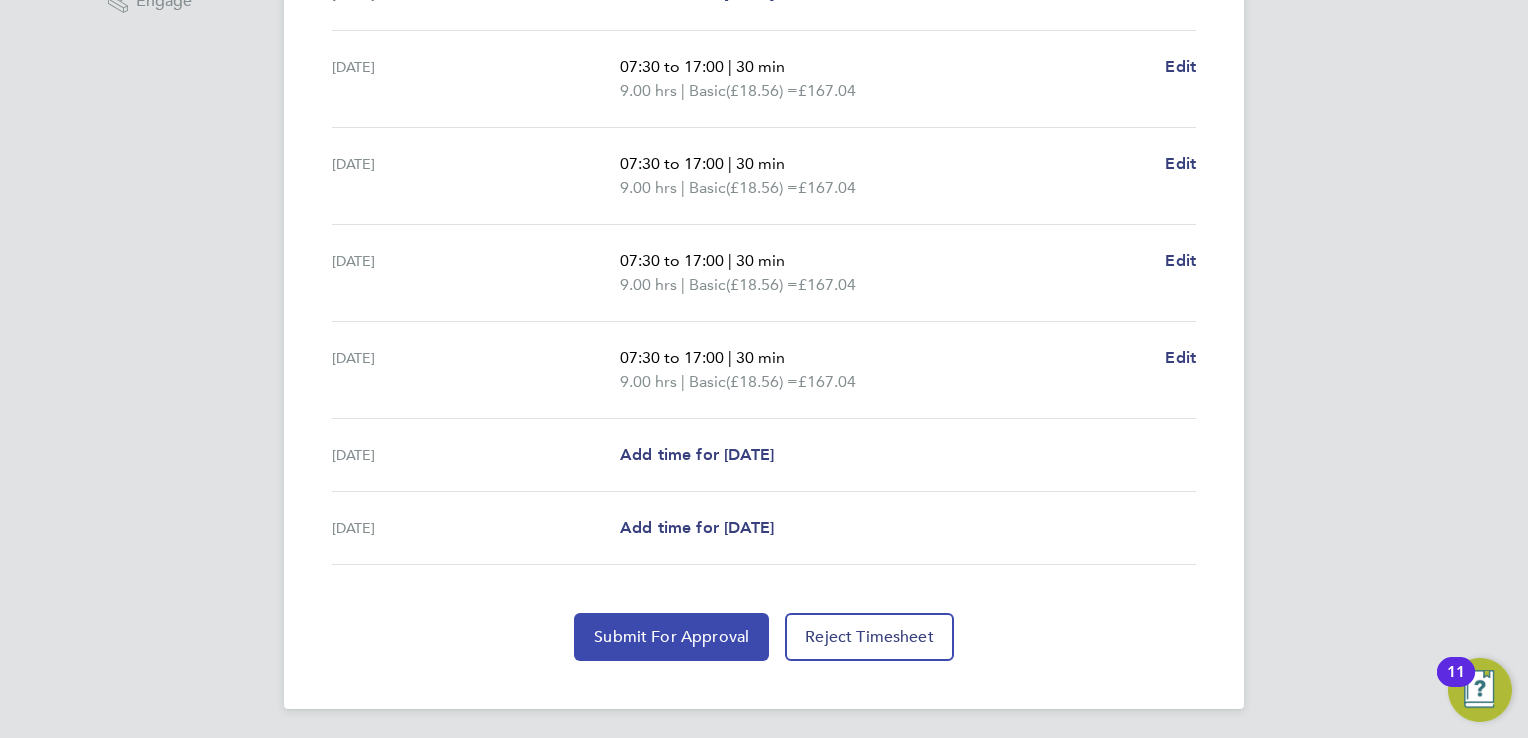 click on "Submit For Approval" 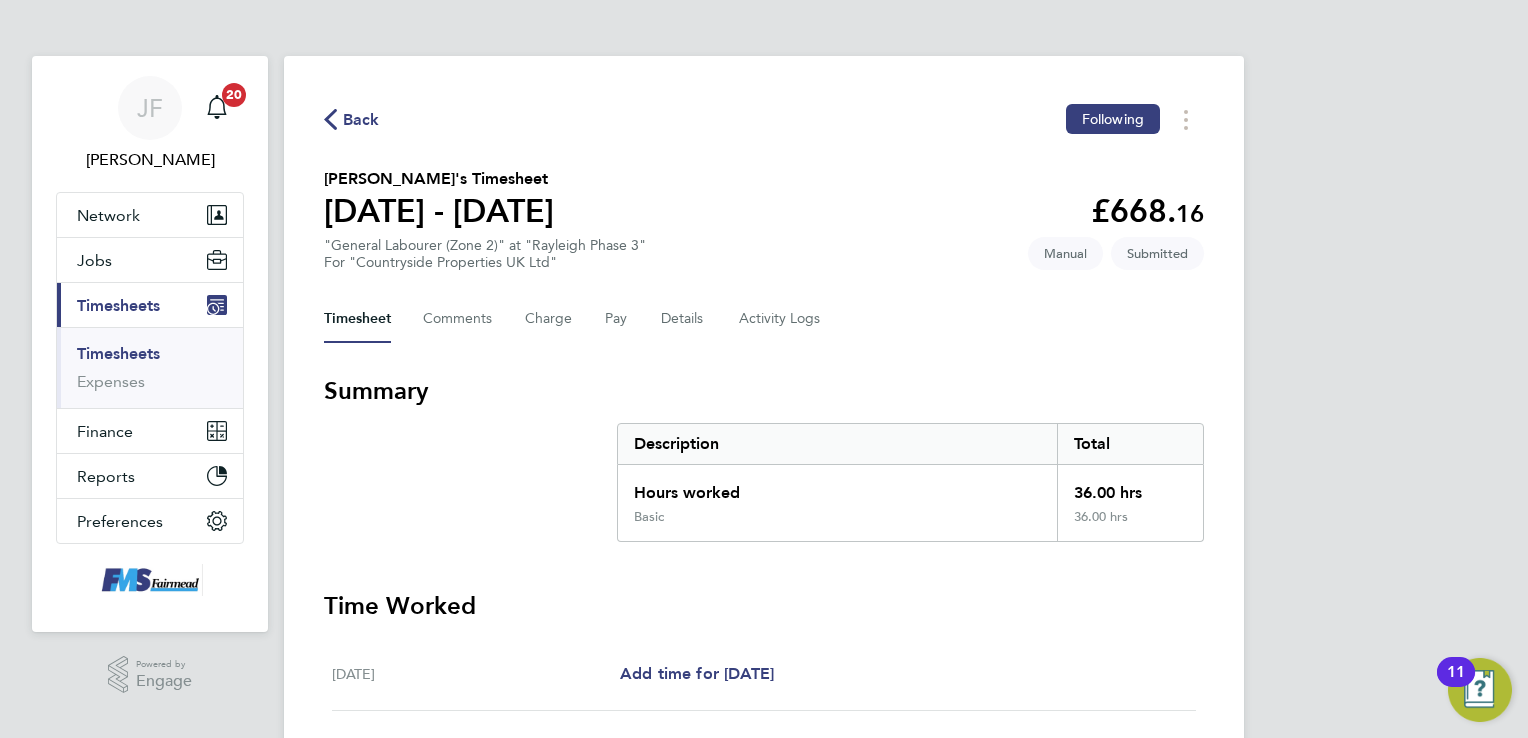 click on "Timesheets" at bounding box center [118, 305] 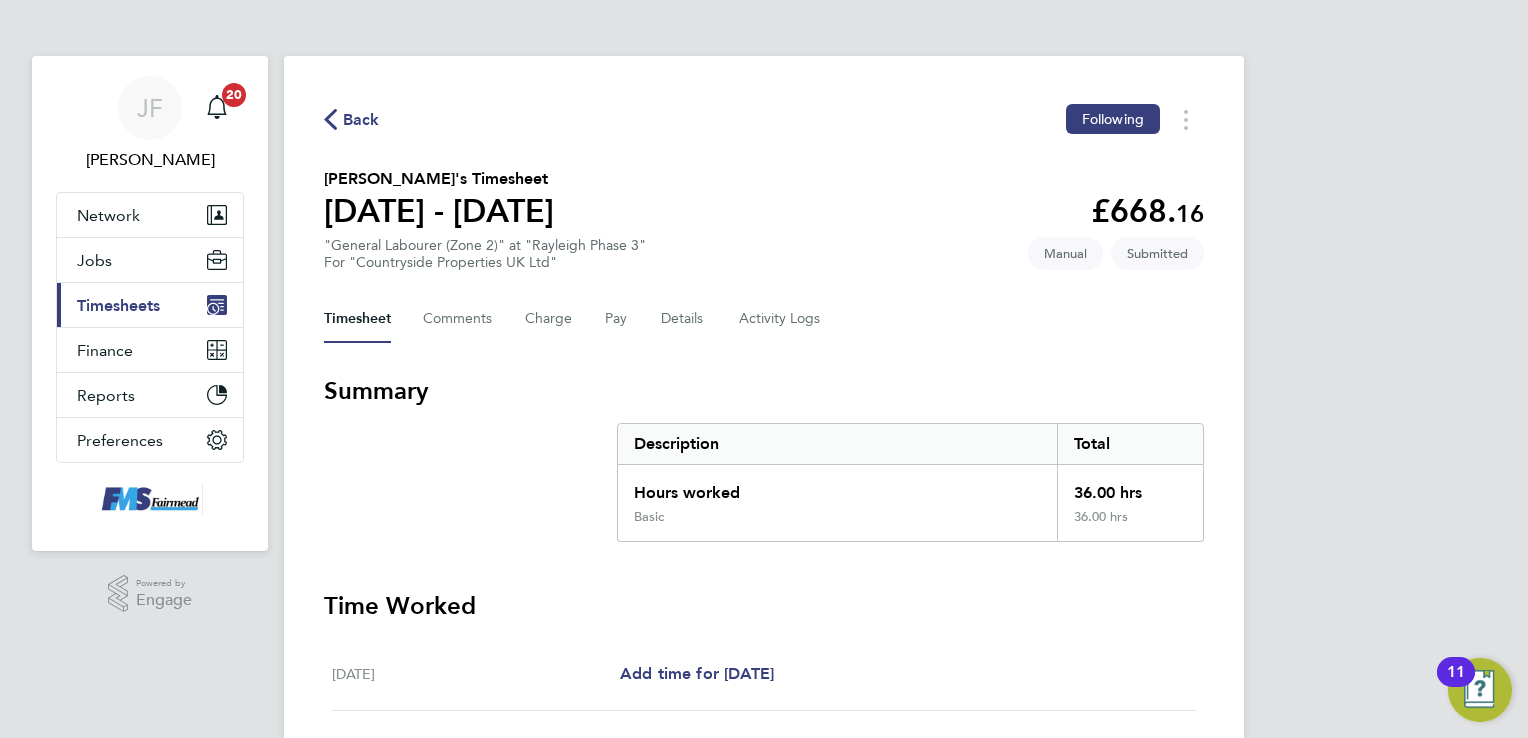 click on "Timesheets" at bounding box center (118, 305) 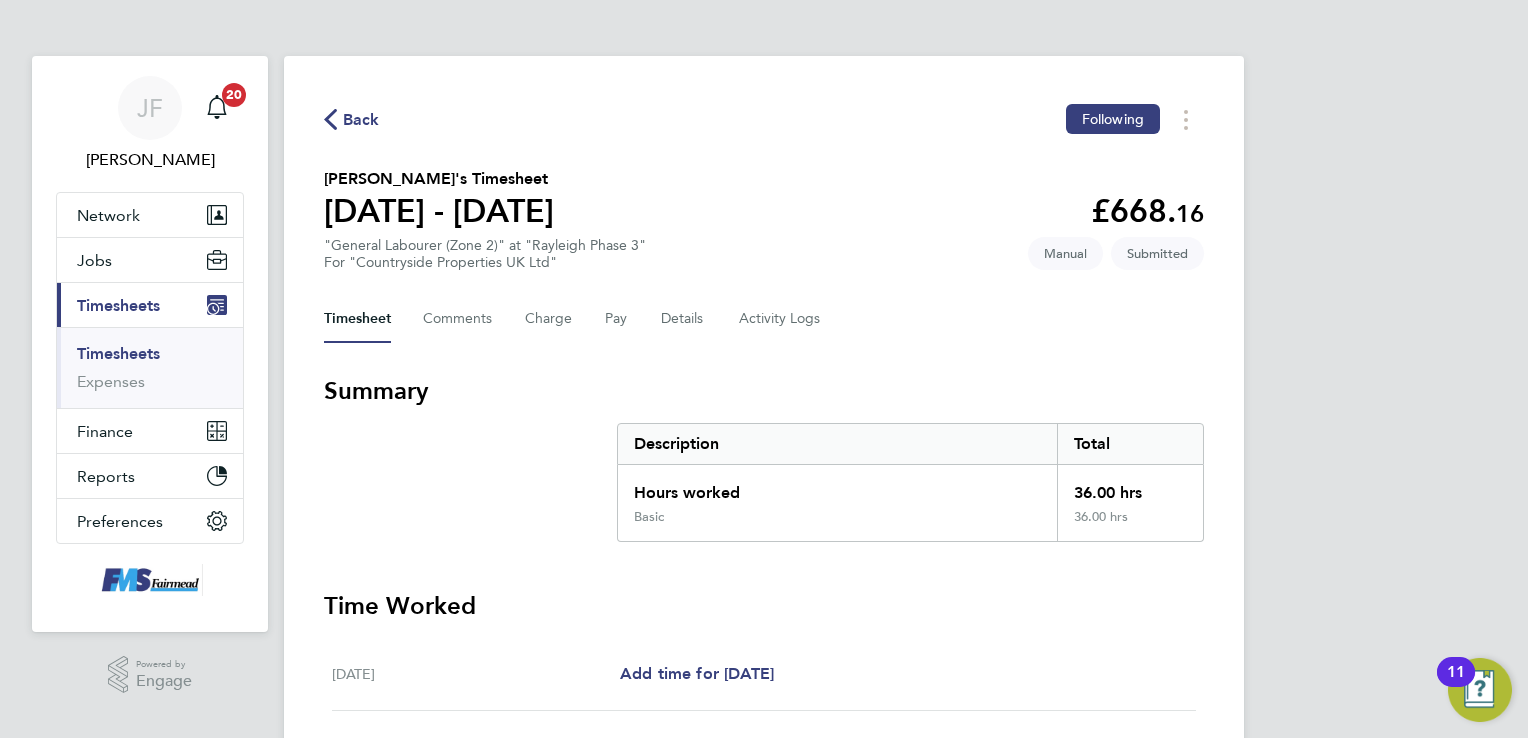 click on "Timesheets" at bounding box center [152, 358] 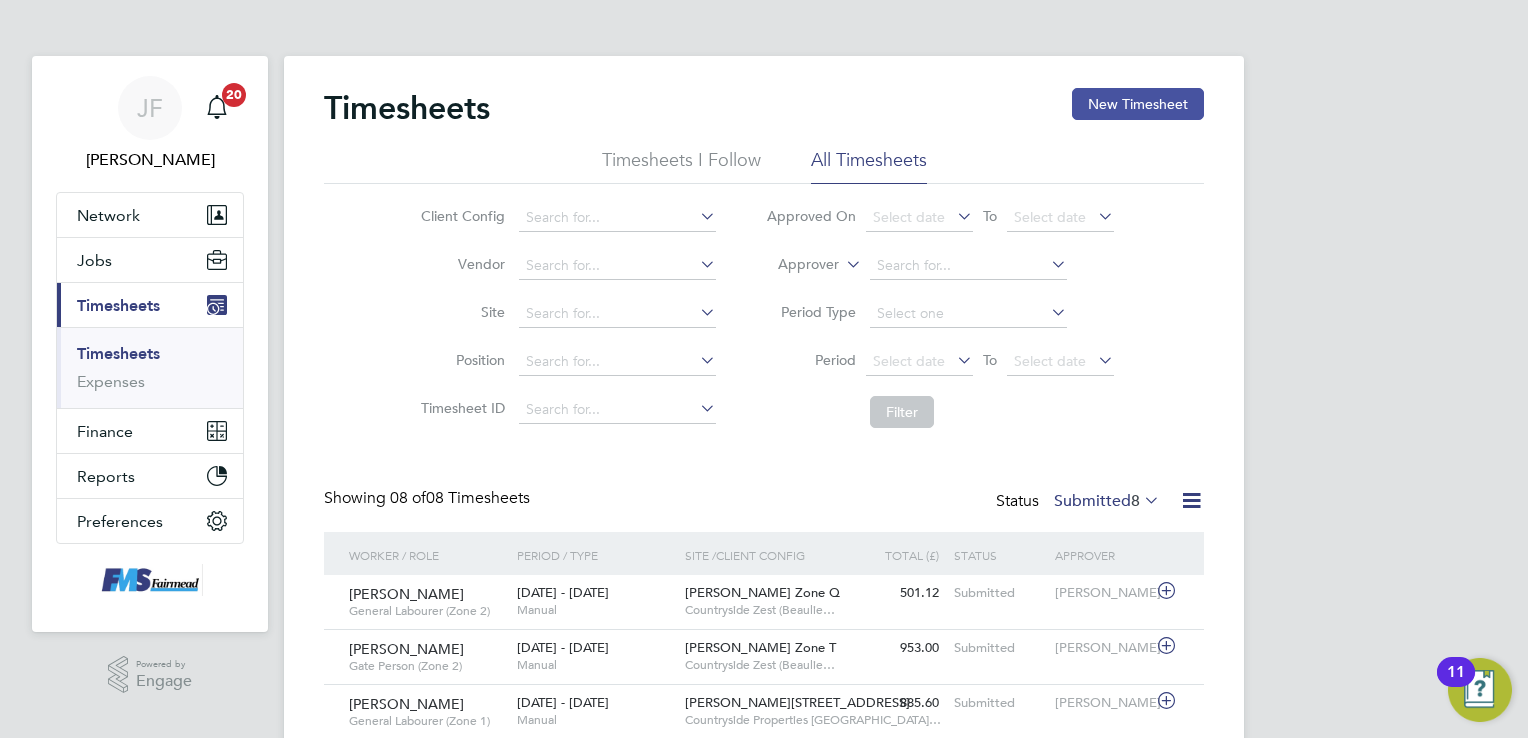 click on "New Timesheet" 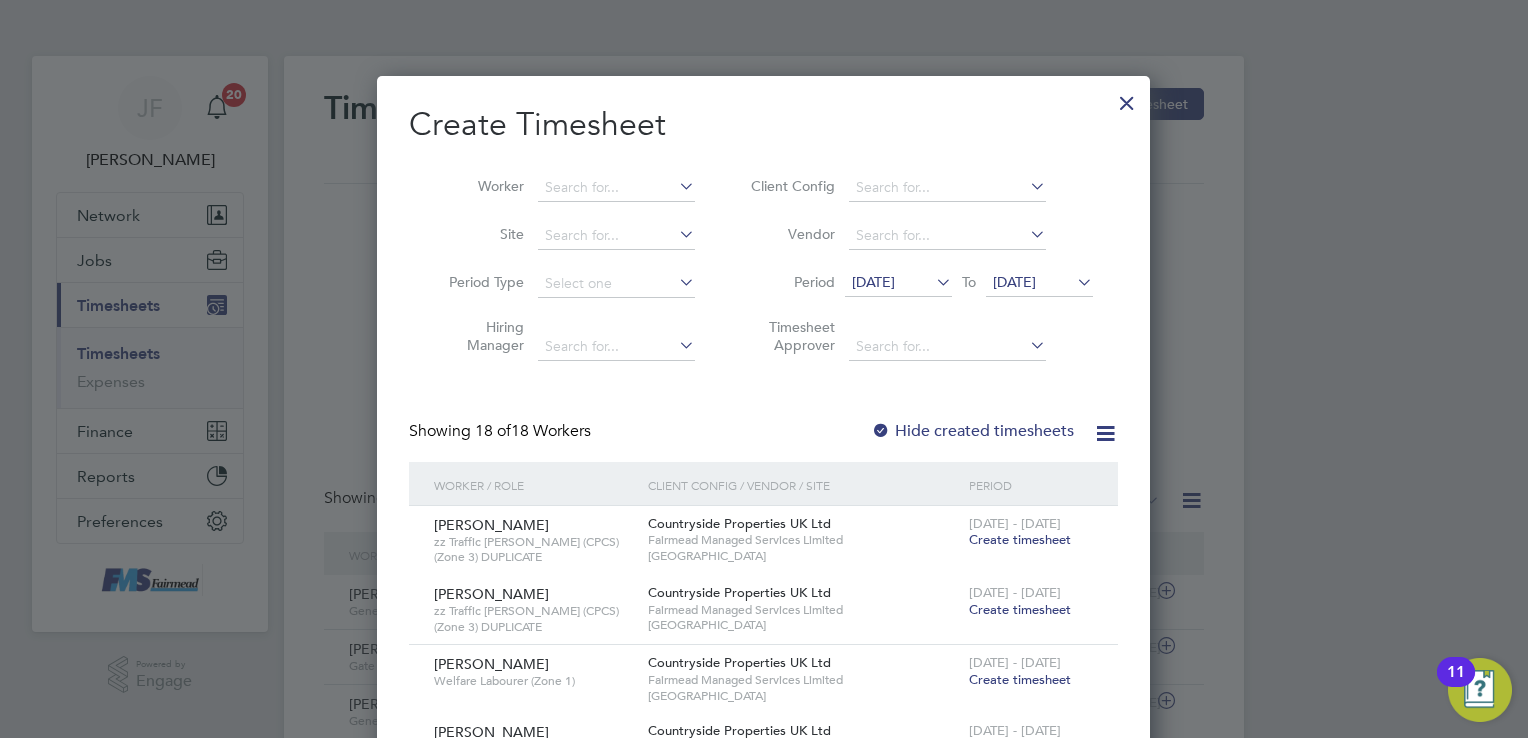 click on "27 Jun 2025" at bounding box center (898, 283) 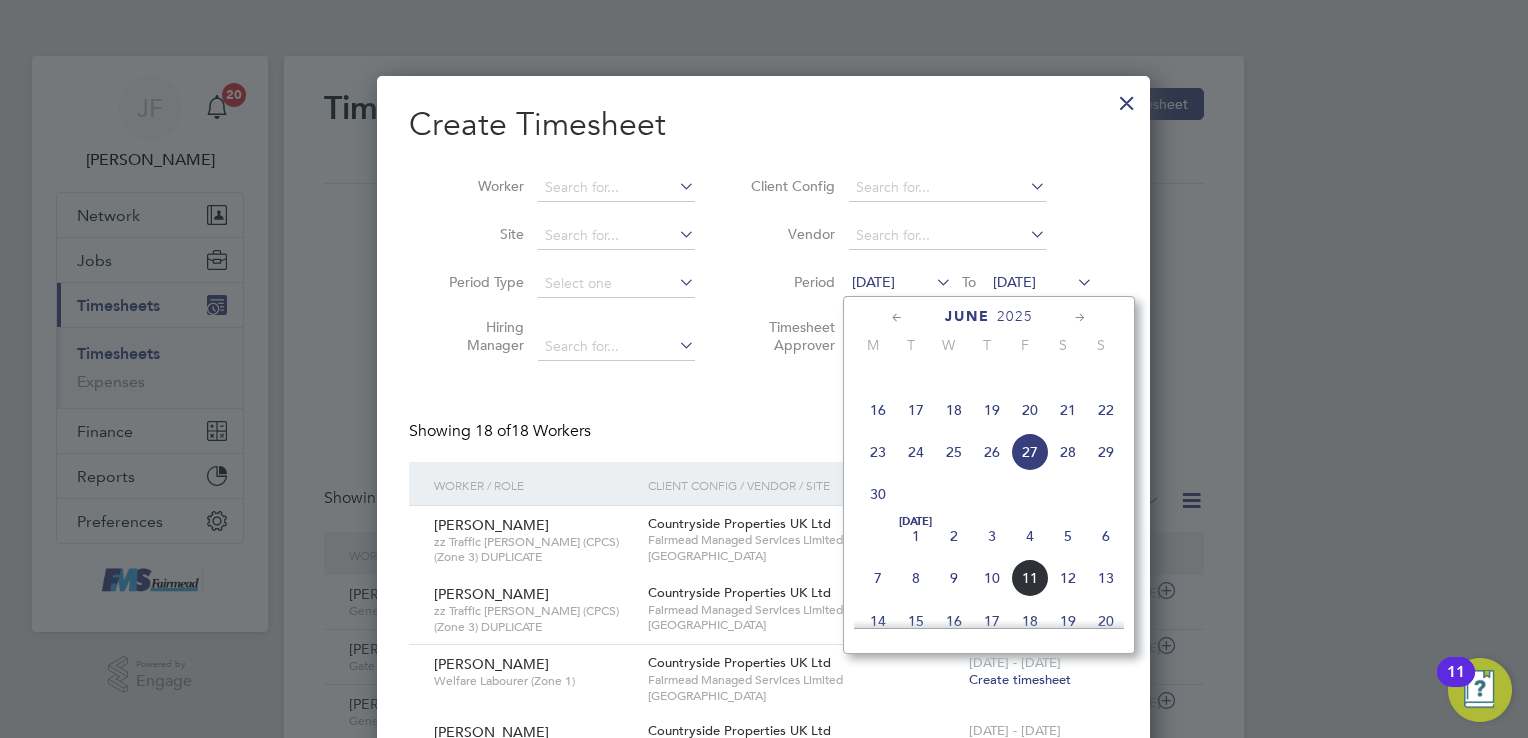 click on "7" 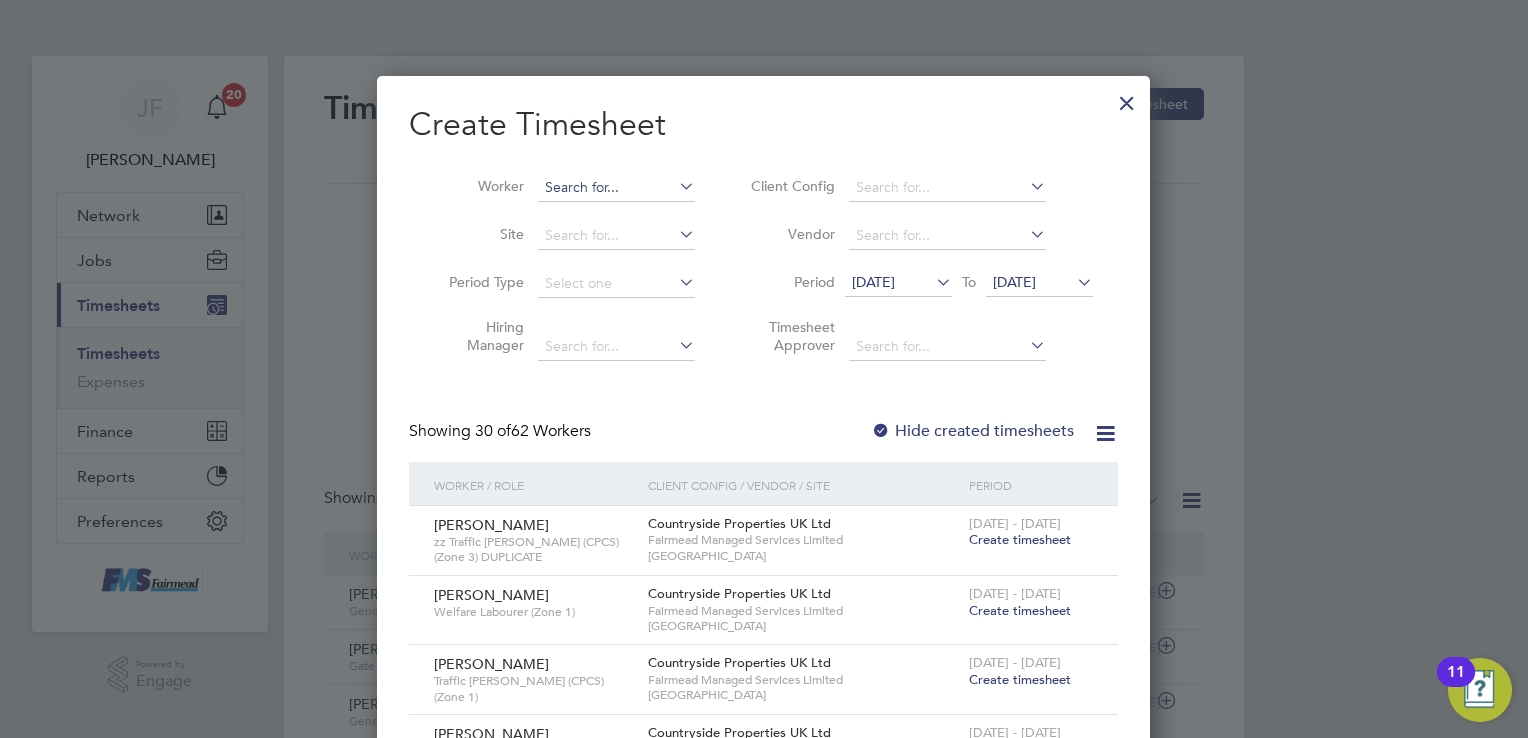 click at bounding box center (616, 188) 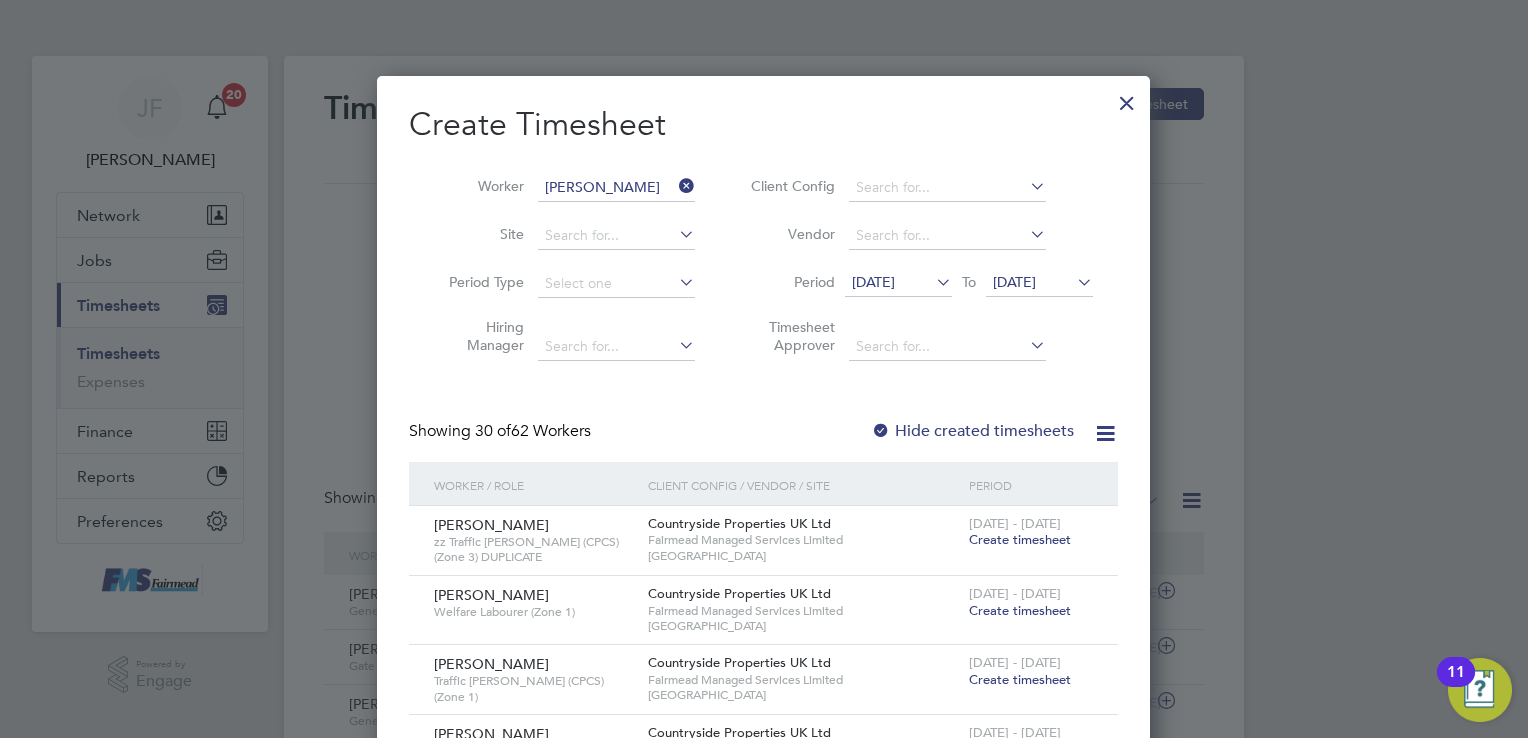 click on "Darren  Bashford" 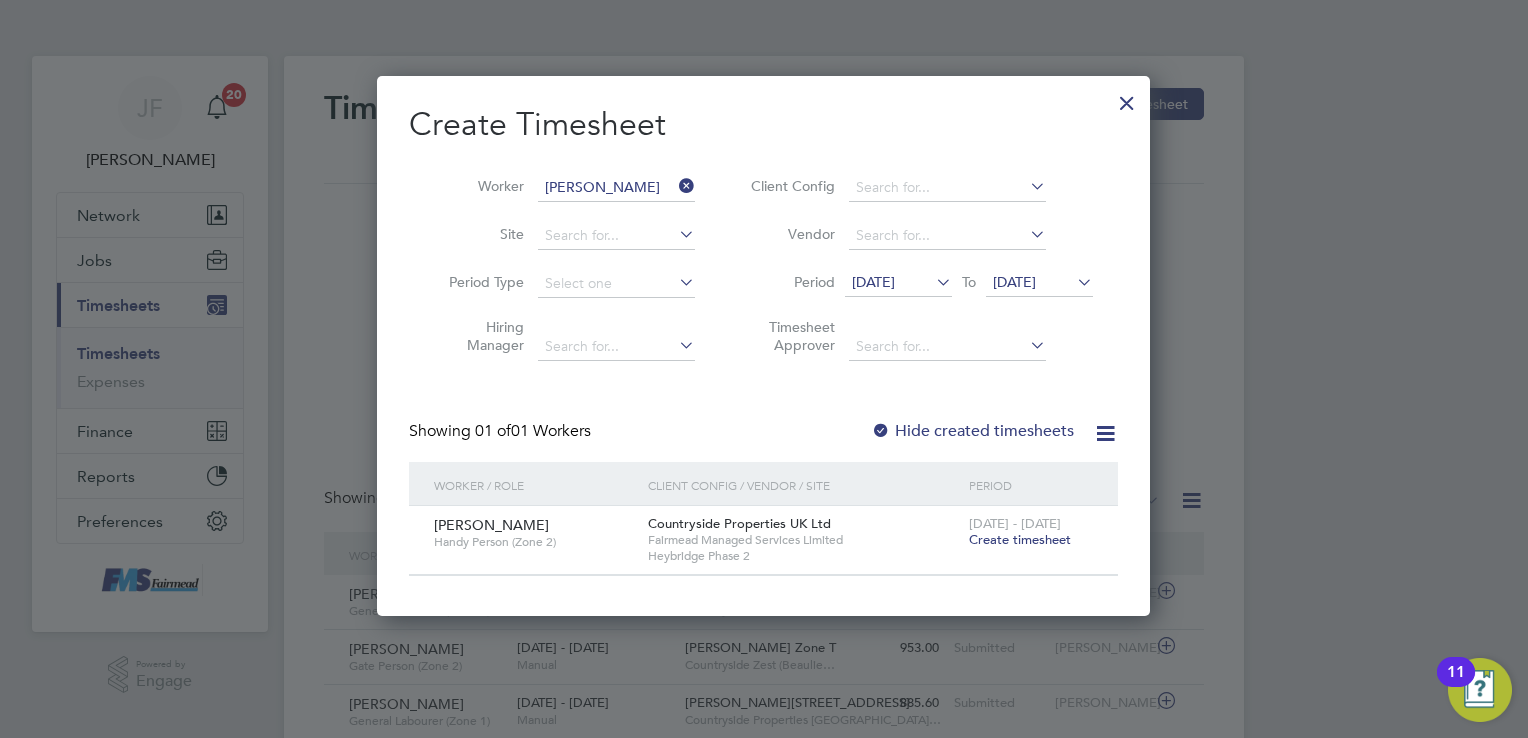 click on "Create timesheet" at bounding box center (1020, 539) 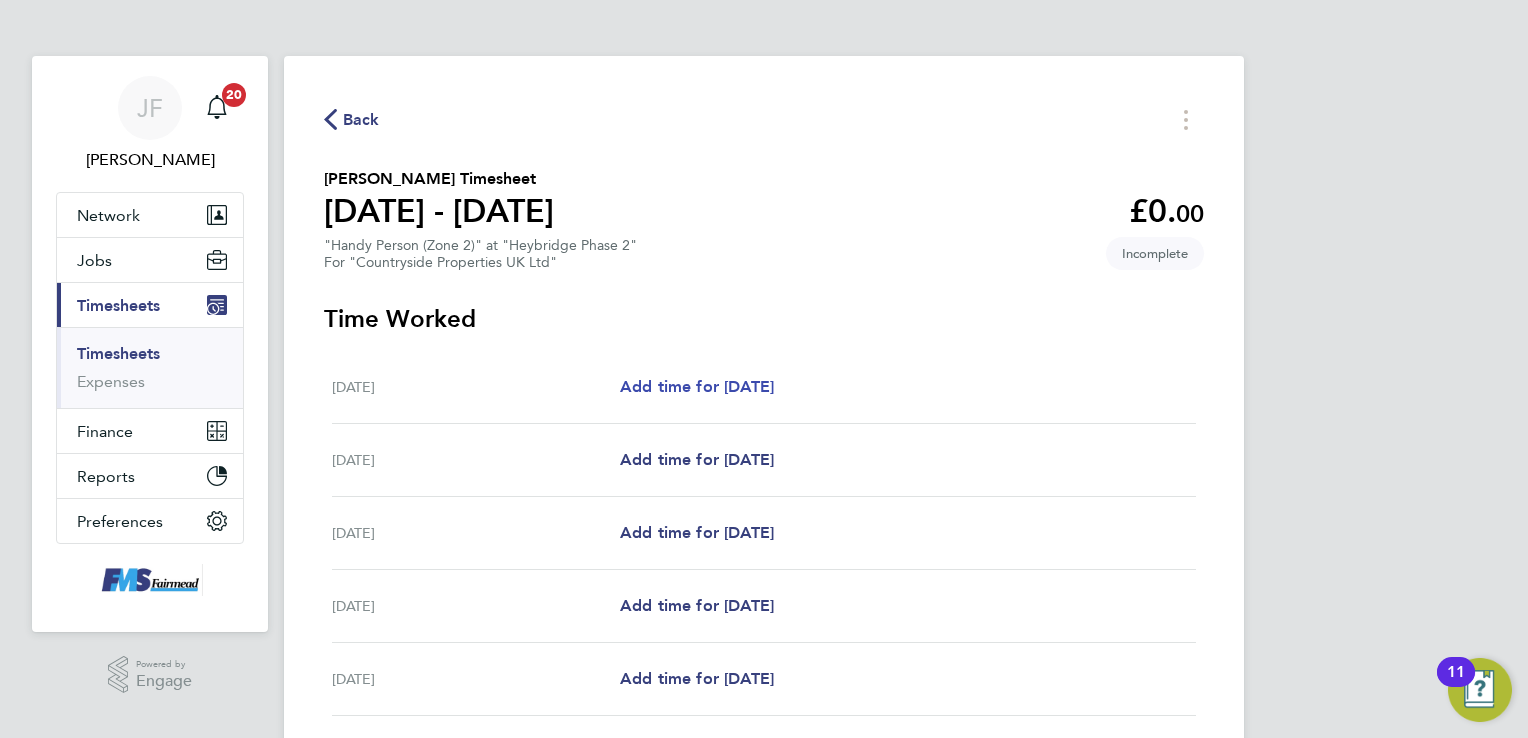 click on "Add time for Mon 07 Jul" at bounding box center [697, 386] 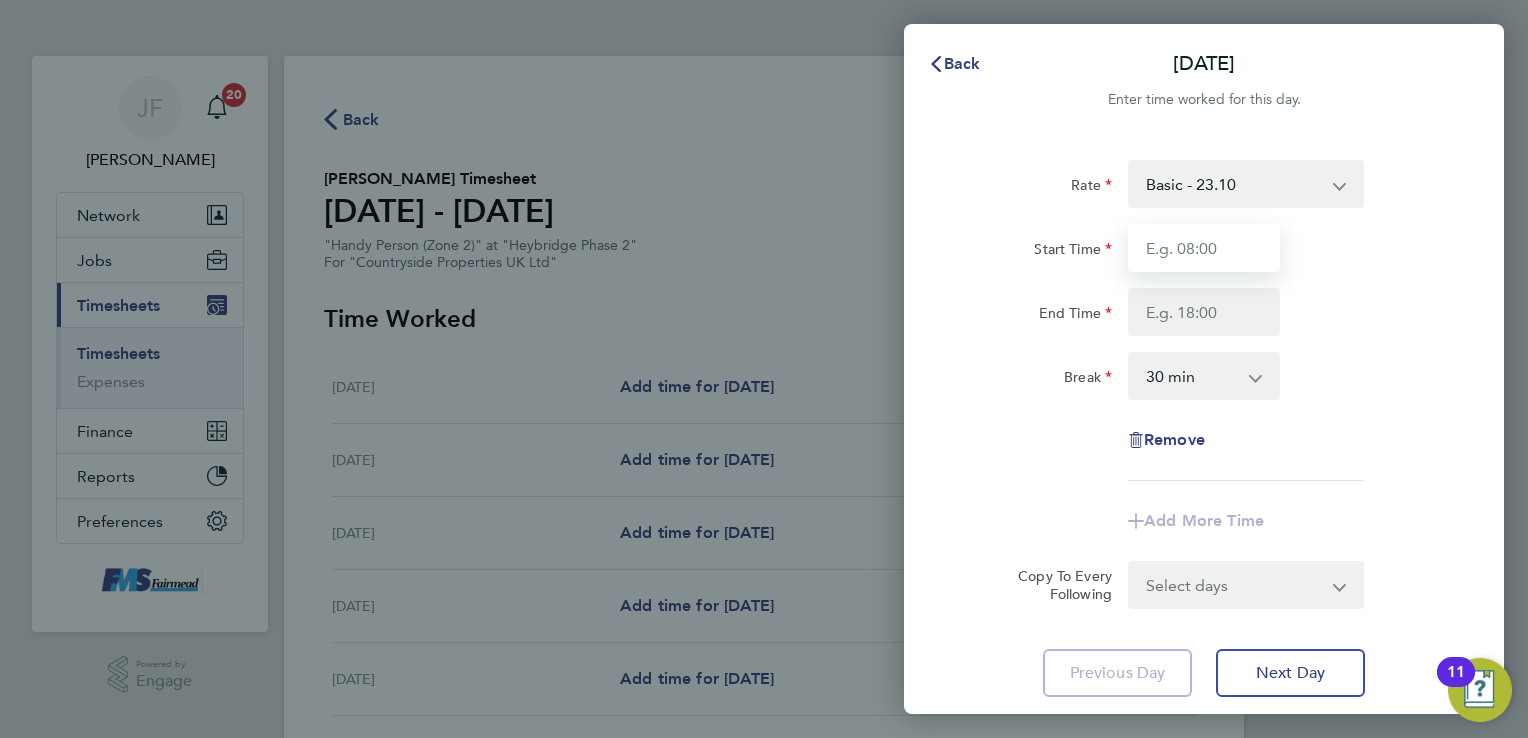 click on "Start Time" at bounding box center [1204, 248] 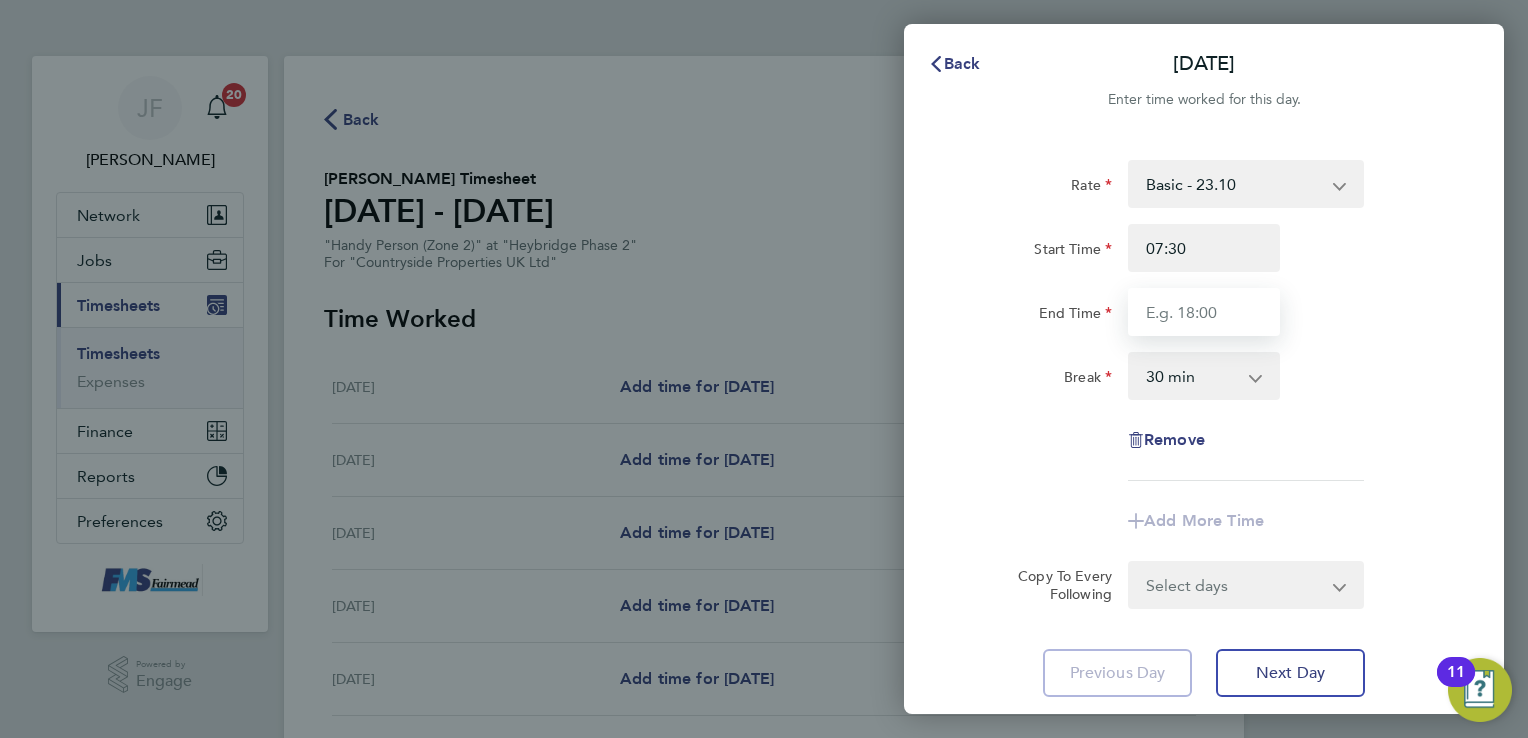type on "17:00" 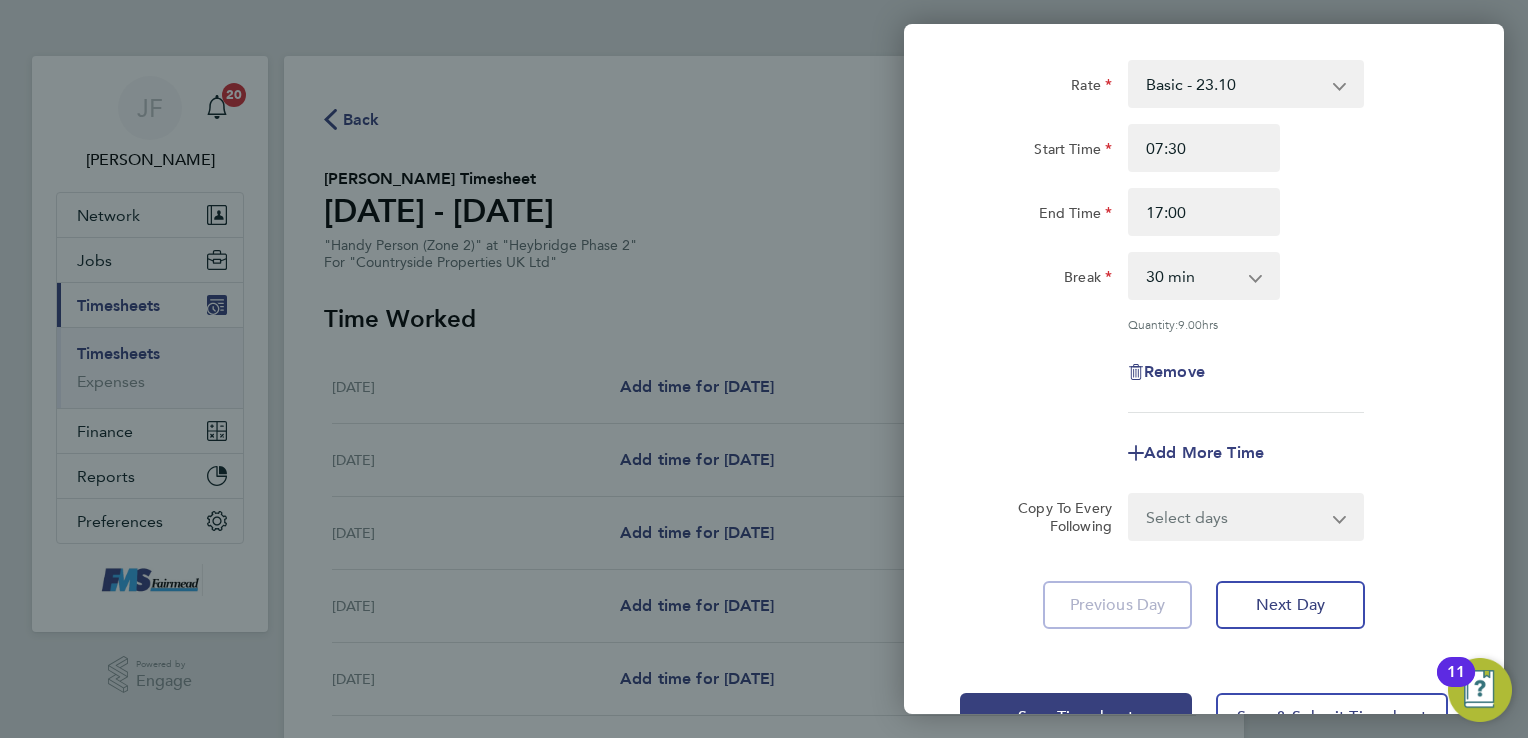 click on "Select days   Day   Weekday (Mon-Fri)   Weekend (Sat-Sun)   Tuesday   Wednesday   Thursday   Friday   Saturday   Sunday" at bounding box center [1235, 517] 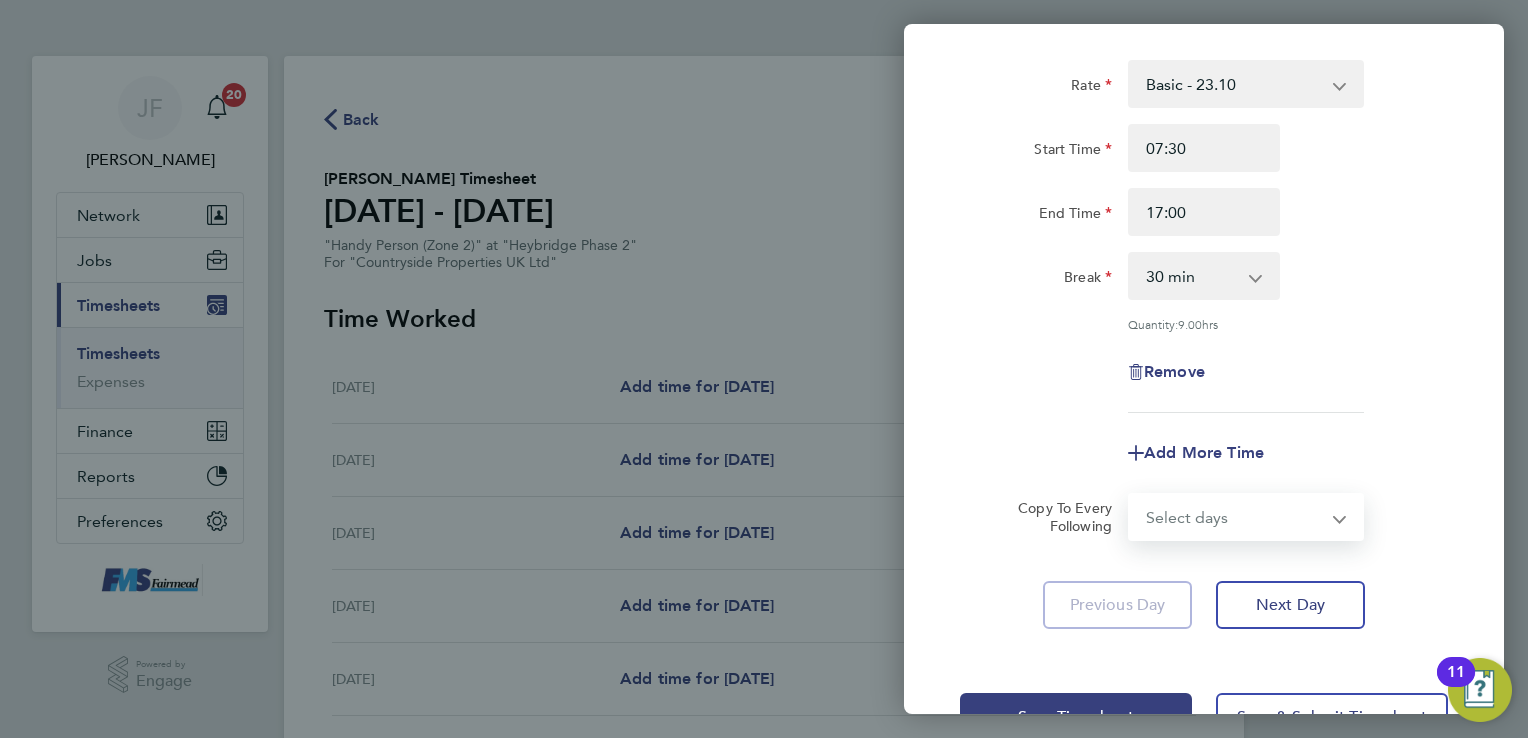 select on "WEEKEND" 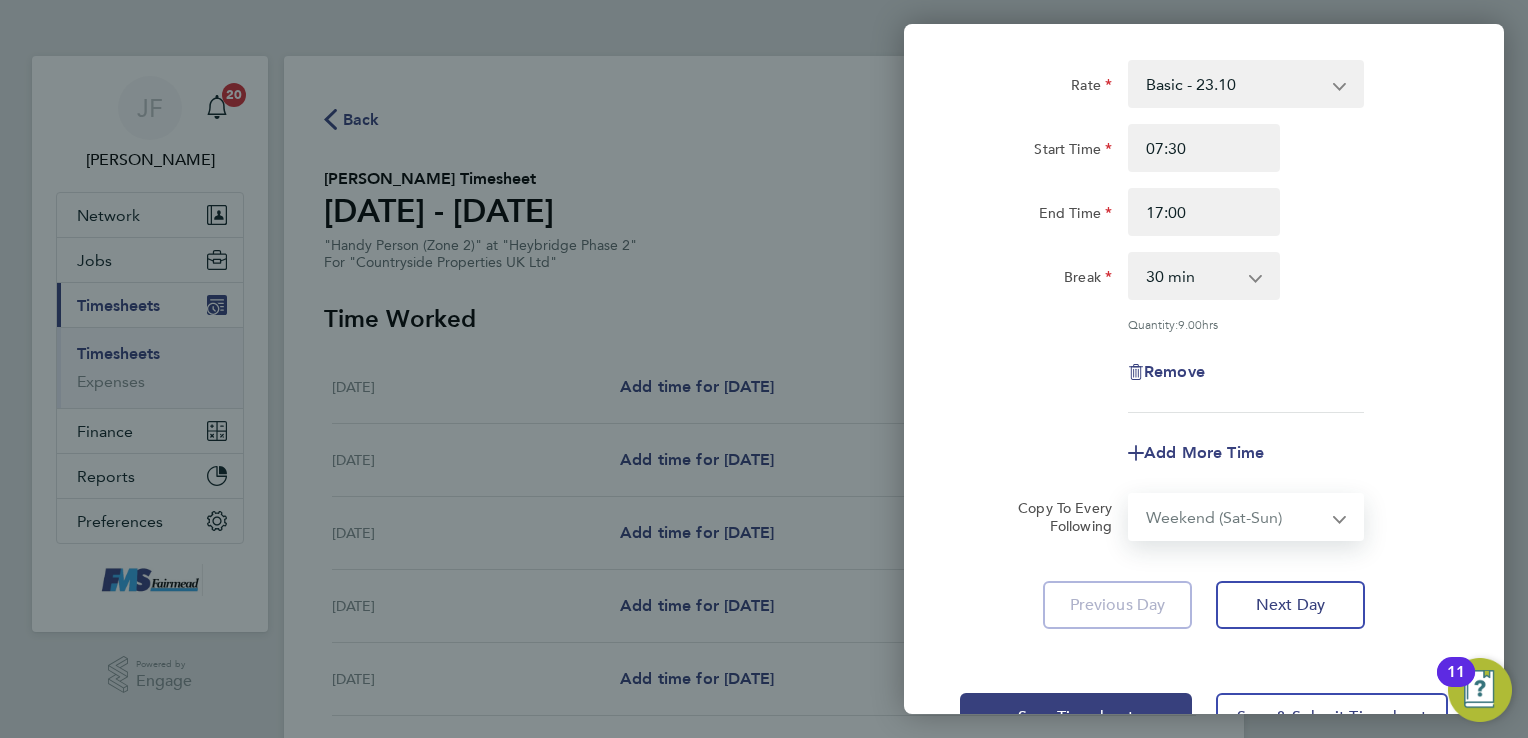 click on "Select days   Day   Weekday (Mon-Fri)   Weekend (Sat-Sun)   Tuesday   Wednesday   Thursday   Friday   Saturday   Sunday" at bounding box center (1235, 517) 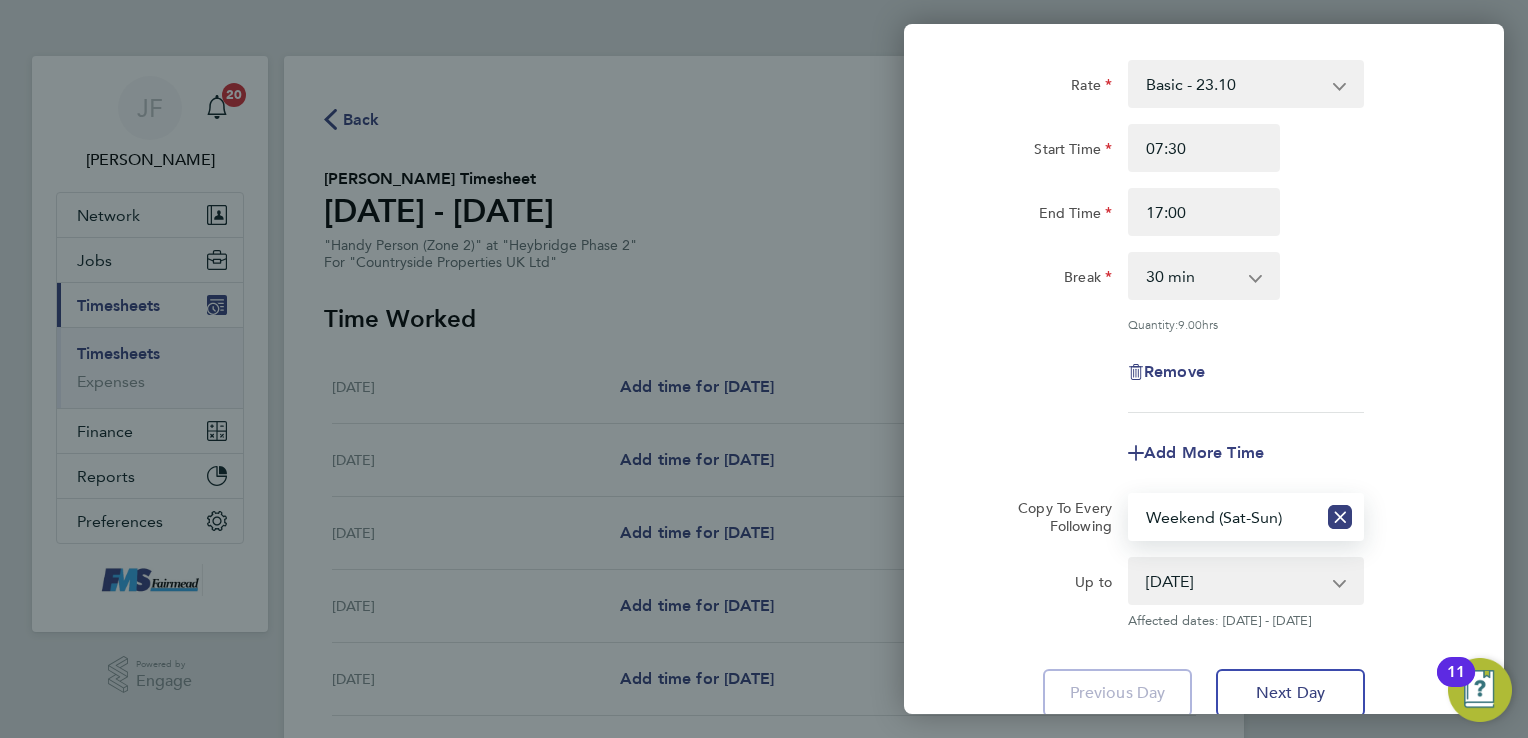 click on "12 Jul 2025   13 Jul 2025" at bounding box center [1234, 581] 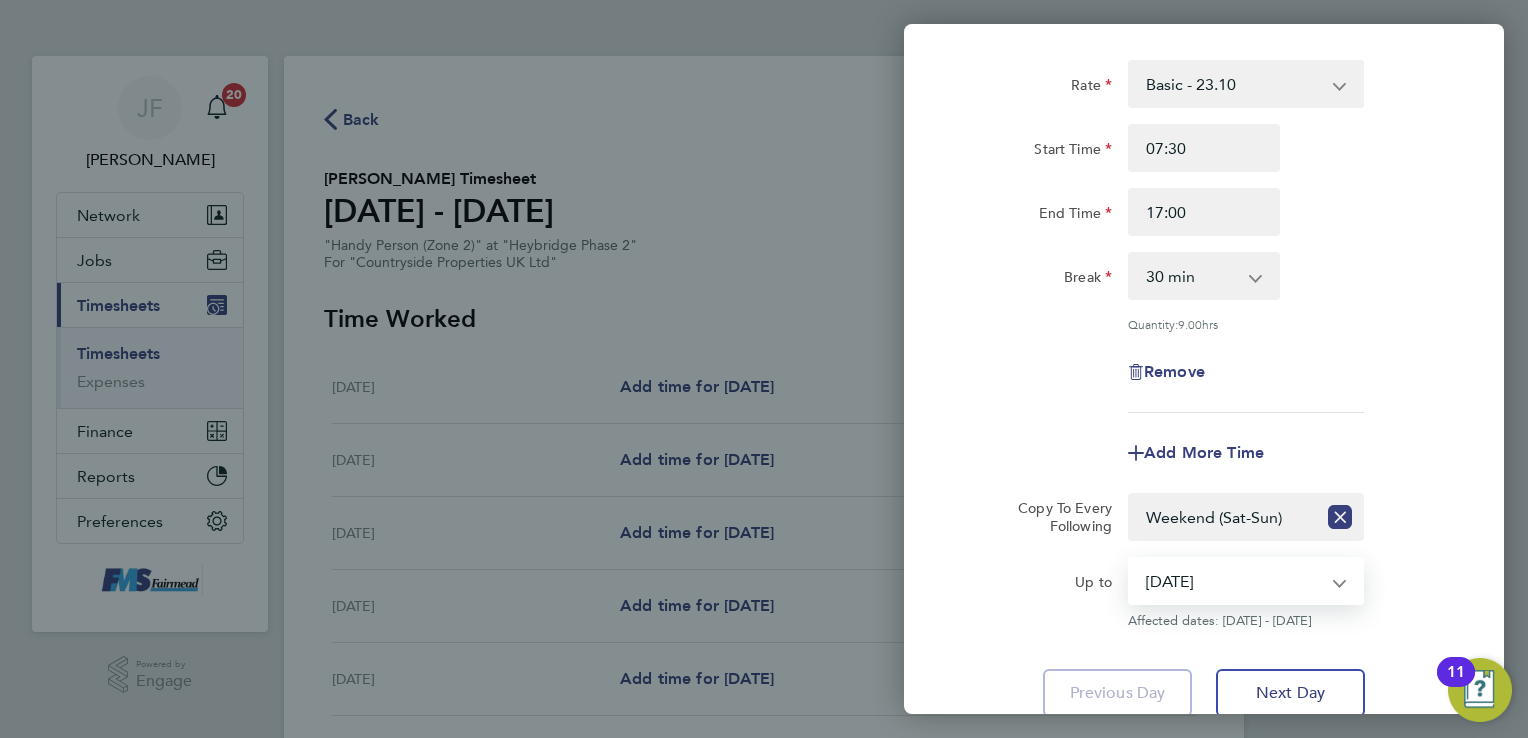 click on "Select days   Day   Weekday (Mon-Fri)   Weekend (Sat-Sun)   Tuesday   Wednesday   Thursday   Friday   Saturday   Sunday" at bounding box center (1223, 517) 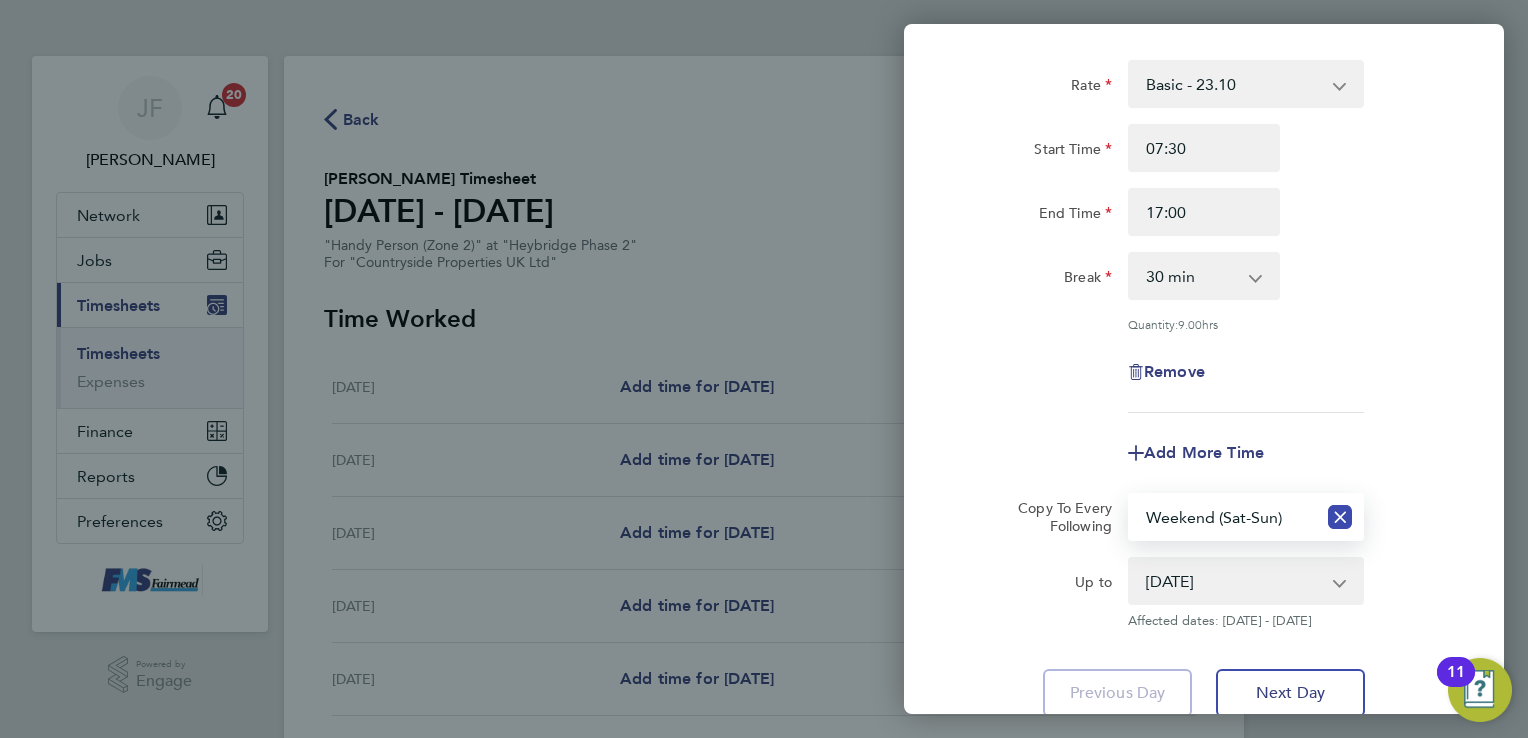 click 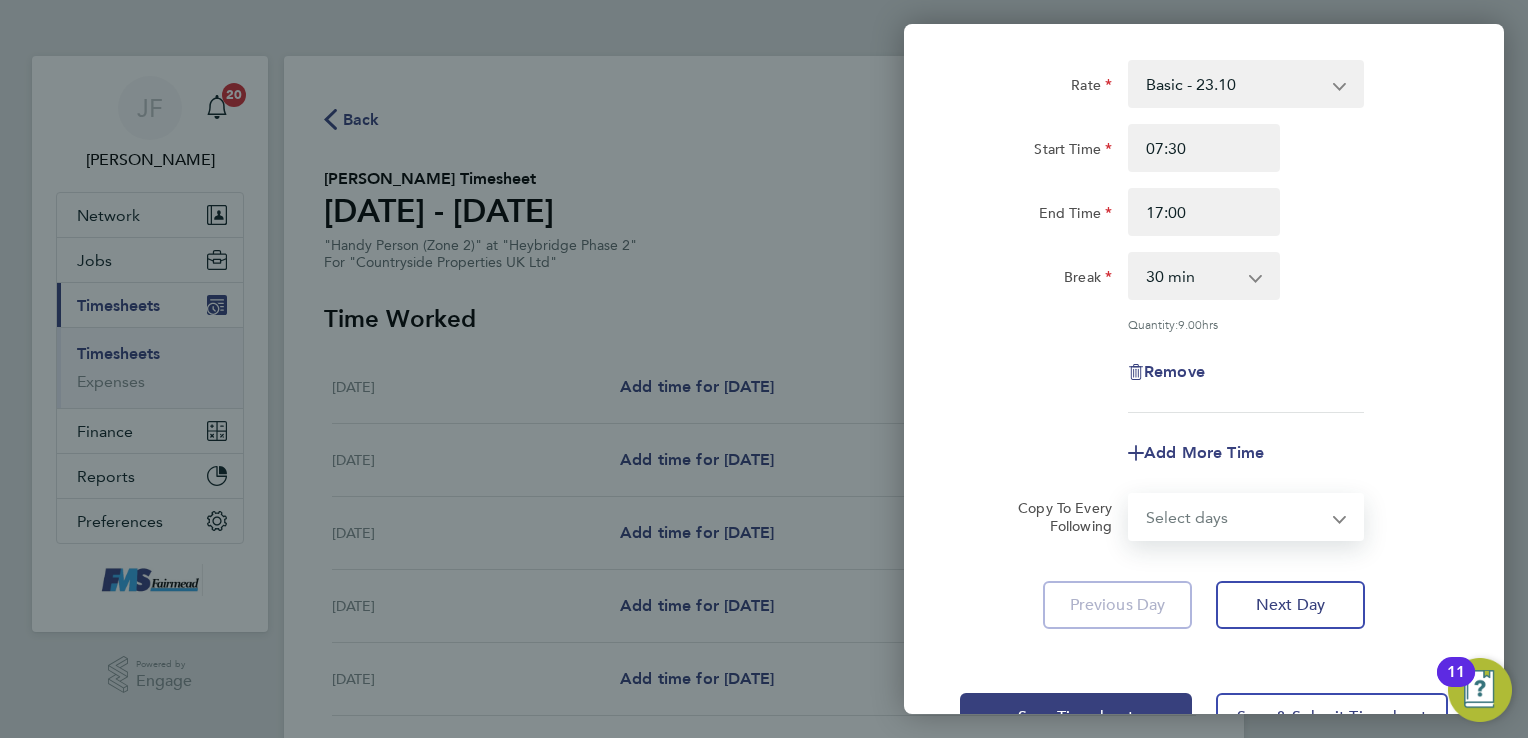 click on "Select days   Day   Weekday (Mon-Fri)   Weekend (Sat-Sun)   Tuesday   Wednesday   Thursday   Friday   Saturday   Sunday" at bounding box center (1235, 517) 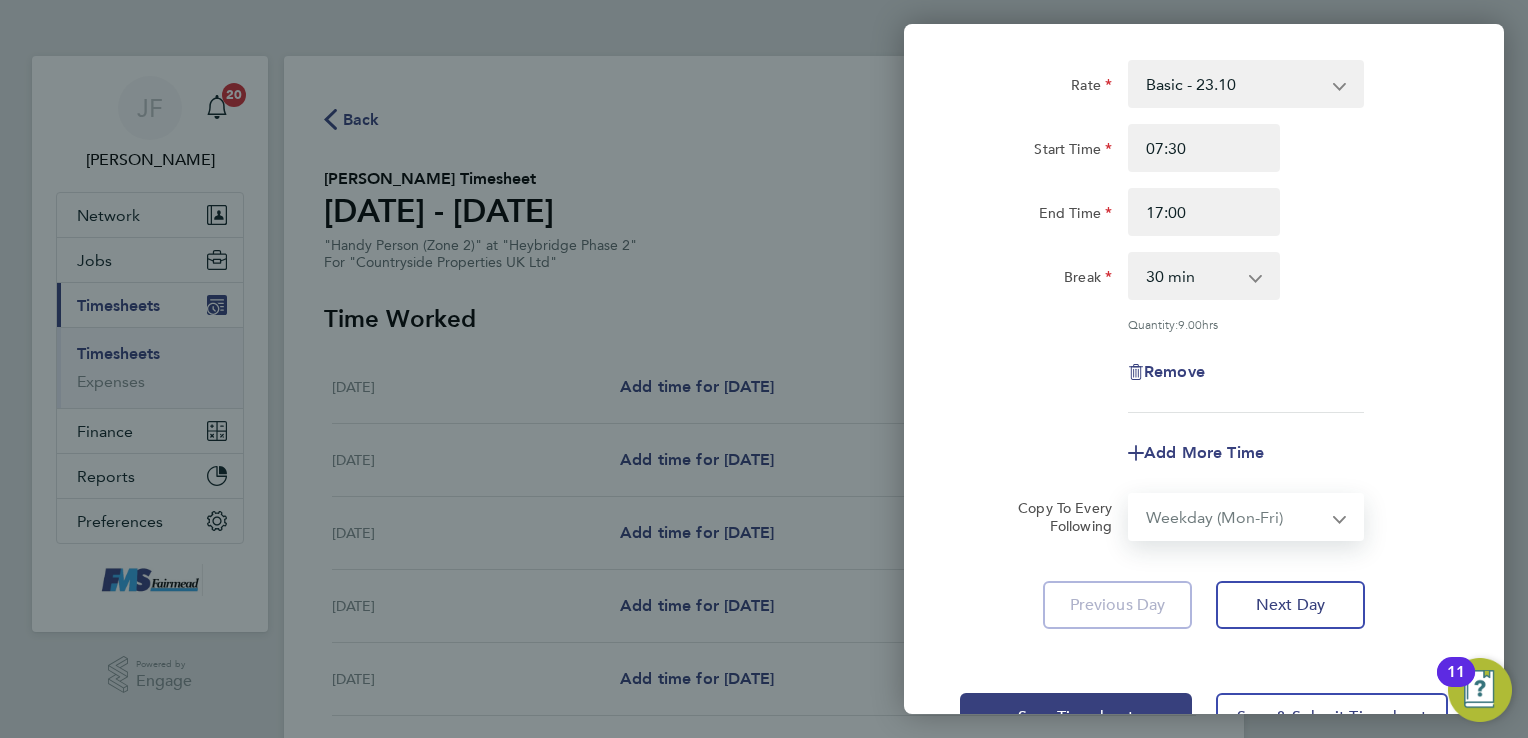 click on "Select days   Day   Weekday (Mon-Fri)   Weekend (Sat-Sun)   Tuesday   Wednesday   Thursday   Friday   Saturday   Sunday" at bounding box center [1235, 517] 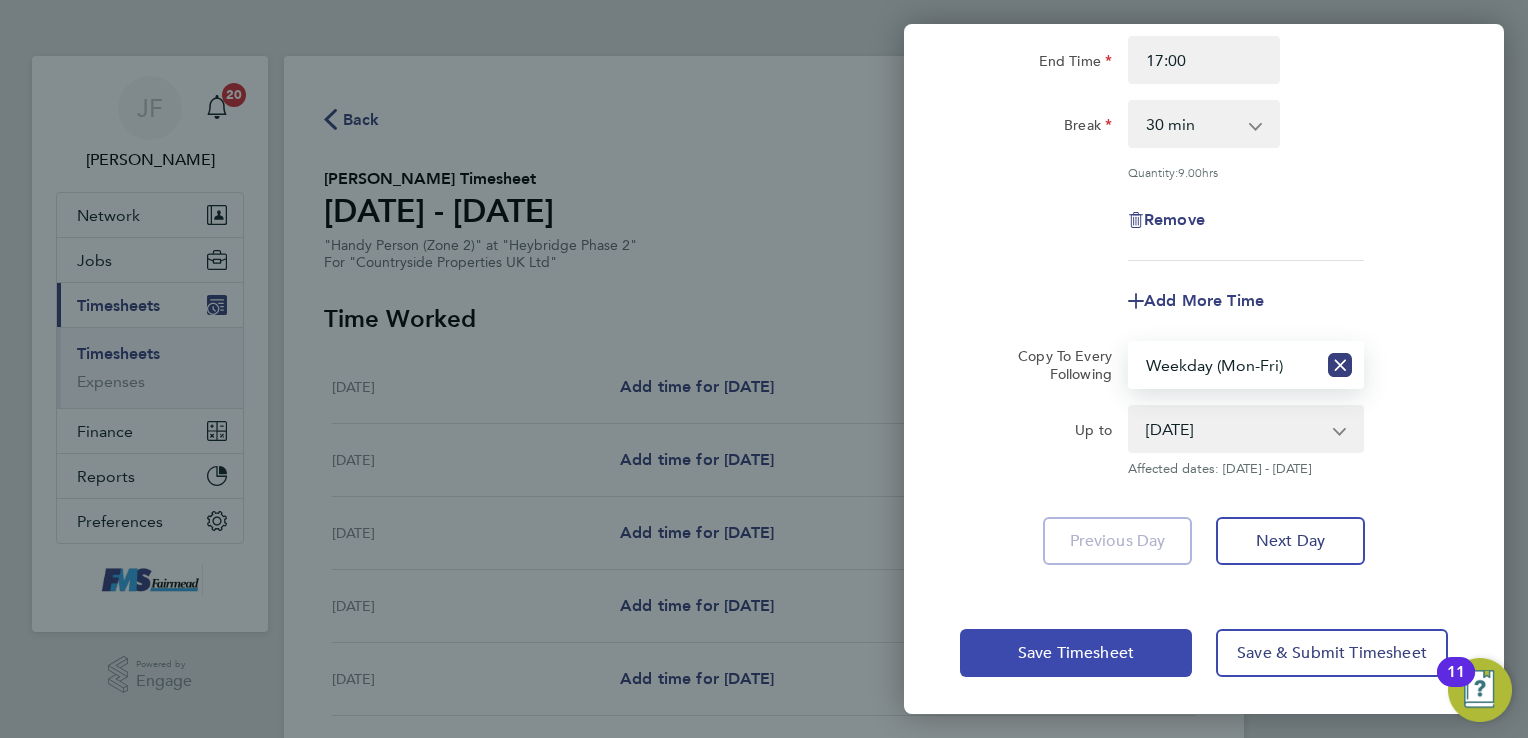 click on "Save Timesheet" 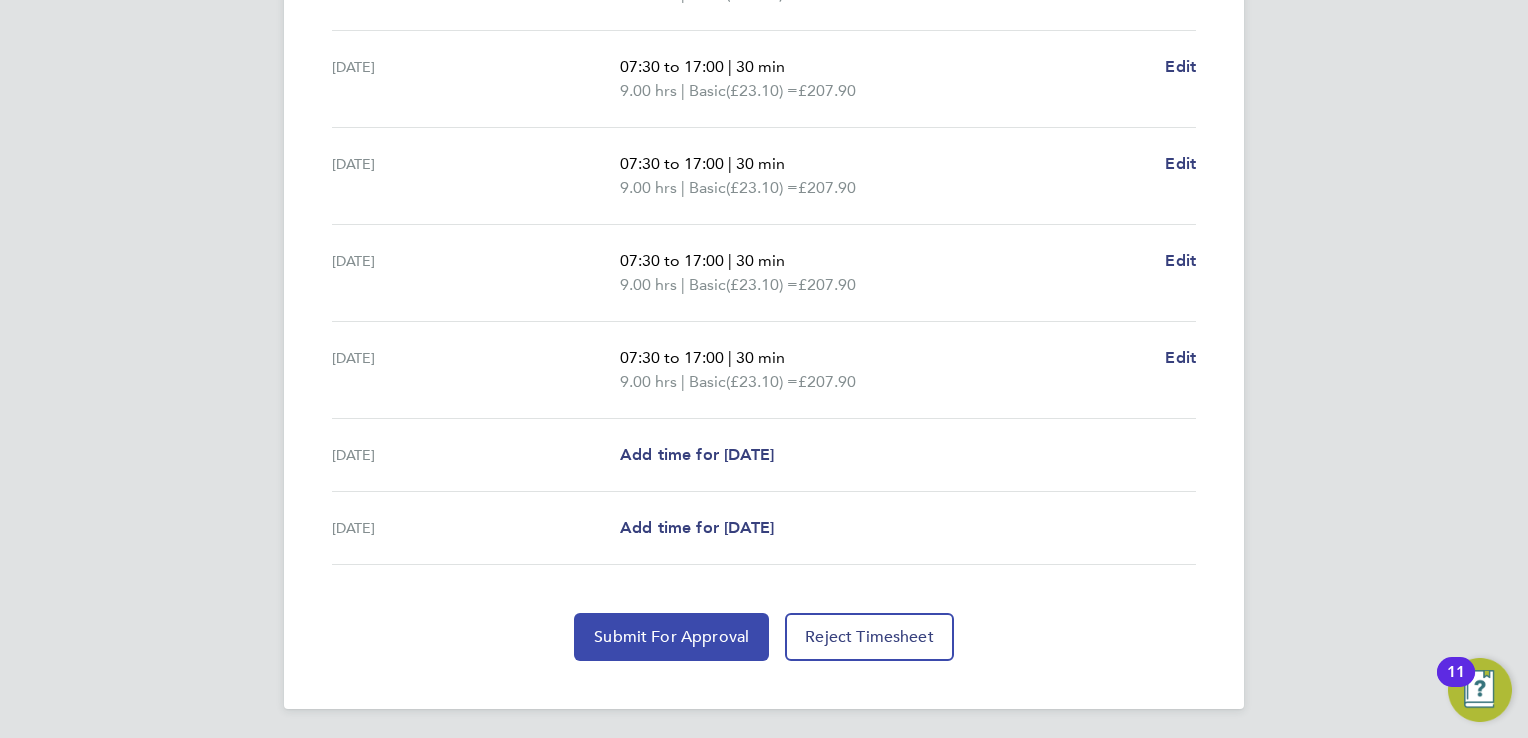 click on "Submit For Approval" 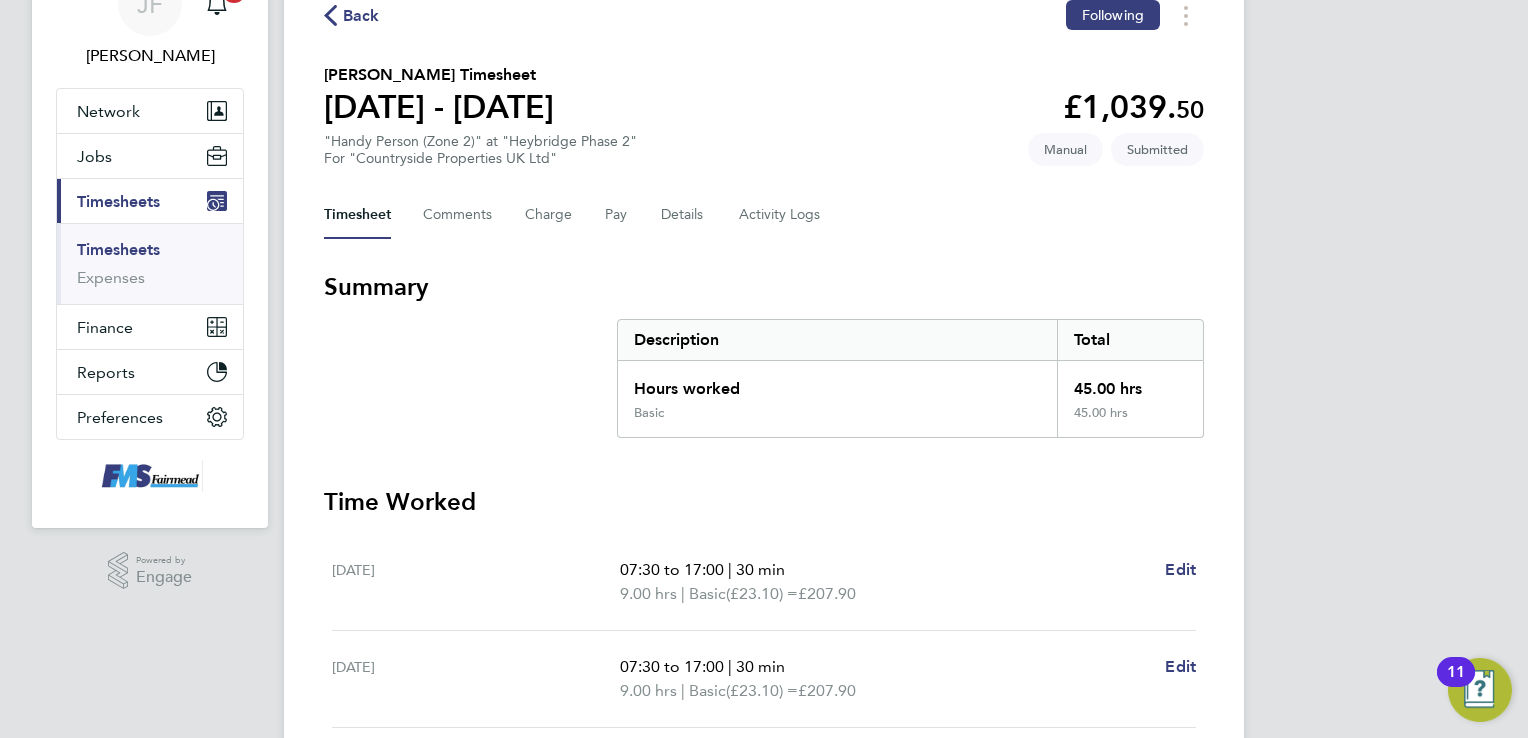 scroll, scrollTop: 0, scrollLeft: 0, axis: both 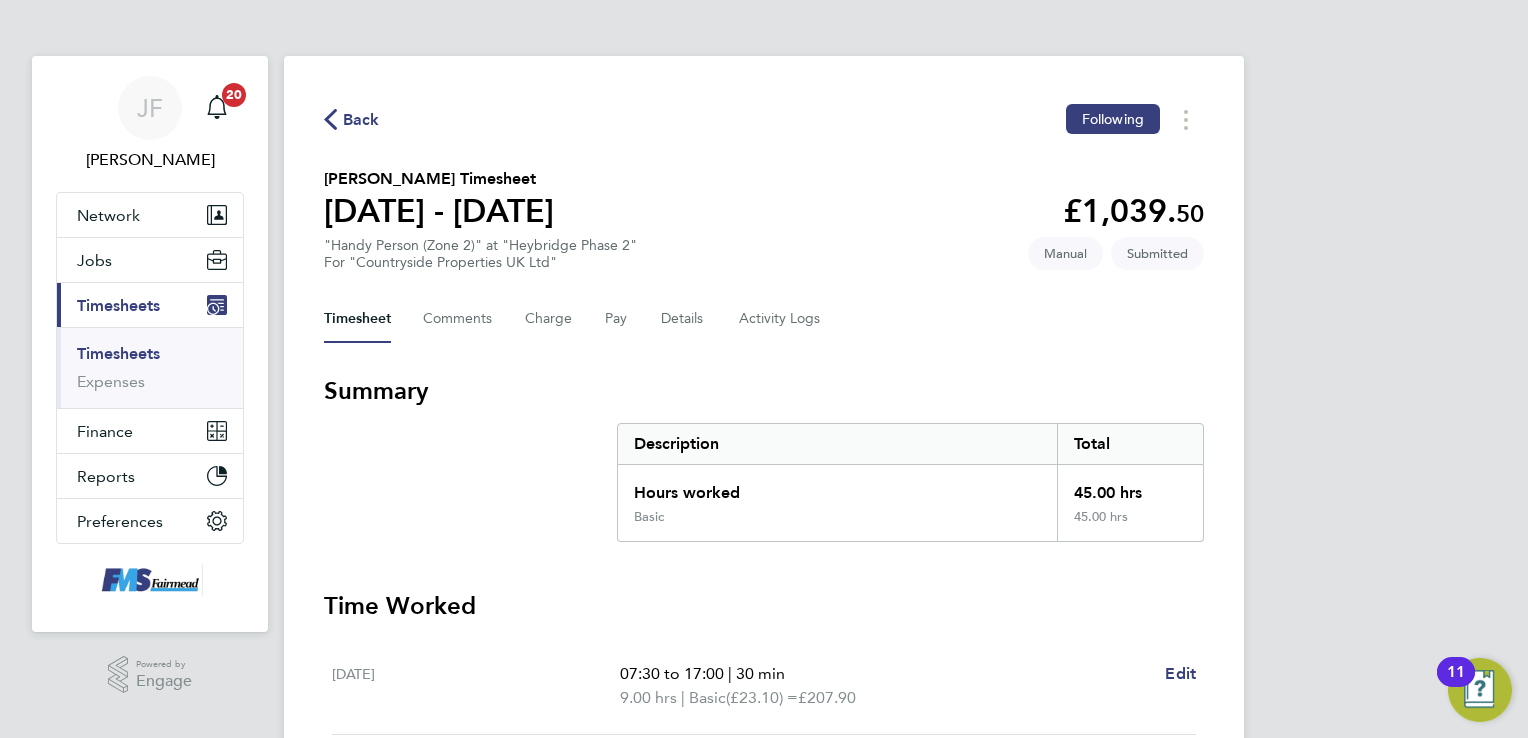 click on "Timesheets" at bounding box center [118, 353] 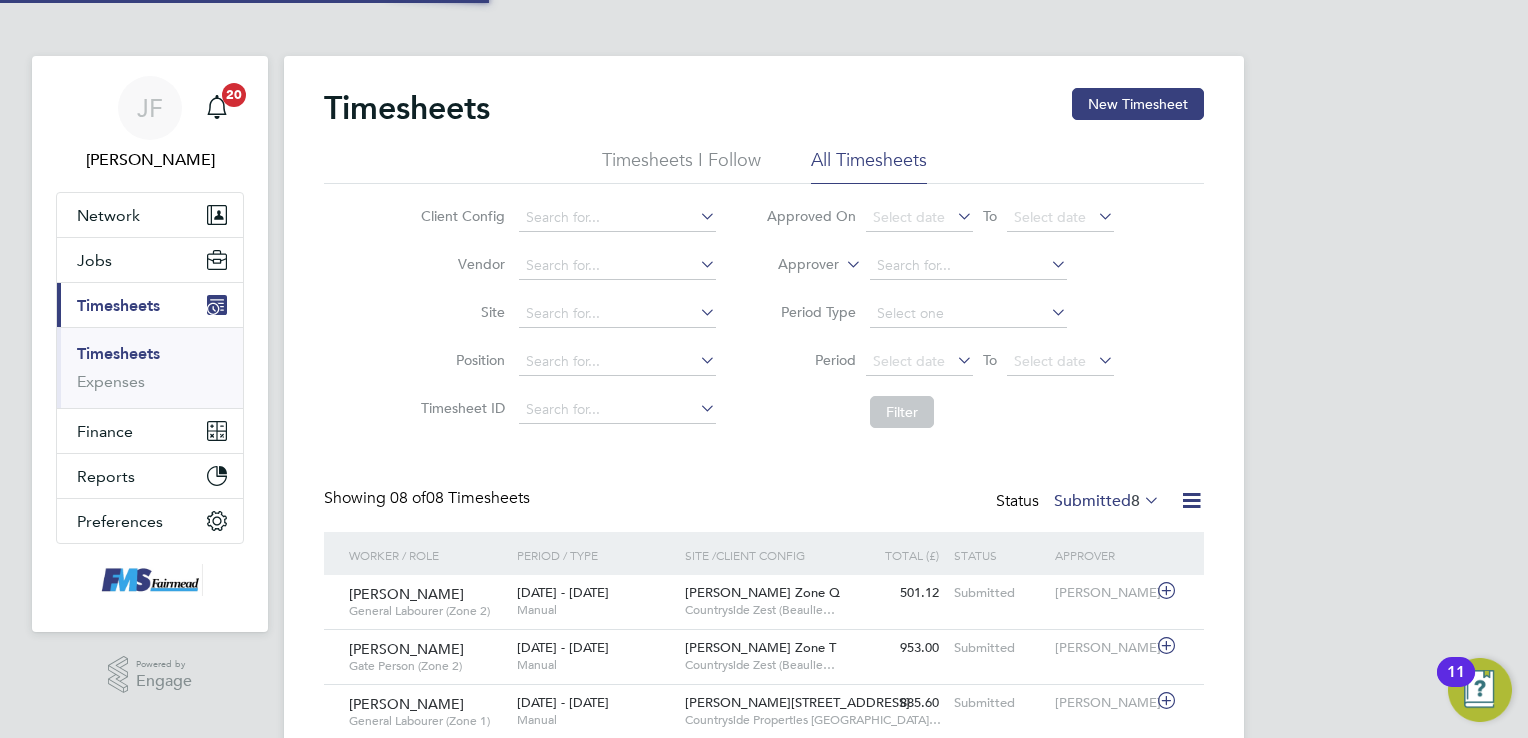 scroll, scrollTop: 9, scrollLeft: 10, axis: both 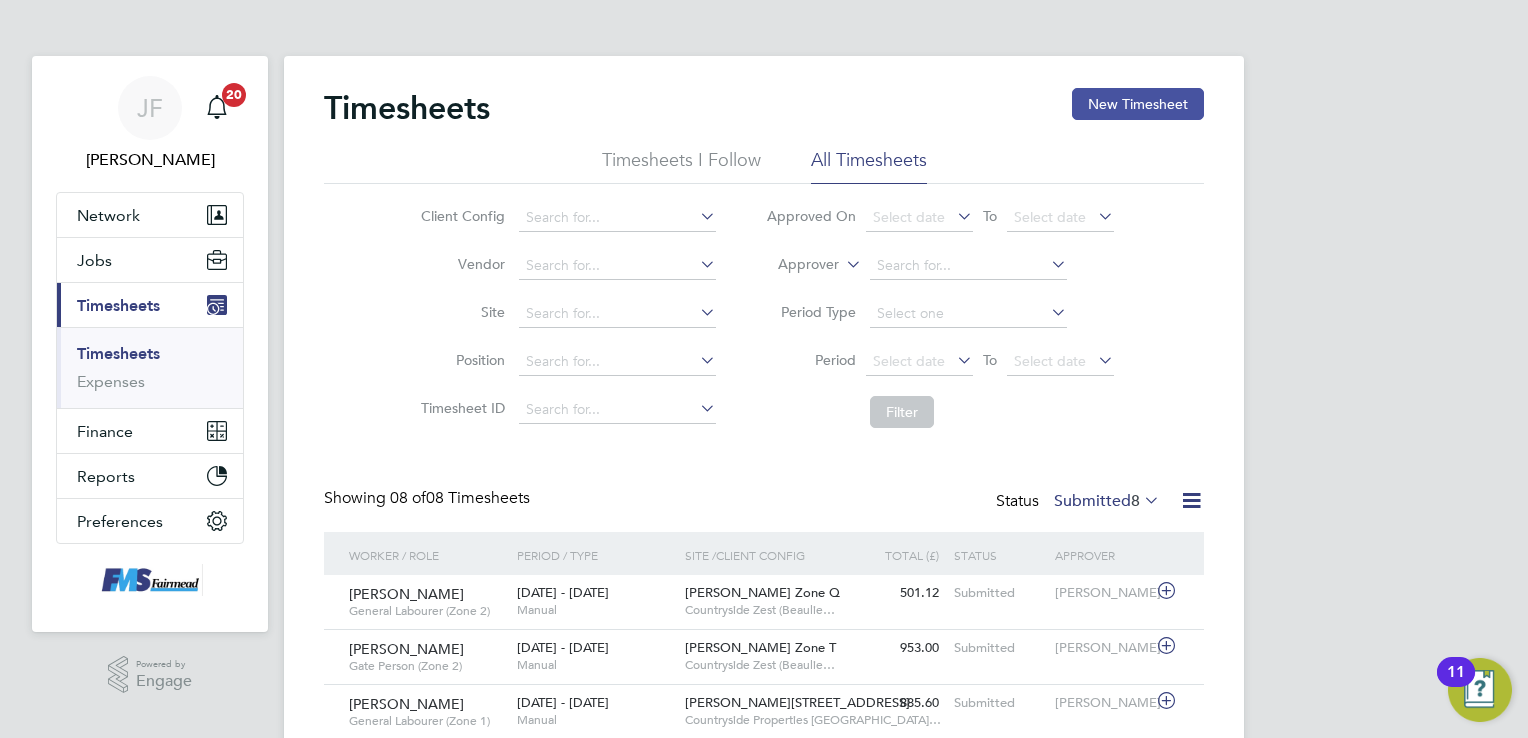 click on "New Timesheet" 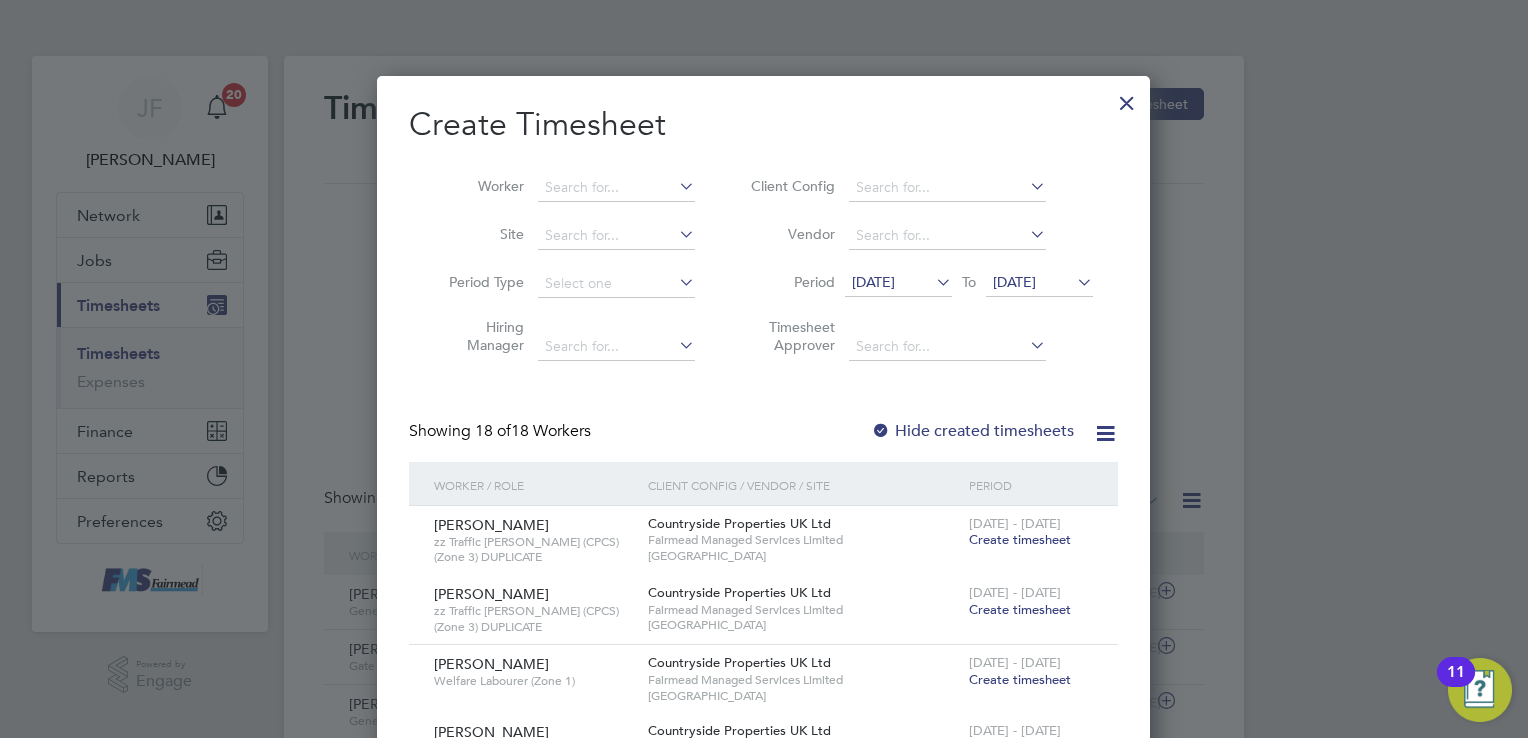 click on "27 Jun 2025" at bounding box center (873, 282) 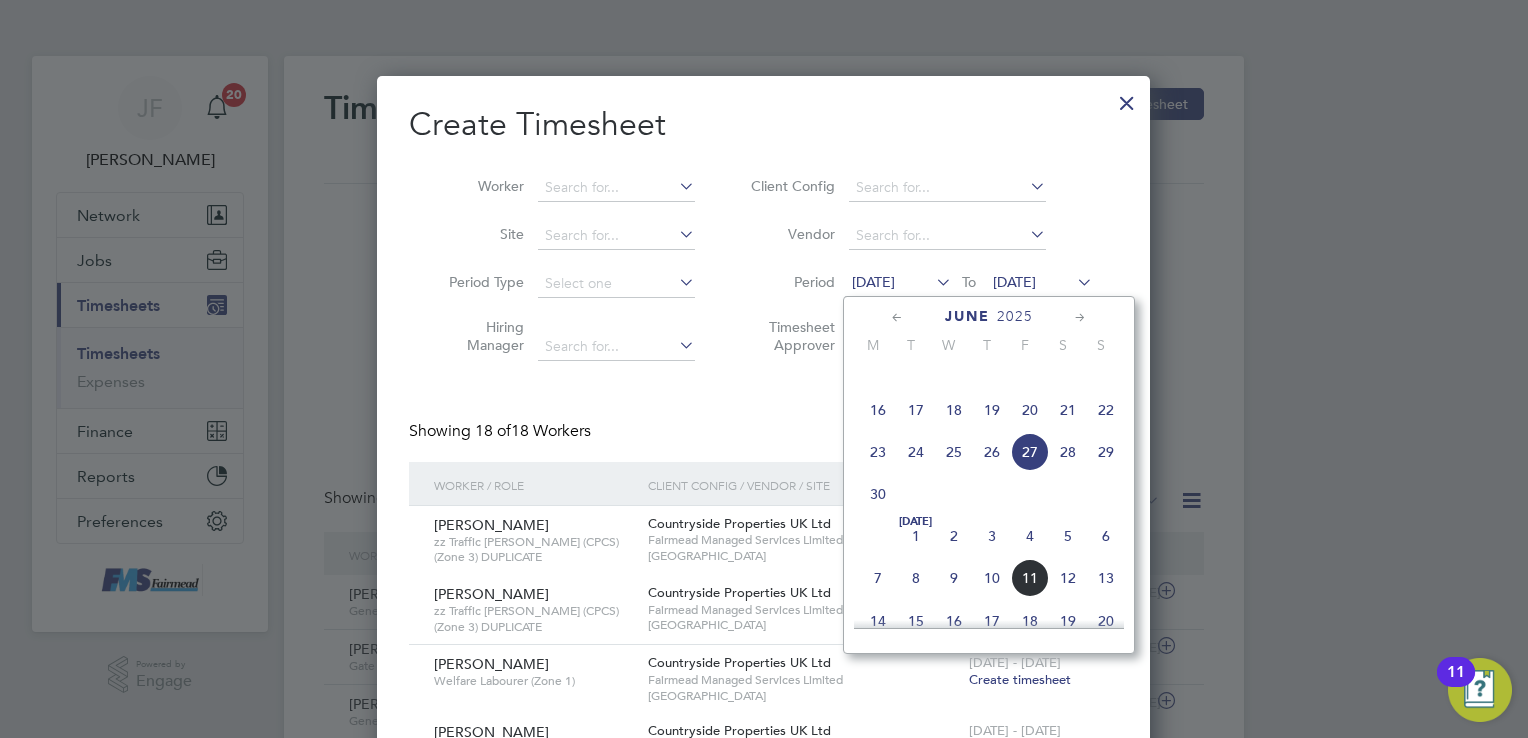 click on "7" 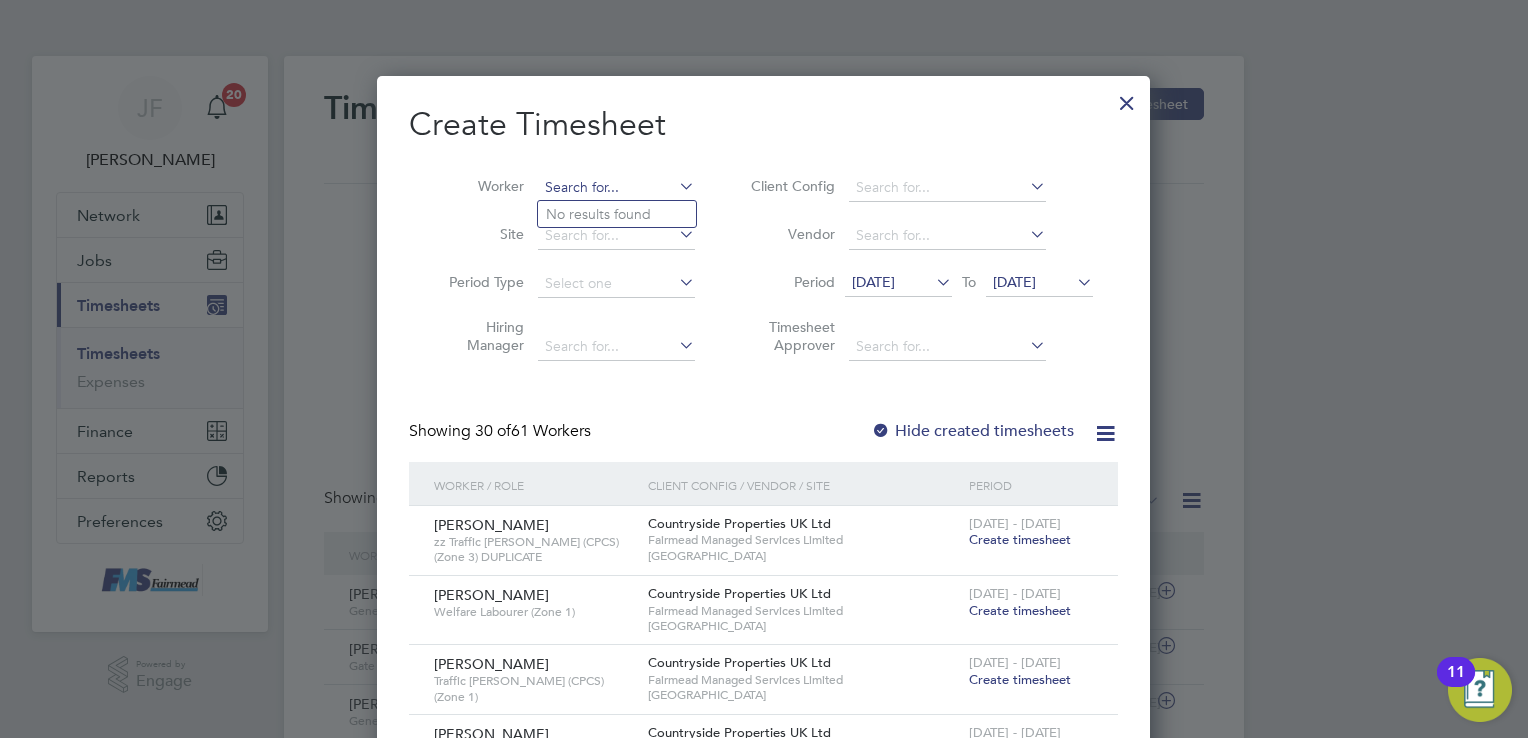 click at bounding box center [616, 188] 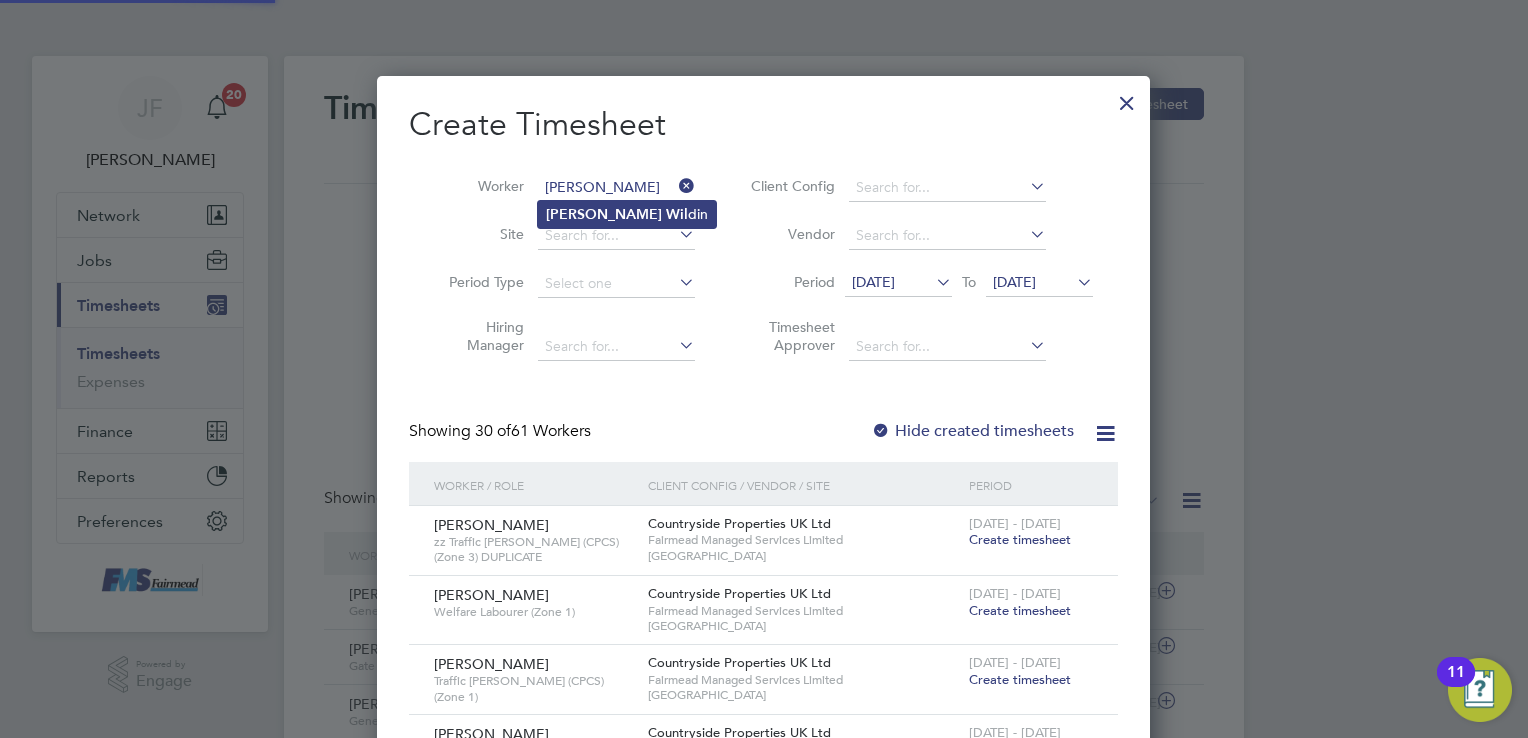 click on "Wil" 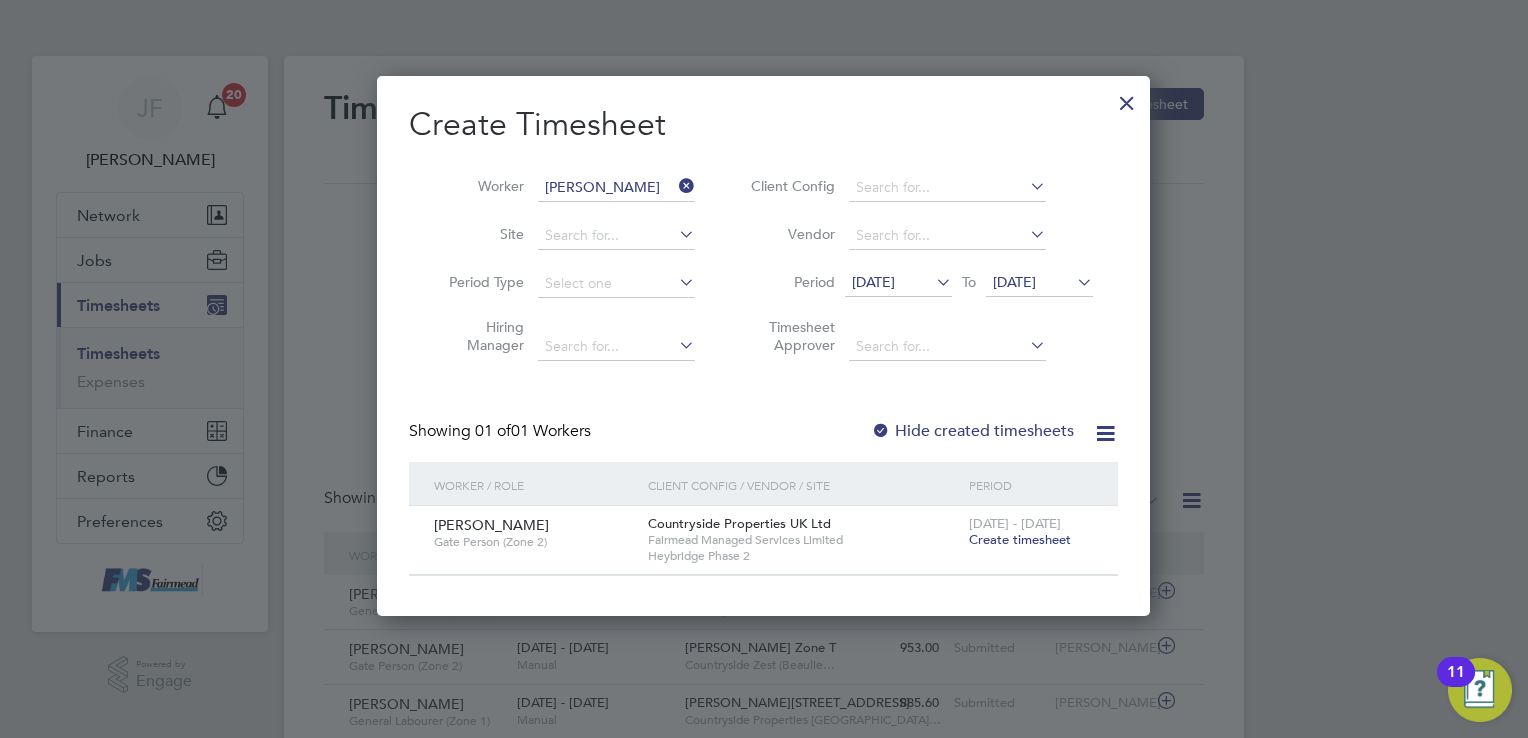 click on "Create timesheet" at bounding box center (1020, 539) 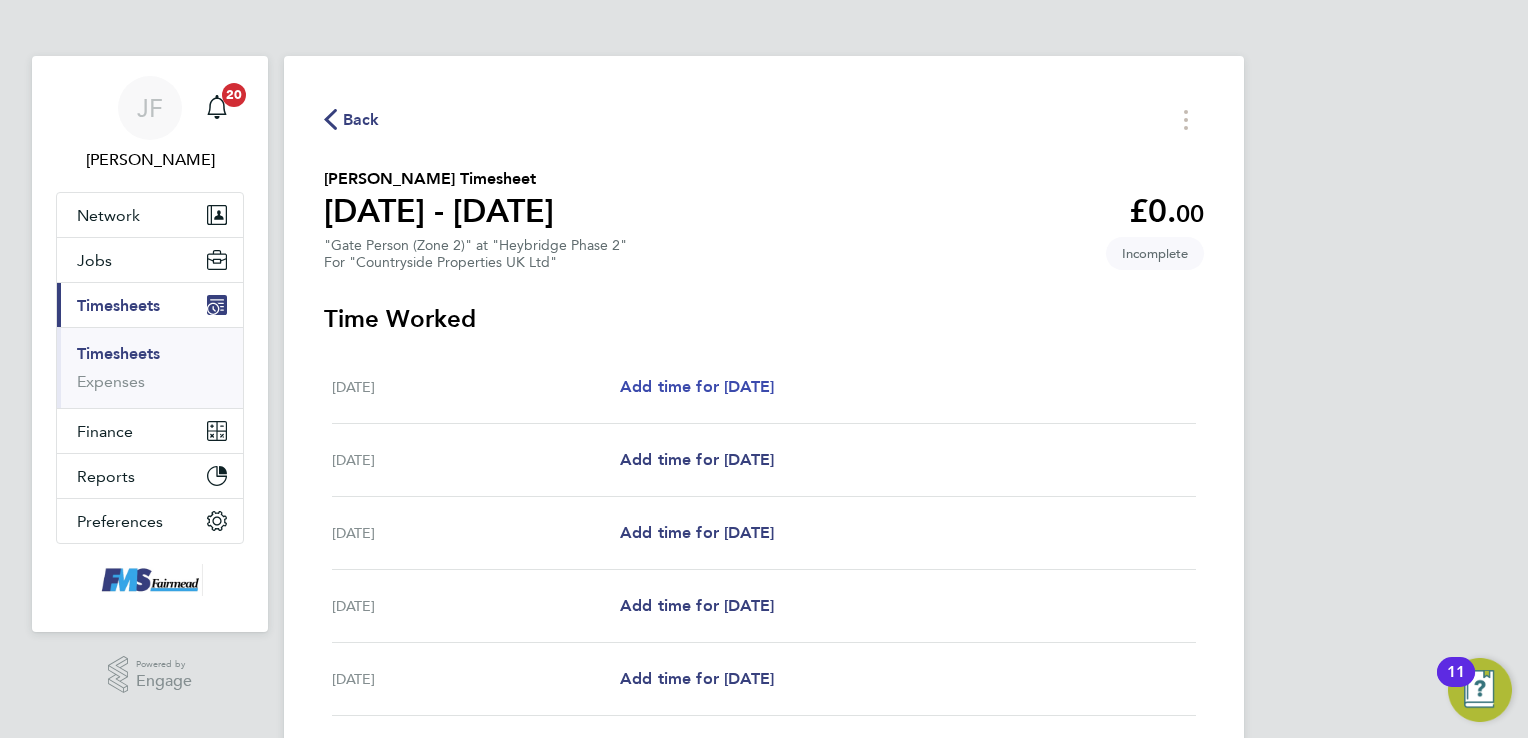 click on "Add time for Mon 07 Jul" at bounding box center (697, 386) 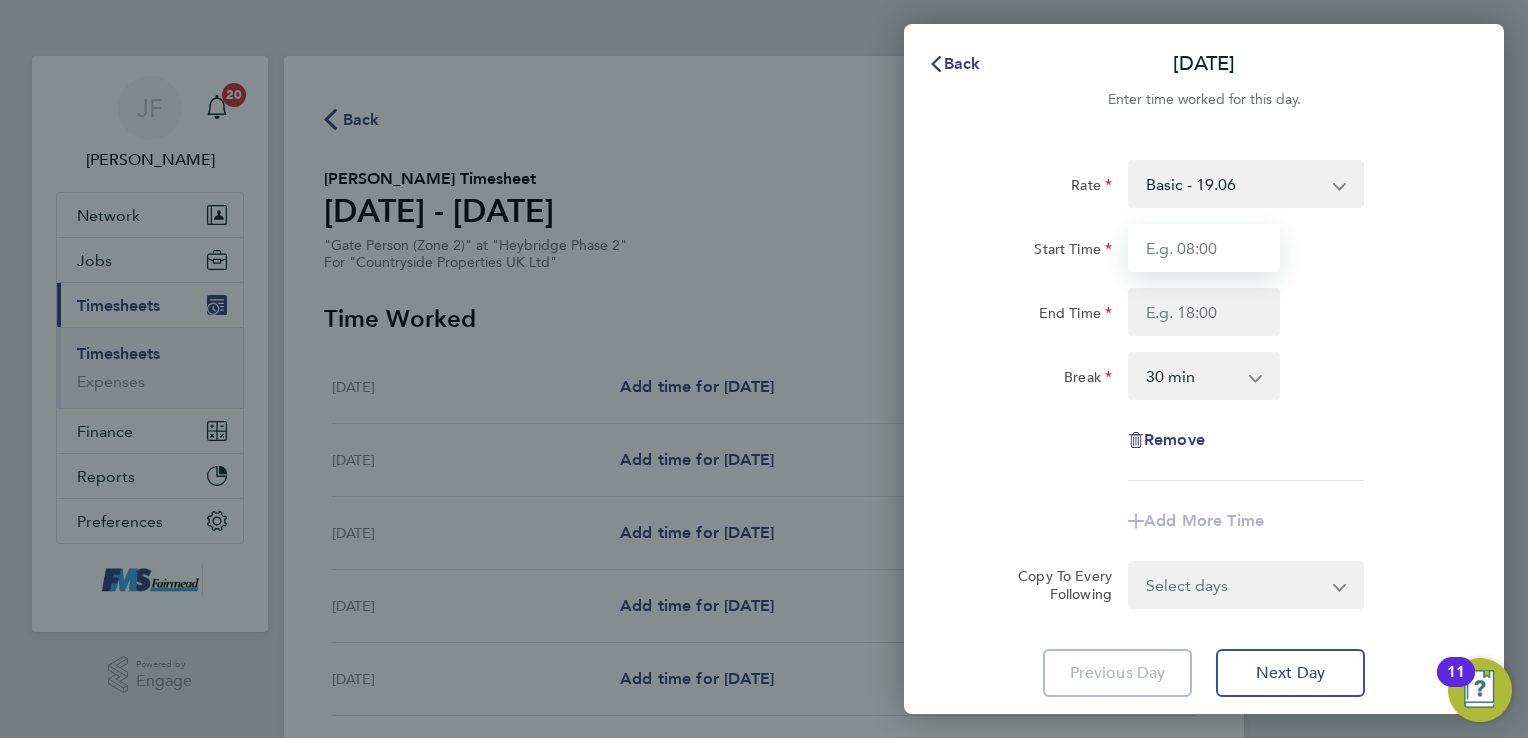 click on "Start Time" at bounding box center (1204, 248) 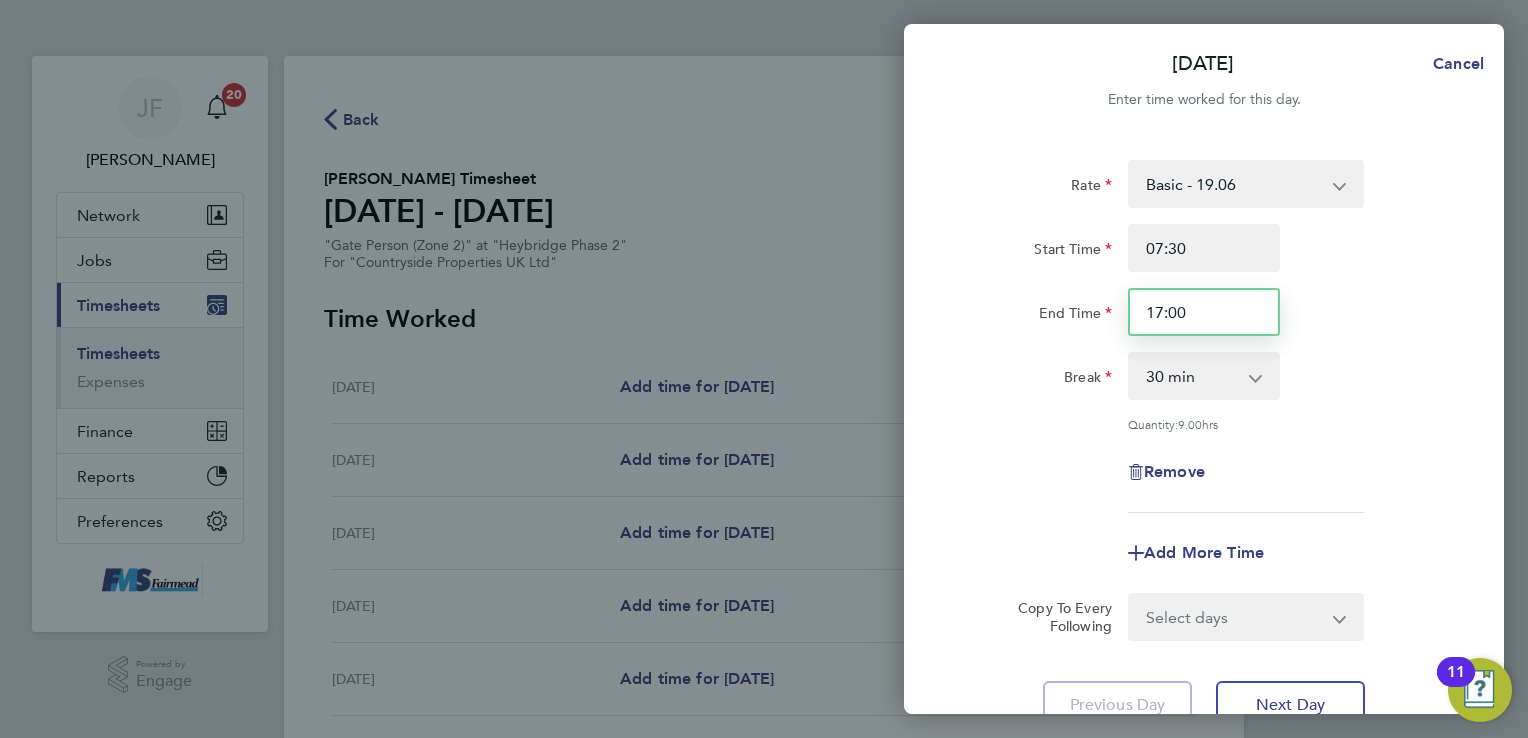 click on "17:00" at bounding box center [1204, 312] 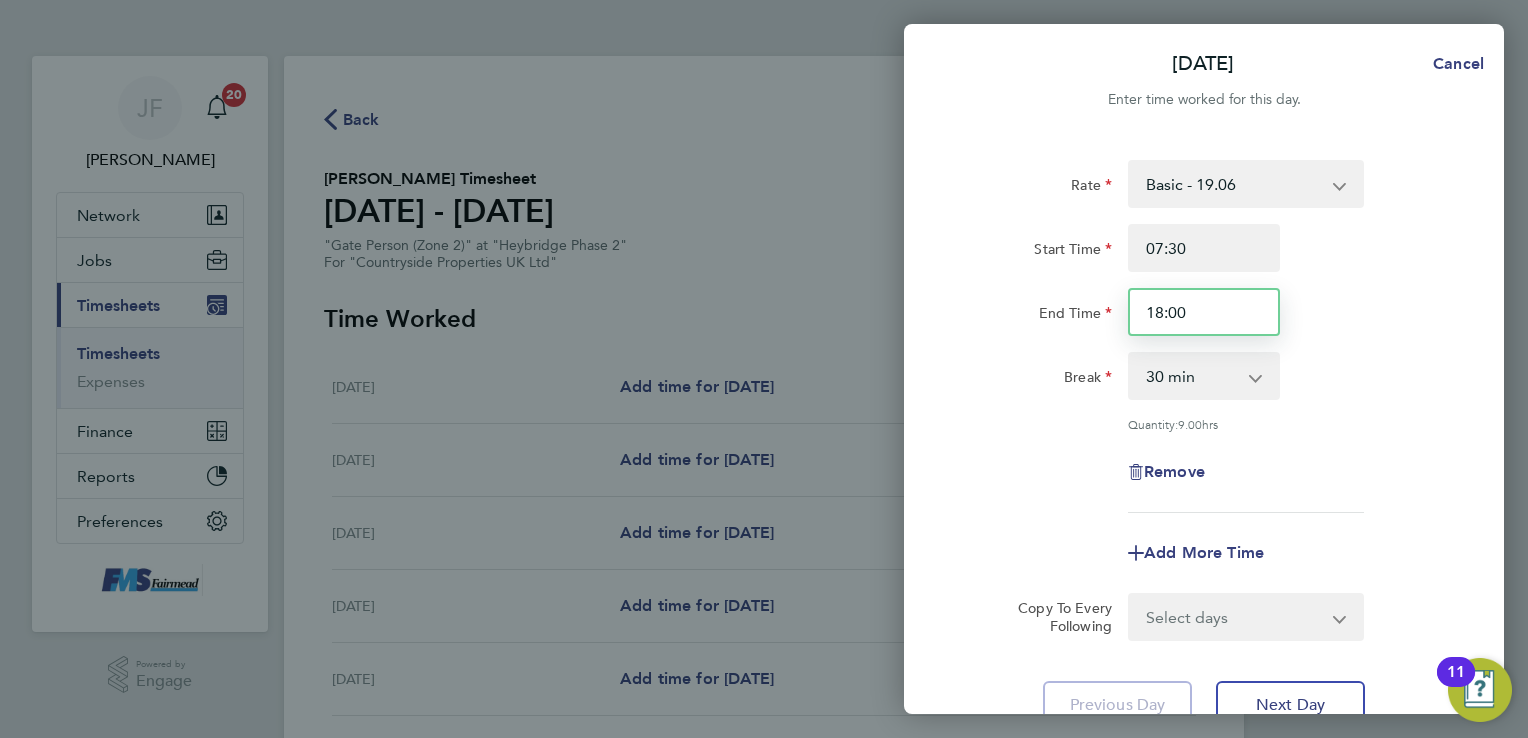 type on "18:00" 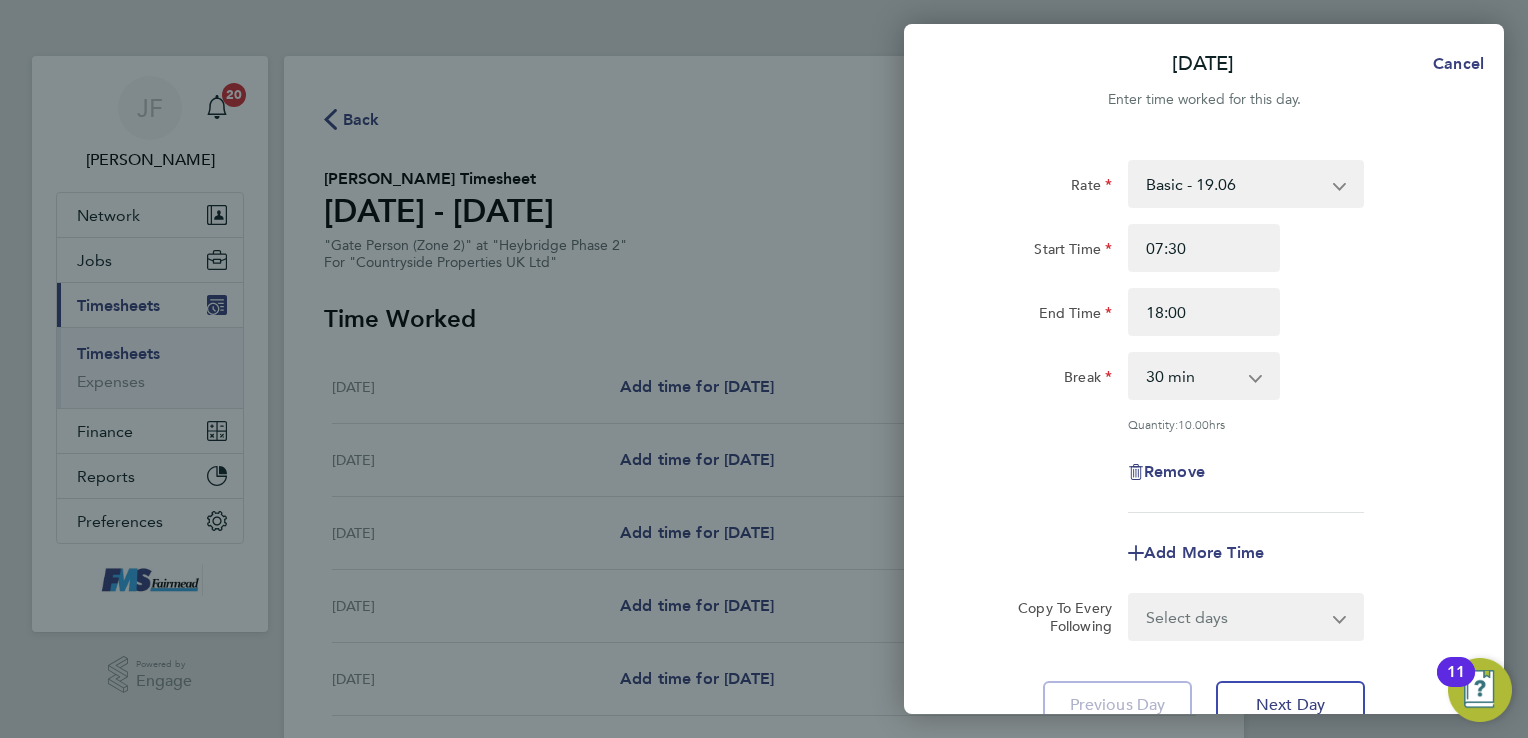 click on "Break  0 min   15 min   30 min   45 min   60 min   75 min   90 min" 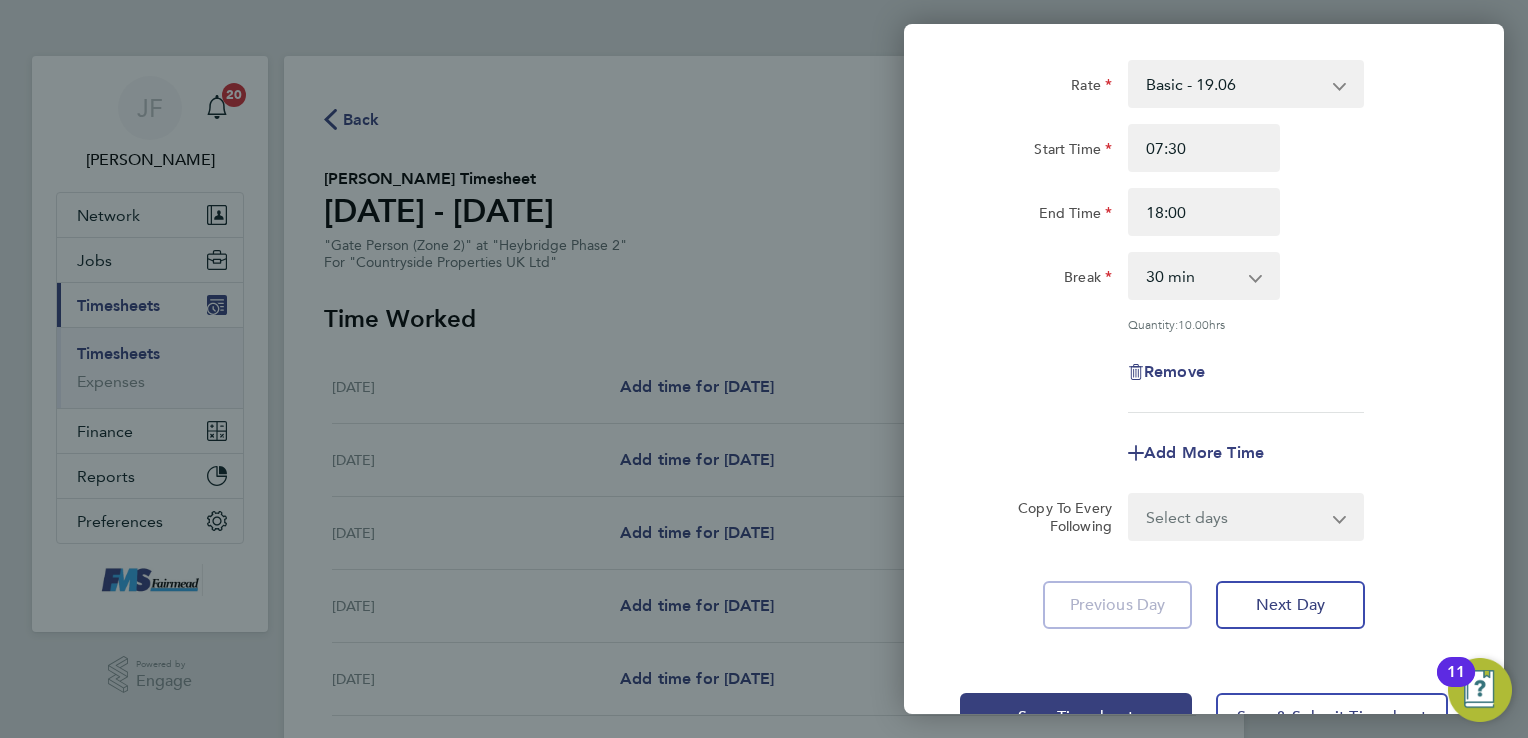click on "Select days   Day   Weekday (Mon-Fri)   Weekend (Sat-Sun)   Tuesday   Wednesday   Thursday   Friday   Saturday   Sunday" at bounding box center [1235, 517] 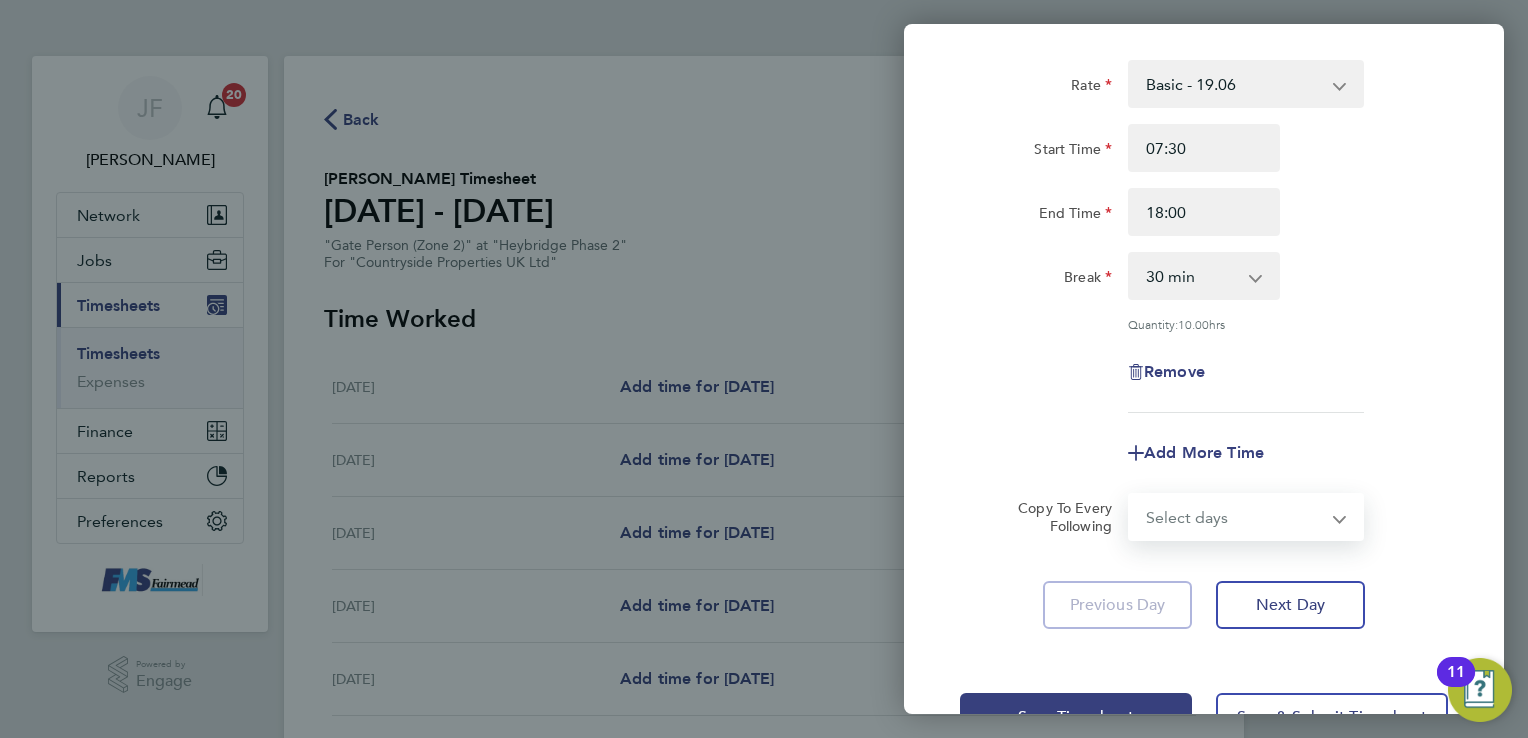 select on "WEEKEND" 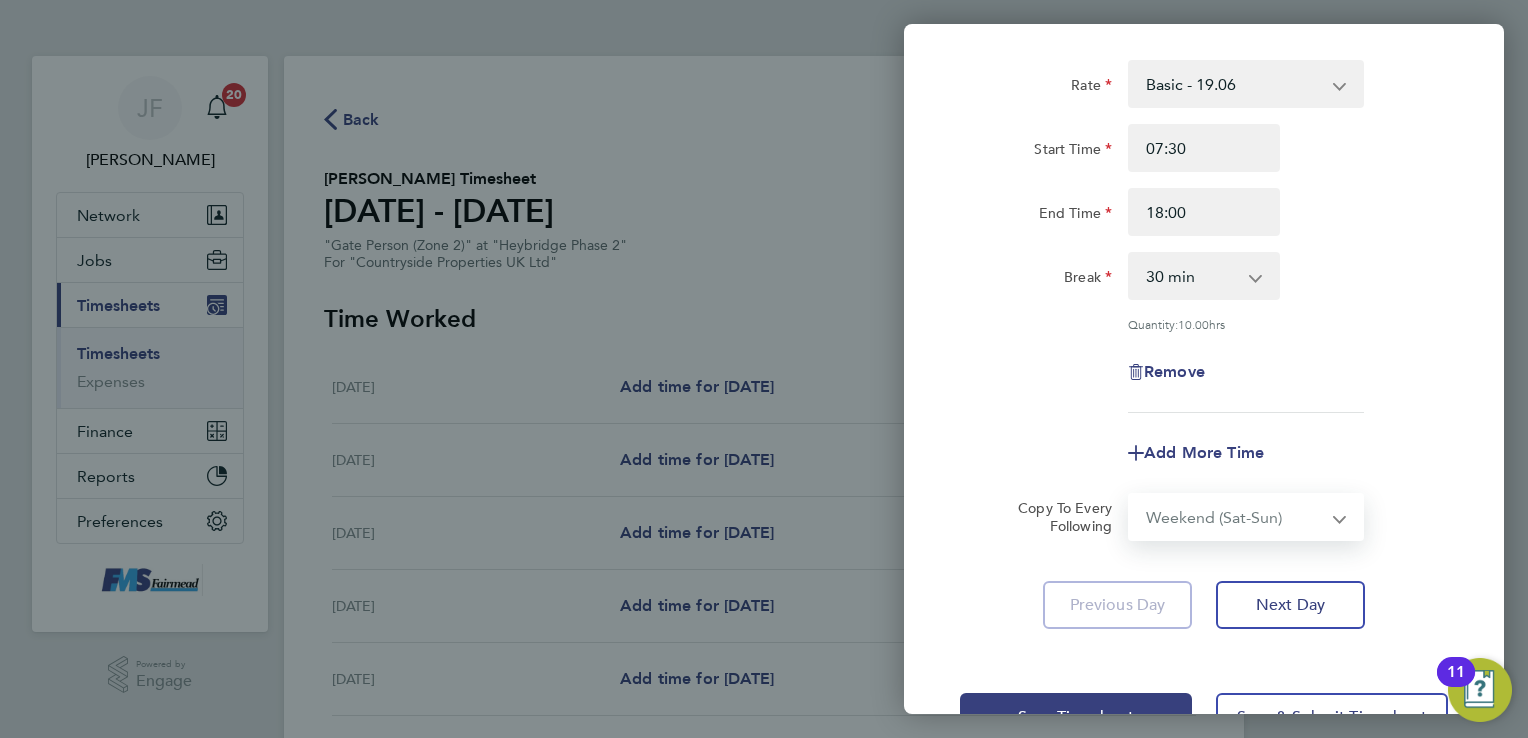 click on "Select days   Day   Weekday (Mon-Fri)   Weekend (Sat-Sun)   Tuesday   Wednesday   Thursday   Friday   Saturday   Sunday" at bounding box center (1235, 517) 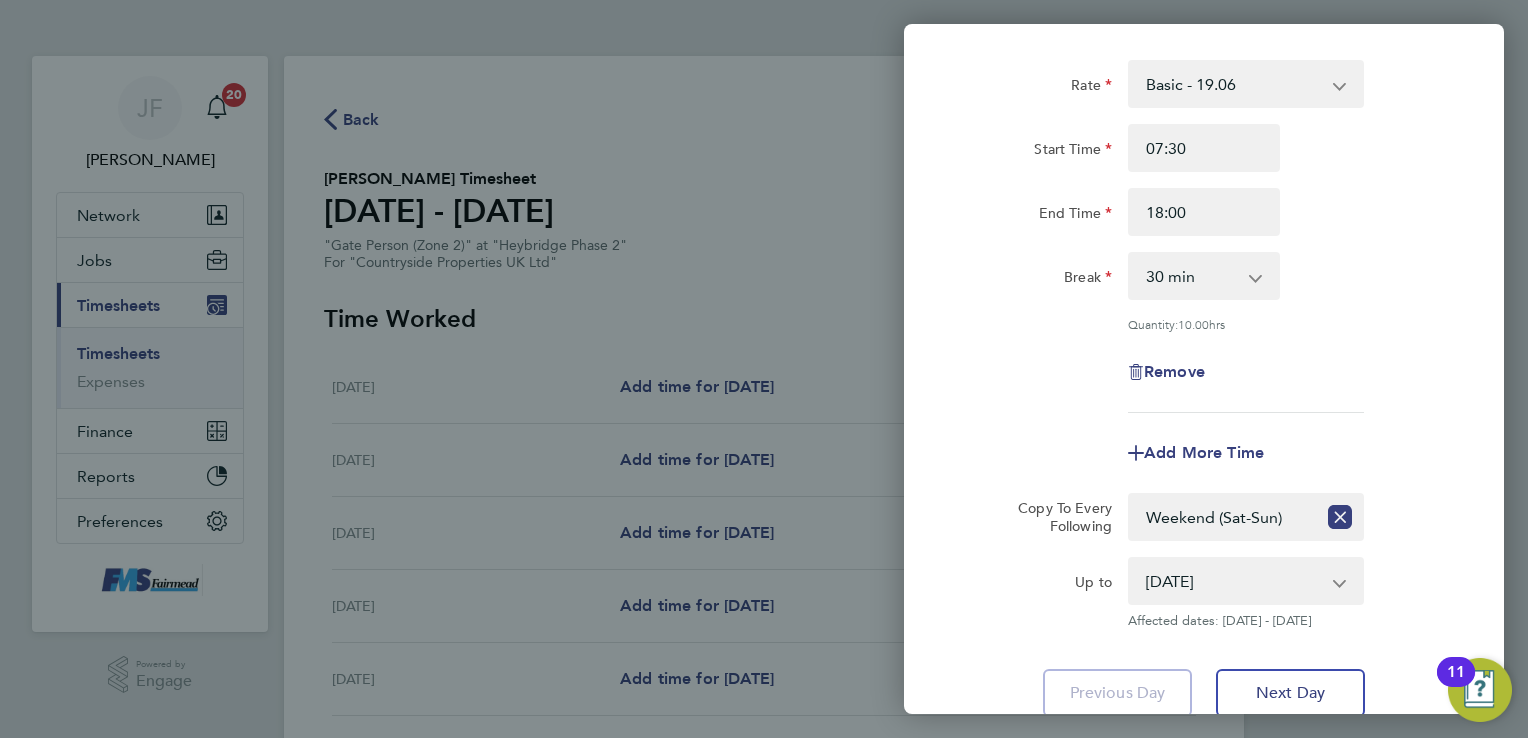 click on "0 min   15 min   30 min   45 min   60 min   75 min   90 min" 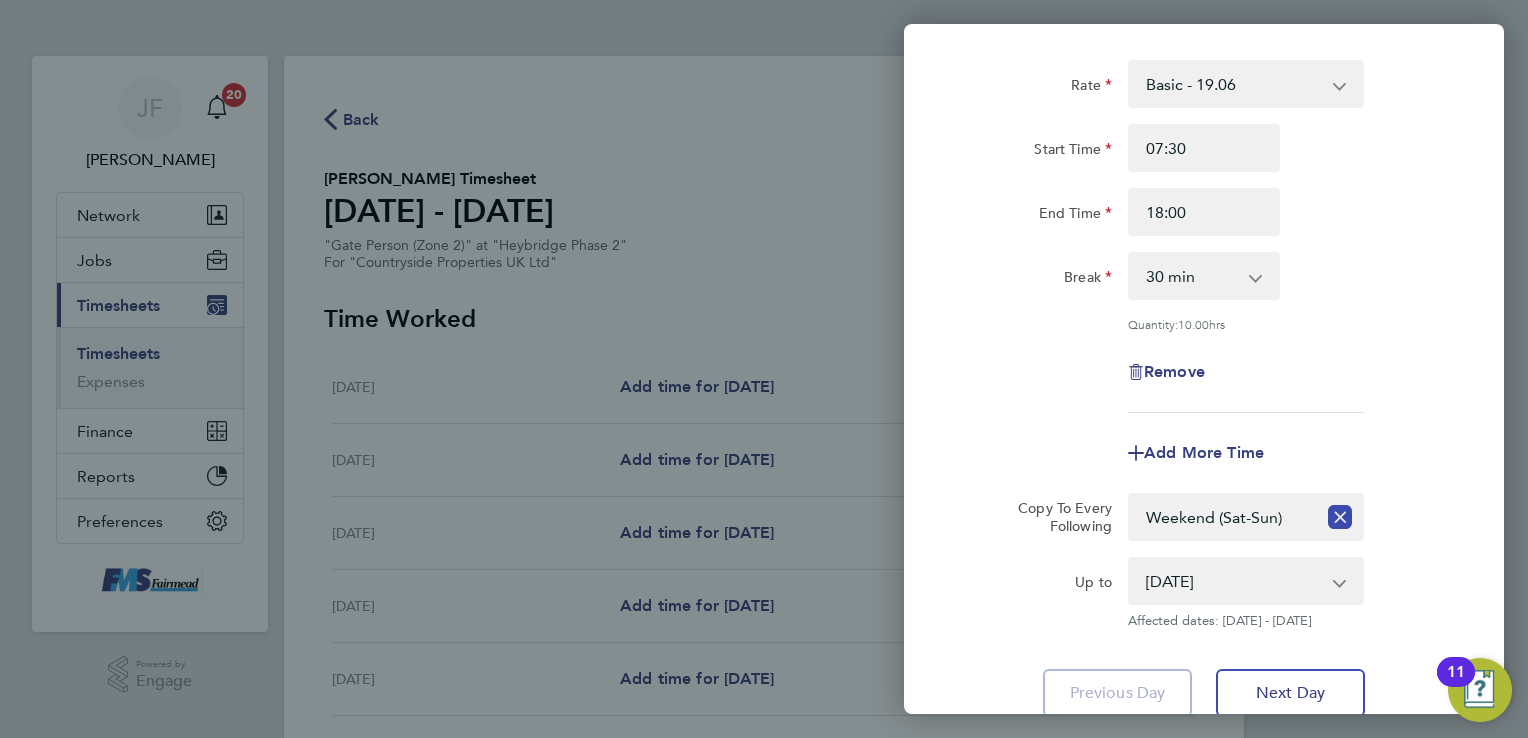 click 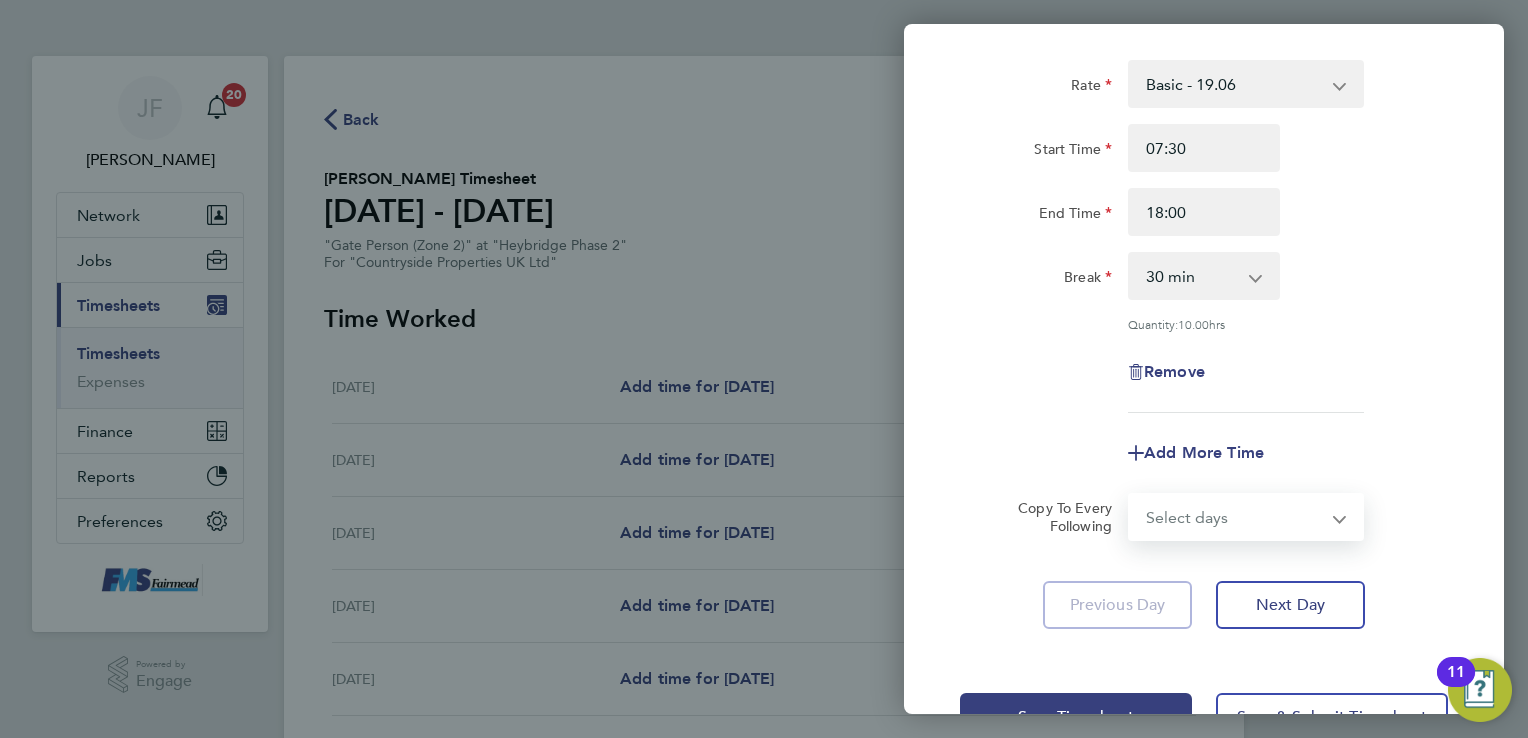 click on "Select days   Day   Weekday (Mon-Fri)   Weekend (Sat-Sun)   Tuesday   Wednesday   Thursday   Friday   Saturday   Sunday" at bounding box center [1235, 517] 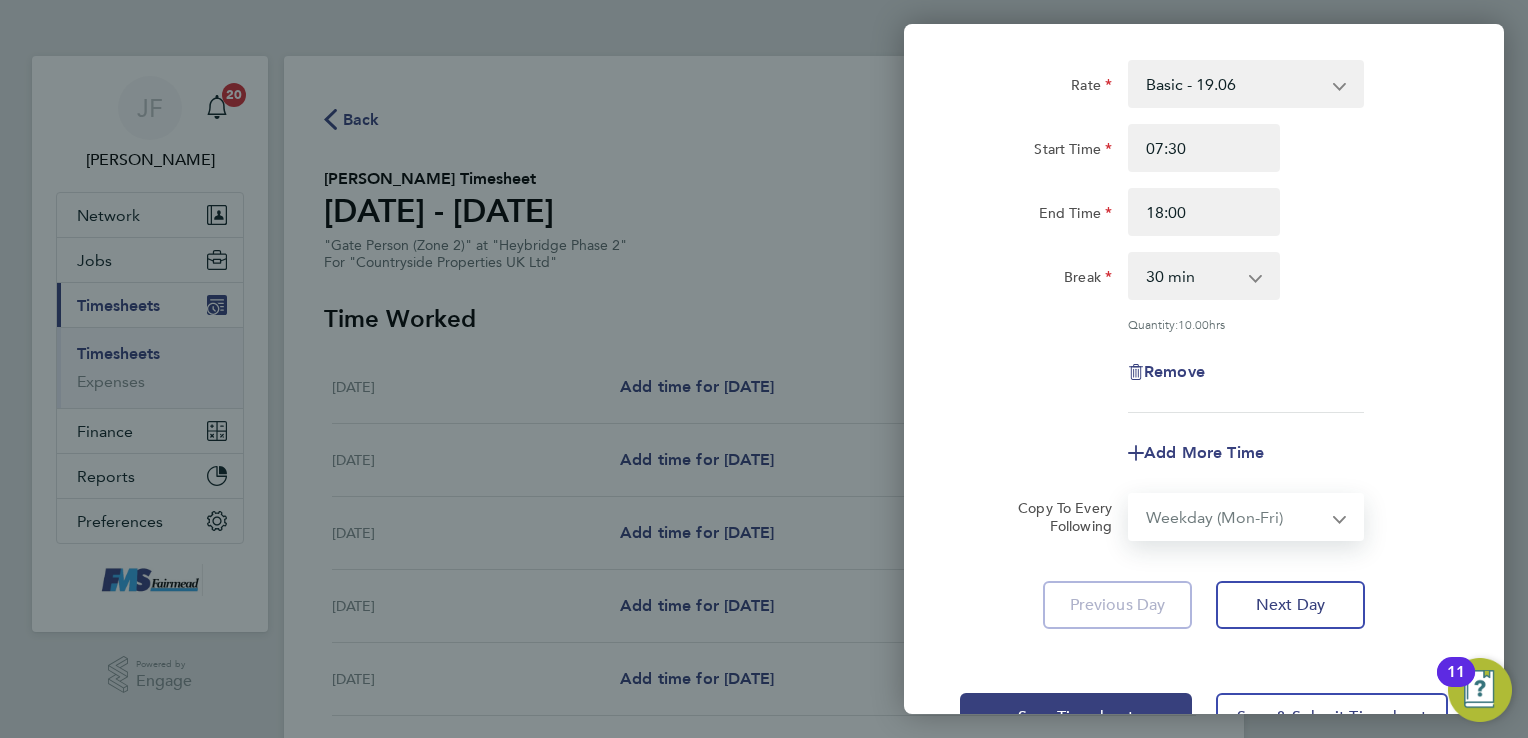 click on "Select days   Day   Weekday (Mon-Fri)   Weekend (Sat-Sun)   Tuesday   Wednesday   Thursday   Friday   Saturday   Sunday" at bounding box center (1235, 517) 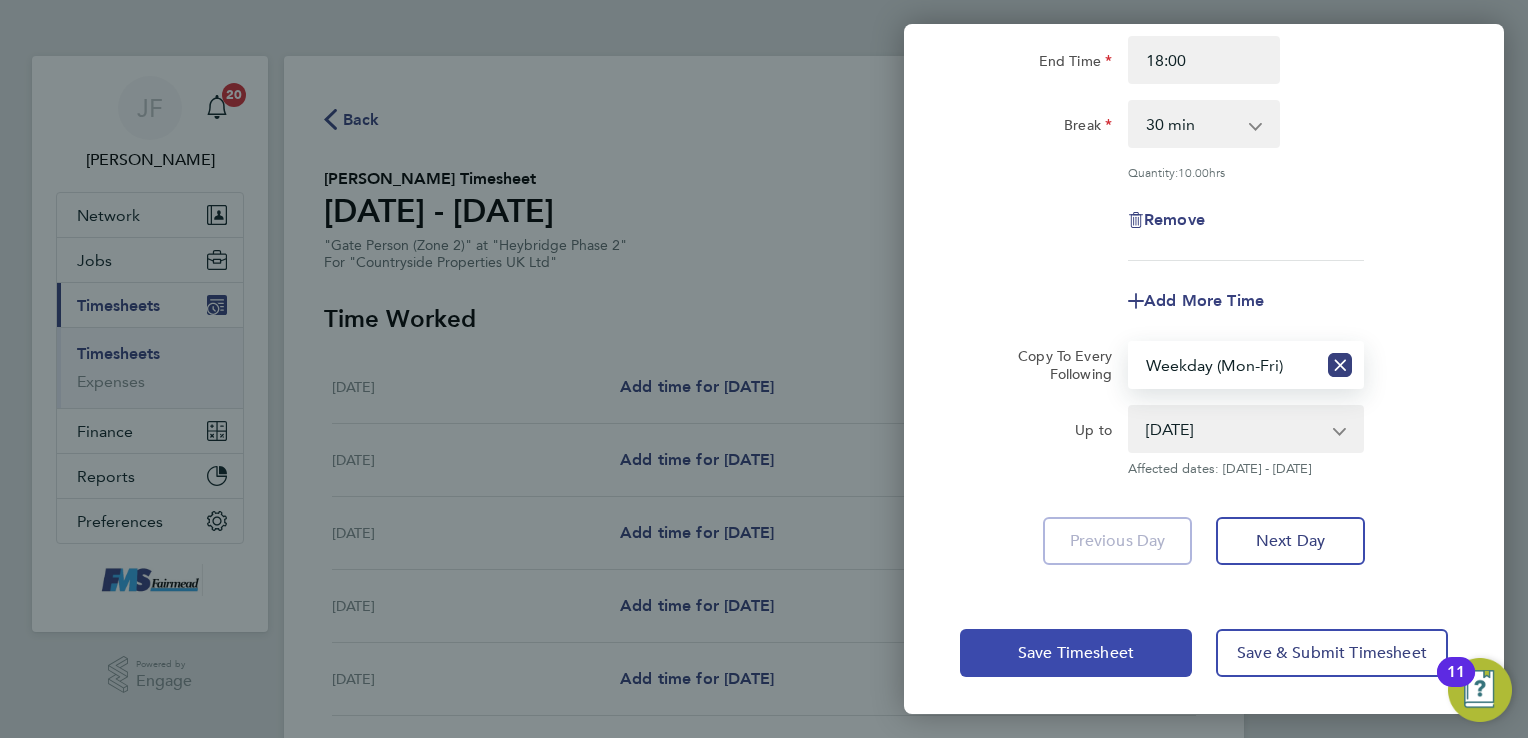 click on "Save Timesheet" 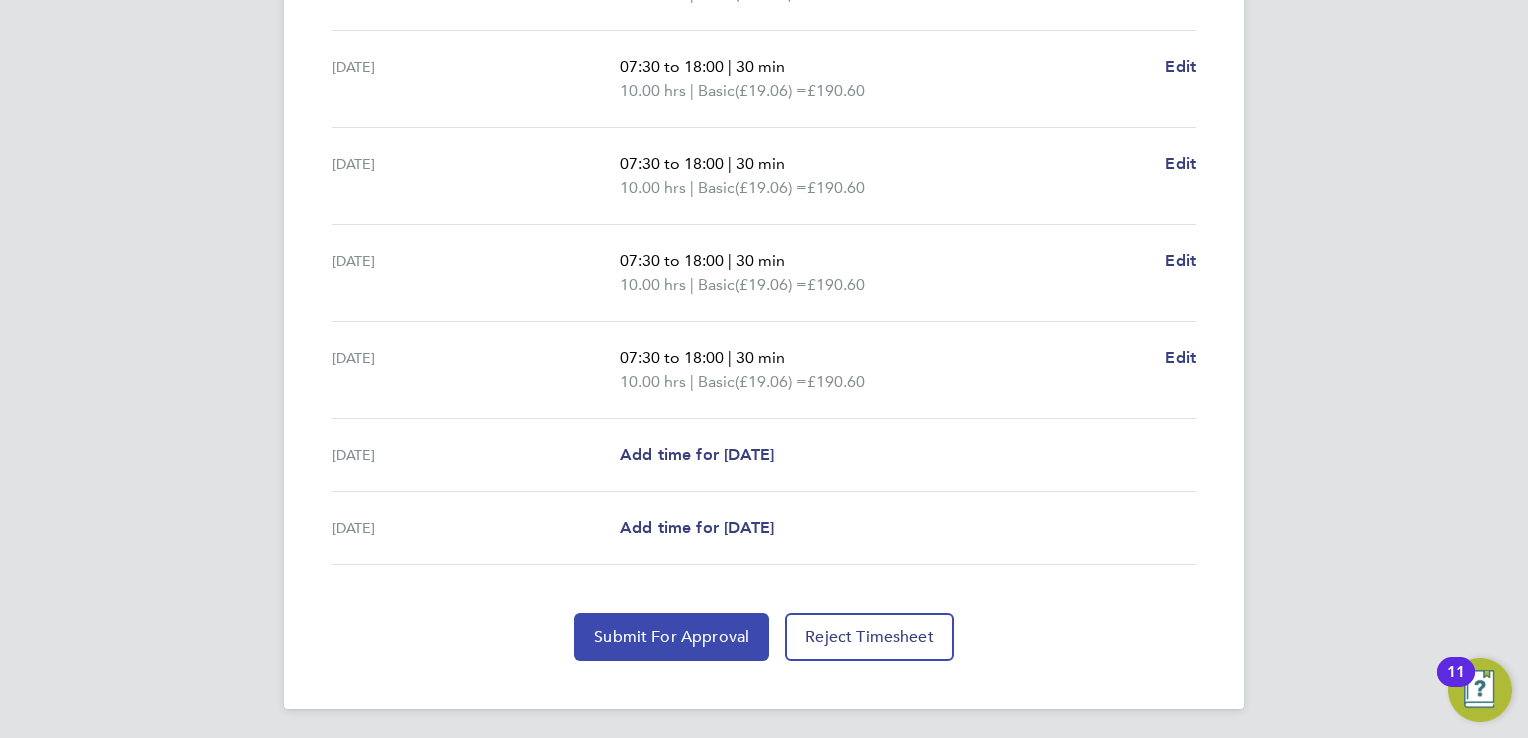 click on "Submit For Approval" 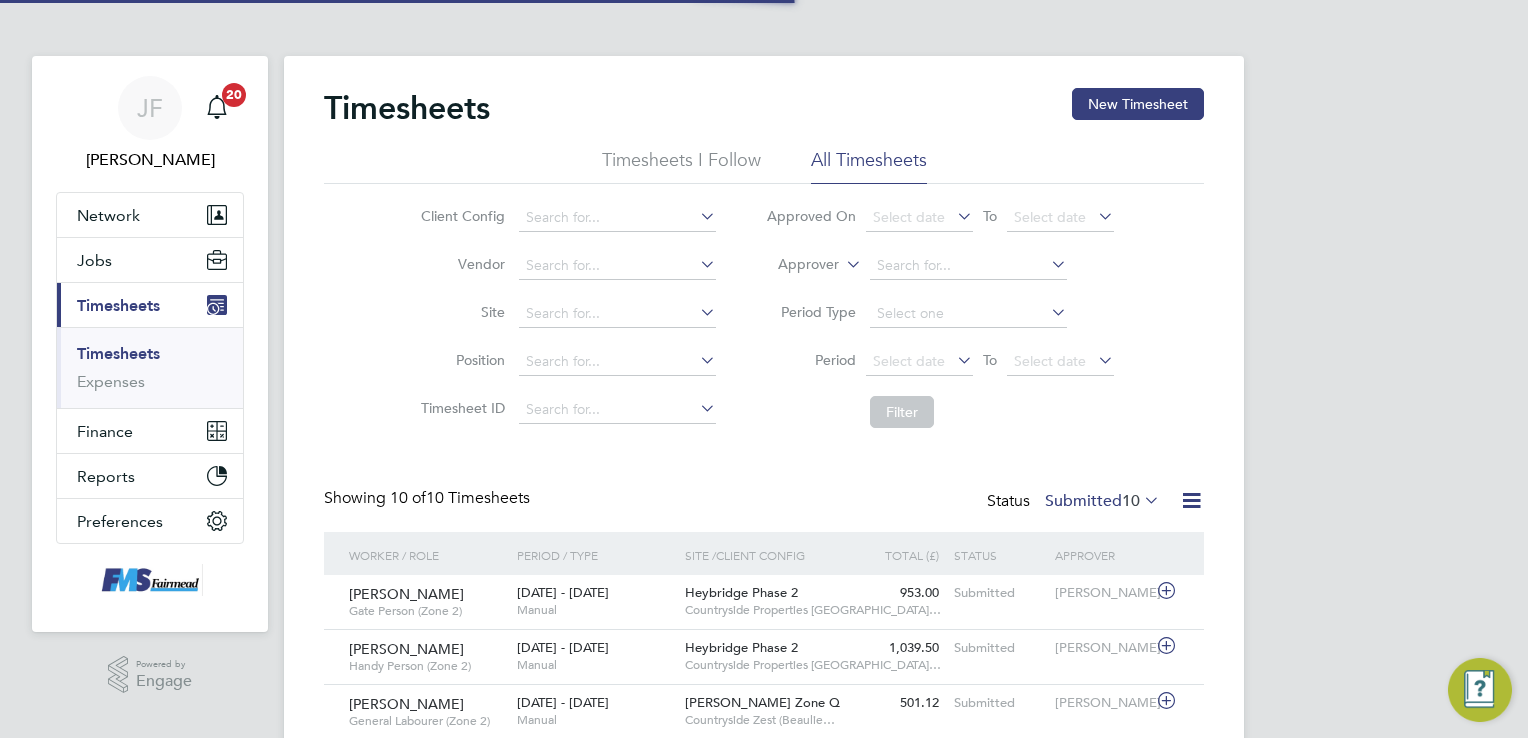 scroll, scrollTop: 0, scrollLeft: 0, axis: both 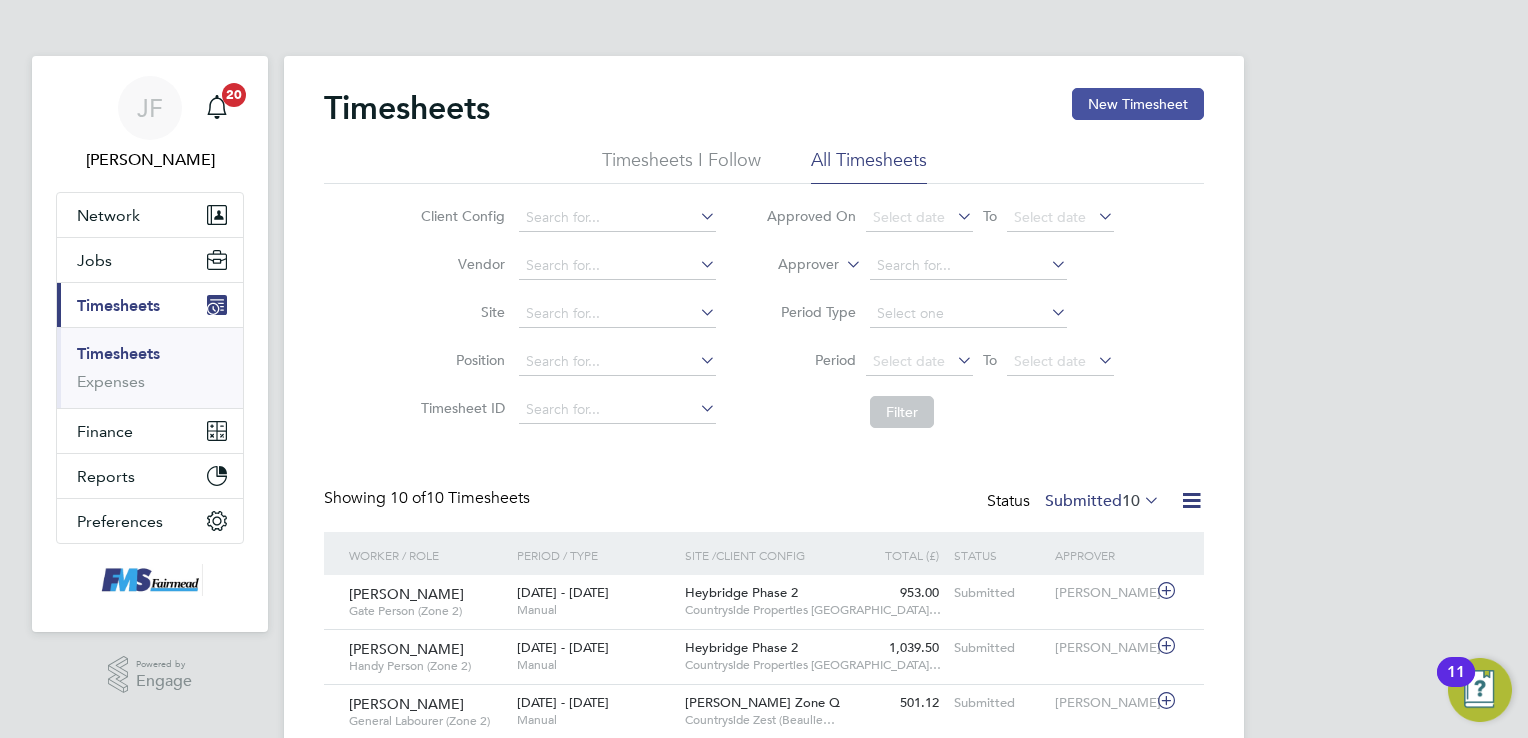 click on "New Timesheet" 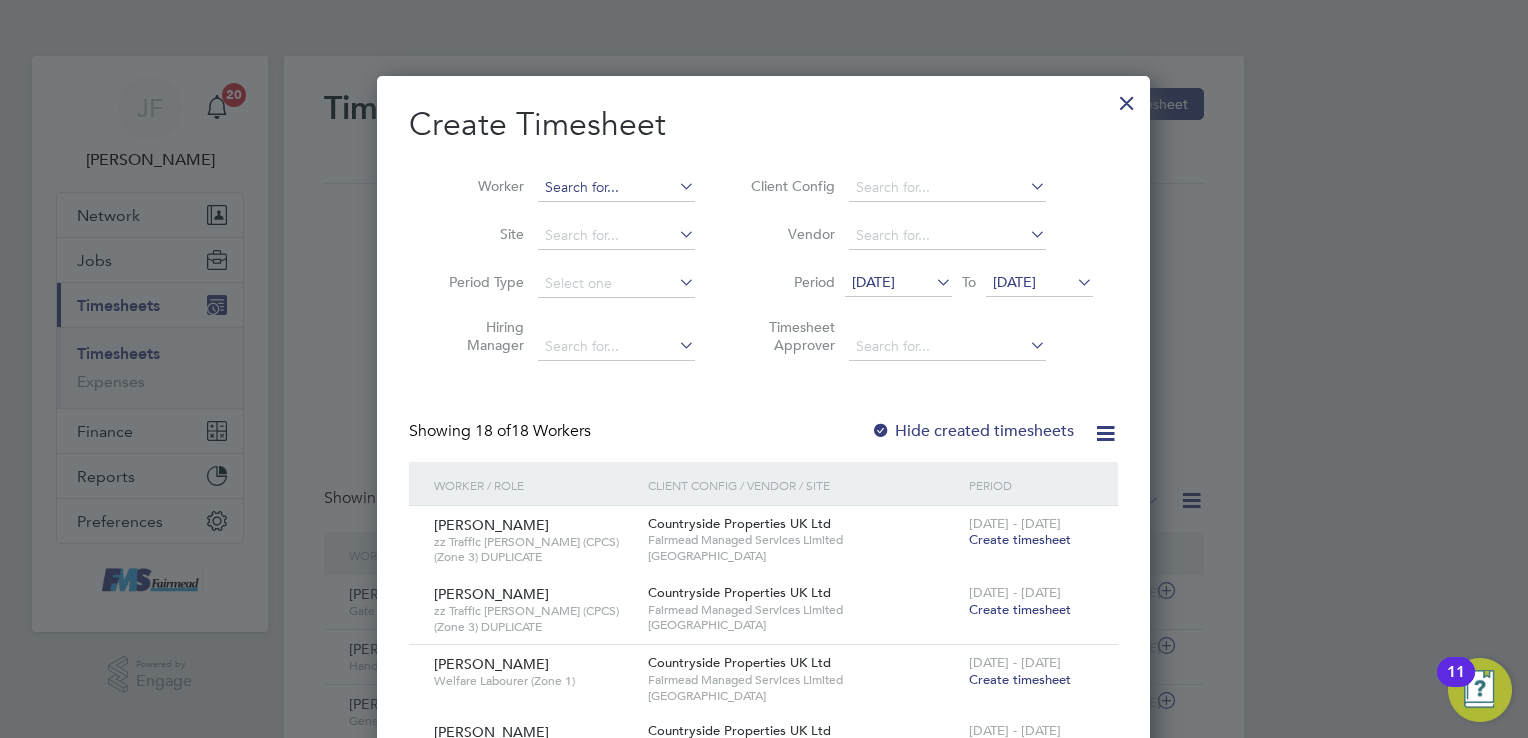 click at bounding box center [616, 188] 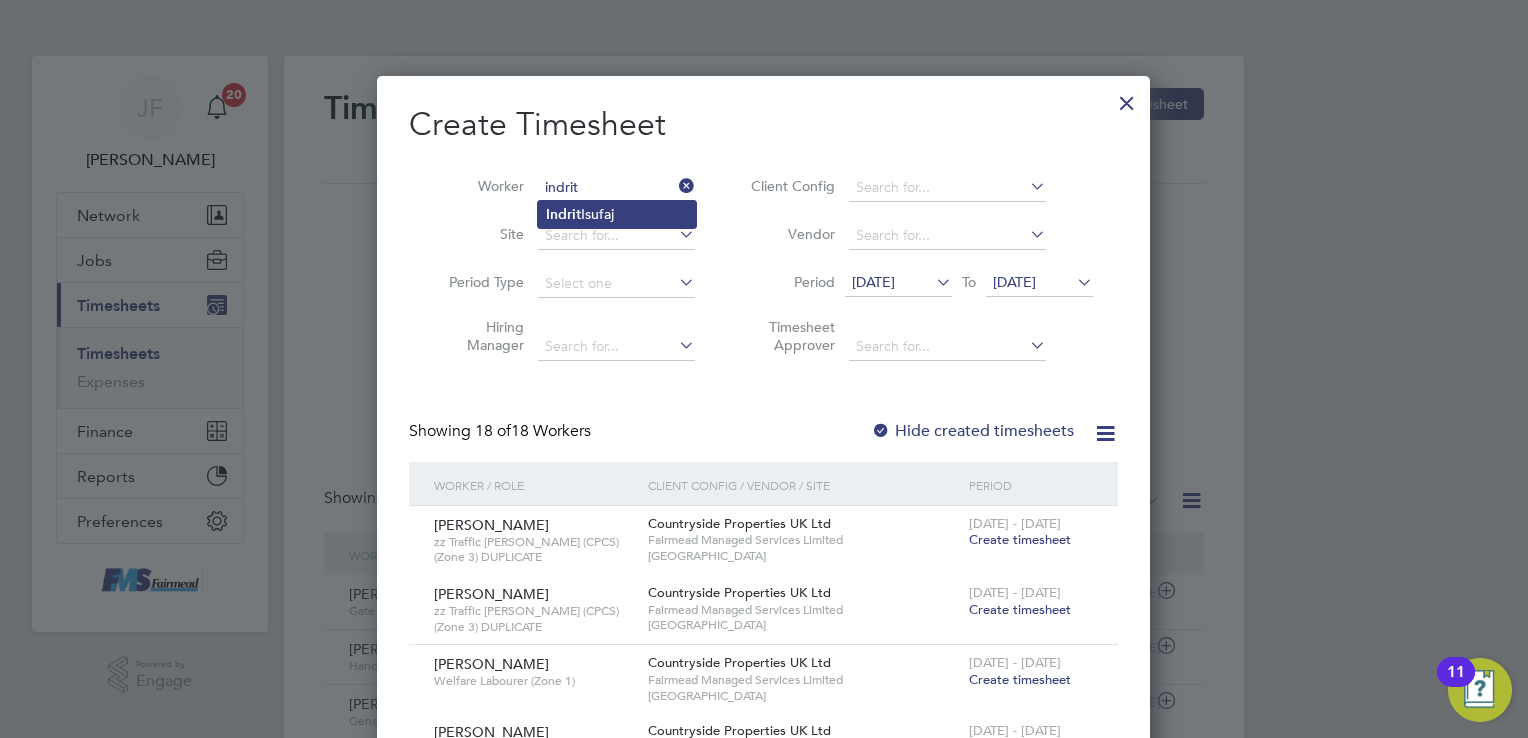 click on "Indrit" 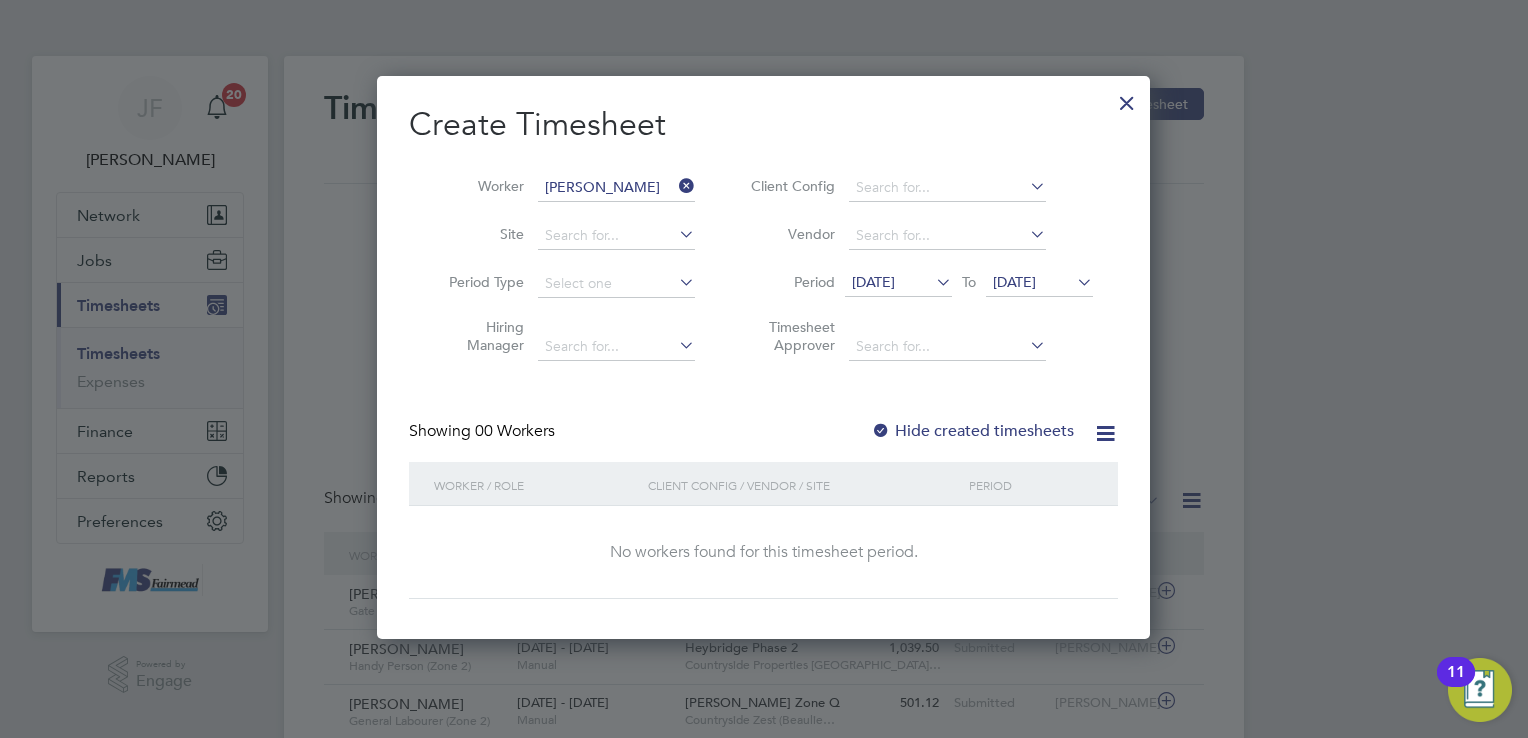 drag, startPoint x: 904, startPoint y: 289, endPoint x: 857, endPoint y: 282, distance: 47.518417 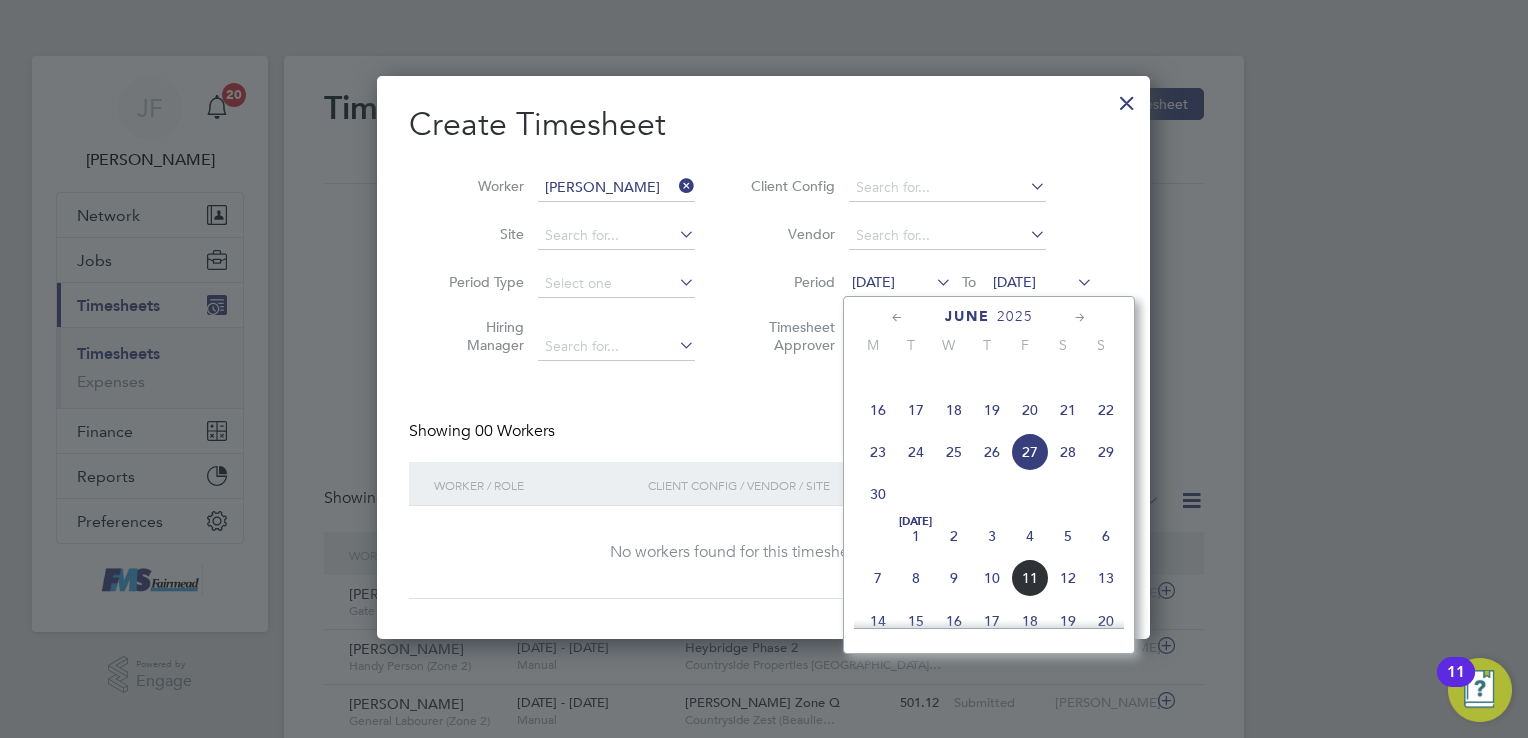 click on "7" 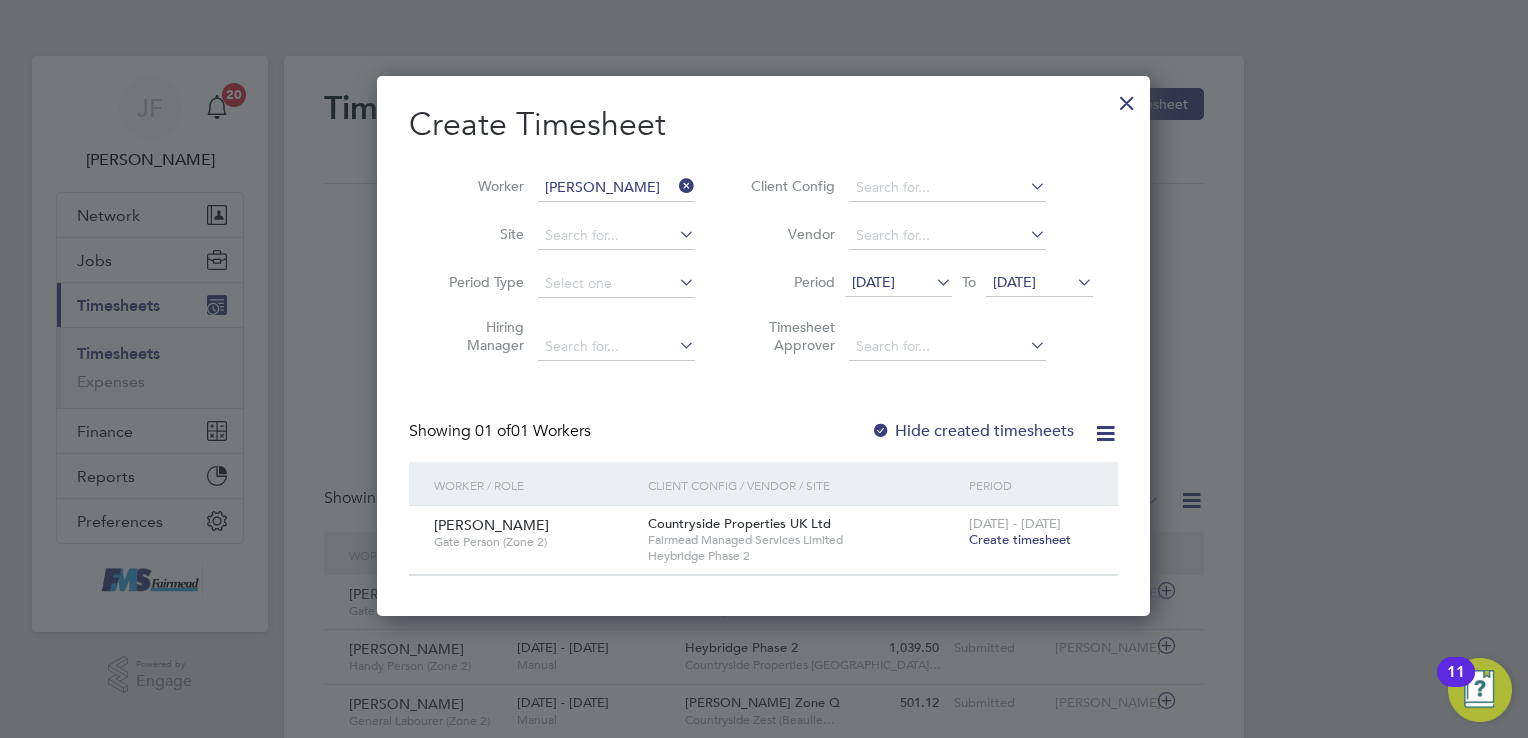 click on "Create timesheet" at bounding box center (1020, 539) 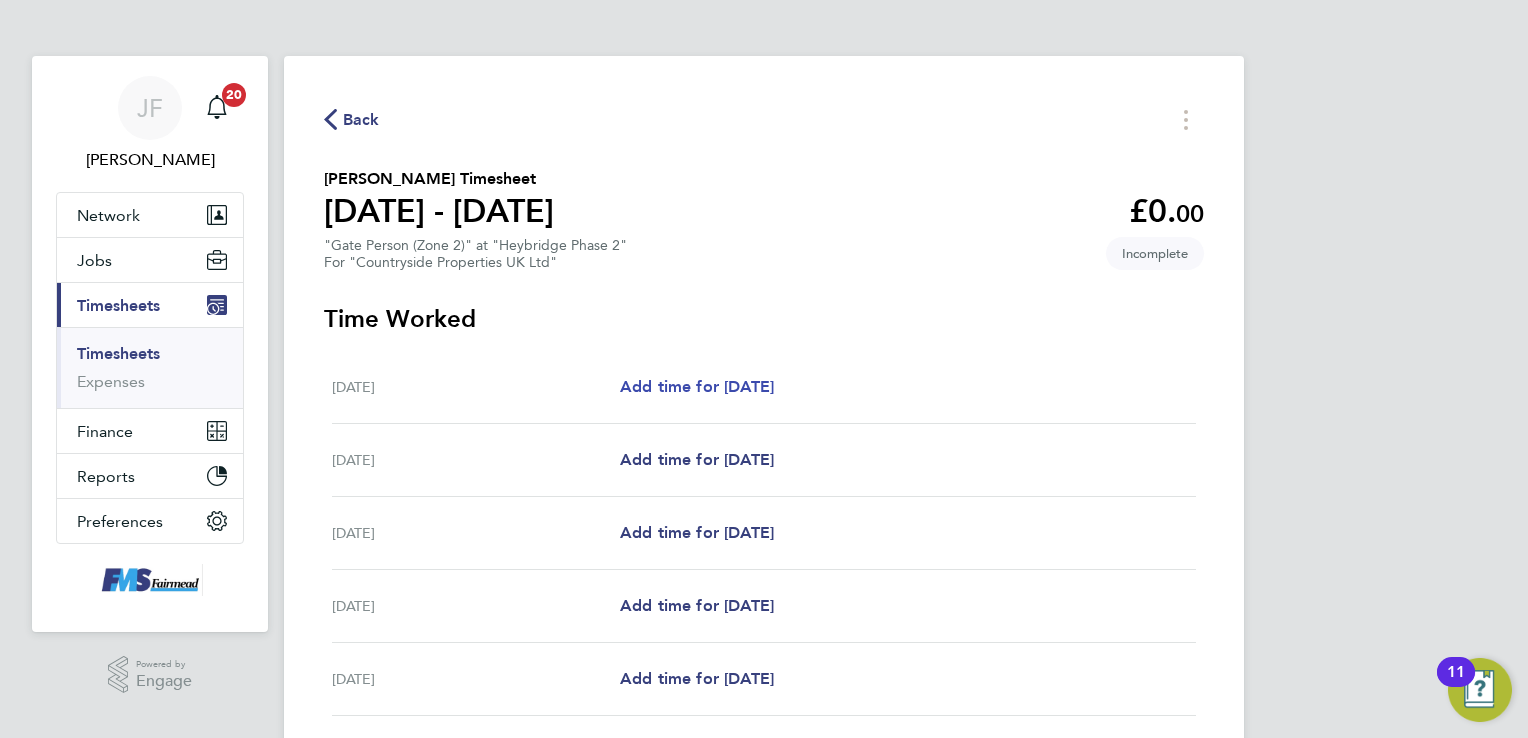 click on "Add time for [DATE]" at bounding box center (697, 386) 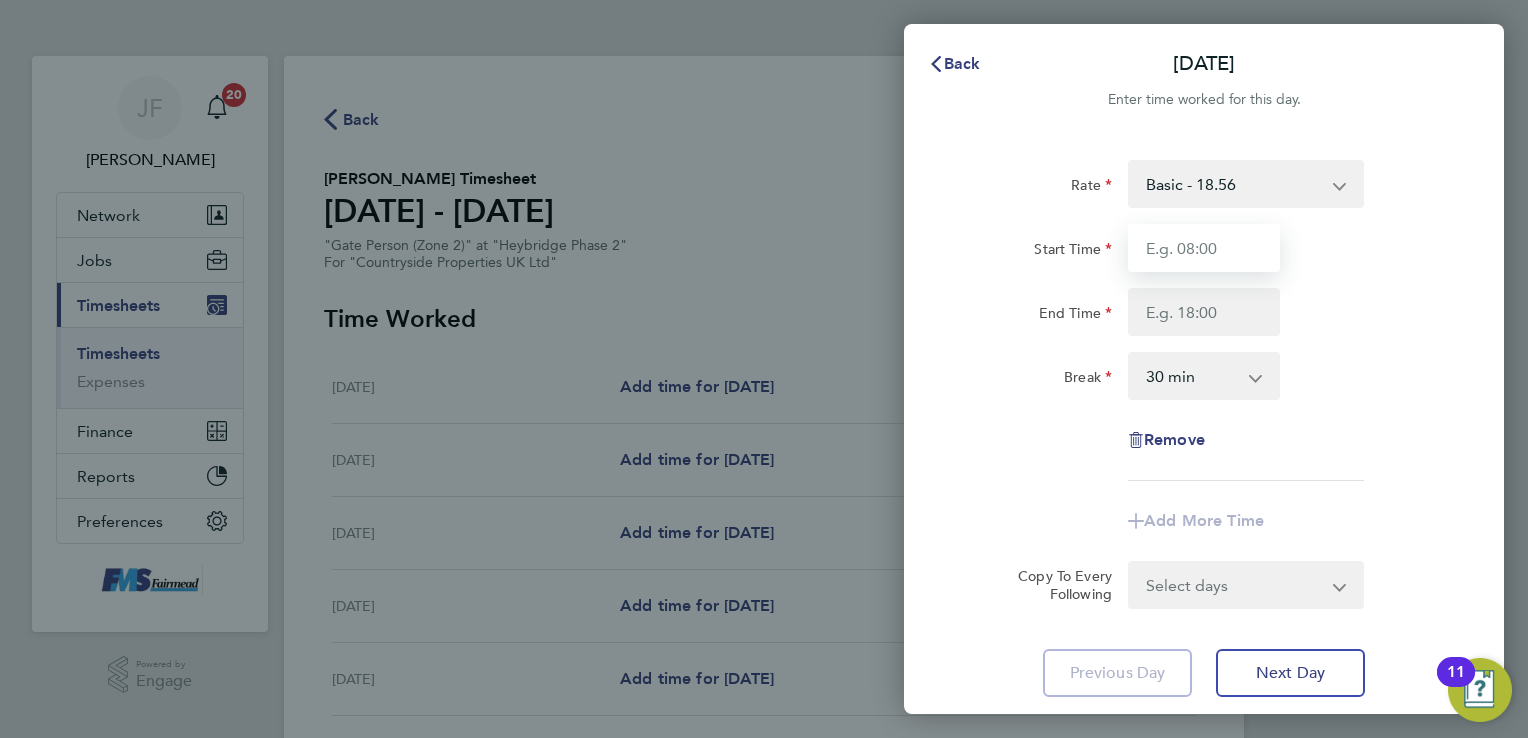 click on "Start Time" at bounding box center (1204, 248) 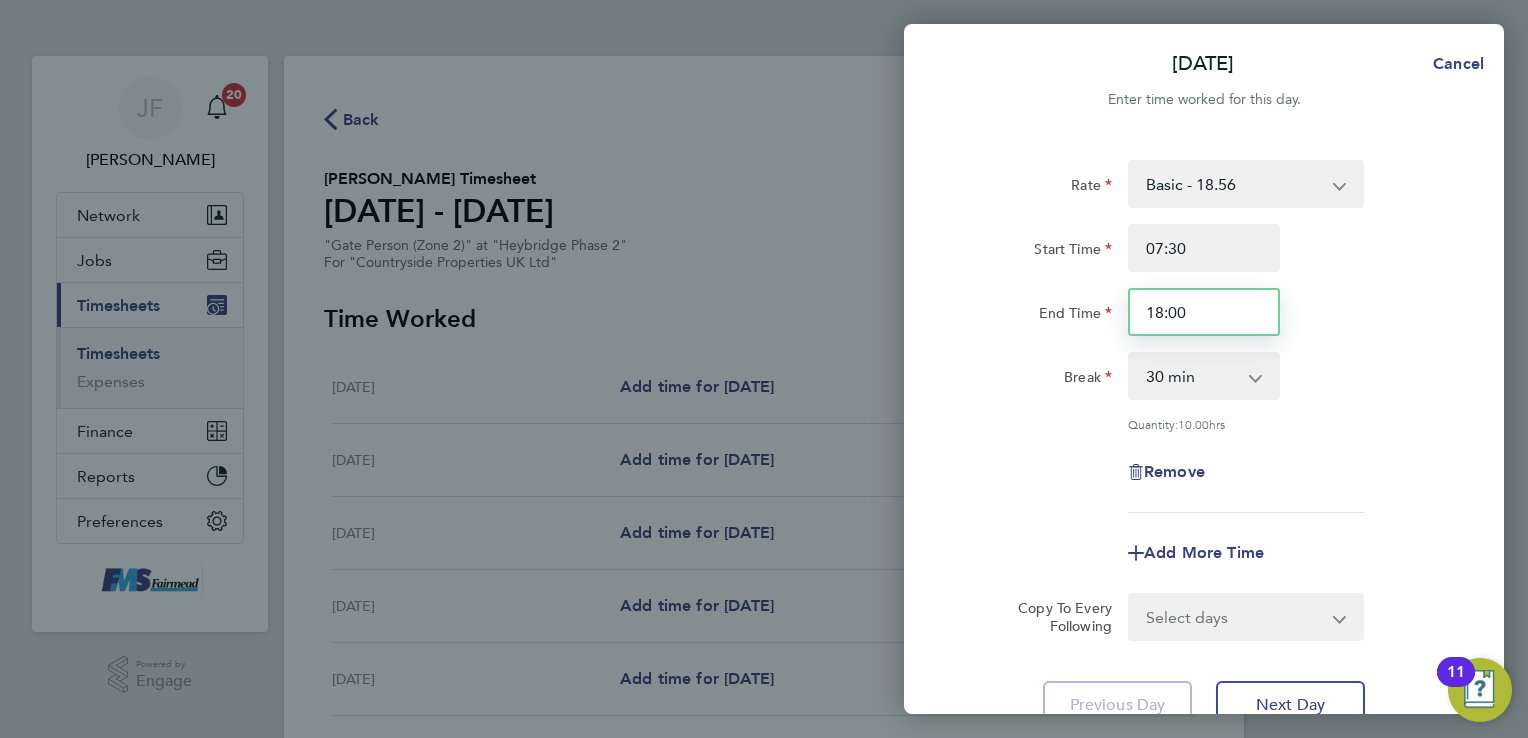 click on "18:00" at bounding box center [1204, 312] 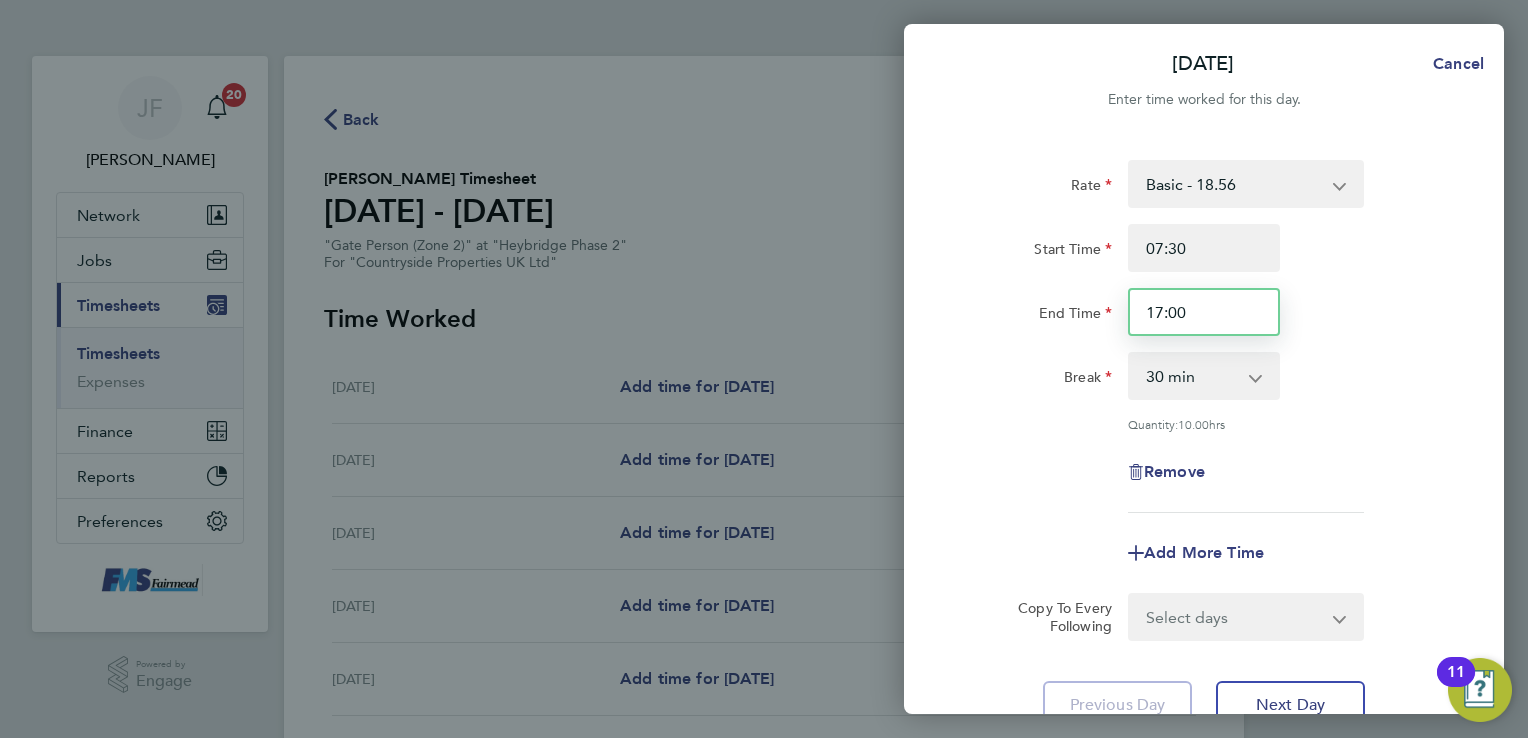 type on "17:00" 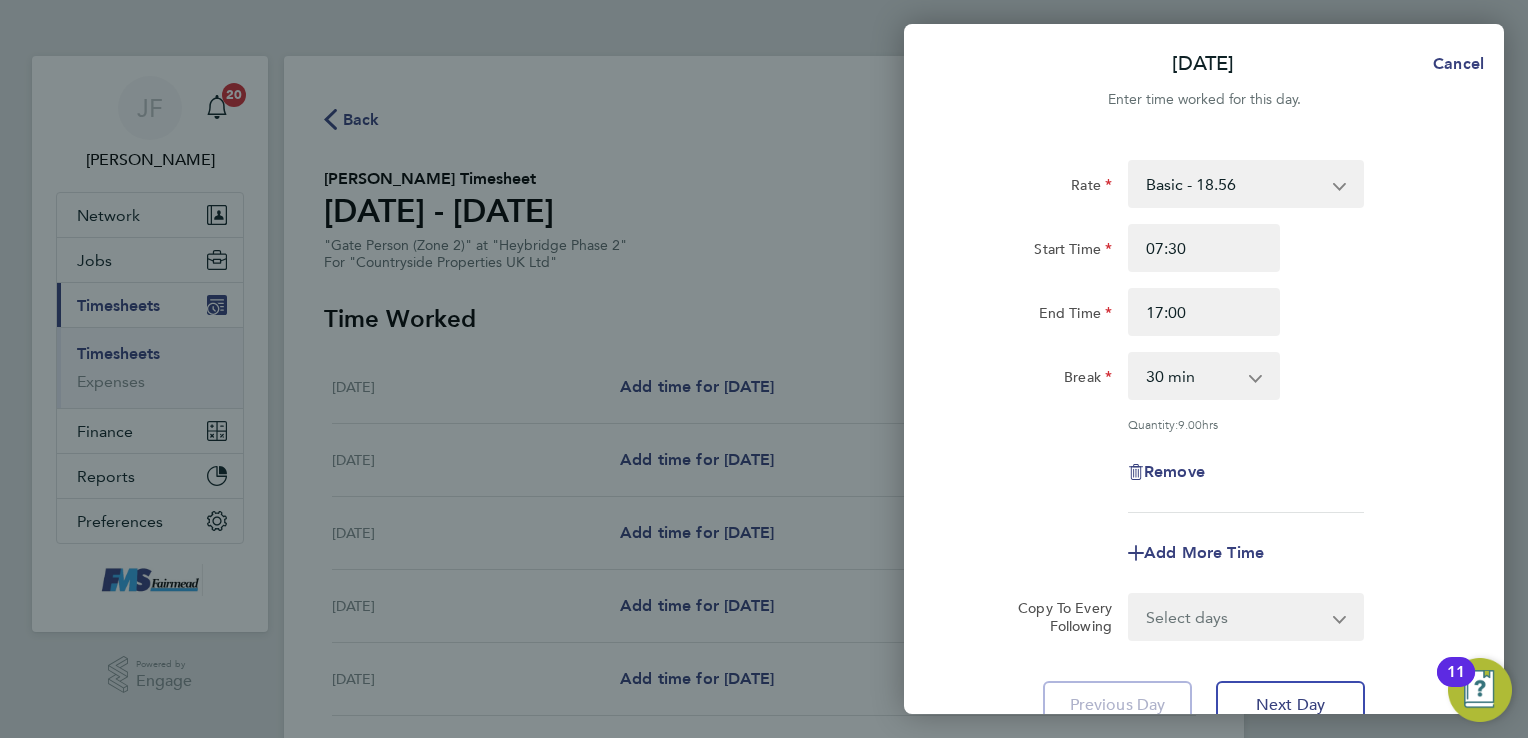 click on "Rate  Basic - 18.56
Start Time 07:30 End Time 17:00 Break  0 min   15 min   30 min   45 min   60 min   75 min   90 min
Quantity:  9.00  hrs
Remove" 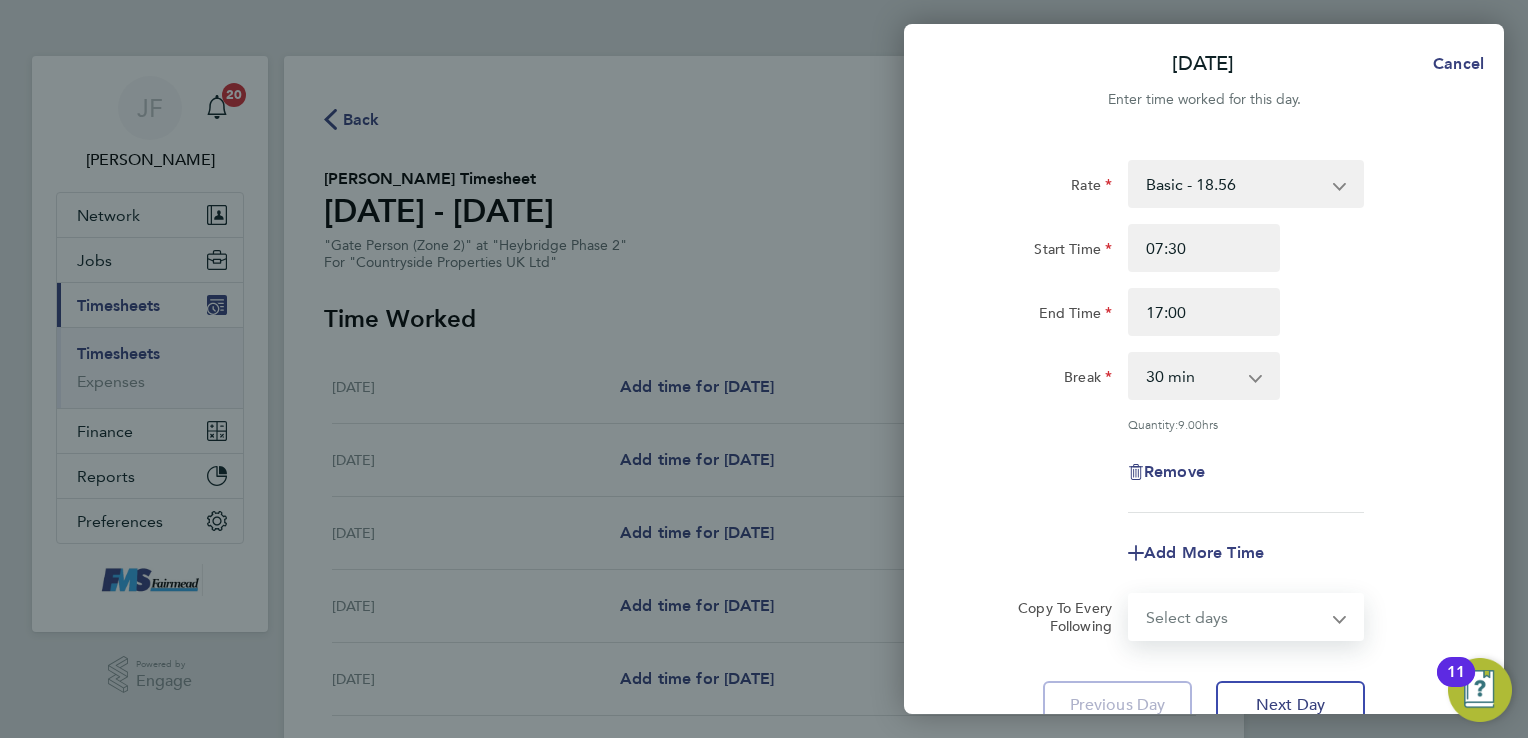 select on "WEEKDAY" 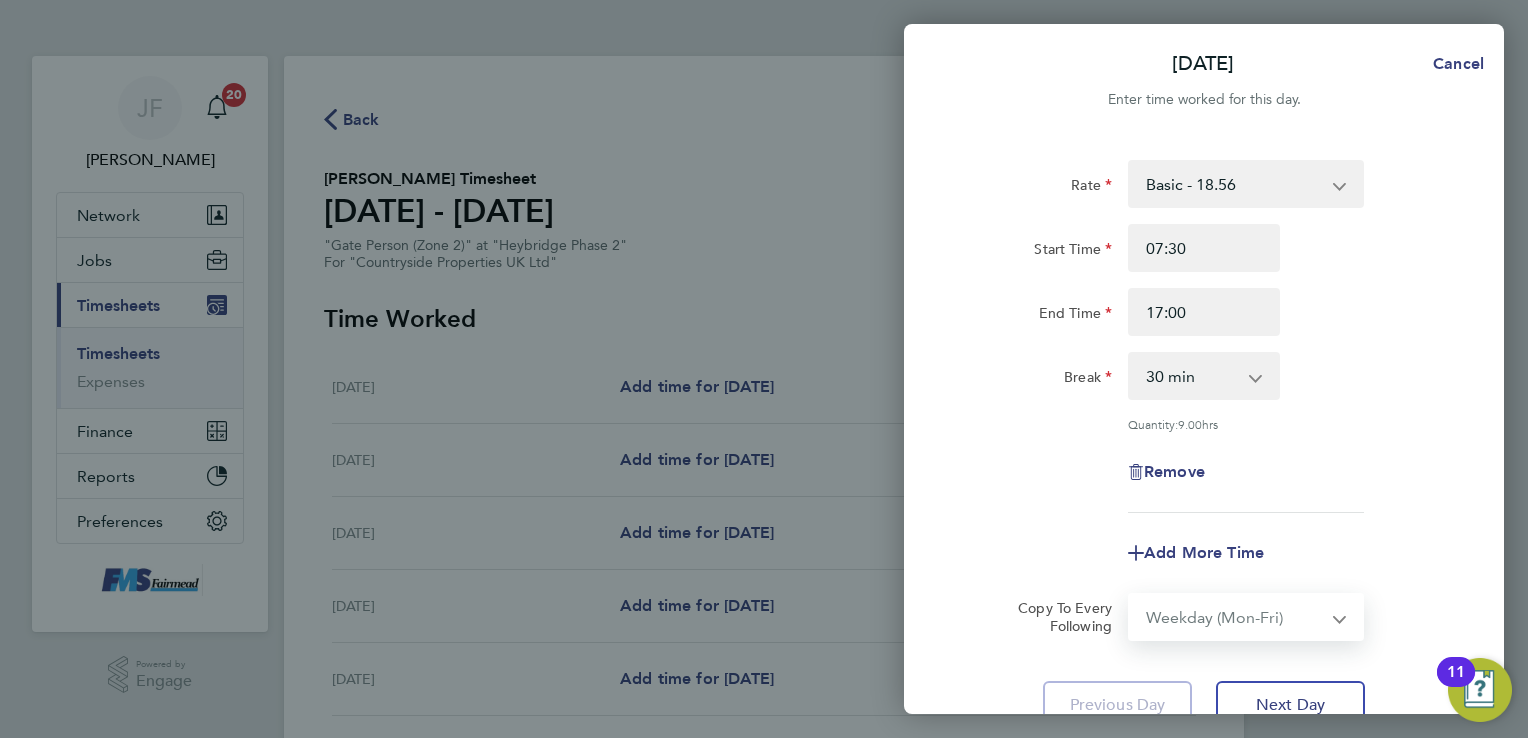 click on "Select days   Day   Weekday (Mon-Fri)   Weekend (Sat-Sun)   [DATE]   [DATE]   [DATE]   [DATE]   [DATE]   [DATE]" at bounding box center (1235, 617) 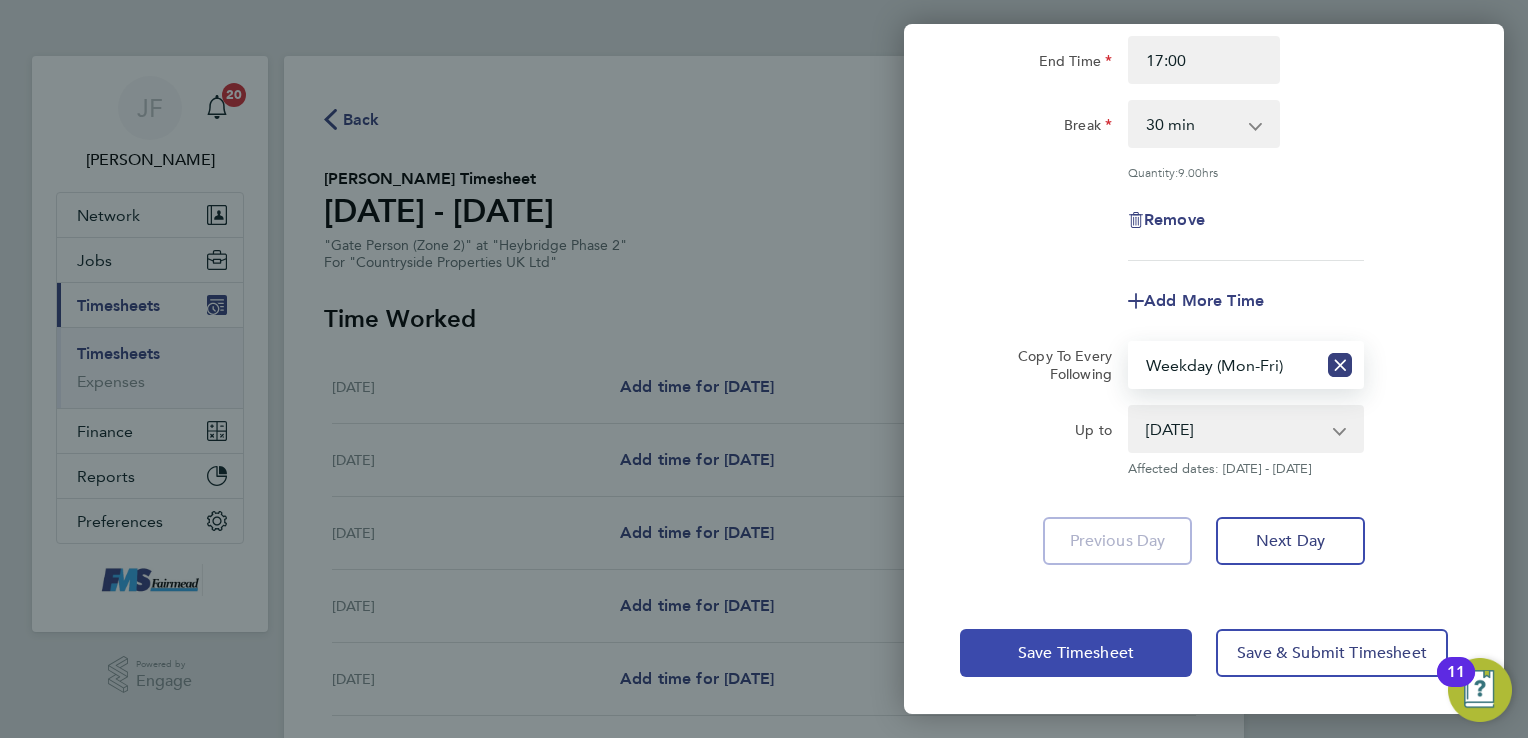 click on "Save Timesheet" 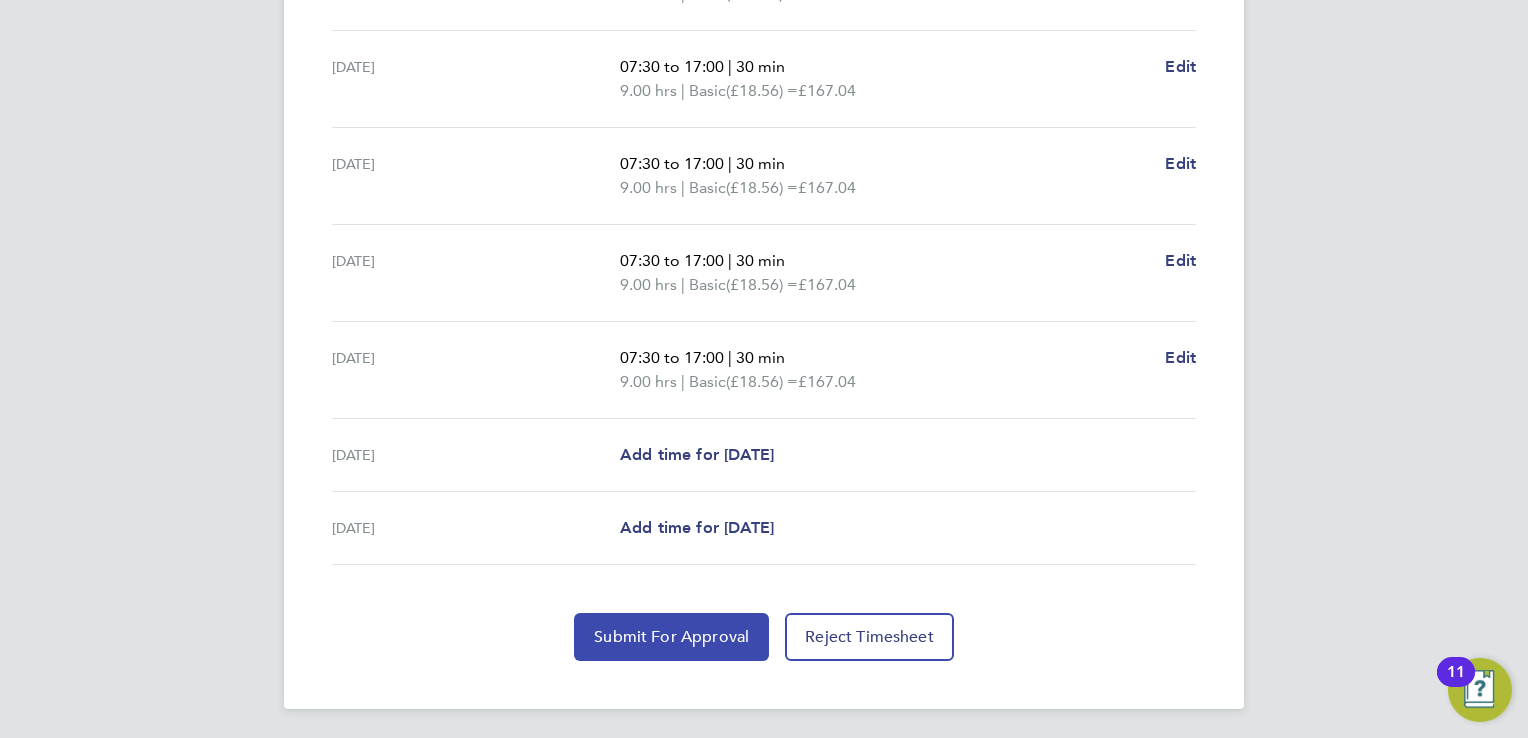 click on "Submit For Approval" 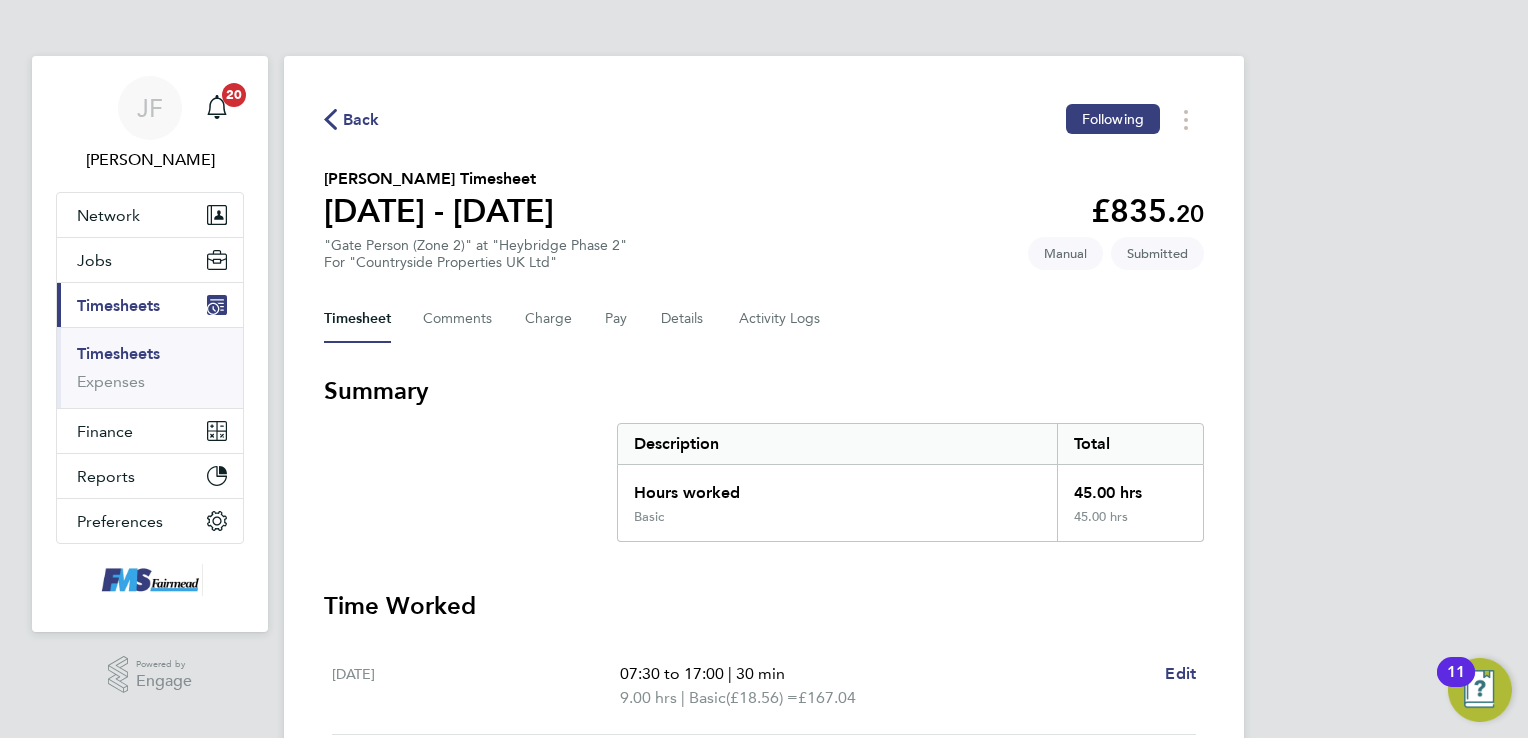 click on "Timesheets" at bounding box center [118, 353] 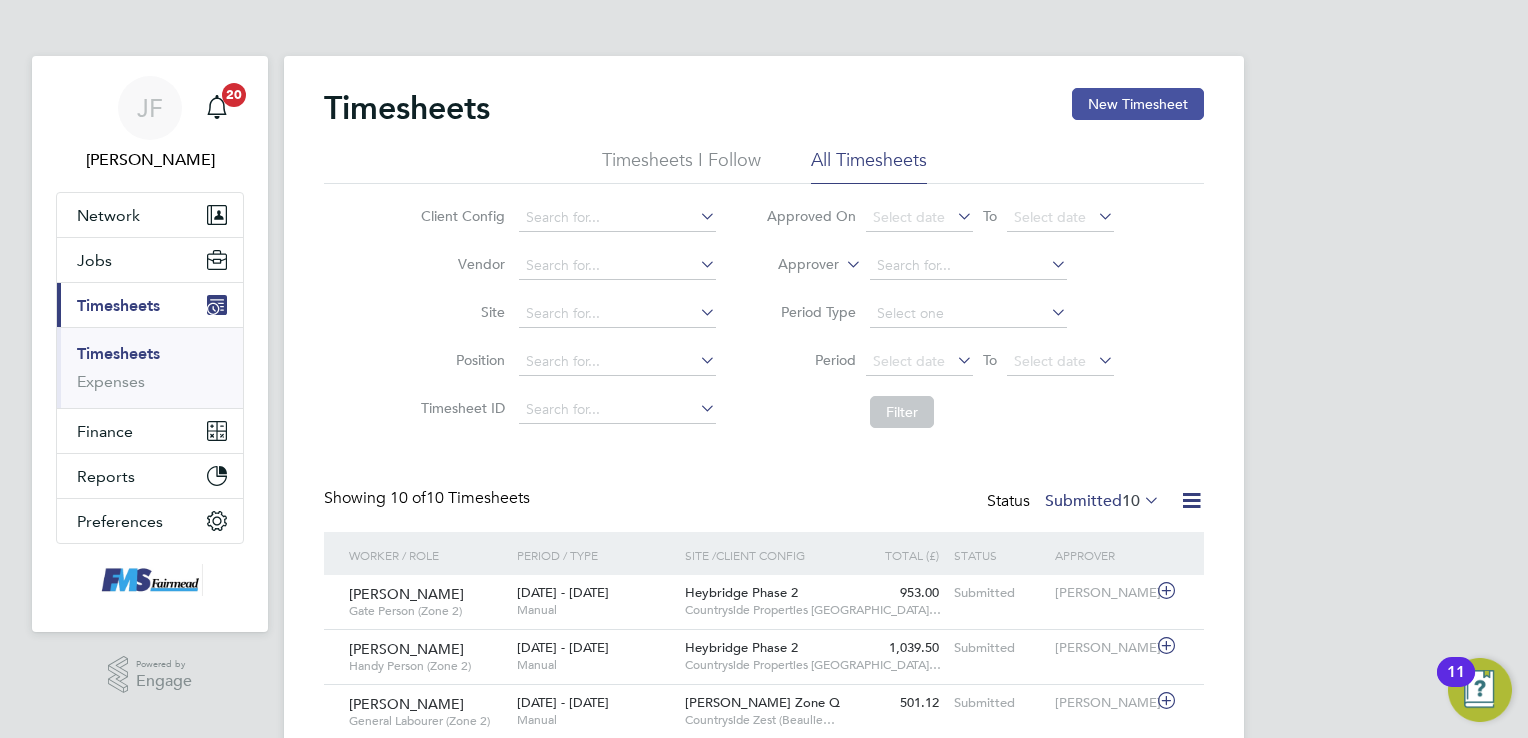 click on "New Timesheet" 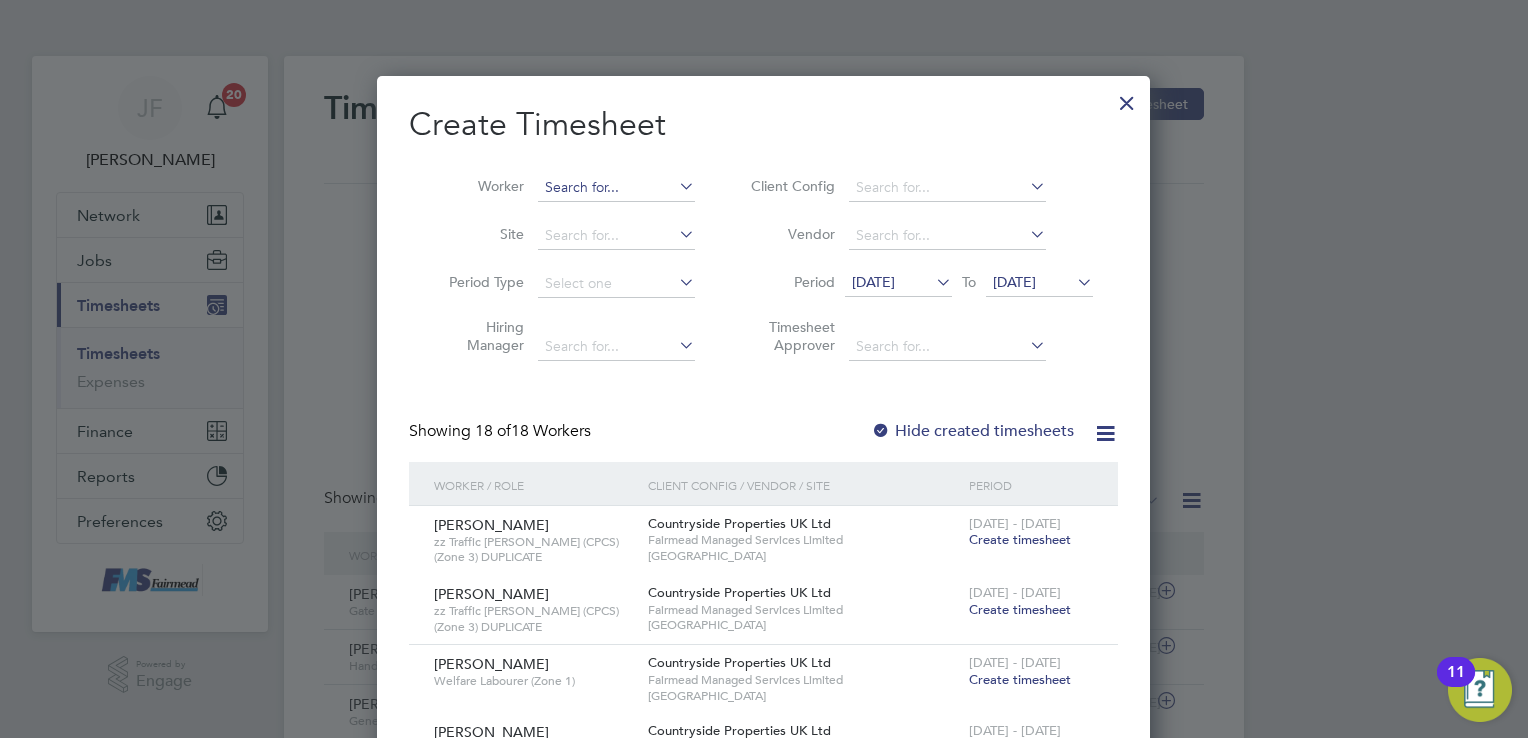 click at bounding box center (616, 188) 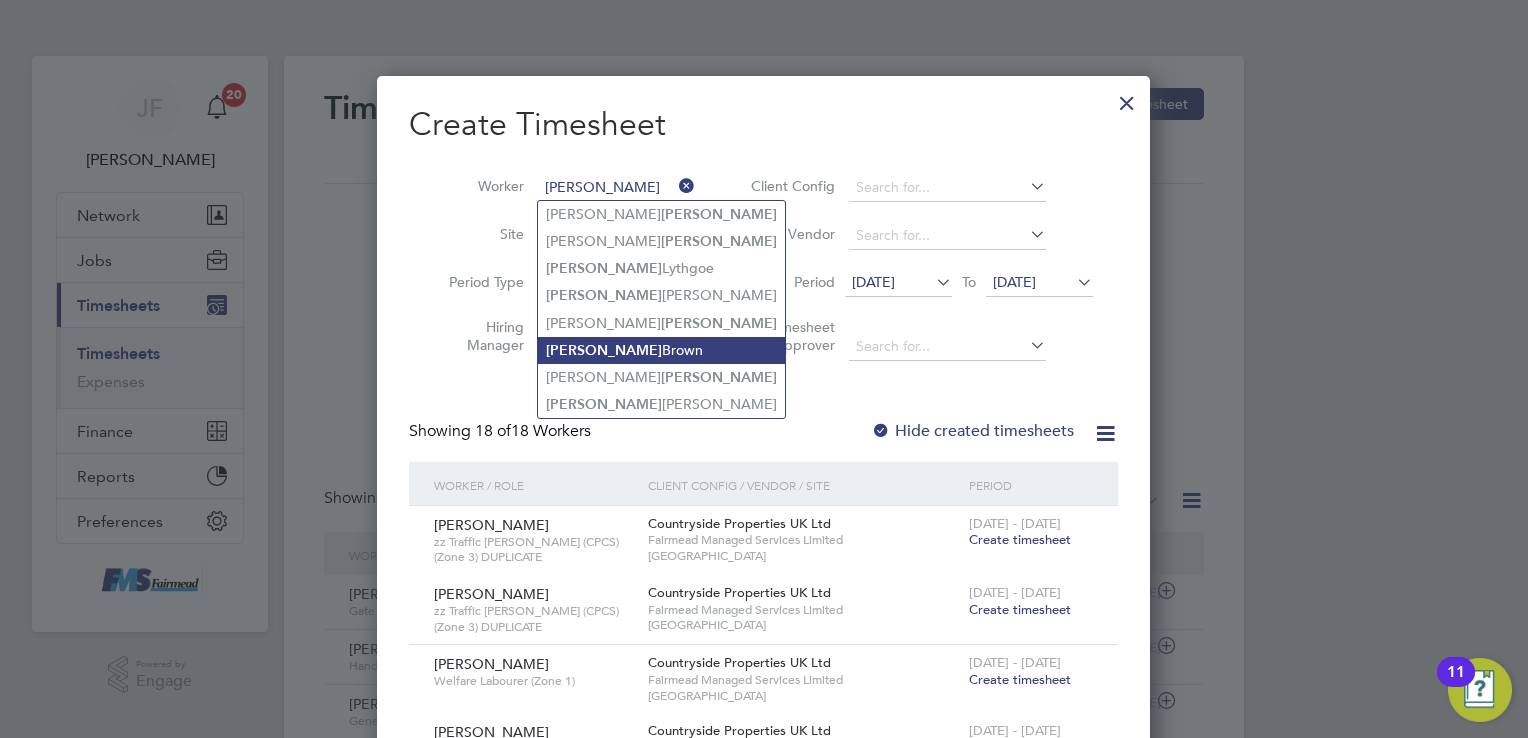 click on "Cameron  Brown" 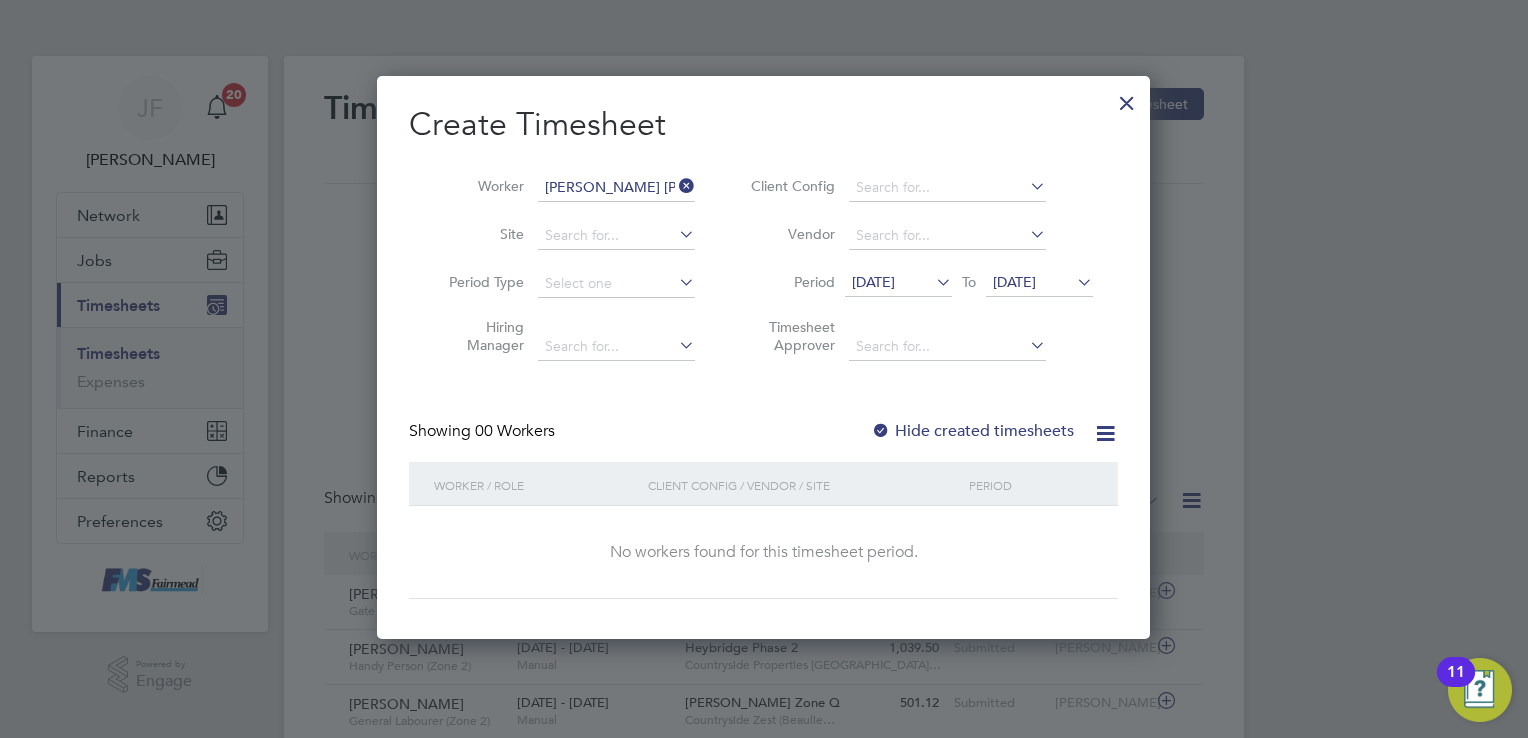 click at bounding box center (932, 282) 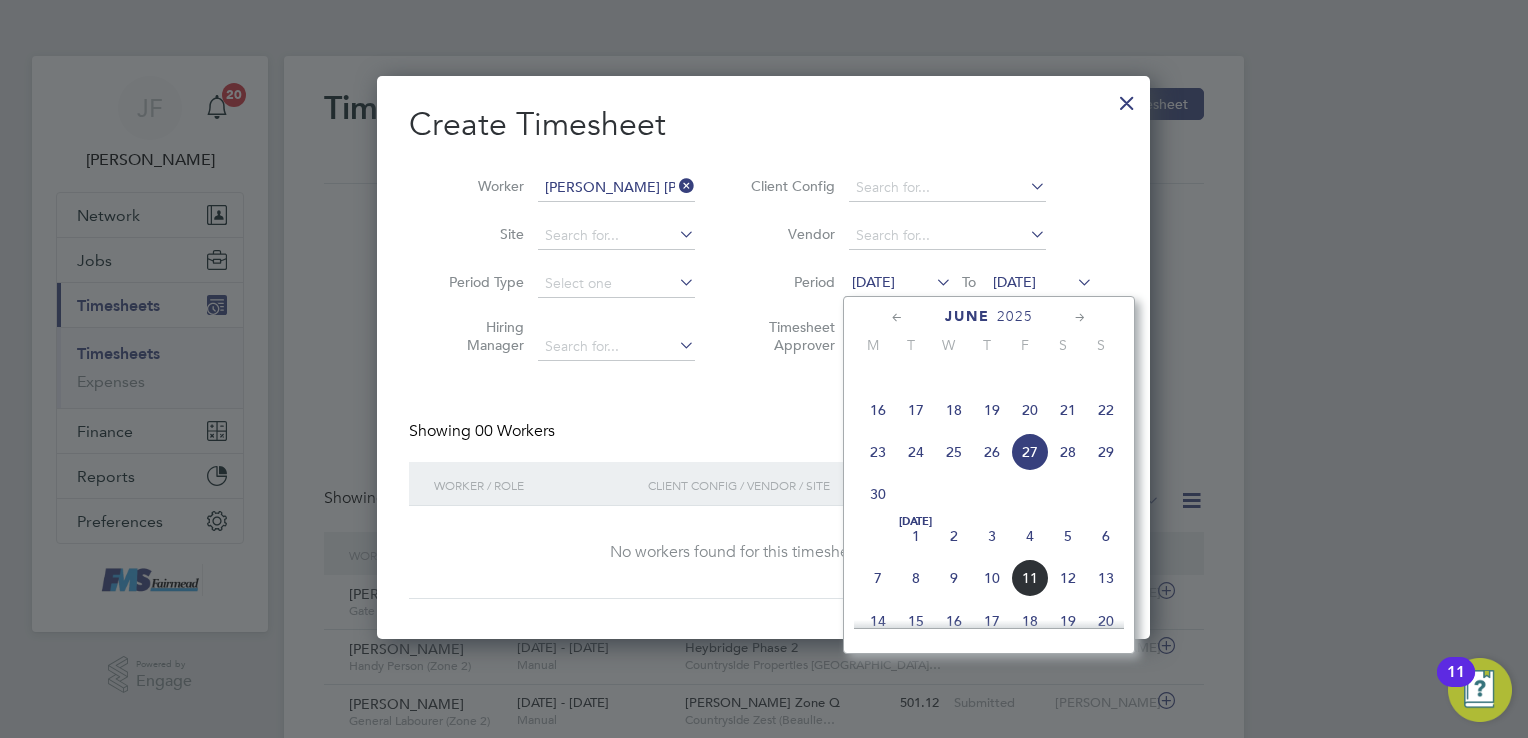 click on "7" 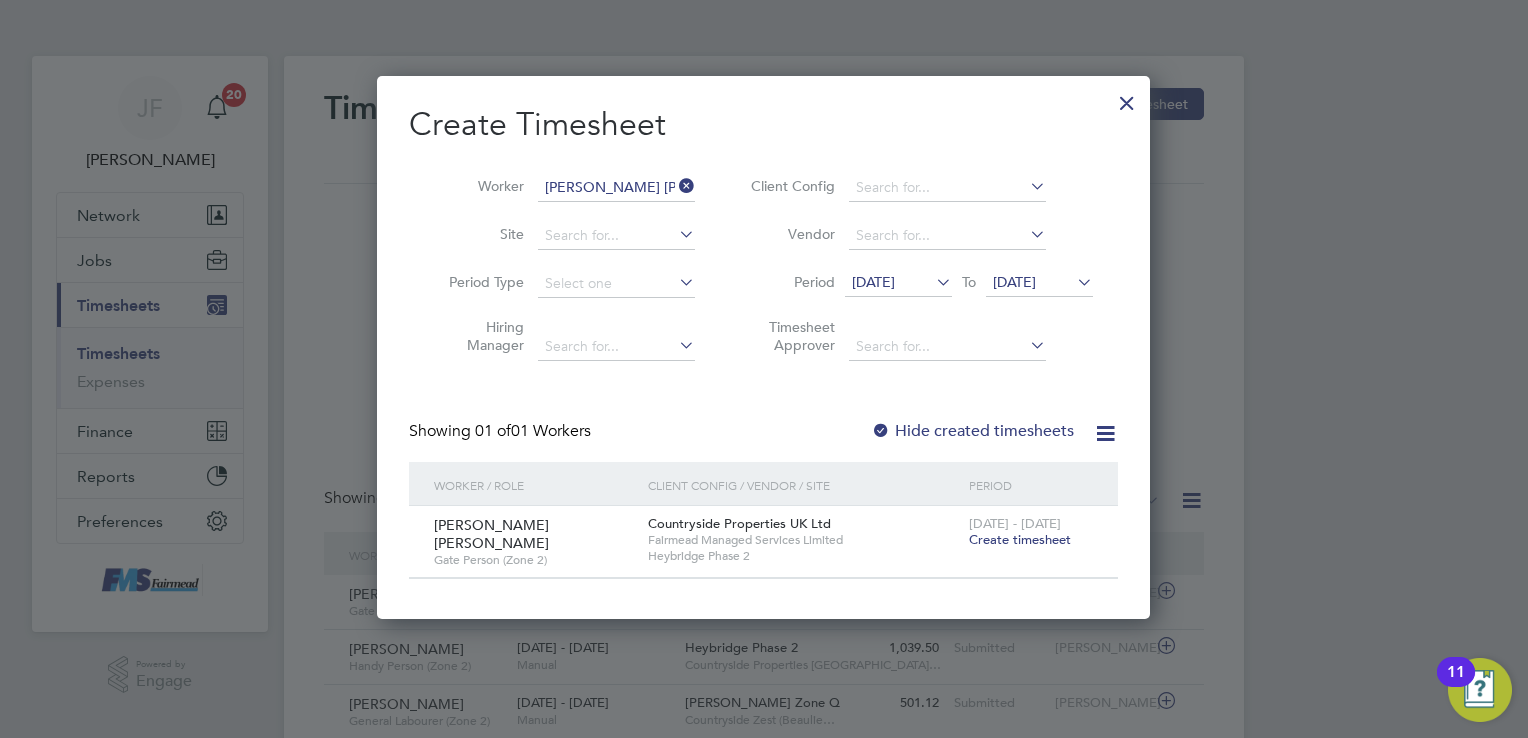 click on "Create timesheet" at bounding box center (1020, 539) 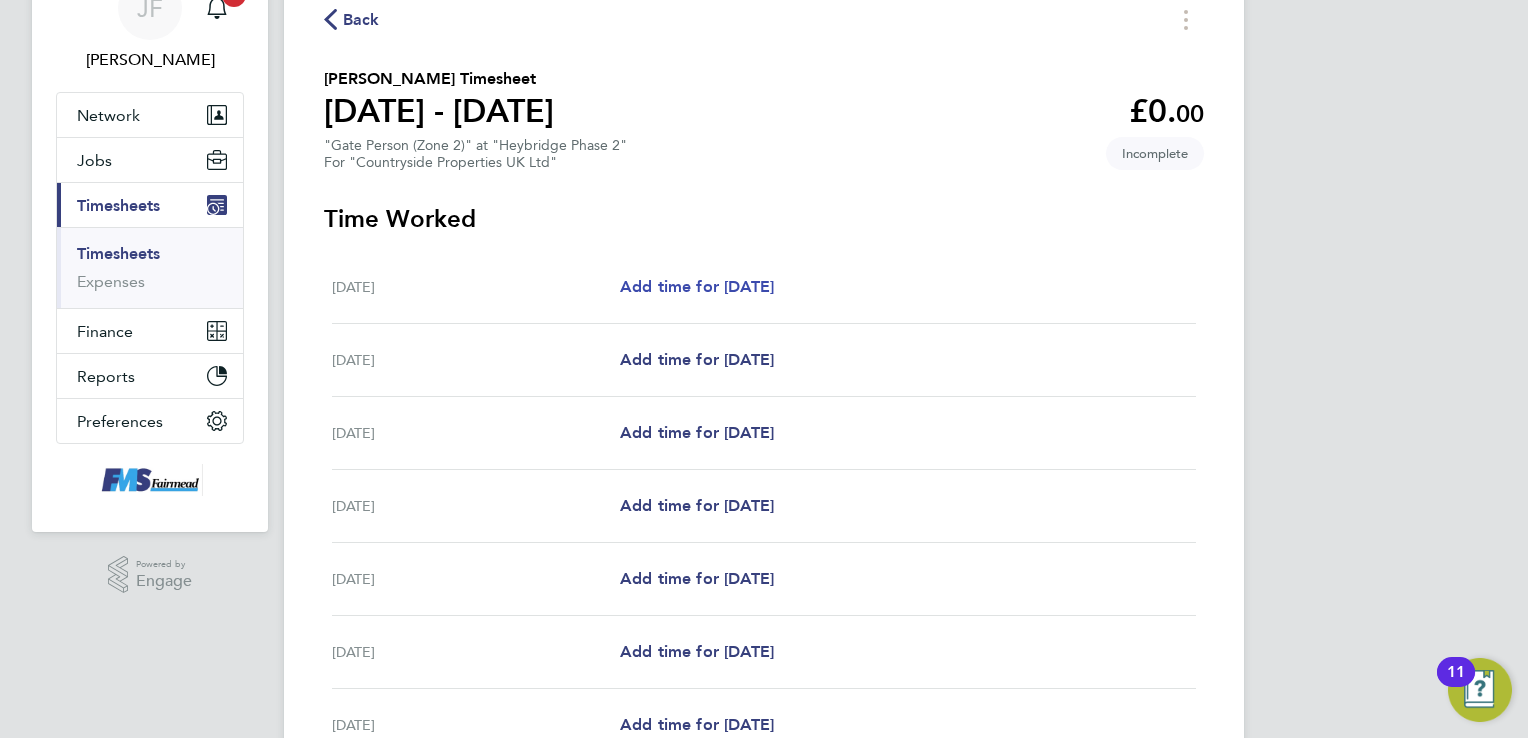 click on "Add time for [DATE]" at bounding box center [697, 286] 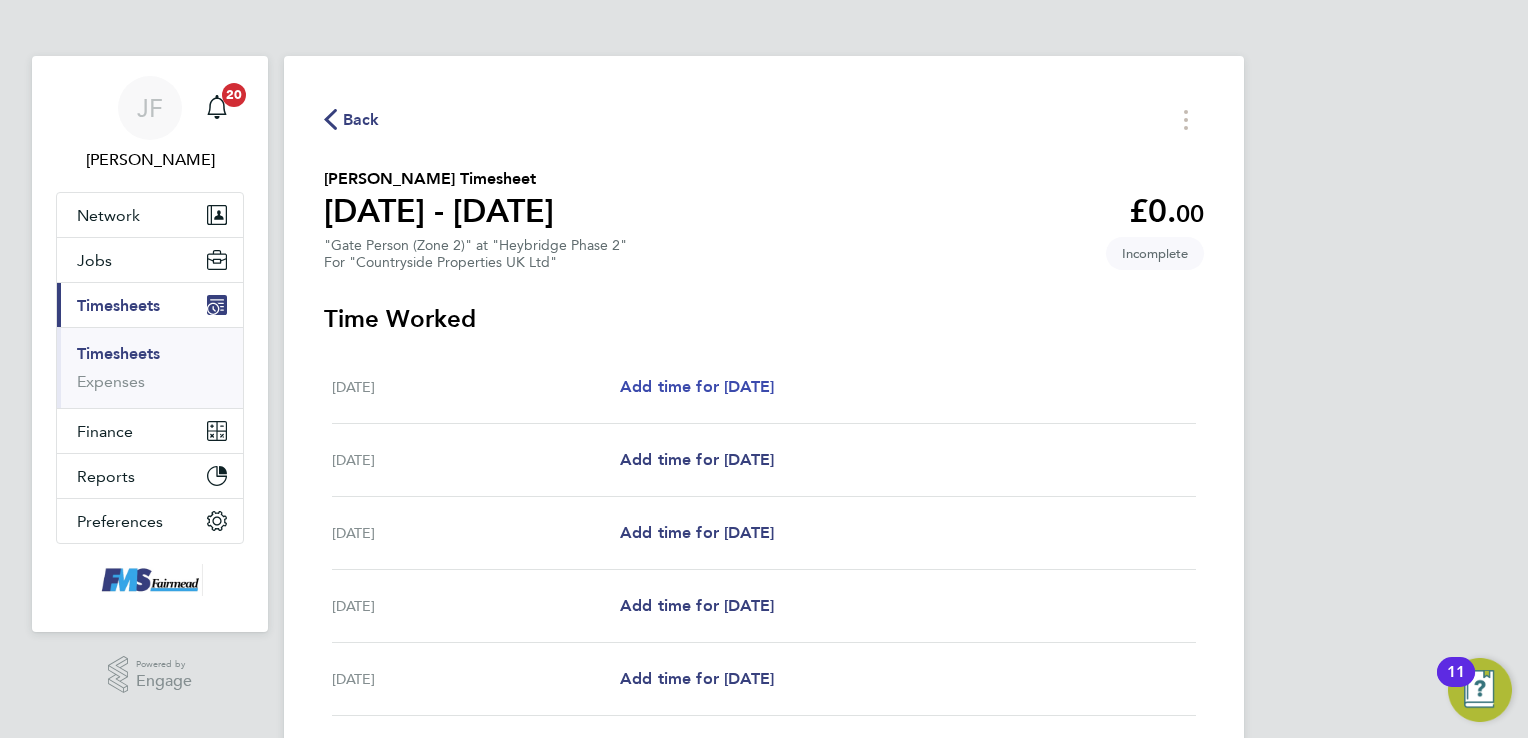 select on "30" 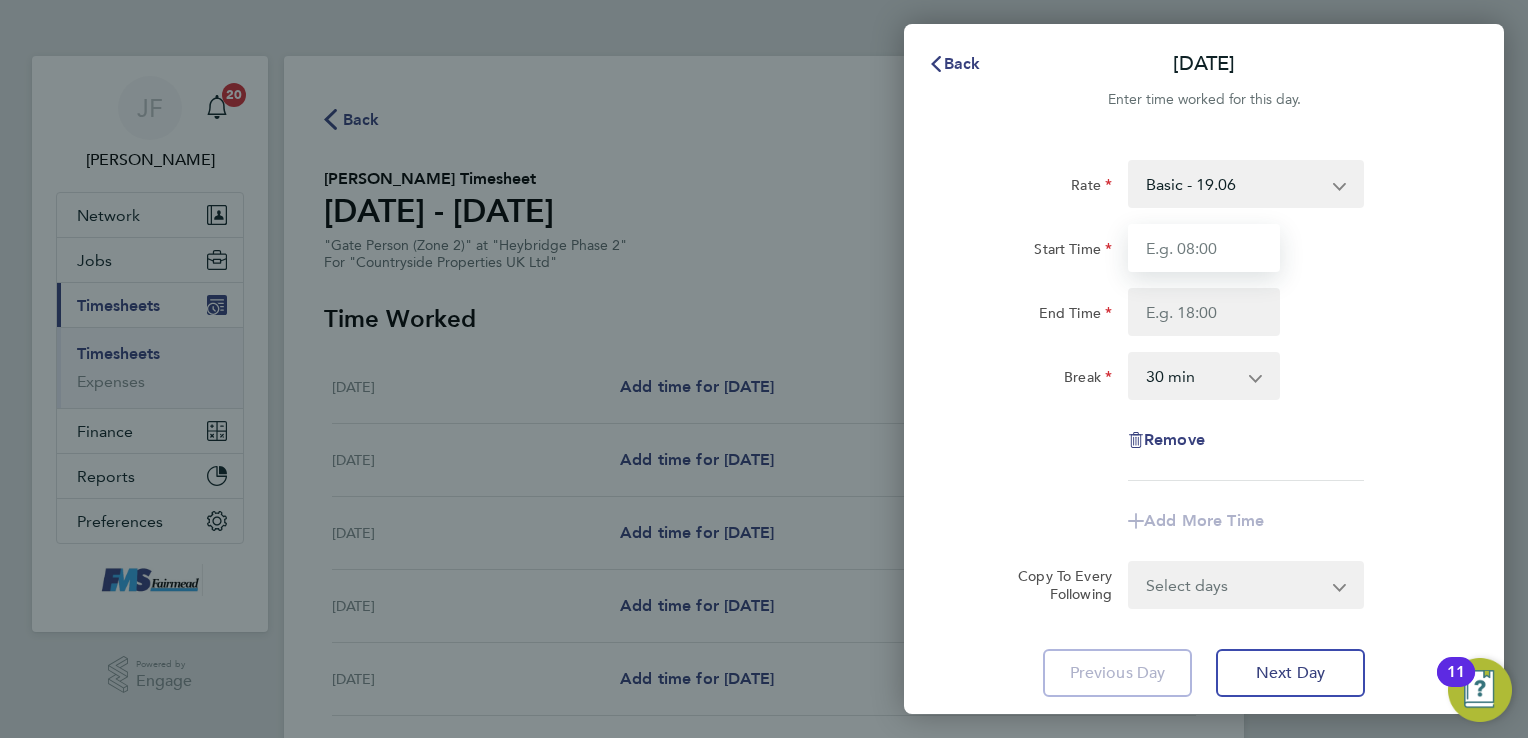 click on "Start Time" at bounding box center [1204, 248] 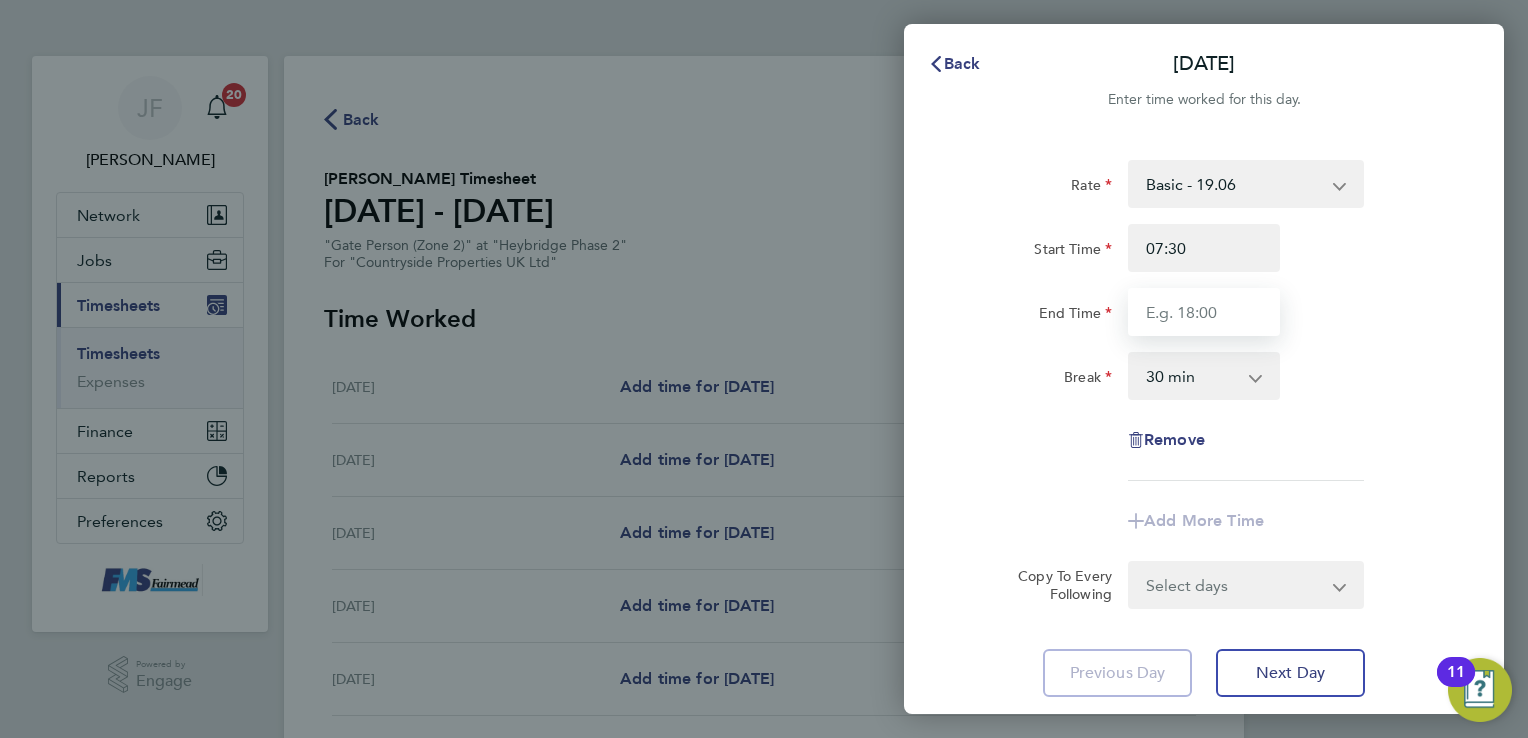 type on "17:00" 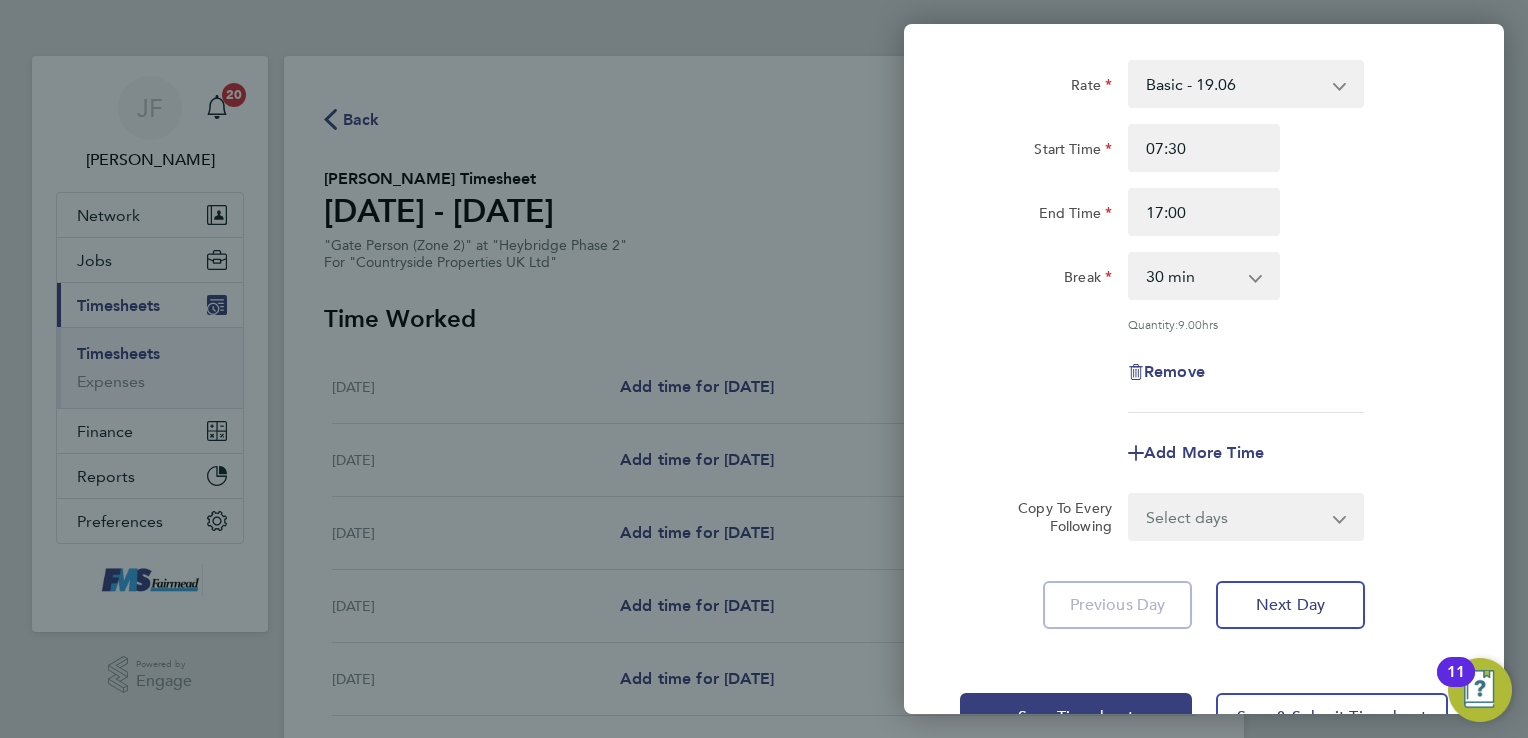 click on "Select days   Day   Weekday (Mon-Fri)   Weekend (Sat-Sun)   [DATE]   [DATE]   [DATE]   [DATE]   [DATE]   [DATE]" at bounding box center (1235, 517) 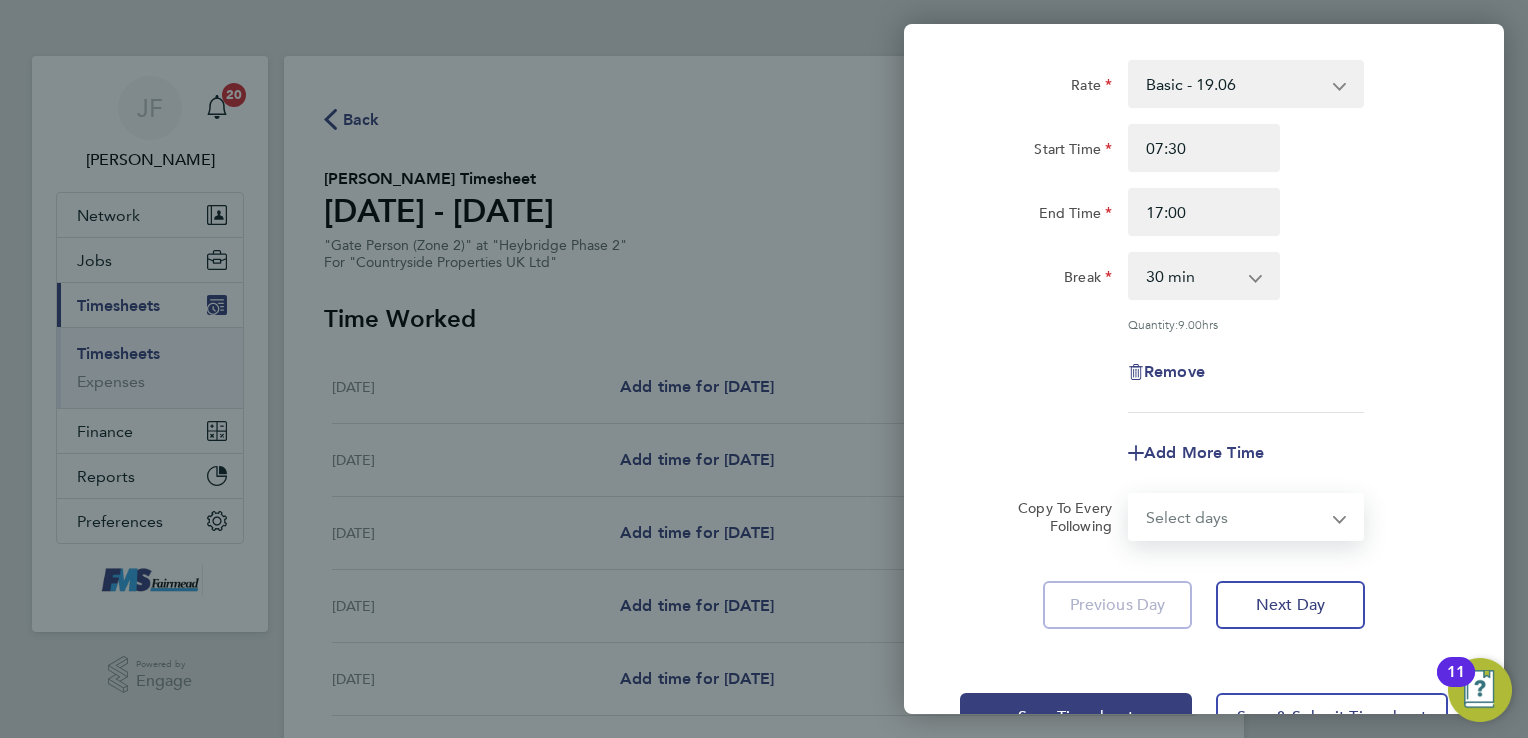 select on "WEEKDAY" 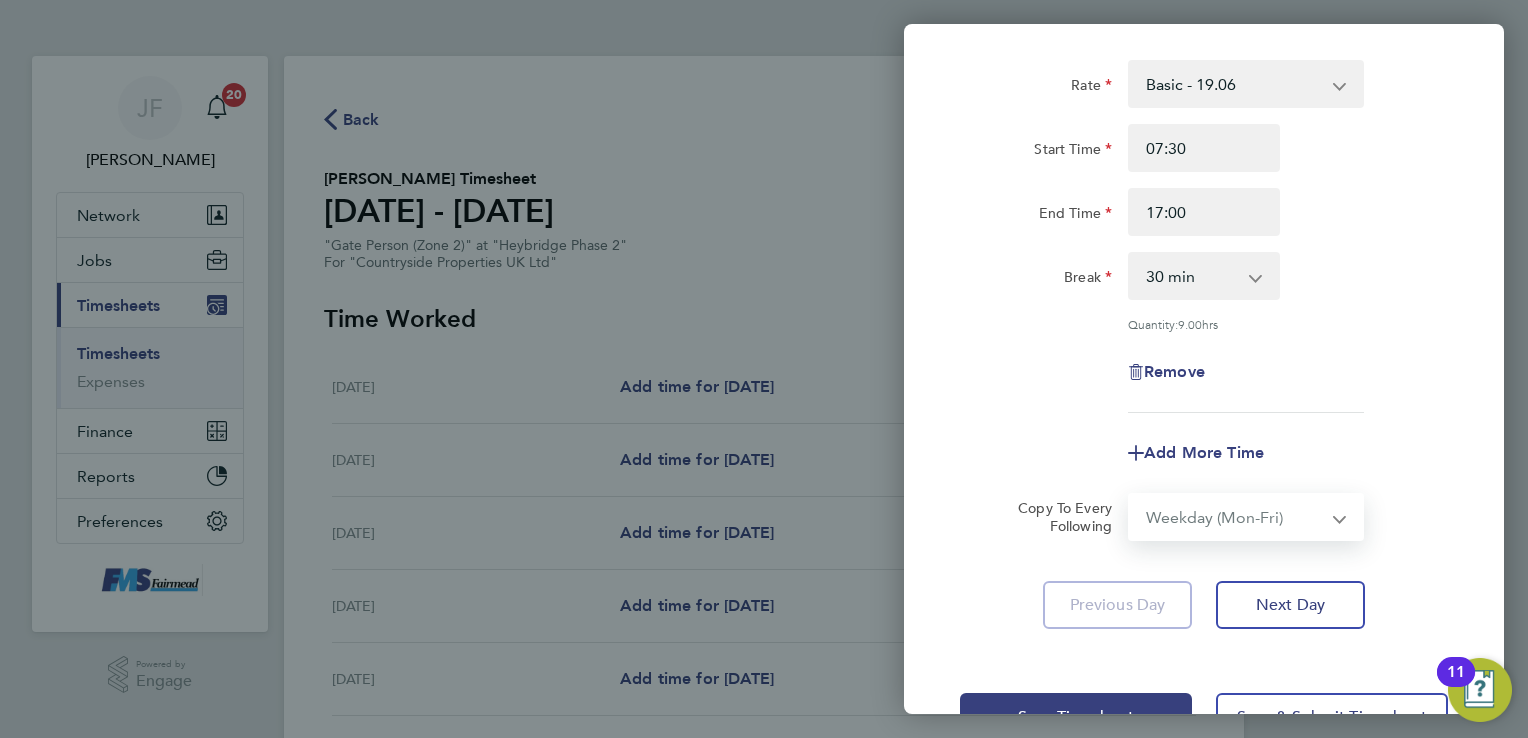 click on "Select days   Day   Weekday (Mon-Fri)   Weekend (Sat-Sun)   [DATE]   [DATE]   [DATE]   [DATE]   [DATE]   [DATE]" at bounding box center [1235, 517] 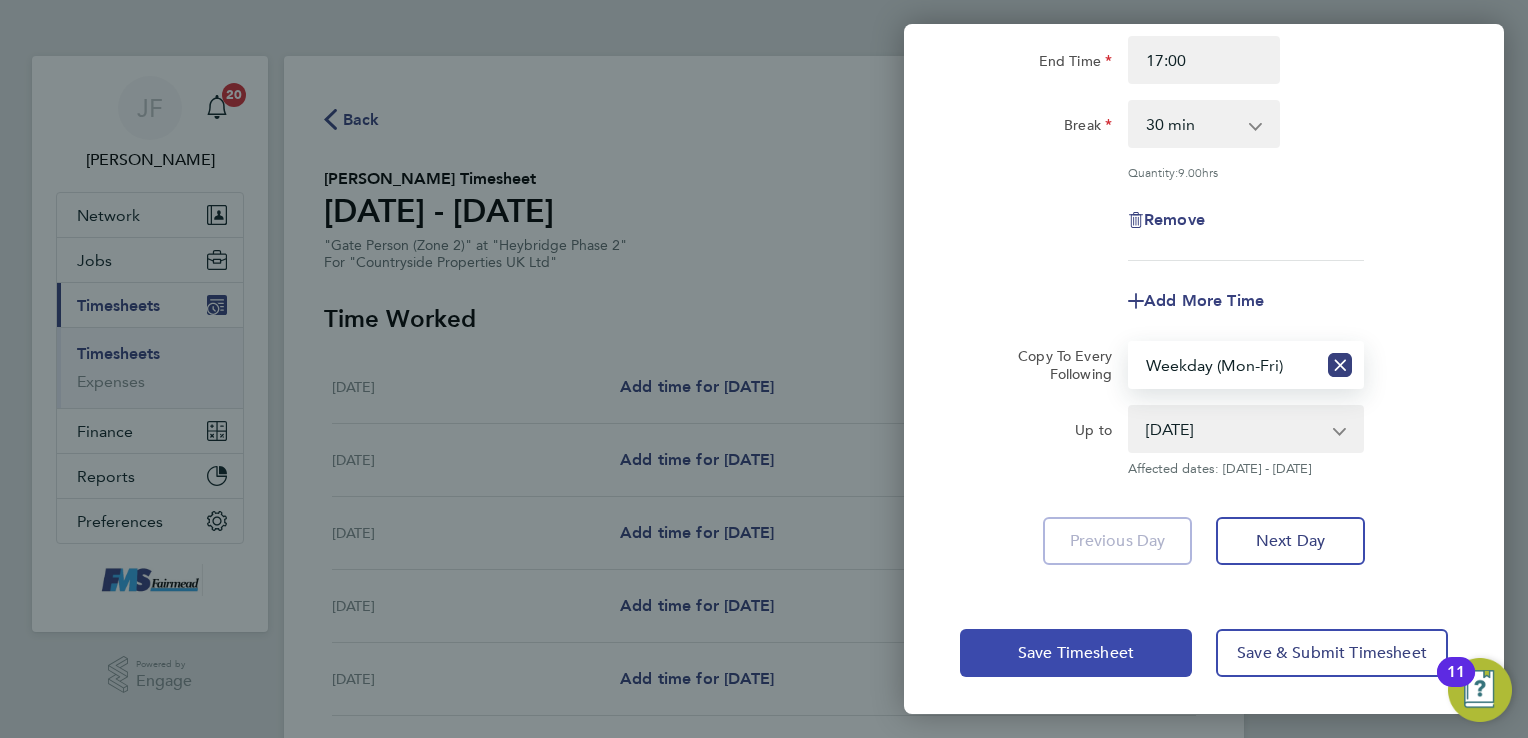 click on "Save Timesheet" 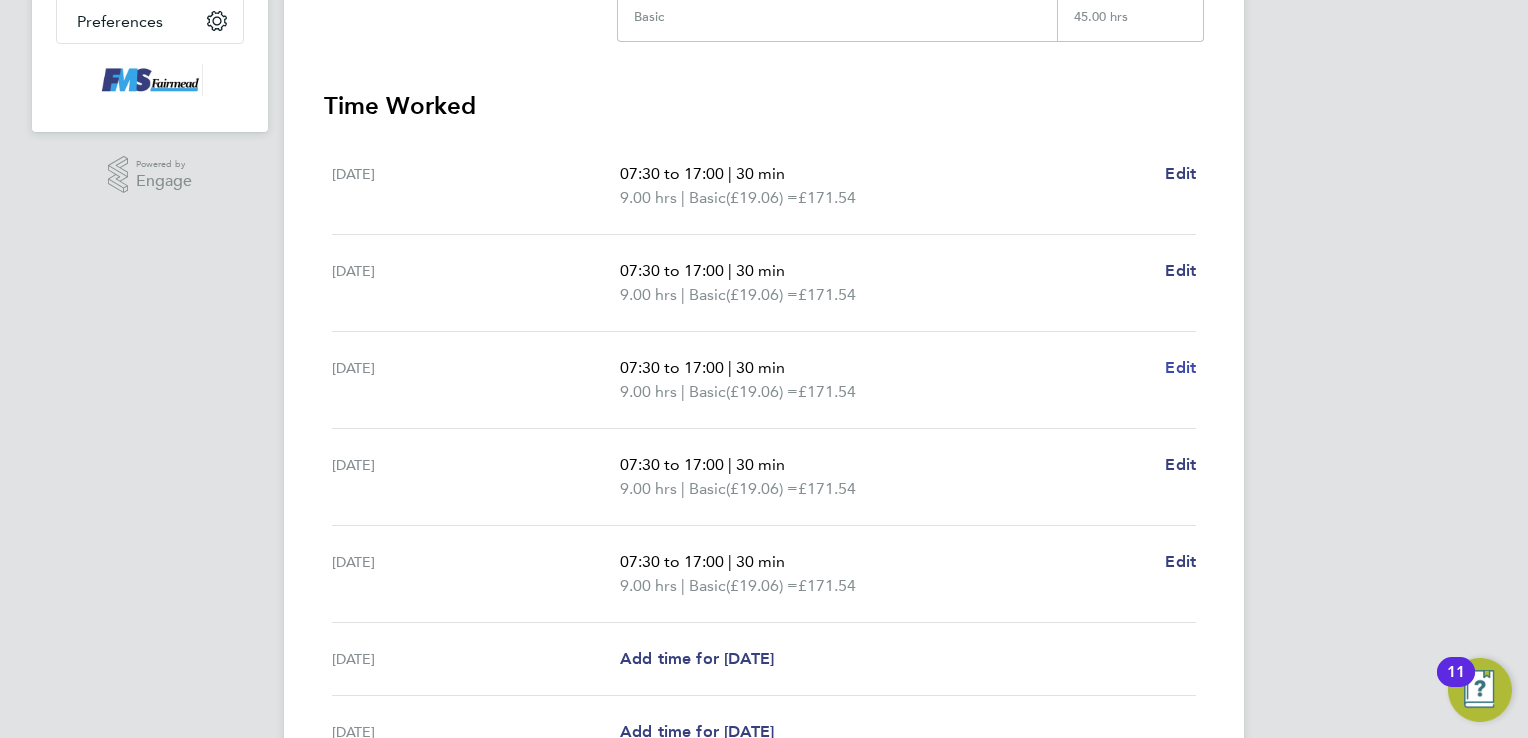 click on "Edit" at bounding box center [1180, 367] 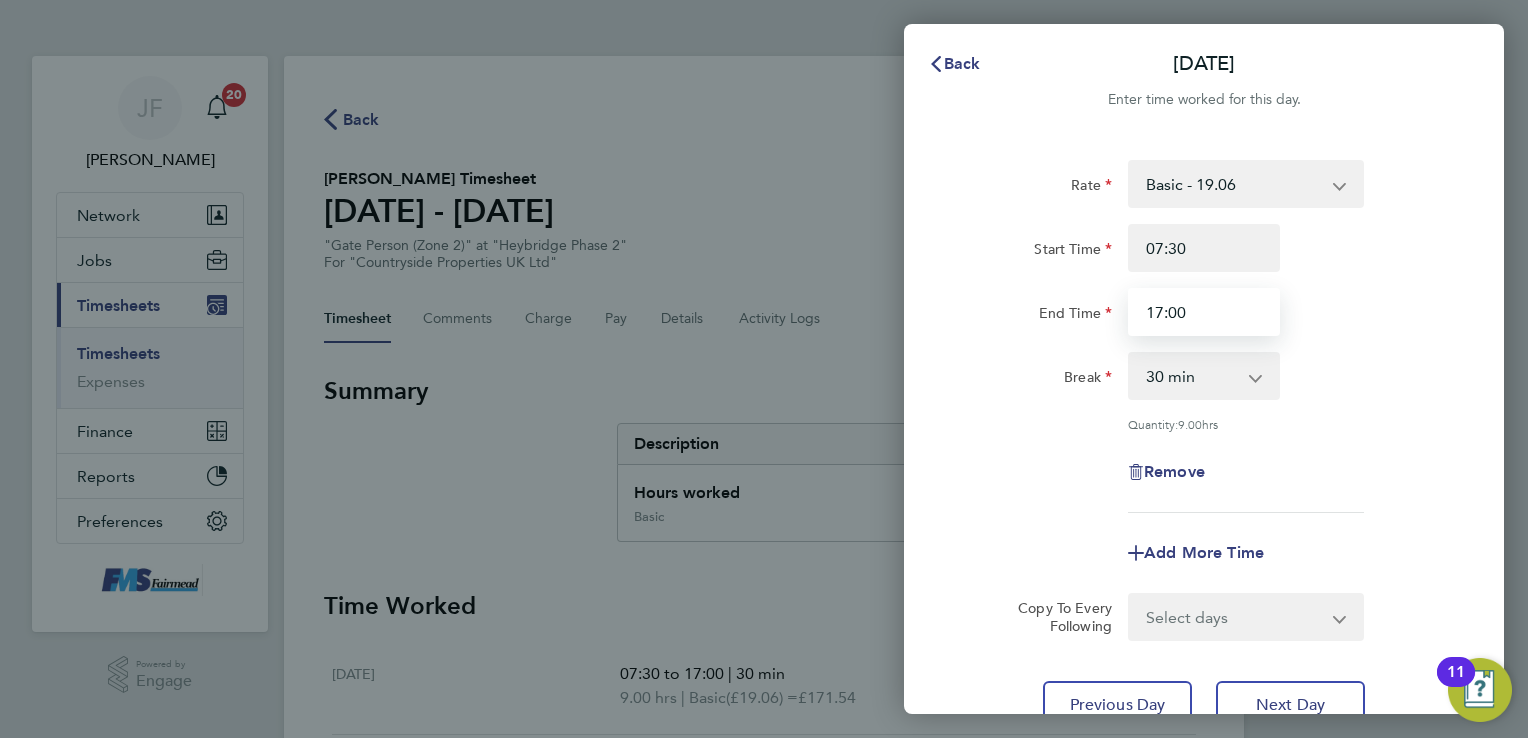 click on "17:00" at bounding box center [1204, 312] 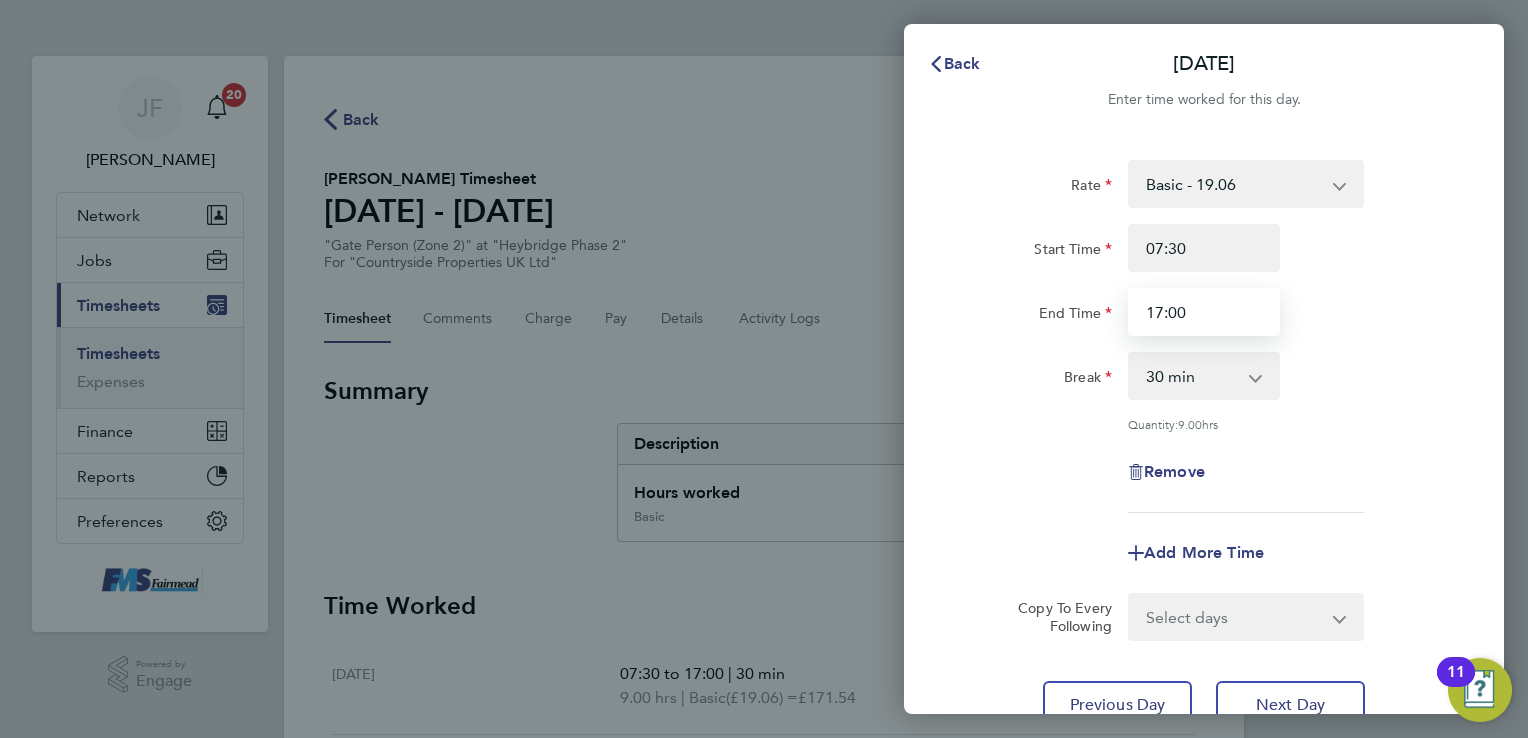click on "17:00" at bounding box center [1204, 312] 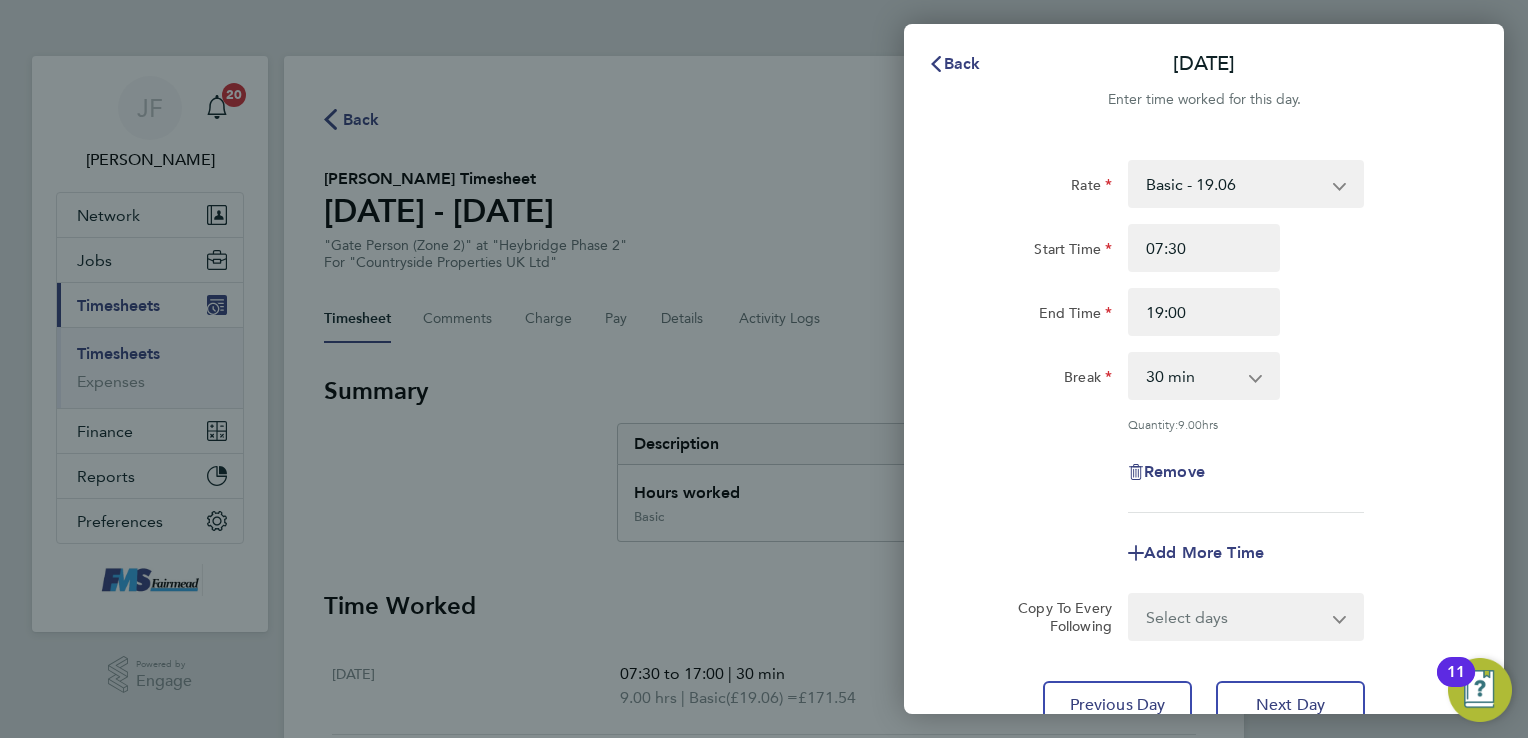 click on "Rate  Basic - 19.06
Start Time 07:30 End Time 19:00 Break  0 min   15 min   30 min   45 min   60 min   75 min   90 min
Quantity:  9.00  hrs
Remove" 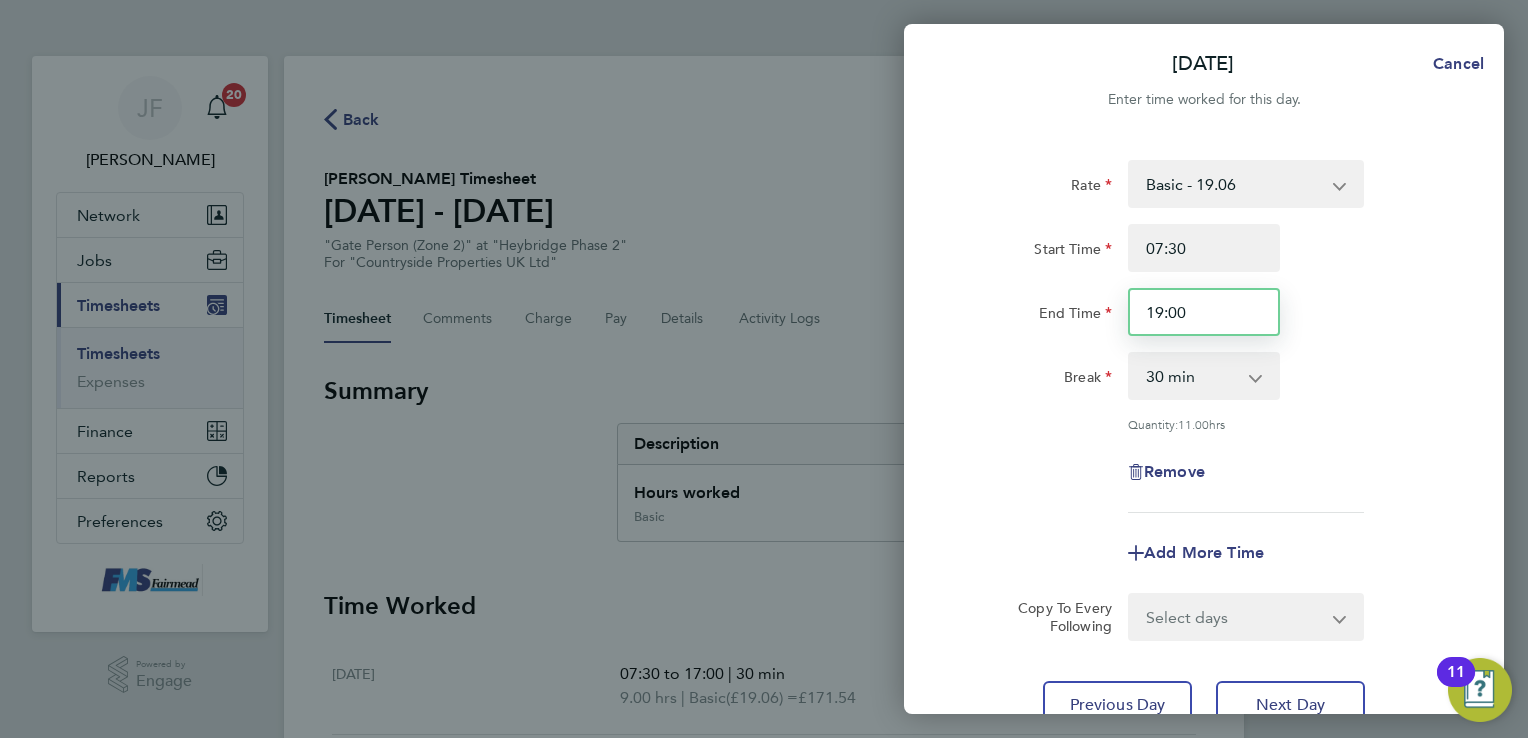 click on "19:00" at bounding box center [1204, 312] 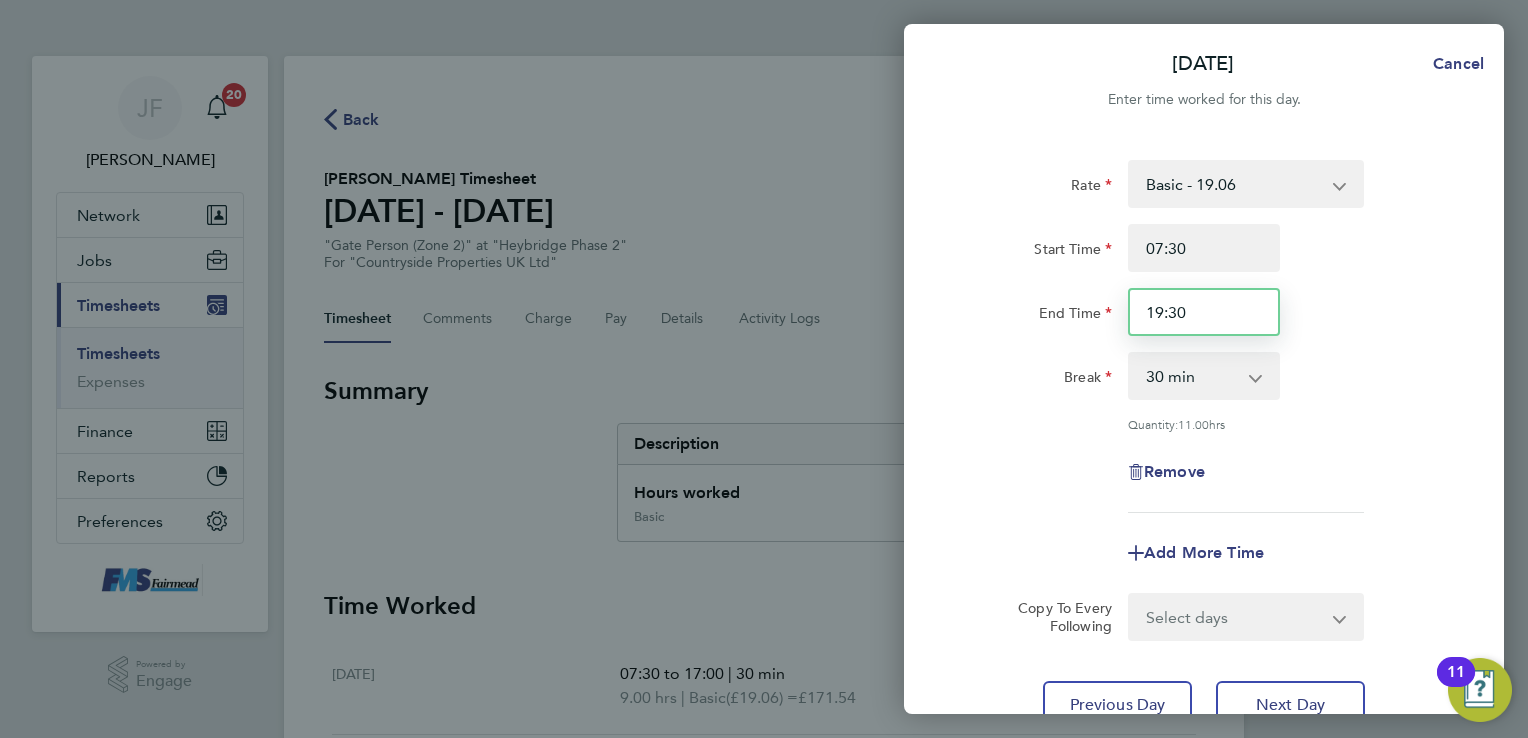 type on "19:30" 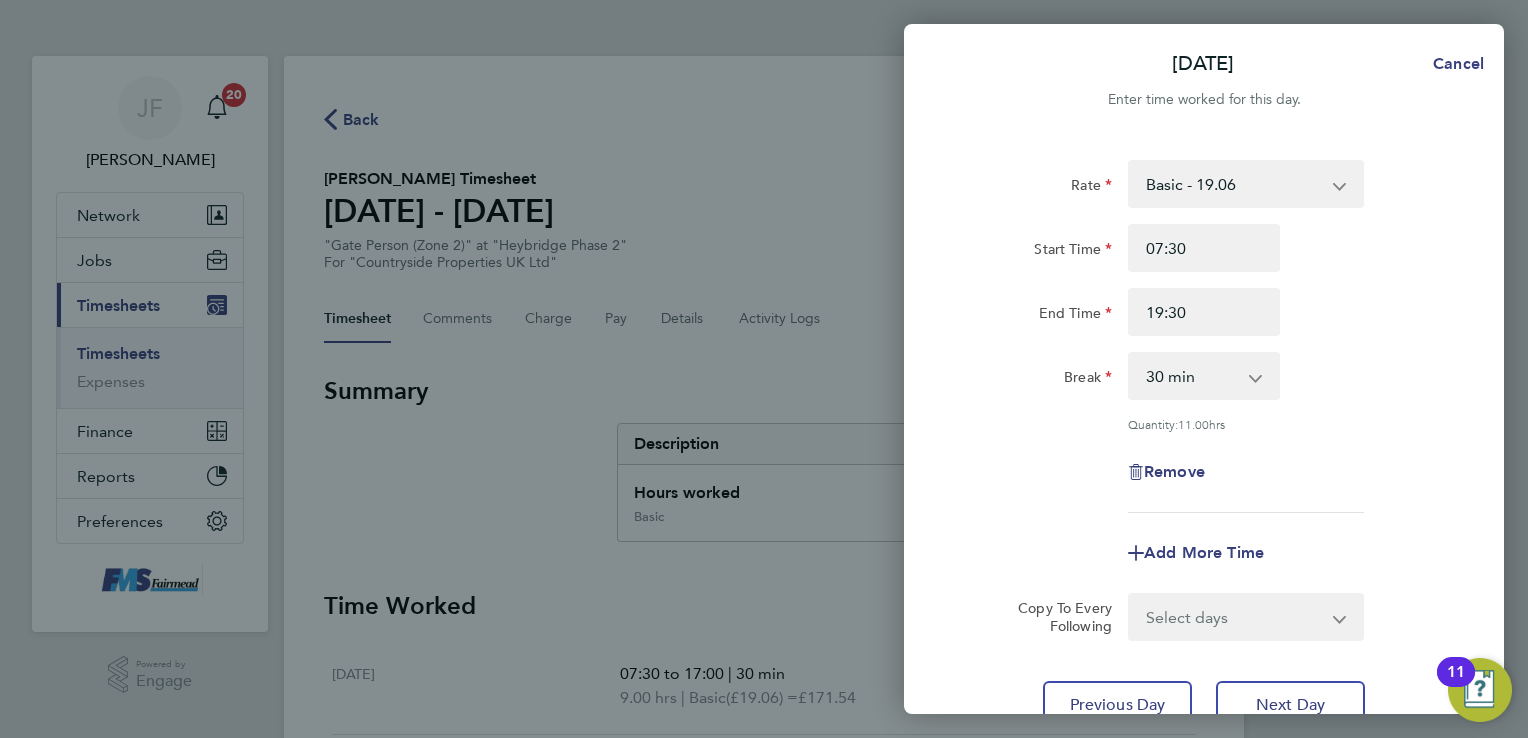 click on "Rate  Basic - 19.06
Start Time 07:30 End Time 19:30 Break  0 min   15 min   30 min   45 min   60 min   75 min   90 min
Quantity:  11.00  hrs
Remove" 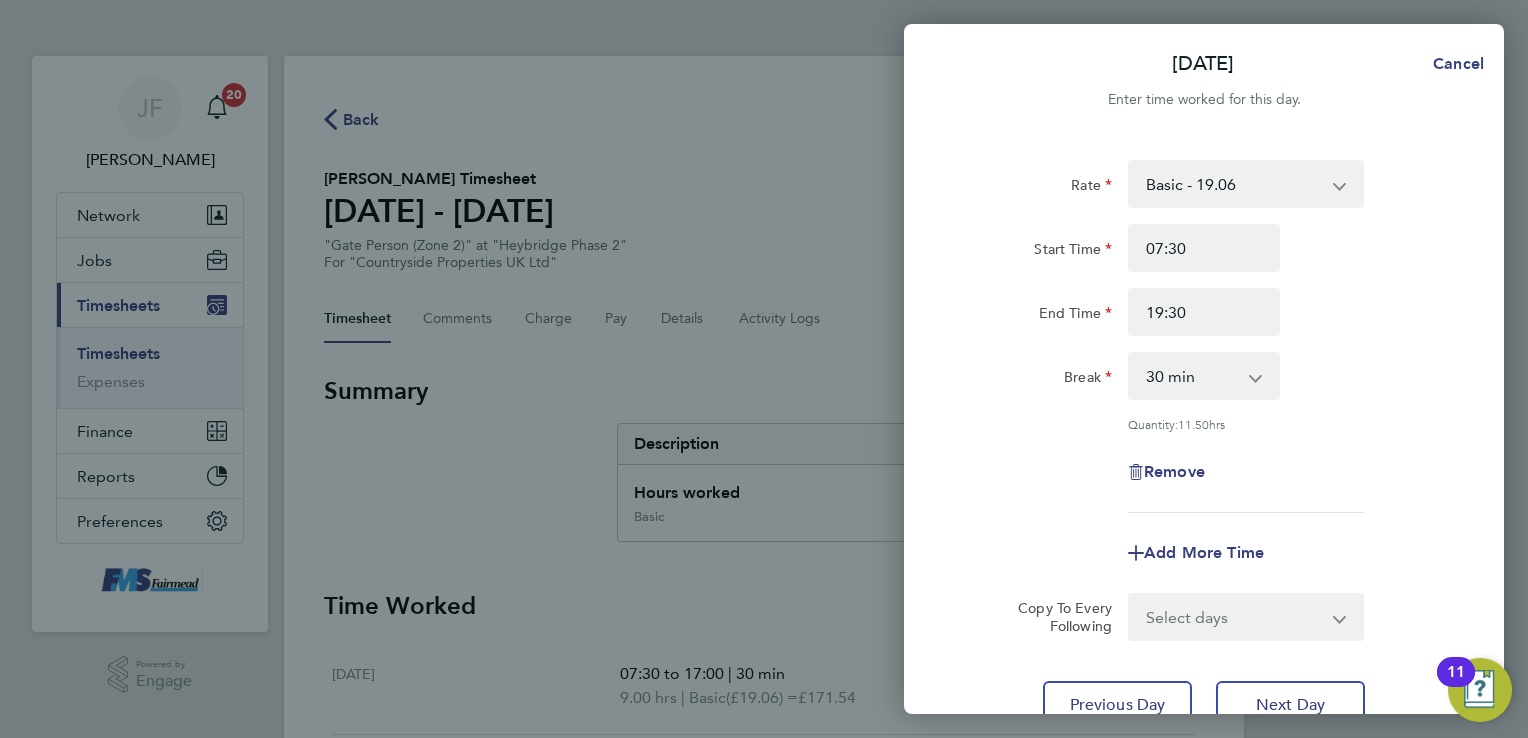 click on "End Time 19:30" 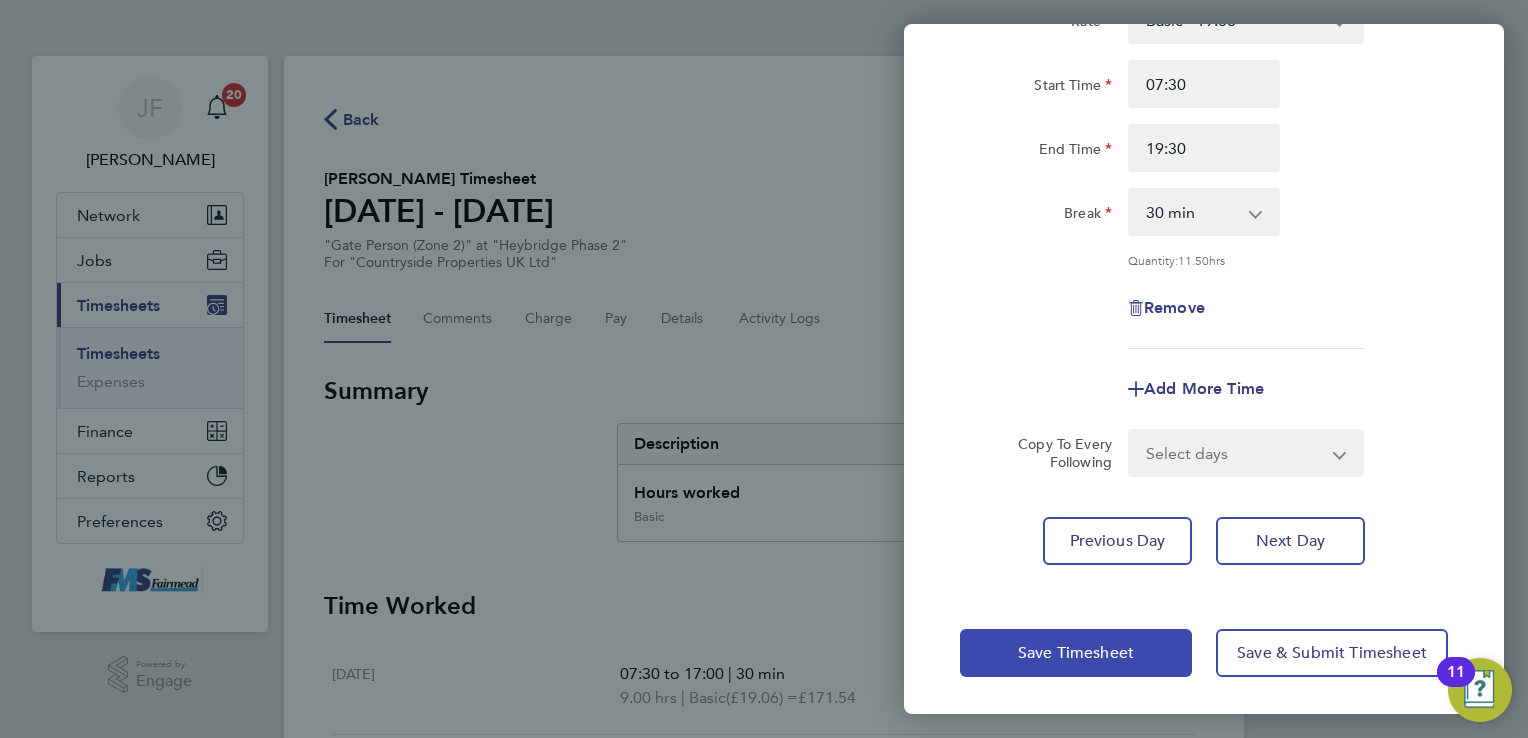 click on "Save Timesheet" 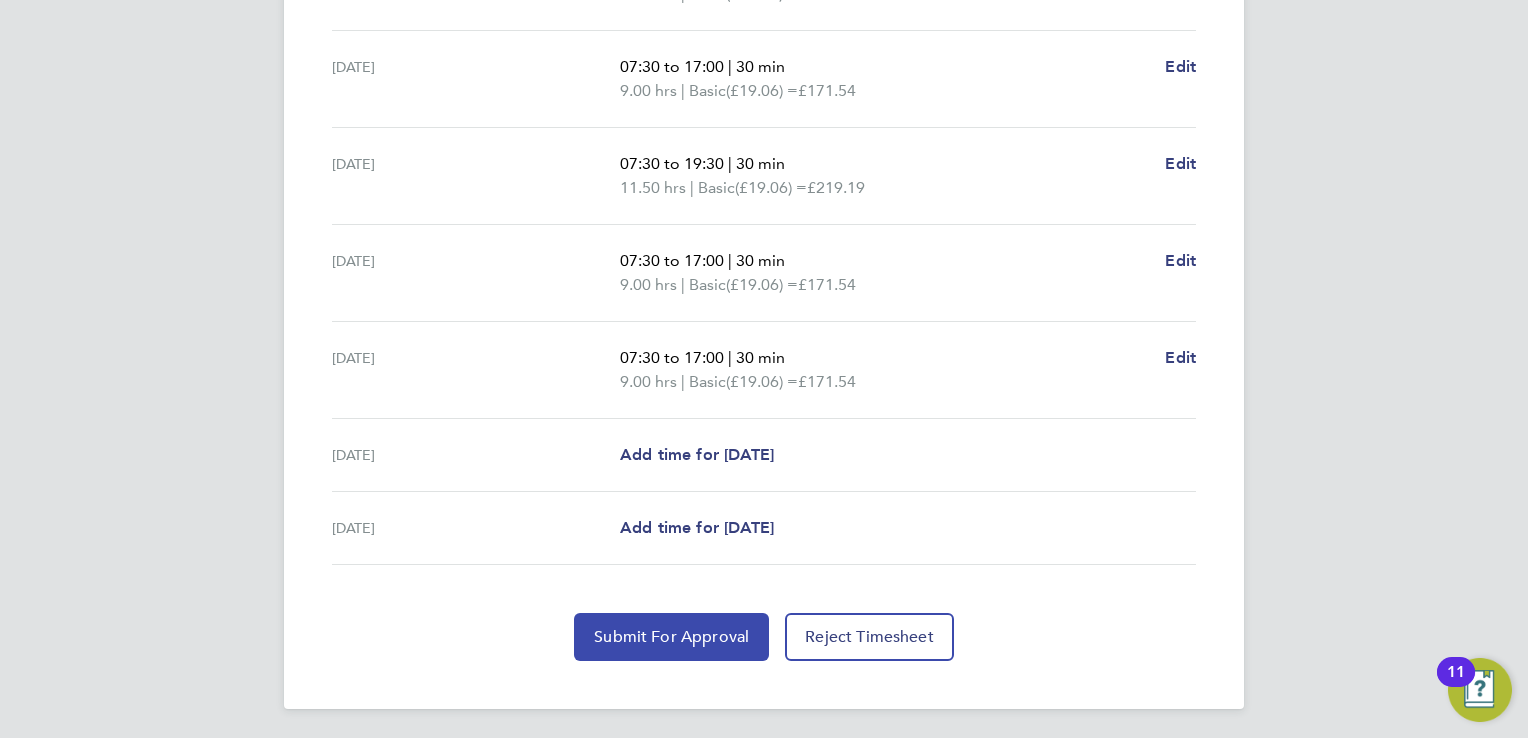 click on "Submit For Approval" 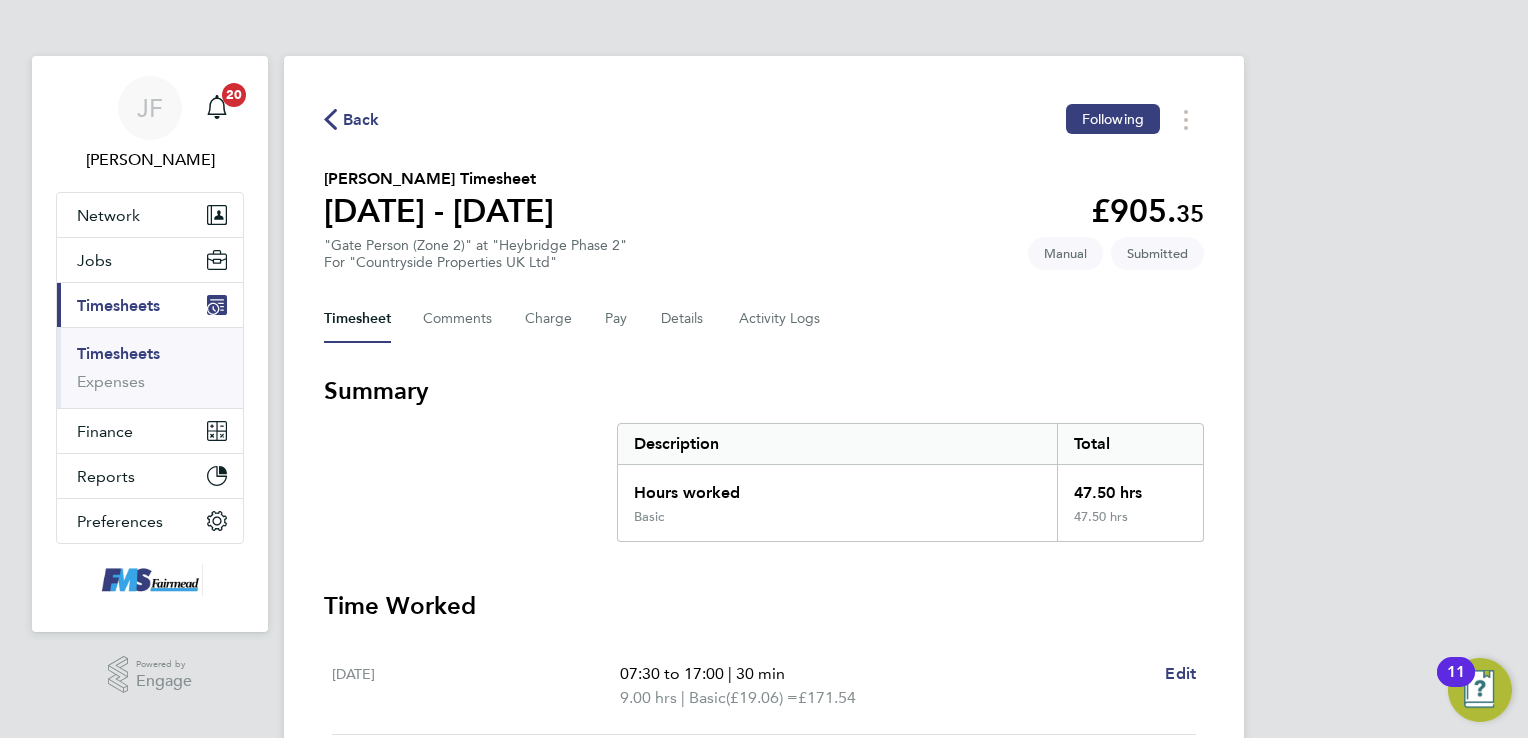 click on "Timesheets" at bounding box center (118, 353) 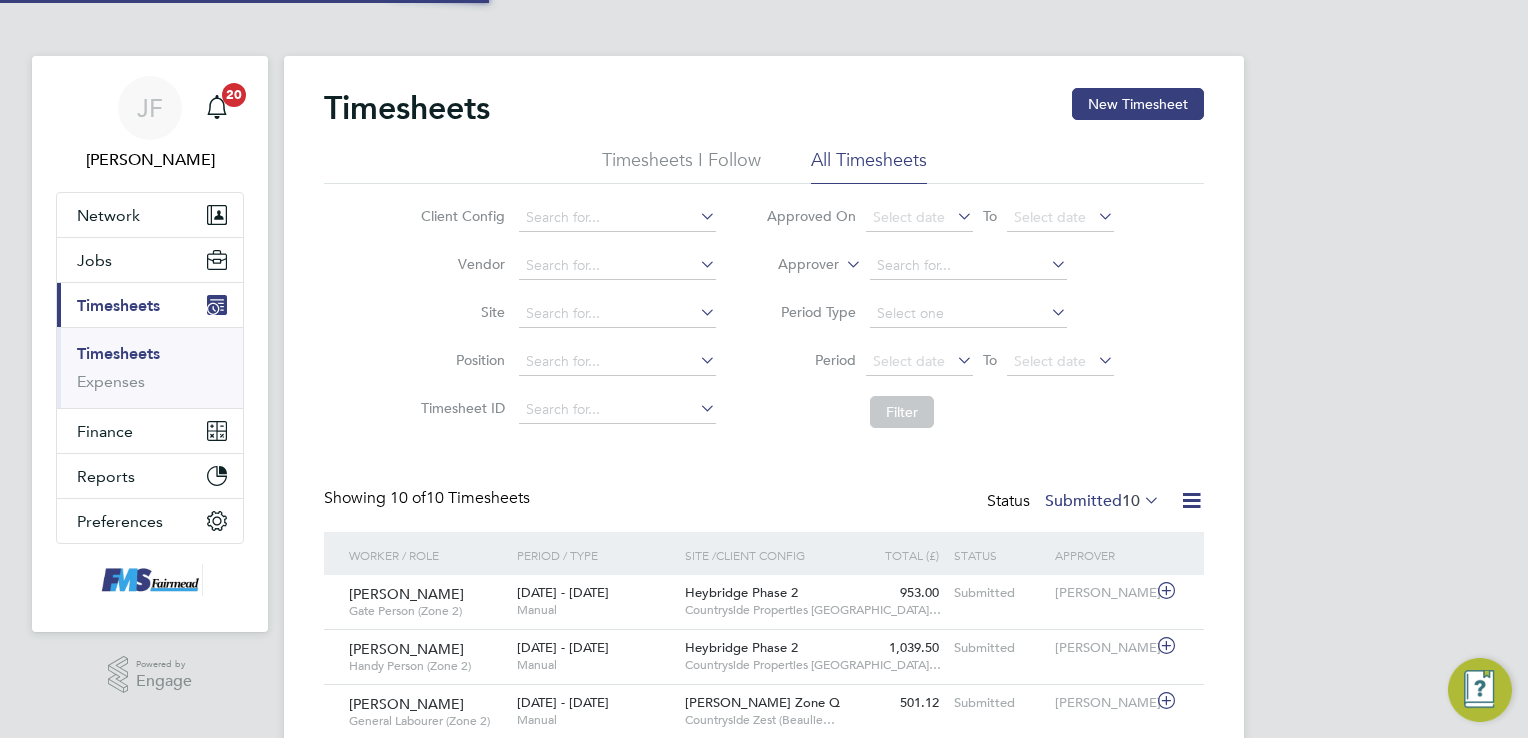 scroll, scrollTop: 9, scrollLeft: 10, axis: both 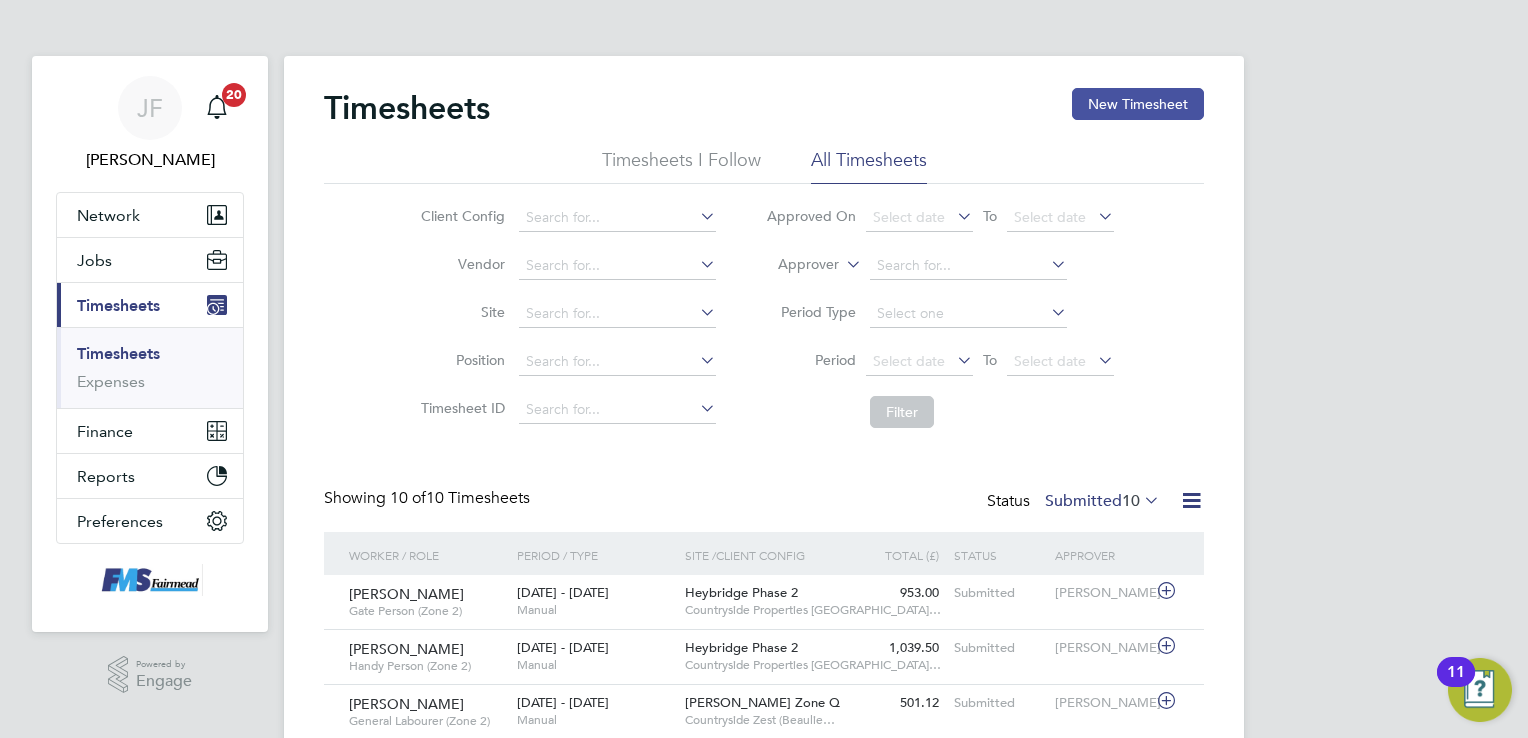click on "New Timesheet" 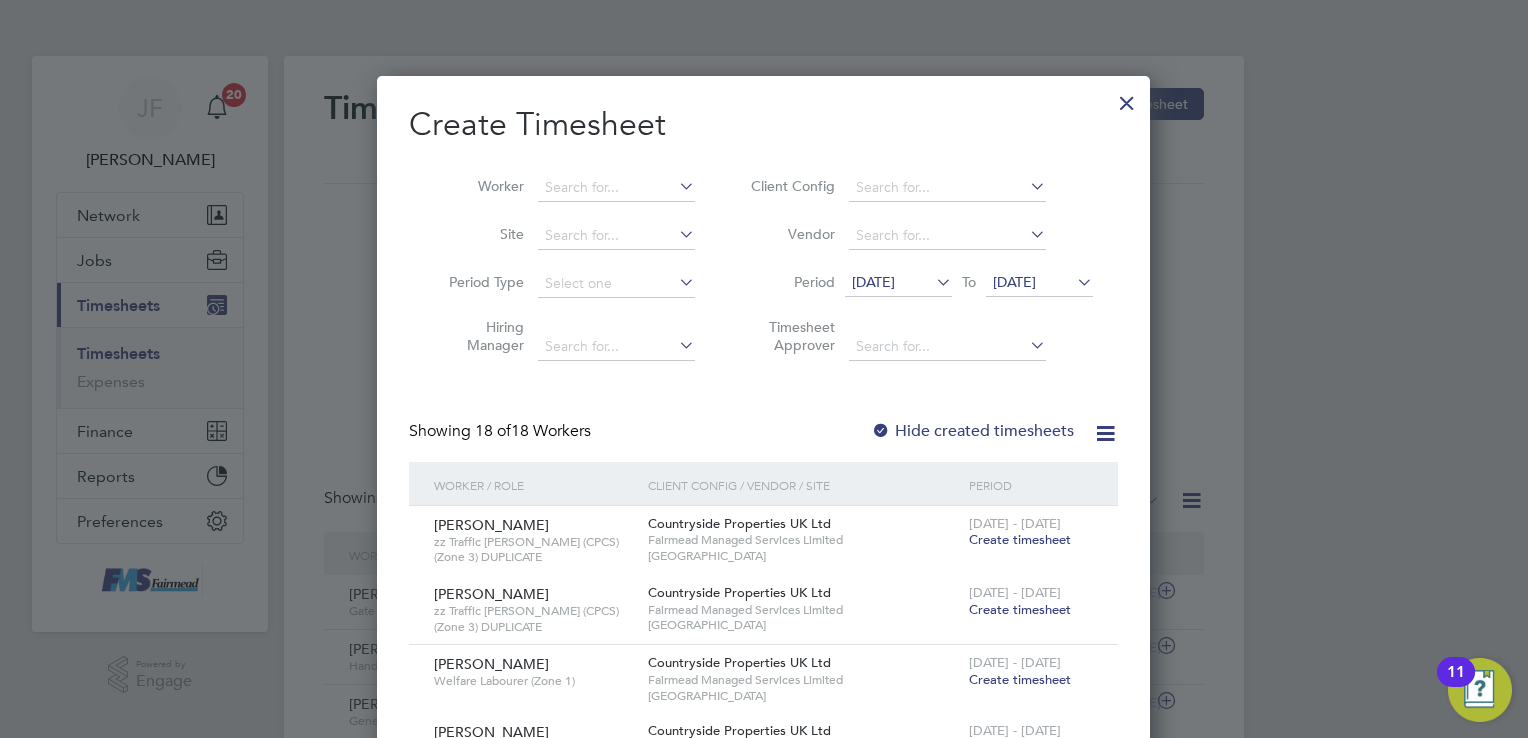 click at bounding box center [932, 282] 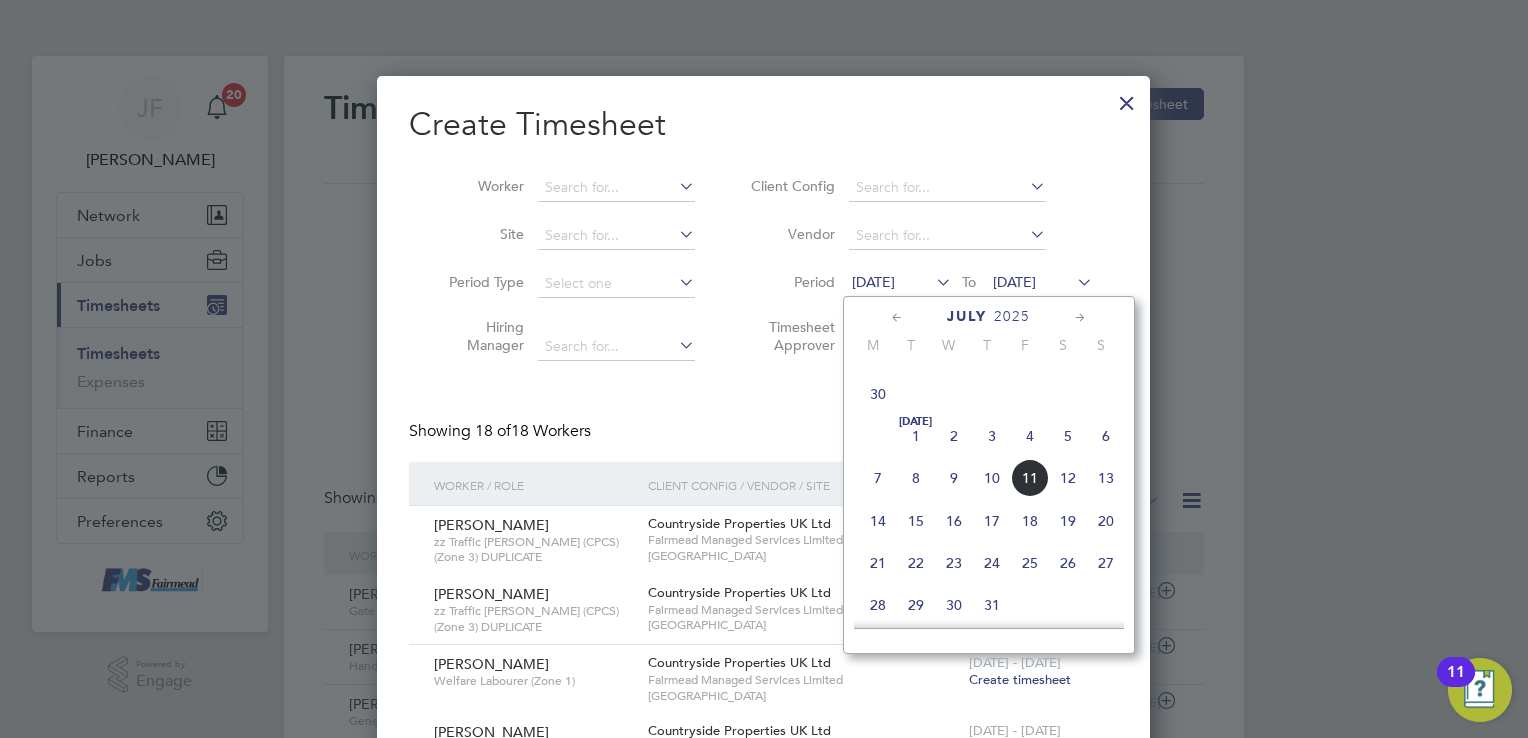 click on "7" 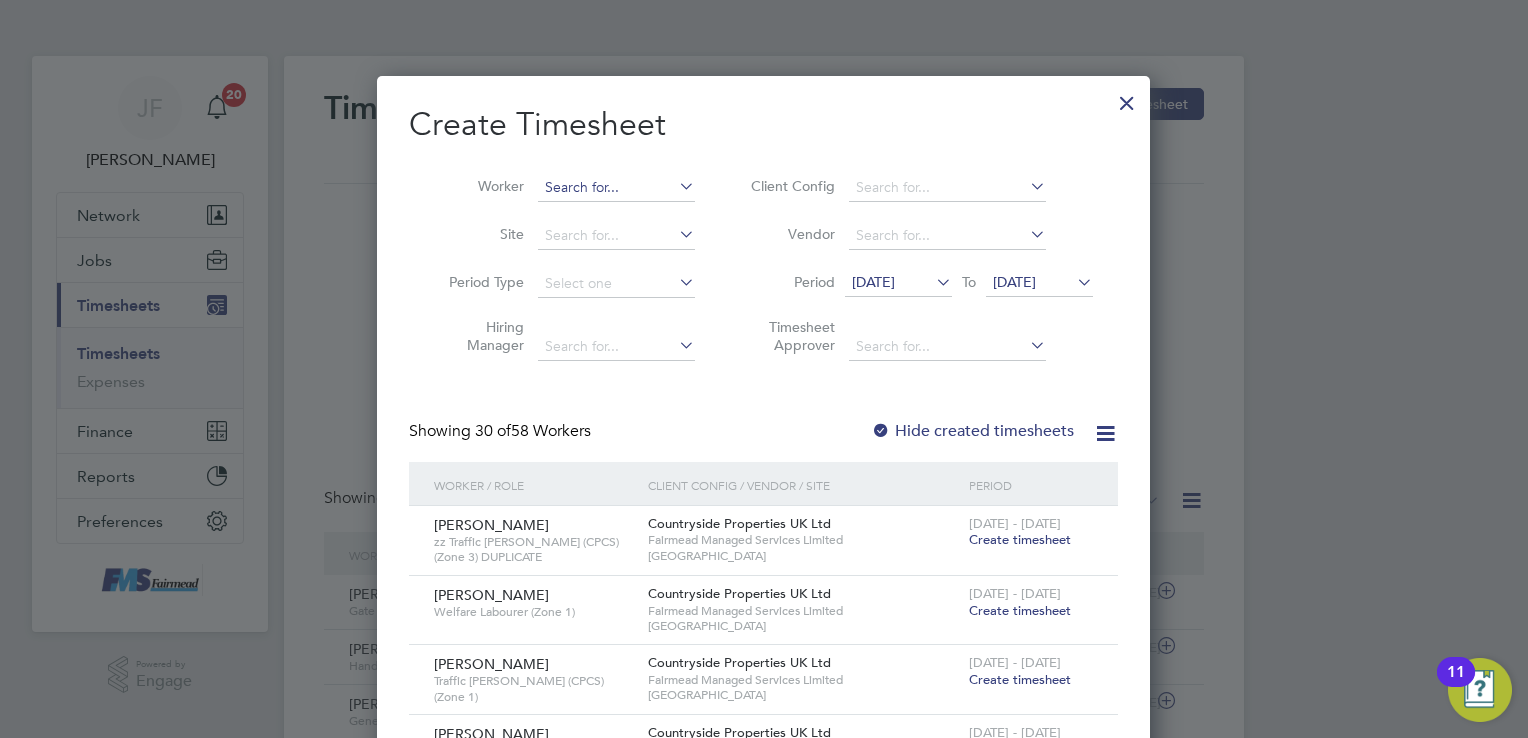 click at bounding box center [616, 188] 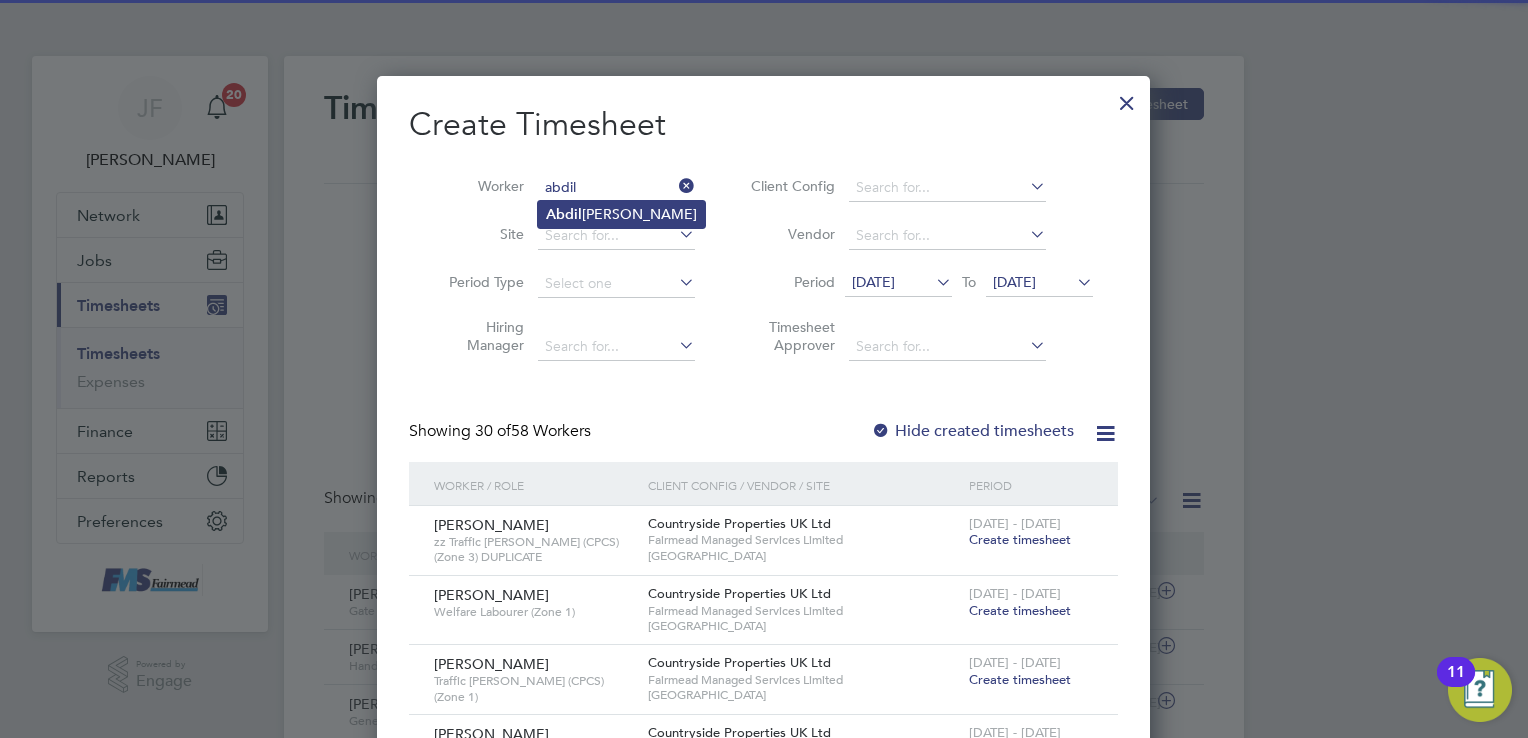 click on "Abdil rahman Abdulrahman" 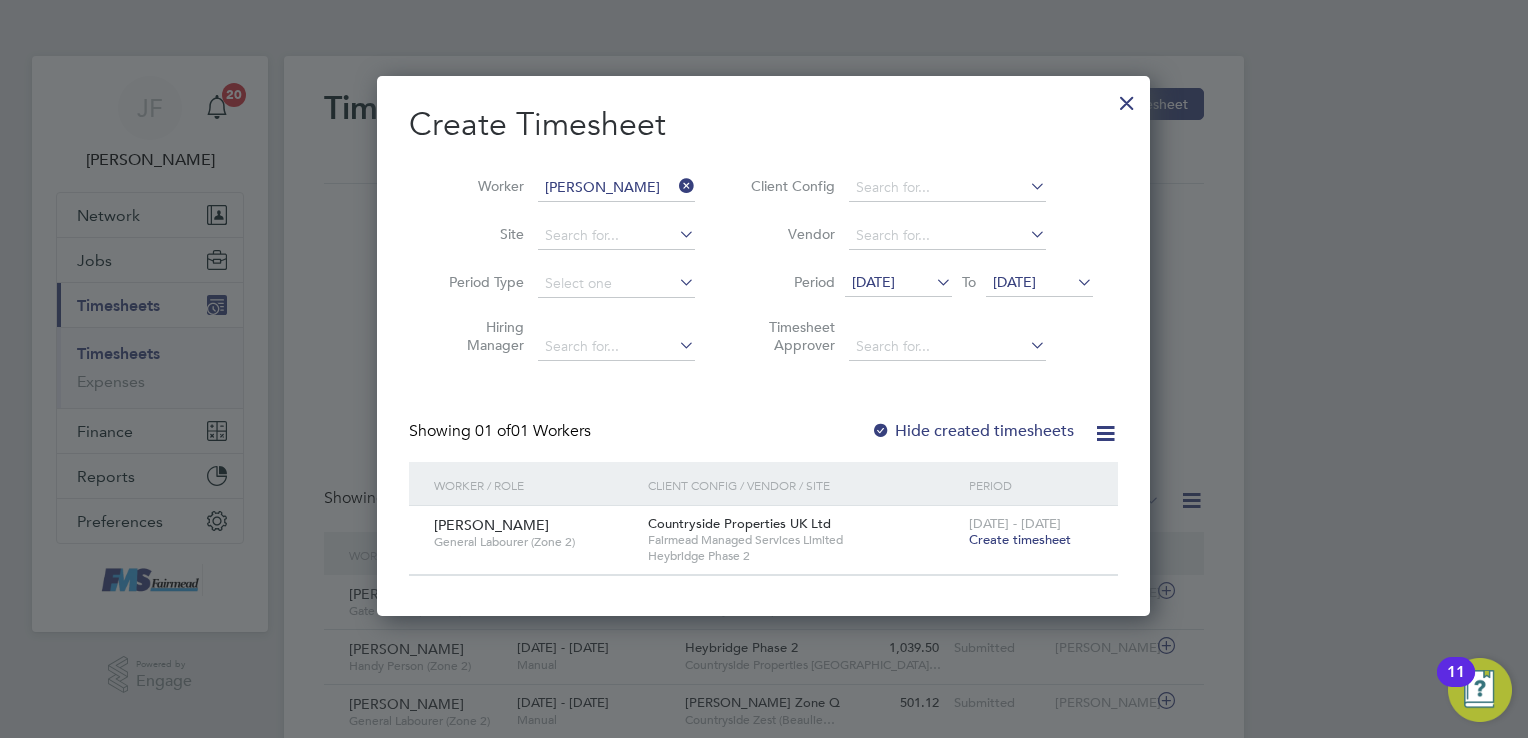 click on "Create timesheet" at bounding box center [1020, 539] 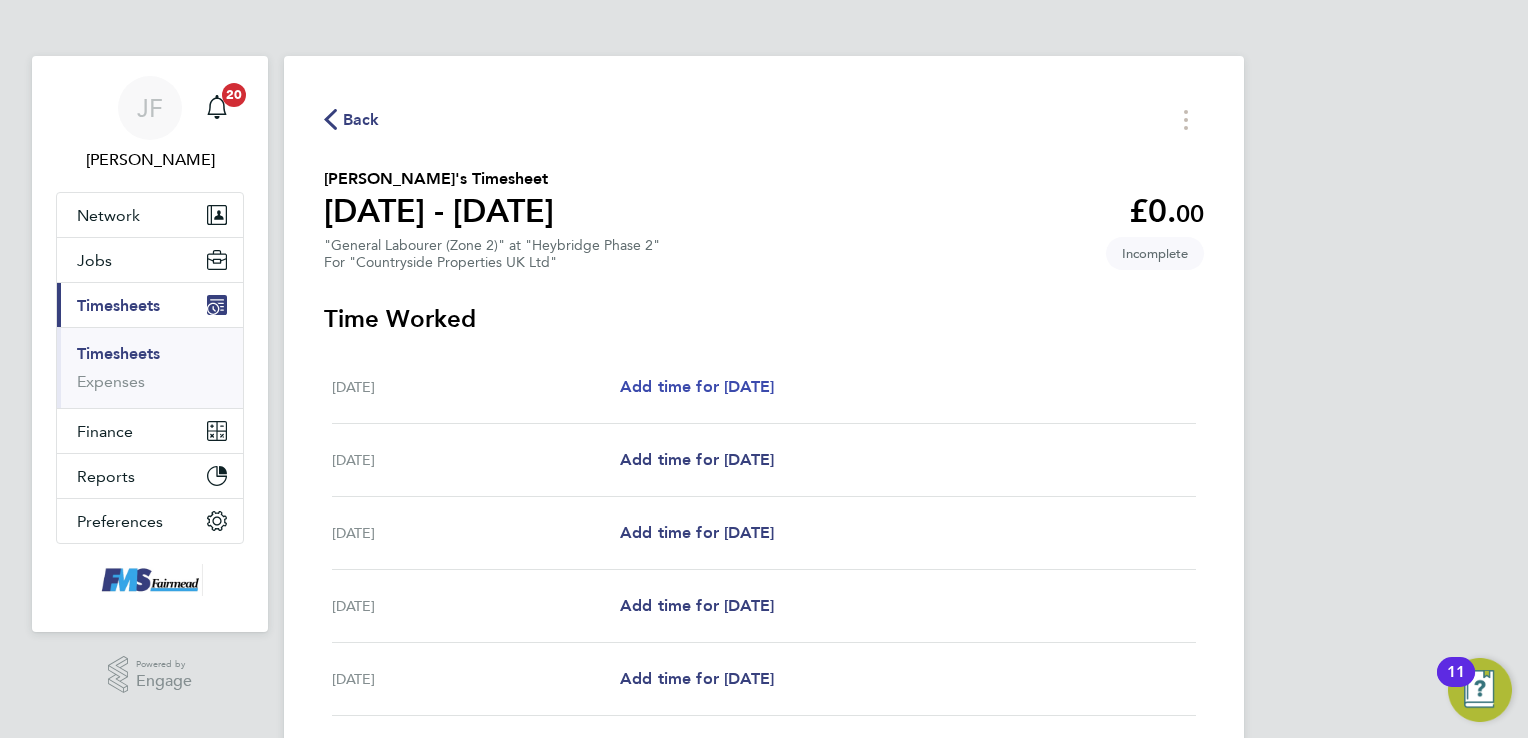 click on "Add time for [DATE]" at bounding box center (697, 386) 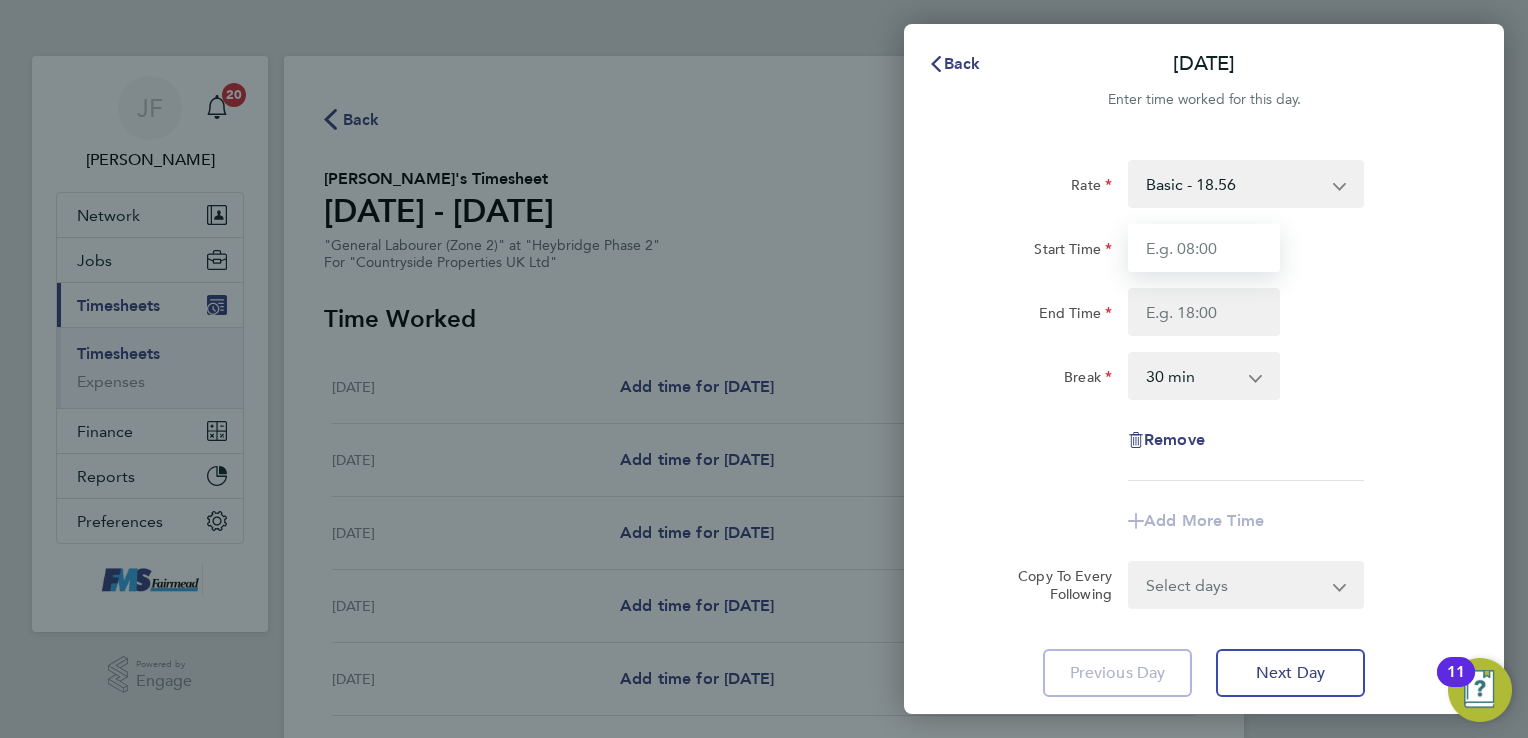 click on "Start Time" at bounding box center [1204, 248] 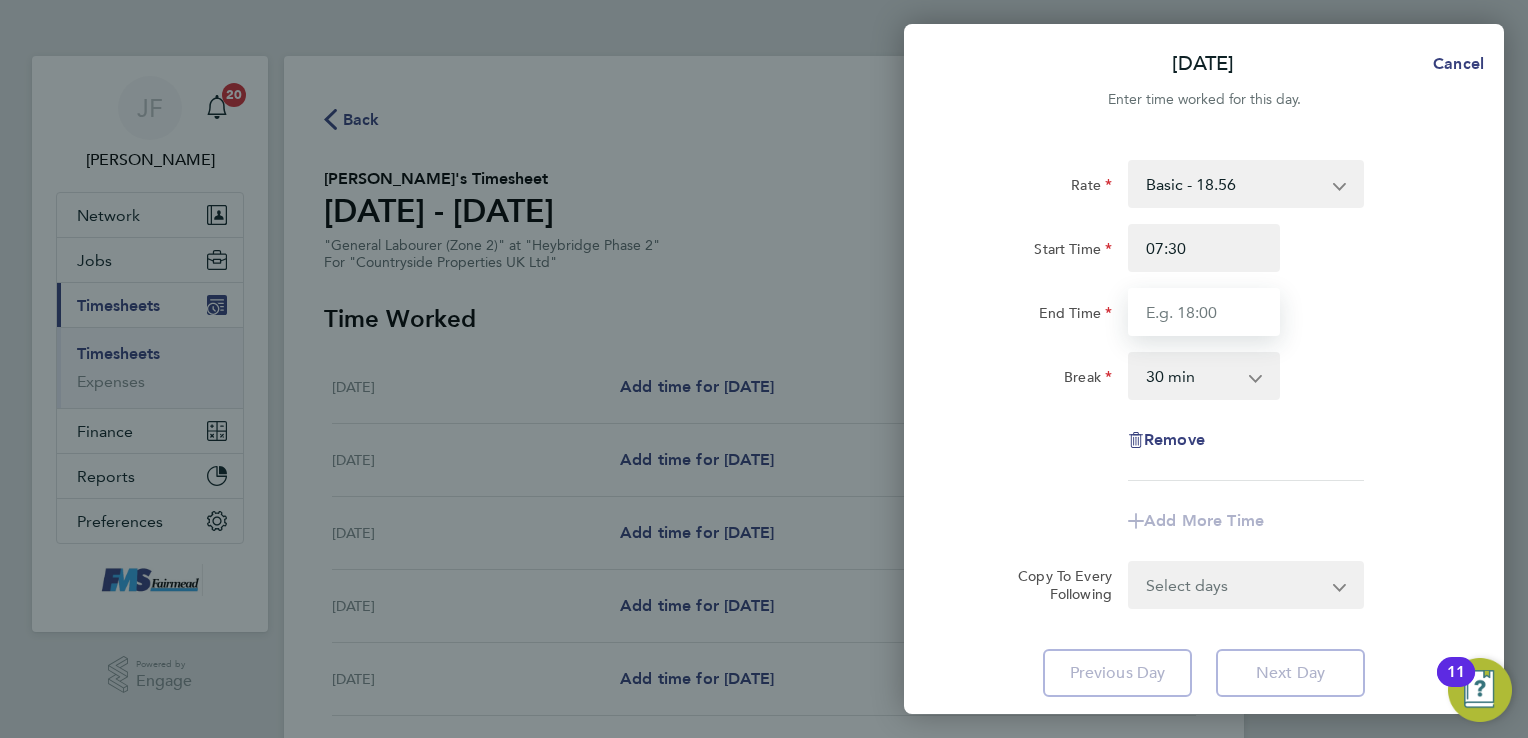 click on "End Time" at bounding box center [1204, 312] 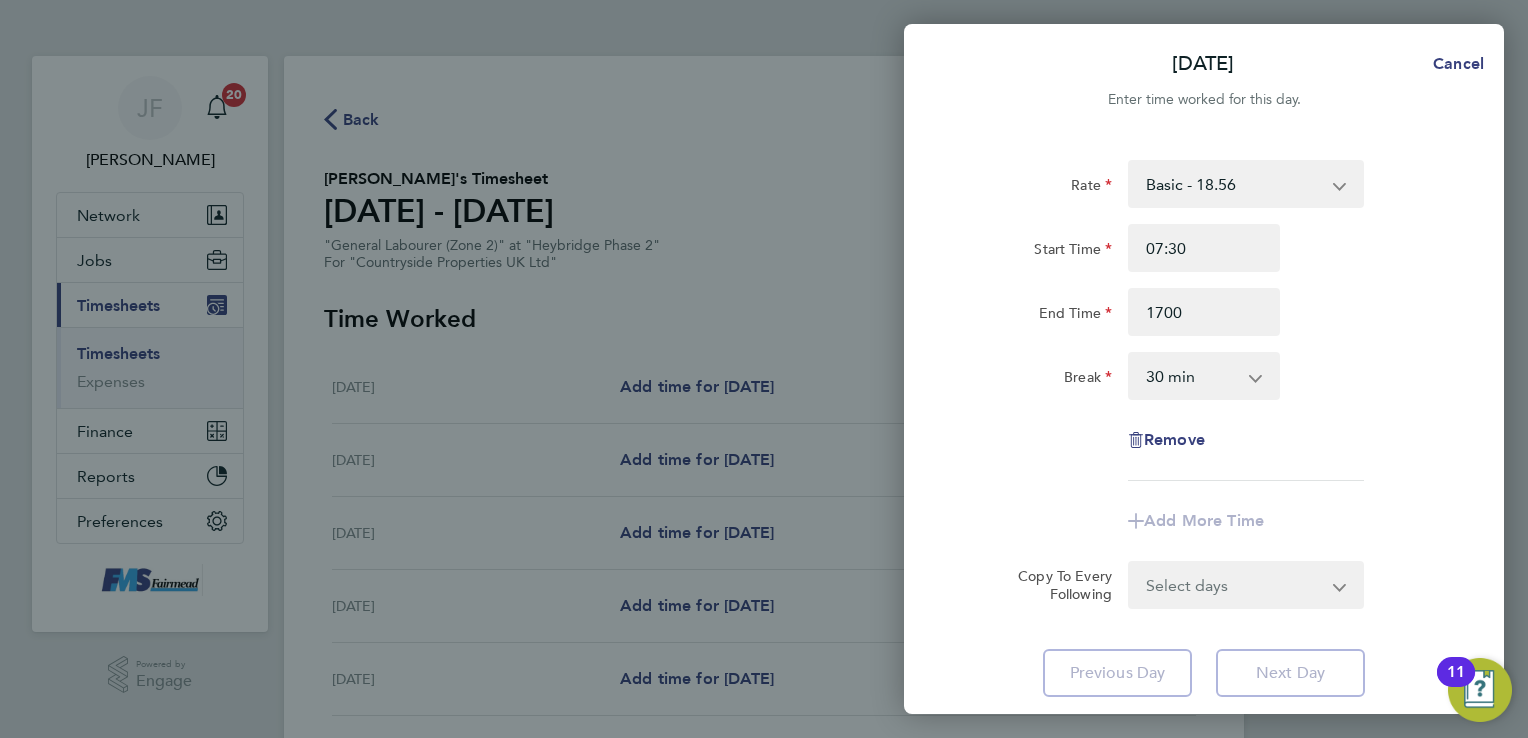 type on "17:00" 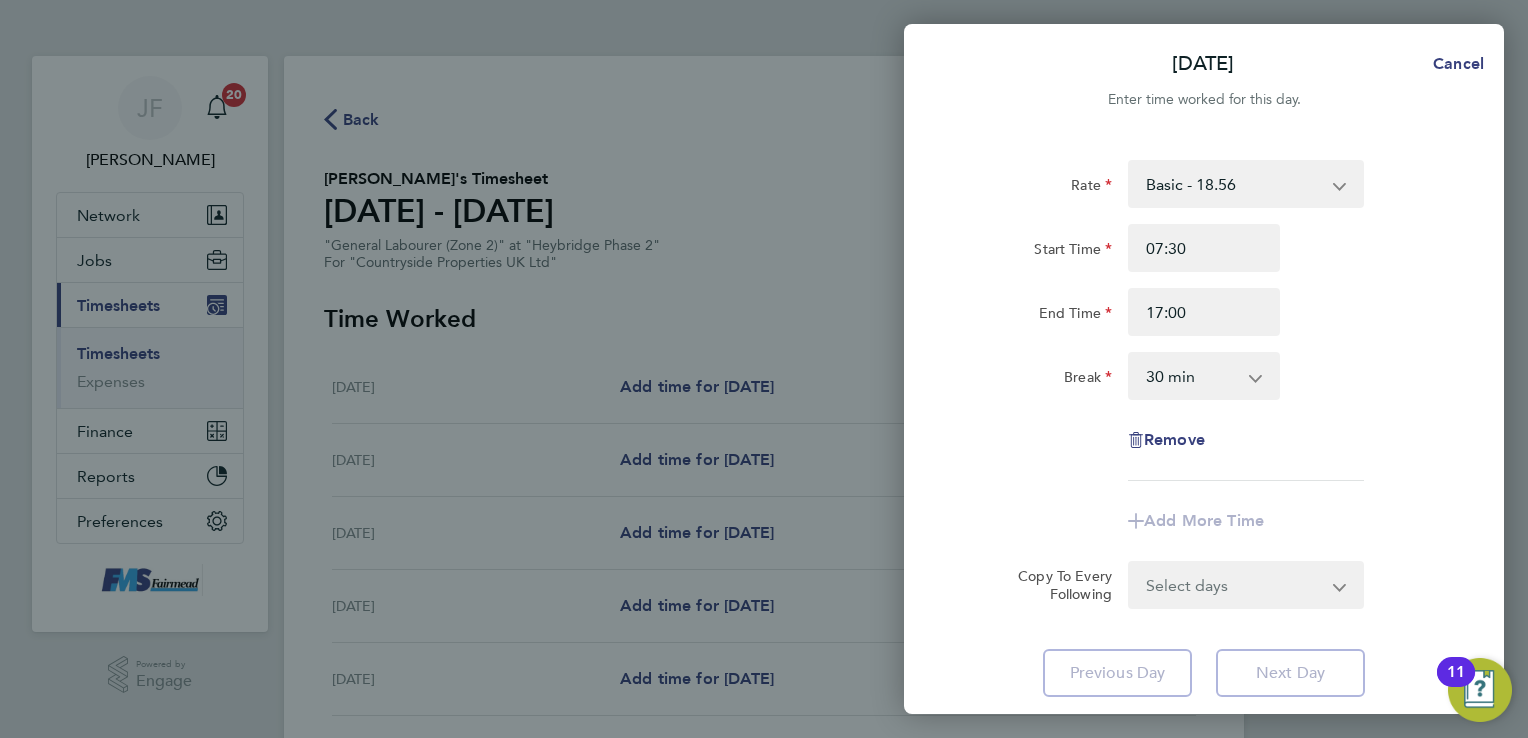 click on "Rate  Basic - 18.56
Start Time 07:30 End Time 17:00 Break  0 min   15 min   30 min   45 min   60 min   75 min   90 min
Remove" 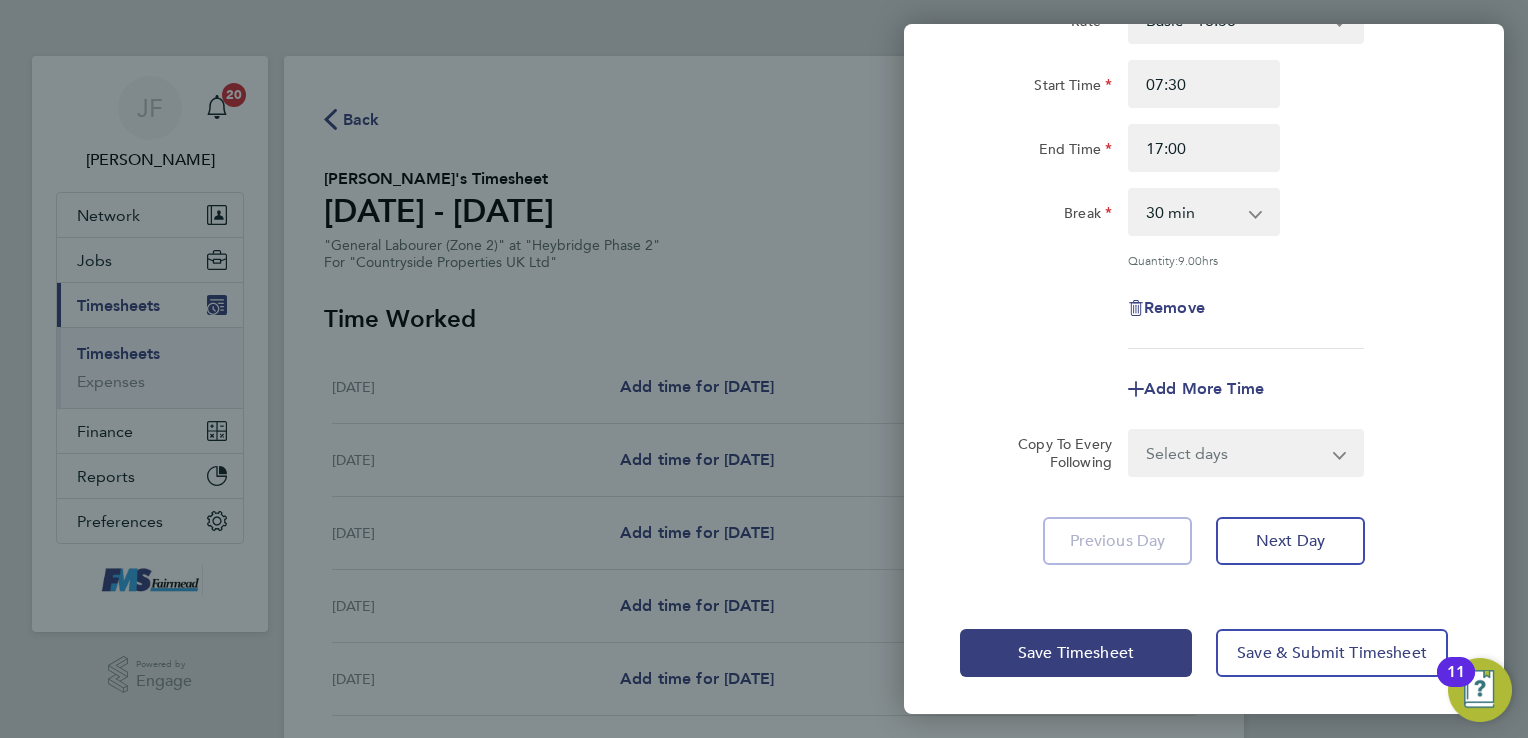click on "Select days   Day   Weekday (Mon-Fri)   Weekend (Sat-Sun)   [DATE]   [DATE]   [DATE]   [DATE]   [DATE]   [DATE]" at bounding box center (1235, 453) 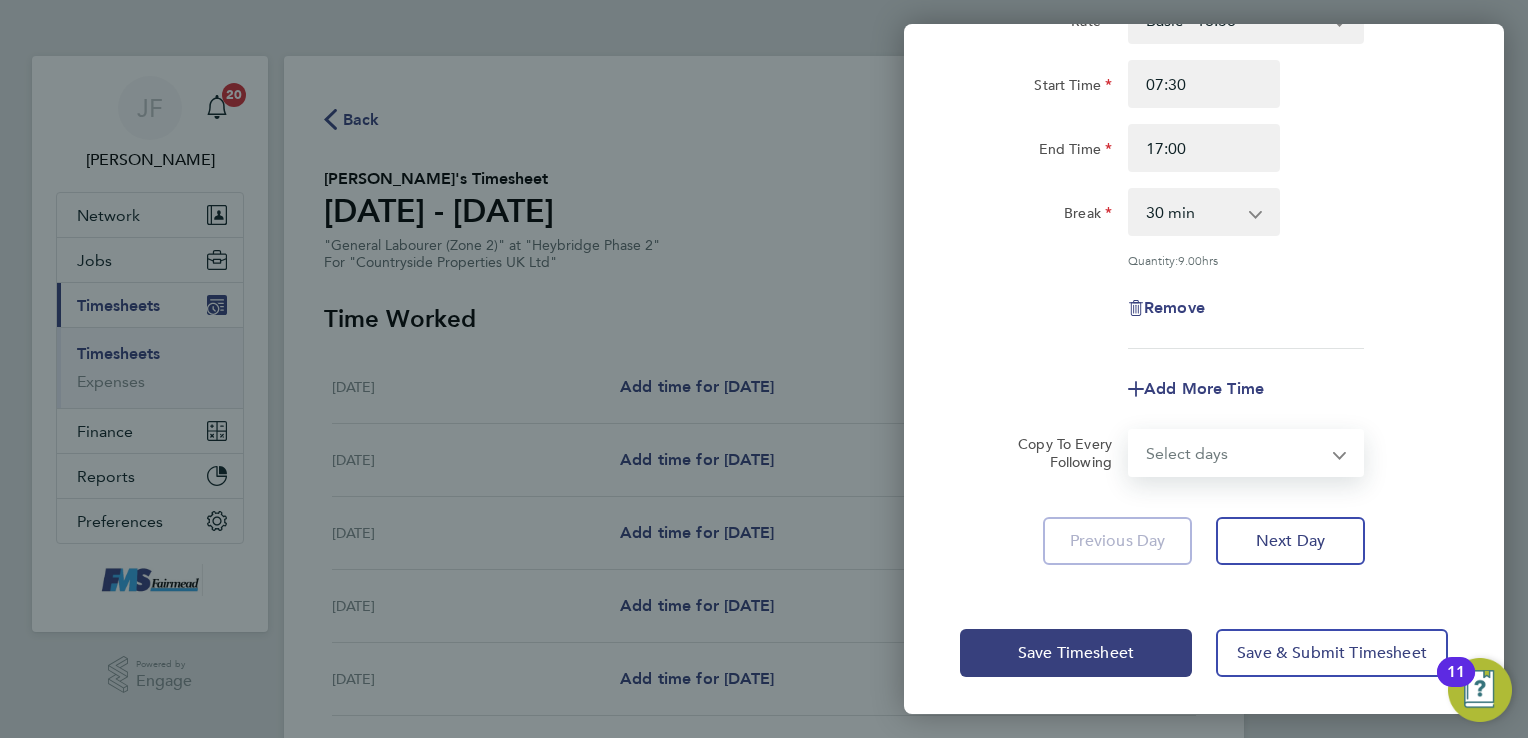 select on "WEEKDAY" 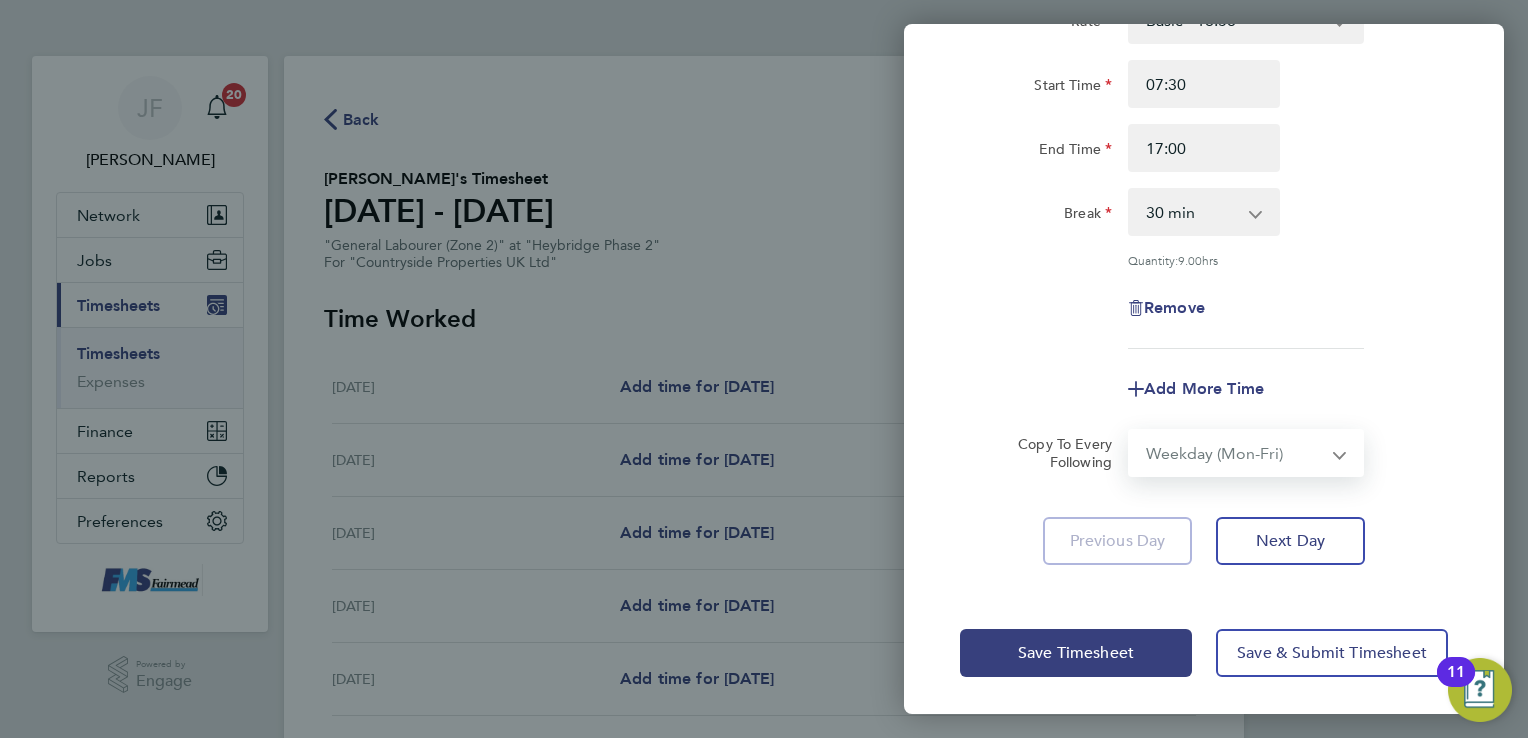 click on "Select days   Day   Weekday (Mon-Fri)   Weekend (Sat-Sun)   [DATE]   [DATE]   [DATE]   [DATE]   [DATE]   [DATE]" at bounding box center (1235, 453) 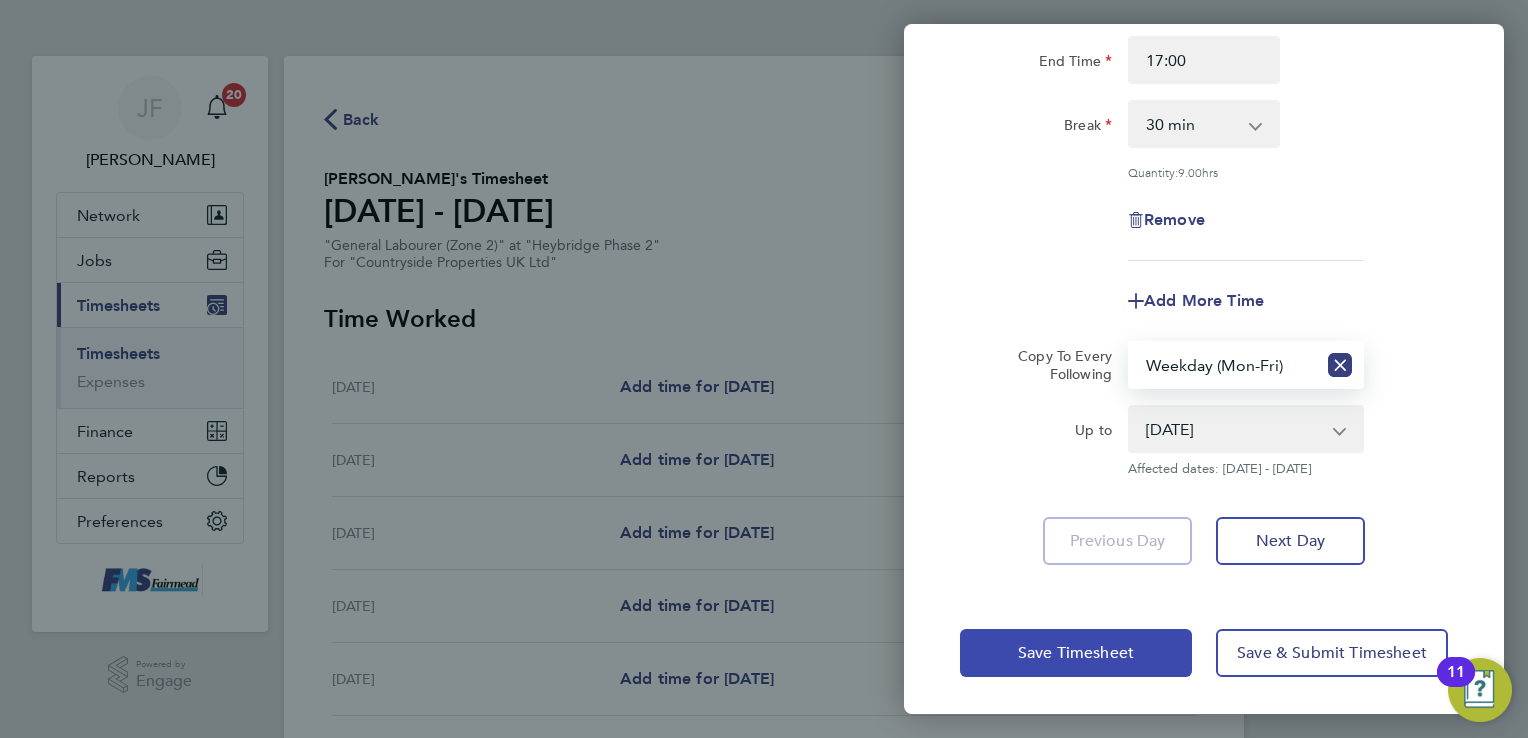 click on "Save Timesheet" 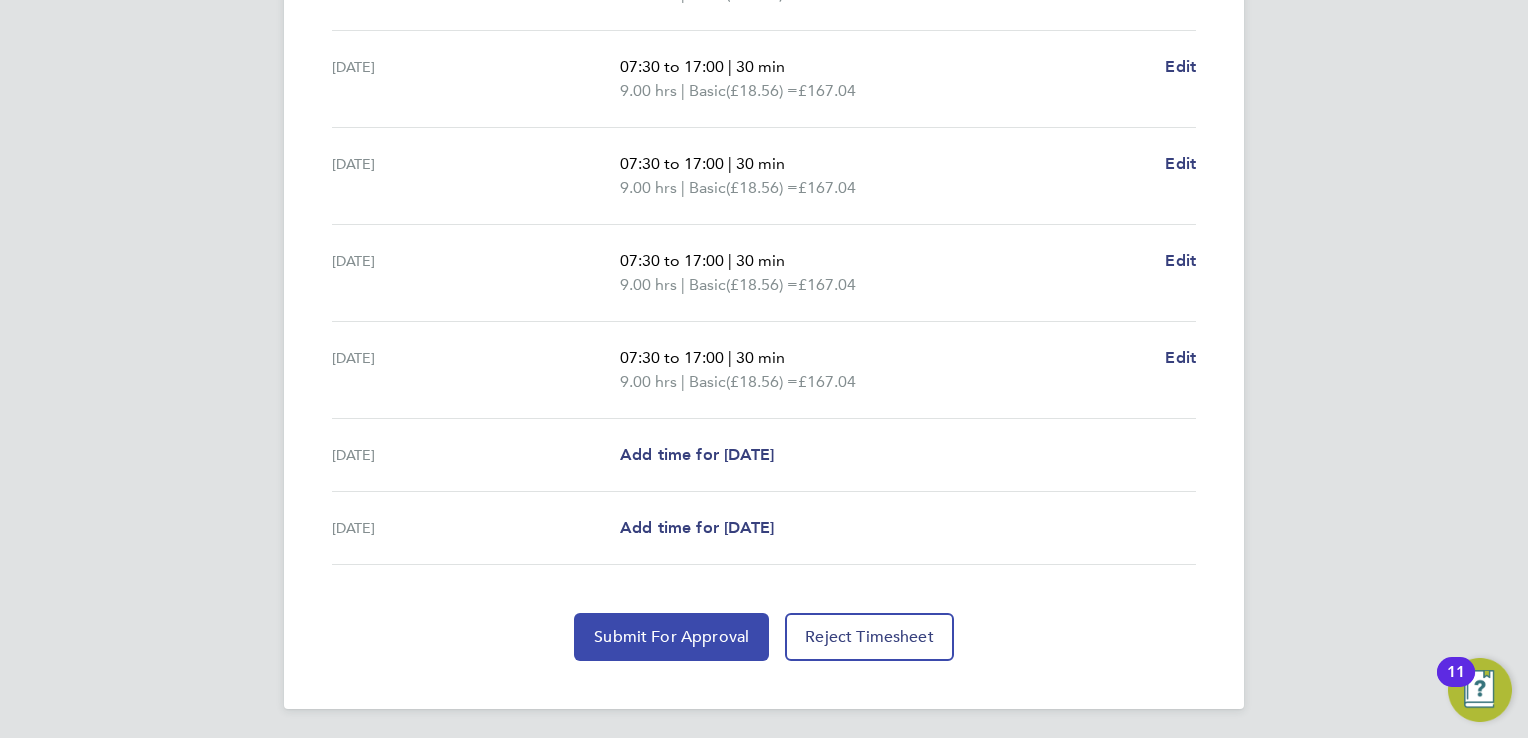 click on "Submit For Approval" 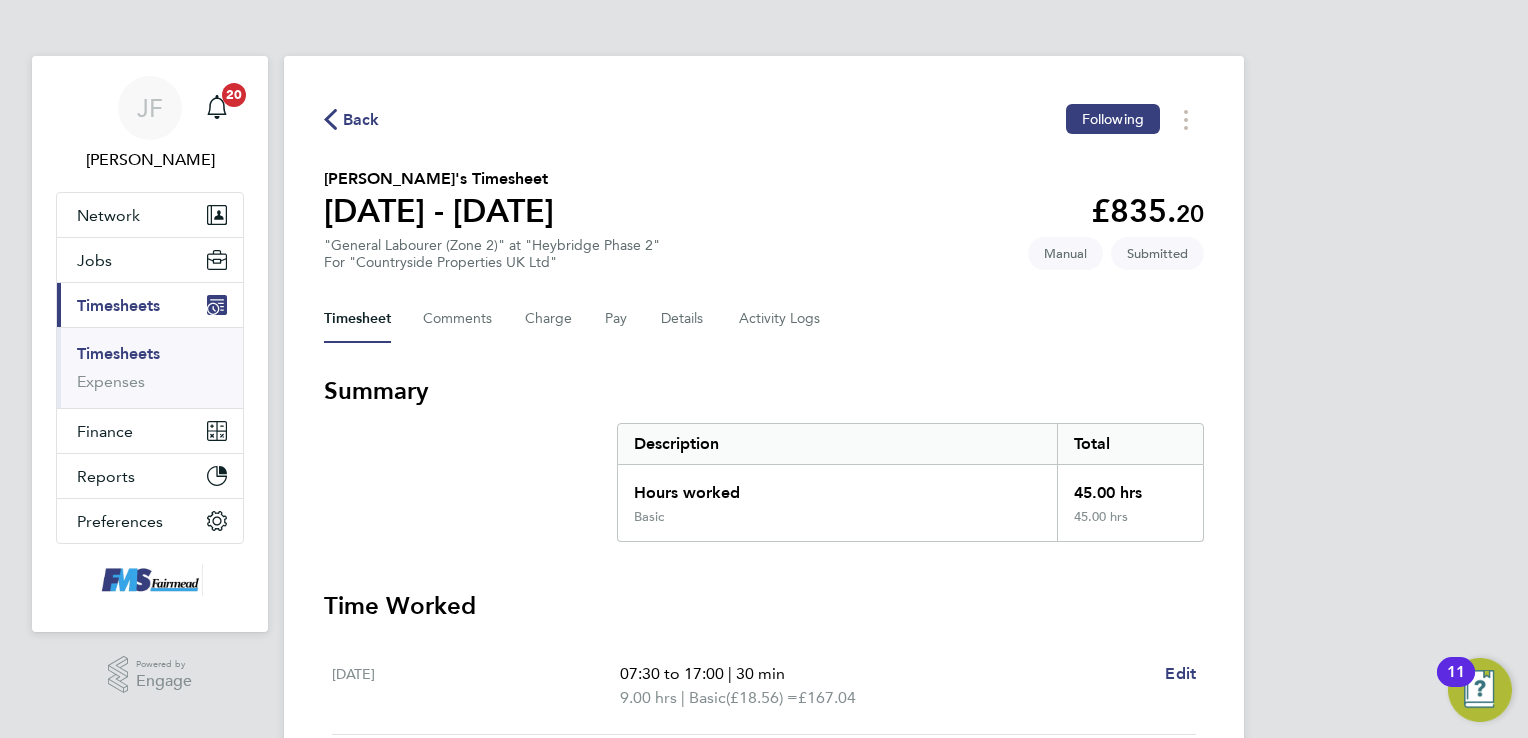 click on "Timesheets" at bounding box center [152, 358] 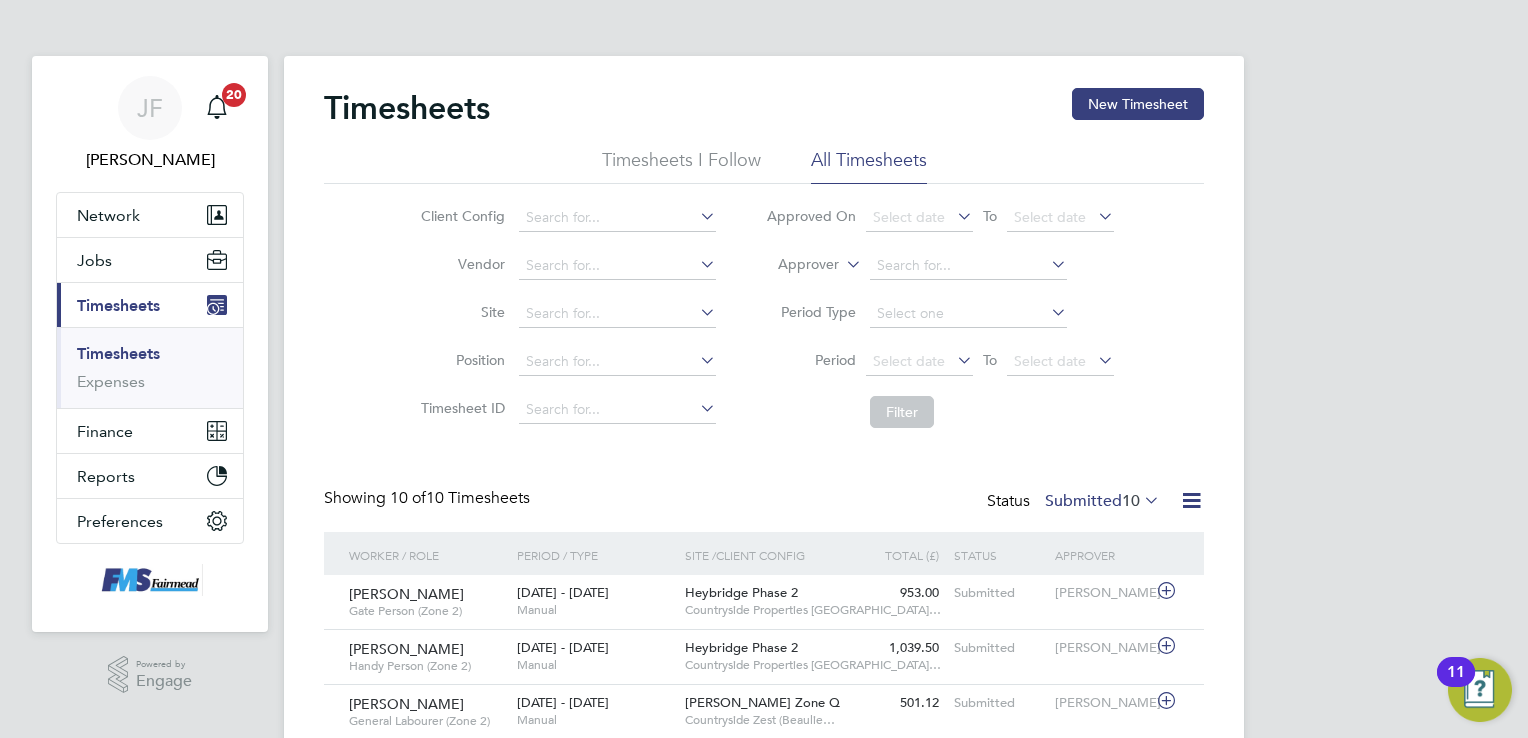 click on "Submitted  10" 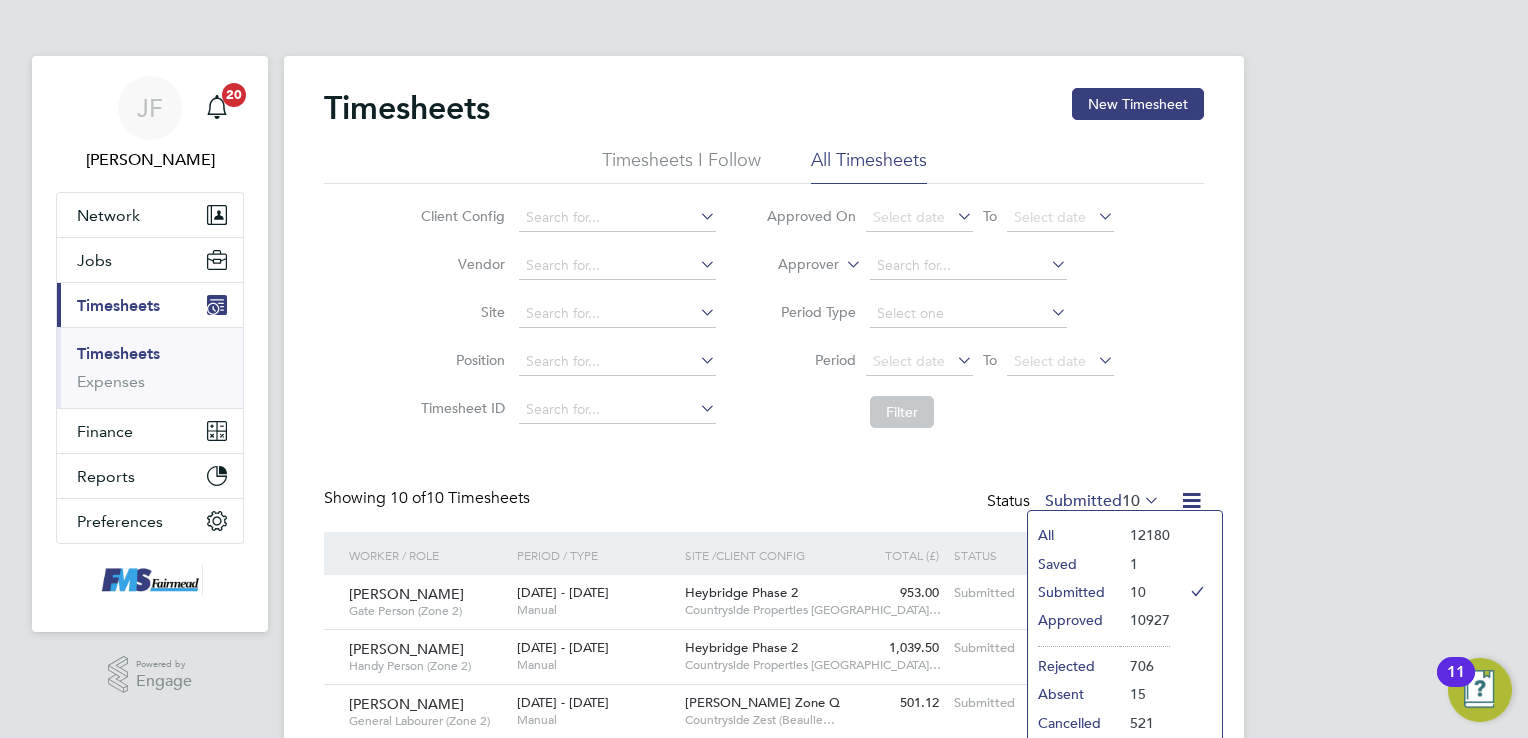 click on "Saved" 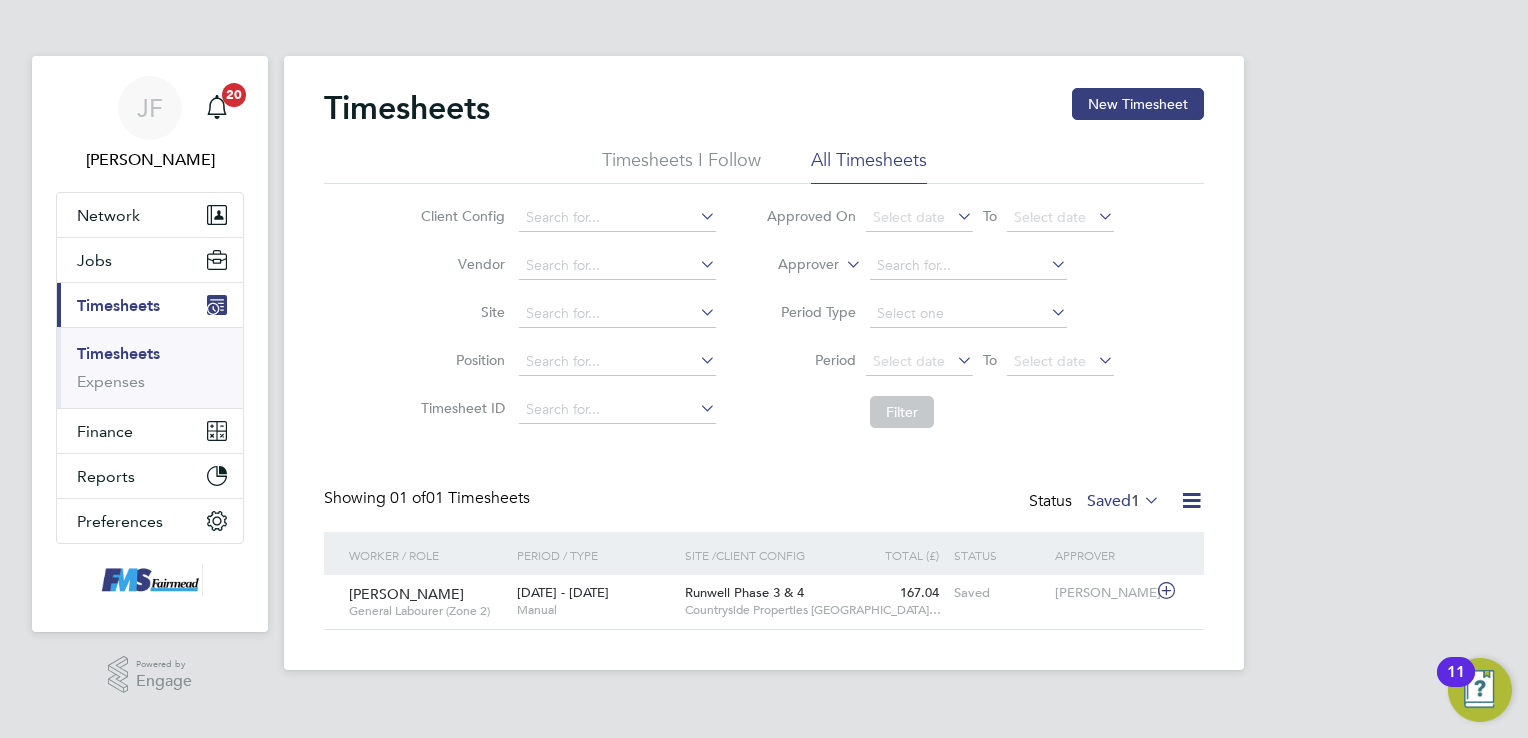 click on "Saved  1" 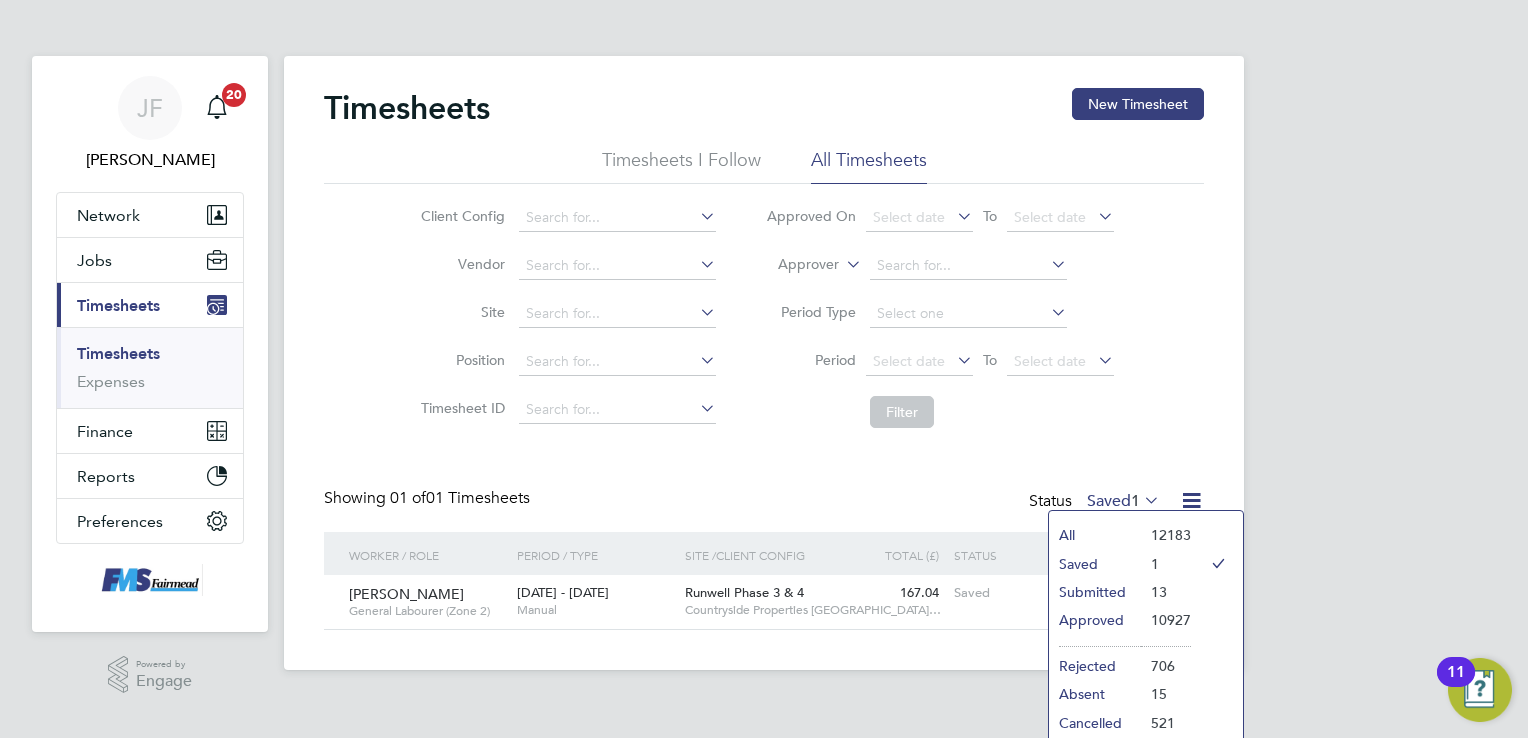click on "Submitted" 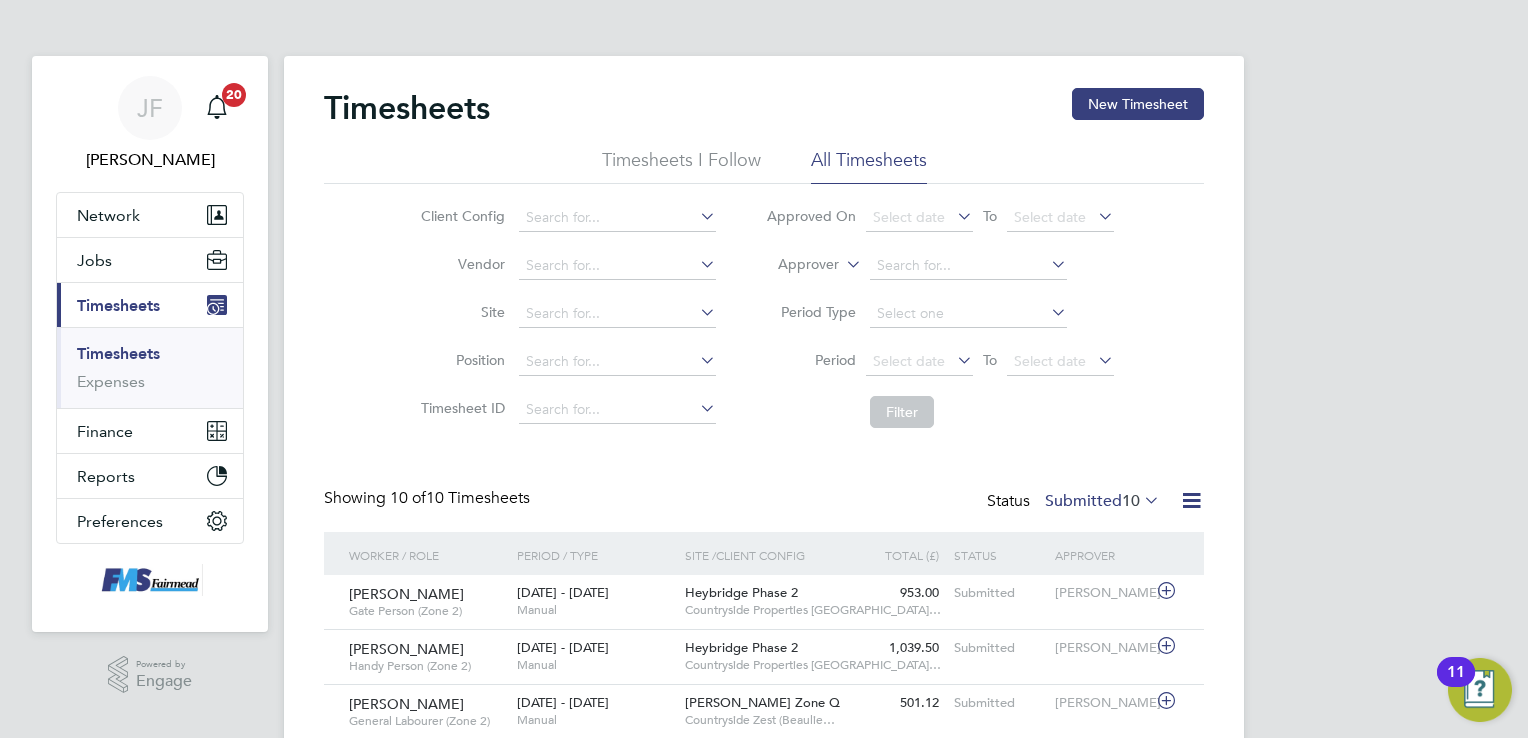 click on "Current page:   Timesheets" at bounding box center [150, 305] 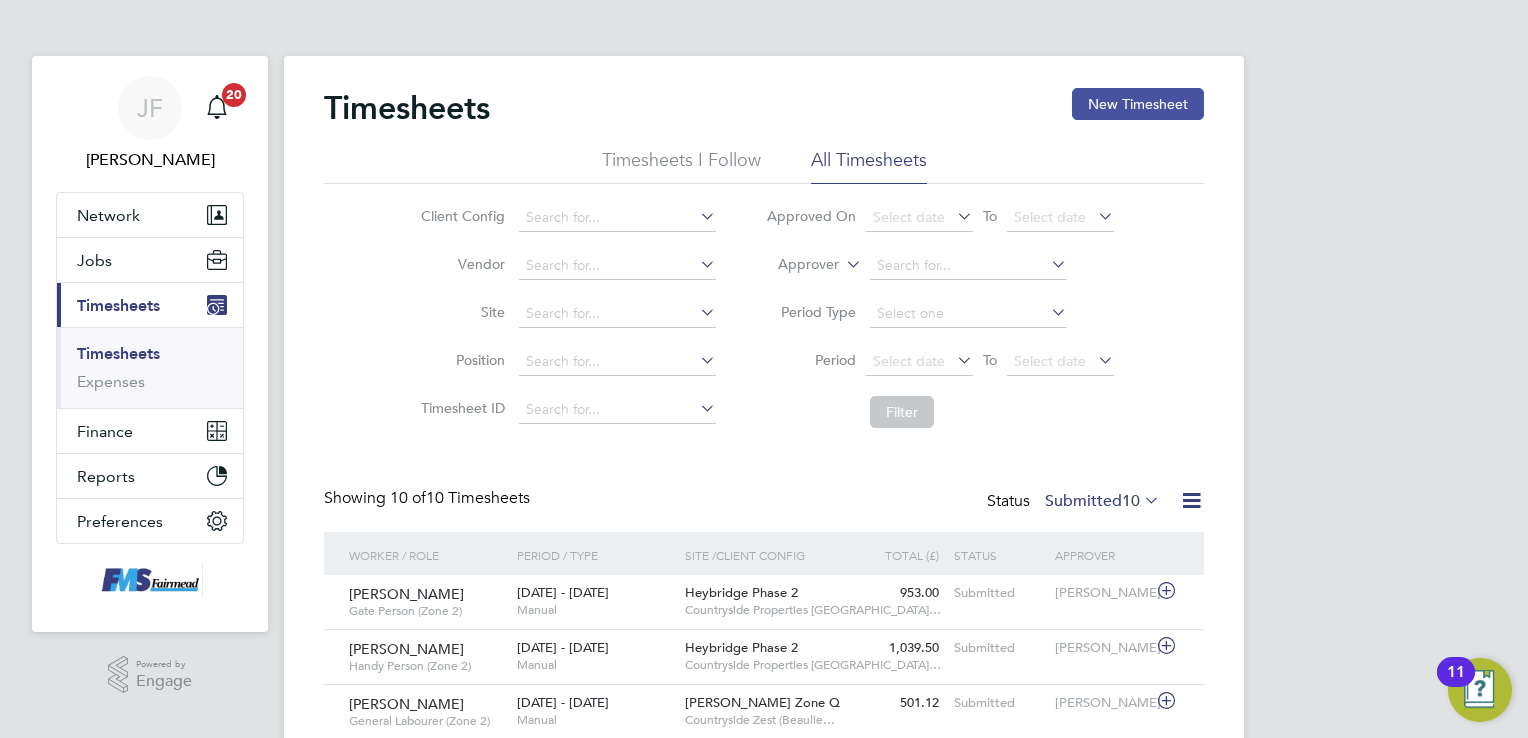 click on "New Timesheet" 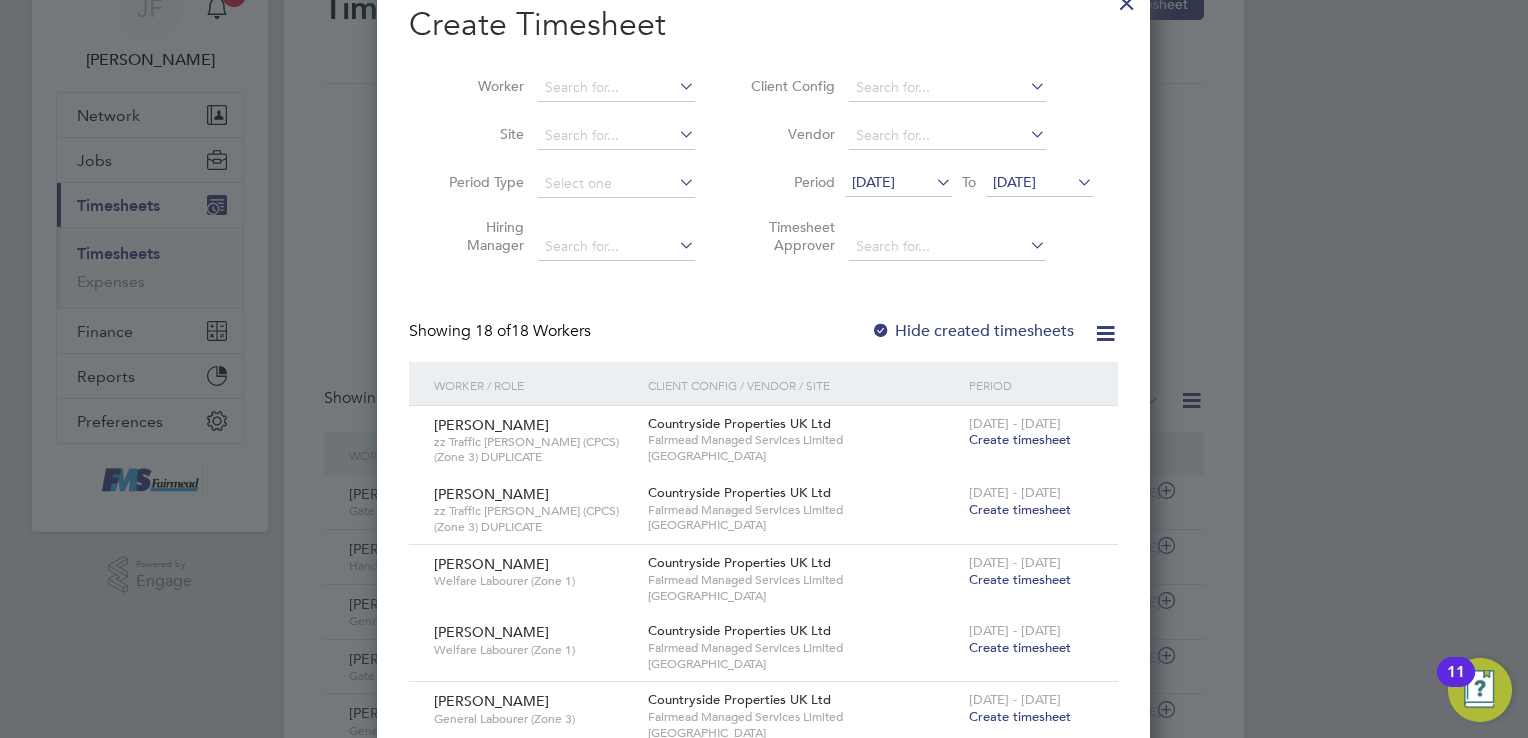 click at bounding box center [932, 182] 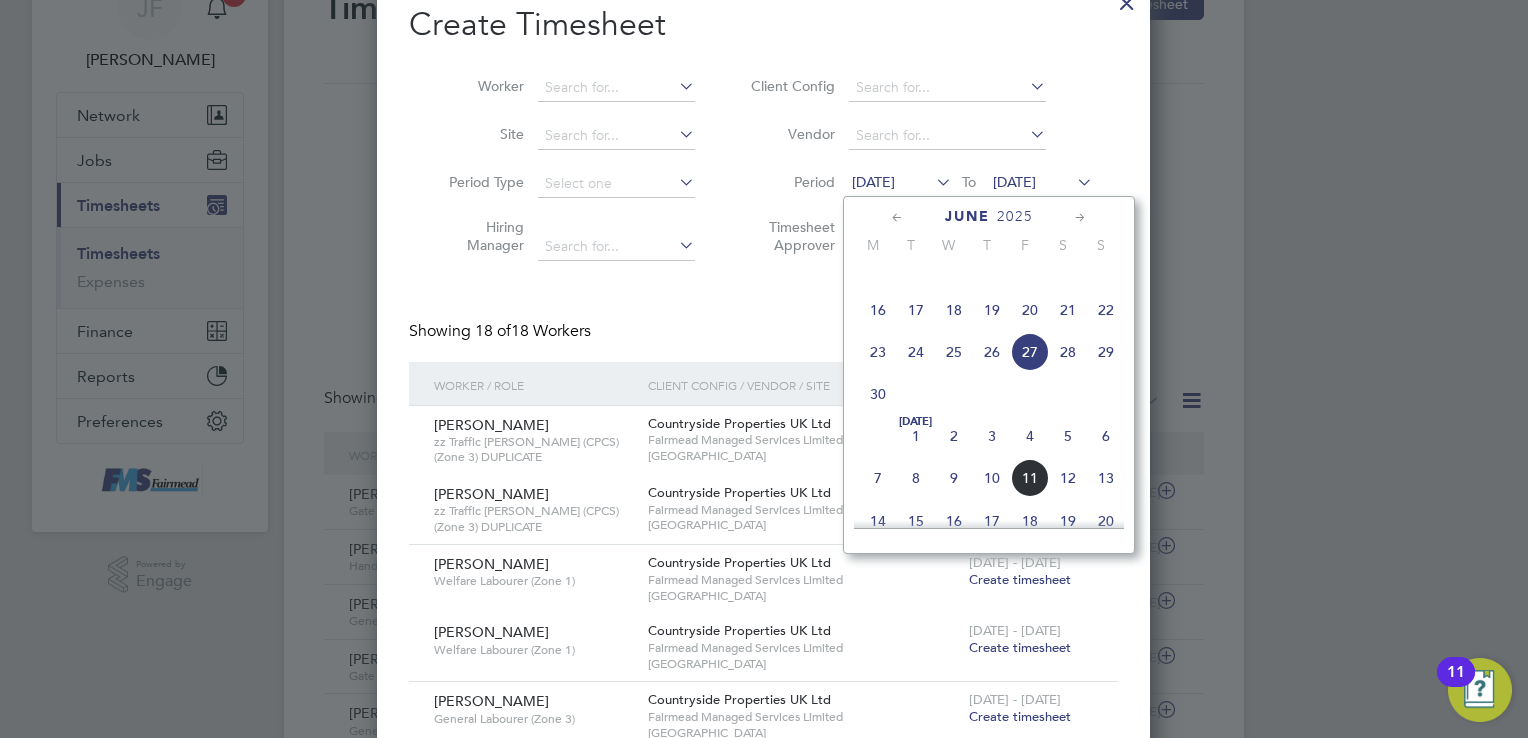 click on "7" 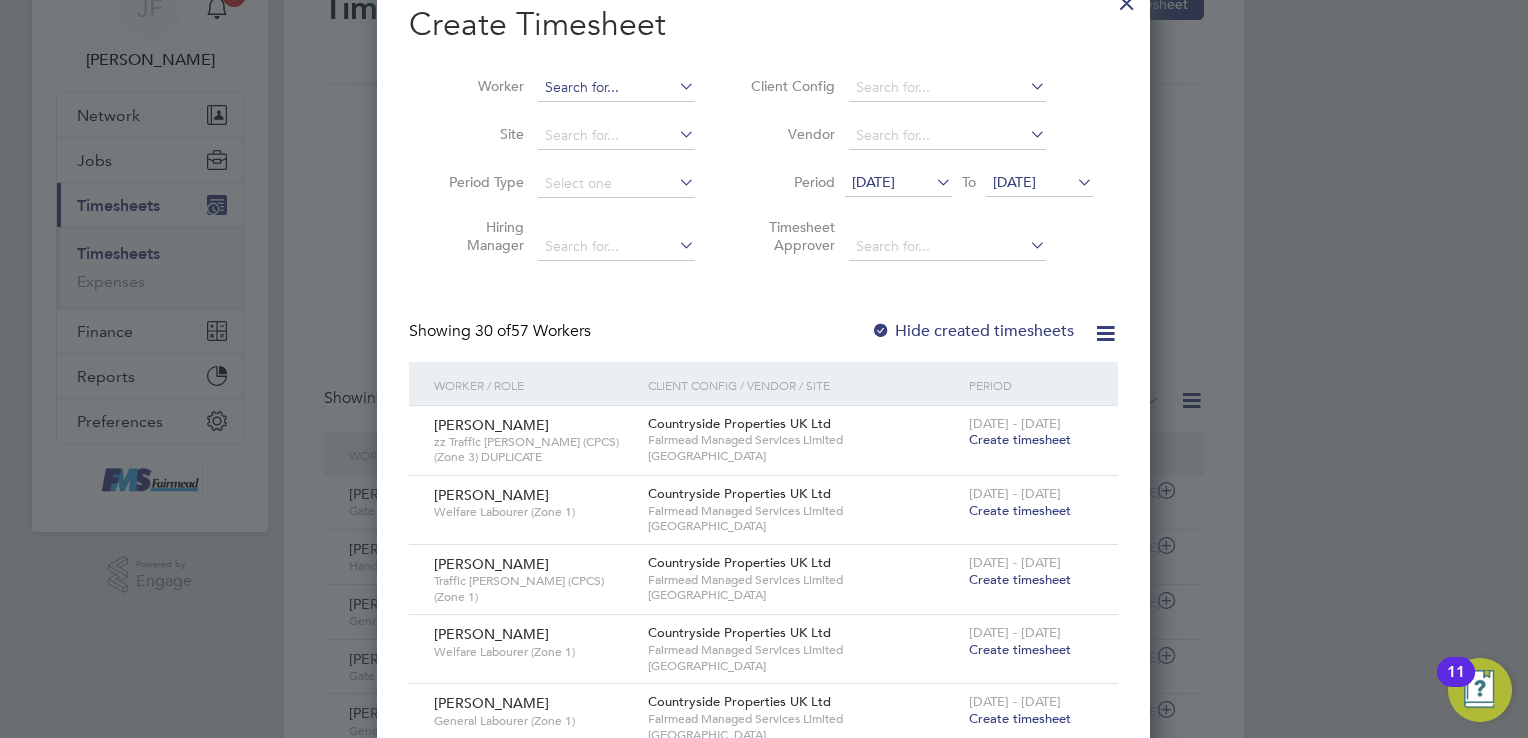click at bounding box center (616, 88) 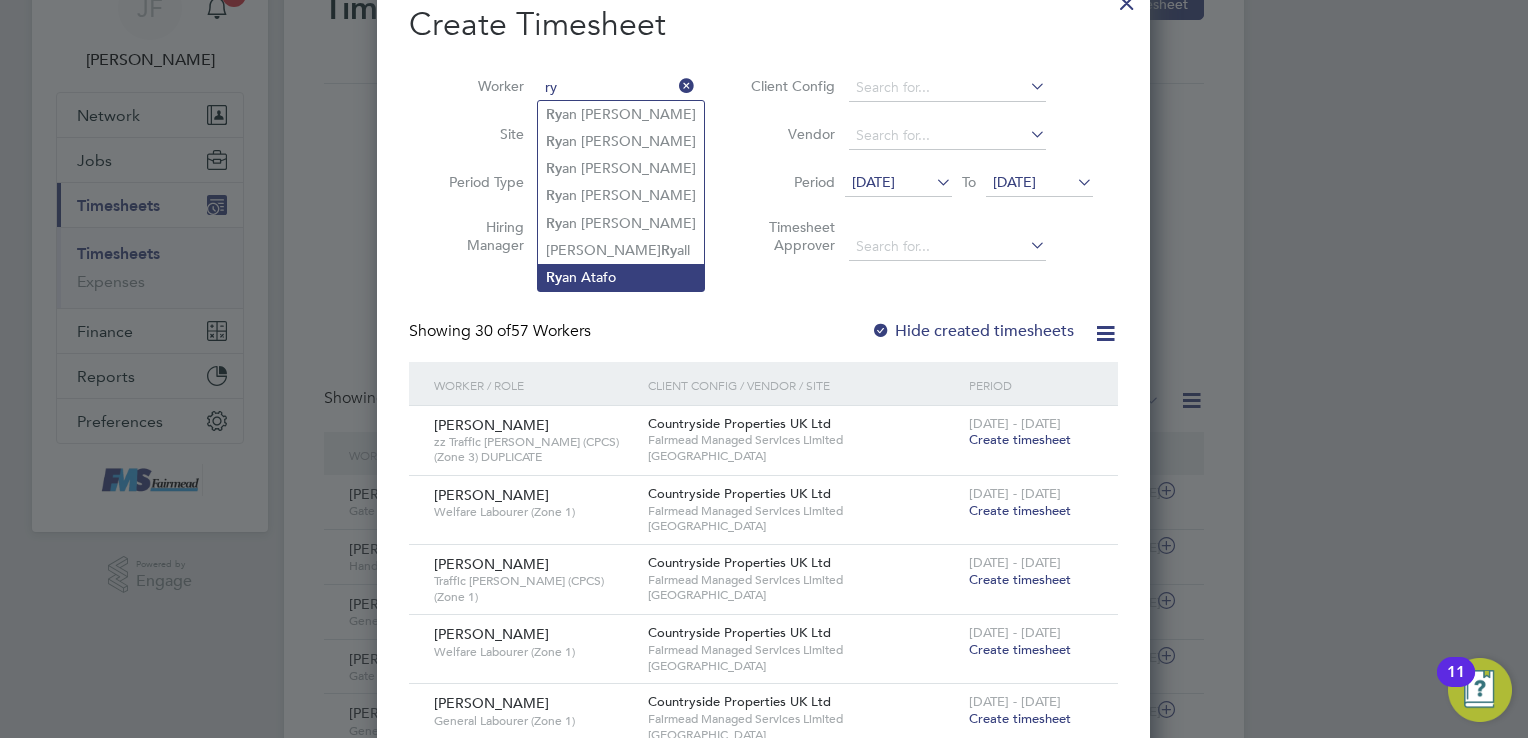 click on "Ry an Atafo" 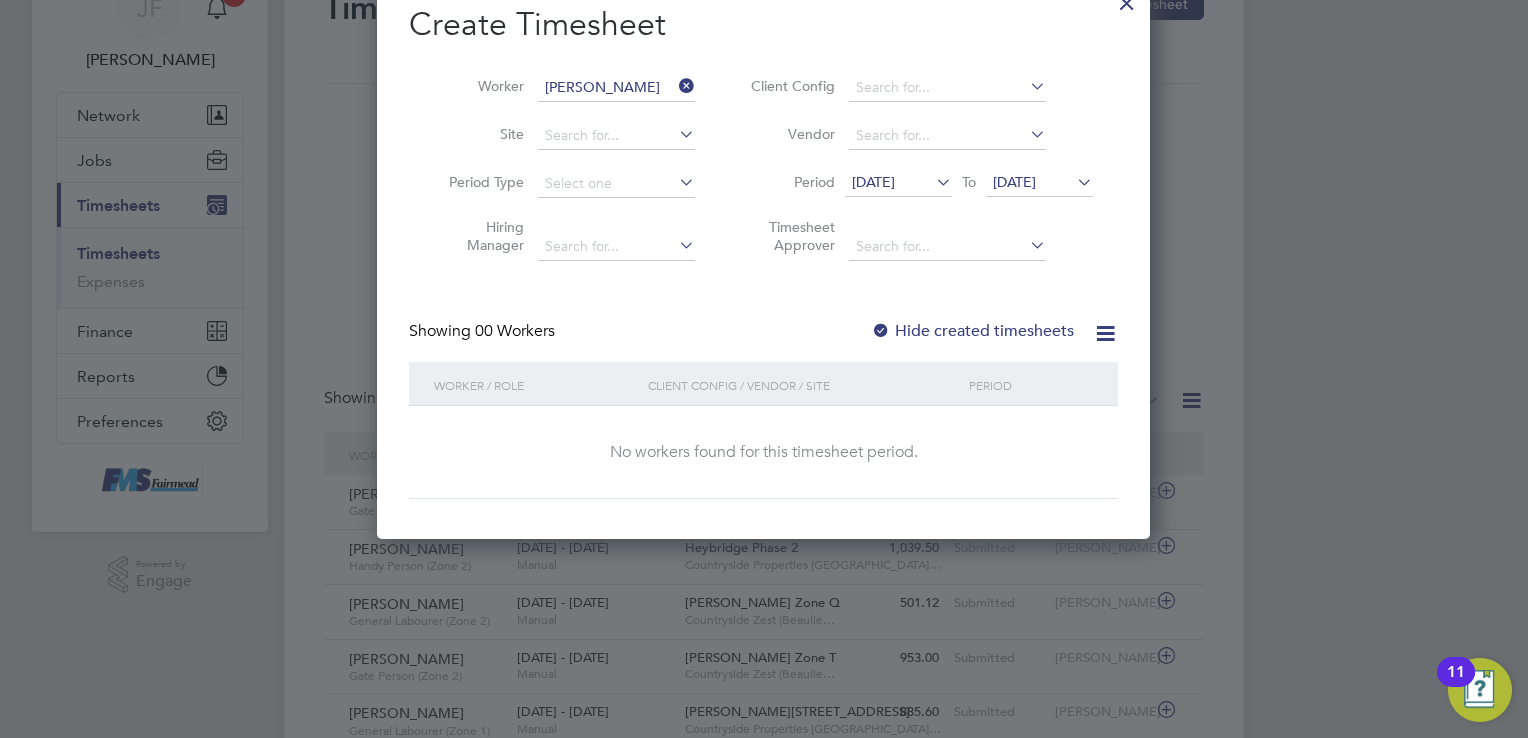click at bounding box center (932, 182) 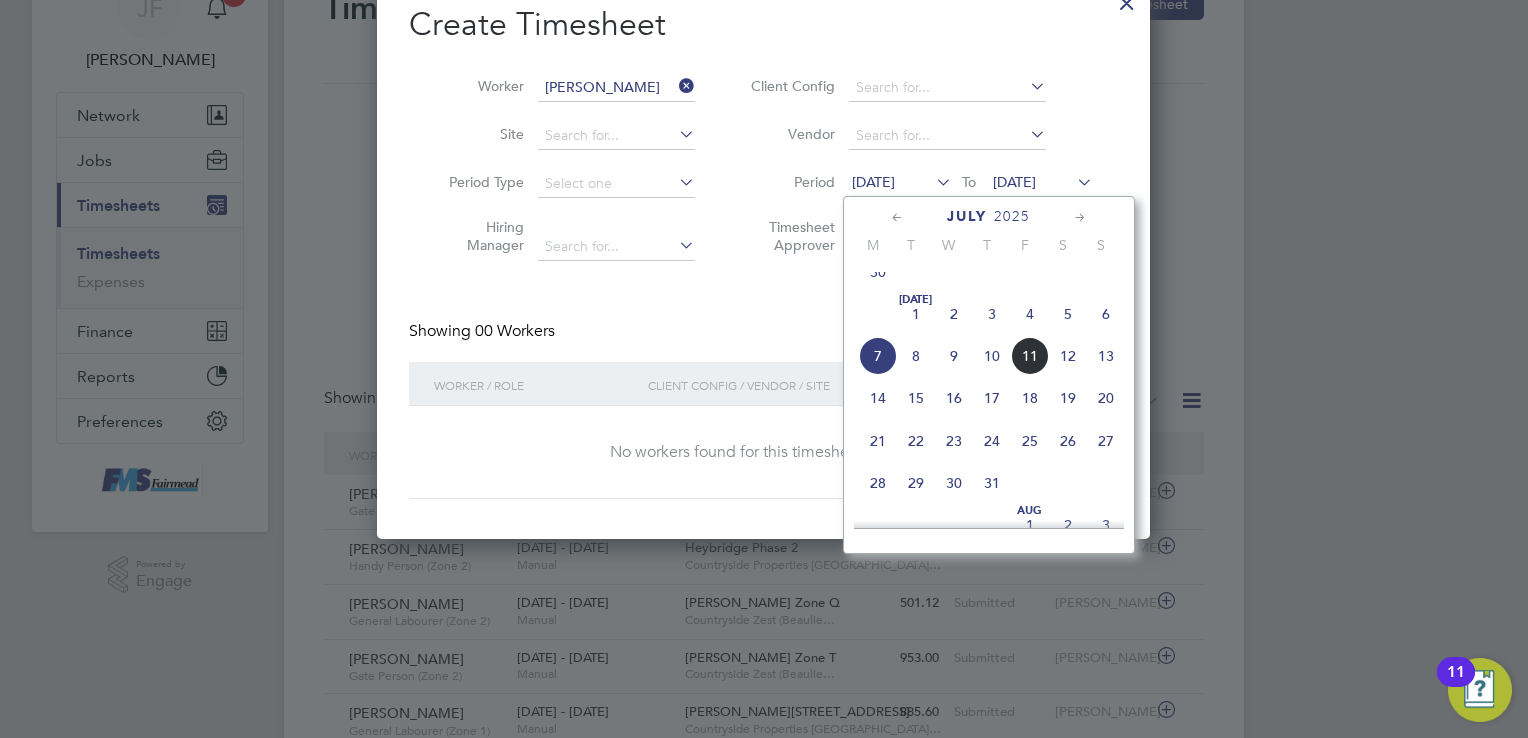 click at bounding box center (932, 182) 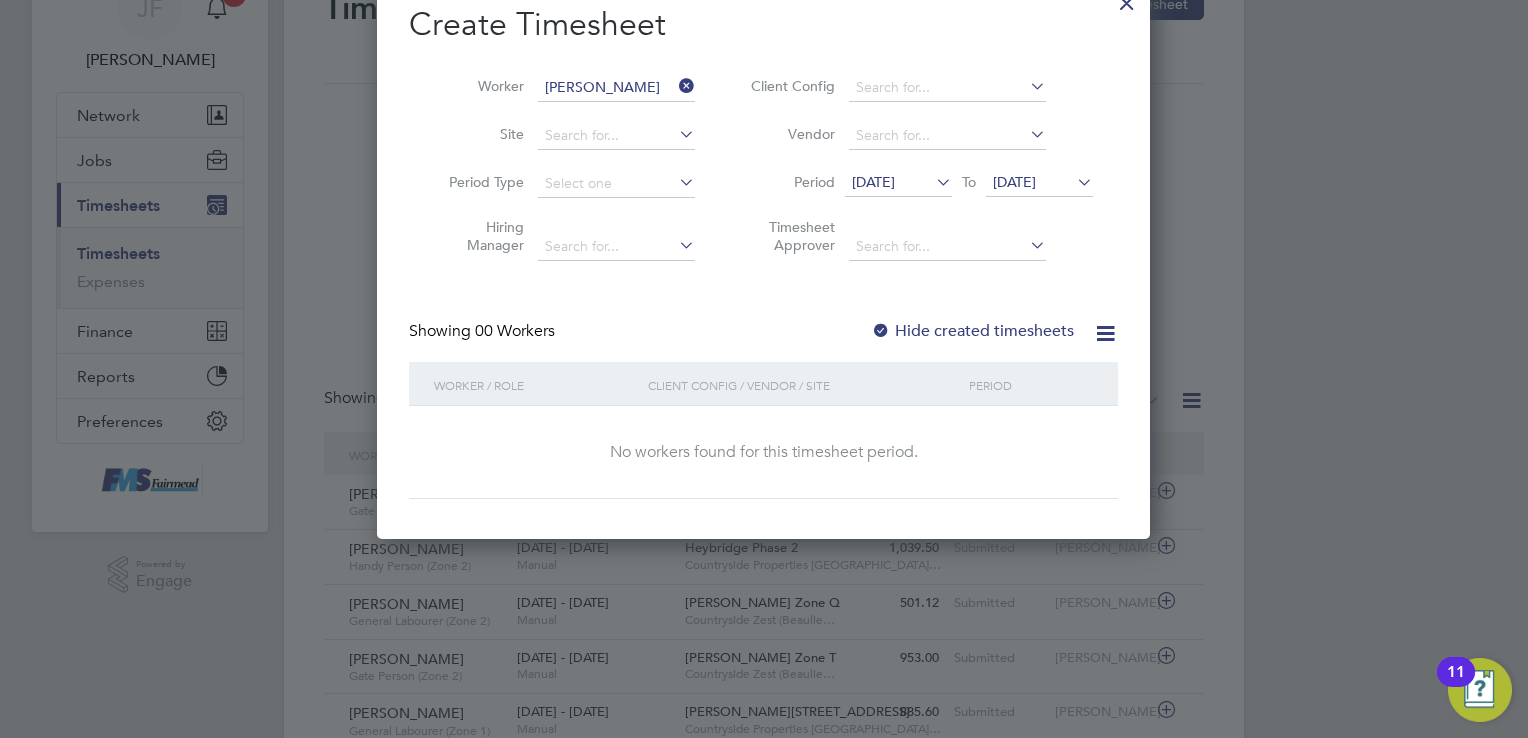 click on "[DATE]" at bounding box center (1014, 182) 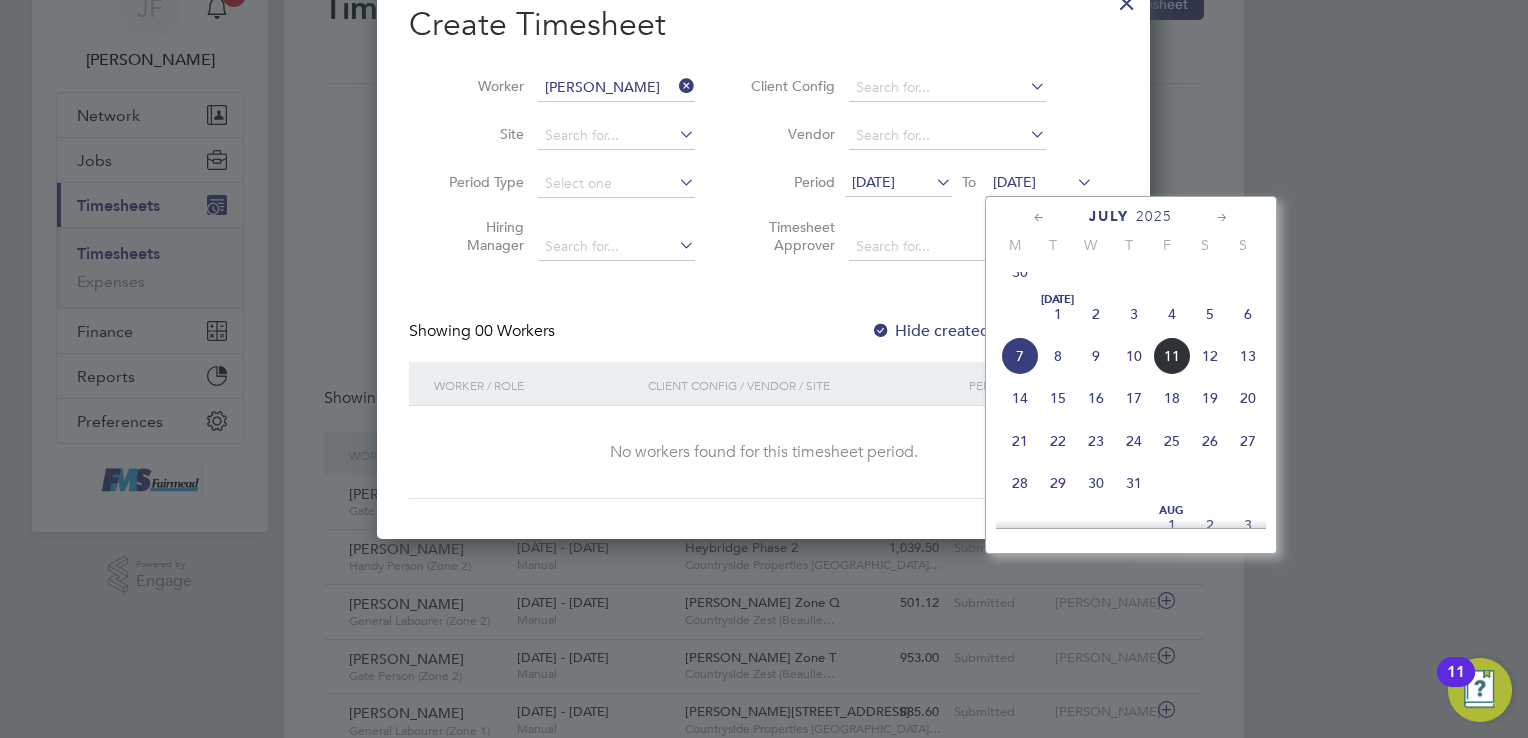 click on "13" 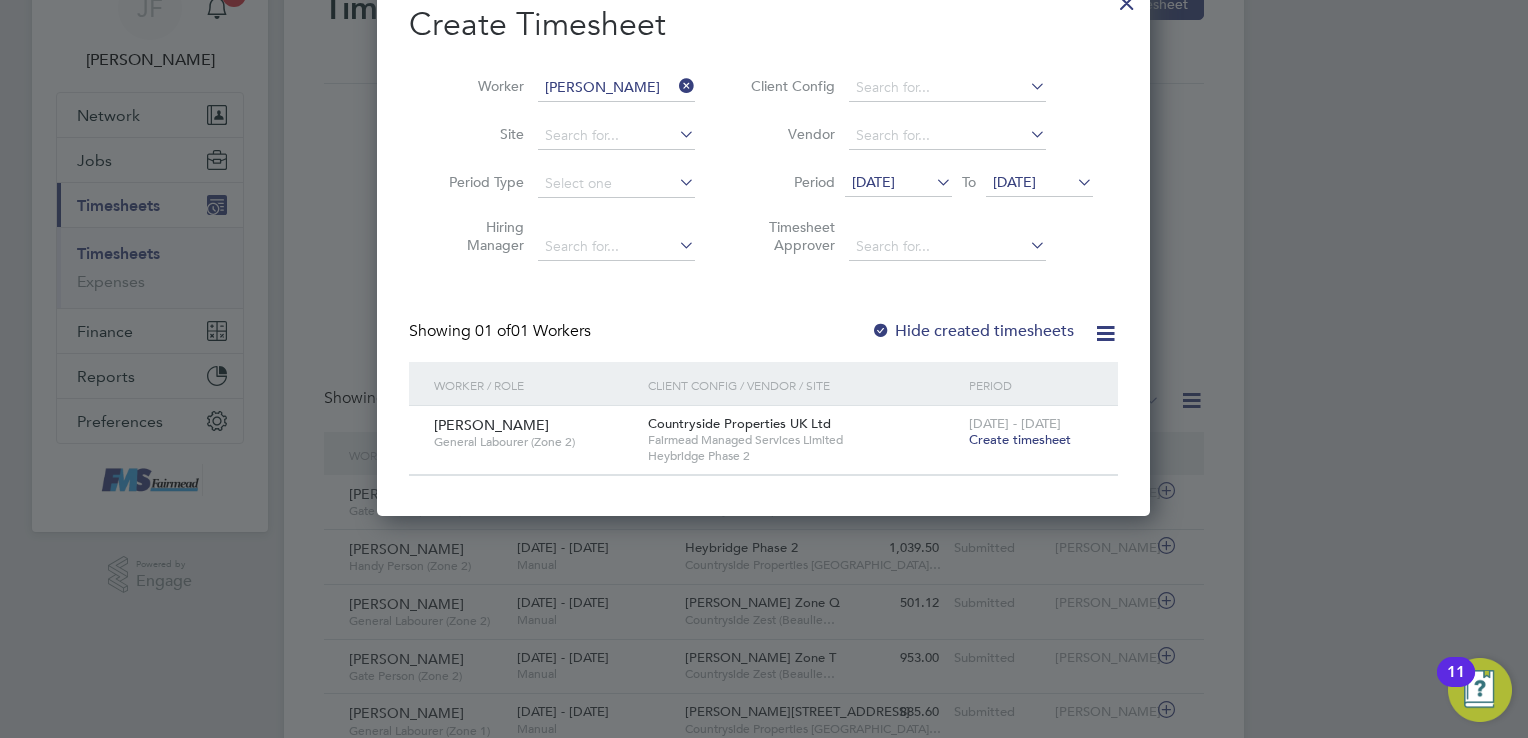 click on "Create timesheet" at bounding box center (1020, 439) 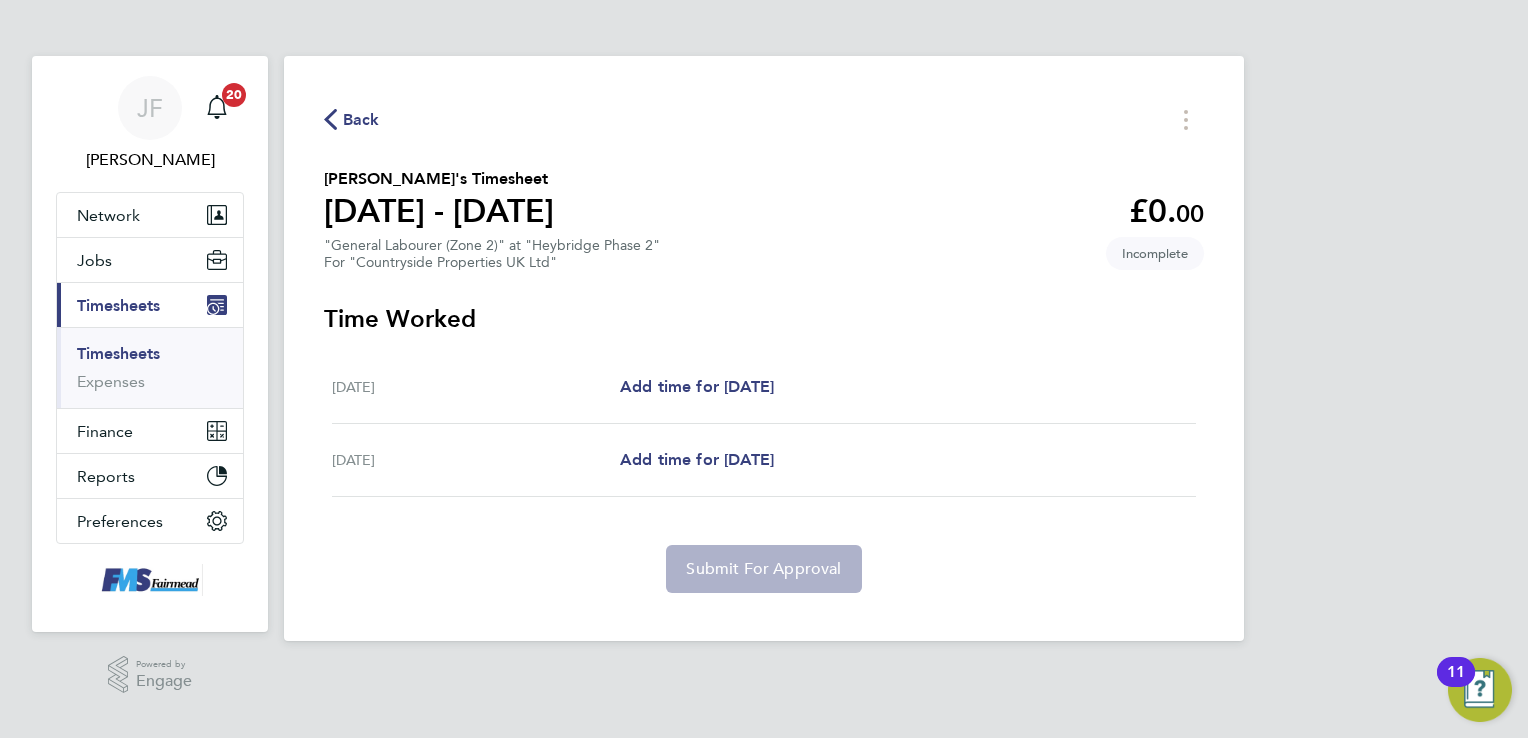 click on "Back" 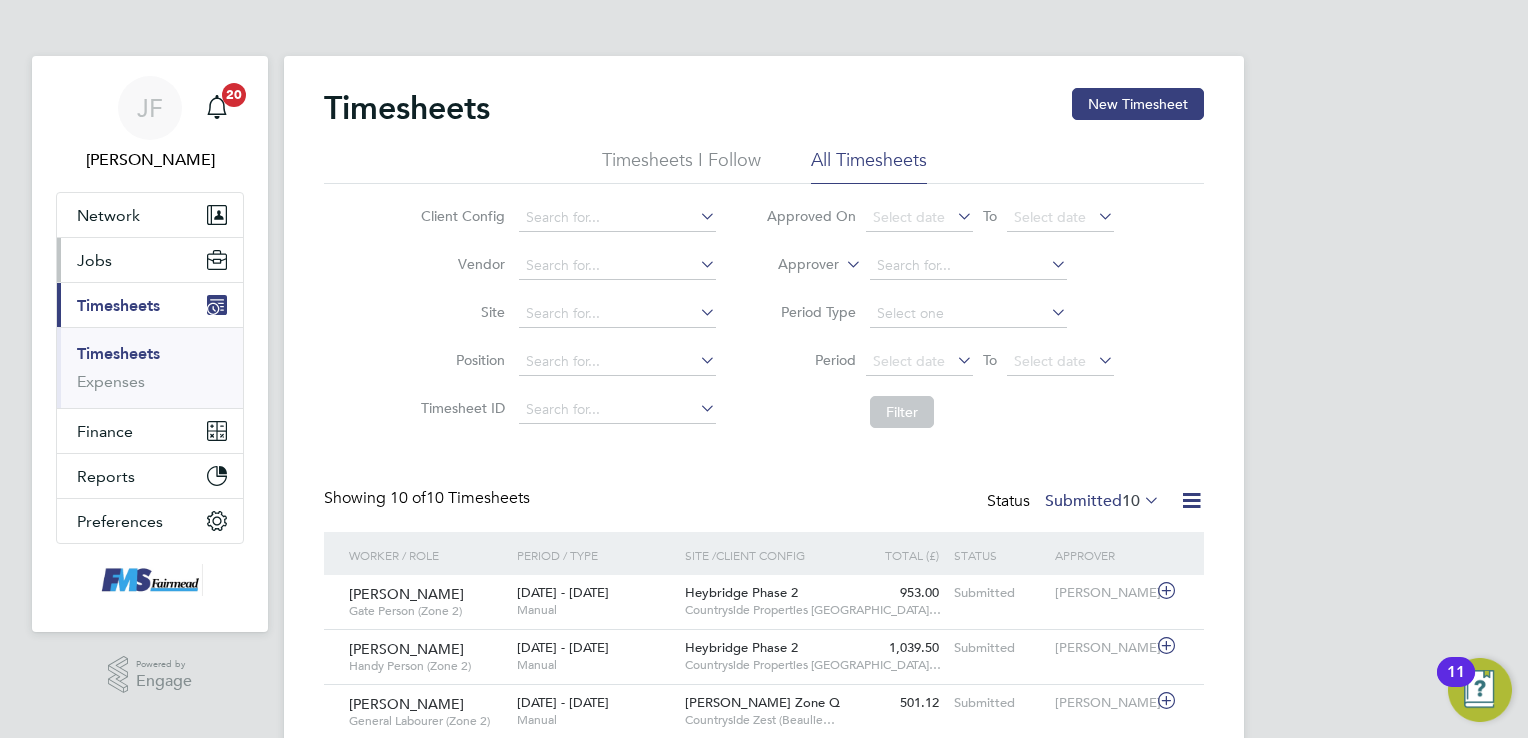 click on "Jobs" at bounding box center (94, 260) 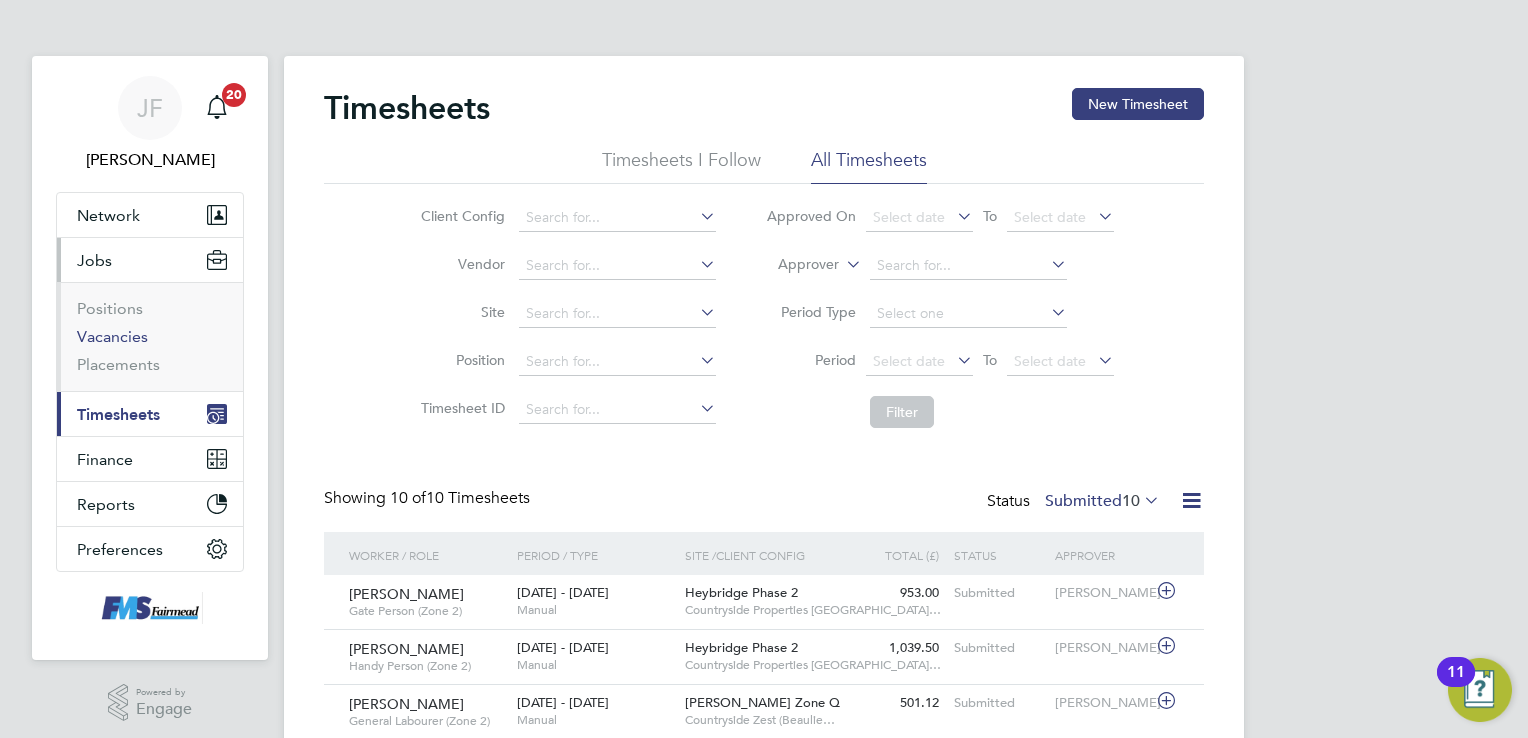click on "Vacancies" at bounding box center [112, 336] 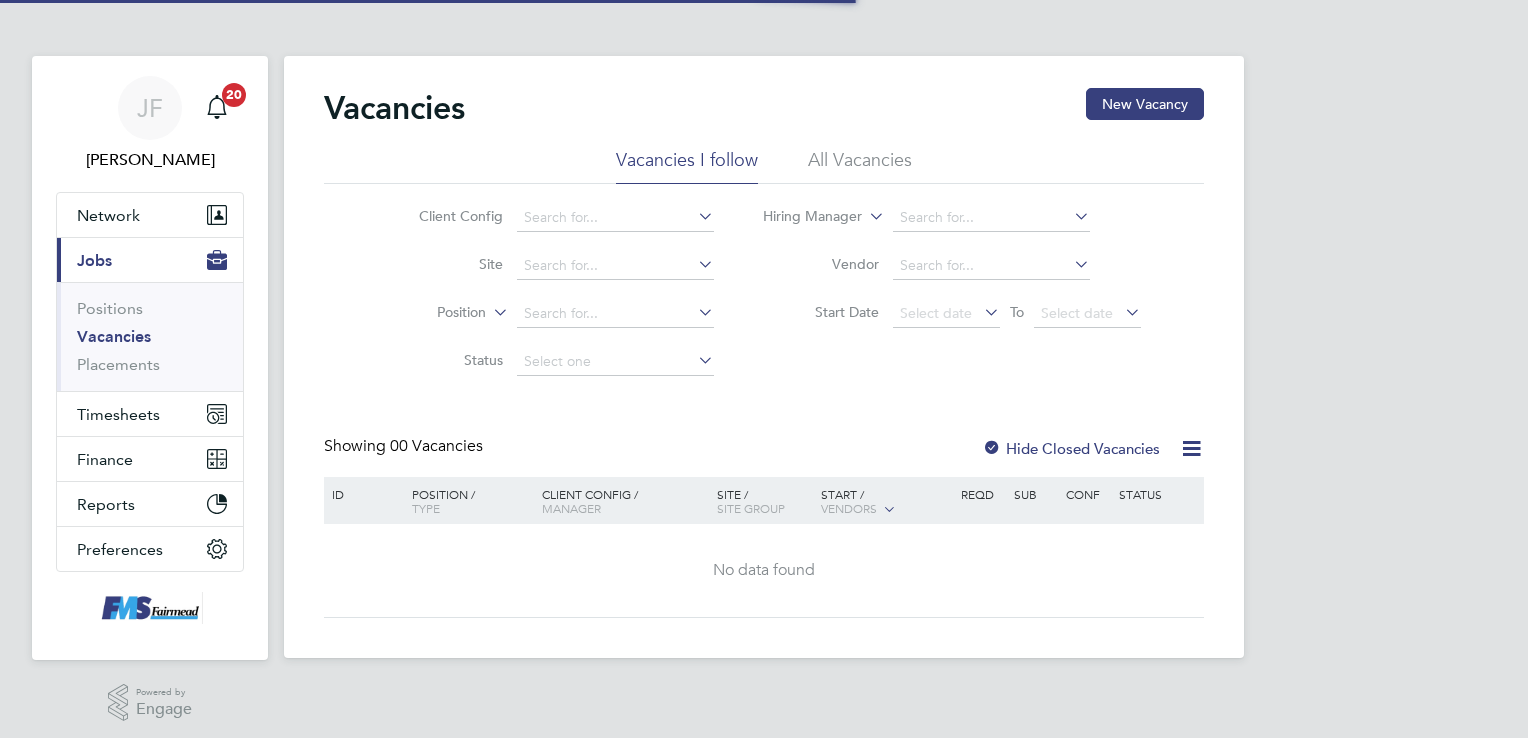scroll, scrollTop: 0, scrollLeft: 0, axis: both 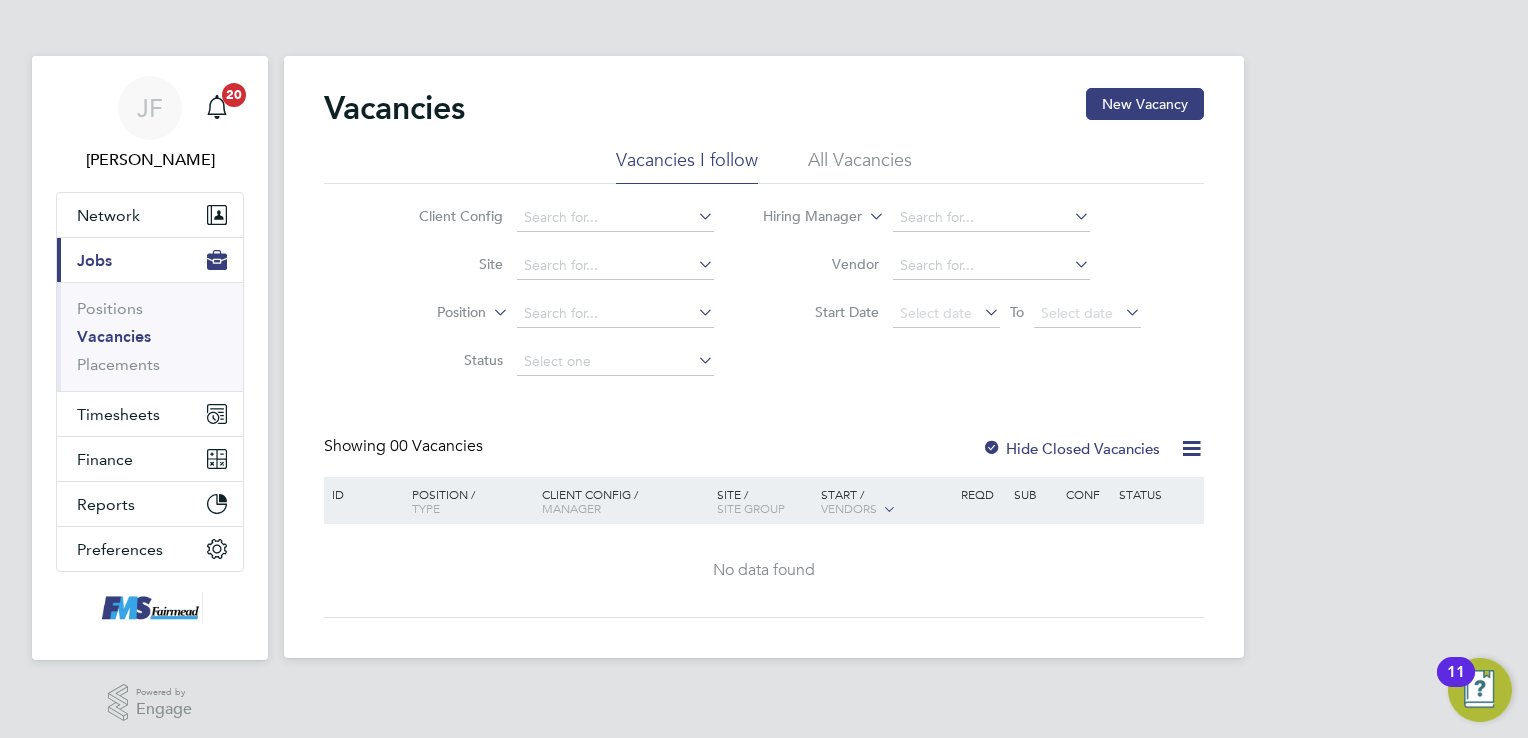 click on "Jobs" at bounding box center [94, 260] 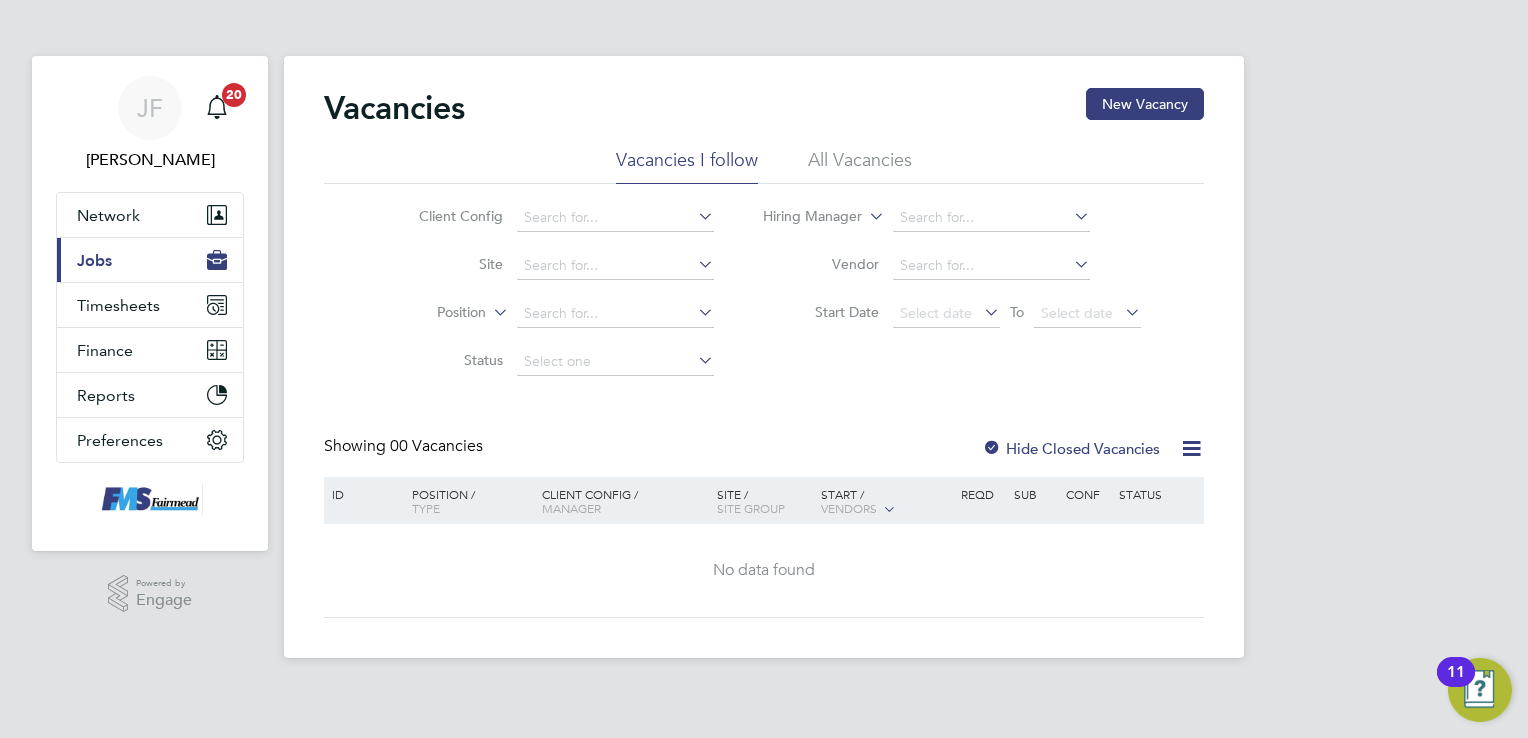 click on "Jobs" at bounding box center (94, 260) 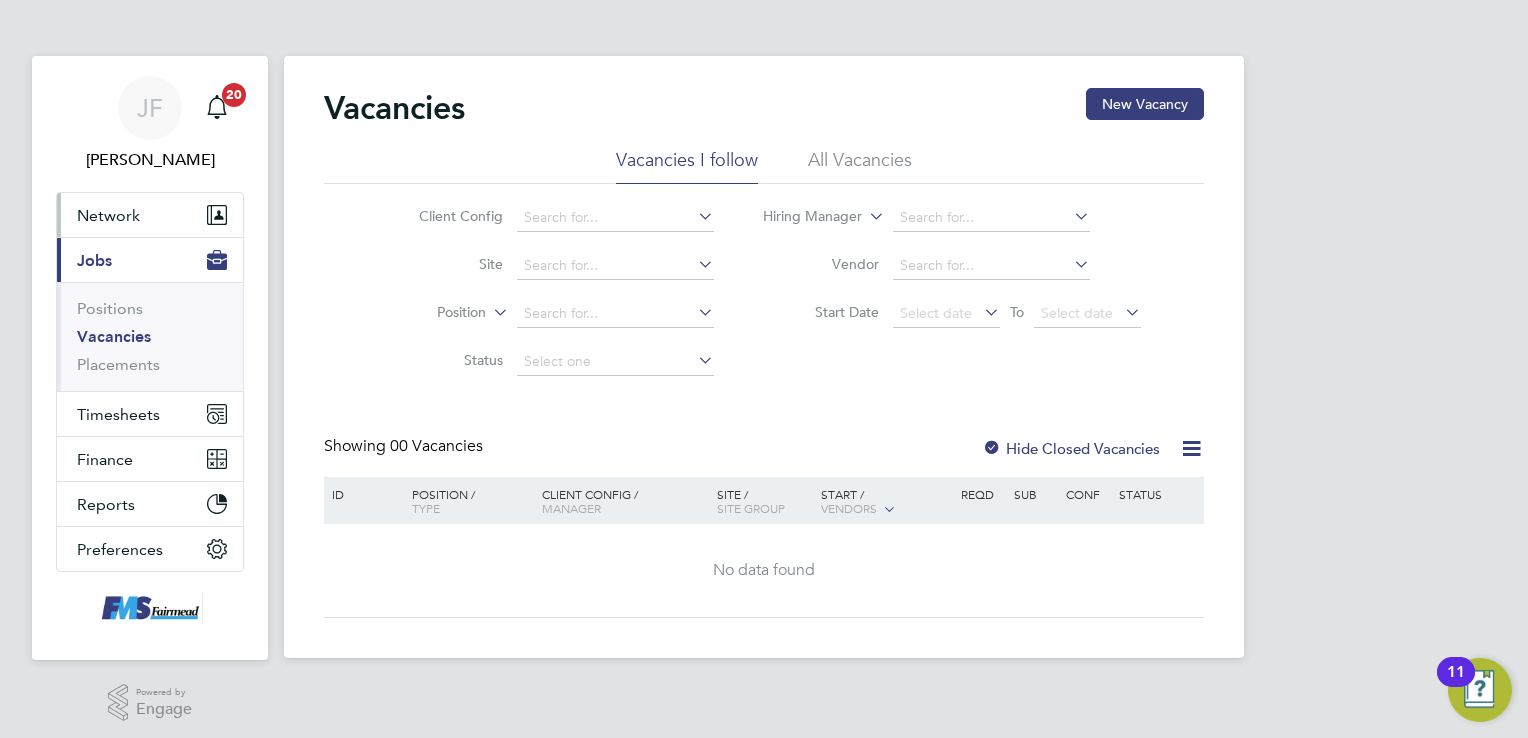 click on "Network" at bounding box center (108, 215) 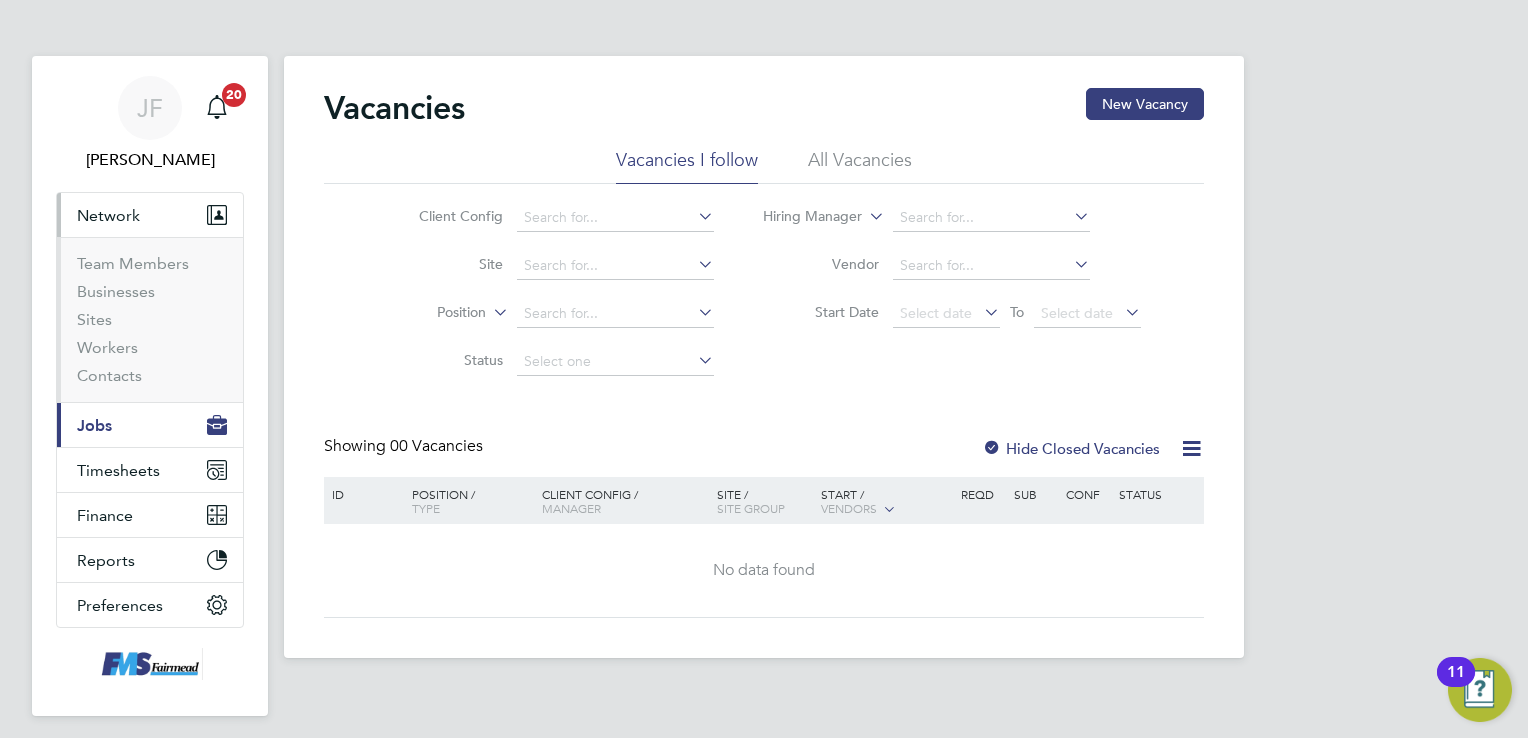 click on "Current page:   Jobs" at bounding box center [150, 425] 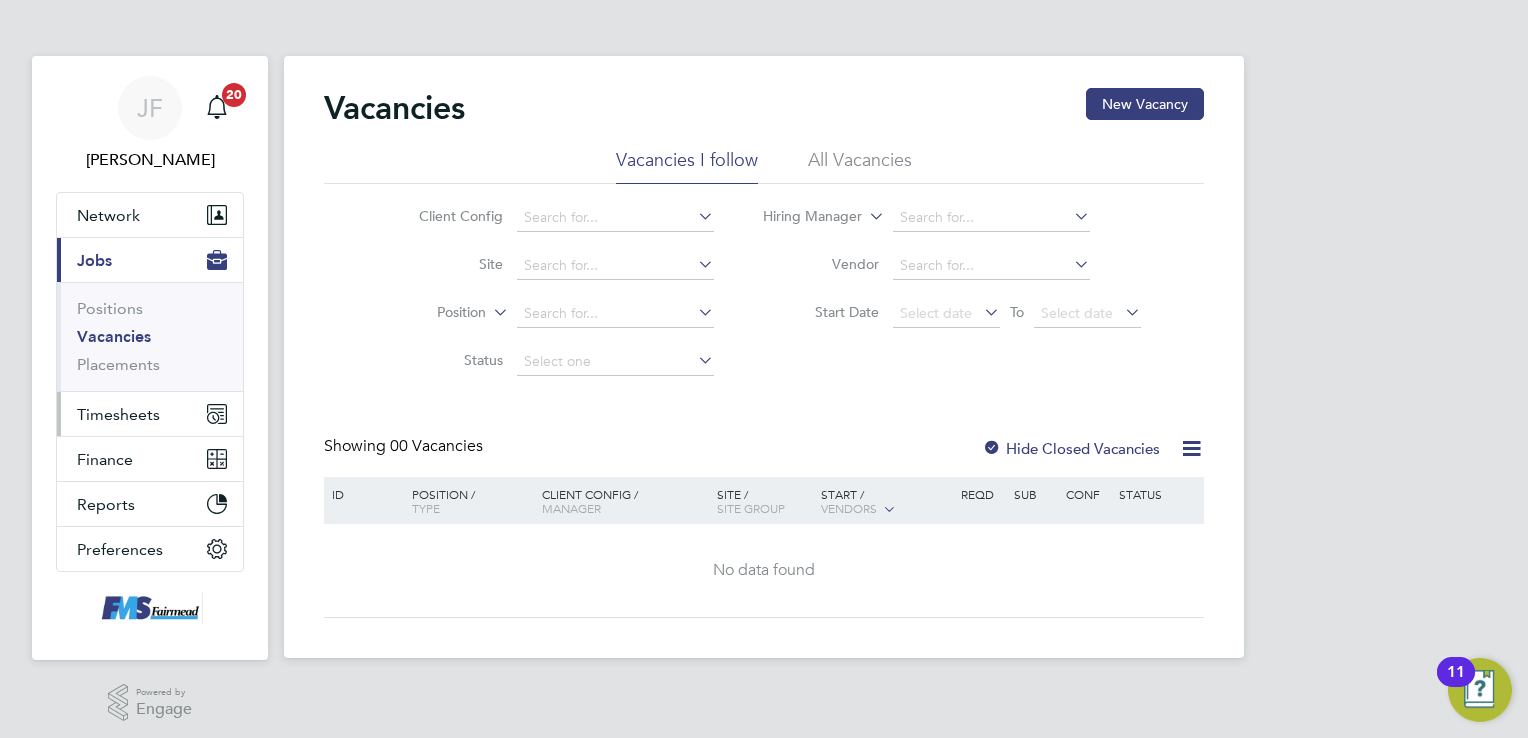 click on "Timesheets" at bounding box center [118, 414] 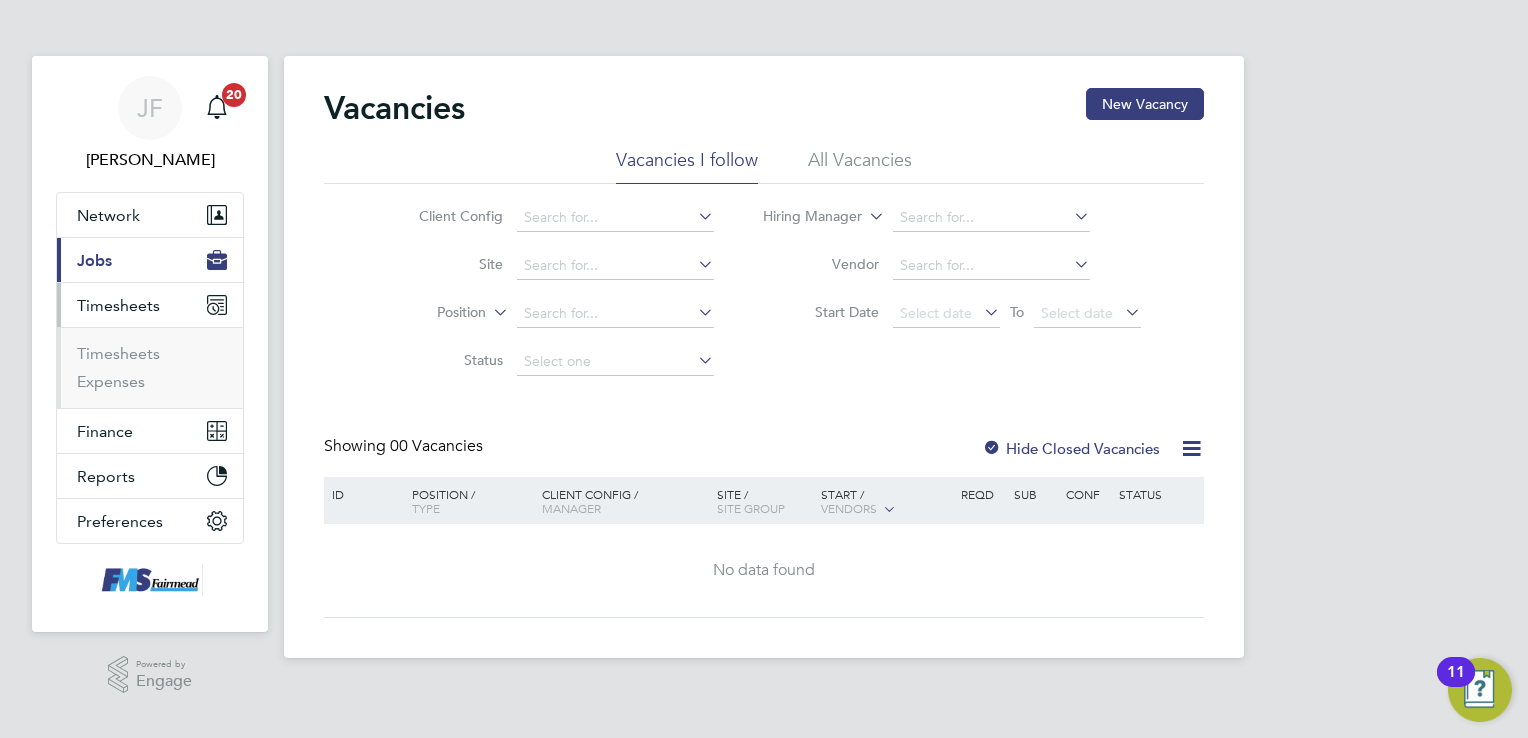 click on "Timesheets" at bounding box center [118, 305] 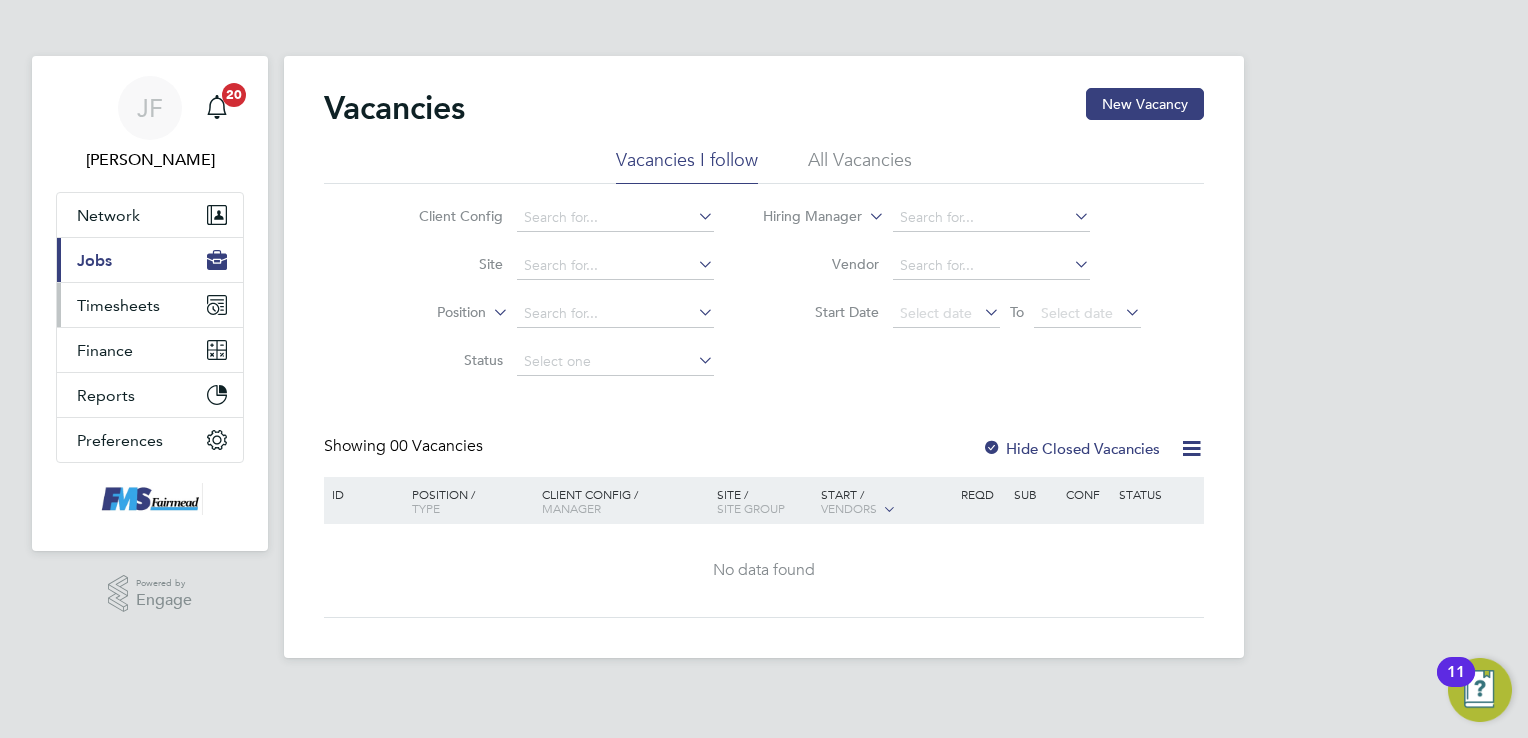click on "Timesheets" at bounding box center (118, 305) 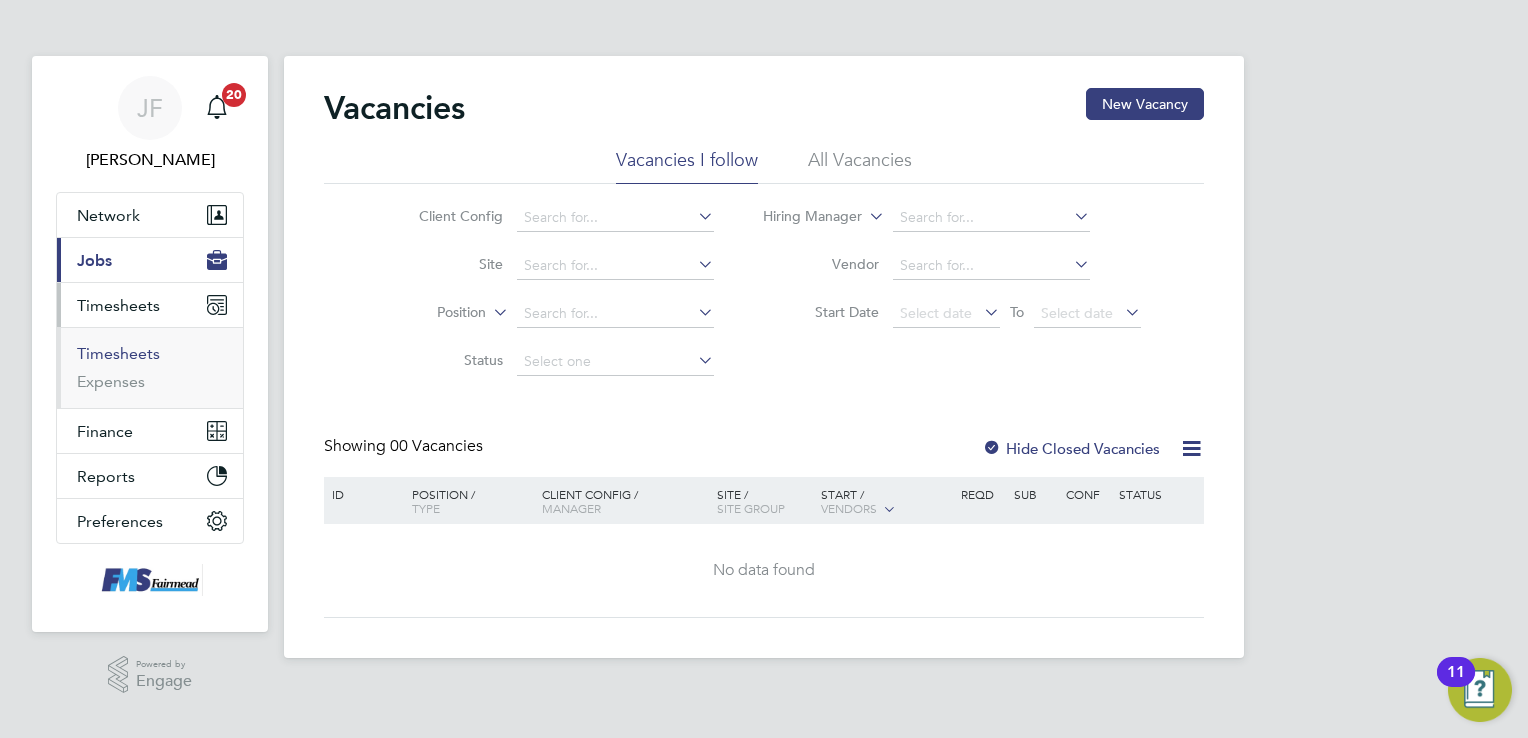 click on "Timesheets" at bounding box center (118, 353) 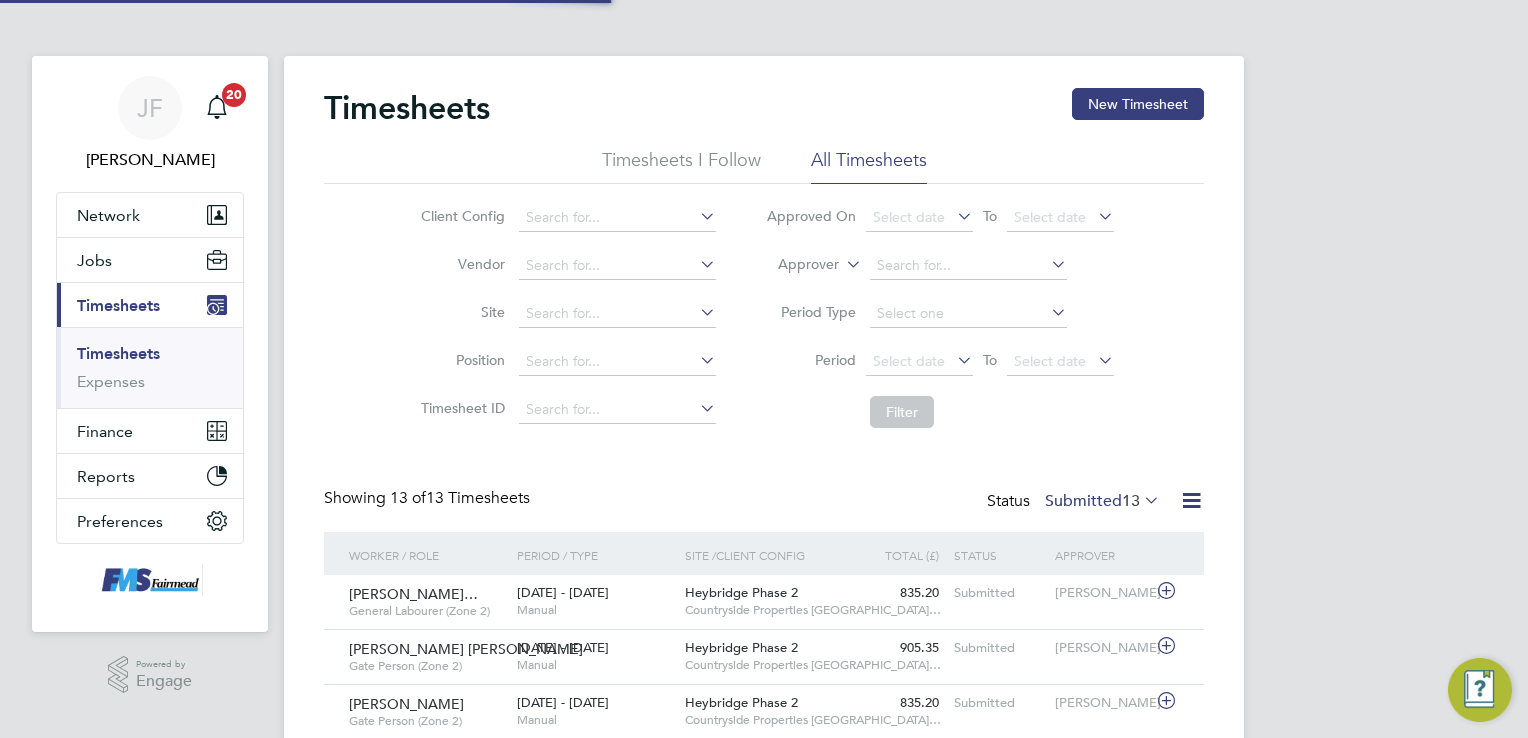 scroll, scrollTop: 9, scrollLeft: 10, axis: both 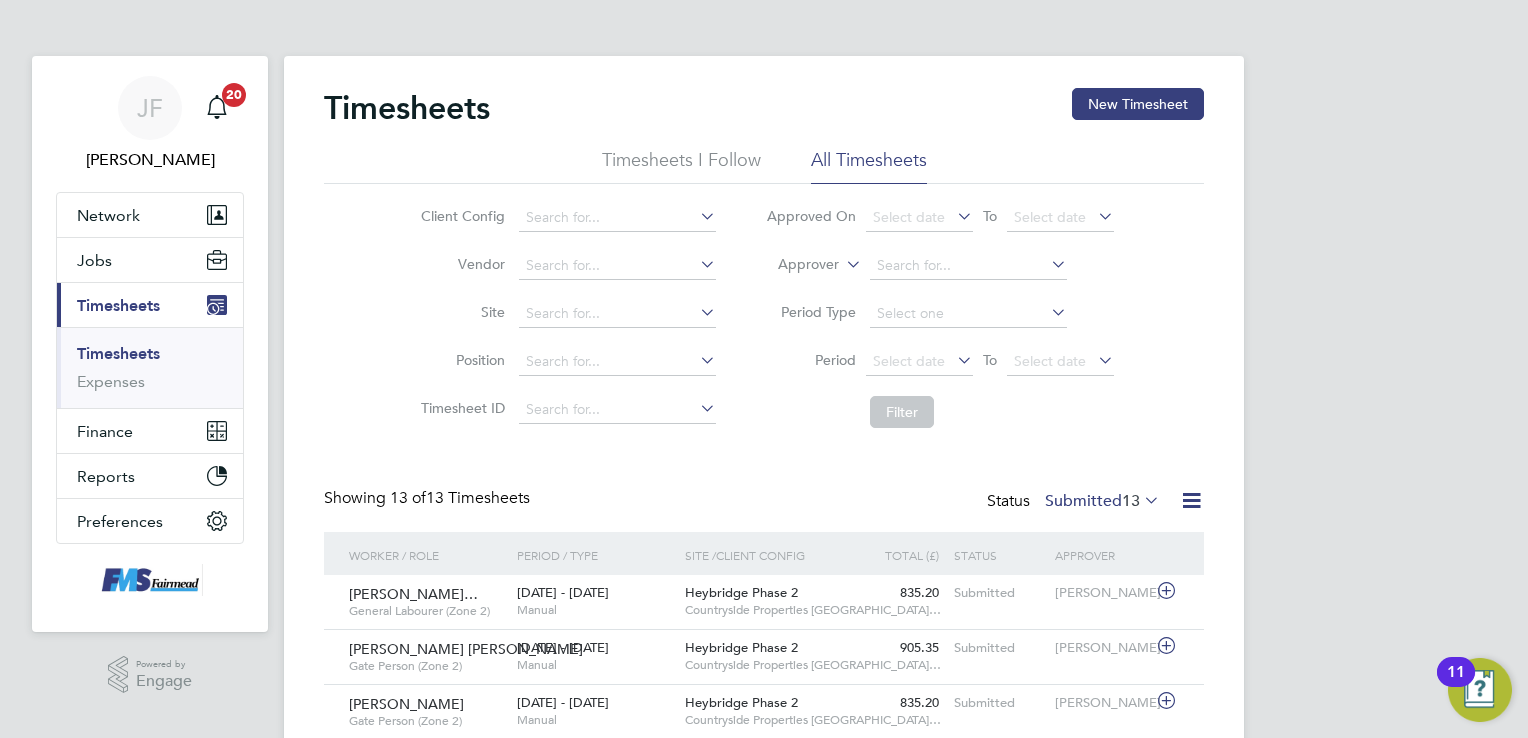 click on "Timesheets" at bounding box center [118, 353] 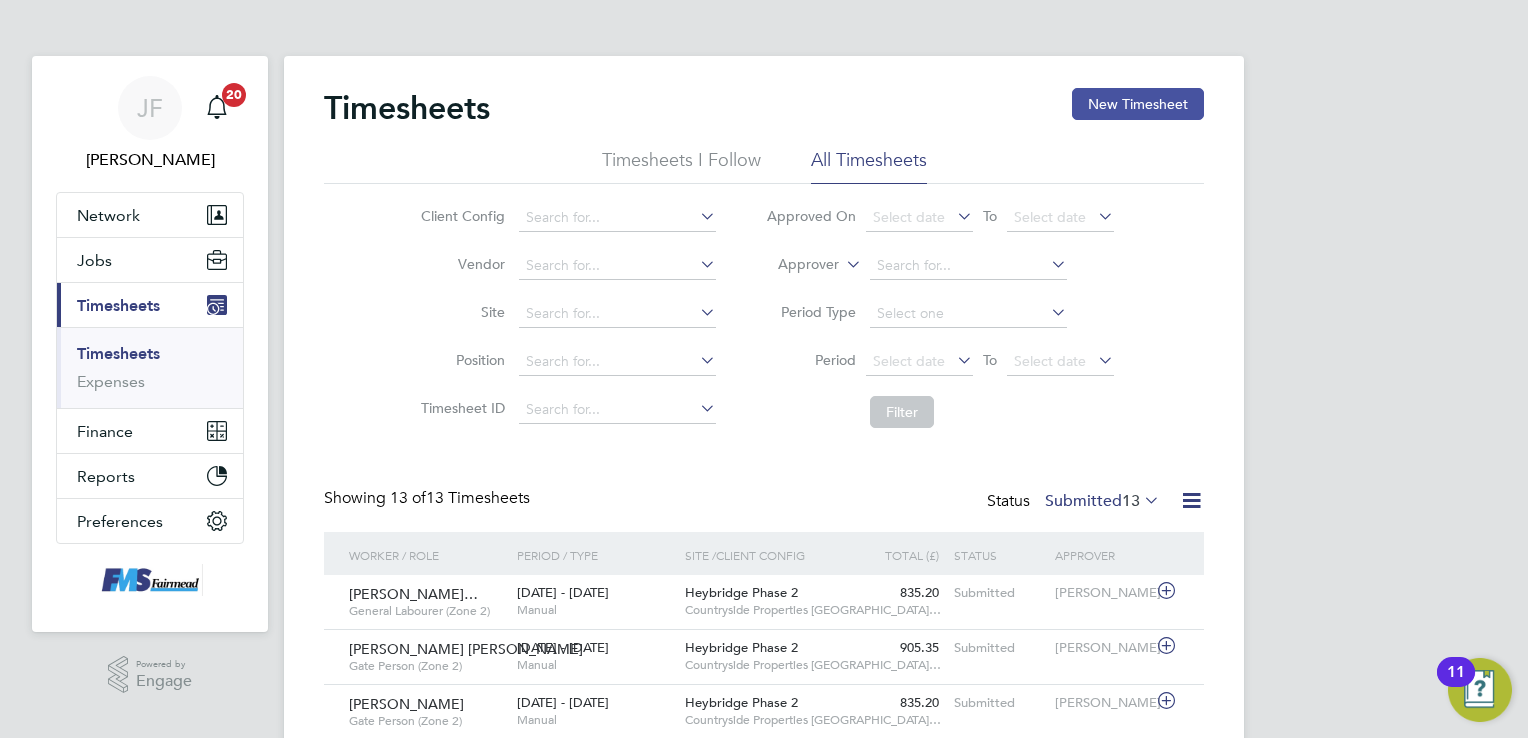 click on "New Timesheet" 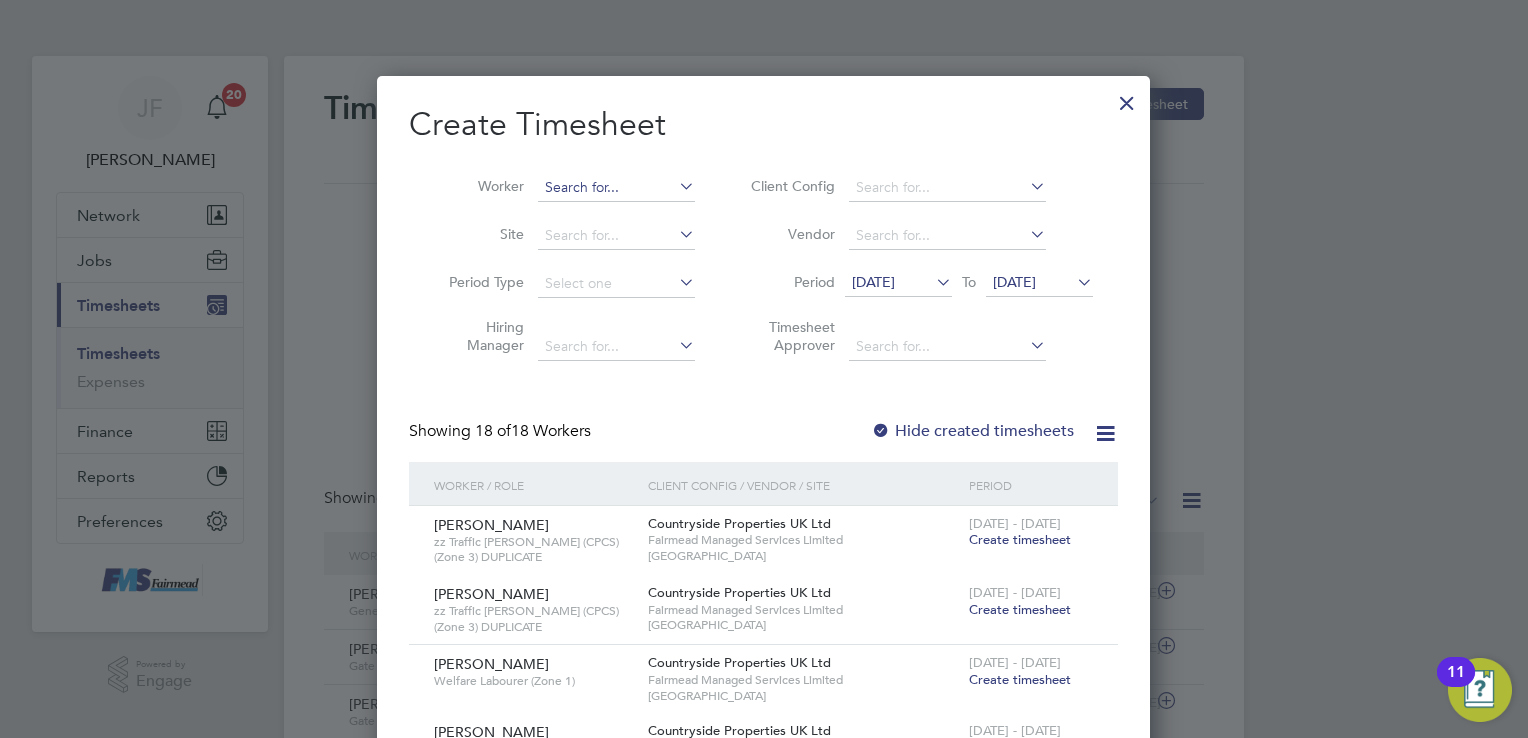 click at bounding box center (616, 188) 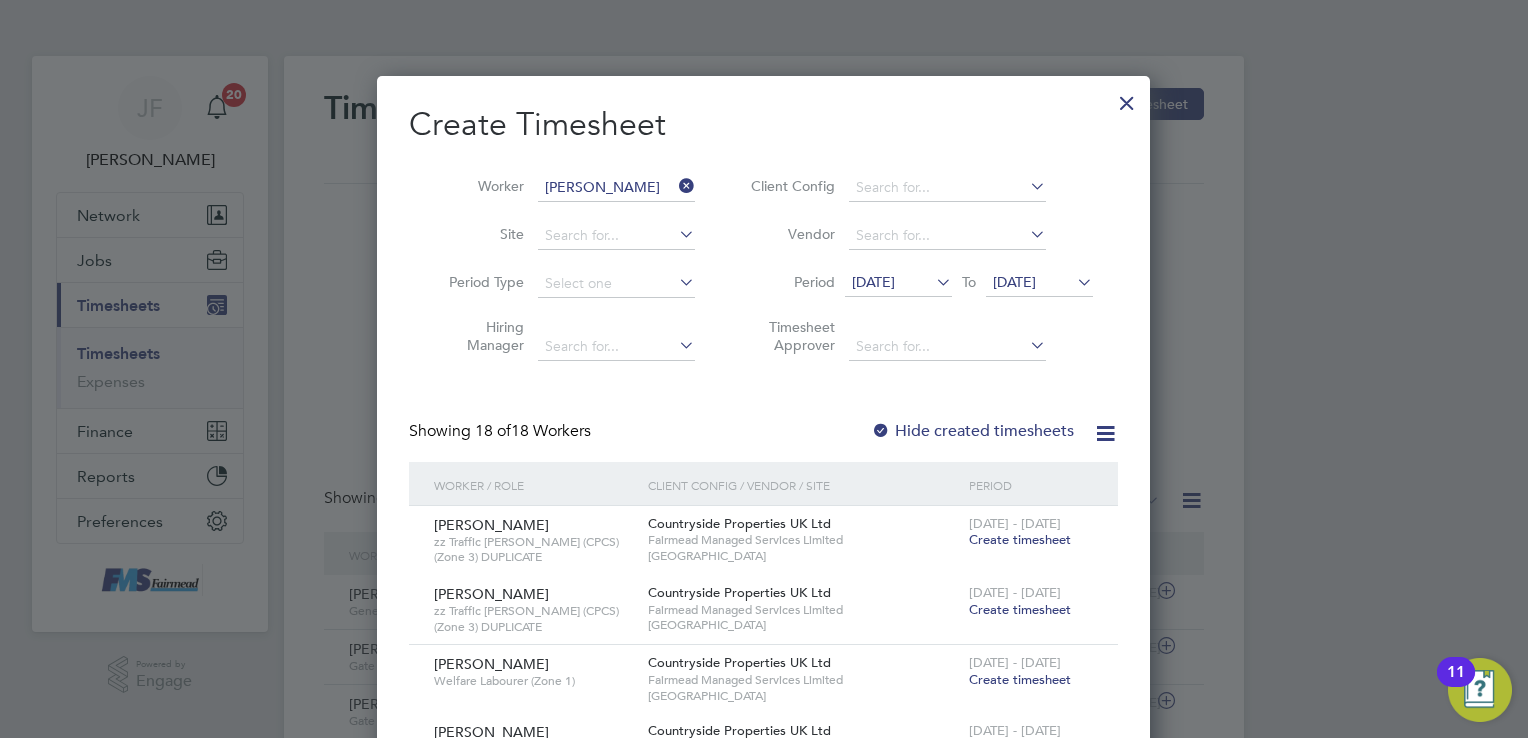 click on "Ryan  Atafo" 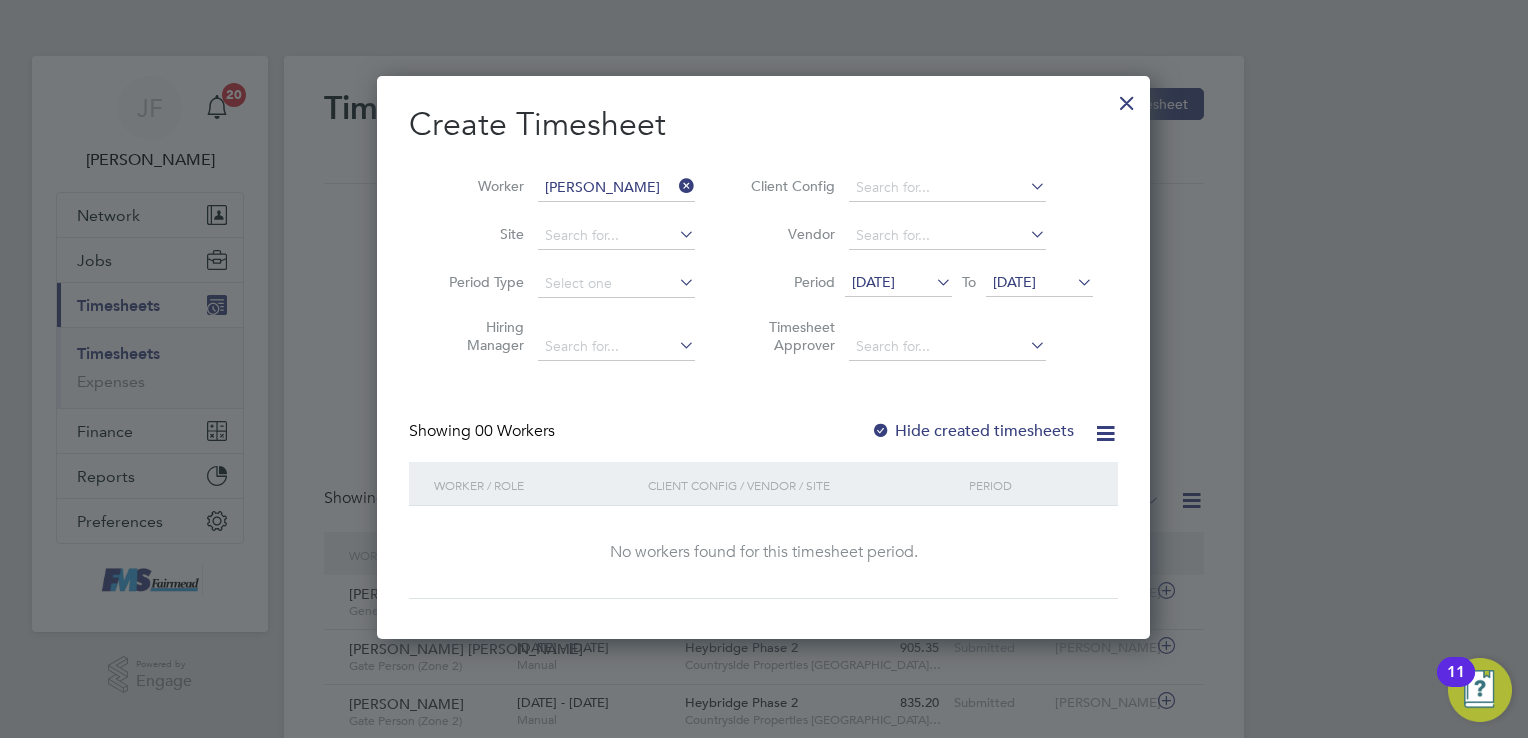 click at bounding box center [932, 282] 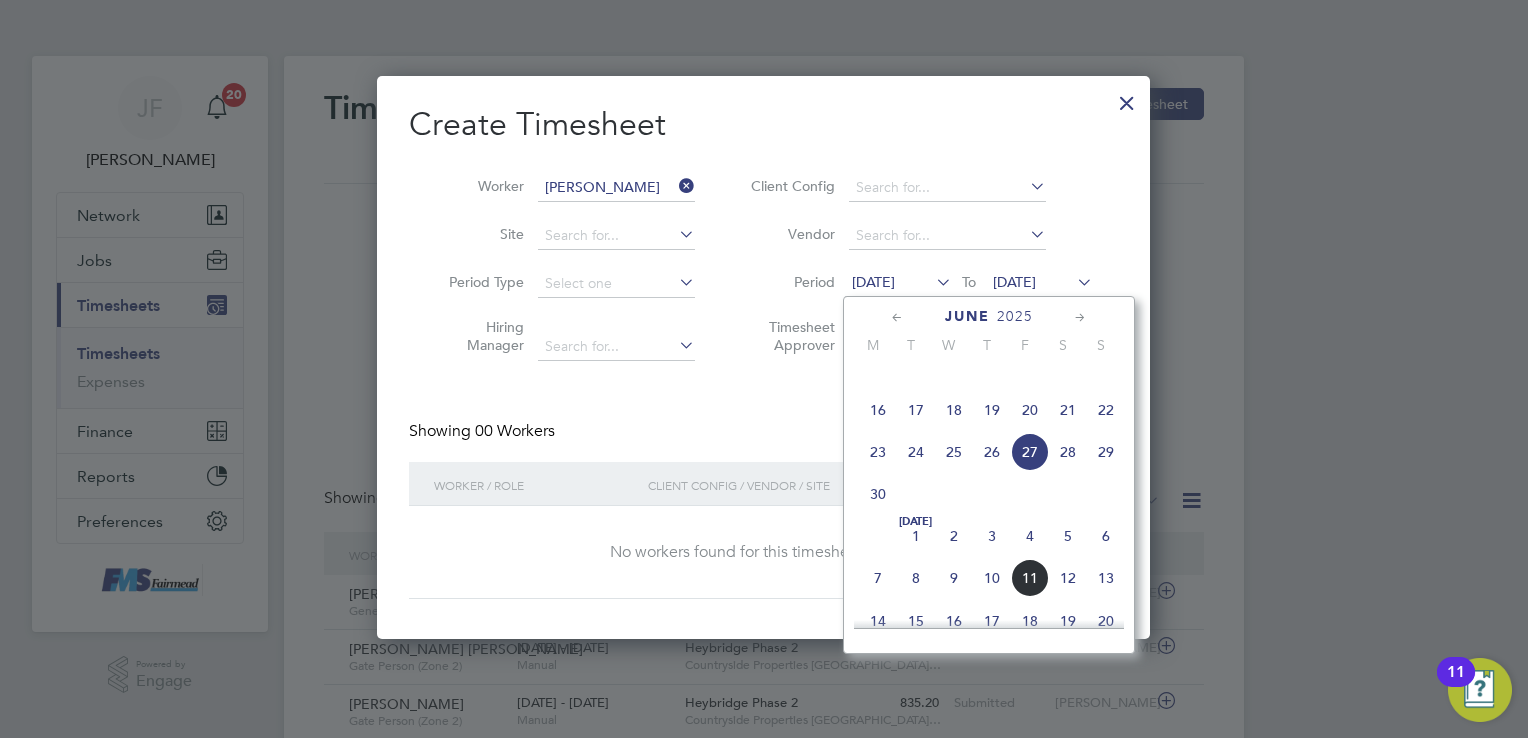 click on "7" 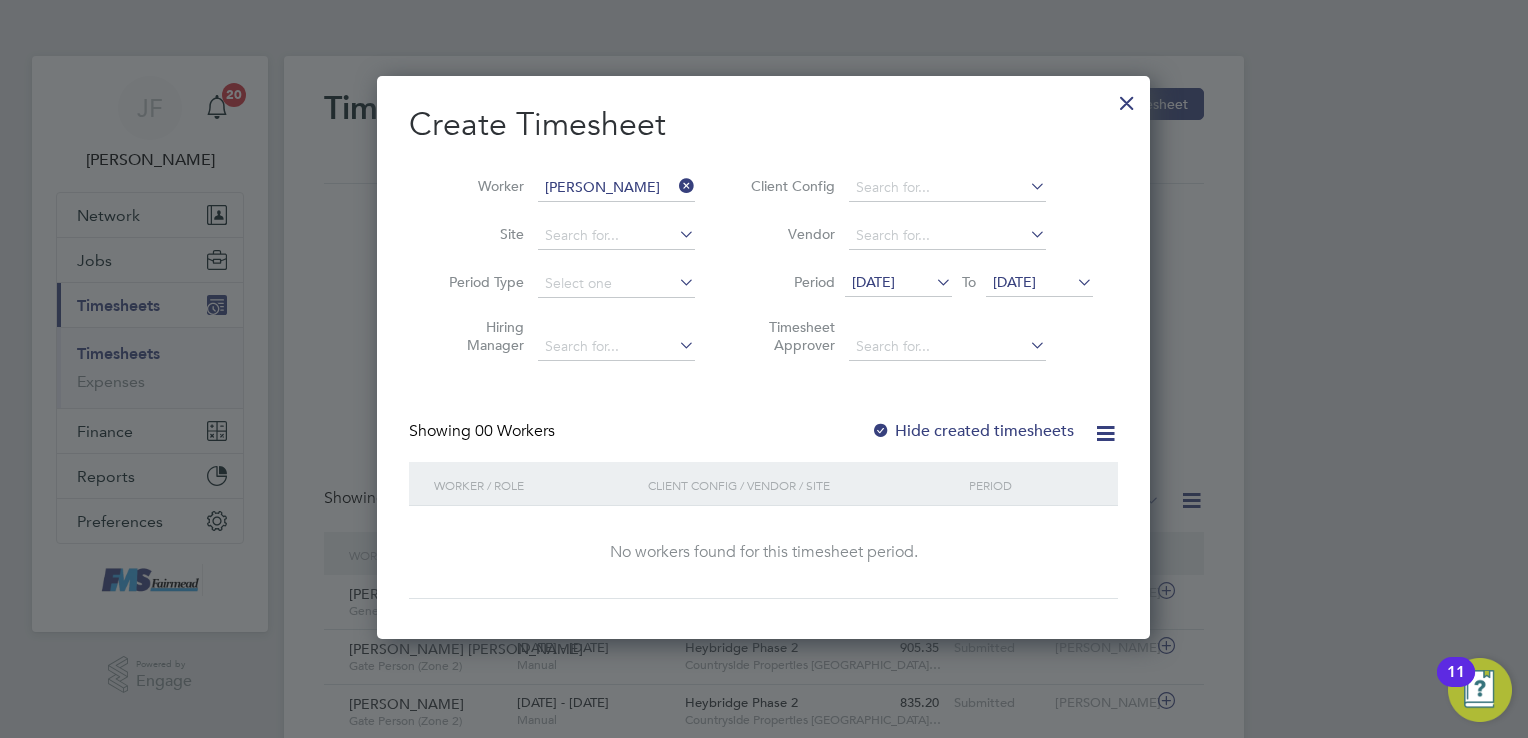 click on "[DATE]" at bounding box center [1039, 283] 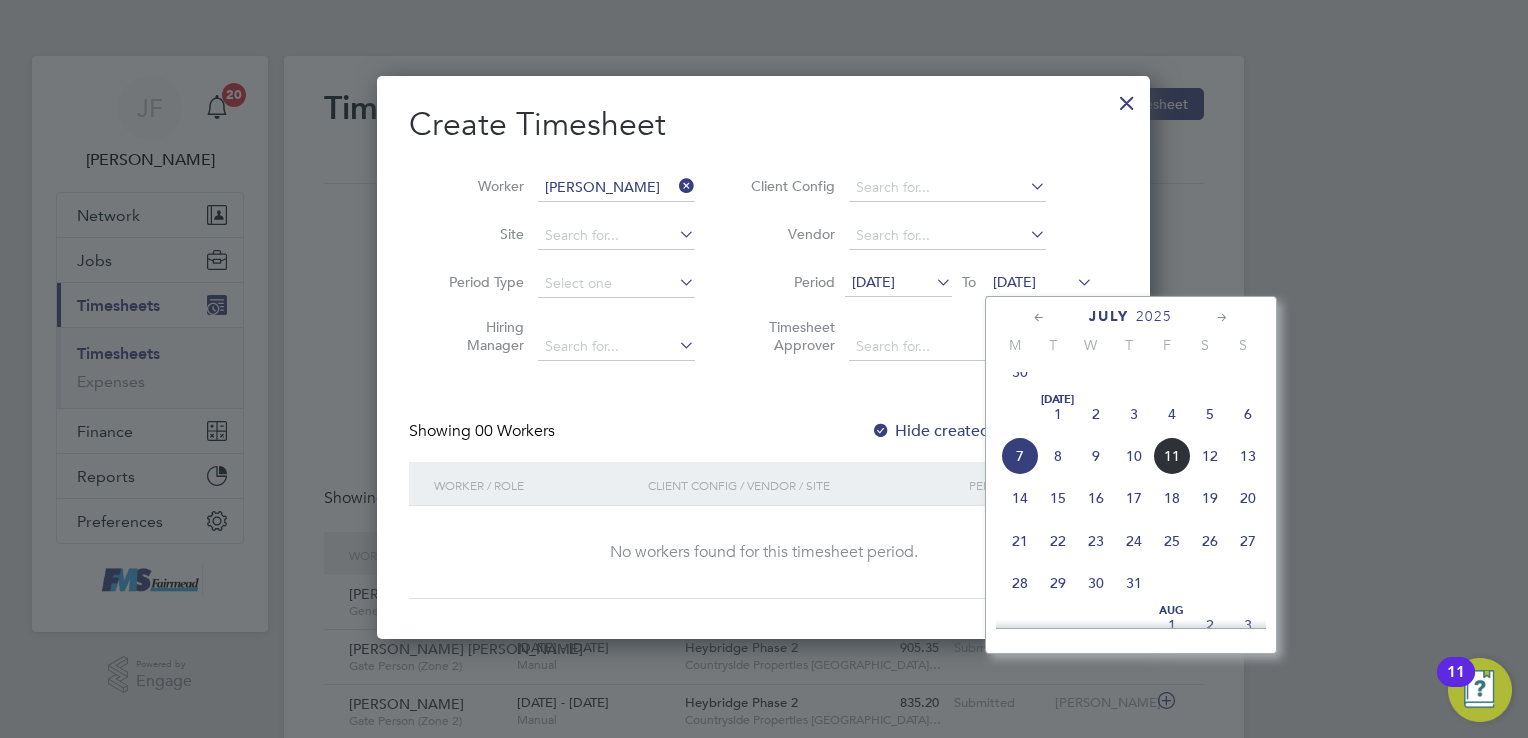 click on "13" 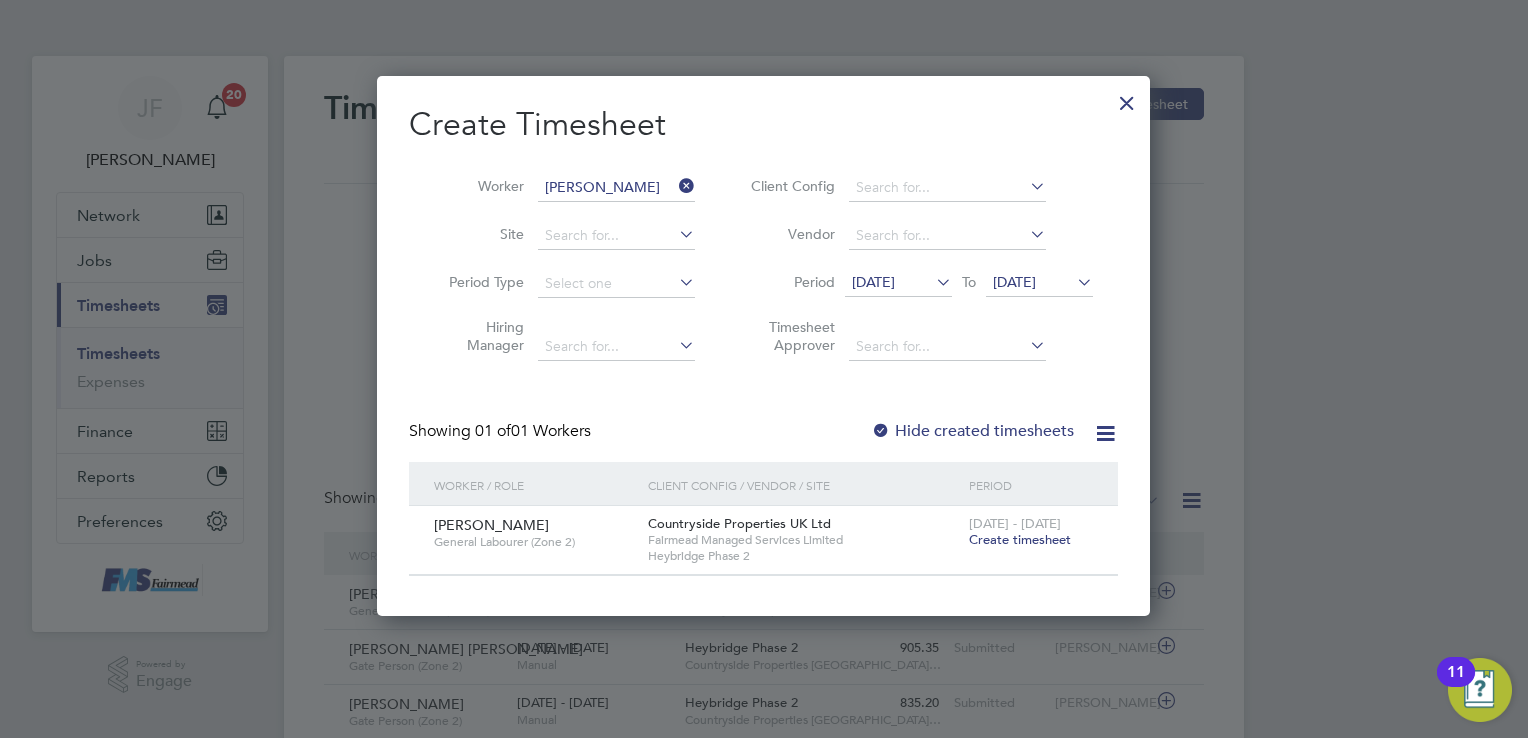 click on "Create timesheet" at bounding box center [1020, 539] 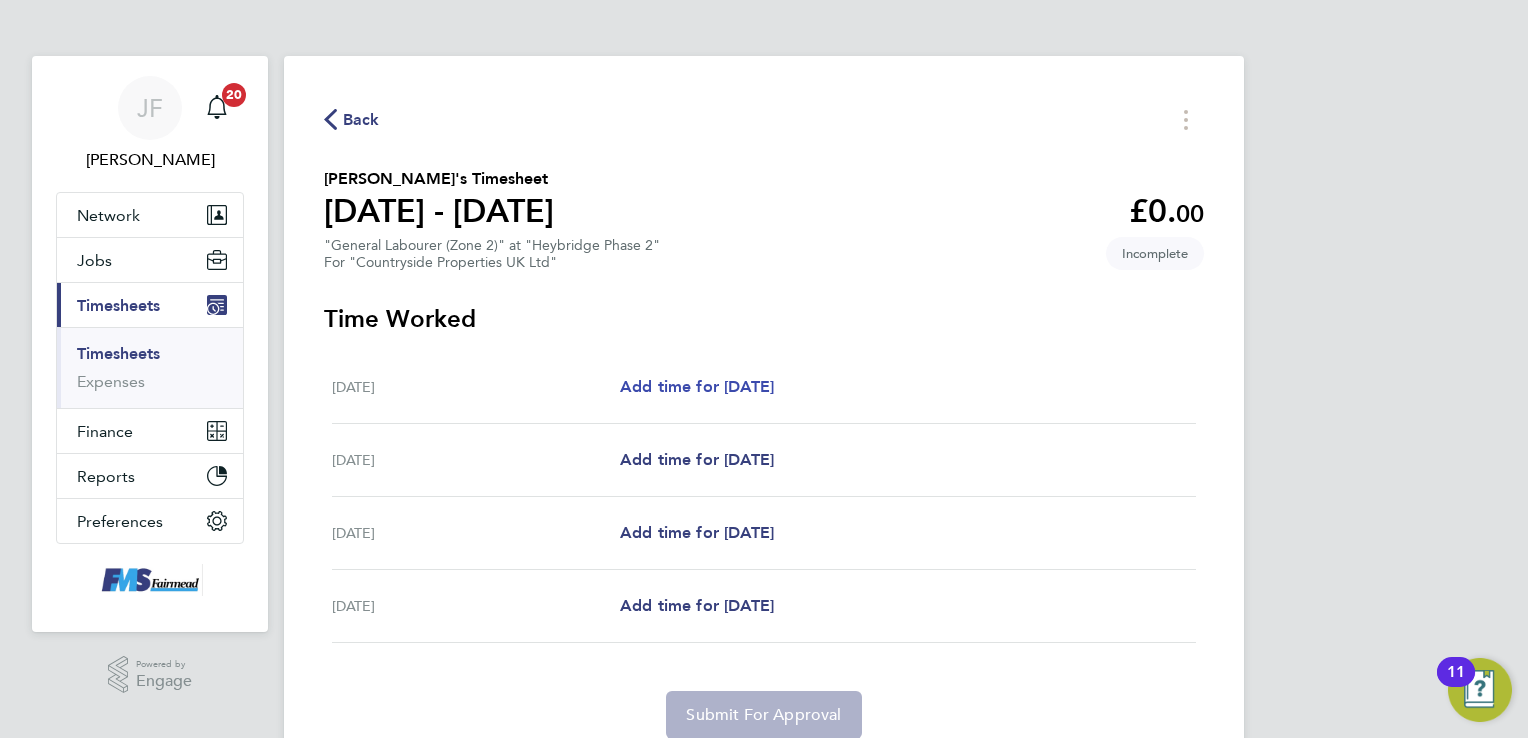 click on "Add time for [DATE]" at bounding box center [697, 386] 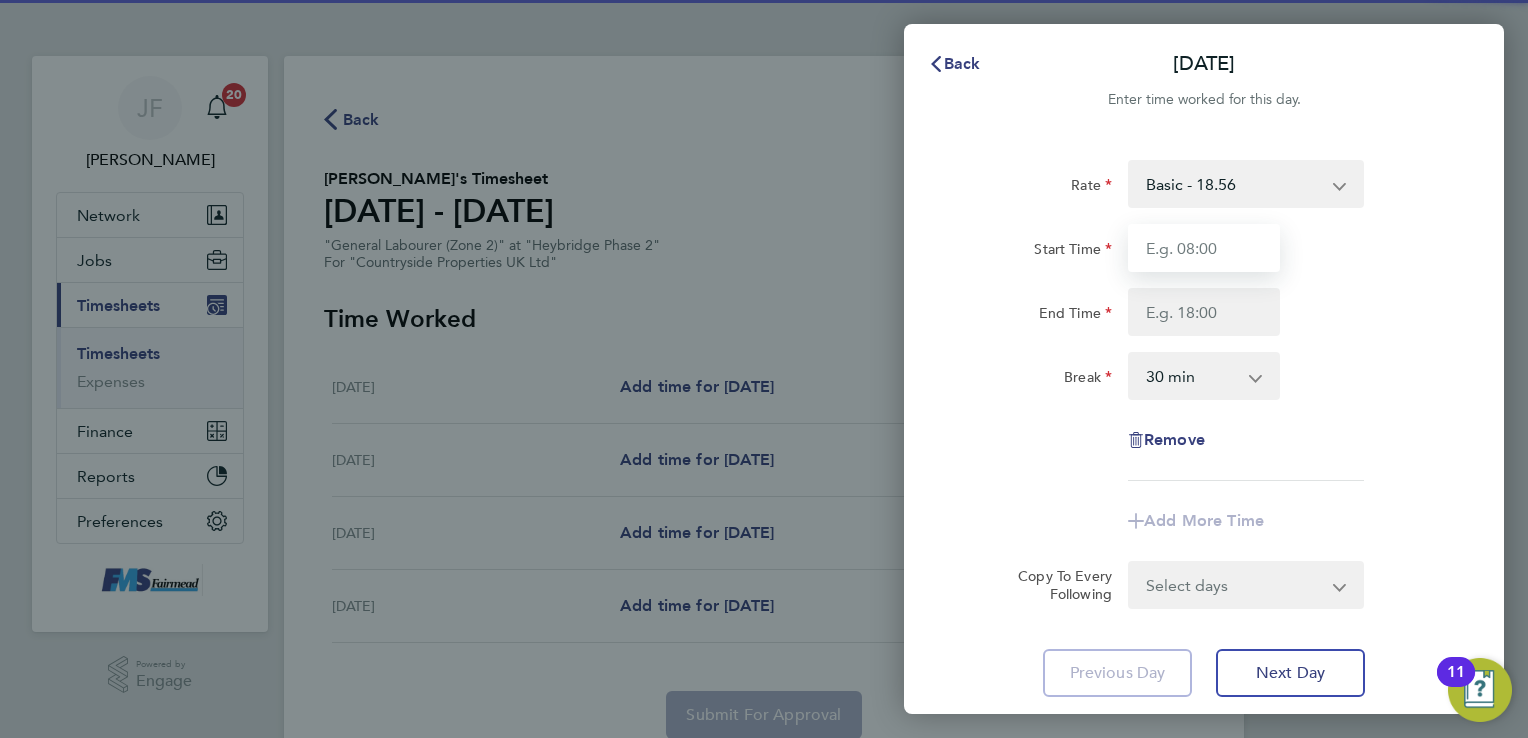 click on "Start Time" at bounding box center (1204, 248) 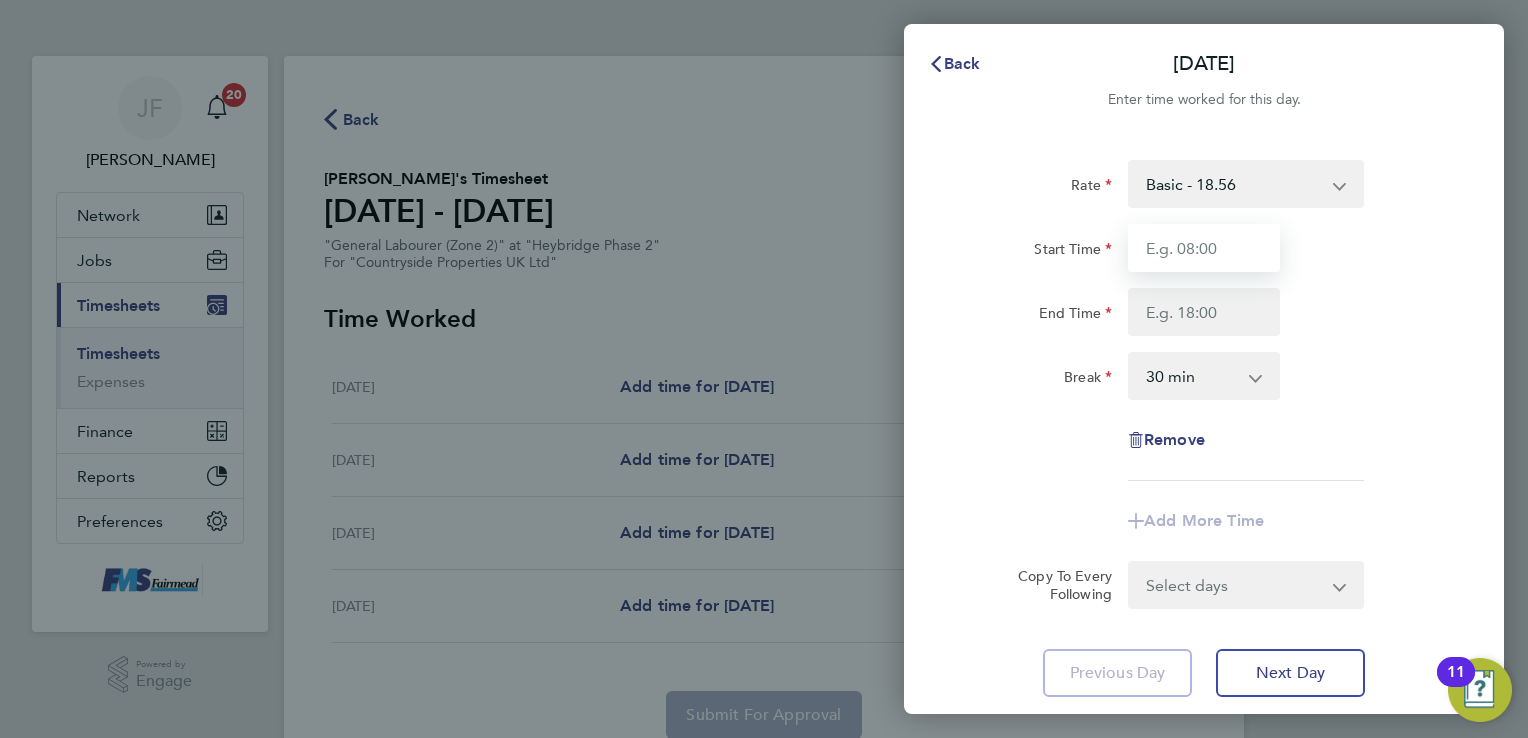 type on "07:30" 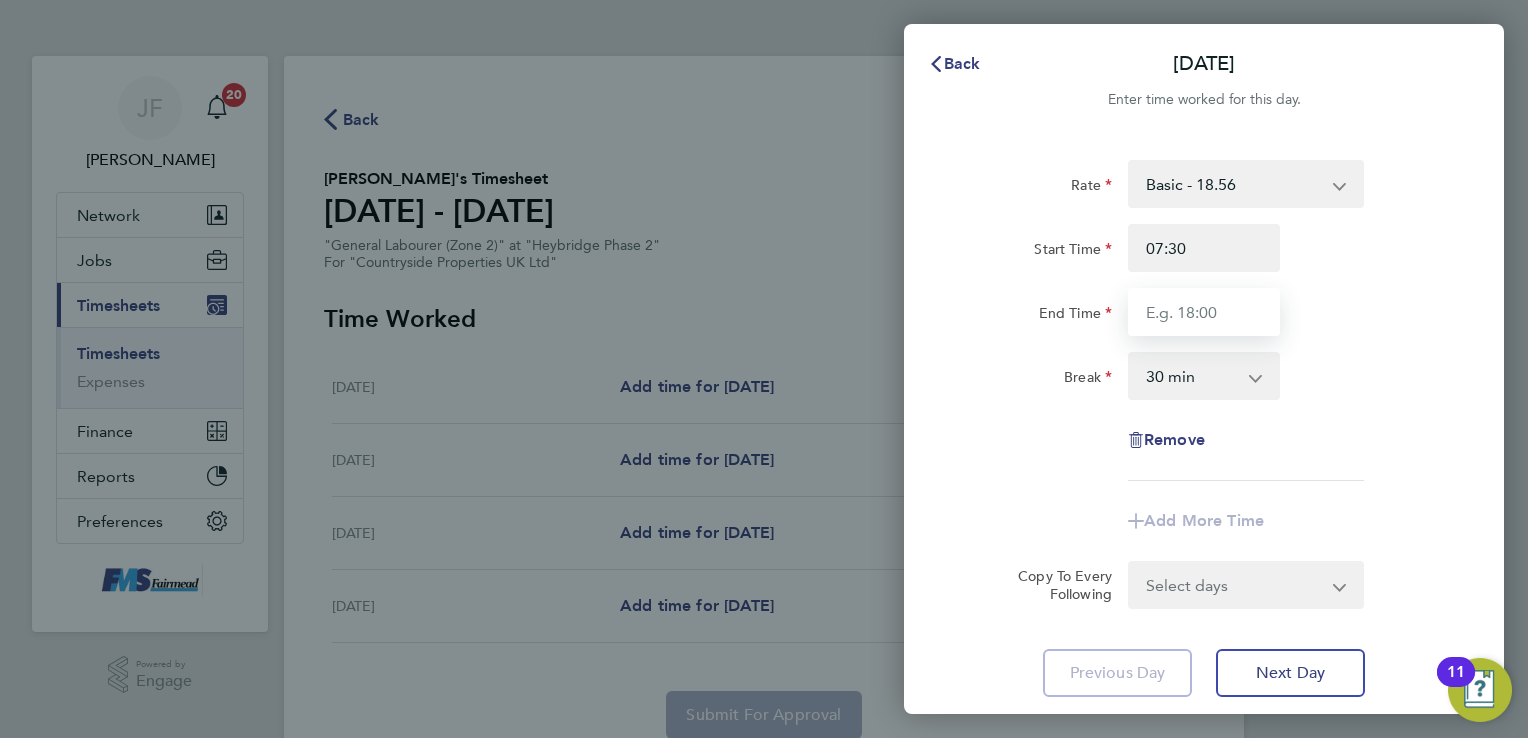 type on "17:00" 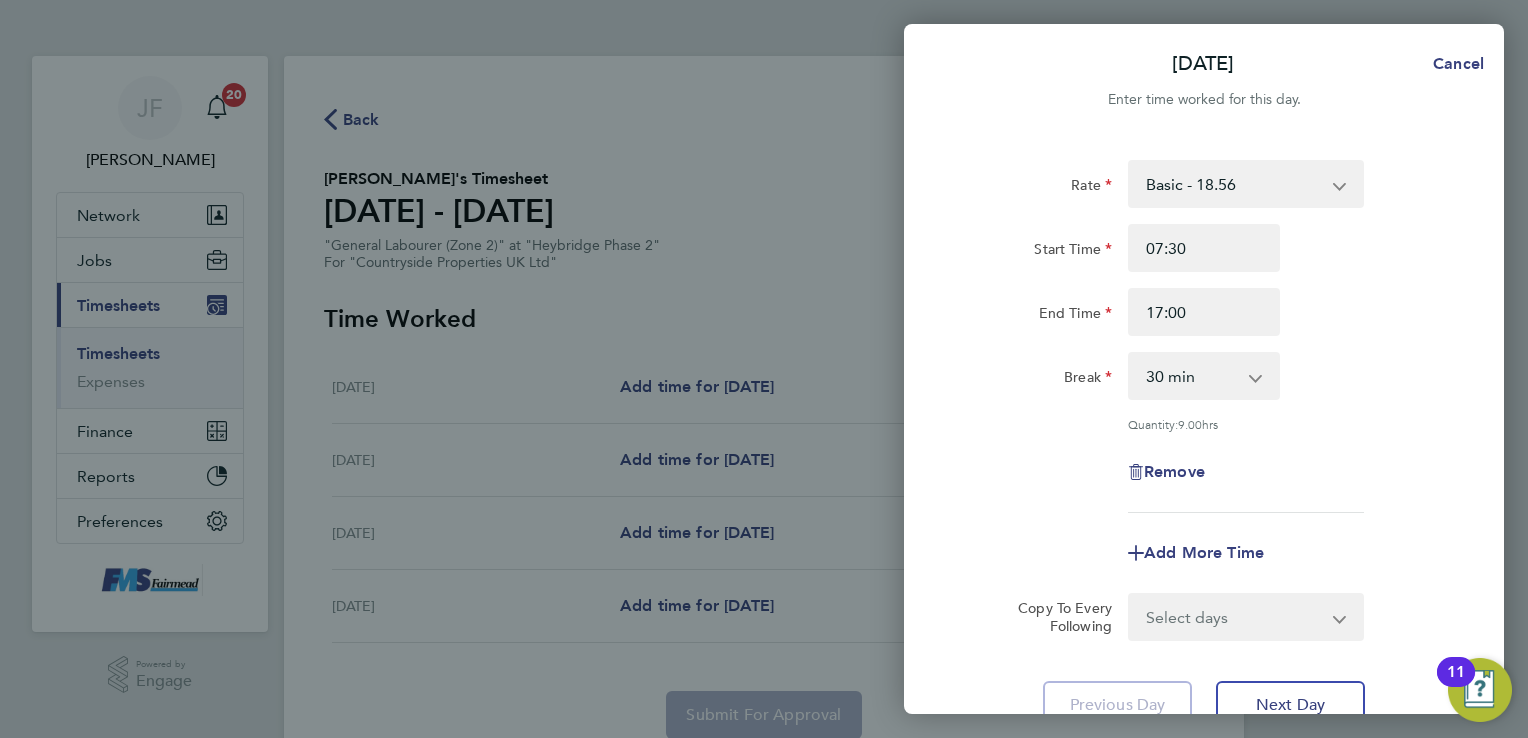 click on "Select days   Day   Wednesday   Thursday   Friday" at bounding box center (1235, 617) 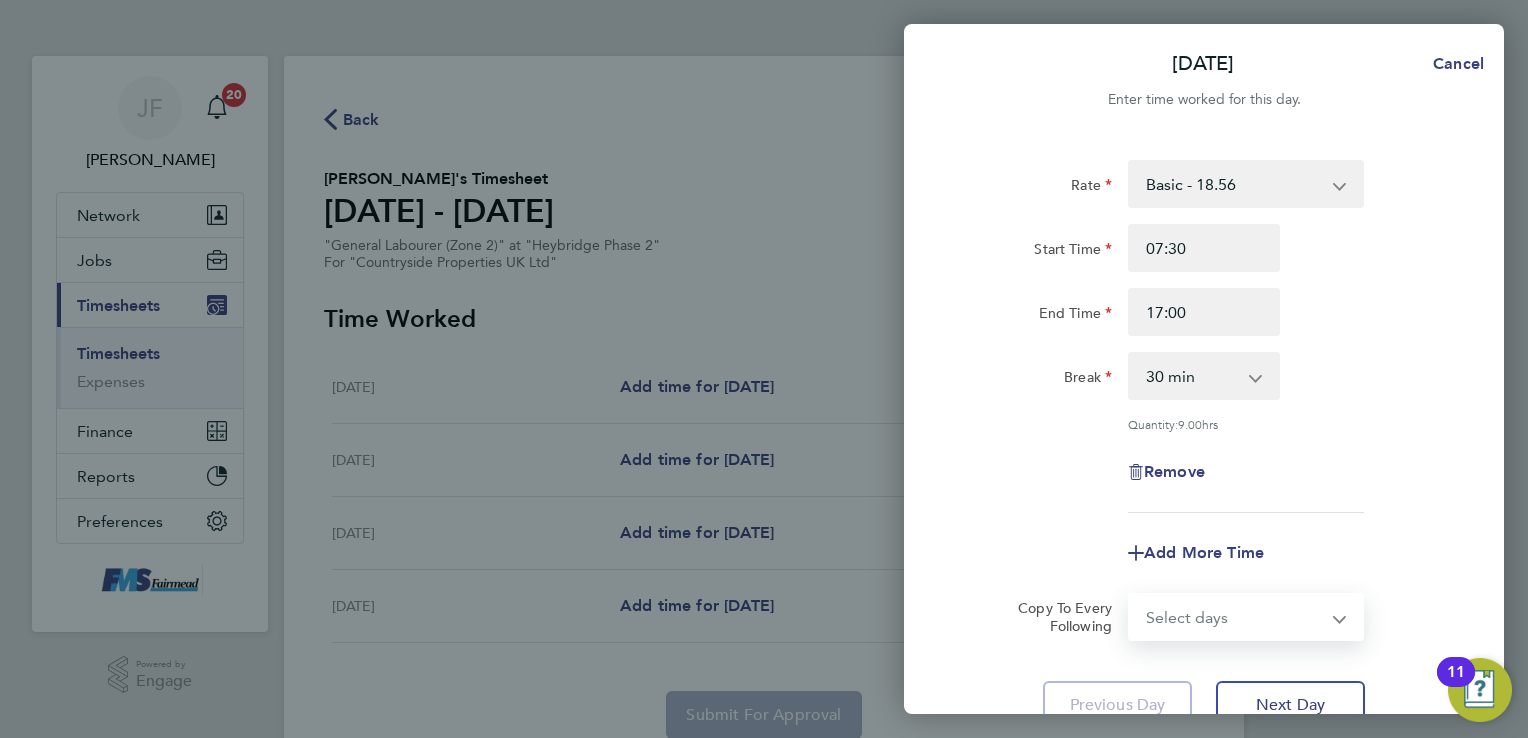 select on "DAY" 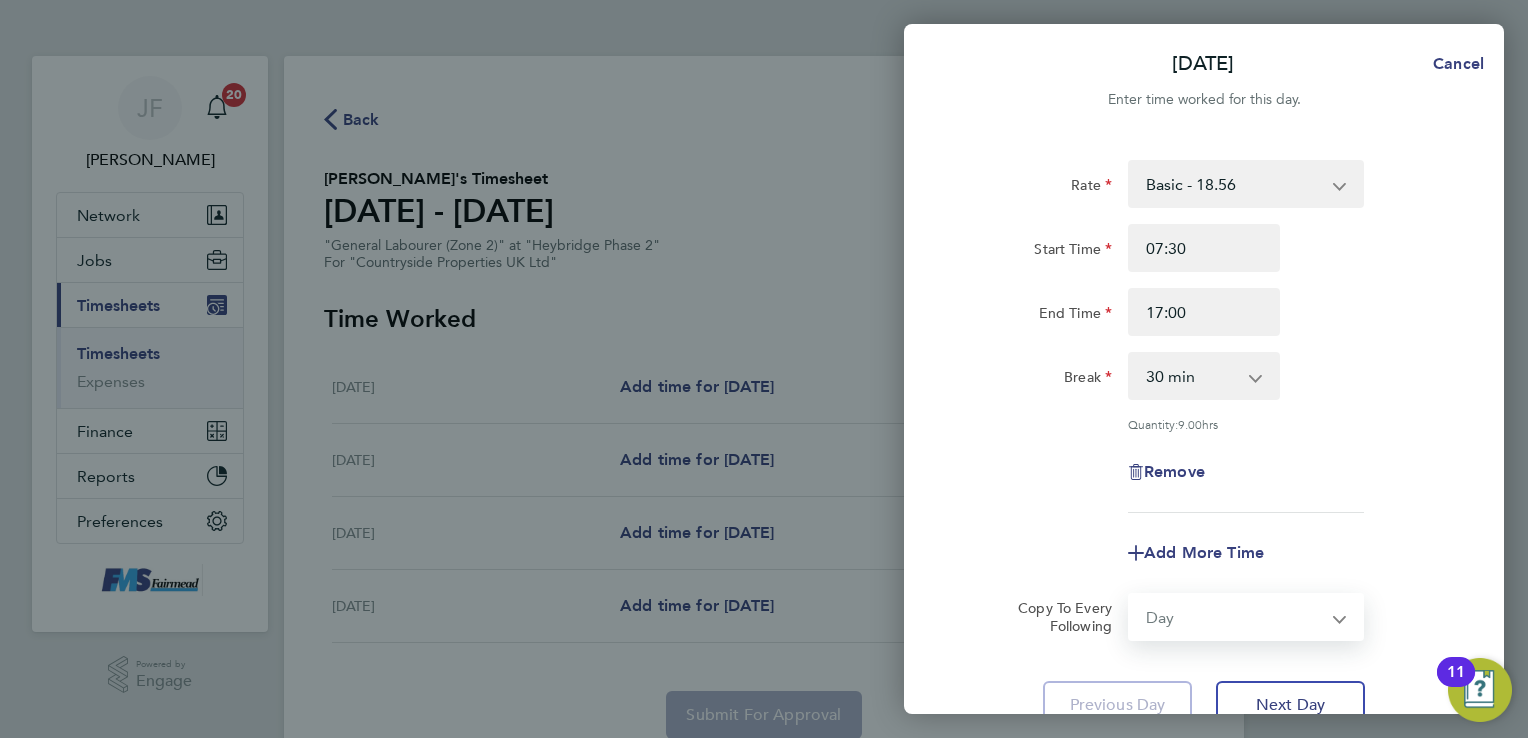 click on "Select days   Day   Wednesday   Thursday   Friday" at bounding box center (1235, 617) 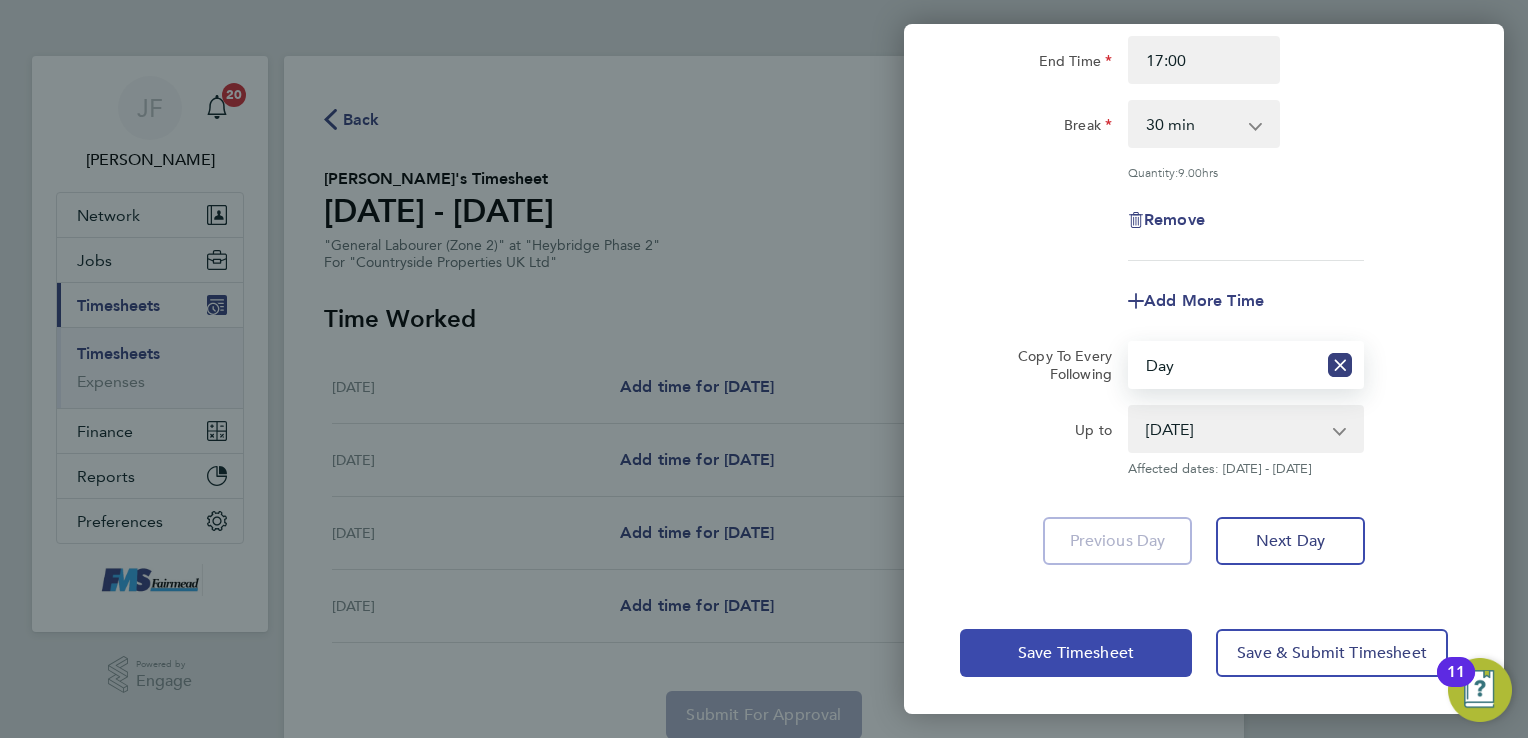 click on "Save Timesheet" 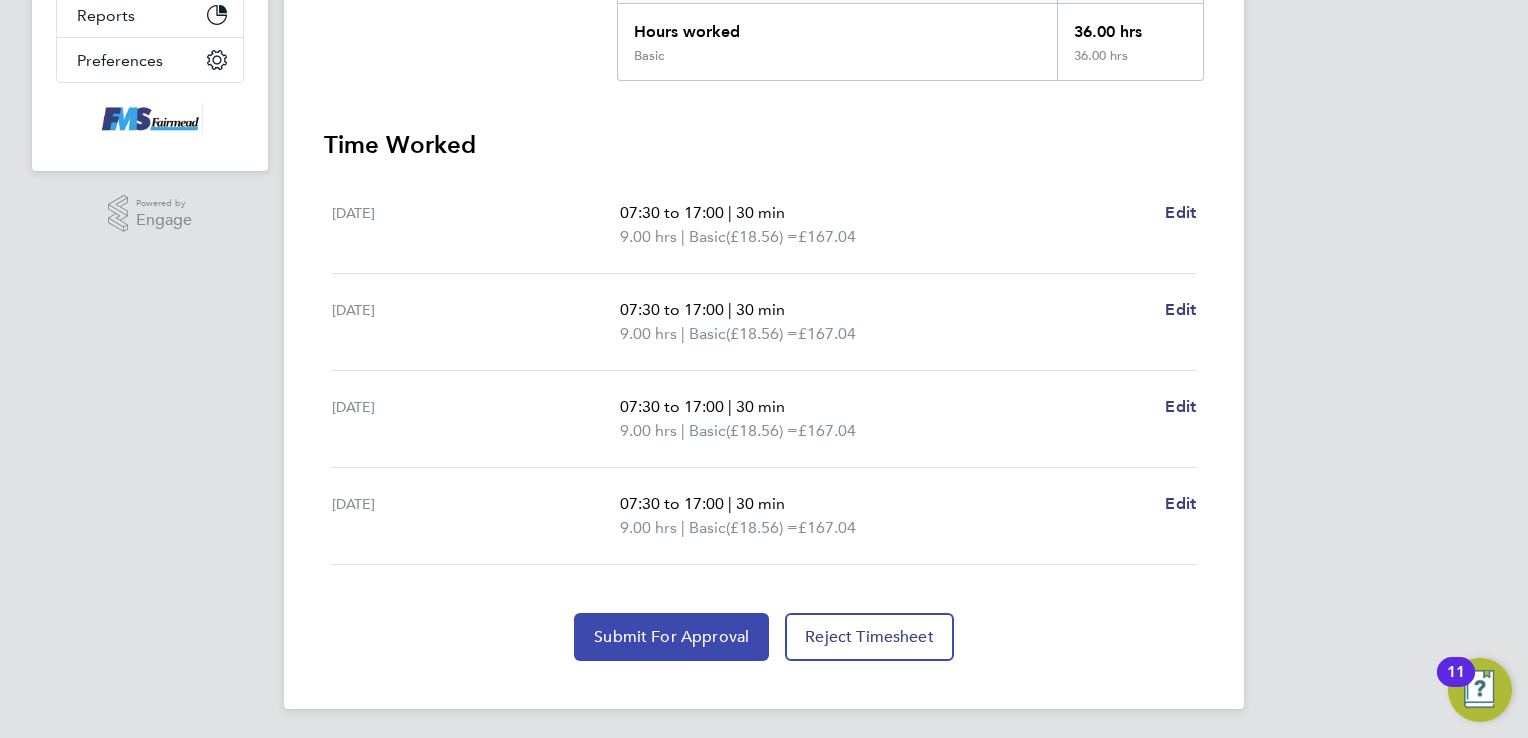 click on "Submit For Approval" 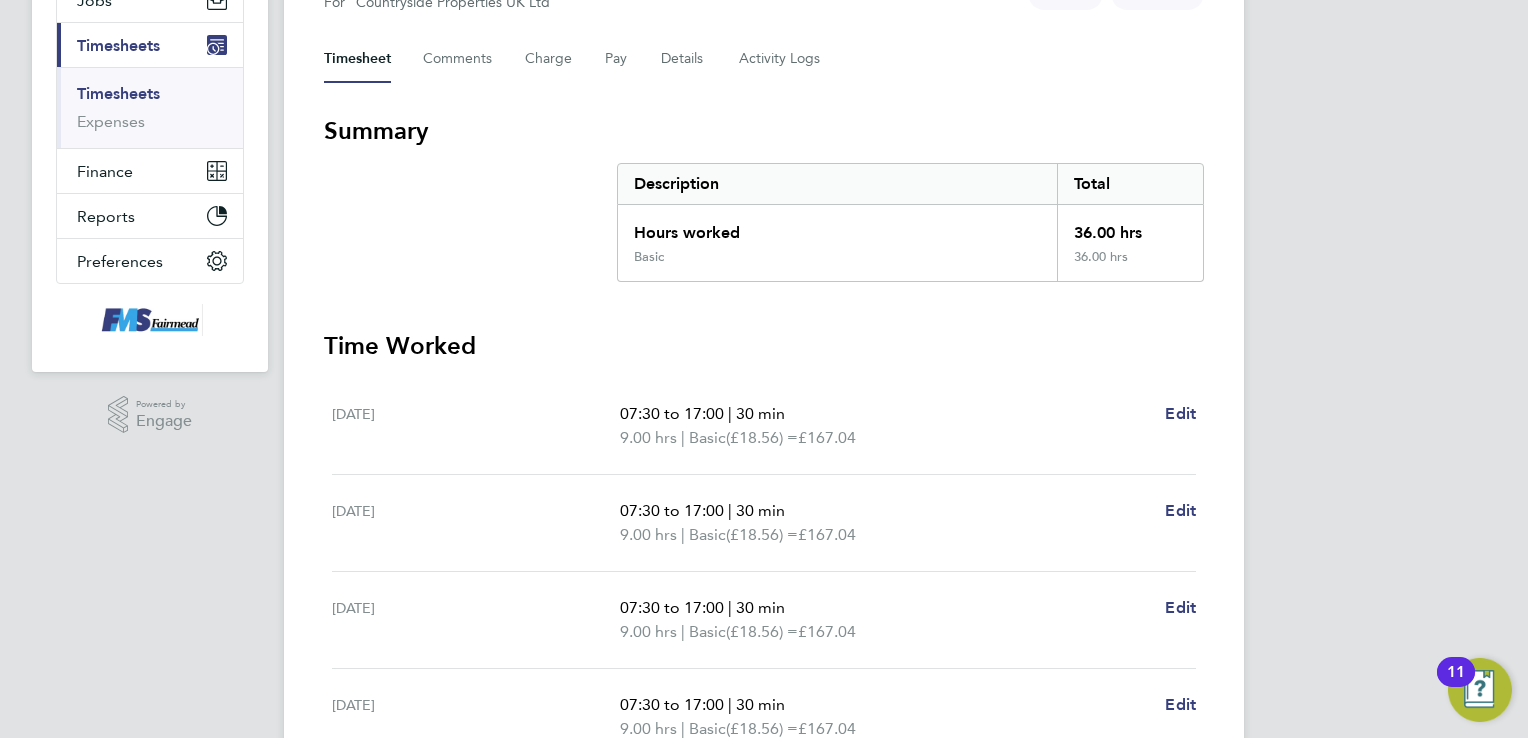 scroll, scrollTop: 0, scrollLeft: 0, axis: both 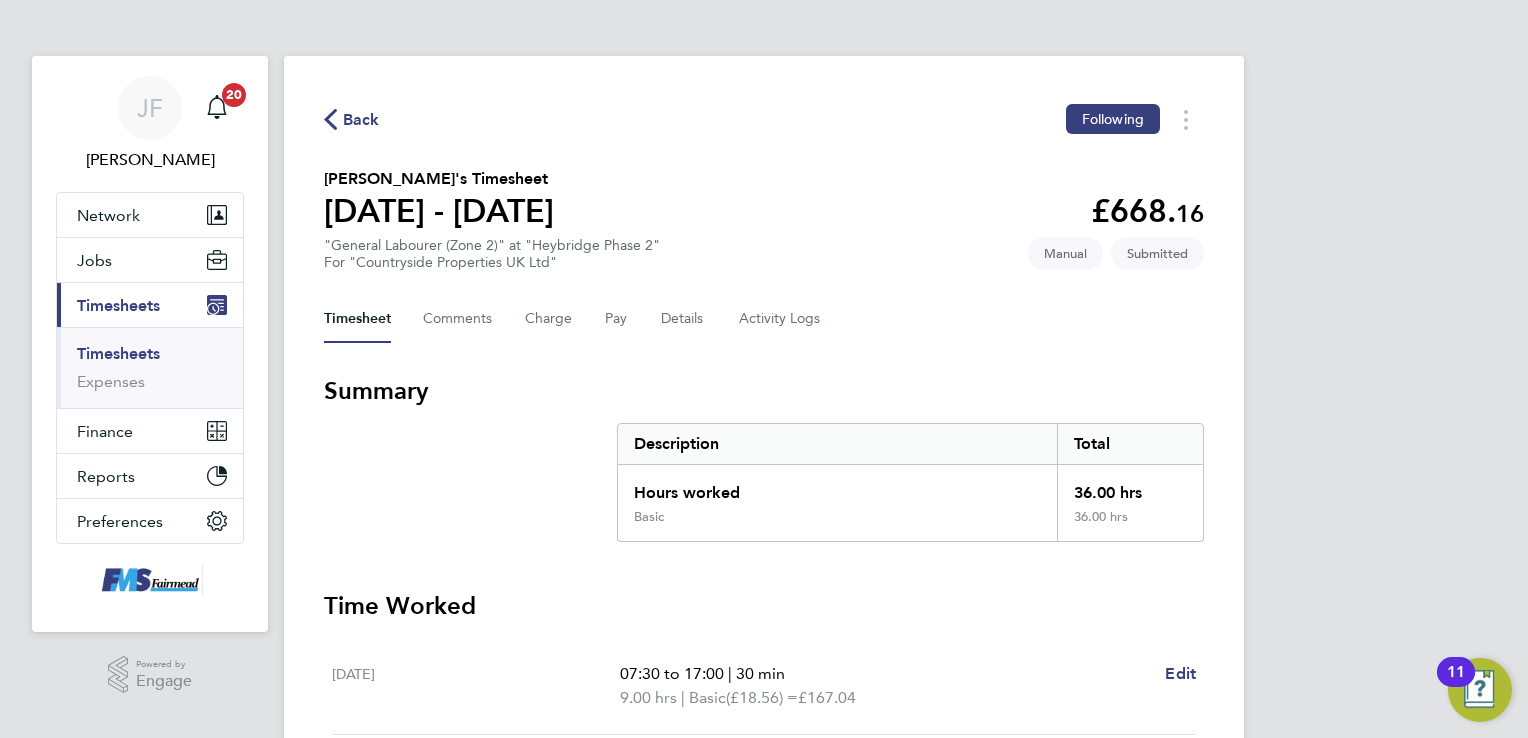 click on "Timesheets" at bounding box center [118, 353] 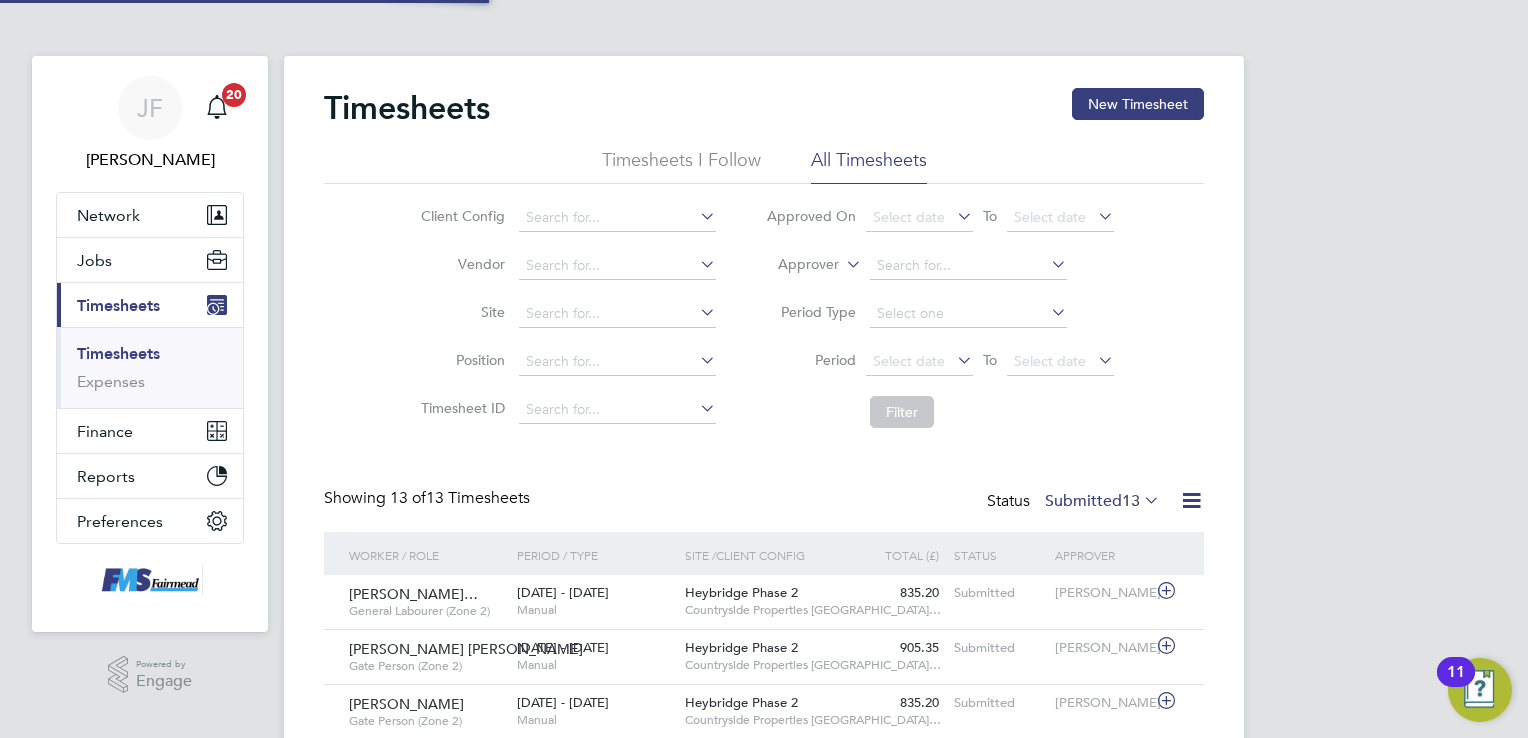 scroll, scrollTop: 9, scrollLeft: 10, axis: both 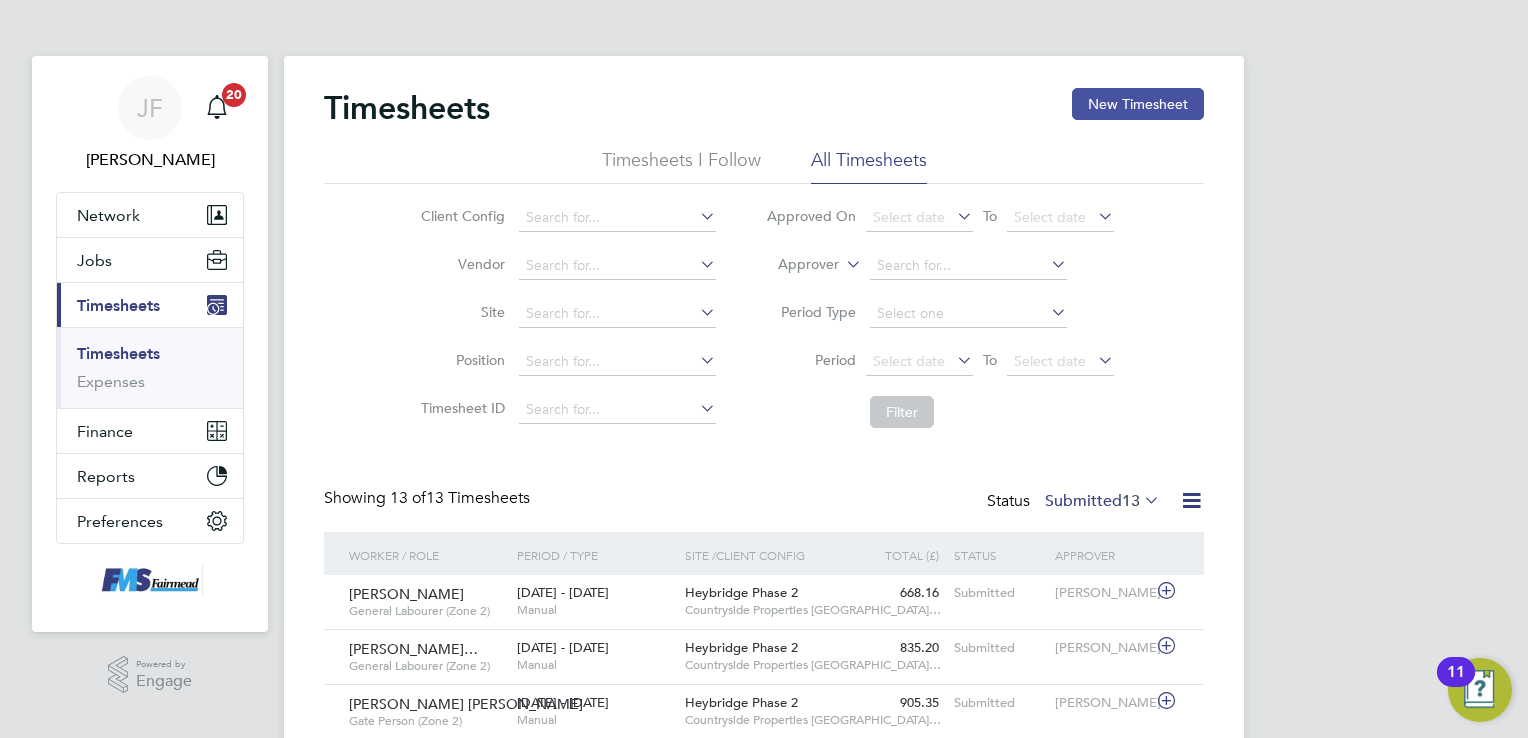 click on "New Timesheet" 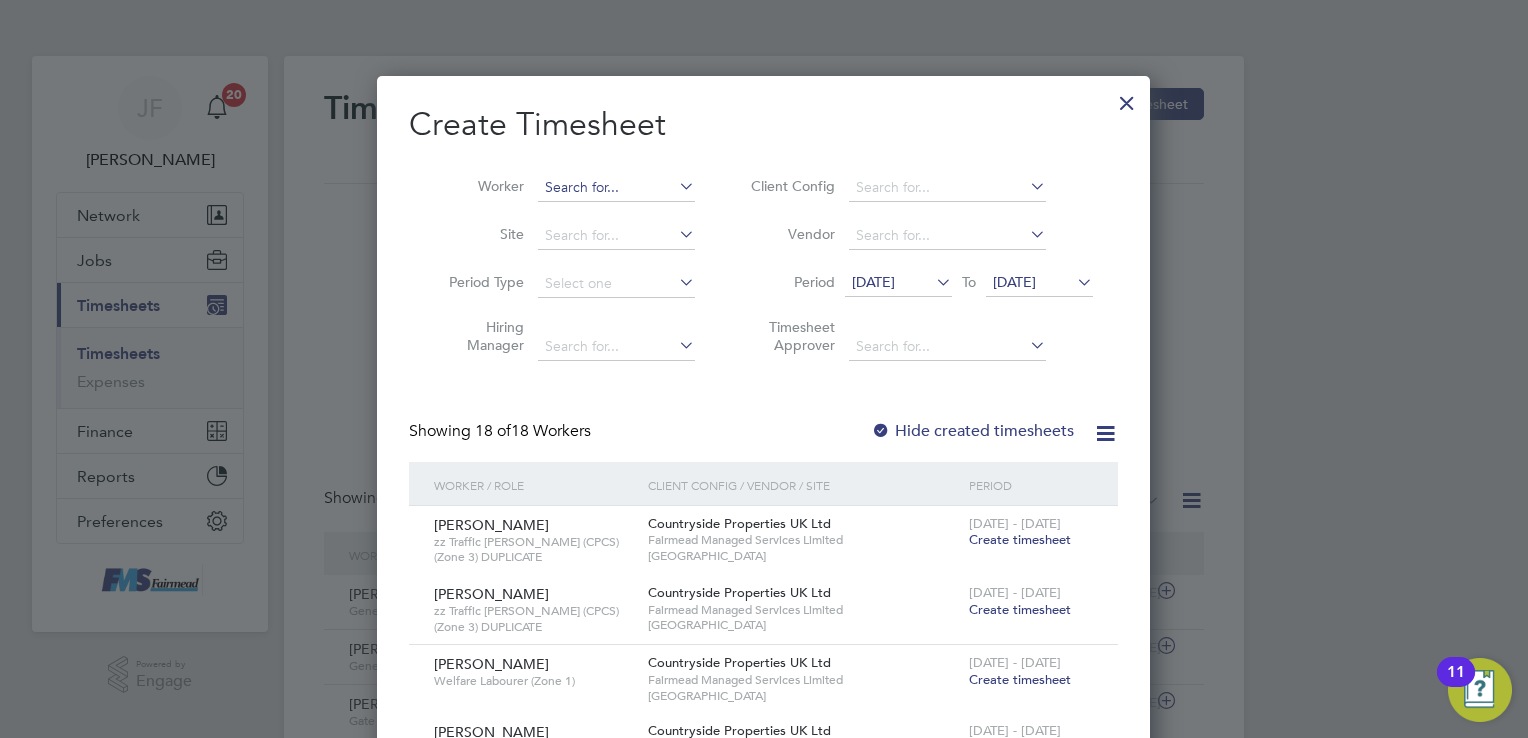 click at bounding box center (616, 188) 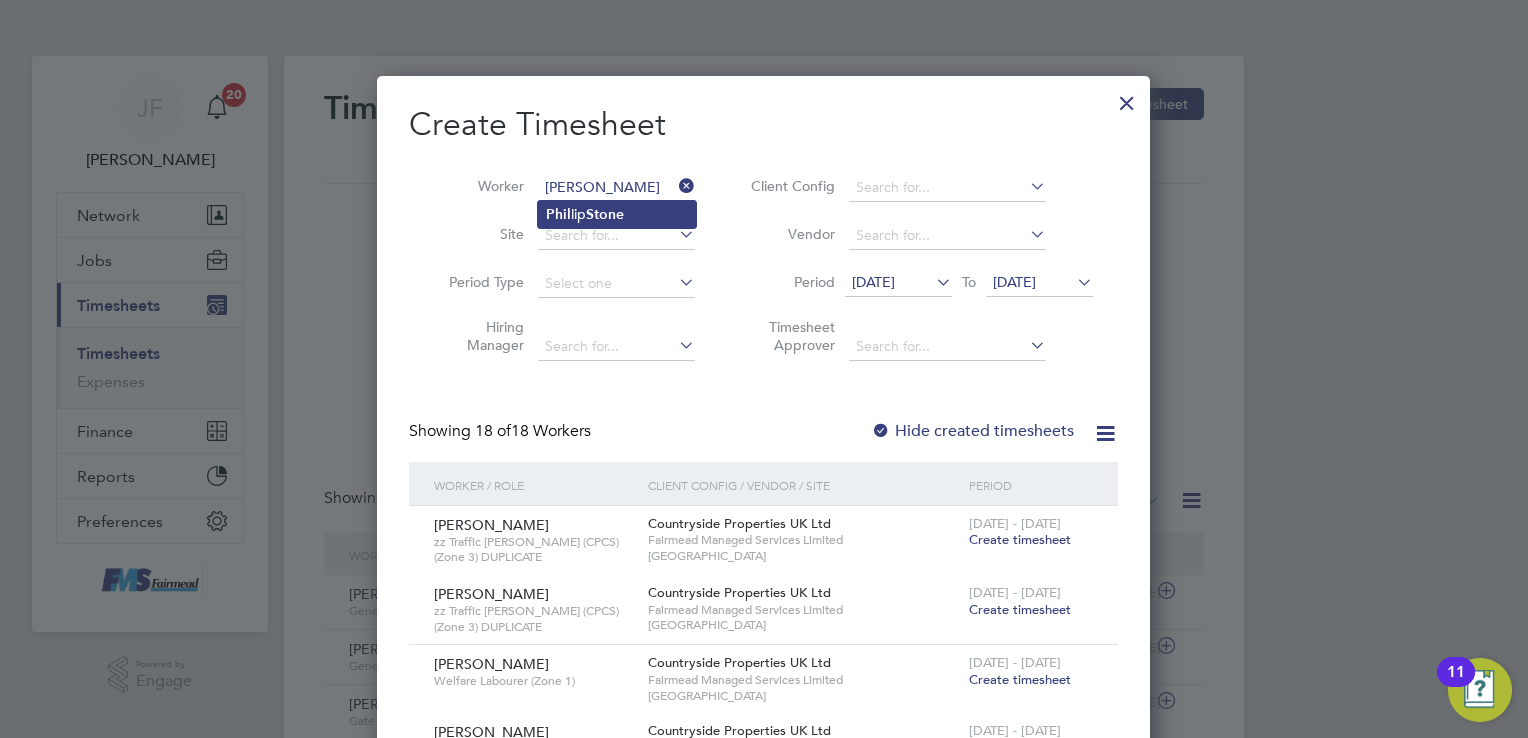 click on "Stone" 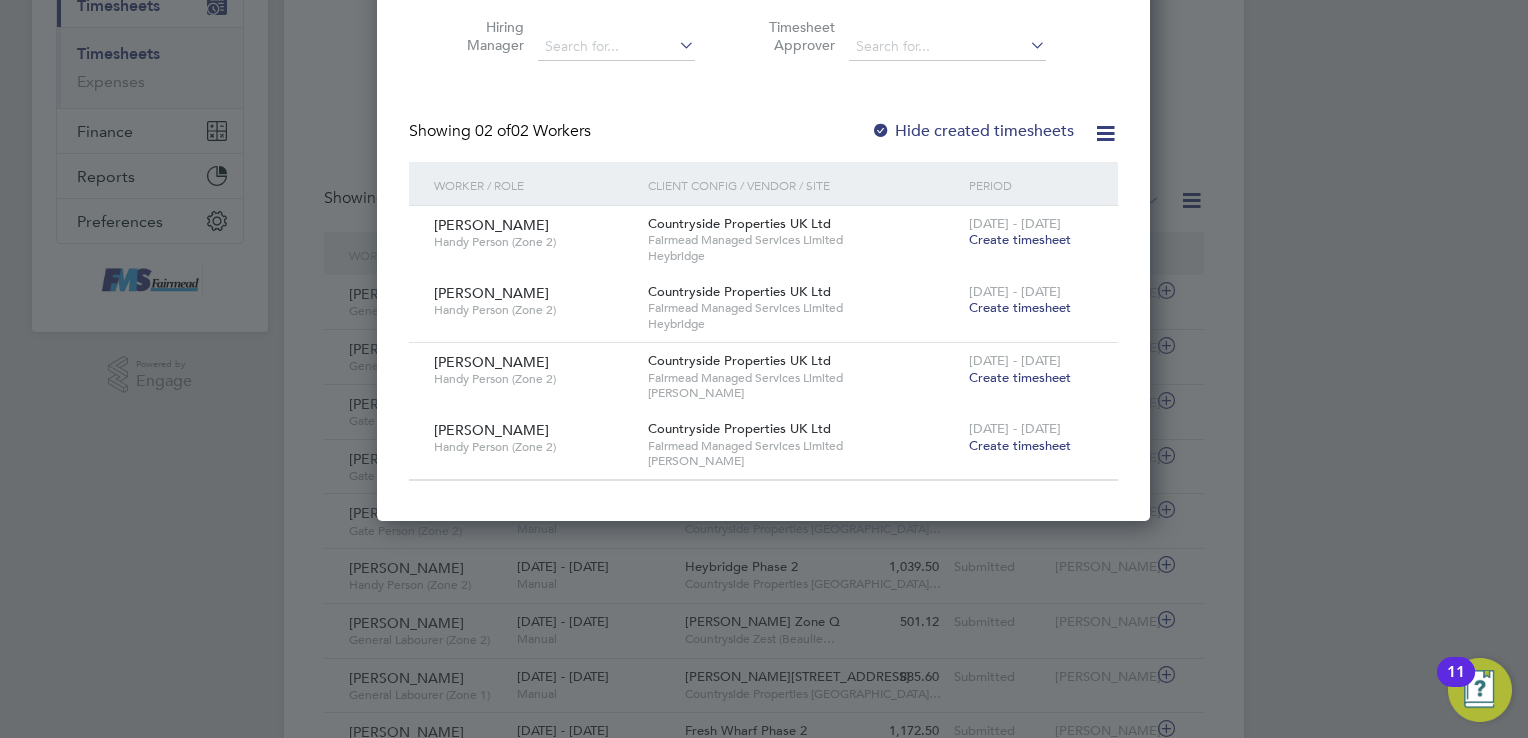 click 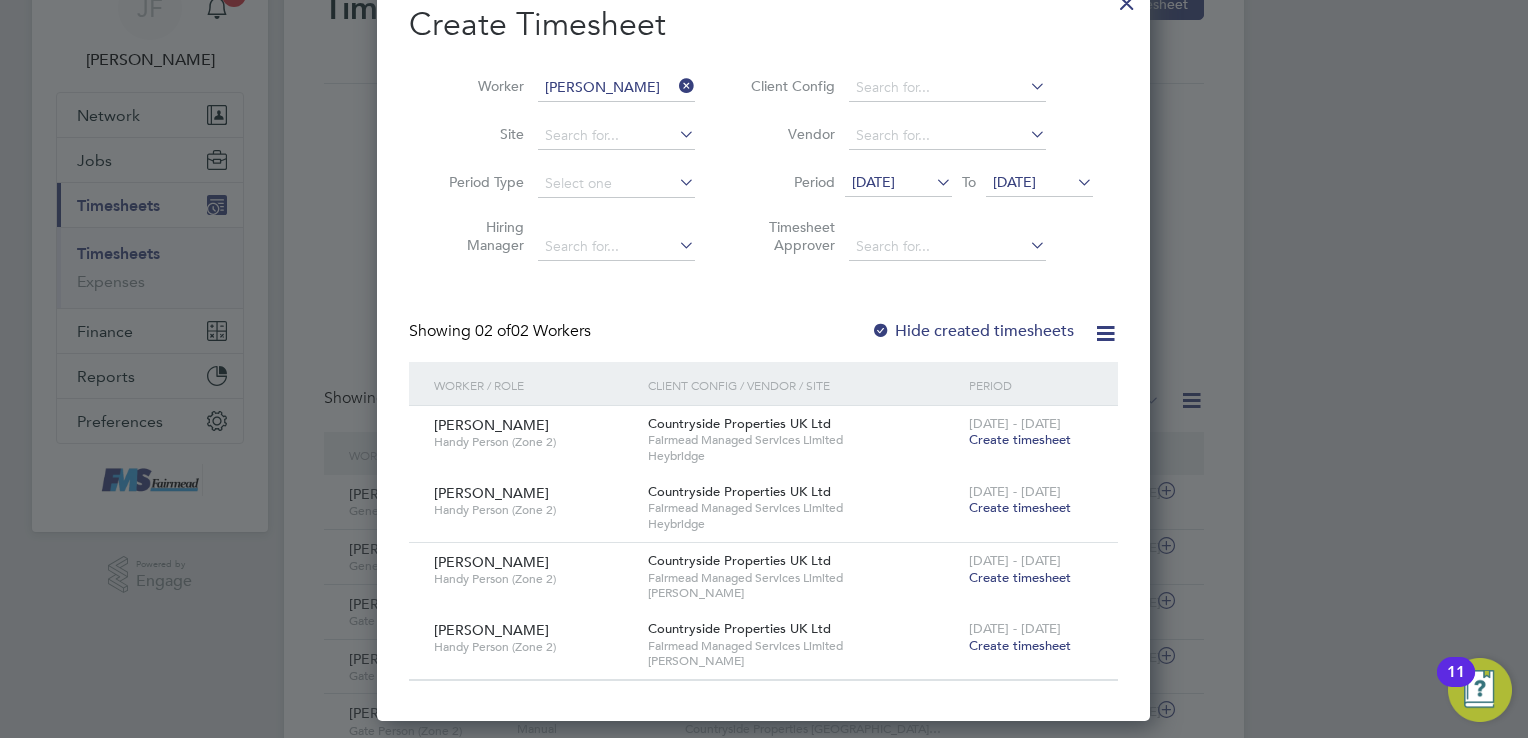 click at bounding box center (932, 182) 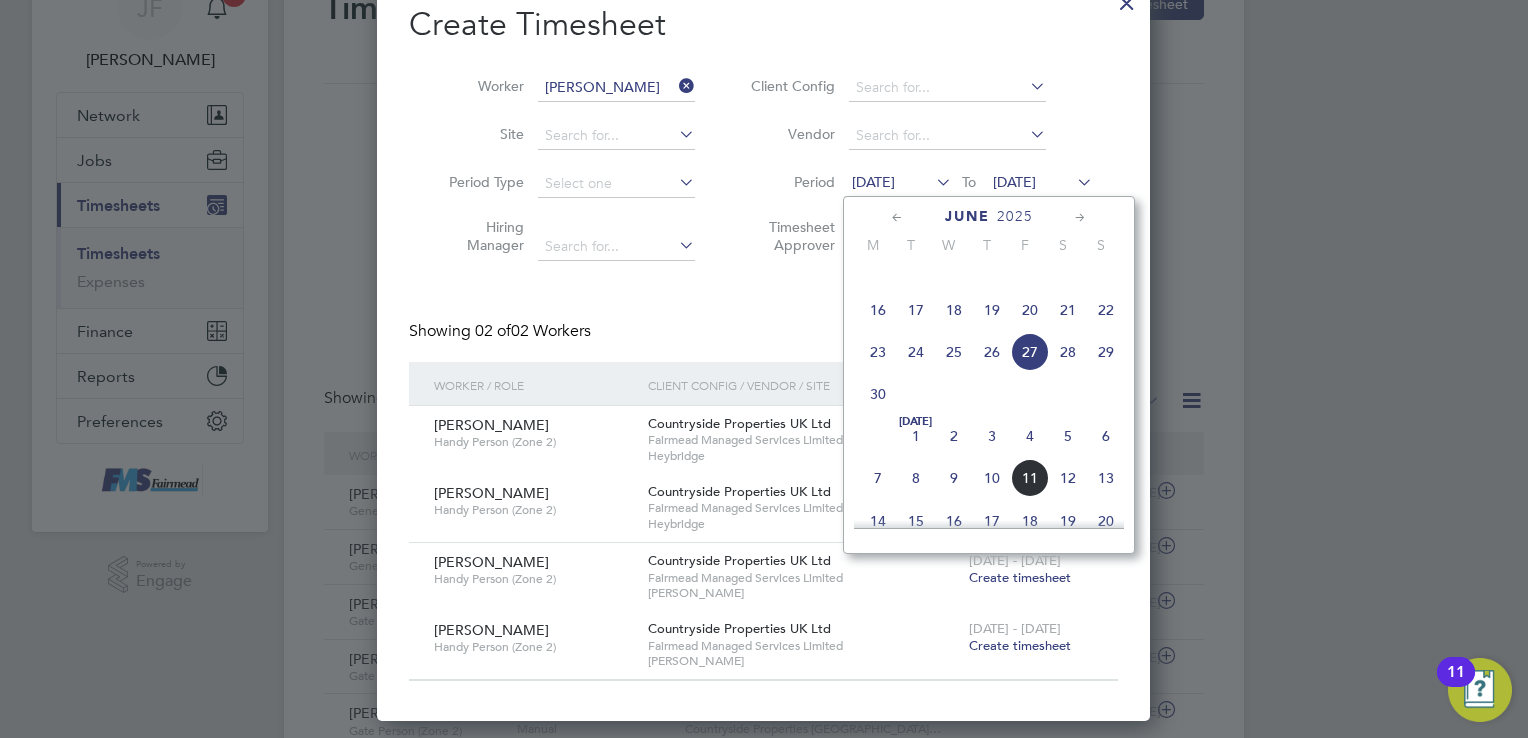 click on "7" 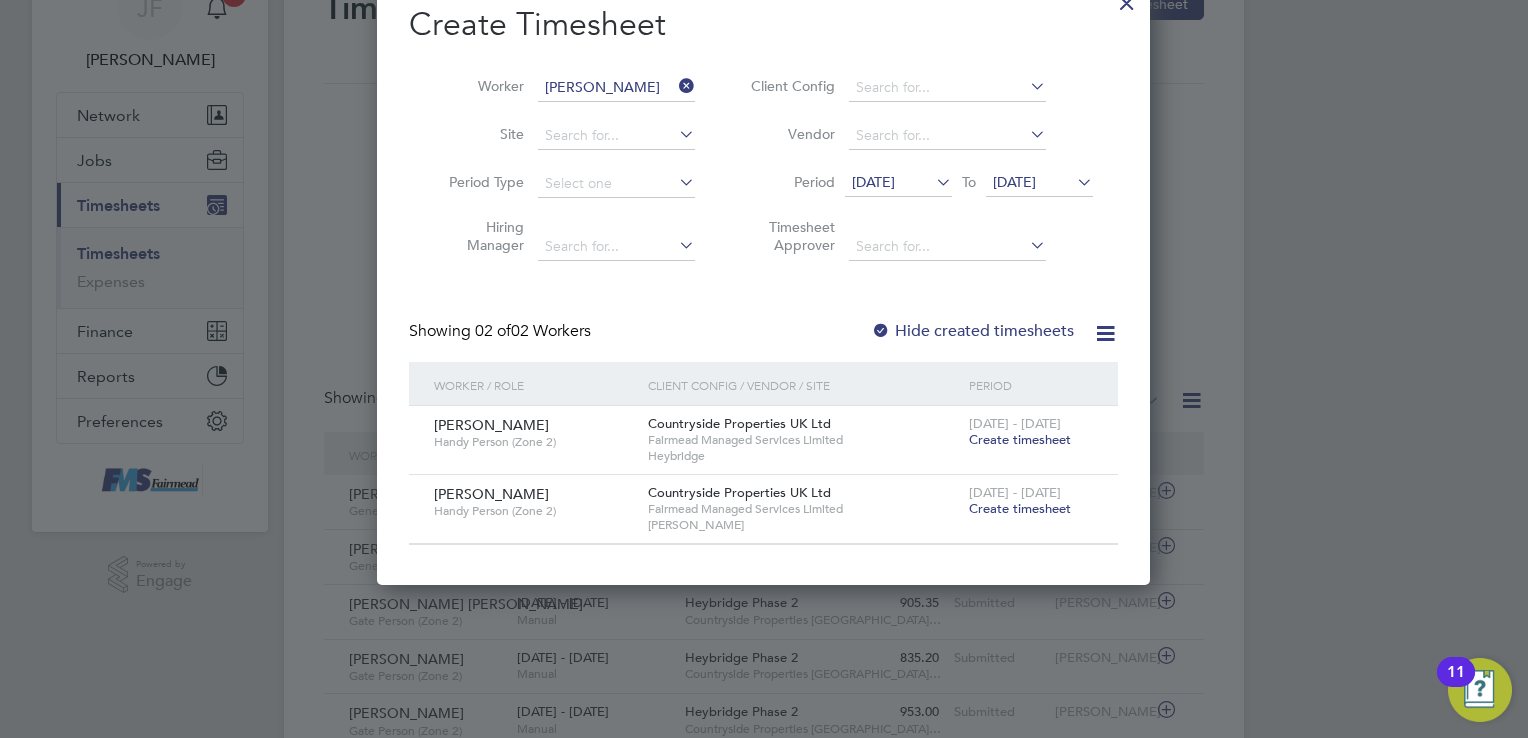 click on "Create timesheet" at bounding box center (1020, 439) 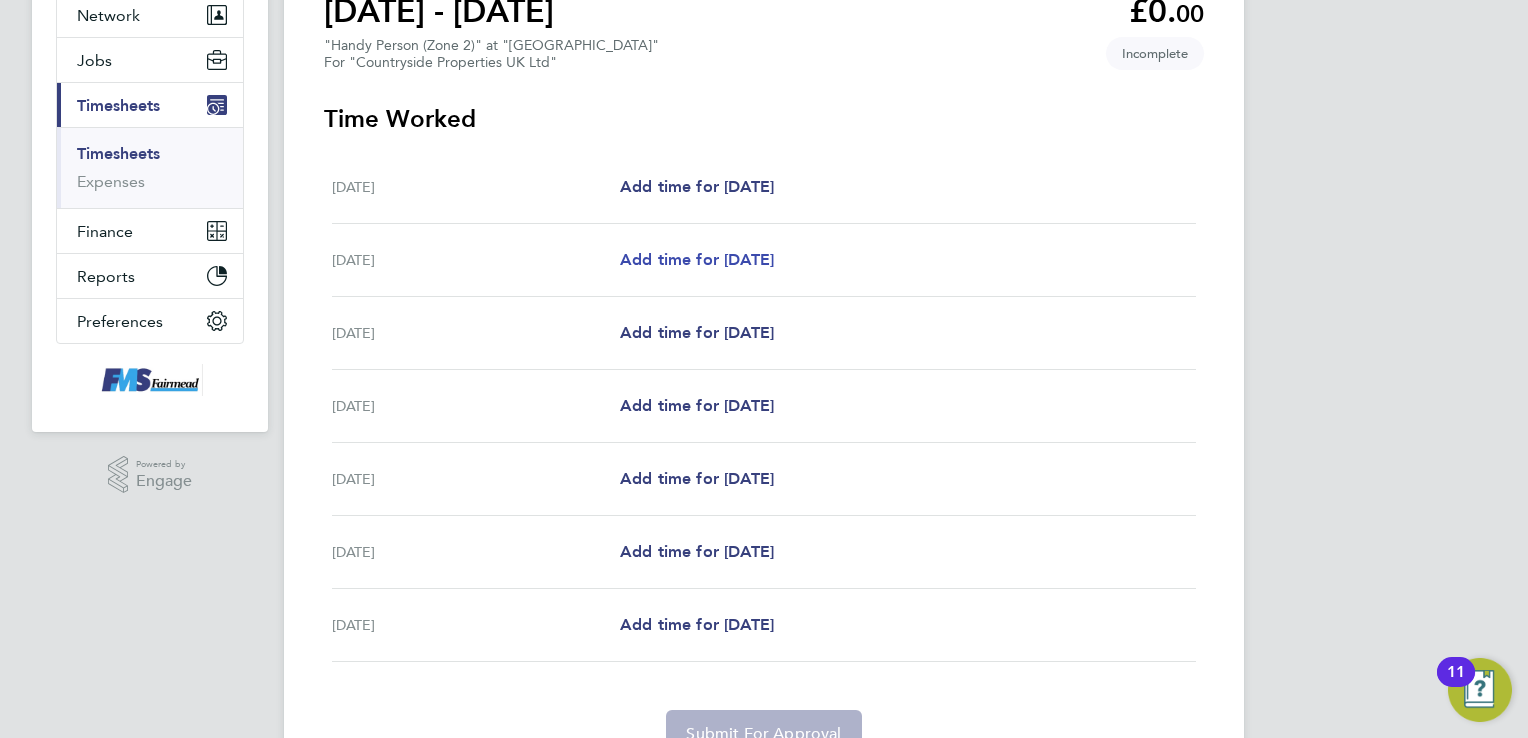 click on "Add time for [DATE]" at bounding box center (697, 260) 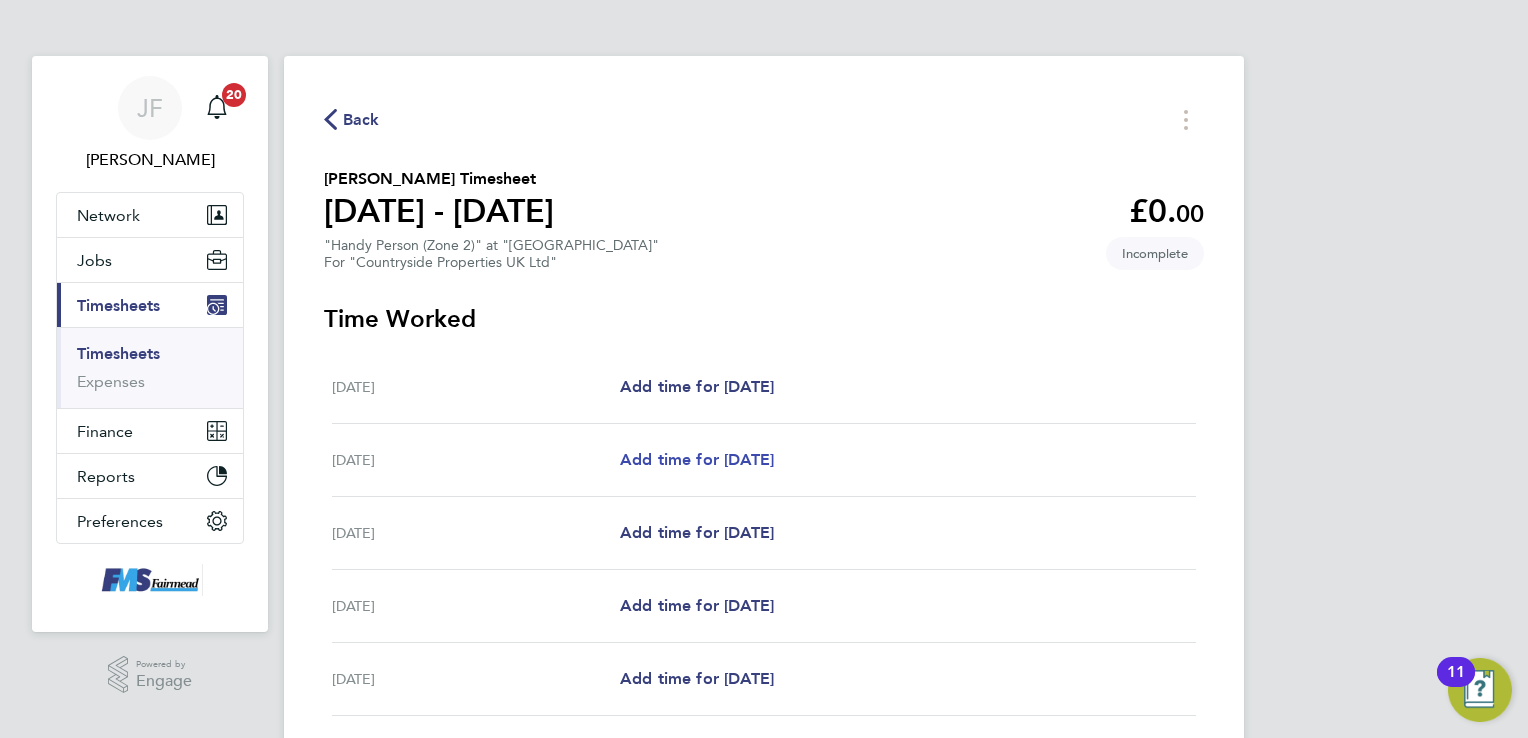 select on "30" 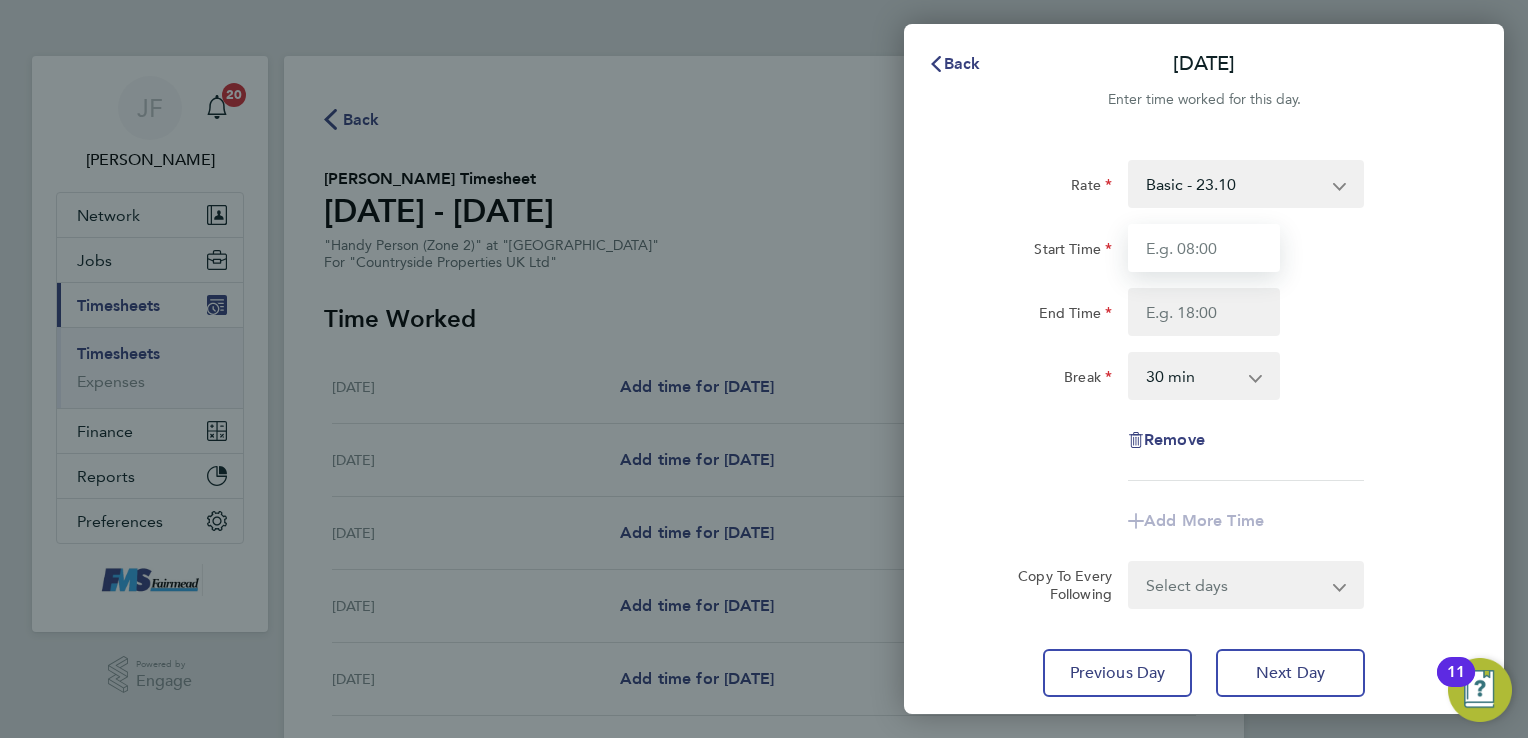click on "Start Time" at bounding box center (1204, 248) 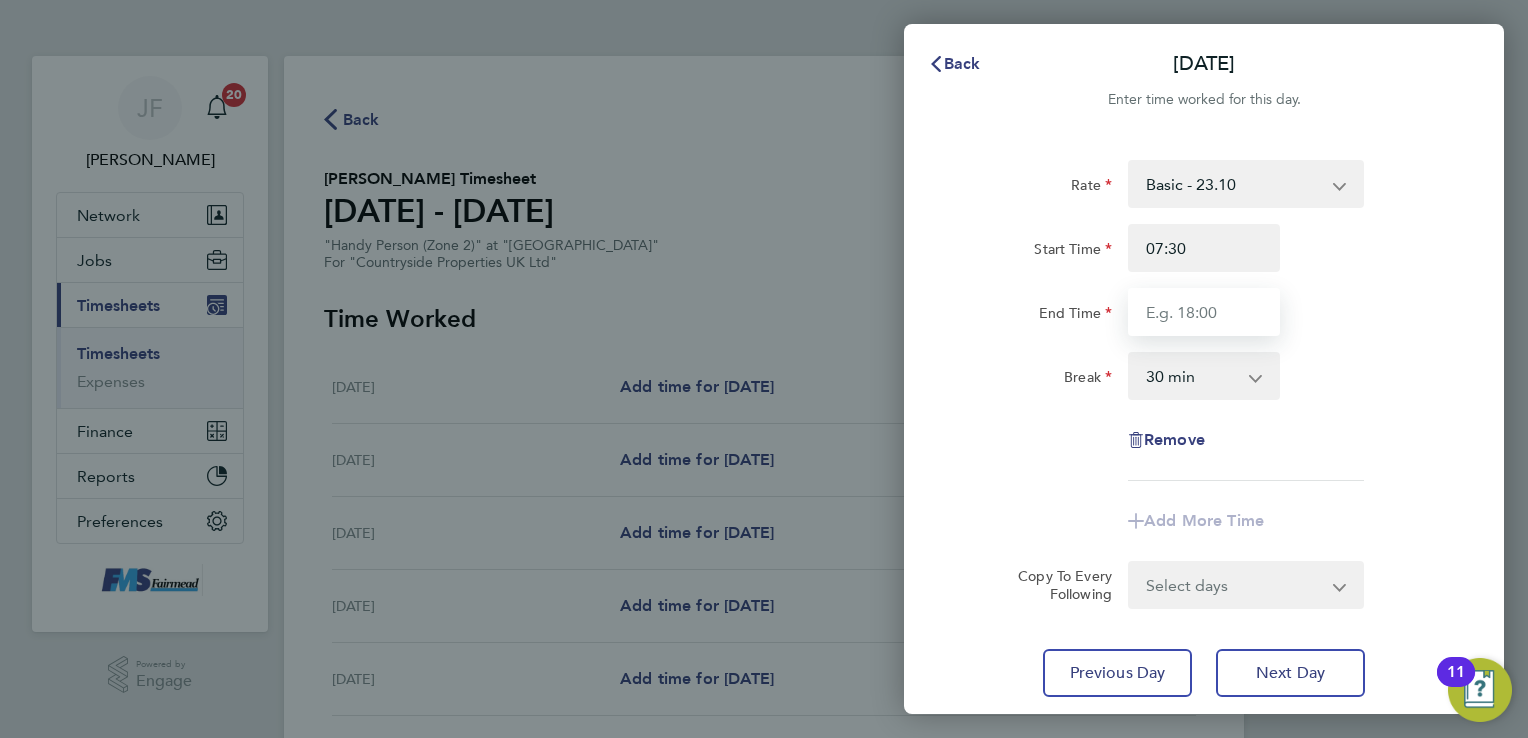 type on "17:00" 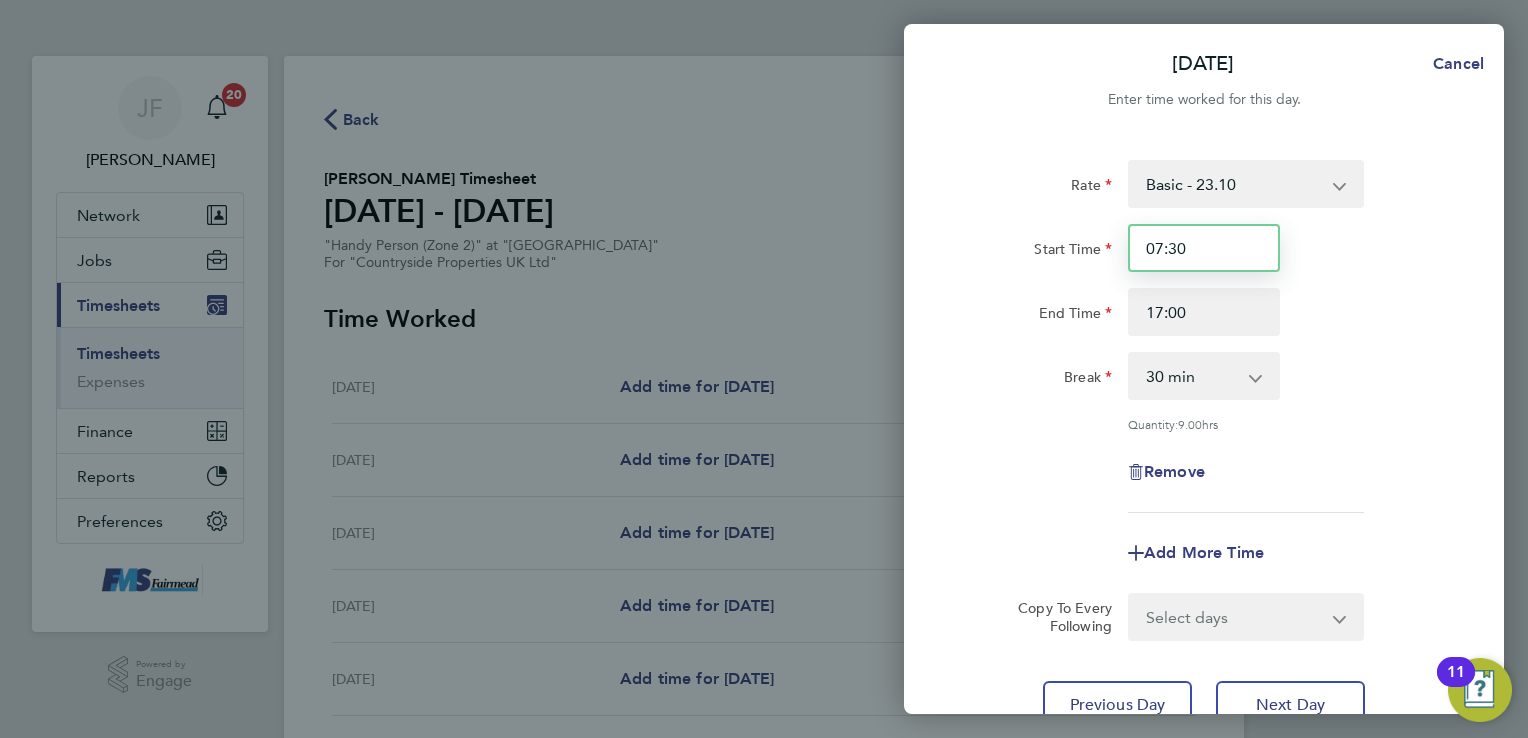 click on "07:30" at bounding box center (1204, 248) 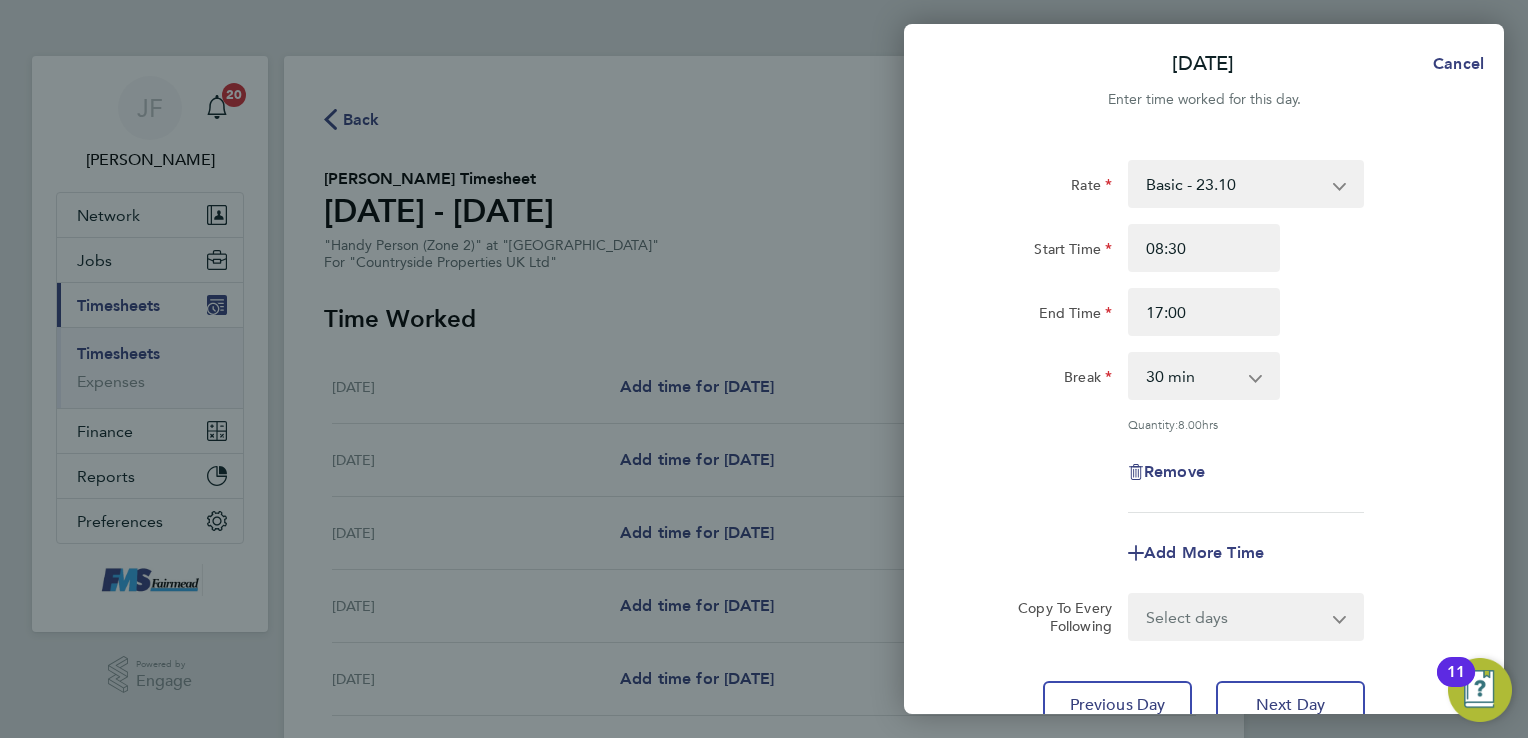 click on "End Time 17:00" 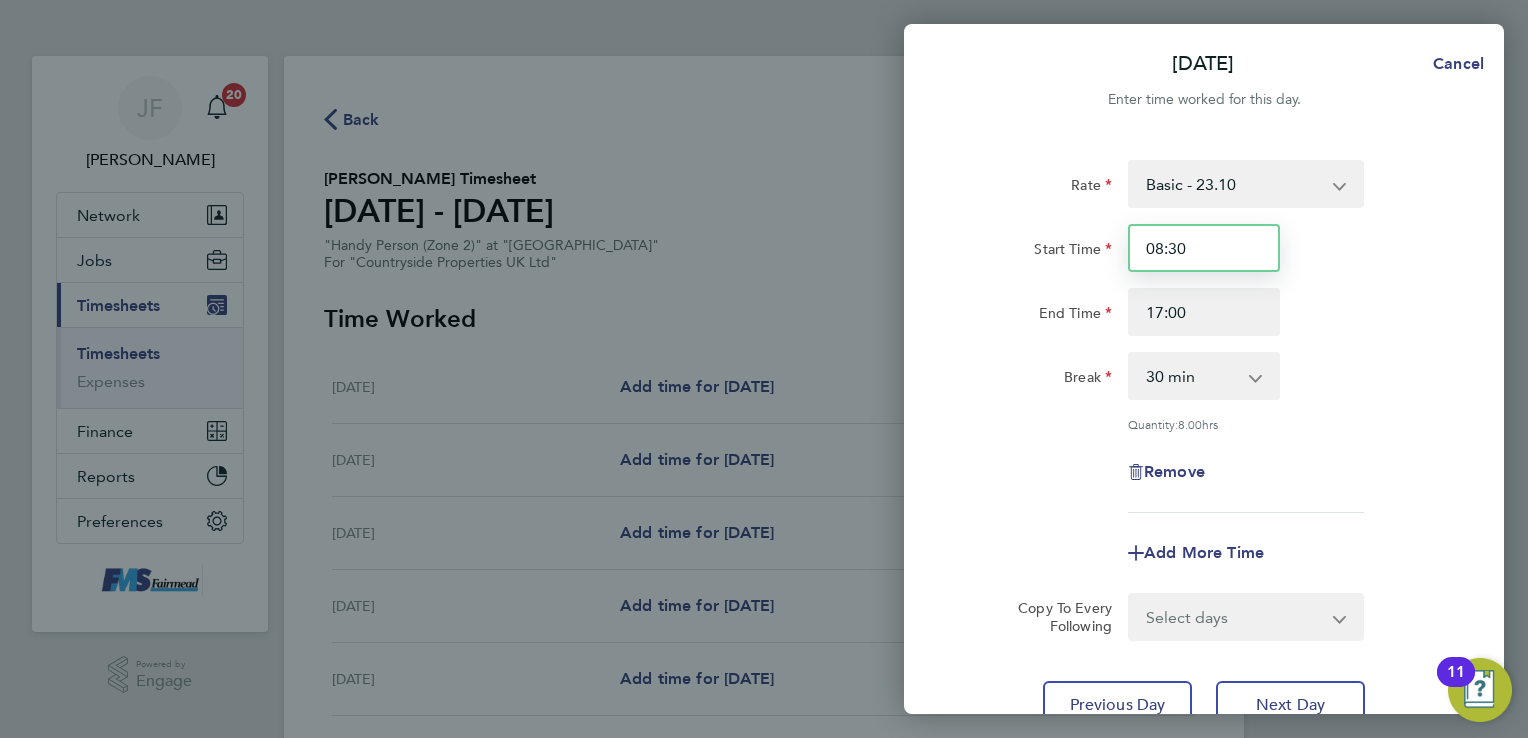 click on "08:30" at bounding box center [1204, 248] 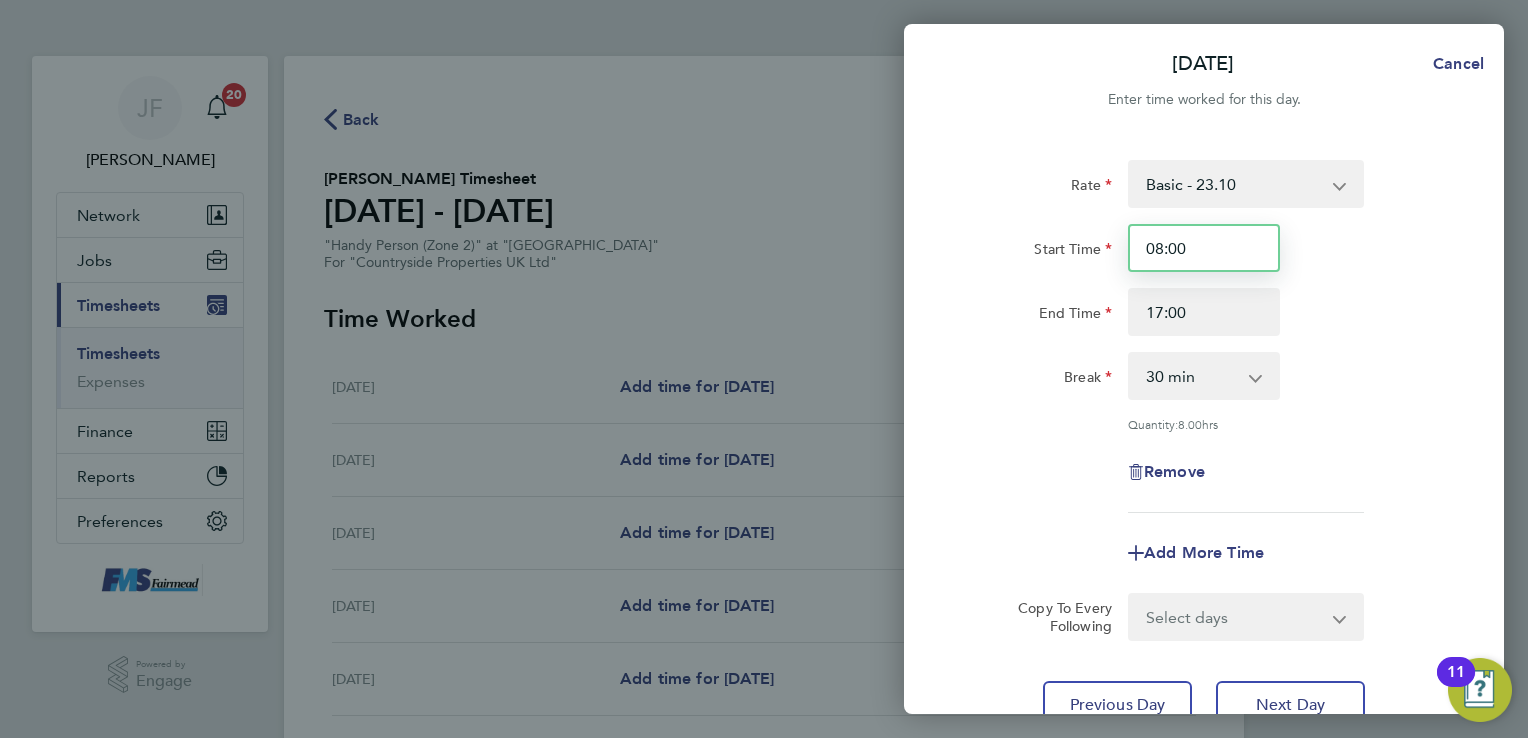 type on "08:00" 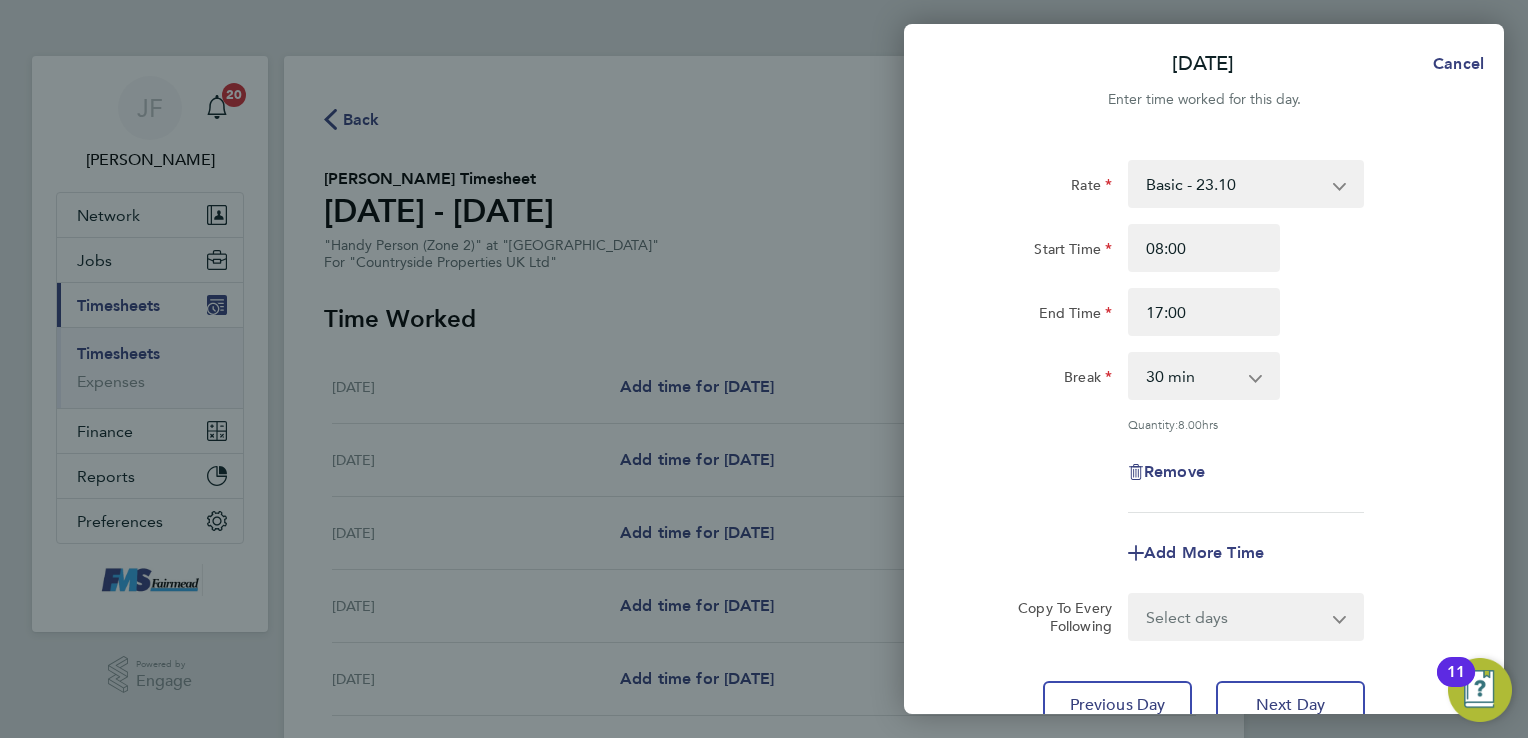click on "Start Time 08:00 End Time 17:00" 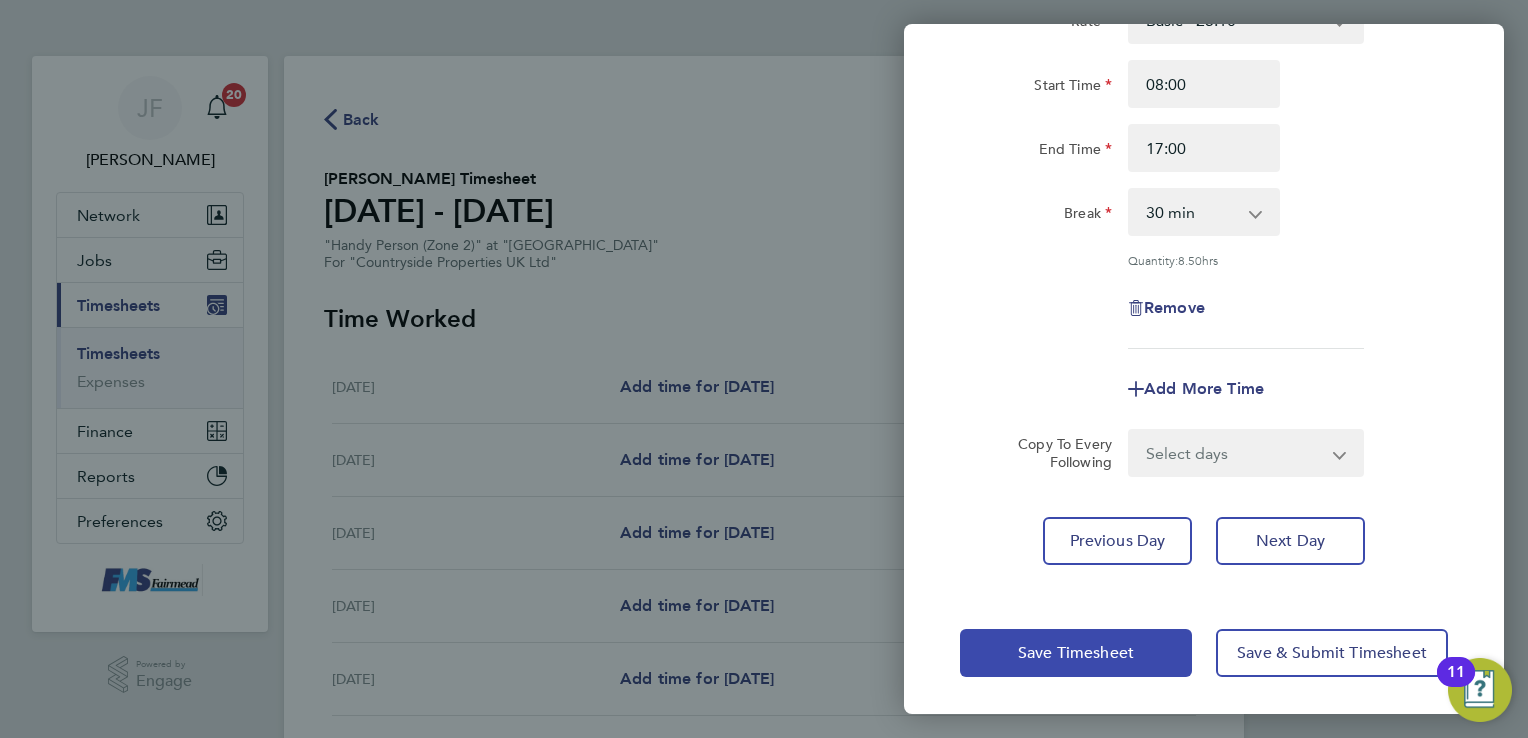 click on "Save Timesheet" 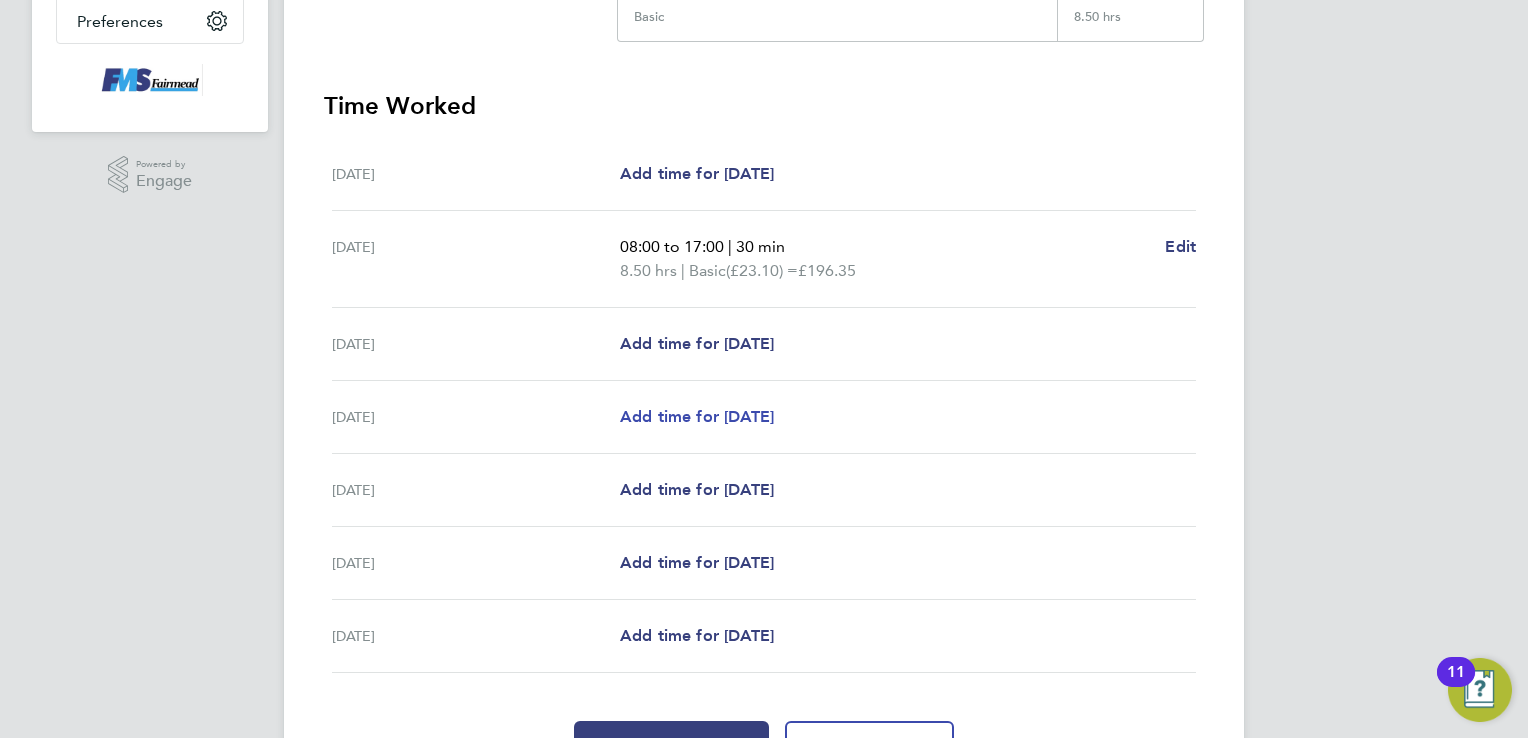click on "Add time for [DATE]" at bounding box center (697, 416) 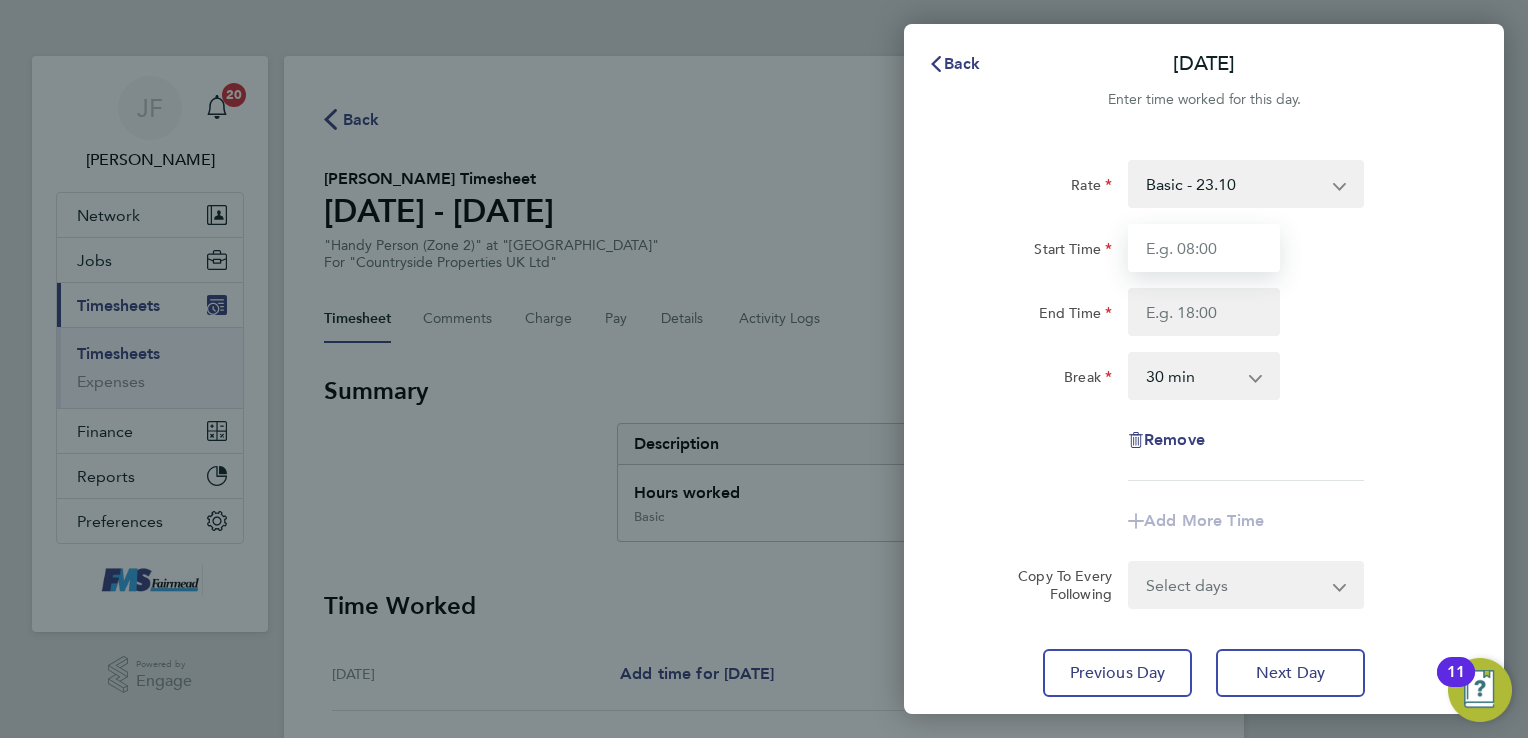click on "Start Time" at bounding box center [1204, 248] 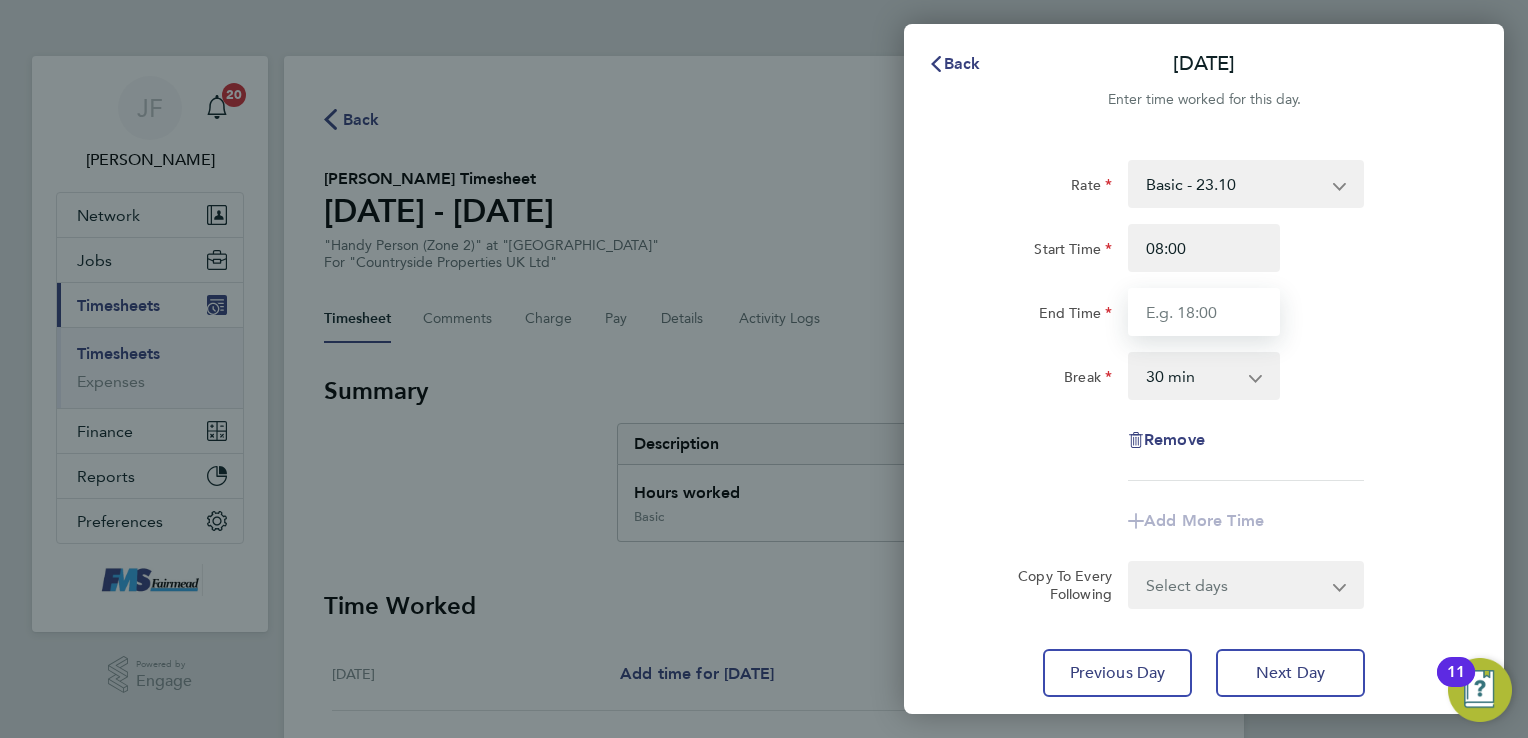 type on "17:00" 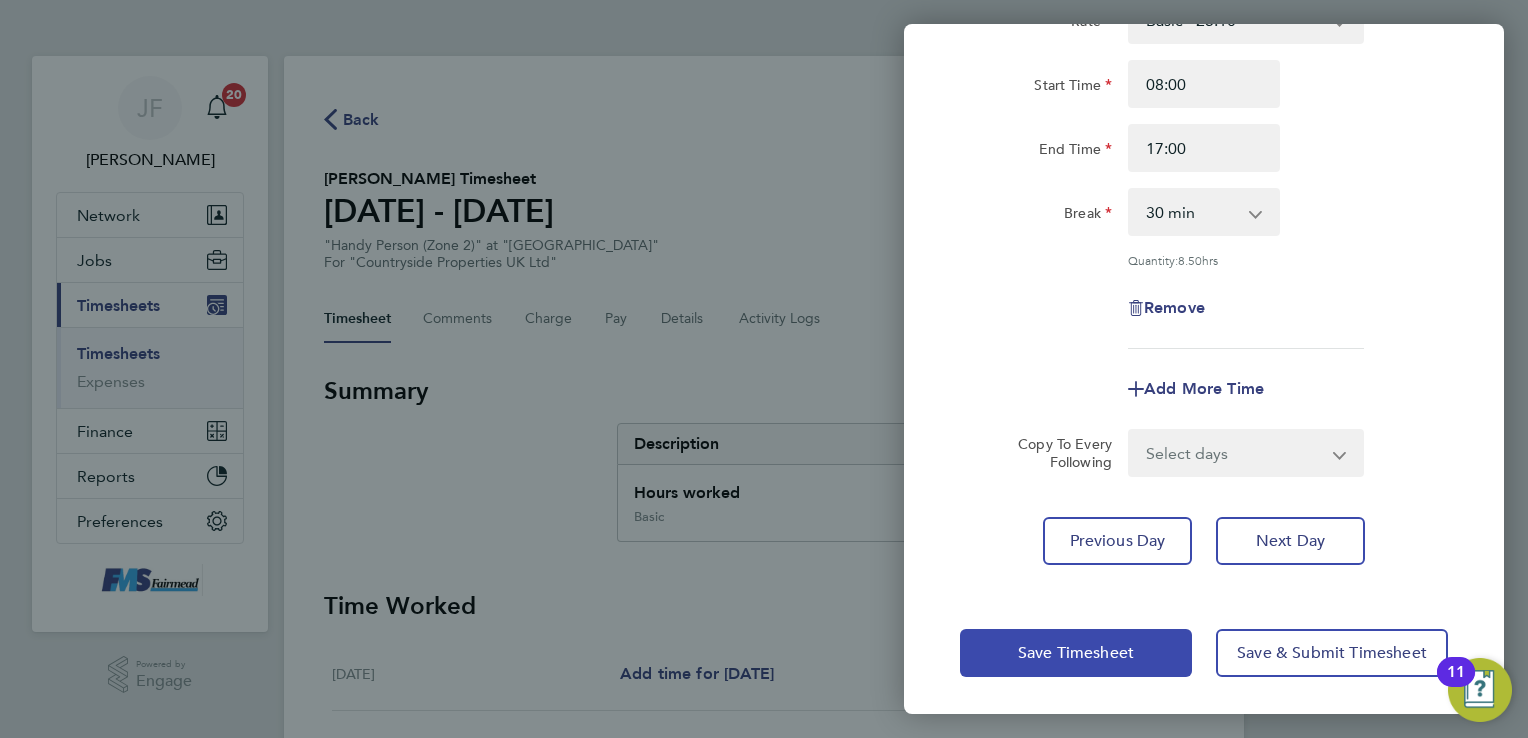 click on "Save Timesheet" 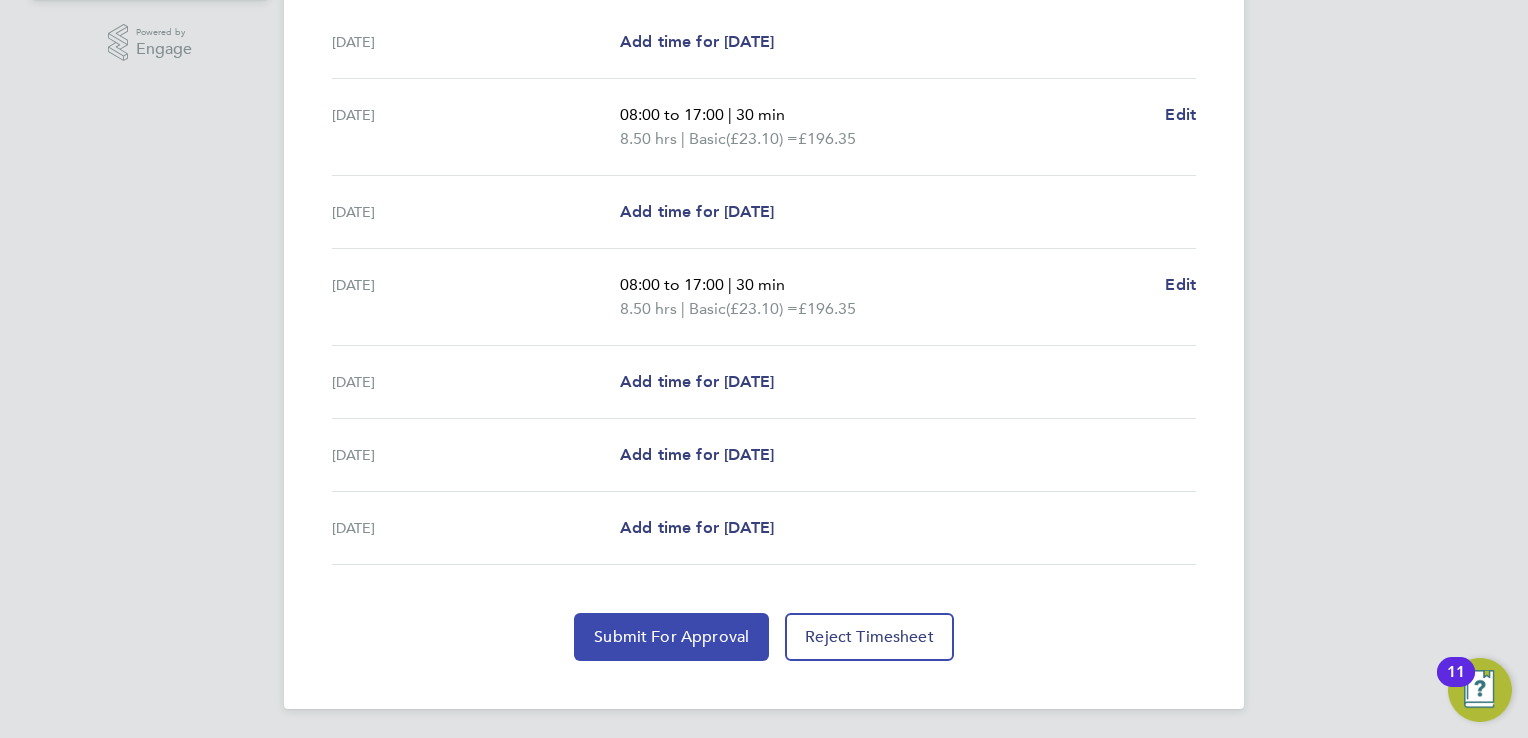 click on "Submit For Approval" 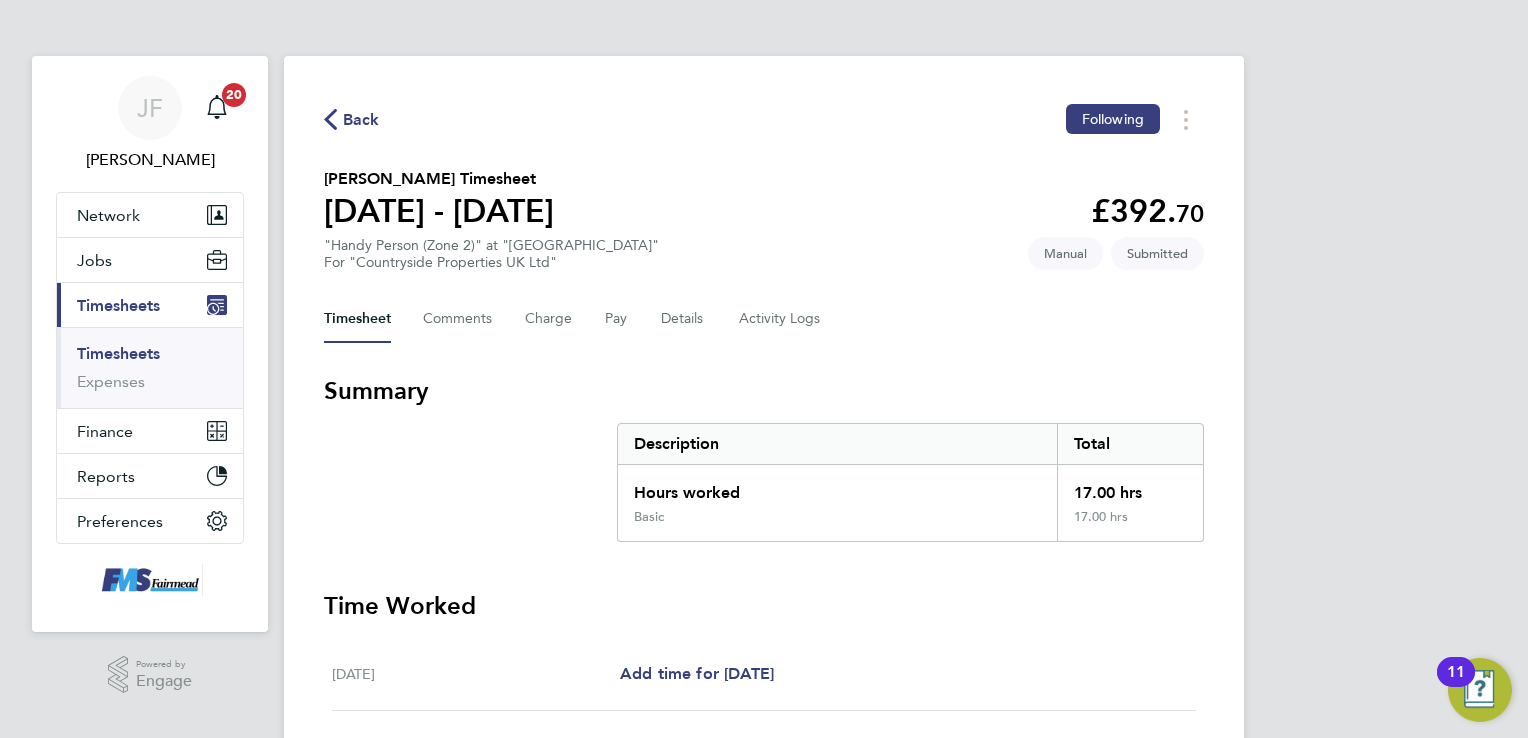 click on "Timesheets   Expenses" at bounding box center [150, 367] 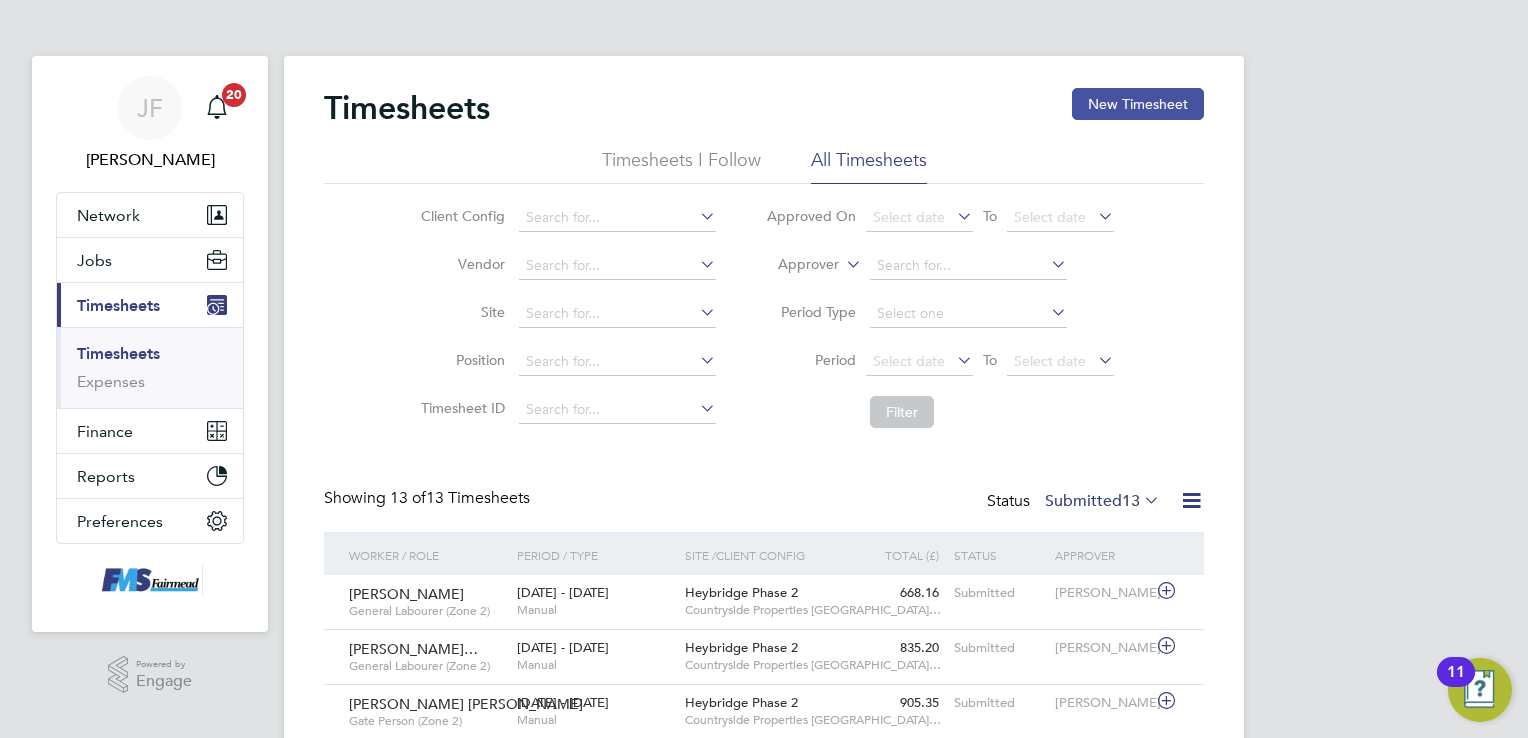 click on "New Timesheet" 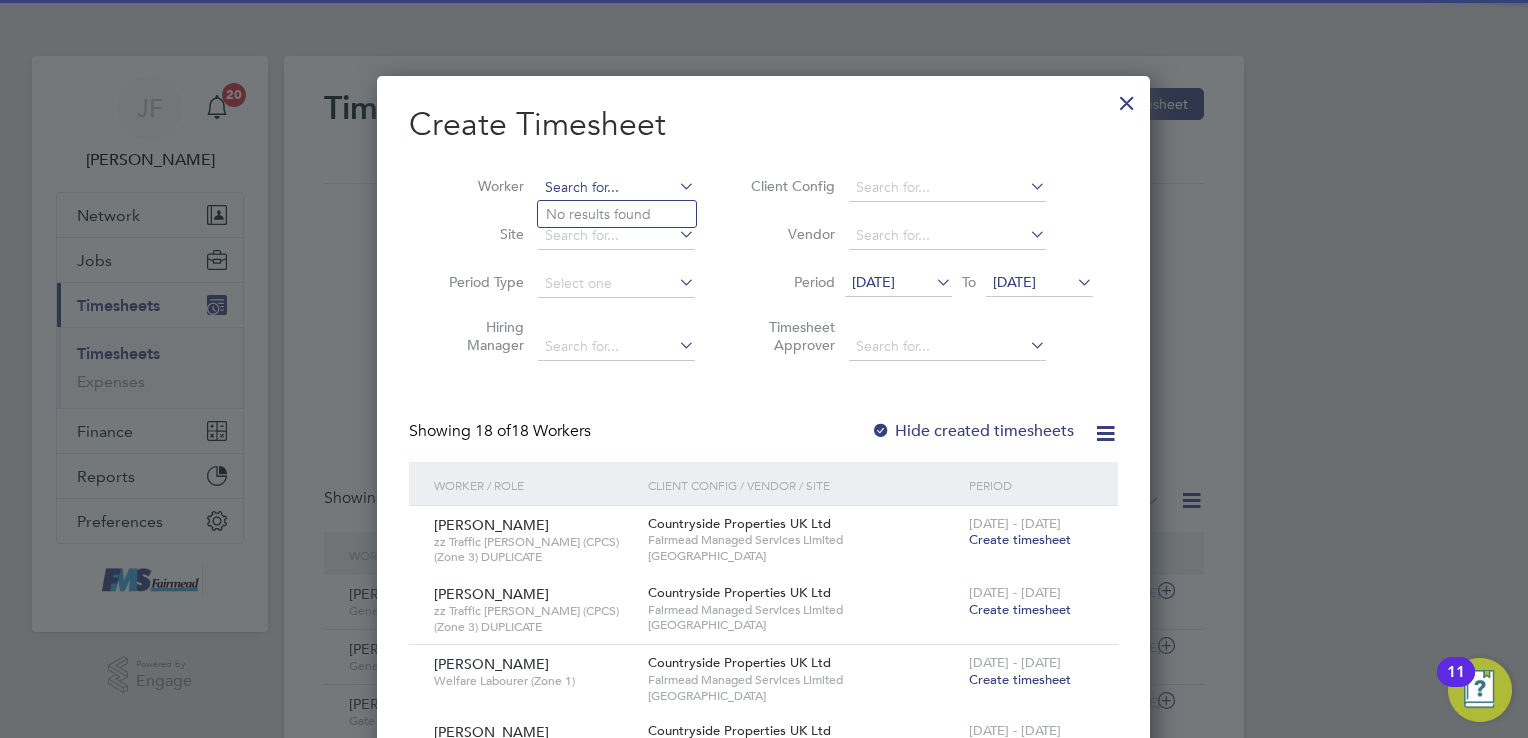click at bounding box center [616, 188] 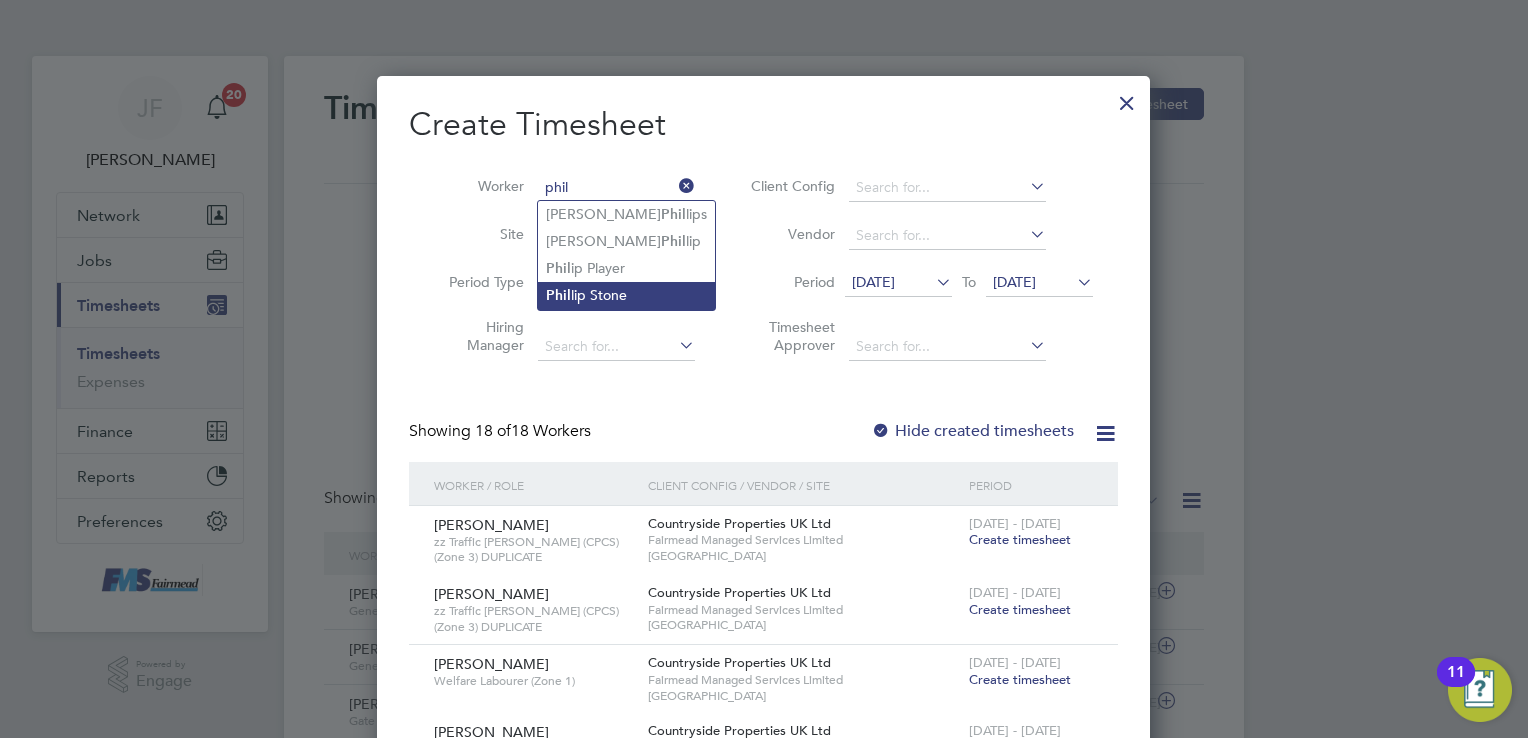 click on "[PERSON_NAME] lip [PERSON_NAME]" 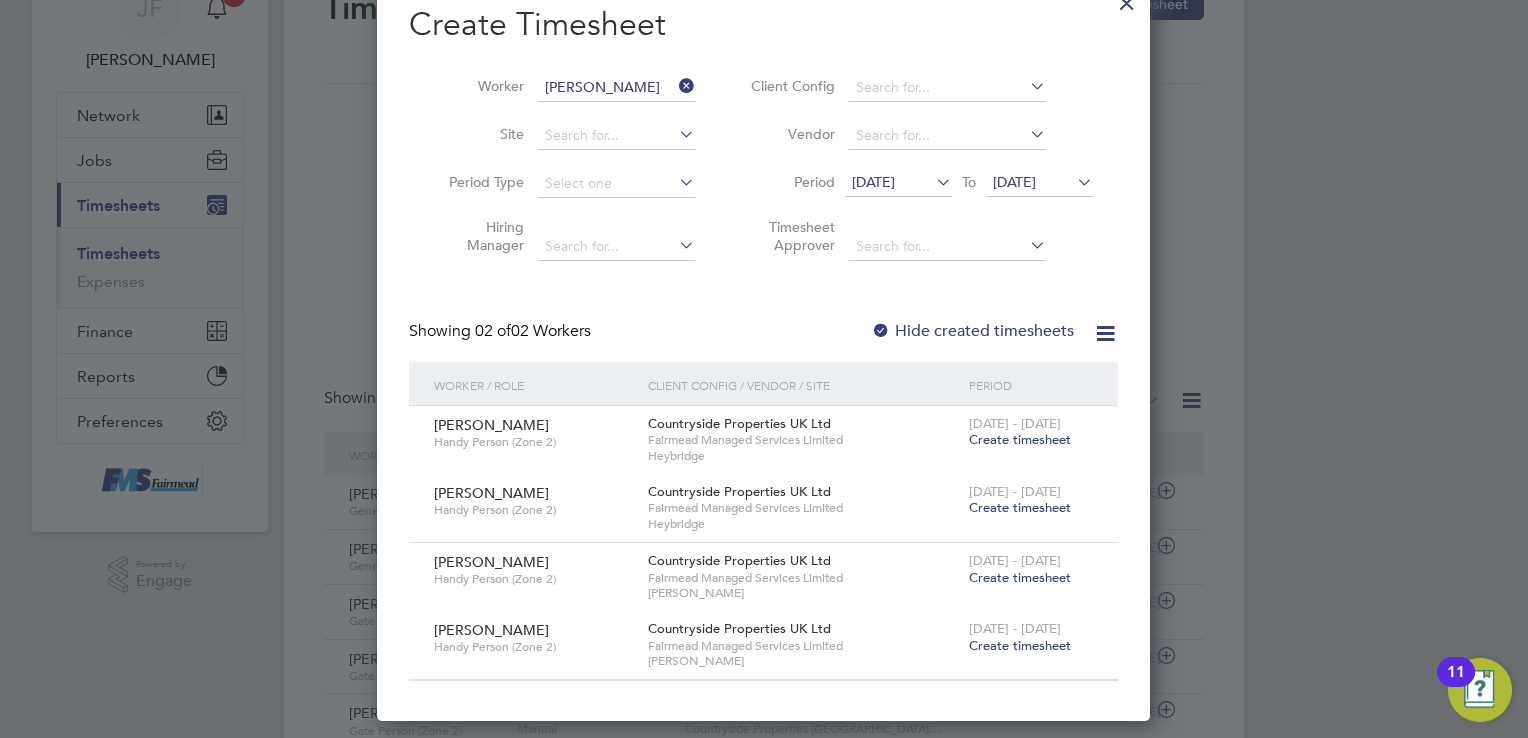 click on "[DATE]" at bounding box center [873, 182] 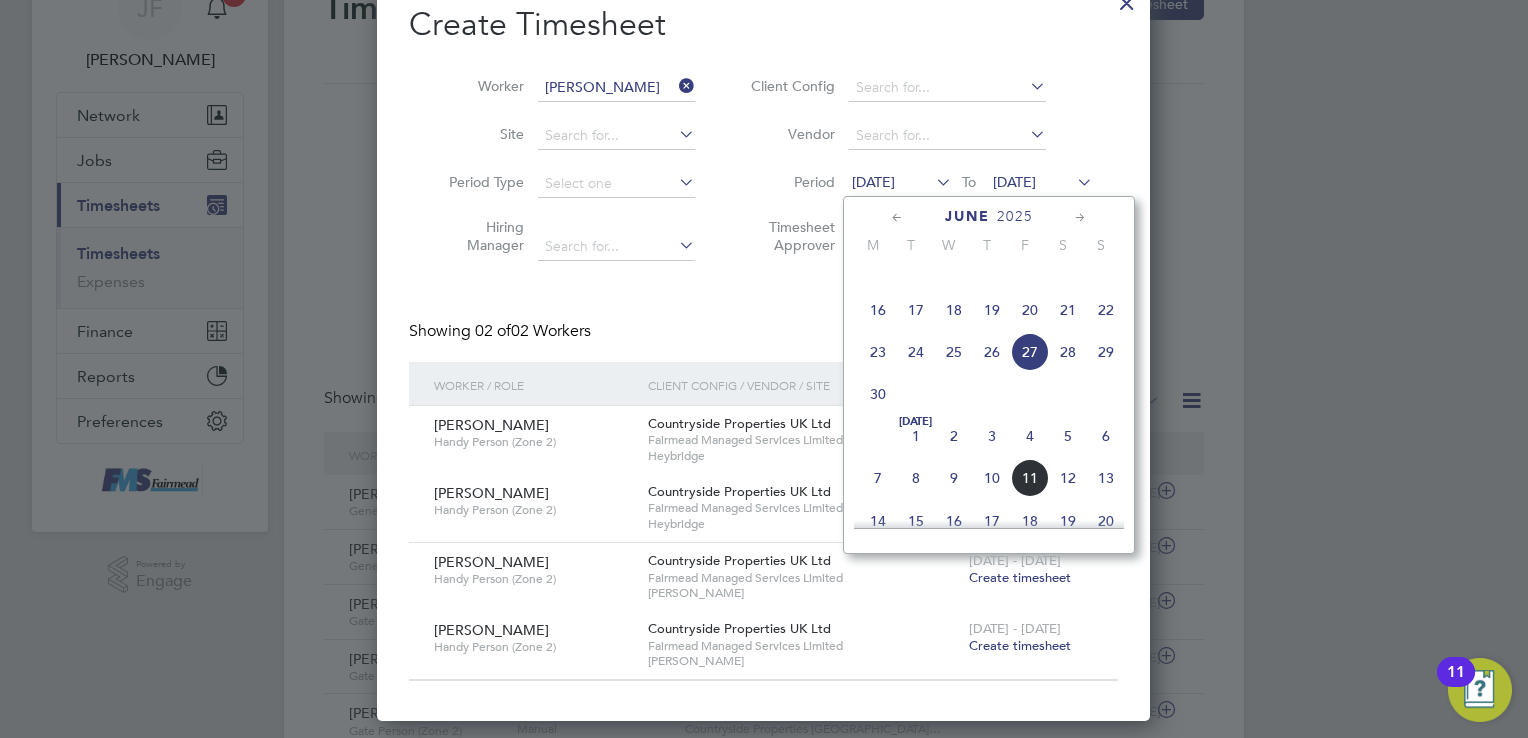 click on "7" 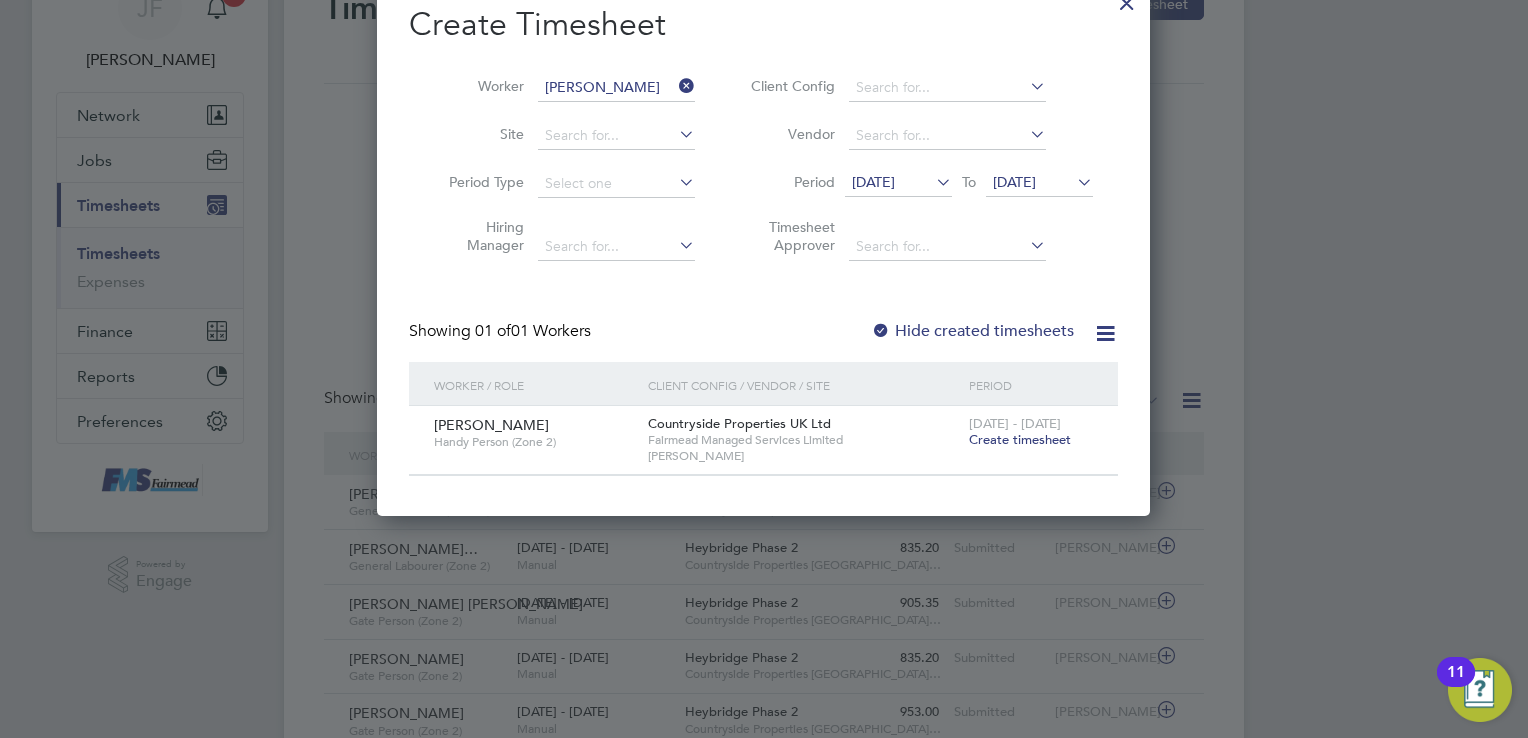 click on "Create timesheet" at bounding box center [1020, 439] 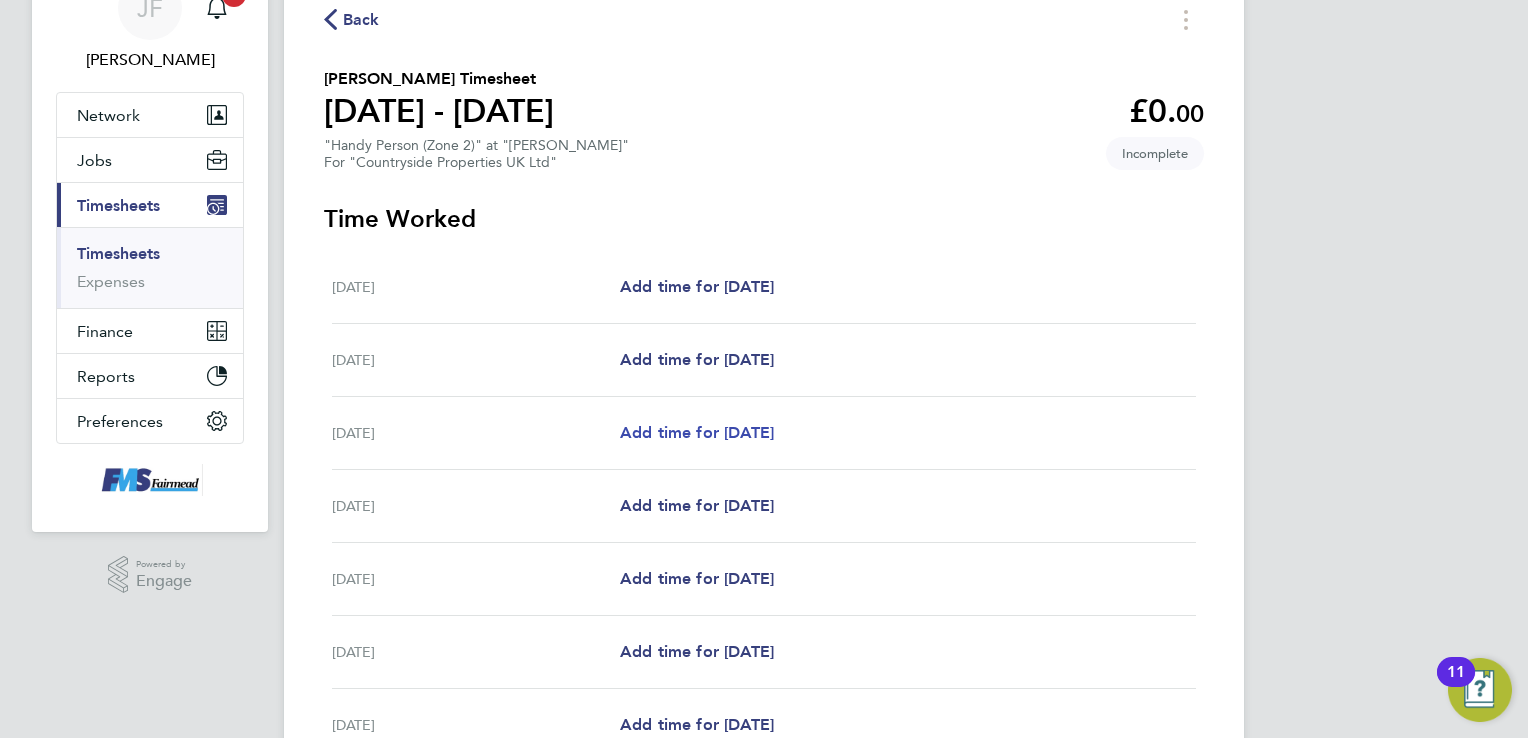 click on "Add time for [DATE]" at bounding box center [697, 432] 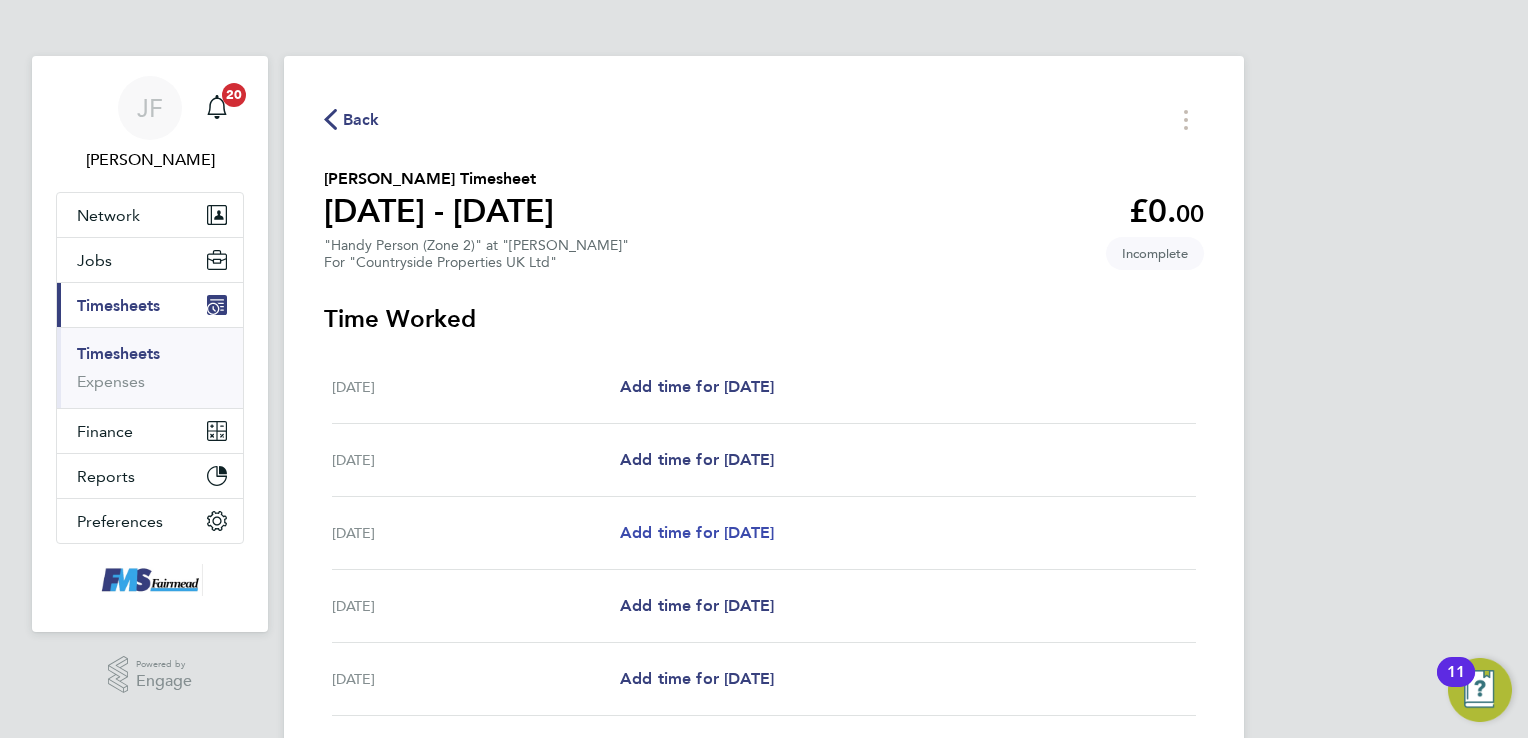 select on "30" 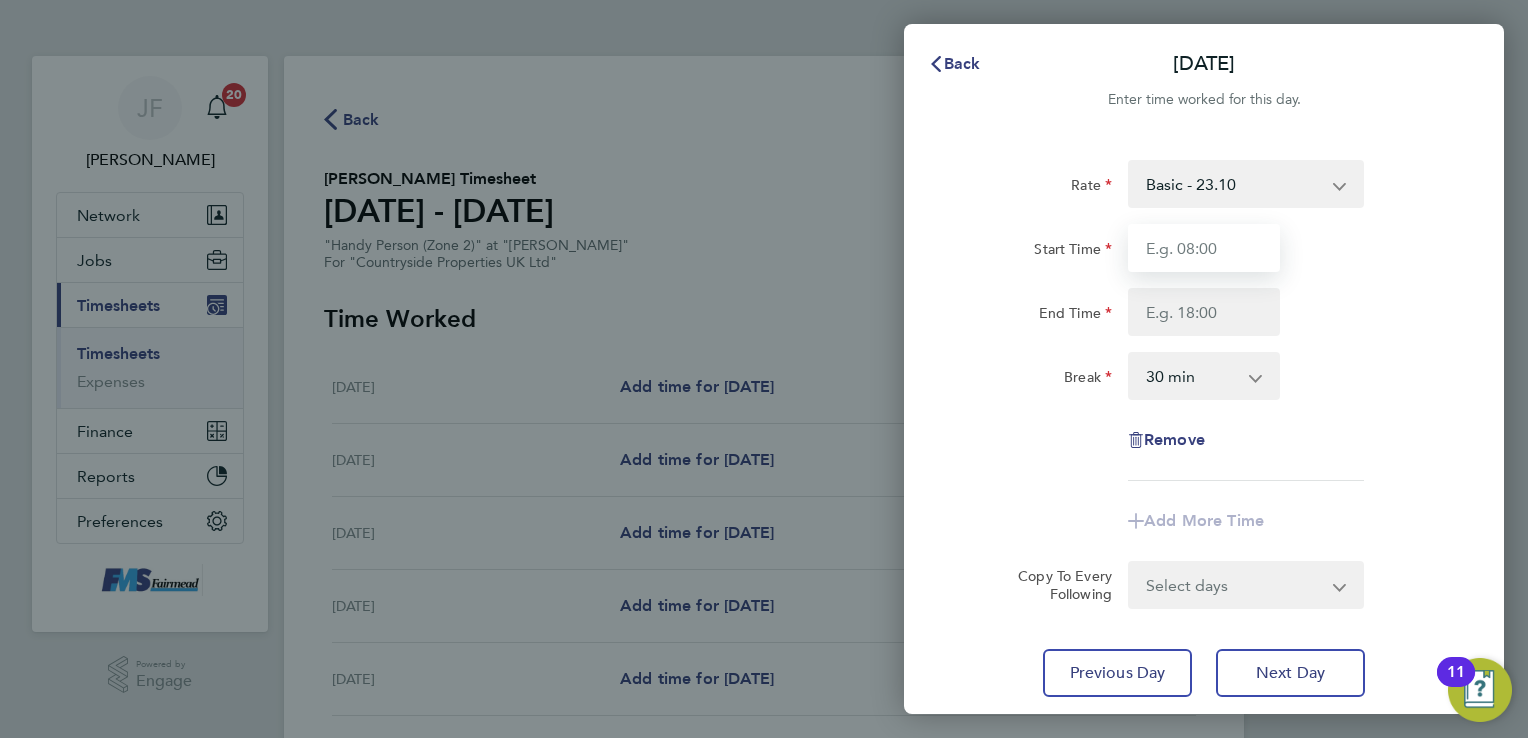 click on "Start Time" at bounding box center (1204, 248) 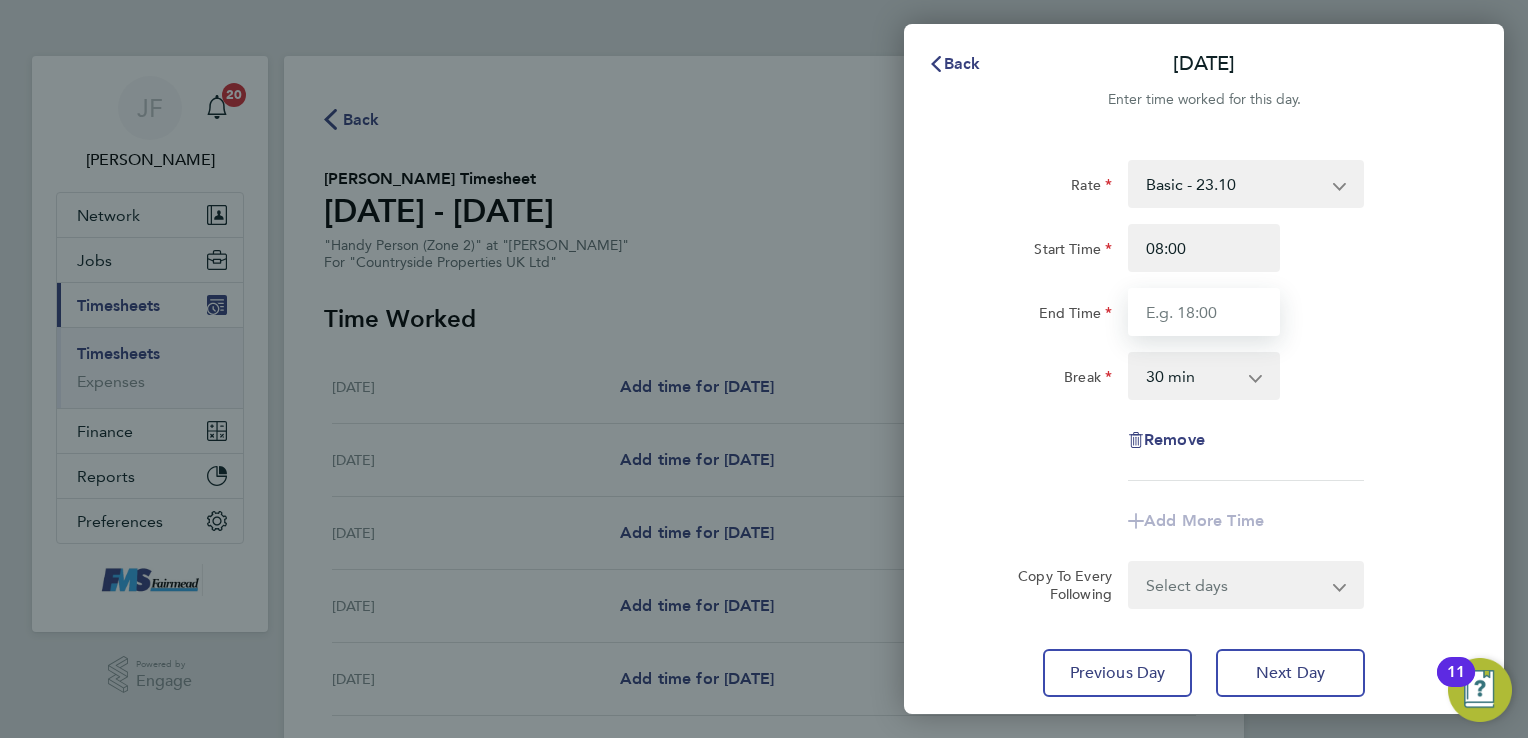type on "17:00" 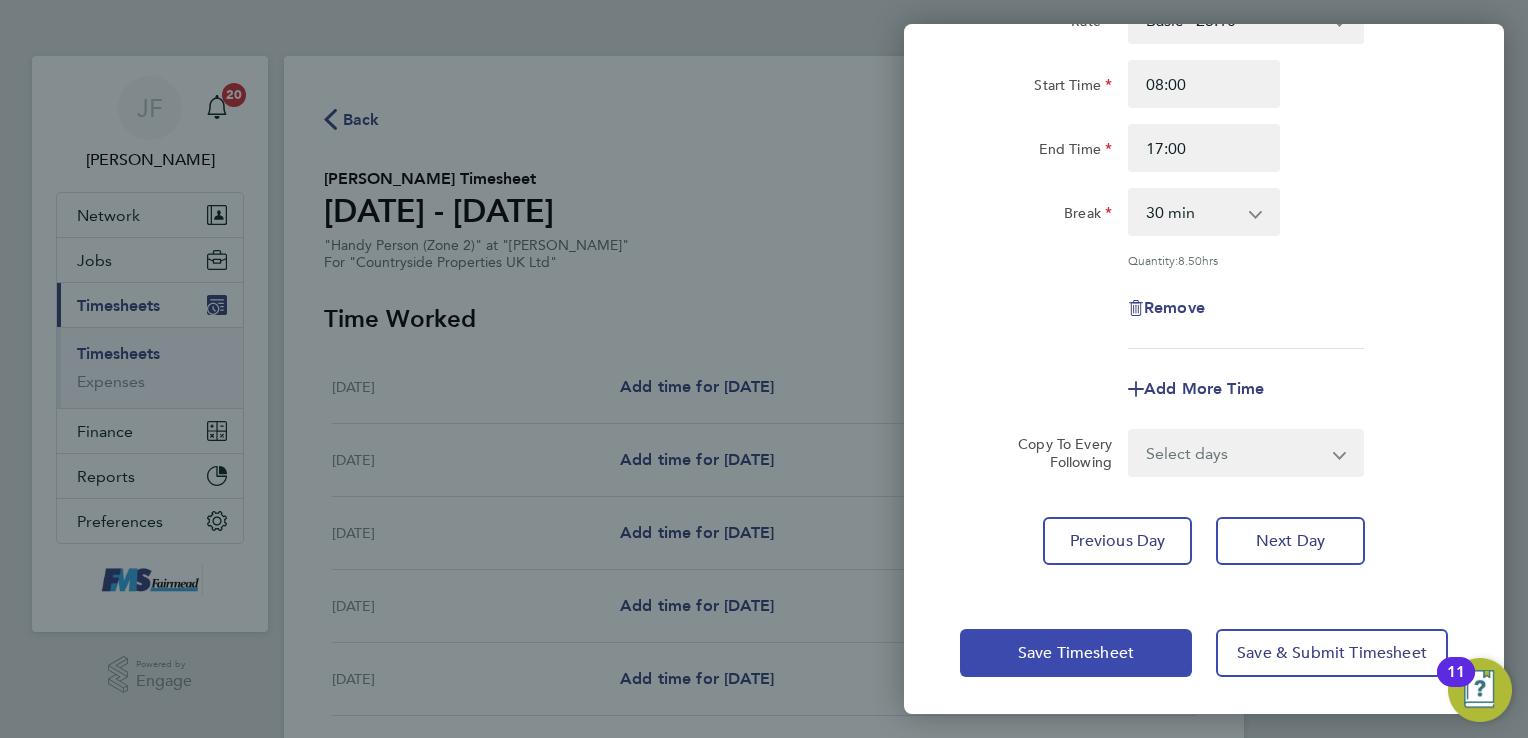 click on "Save Timesheet" 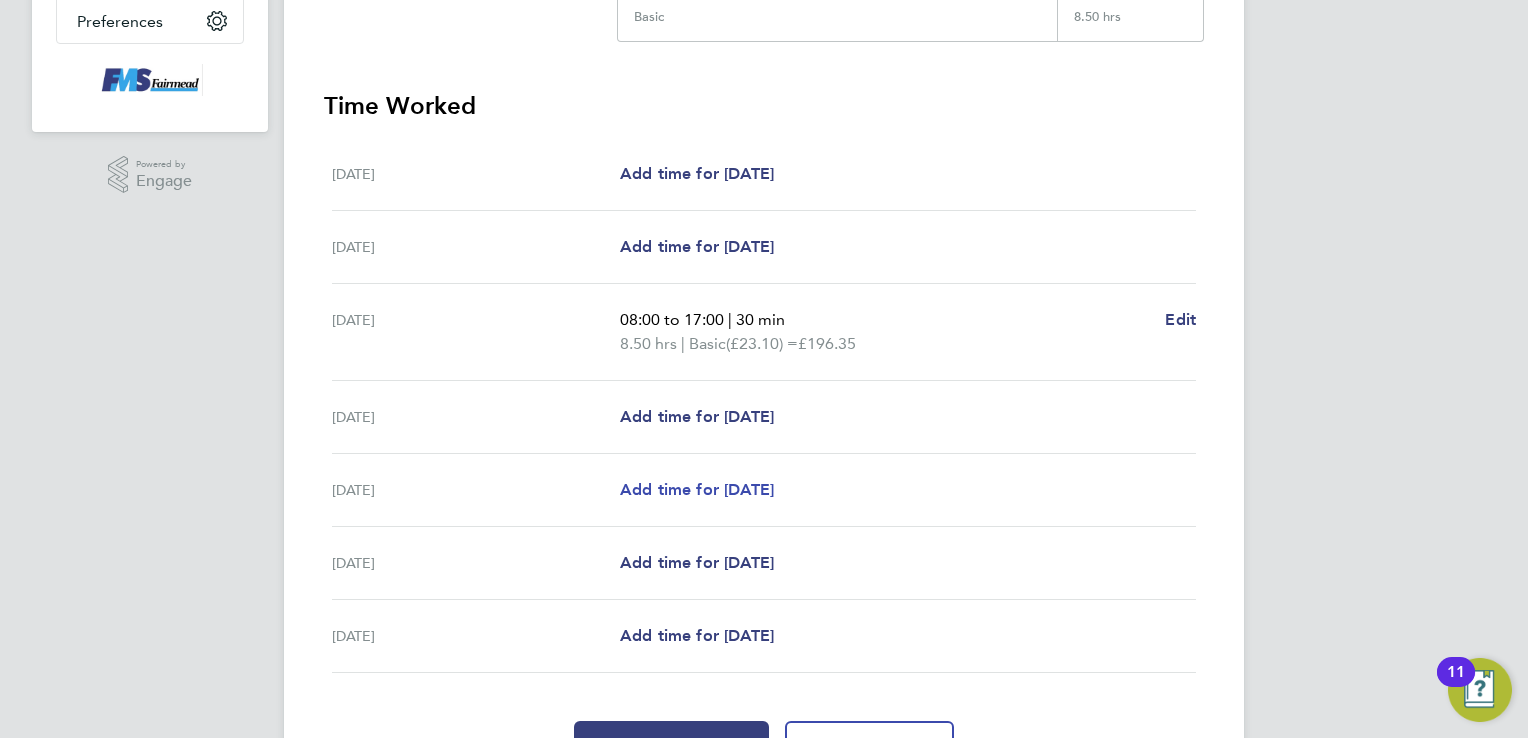 click on "Add time for [DATE]" at bounding box center (697, 489) 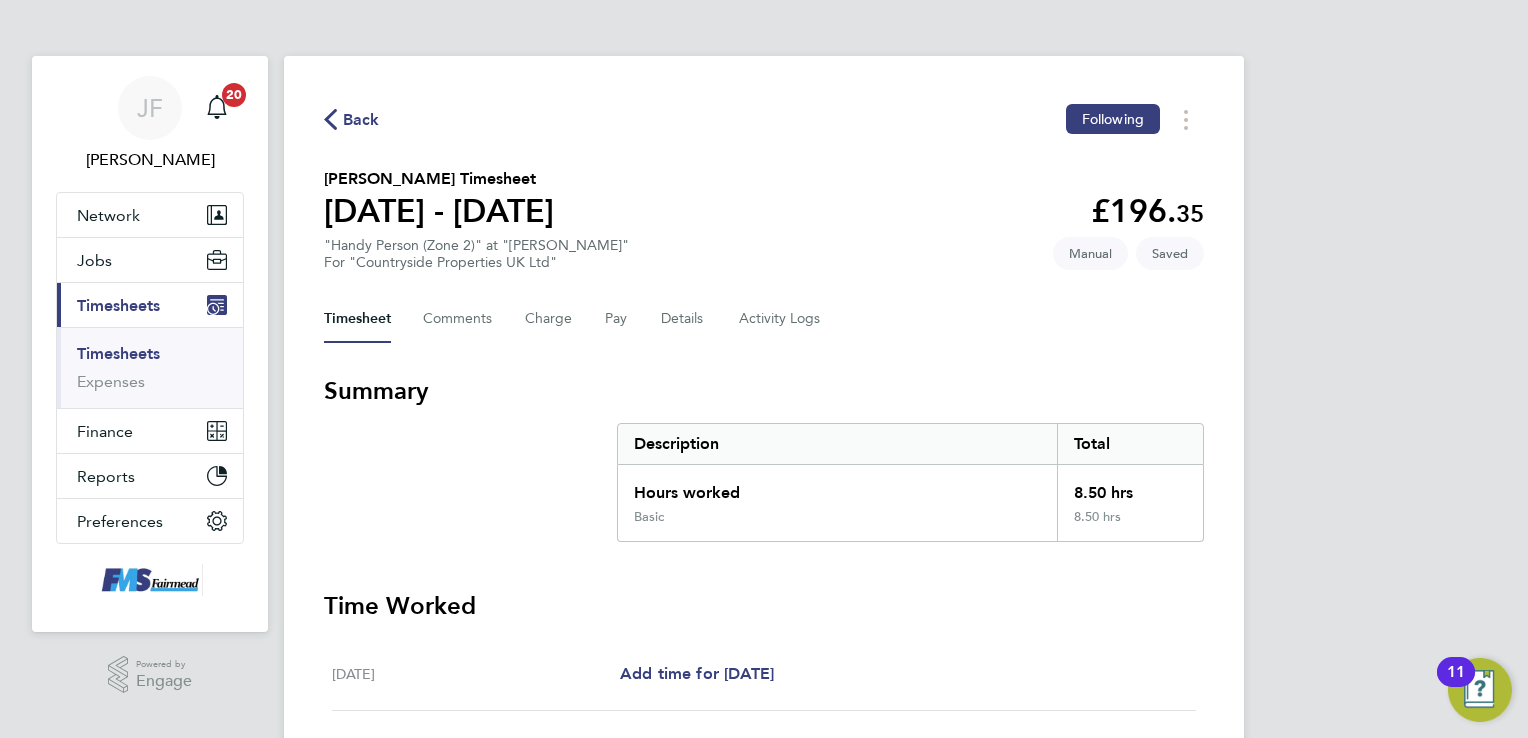 select on "30" 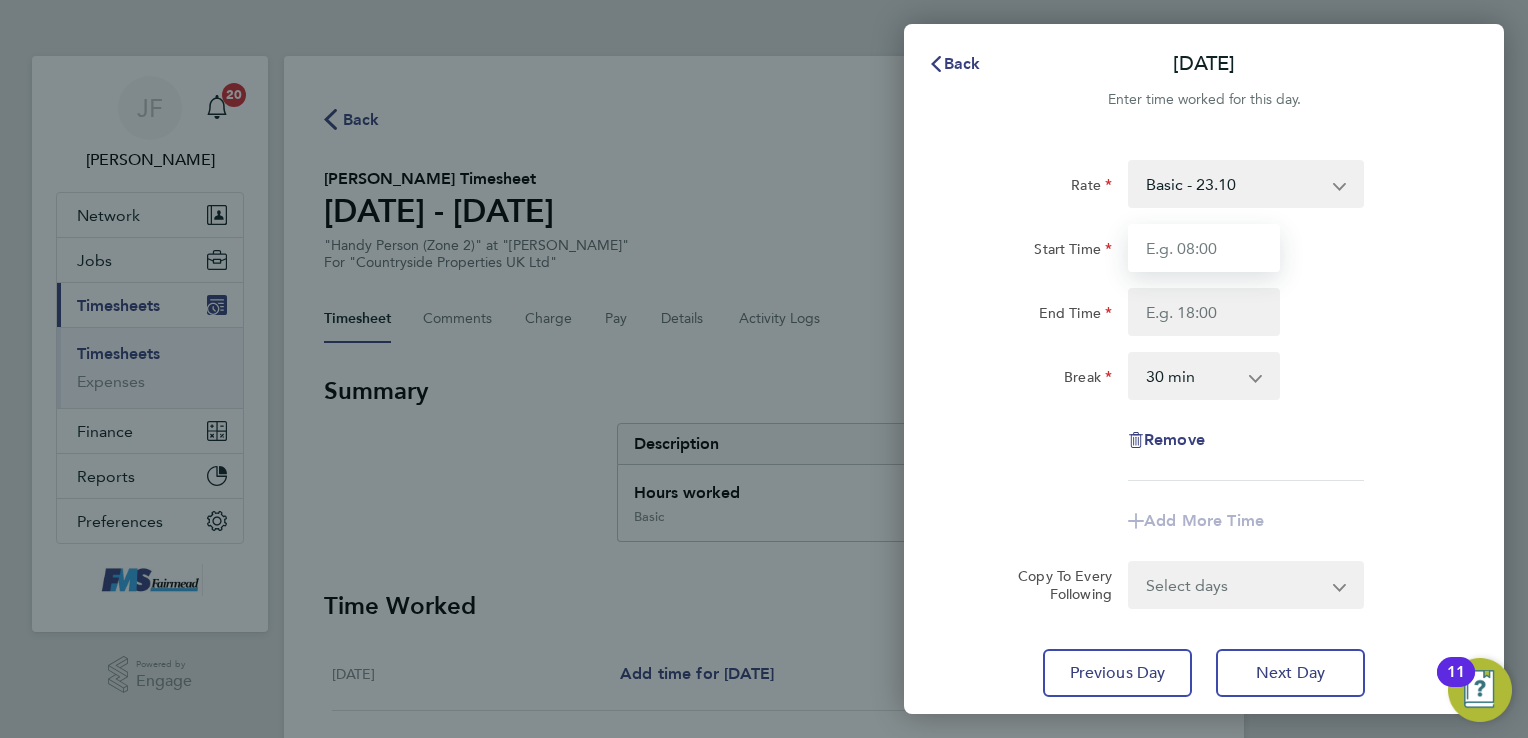 click on "Start Time" at bounding box center (1204, 248) 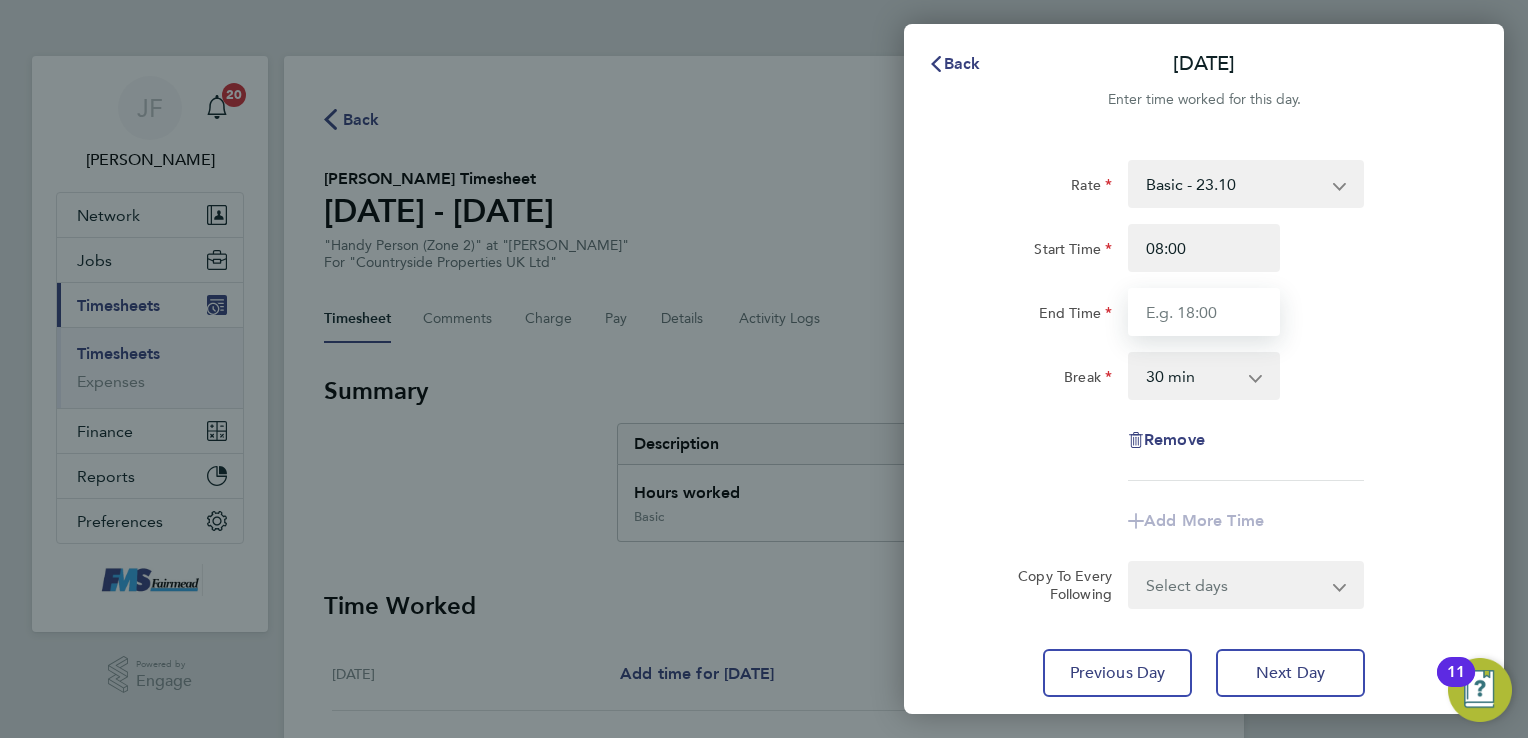 type on "17:00" 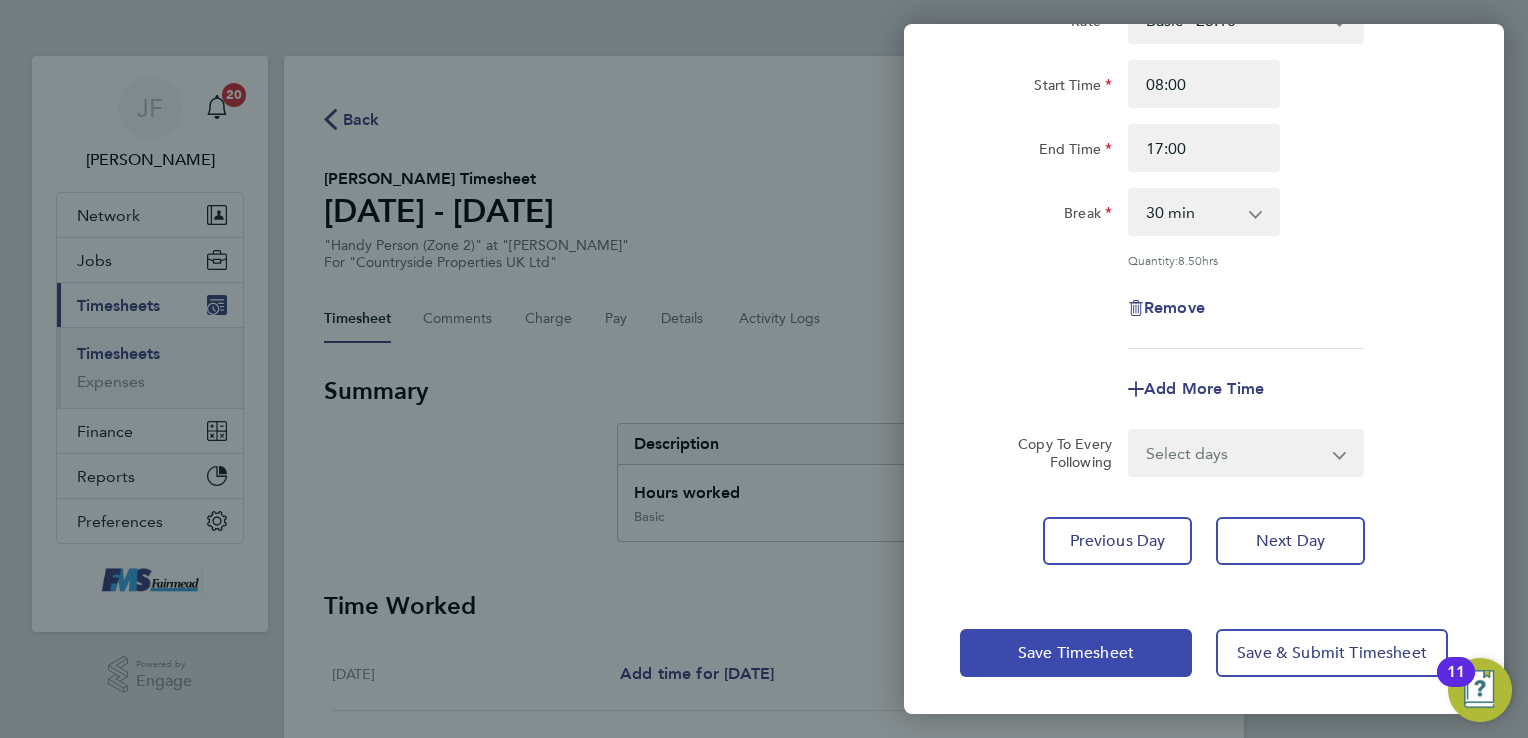 click on "Save Timesheet" 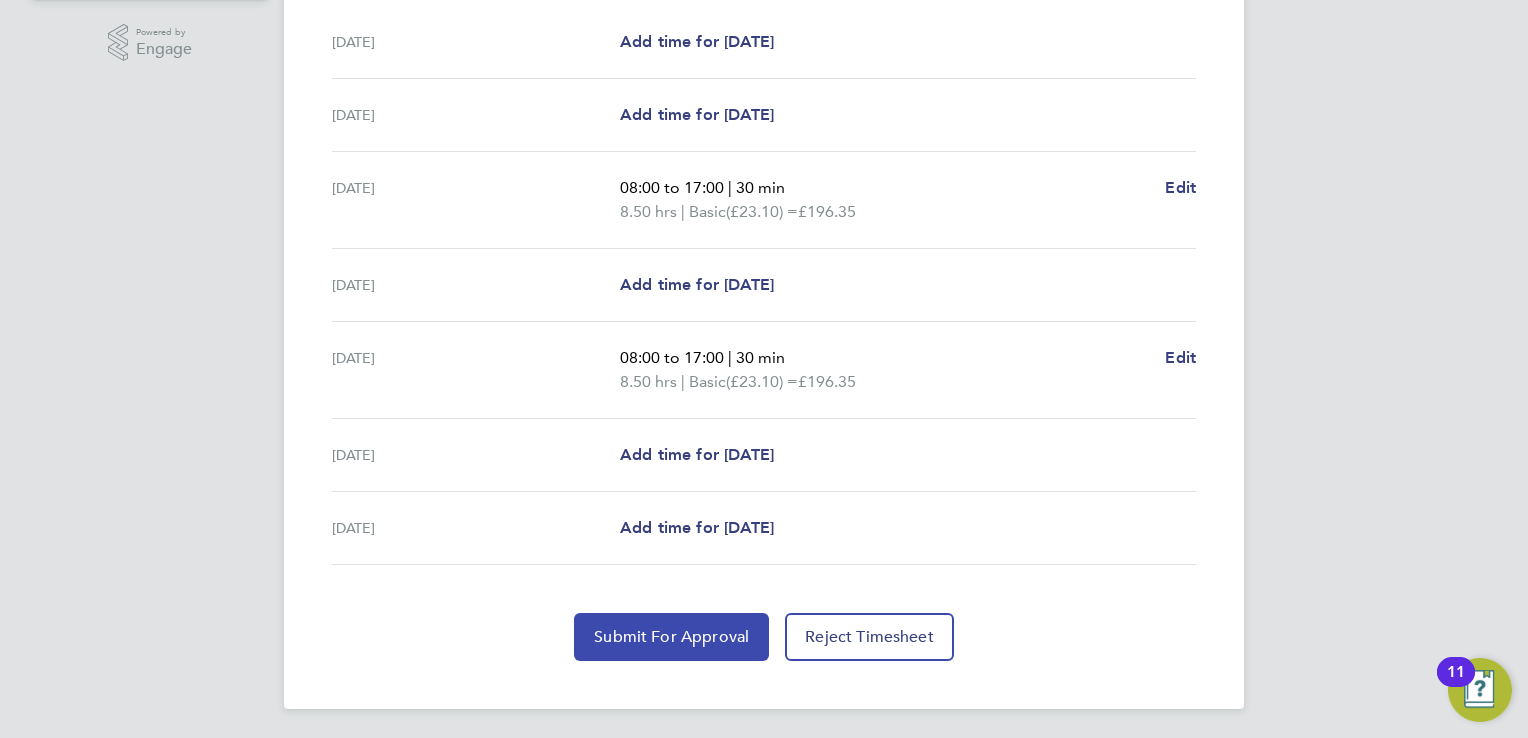 click on "Submit For Approval" 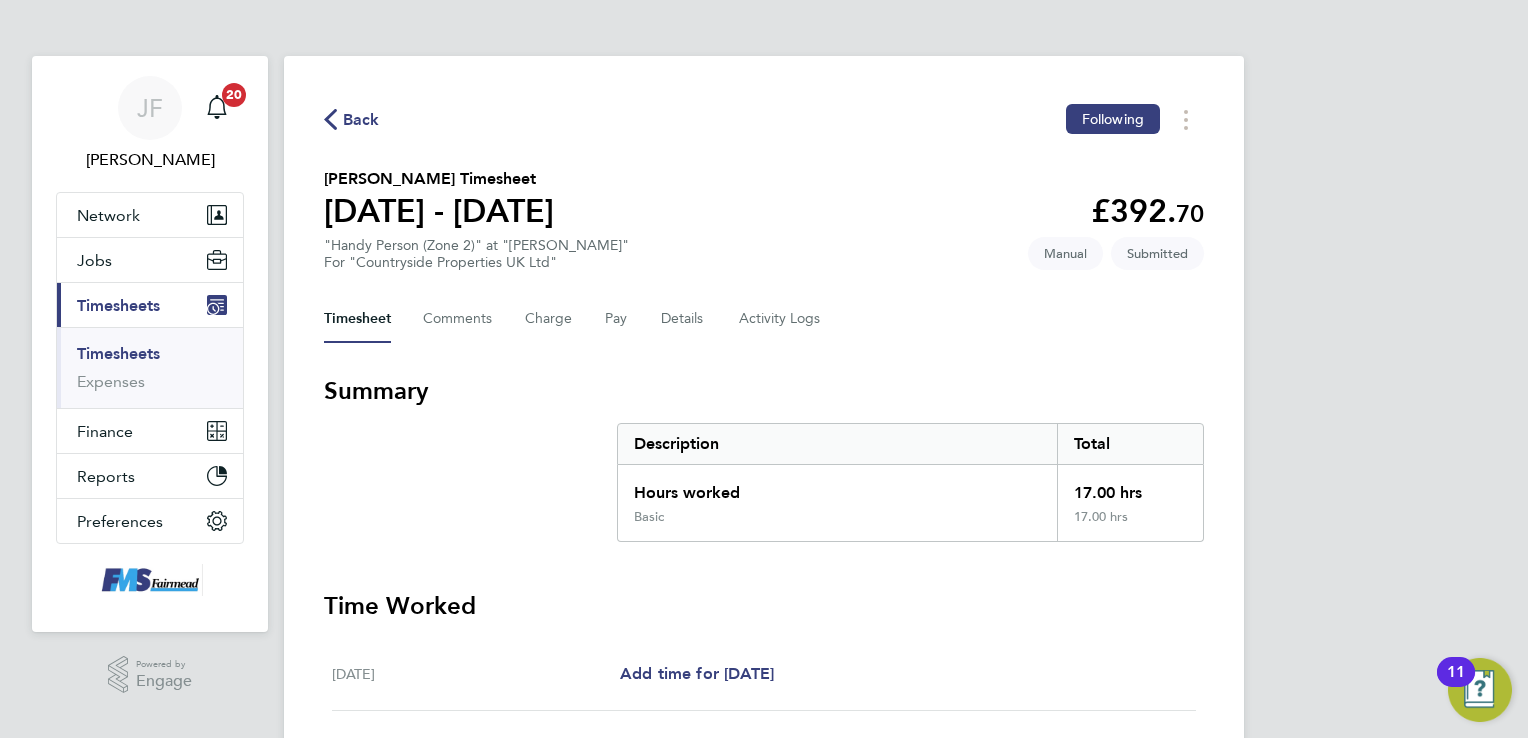 click on "Timesheets" at bounding box center (118, 353) 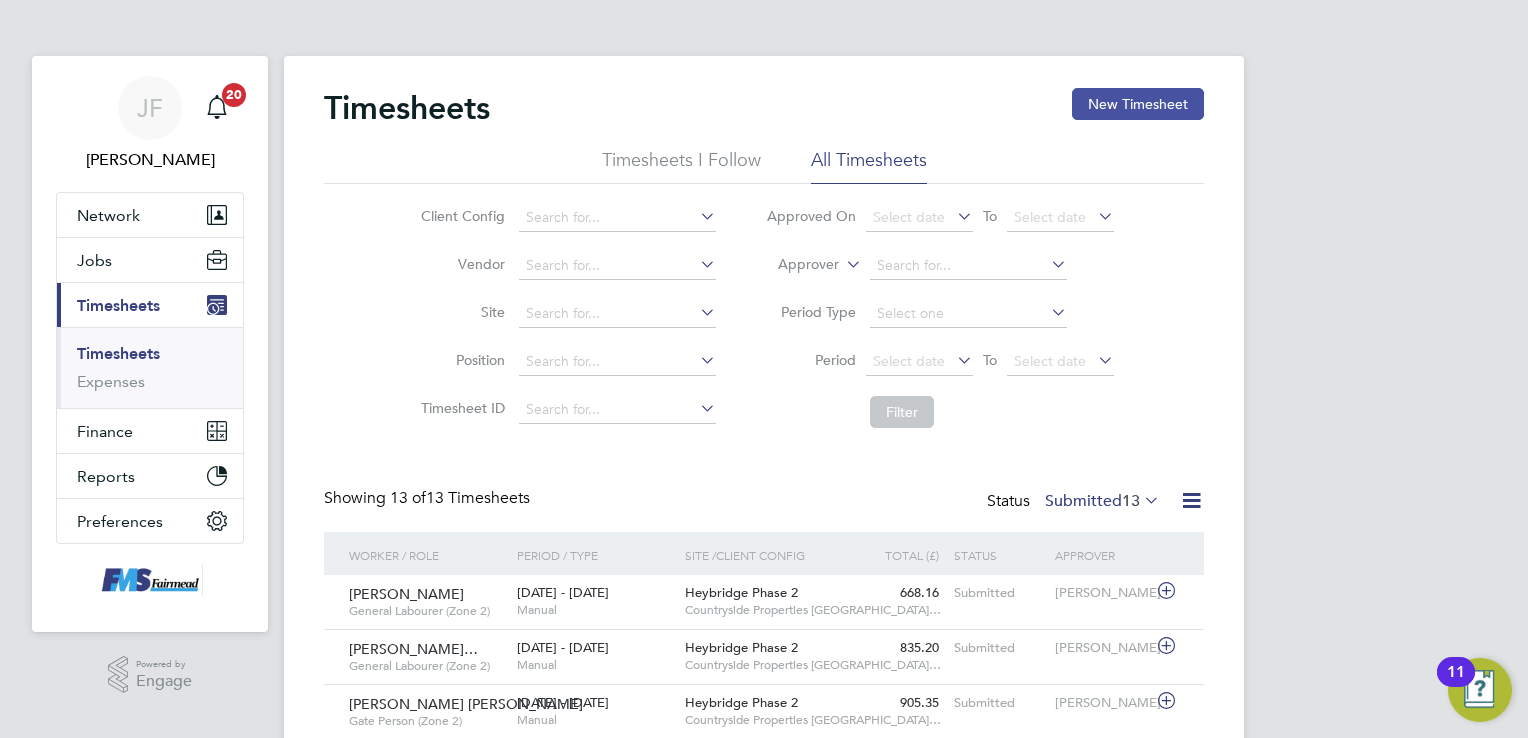 click on "New Timesheet" 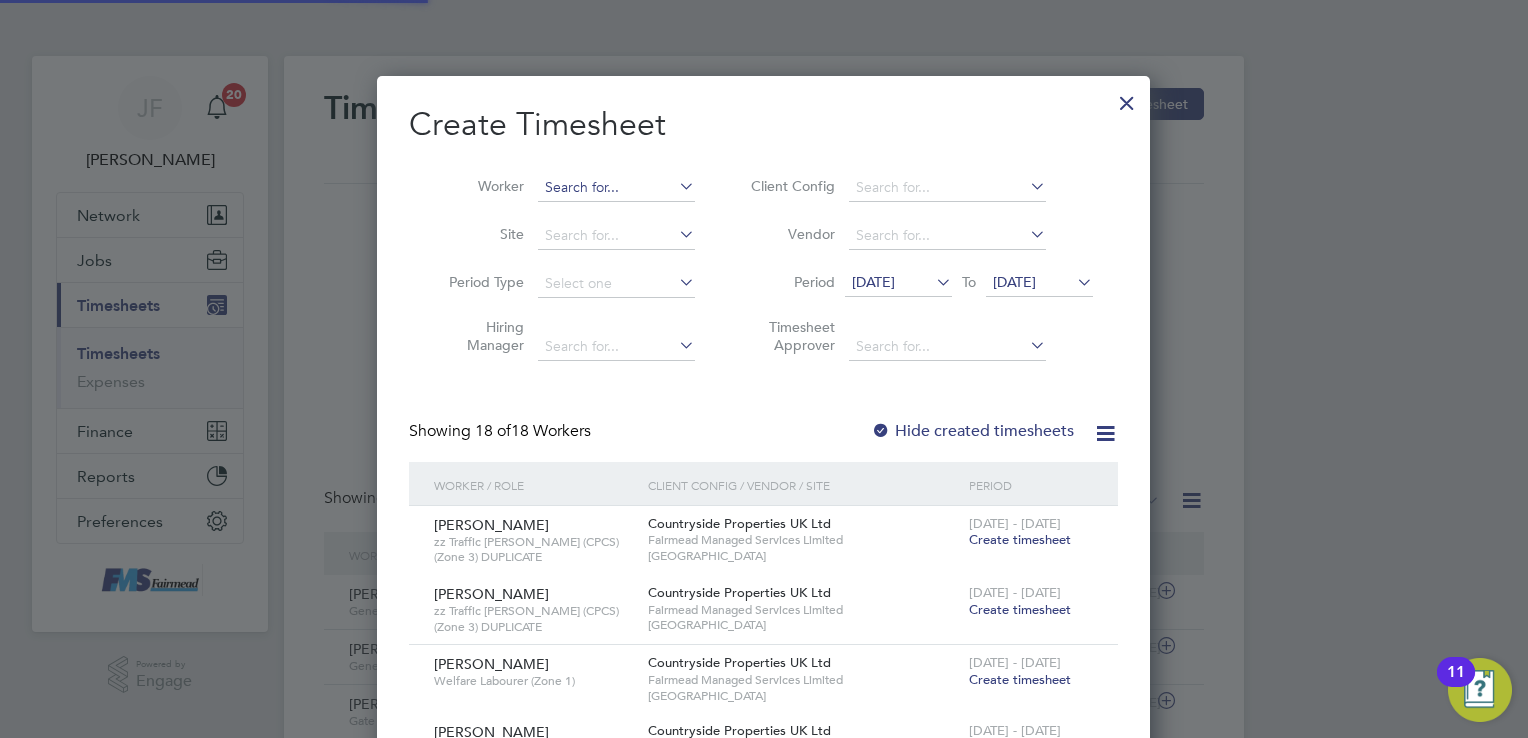click at bounding box center (616, 188) 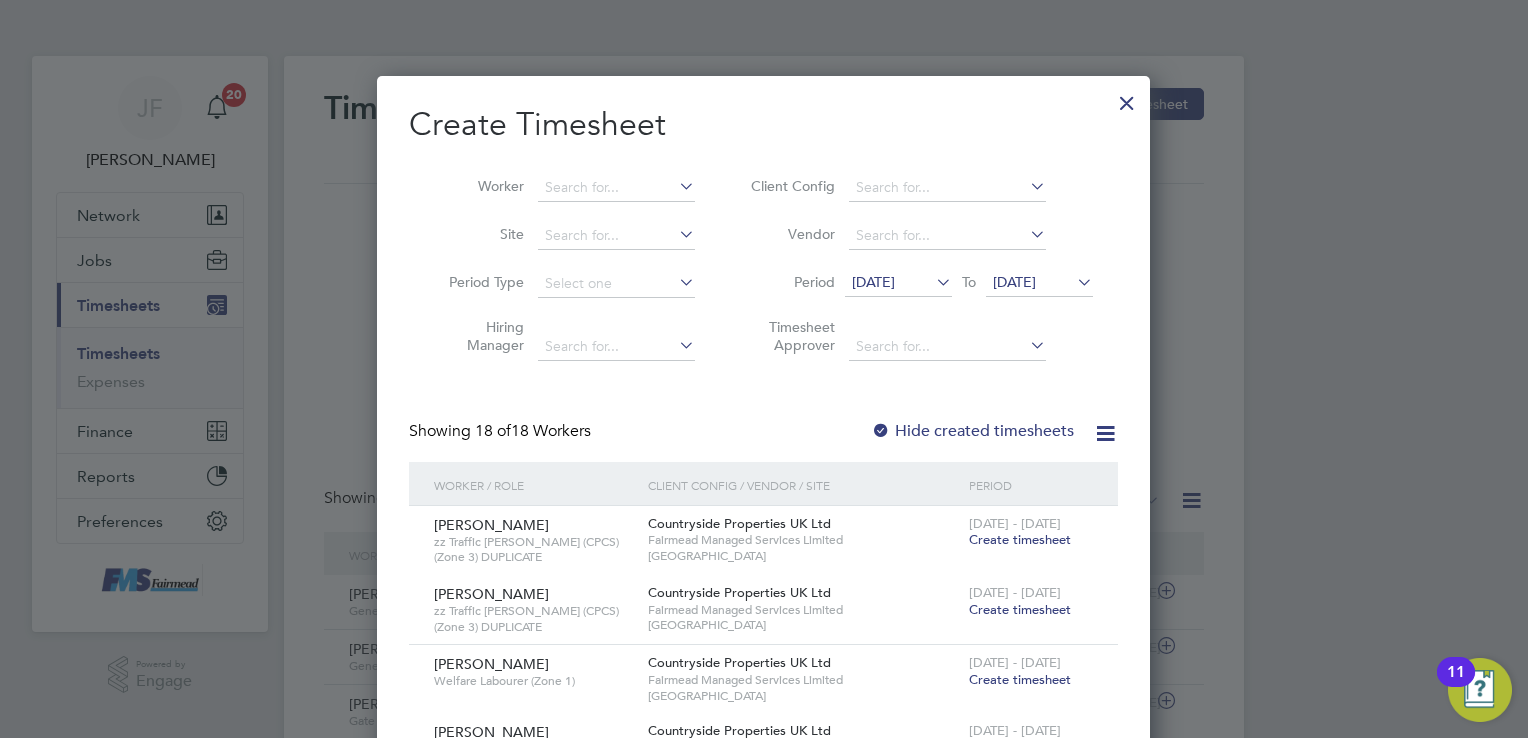 click at bounding box center (932, 282) 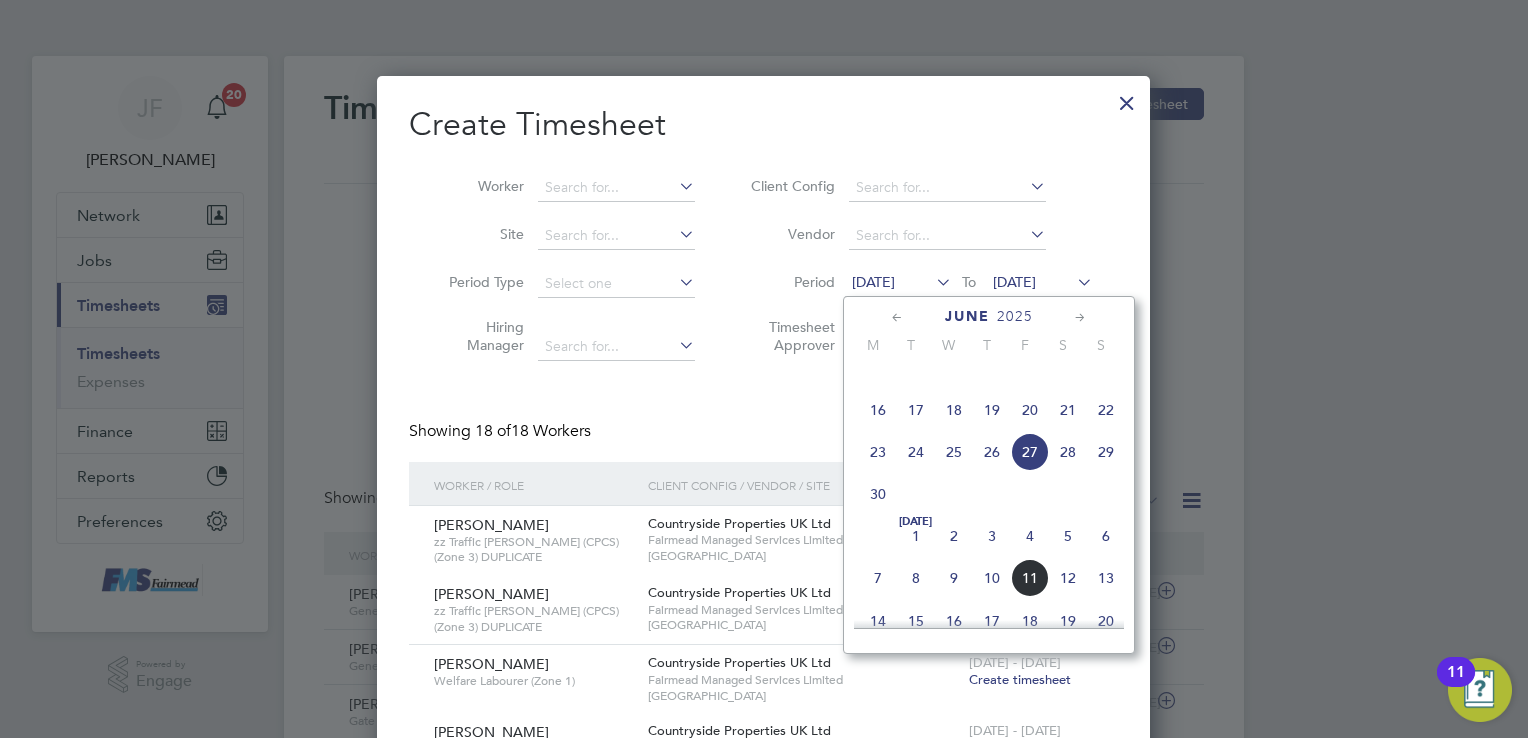 click on "7" 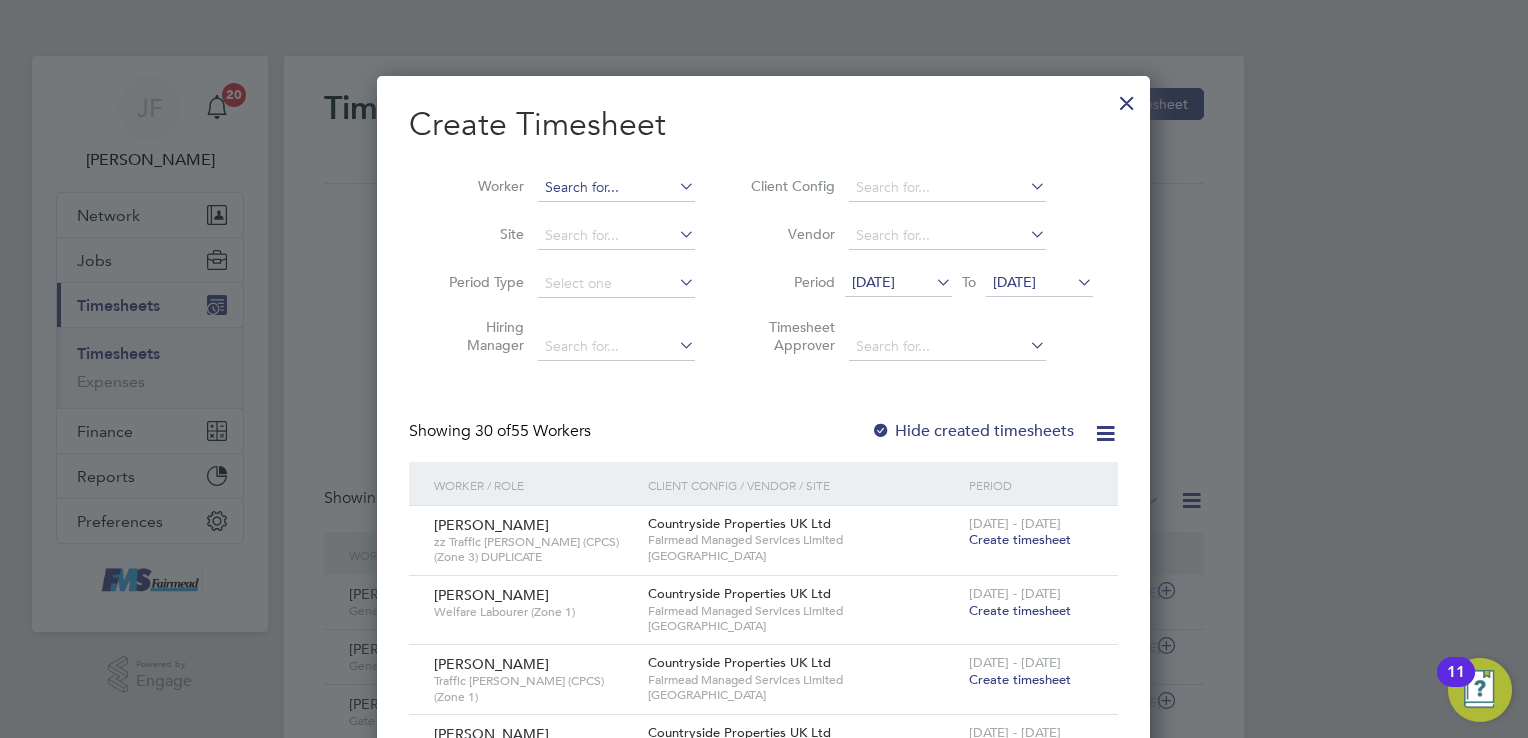 click at bounding box center (616, 188) 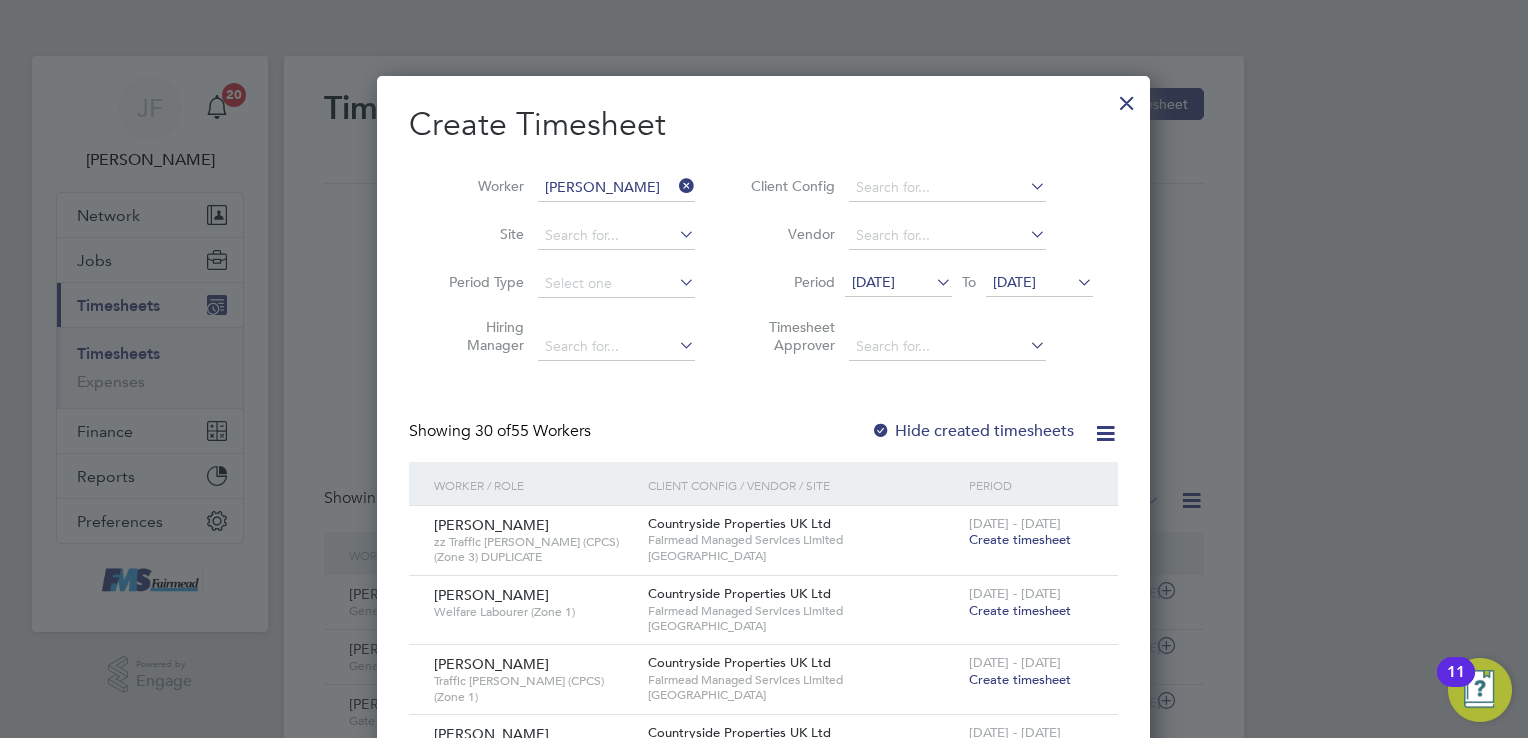 click on "[PERSON_NAME]" at bounding box center (616, 188) 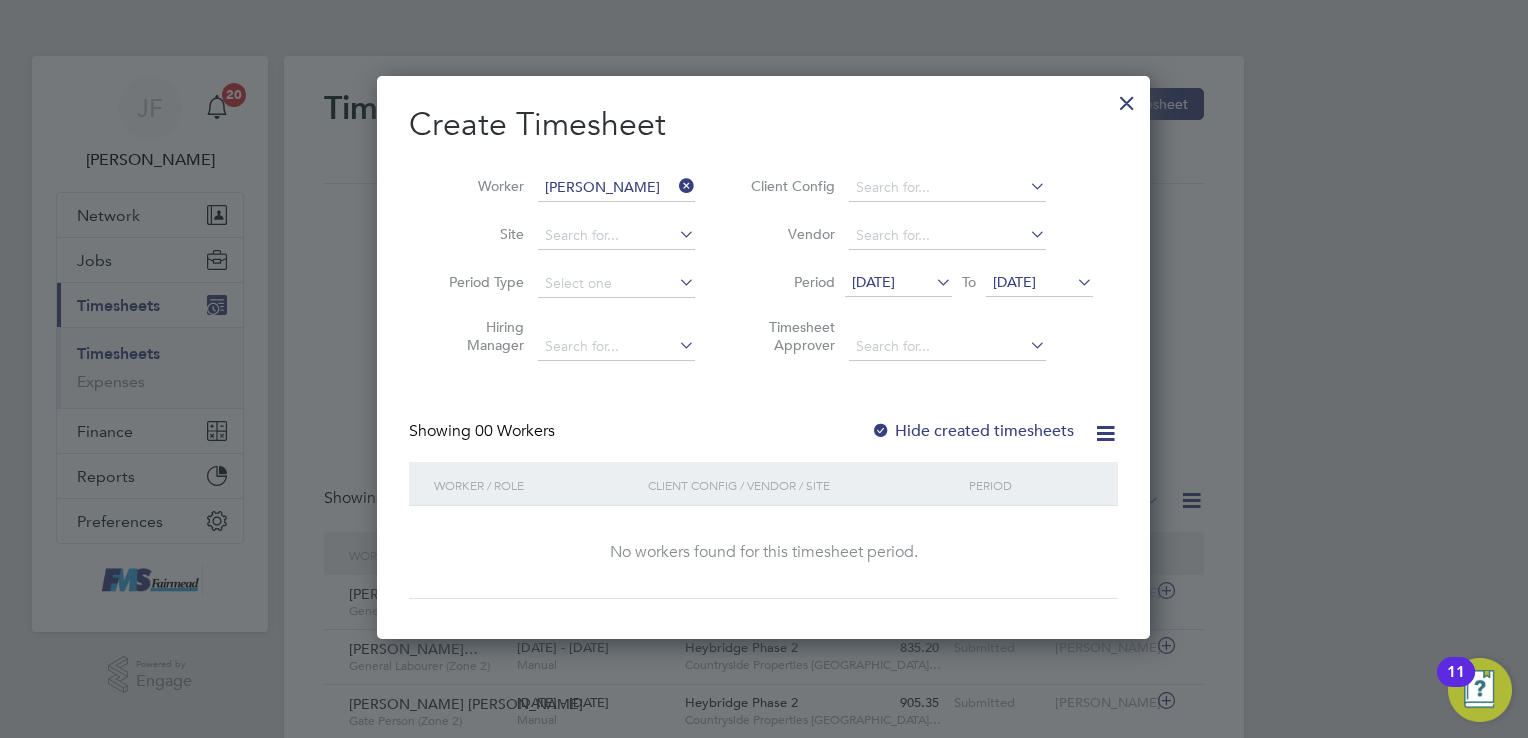 click at bounding box center (675, 186) 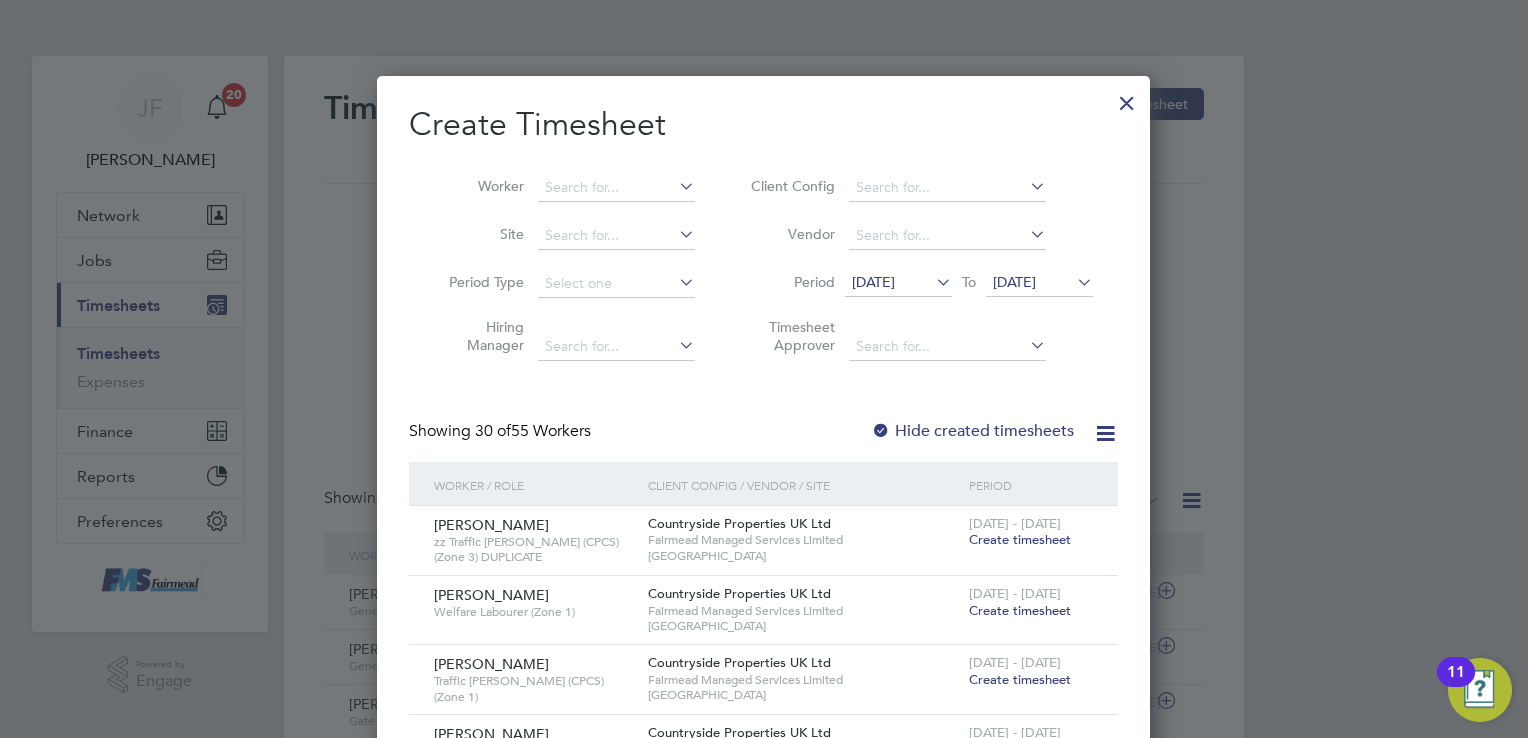 click at bounding box center (1127, 98) 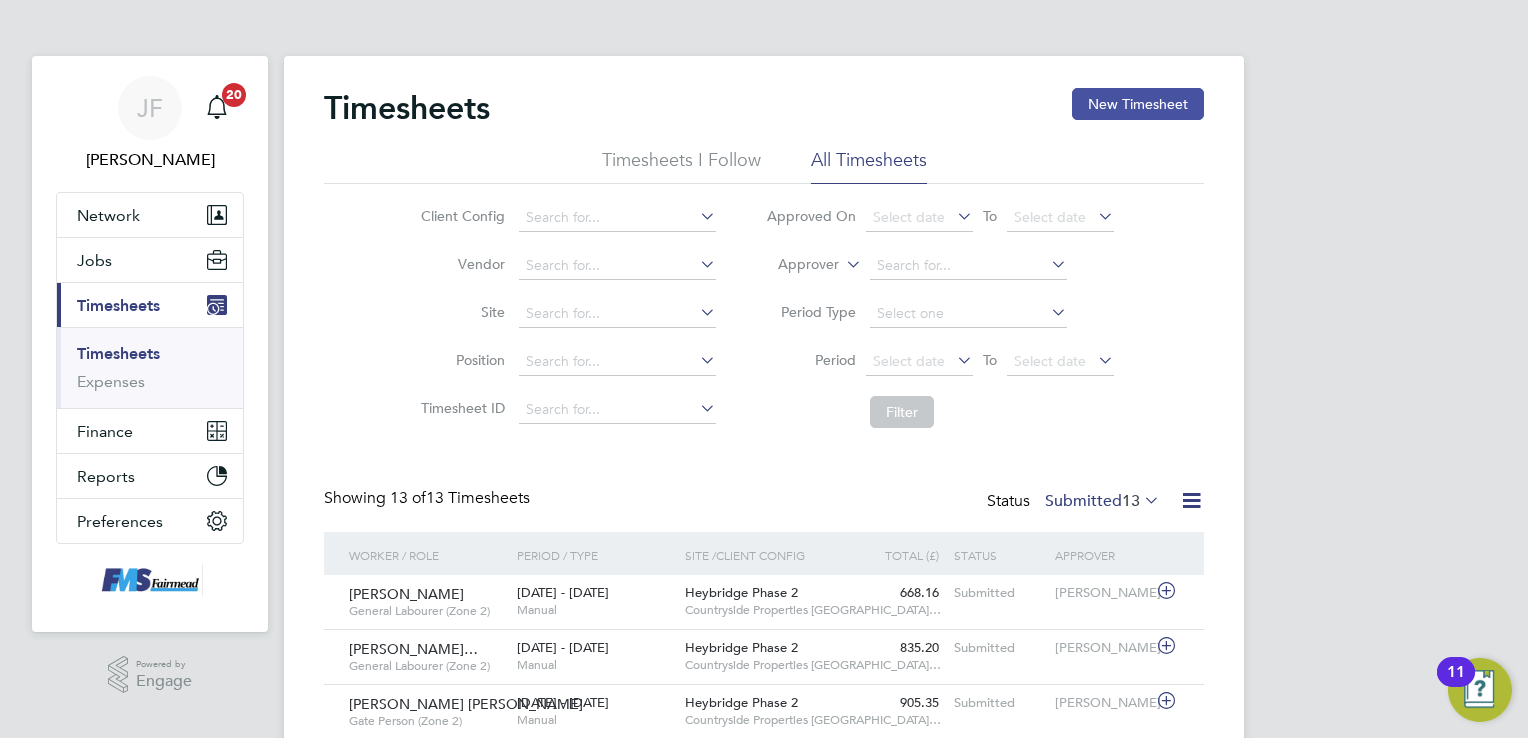 click on "New Timesheet" 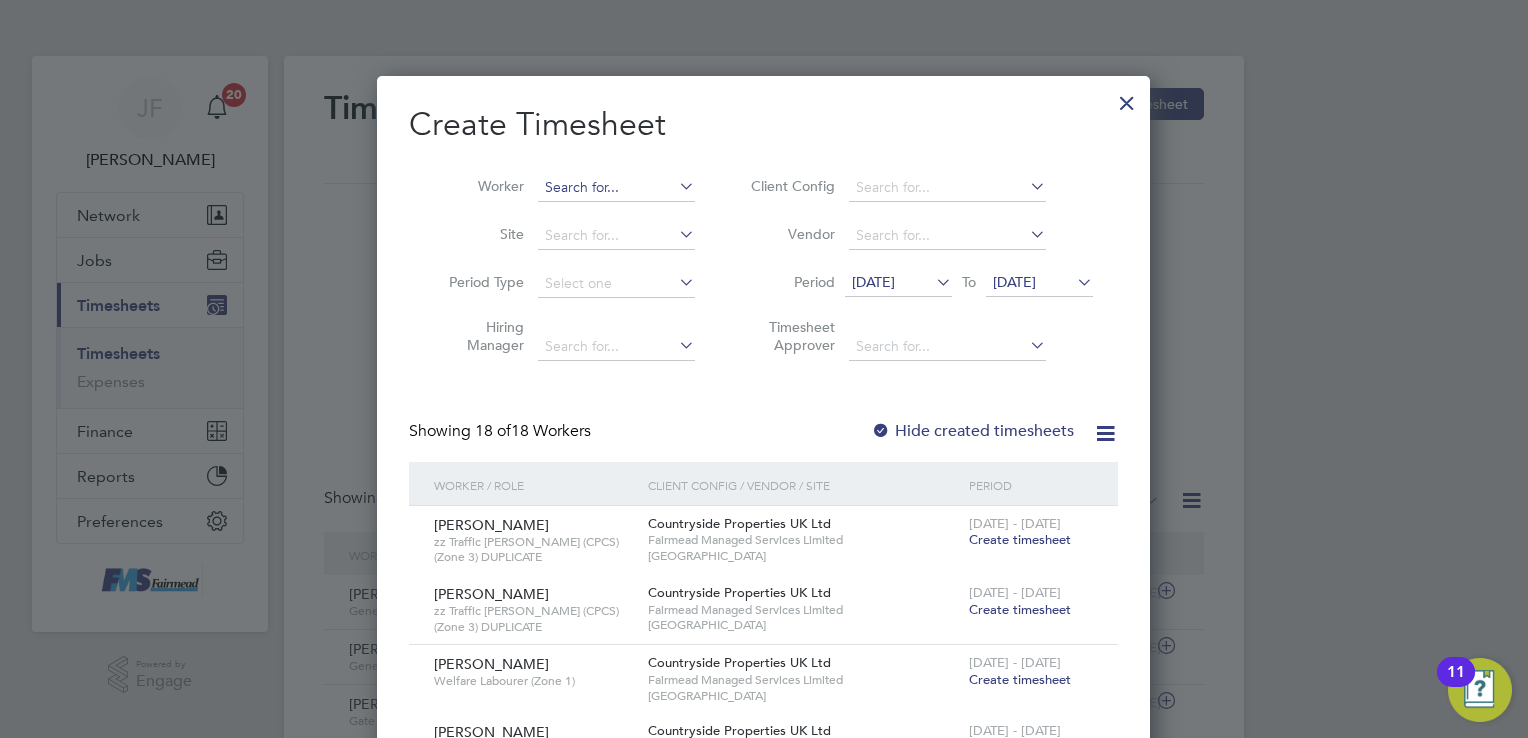click at bounding box center (616, 188) 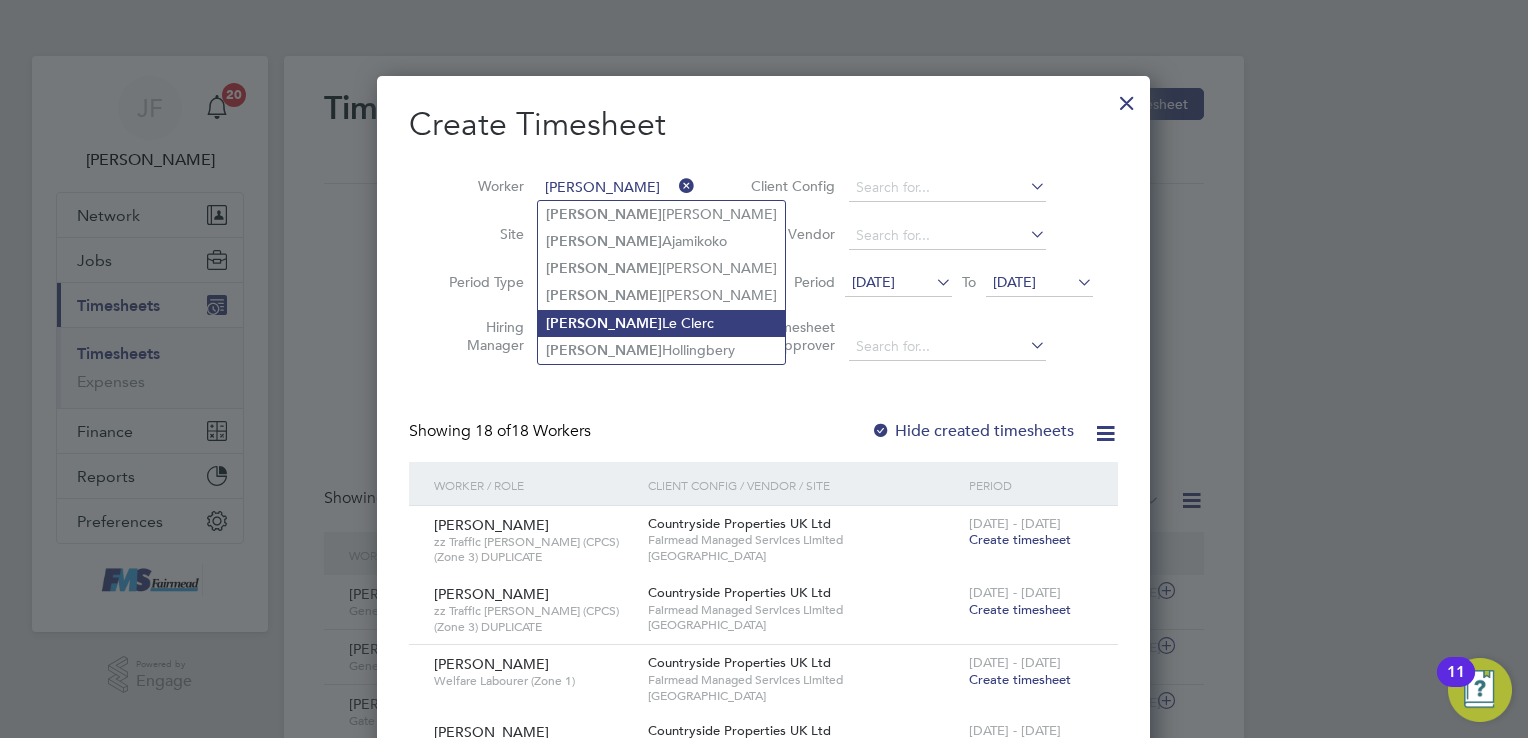 click on "[PERSON_NAME]" 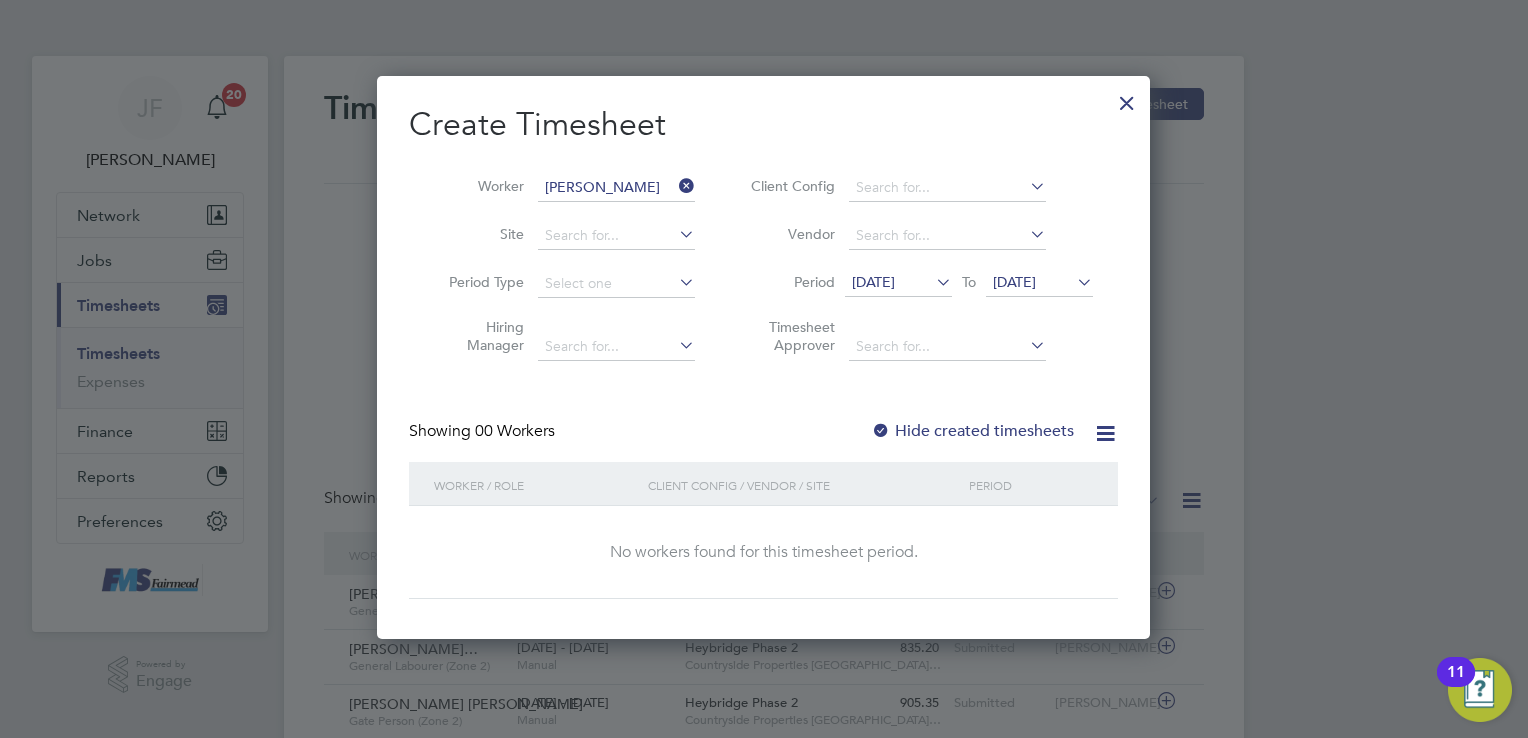 click at bounding box center [932, 282] 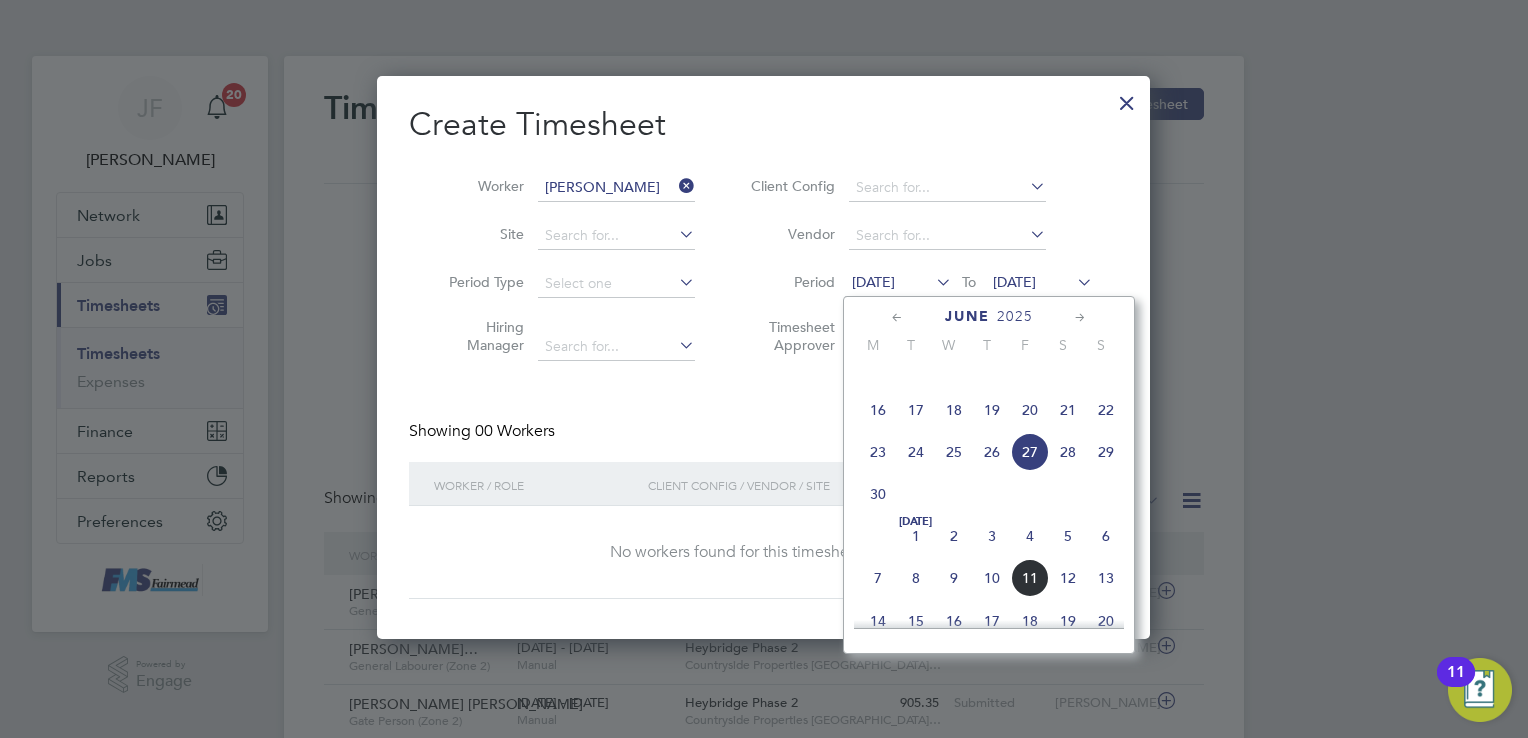 click on "7" 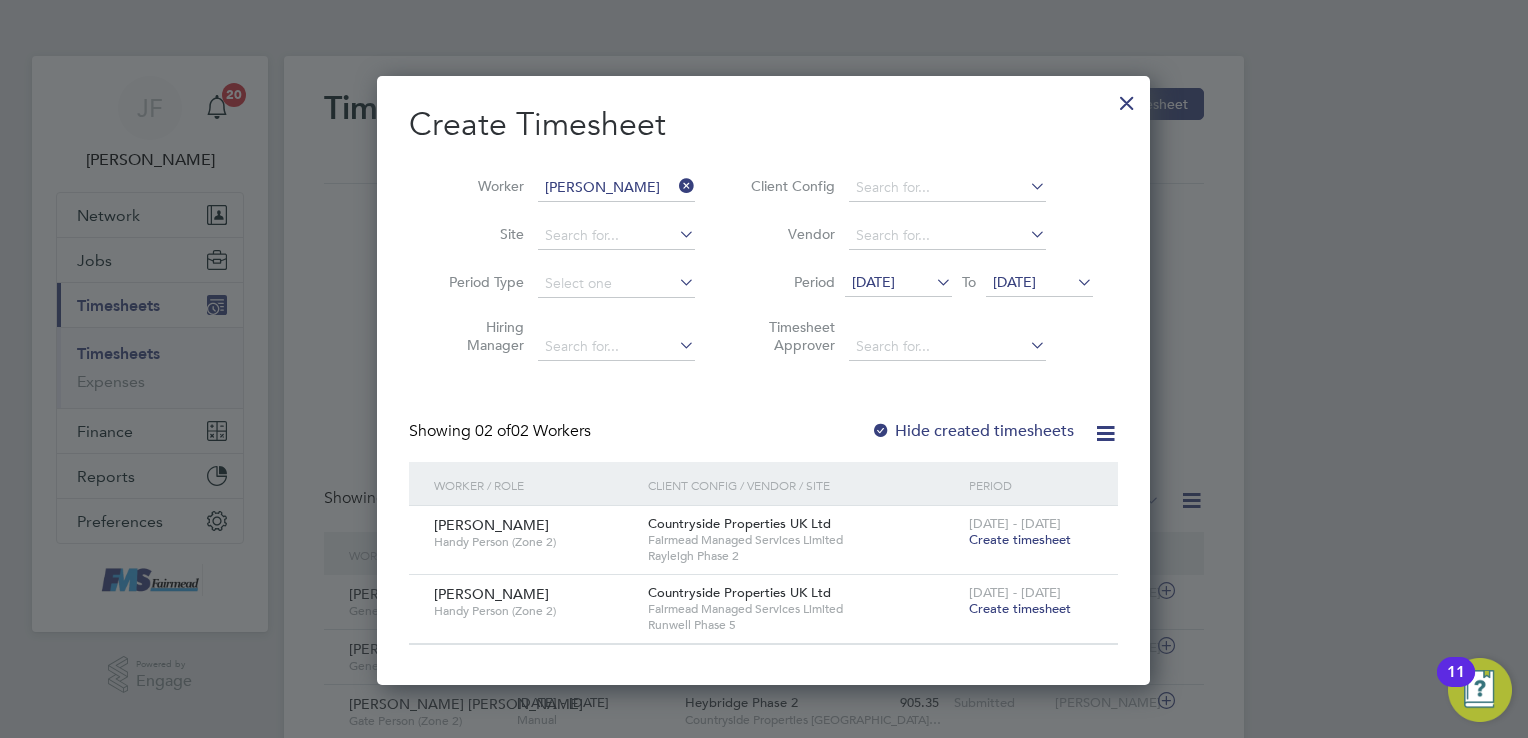 click on "Create timesheet" at bounding box center (1020, 608) 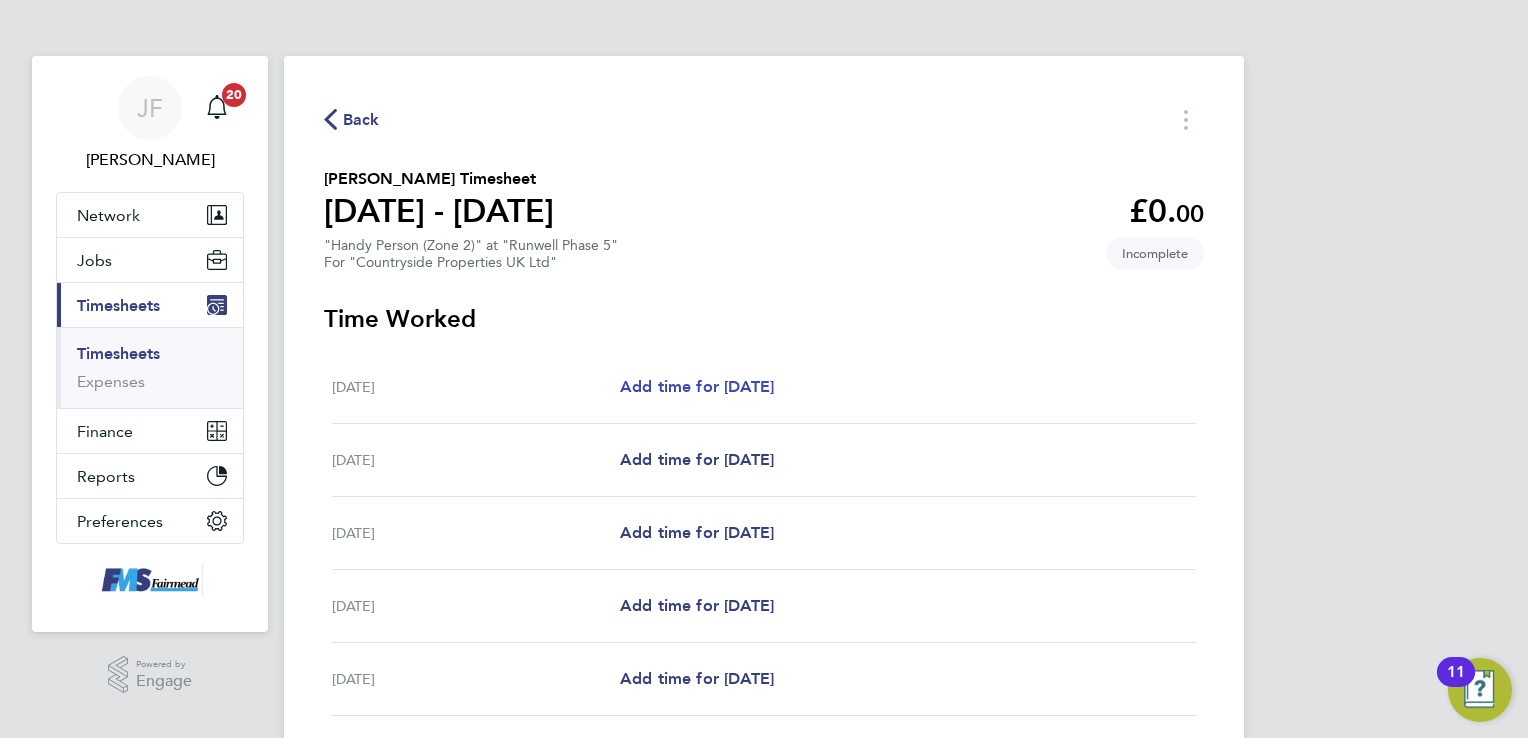 click on "Add time for [DATE]" at bounding box center [697, 386] 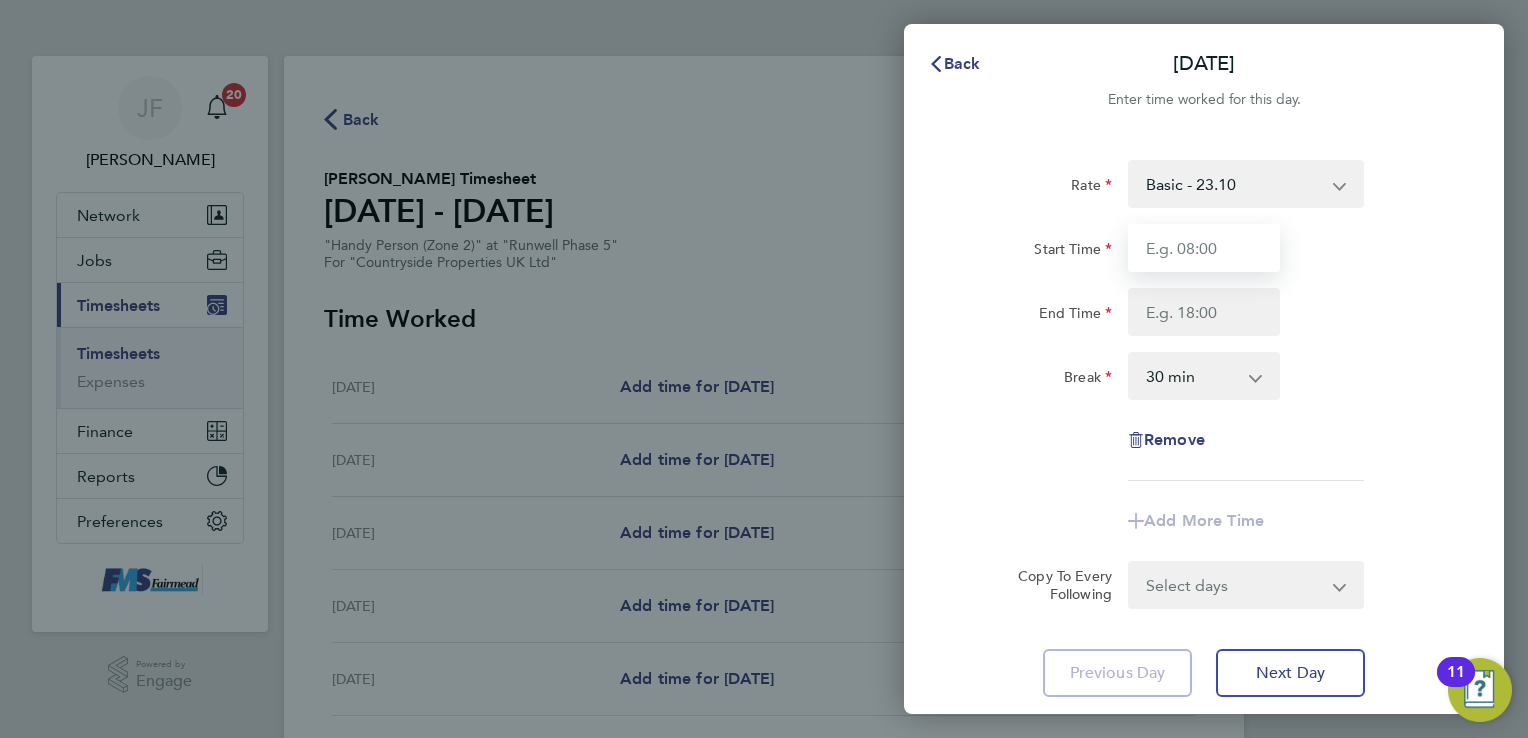 click on "Start Time" at bounding box center [1204, 248] 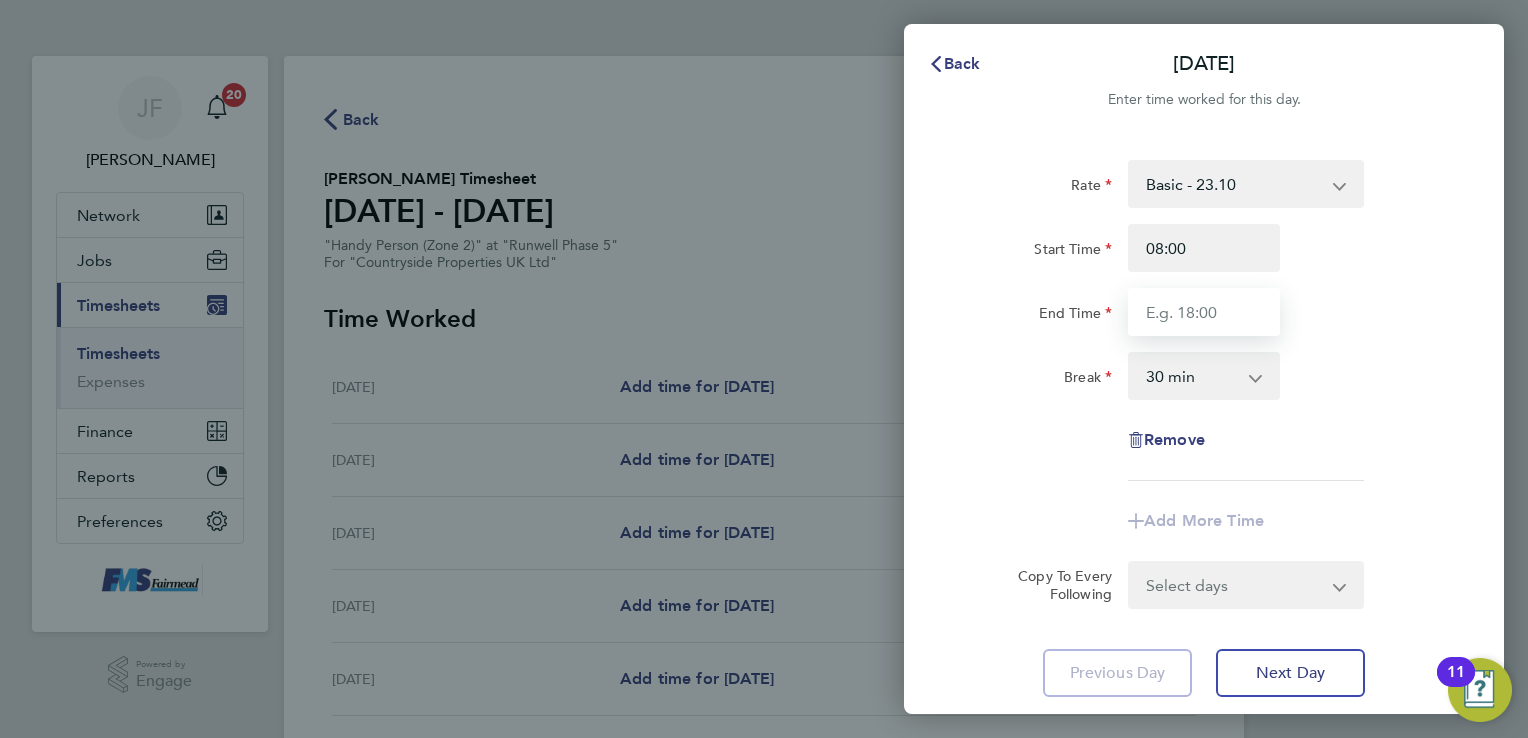 type on "17:00" 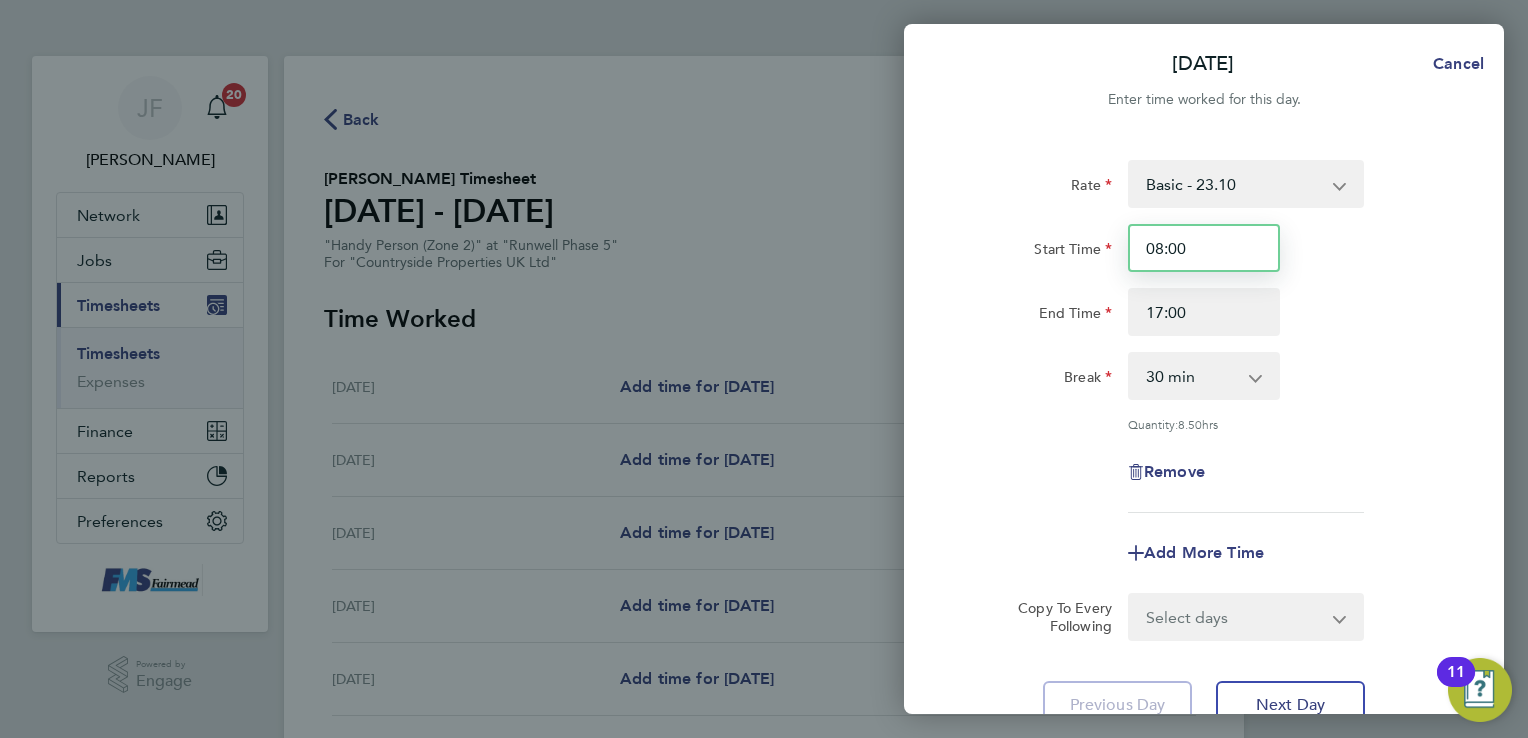 click on "08:00" at bounding box center (1204, 248) 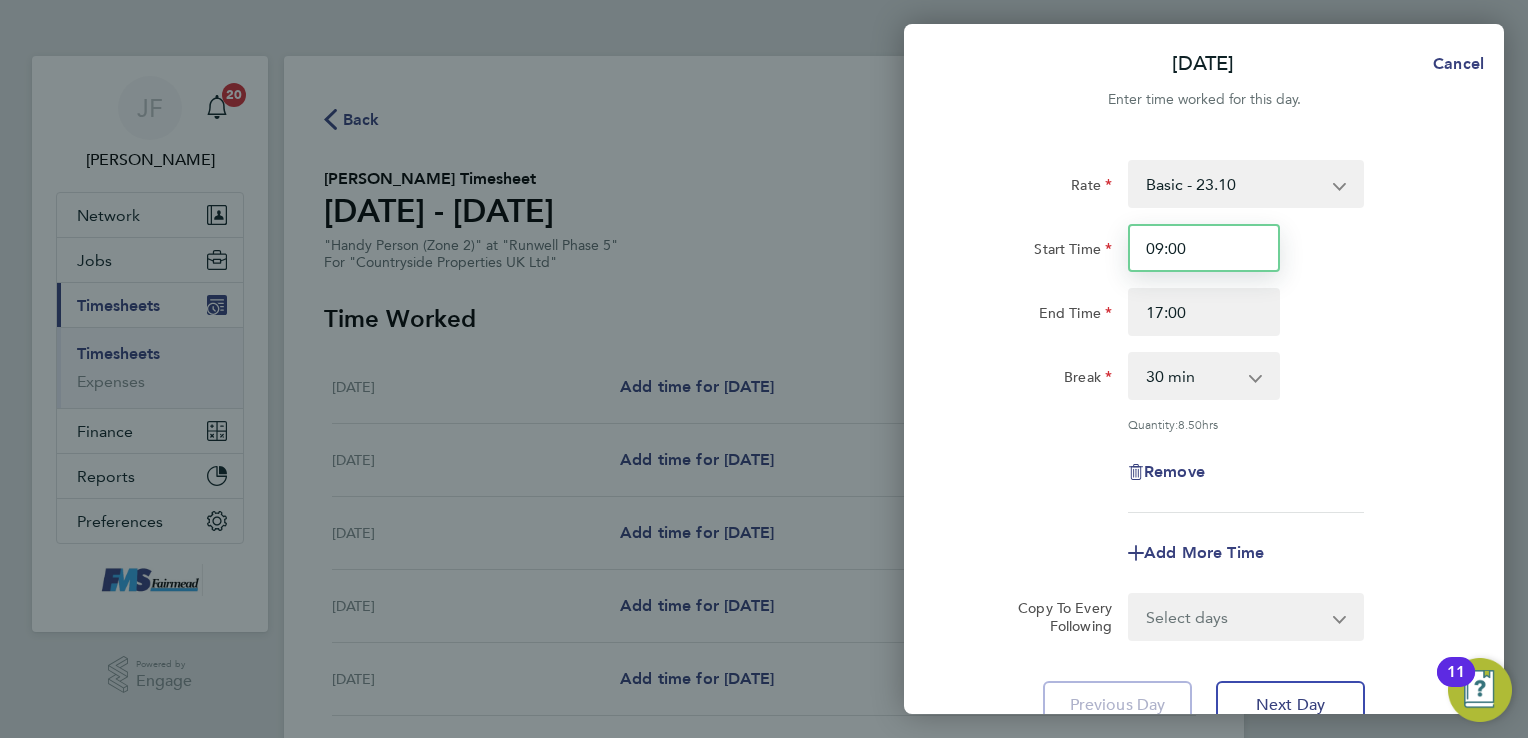 type on "09:00" 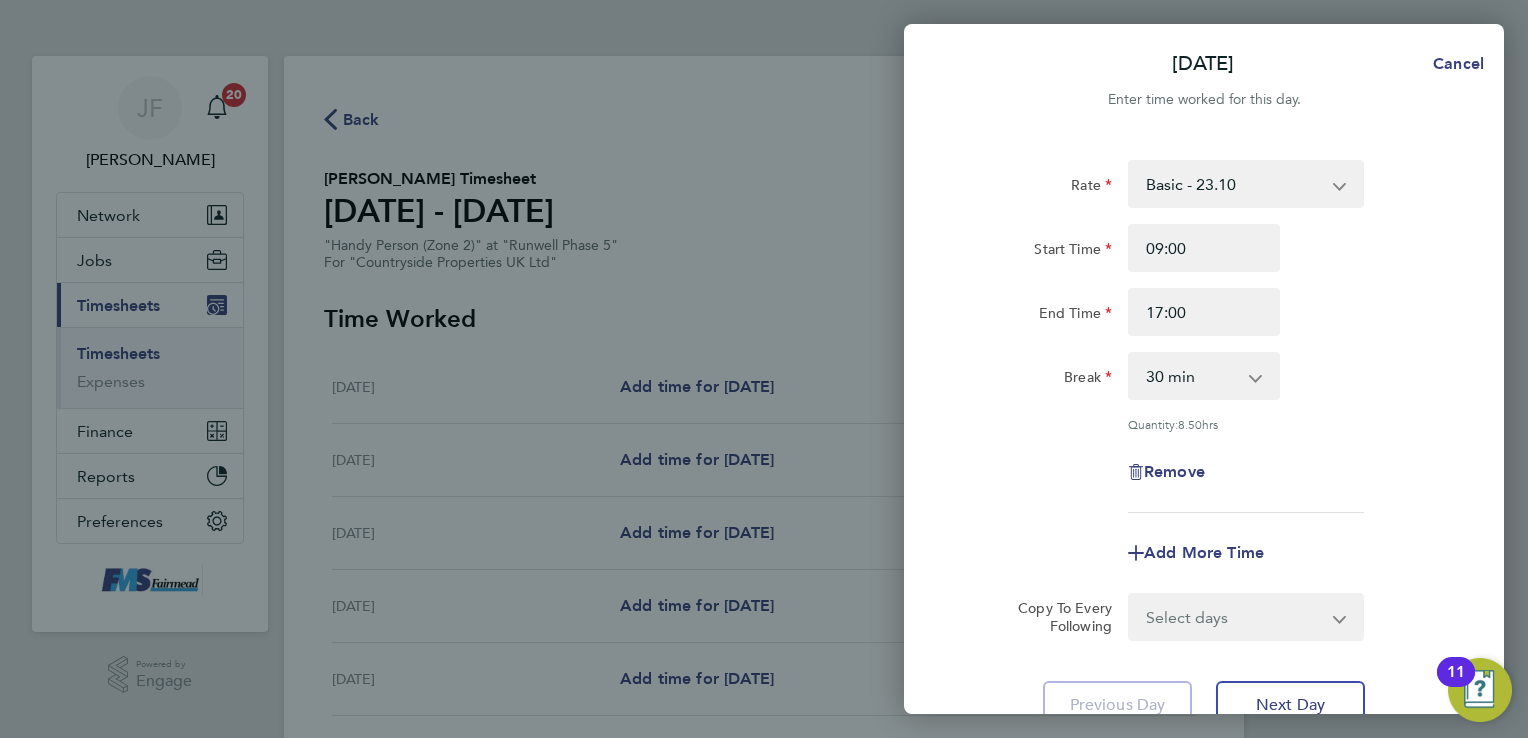 click on "End Time 17:00" 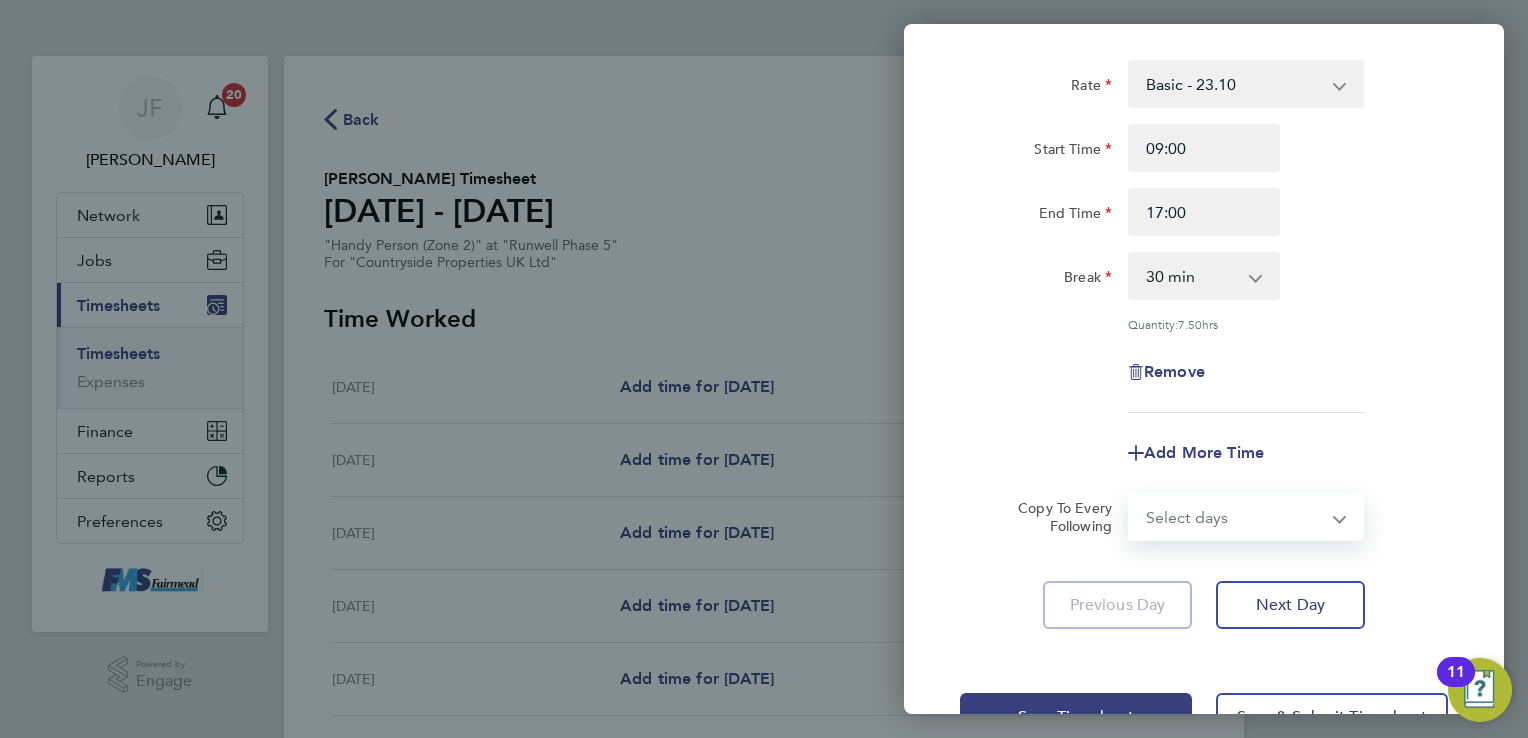 click on "Select days   Day   Weekday (Mon-Fri)   Weekend (Sat-Sun)   [DATE]   [DATE]   [DATE]   [DATE]   [DATE]   [DATE]" at bounding box center (1235, 517) 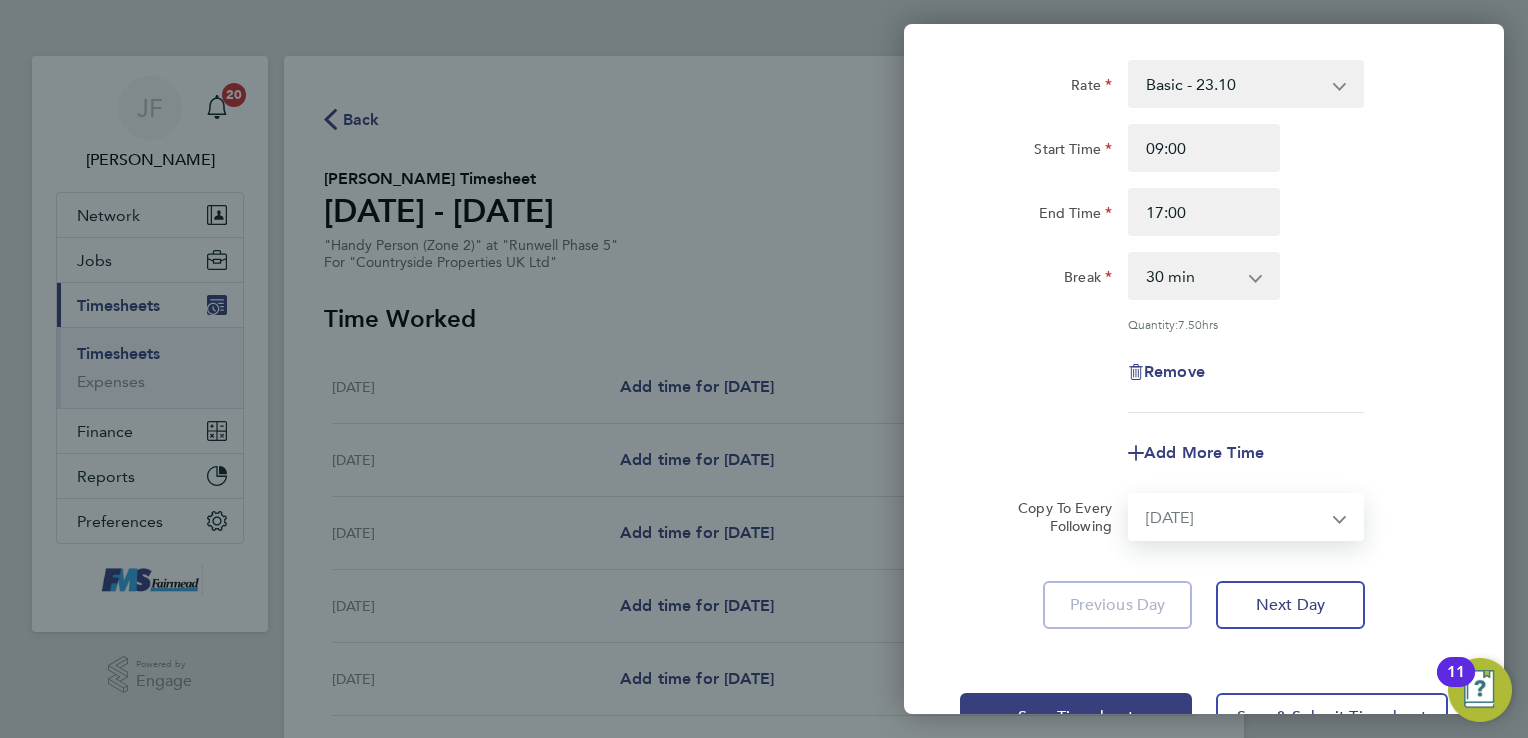 click on "Select days   Day   Weekday (Mon-Fri)   Weekend (Sat-Sun)   [DATE]   [DATE]   [DATE]   [DATE]   [DATE]   [DATE]" at bounding box center (1235, 517) 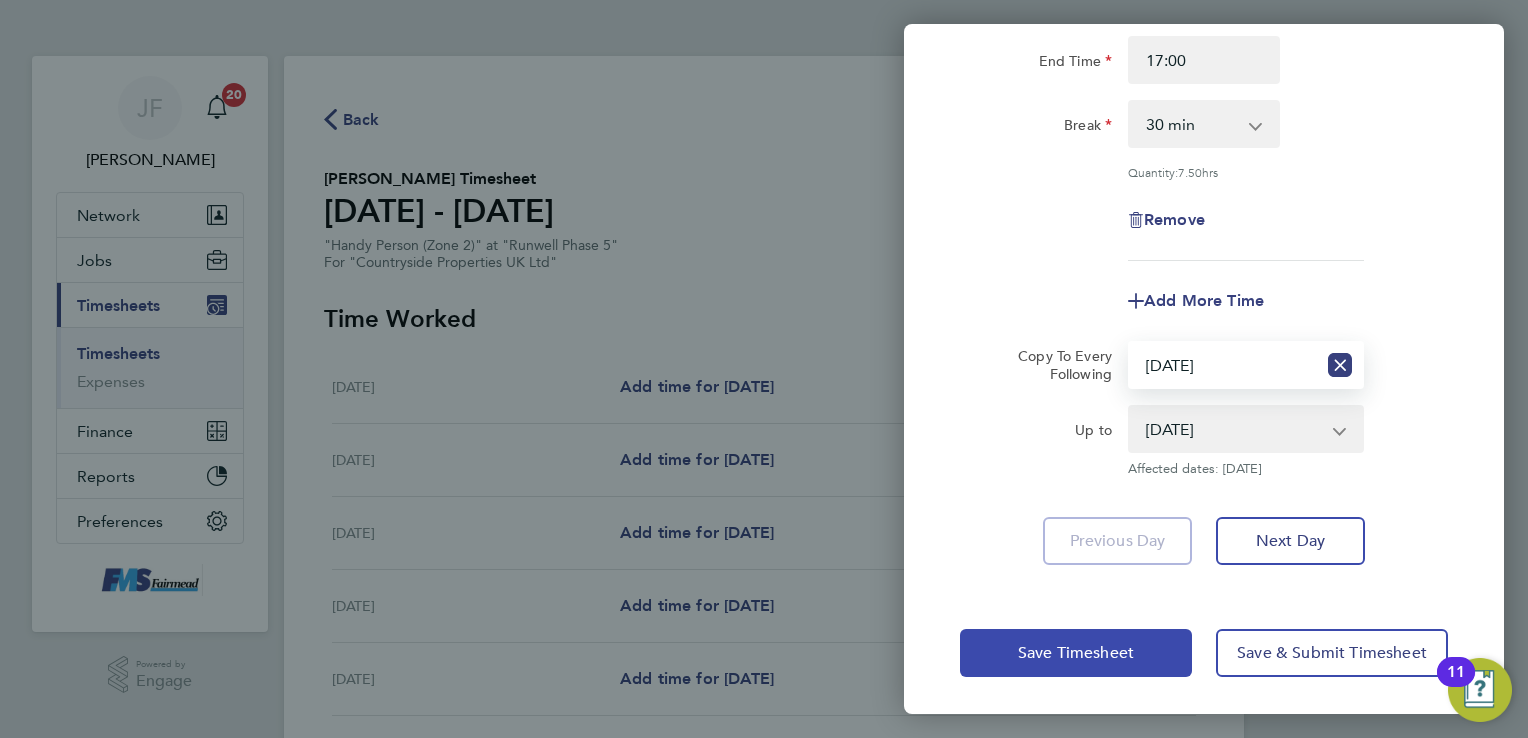 click on "Save Timesheet" 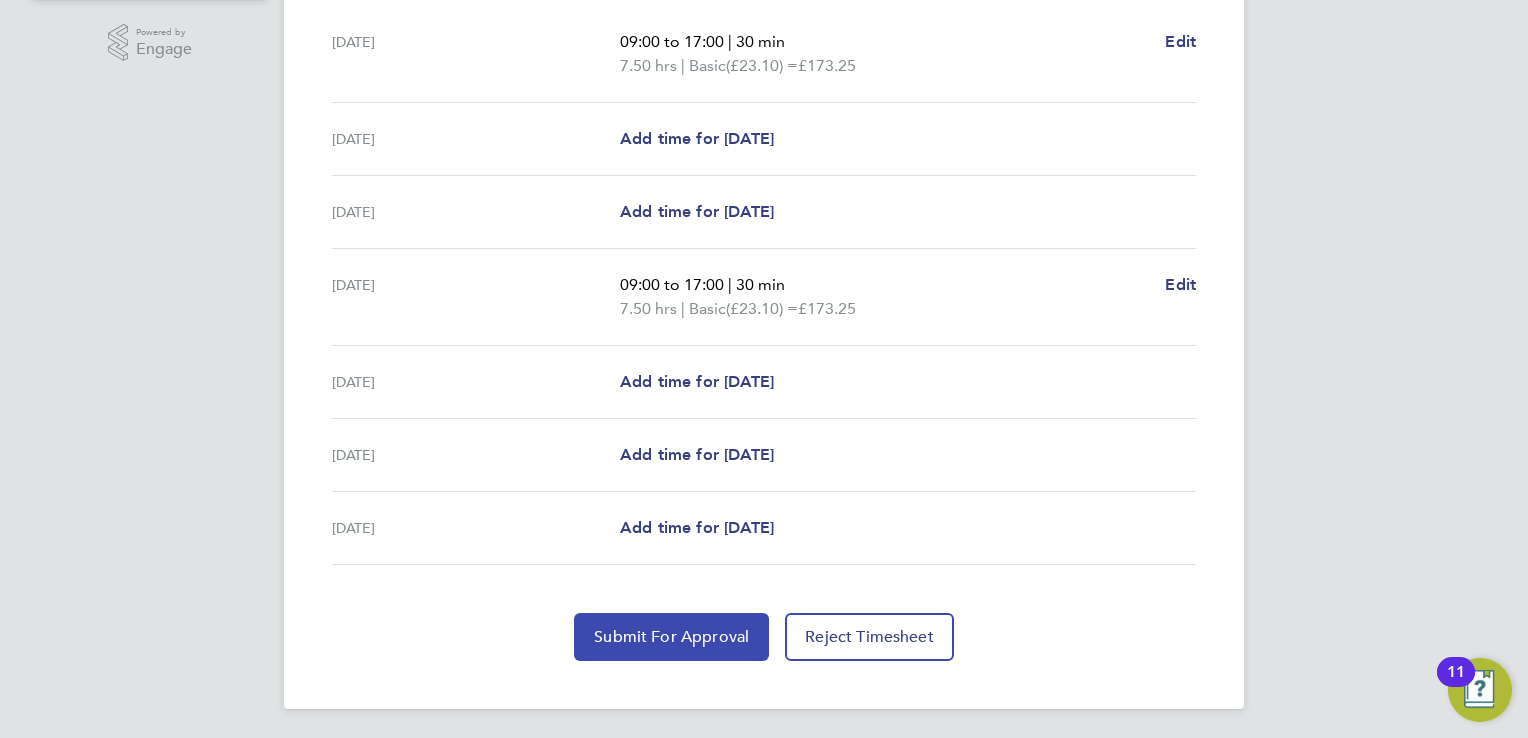 click on "Submit For Approval" 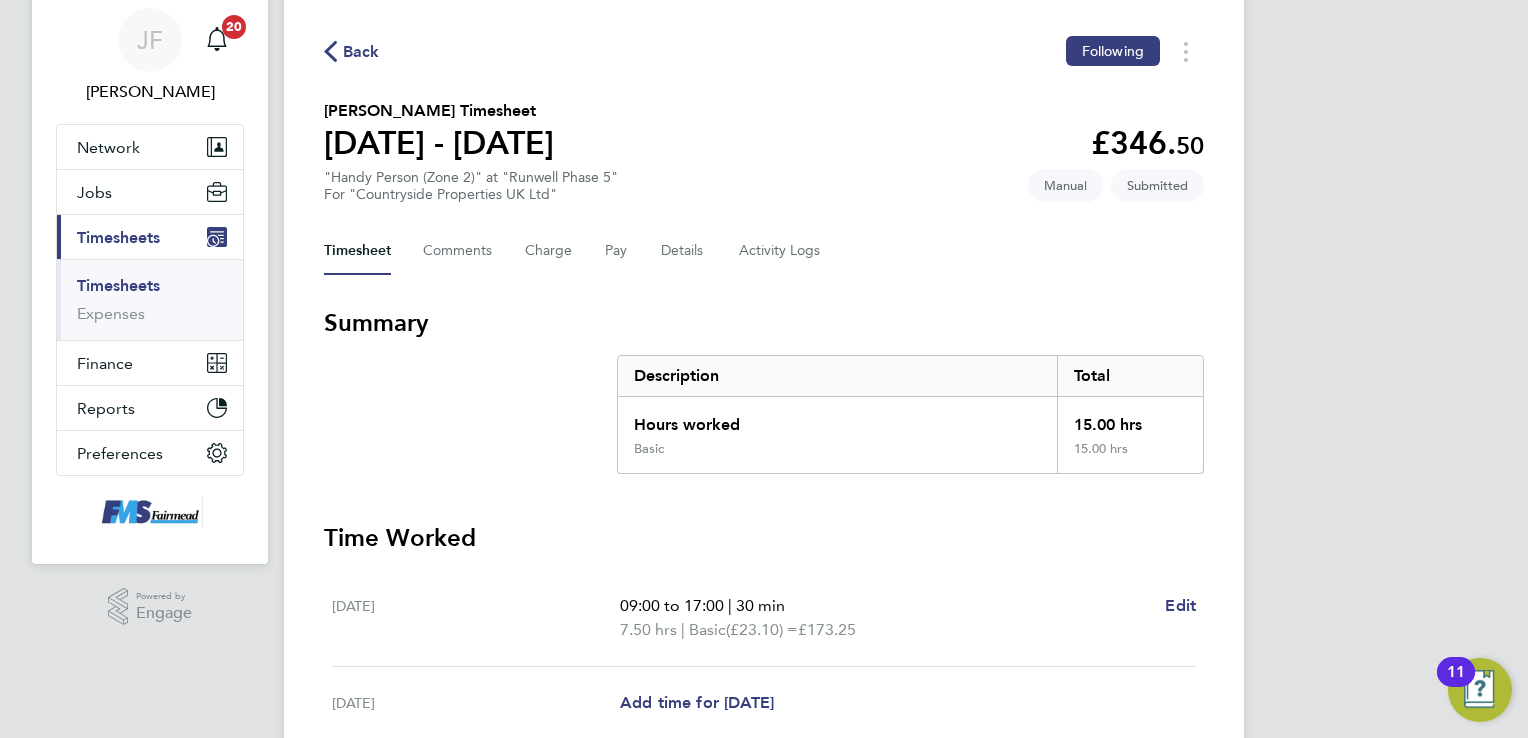 scroll, scrollTop: 100, scrollLeft: 0, axis: vertical 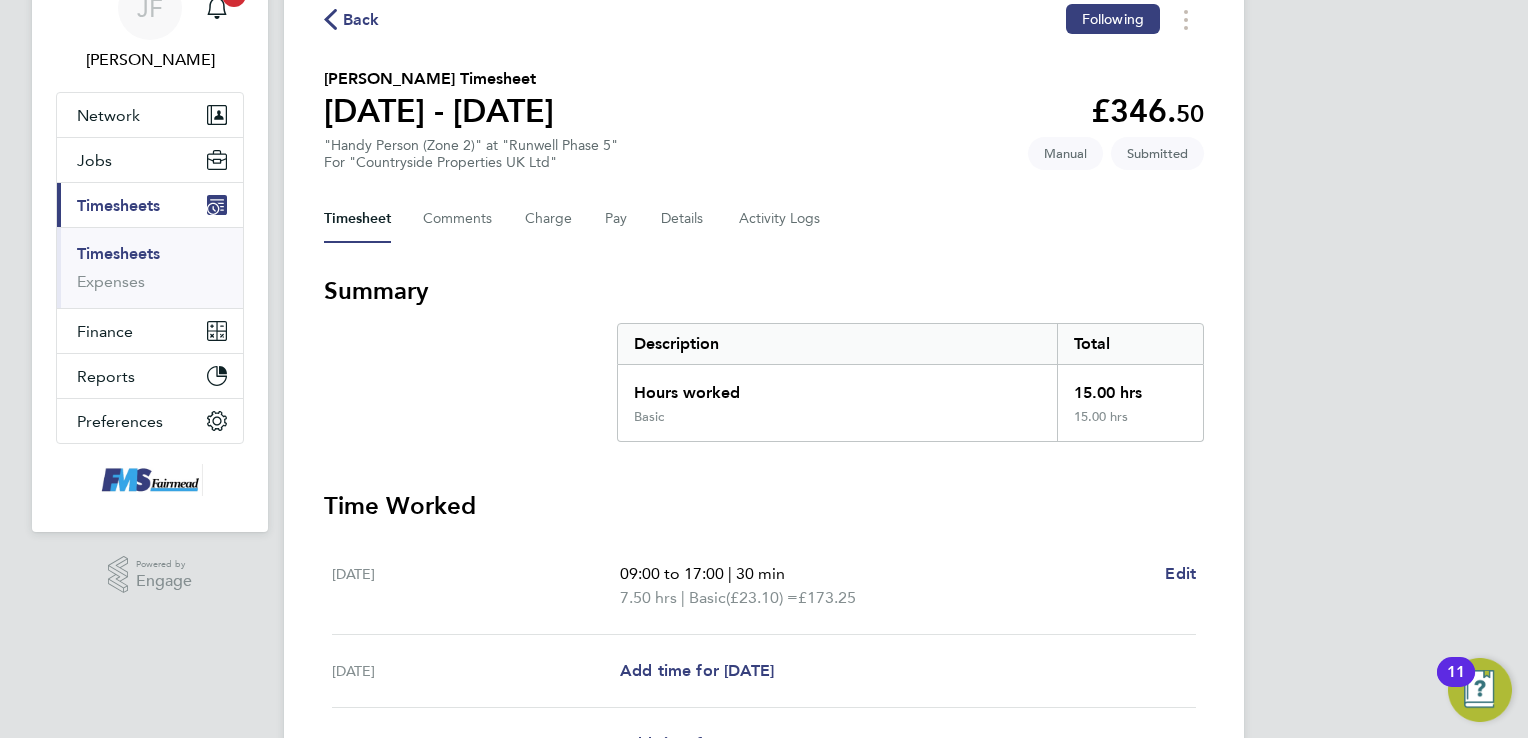 click on "Timesheets" at bounding box center [118, 253] 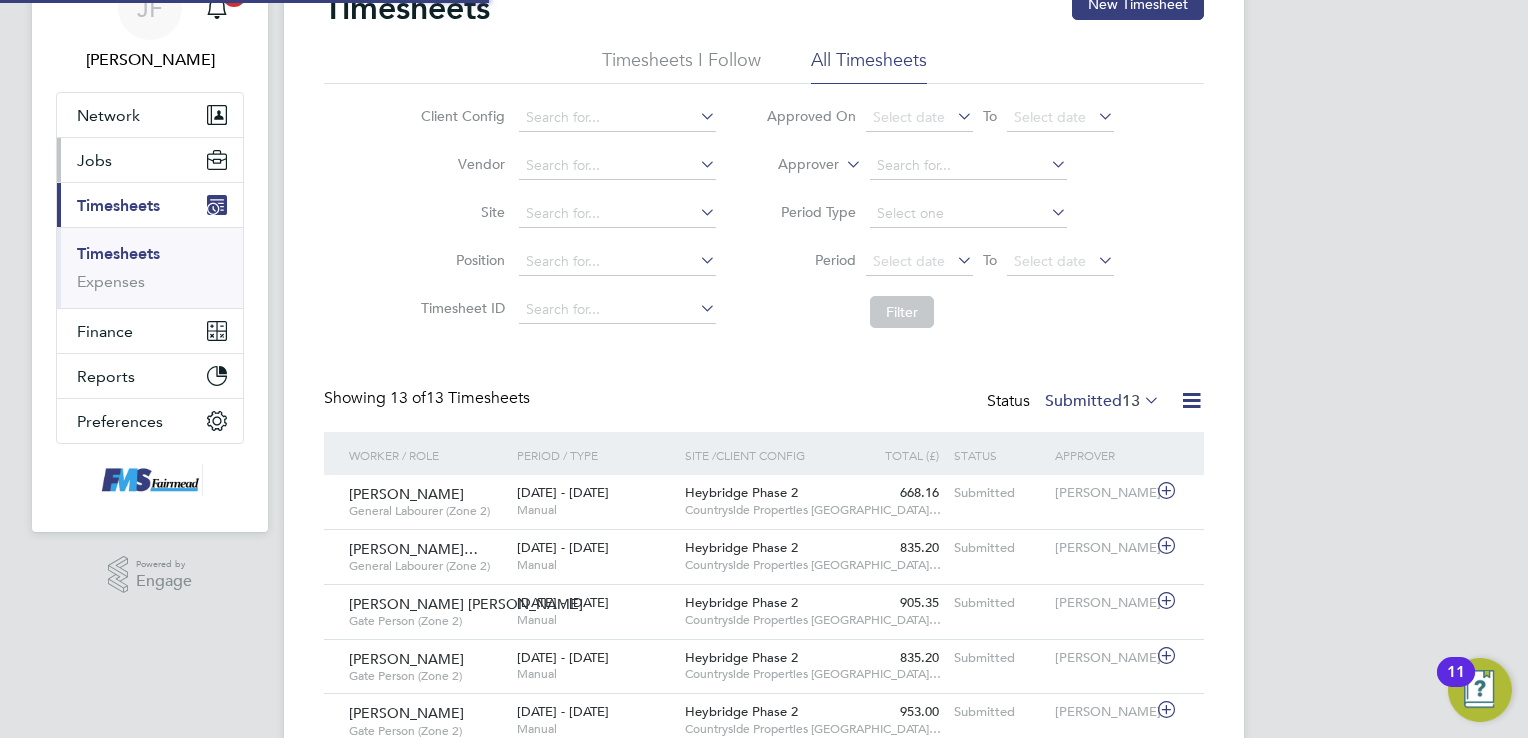 scroll, scrollTop: 0, scrollLeft: 0, axis: both 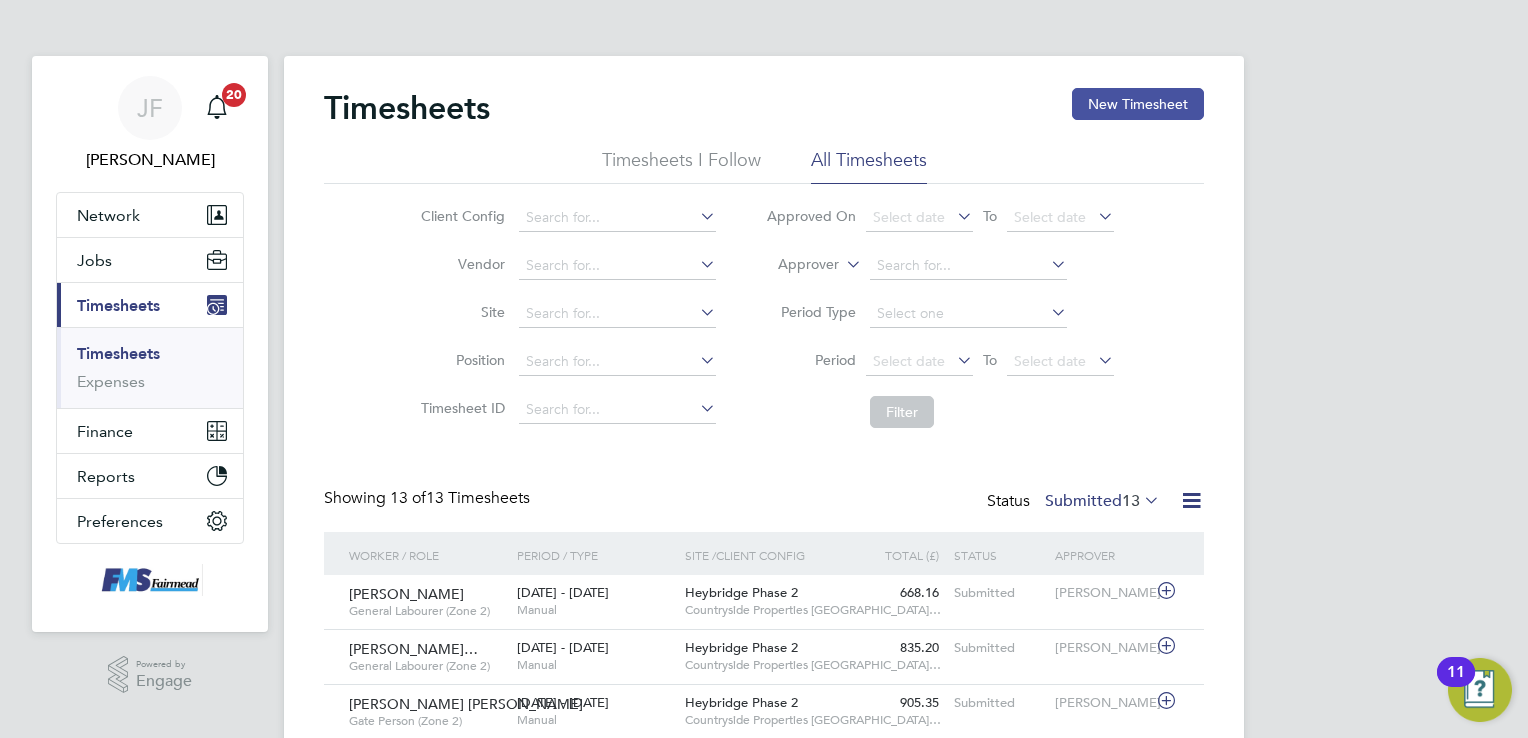 click on "New Timesheet" 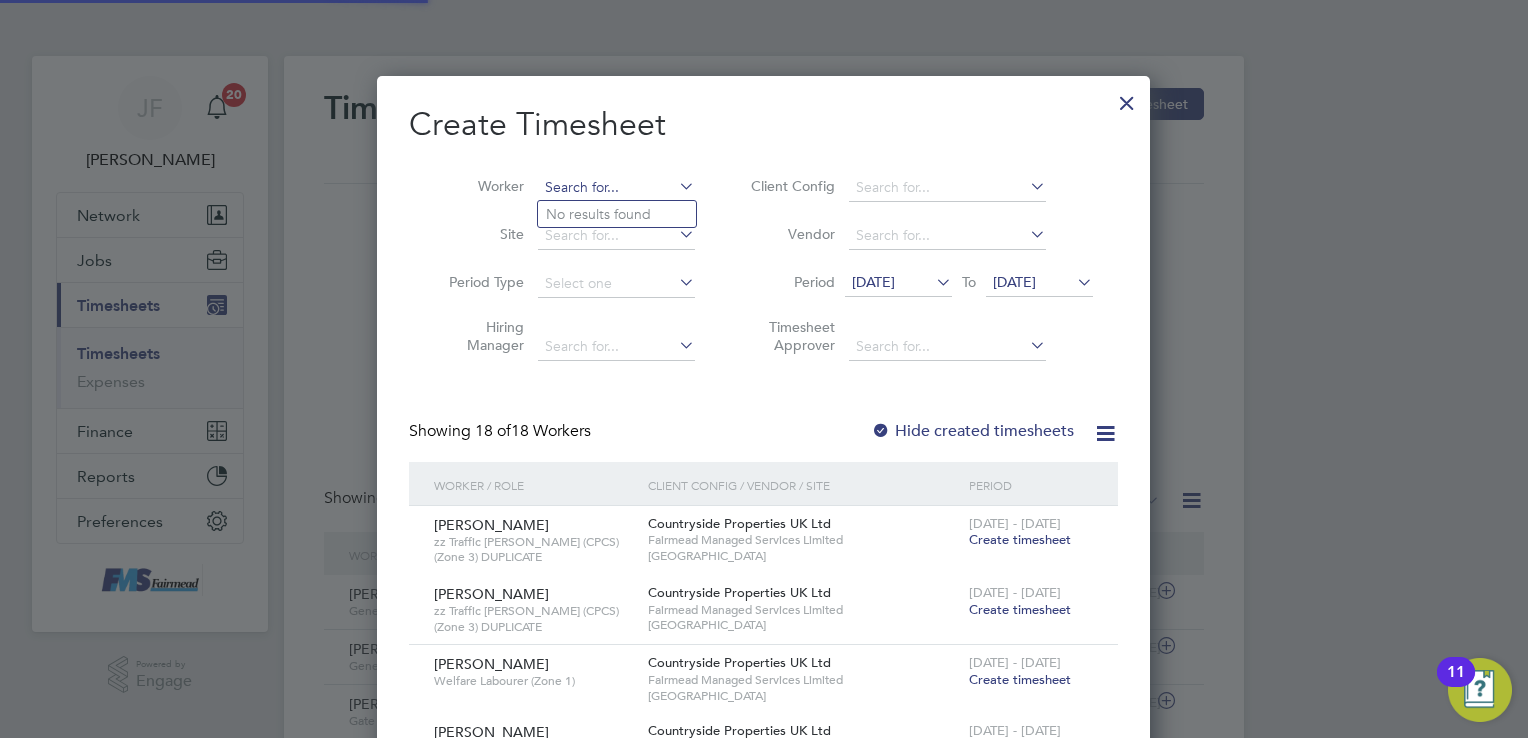 click at bounding box center [616, 188] 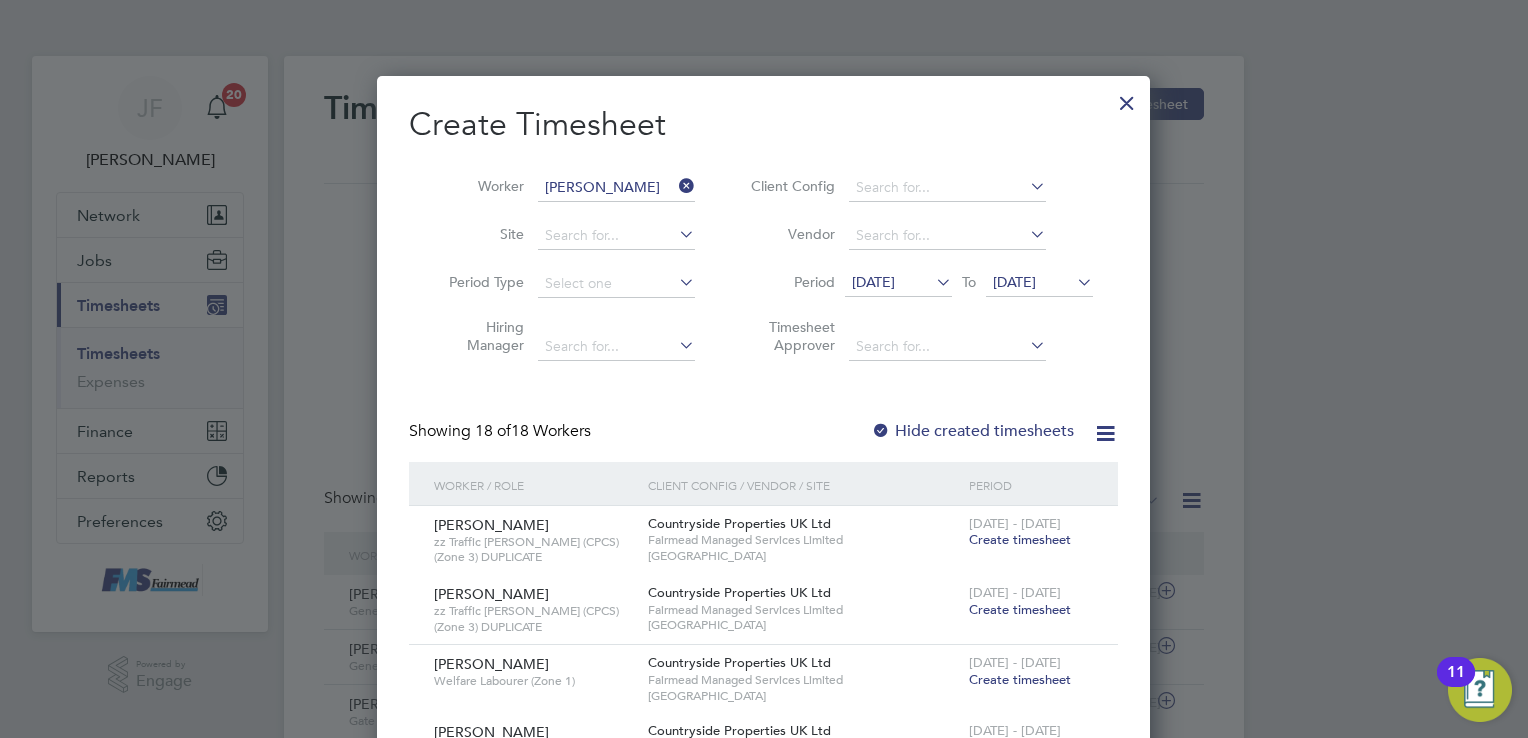 click on "Peter   L e Clerc" 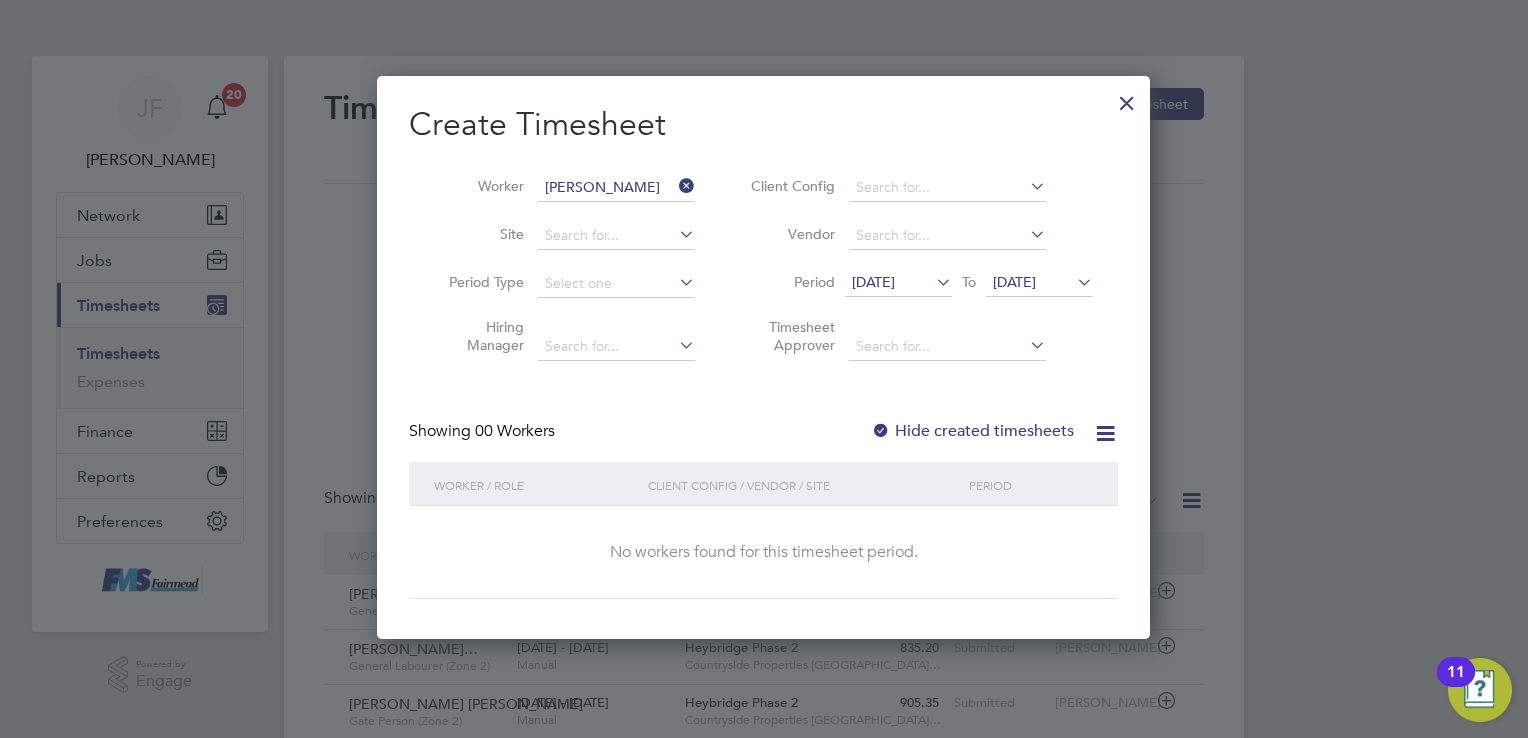 click on "[DATE]" at bounding box center [873, 282] 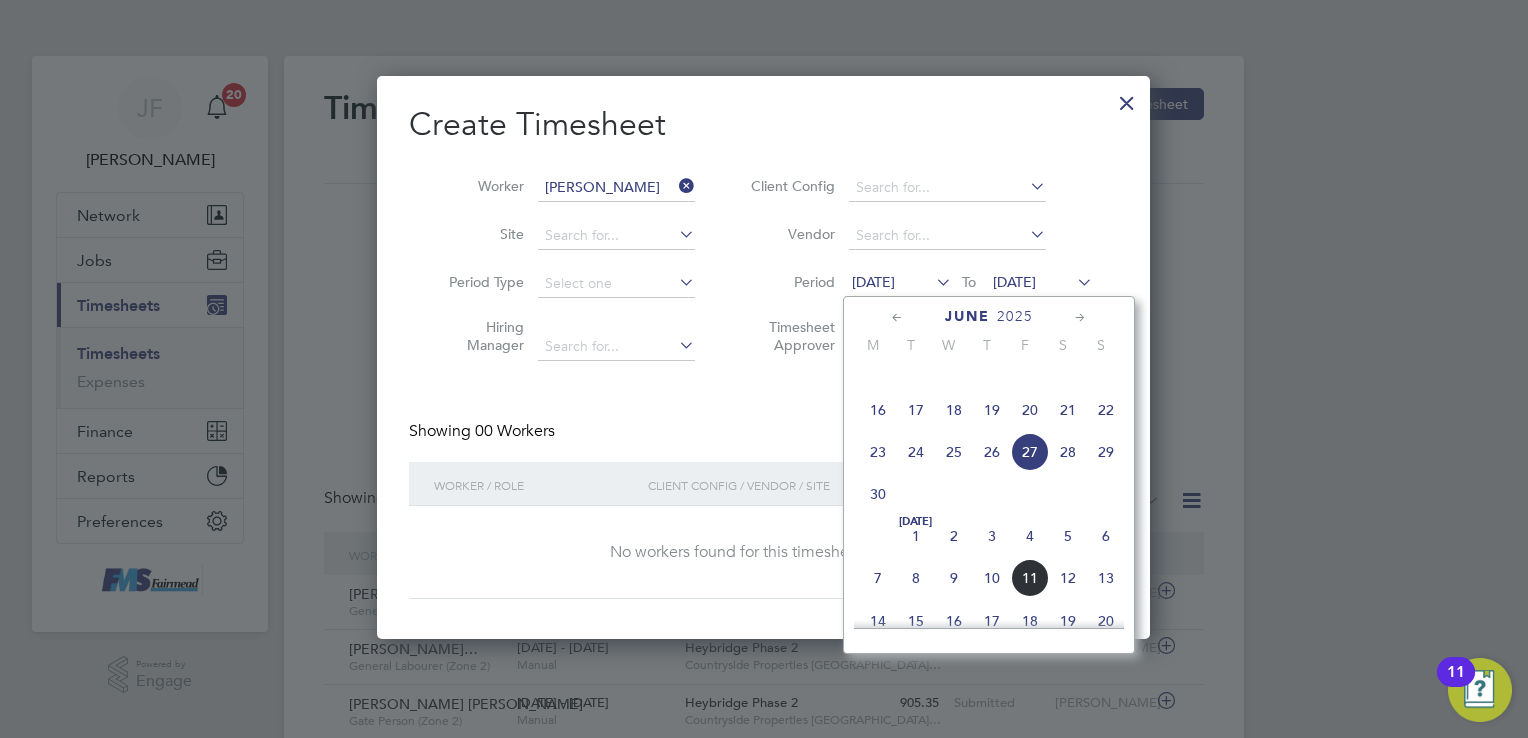 click on "7" 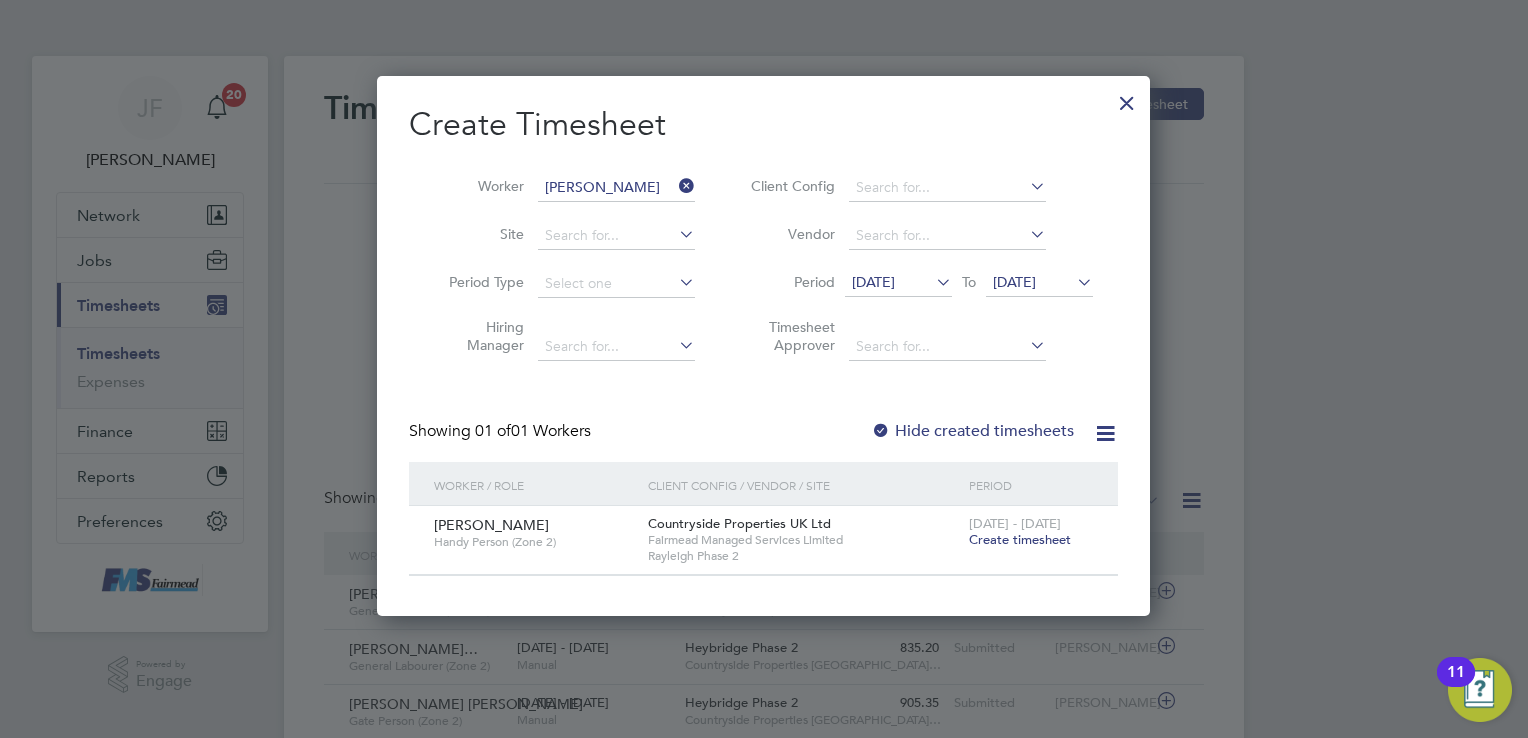 click on "Create timesheet" at bounding box center [1020, 539] 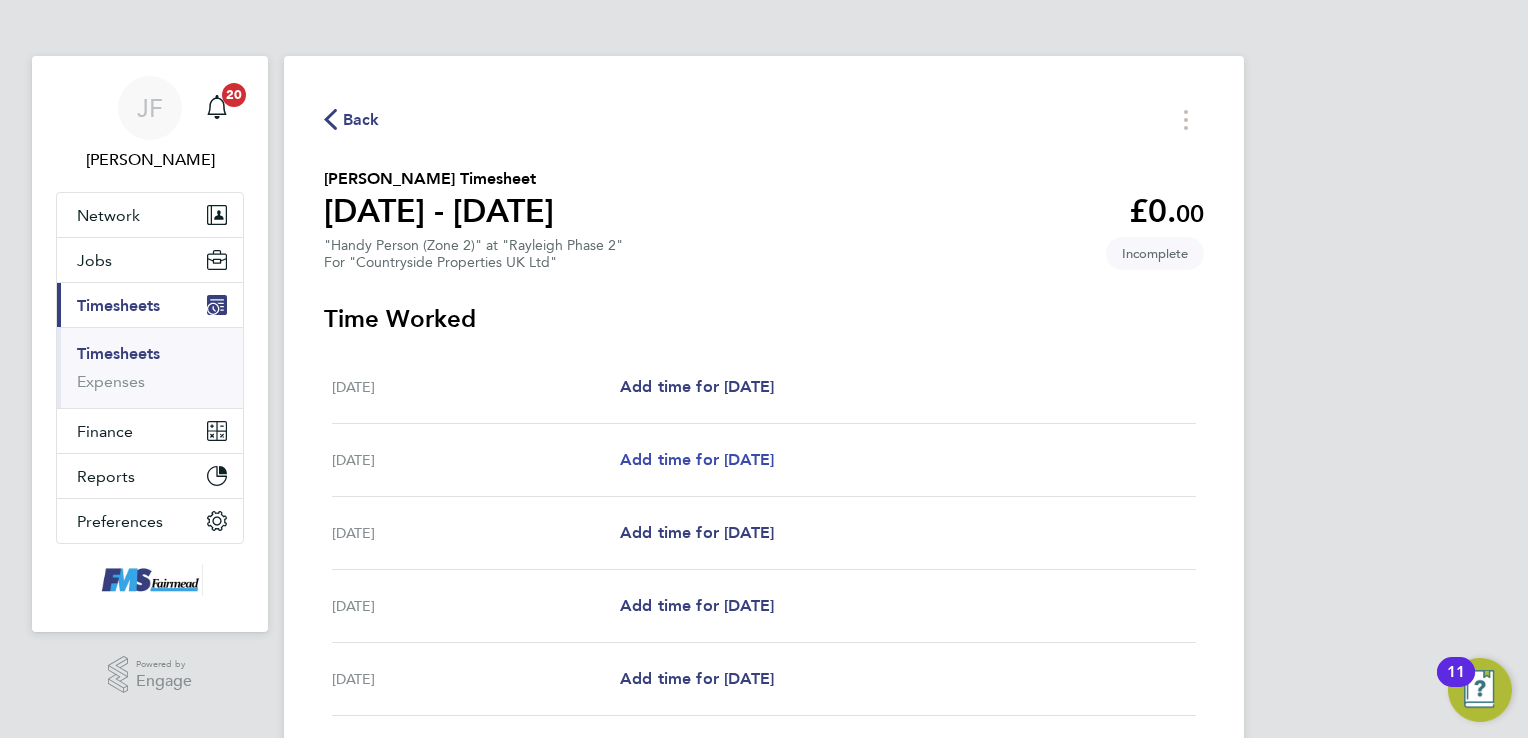 click on "Add time for [DATE]" at bounding box center [697, 459] 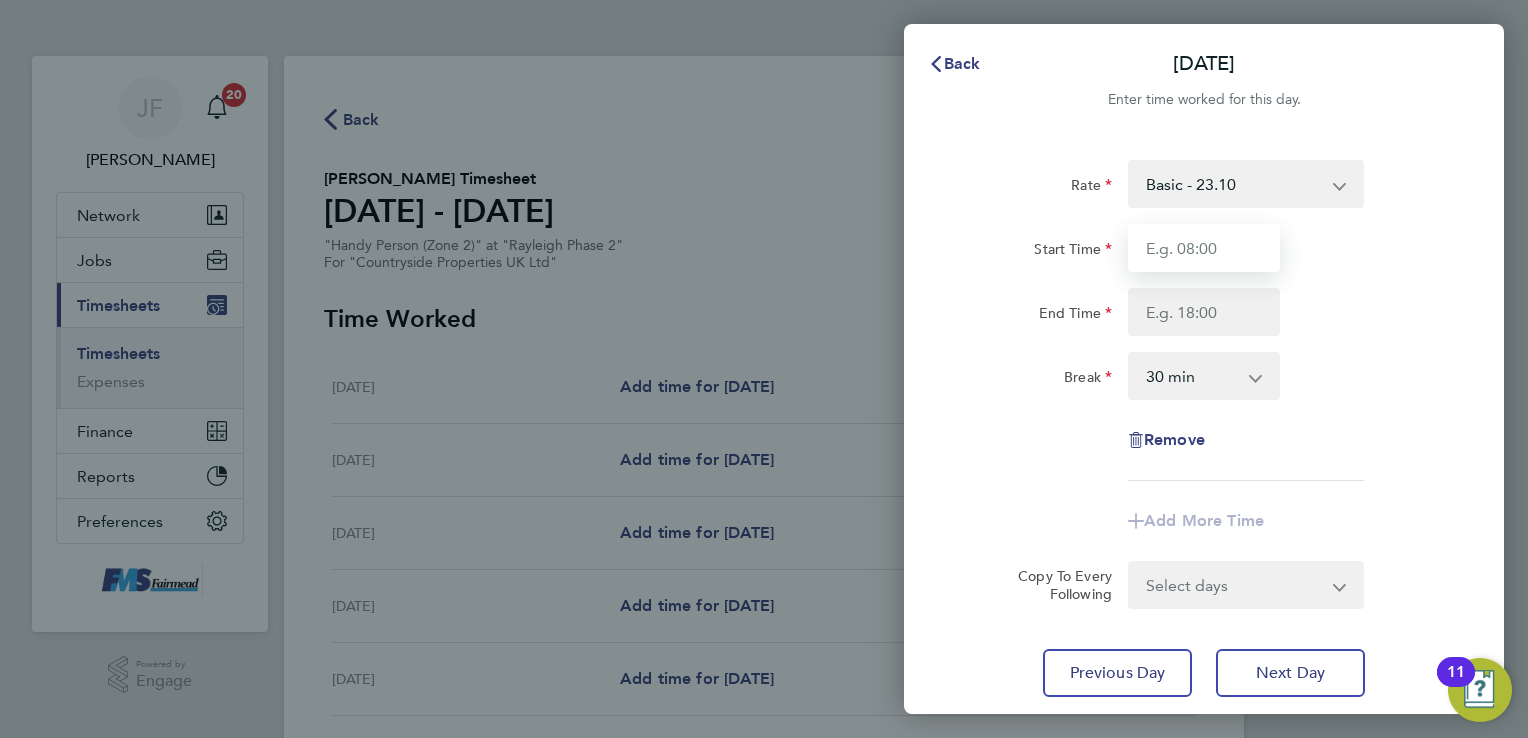 click on "Start Time" at bounding box center [1204, 248] 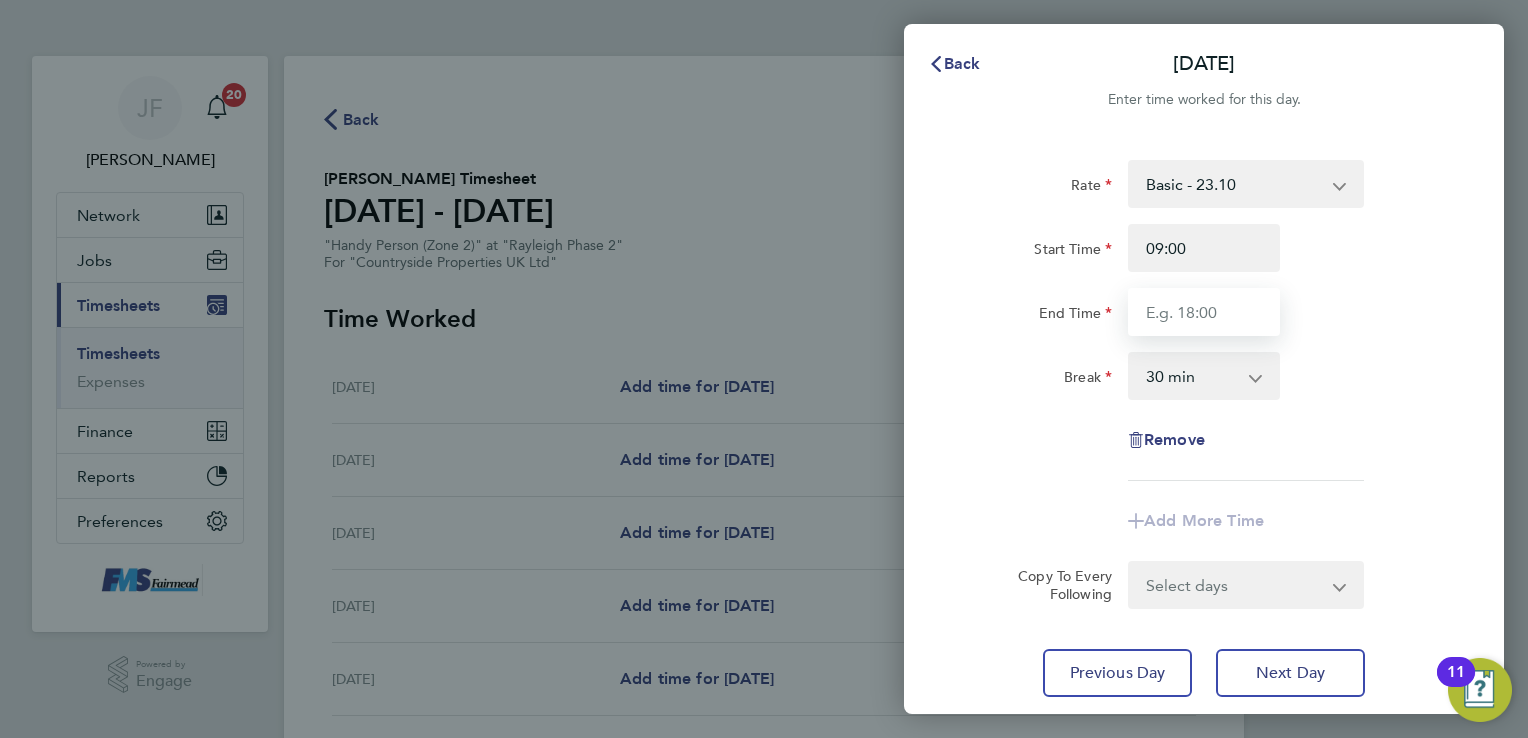 type on "17:00" 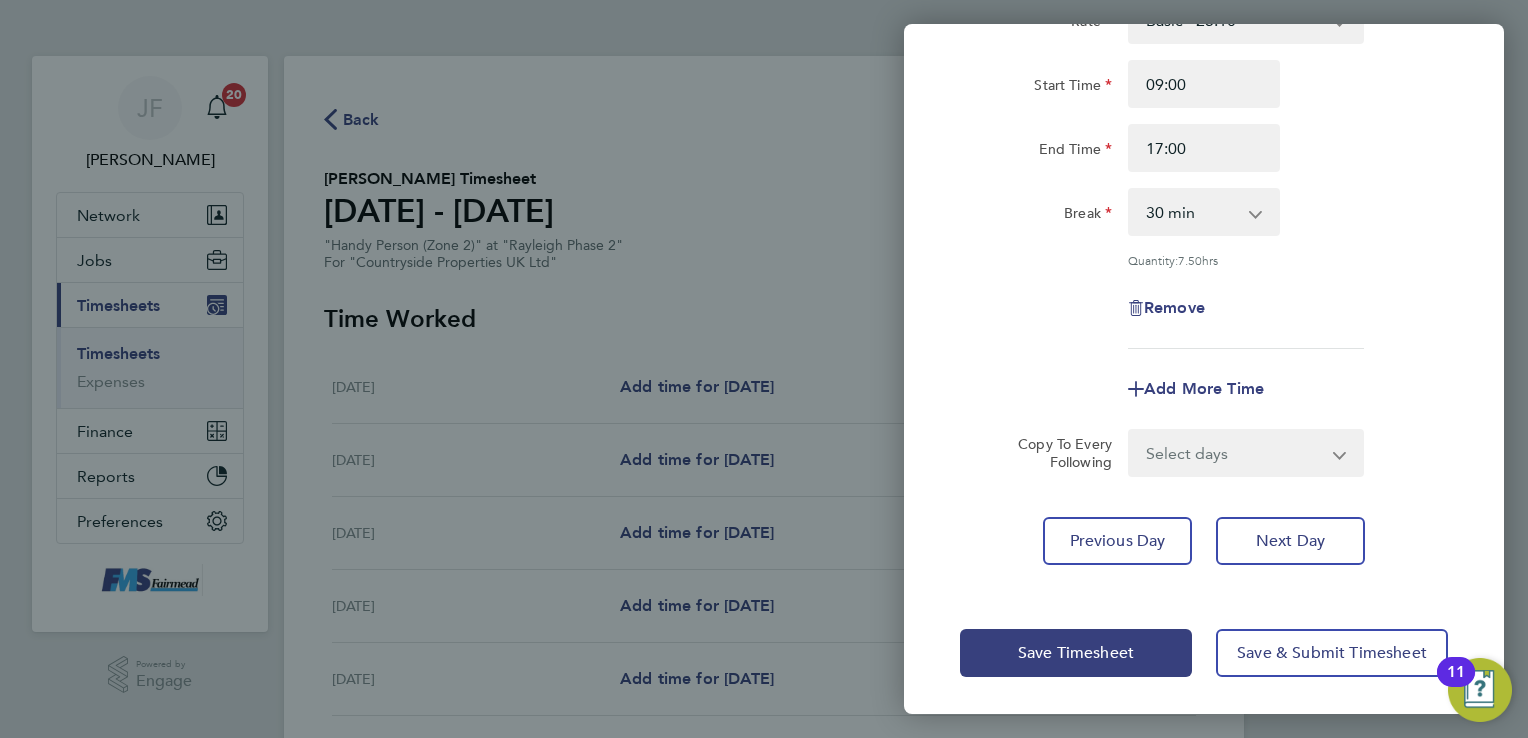 click on "Rate  Basic - 23.10
Start Time 09:00 End Time 17:00 Break  0 min   15 min   30 min   45 min   60 min   75 min   90 min
Quantity:  7.50  hrs
Remove
Add More Time  Copy To Every Following  Select days   Day   Weekday (Mon-Fri)   Weekend (Sat-Sun)   Wednesday   Thursday   Friday   Saturday   Sunday" 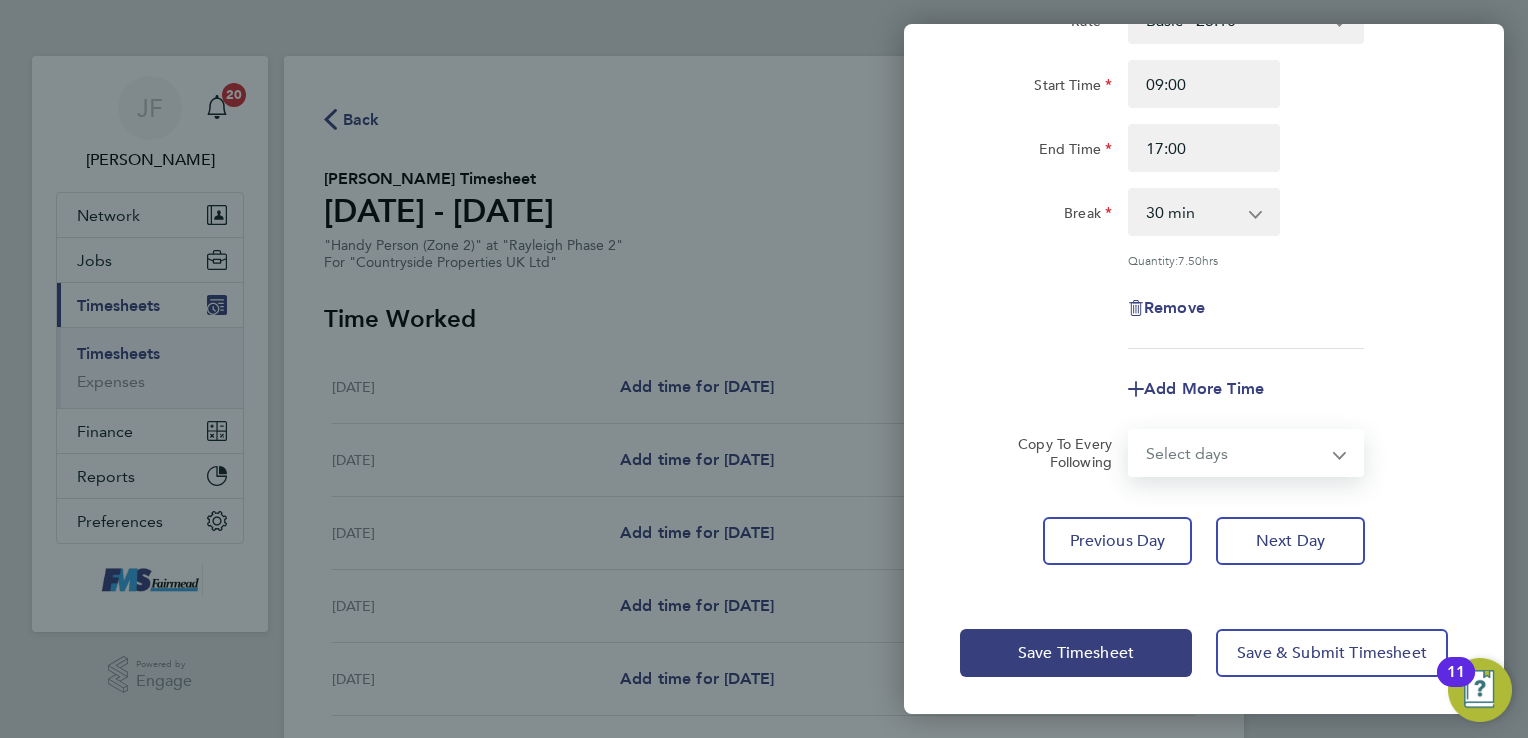 select on "WED" 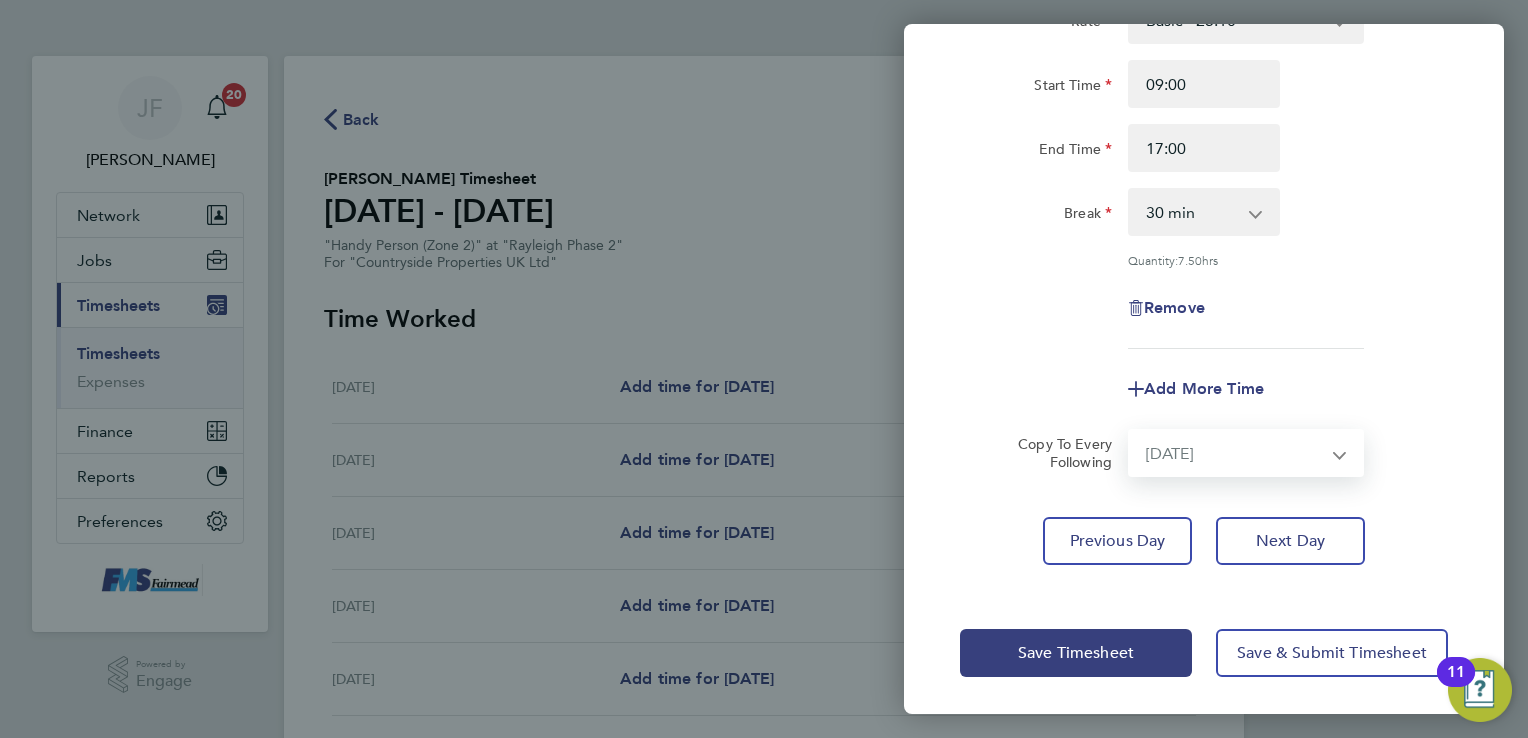 click on "Select days   Day   Weekday (Mon-Fri)   Weekend (Sat-Sun)   Wednesday   Thursday   Friday   Saturday   Sunday" at bounding box center (1235, 453) 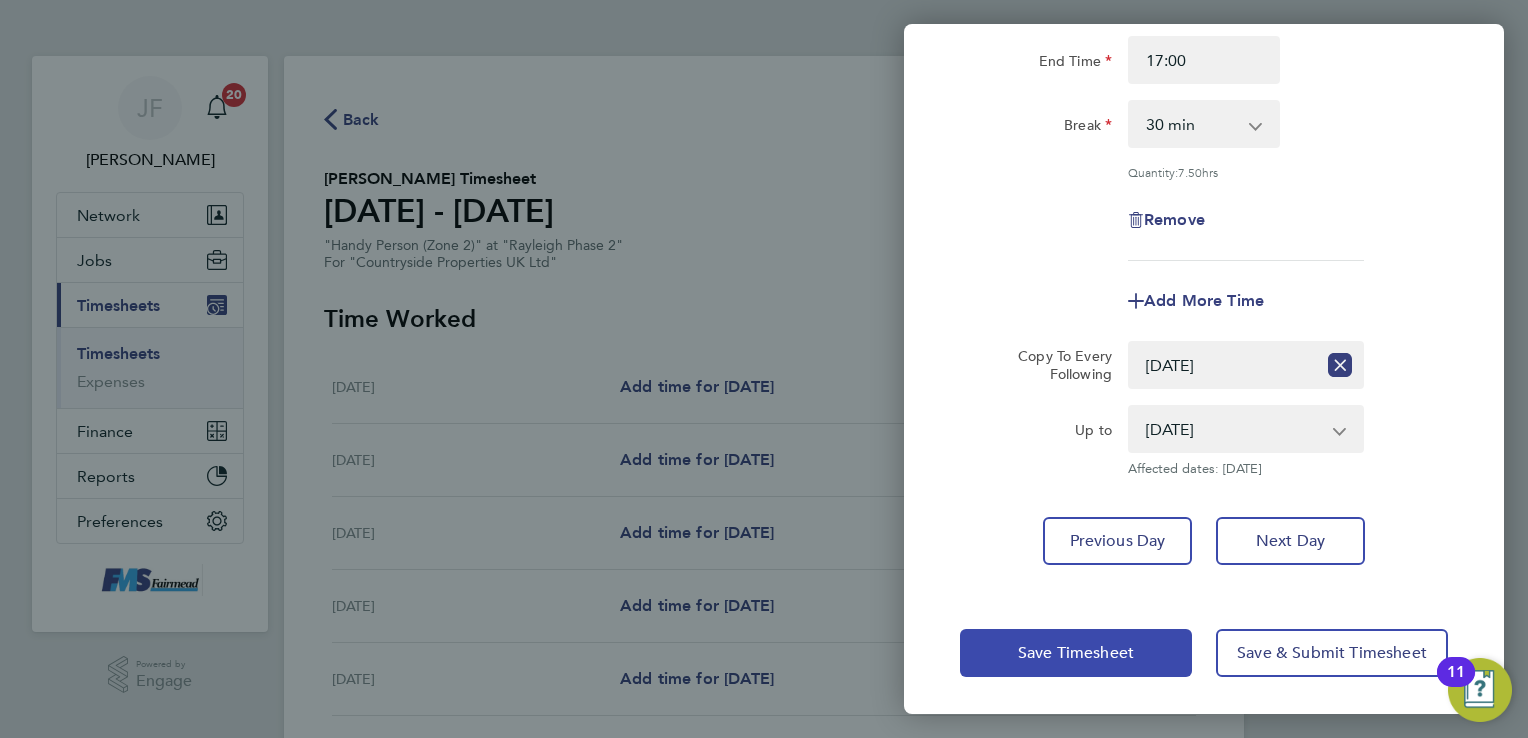 click on "Save Timesheet" 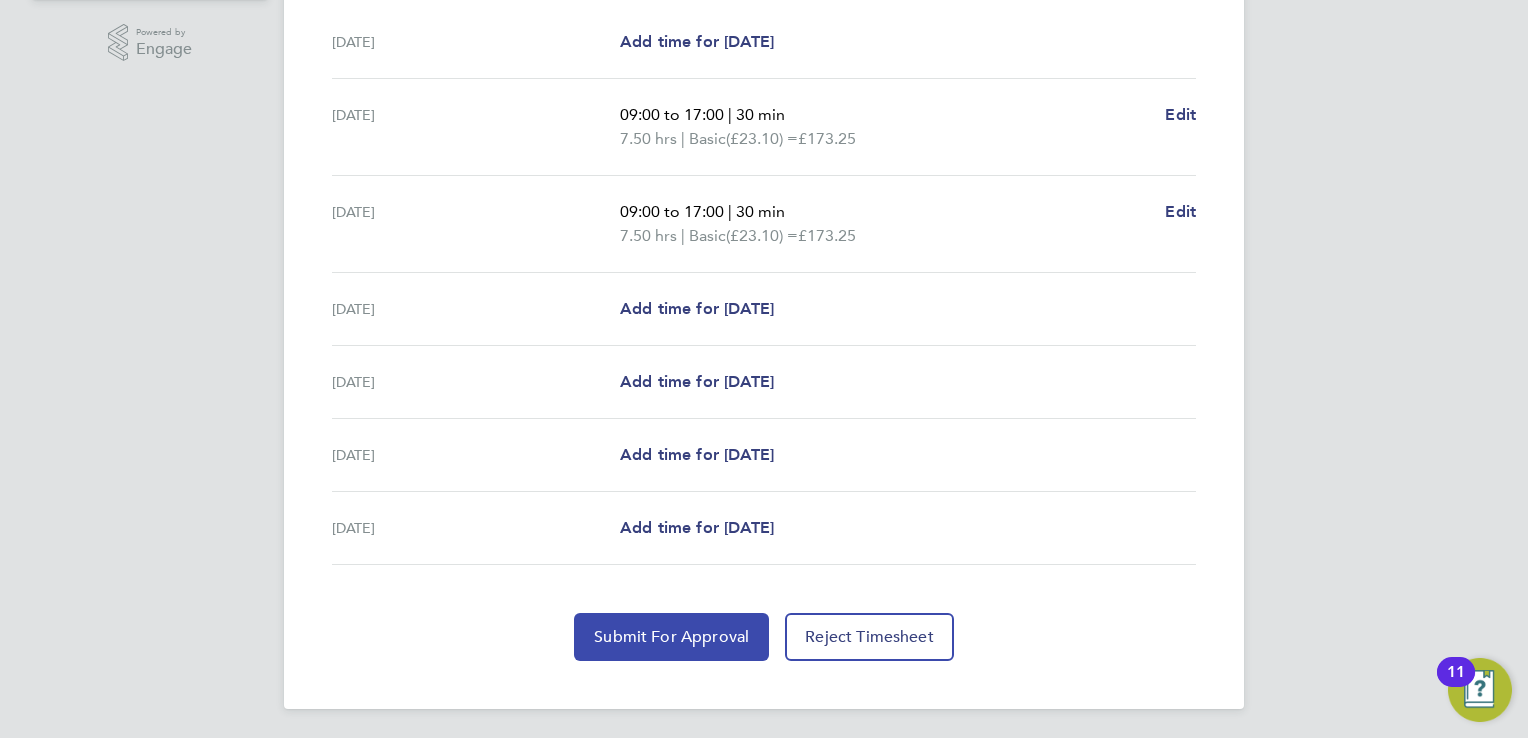 click on "Submit For Approval" 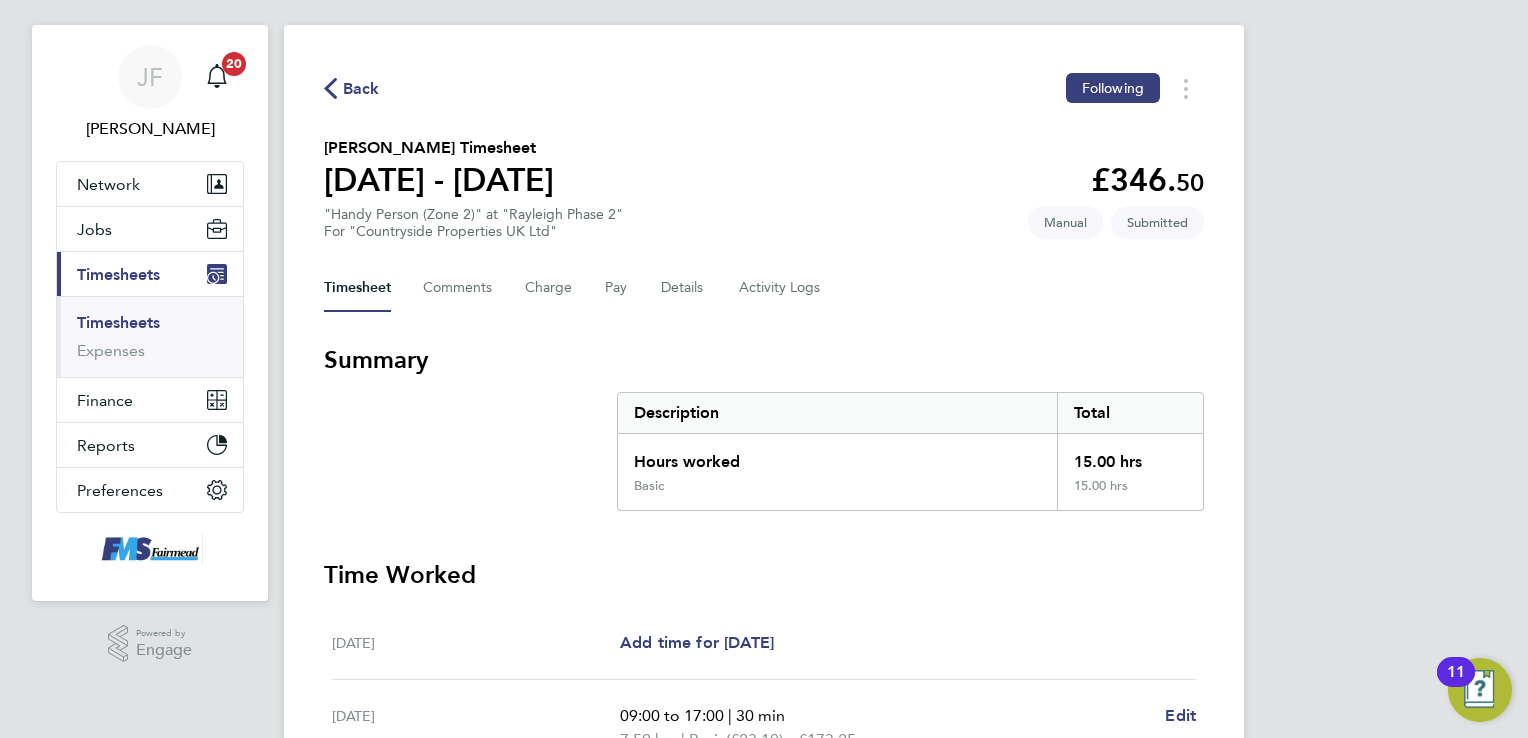 click on "Timesheets" at bounding box center (118, 322) 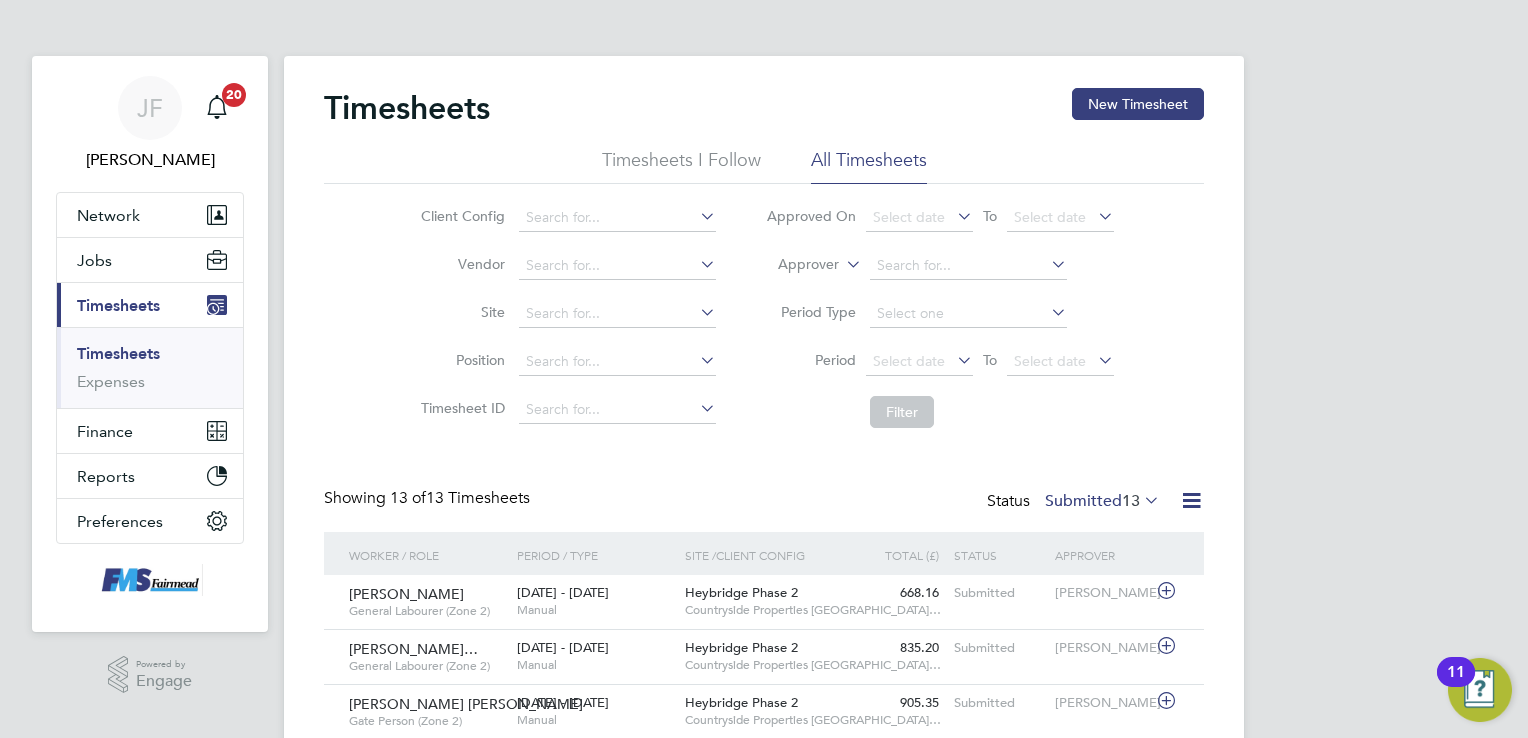 click on "Timesheets" at bounding box center [118, 305] 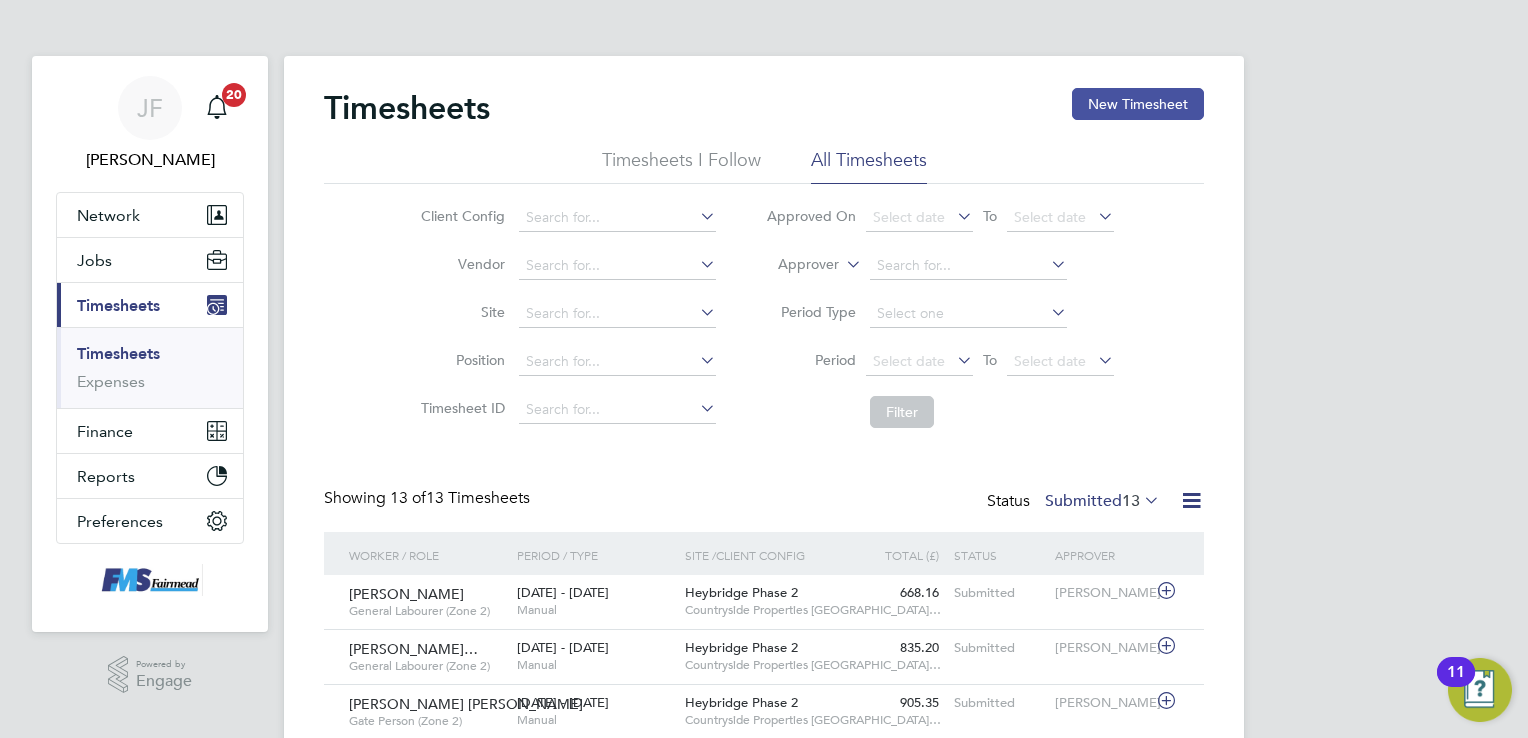click on "New Timesheet" 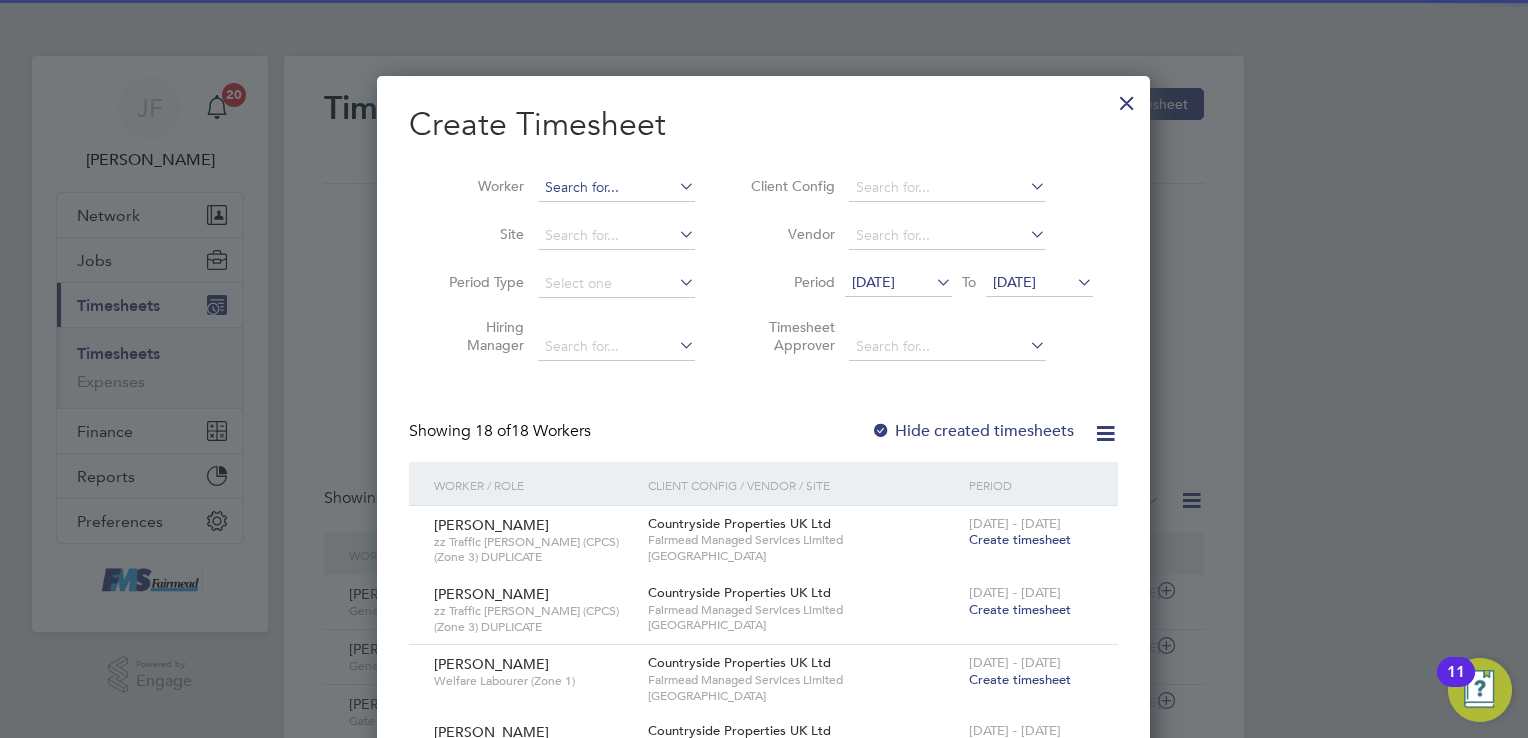 click at bounding box center [616, 188] 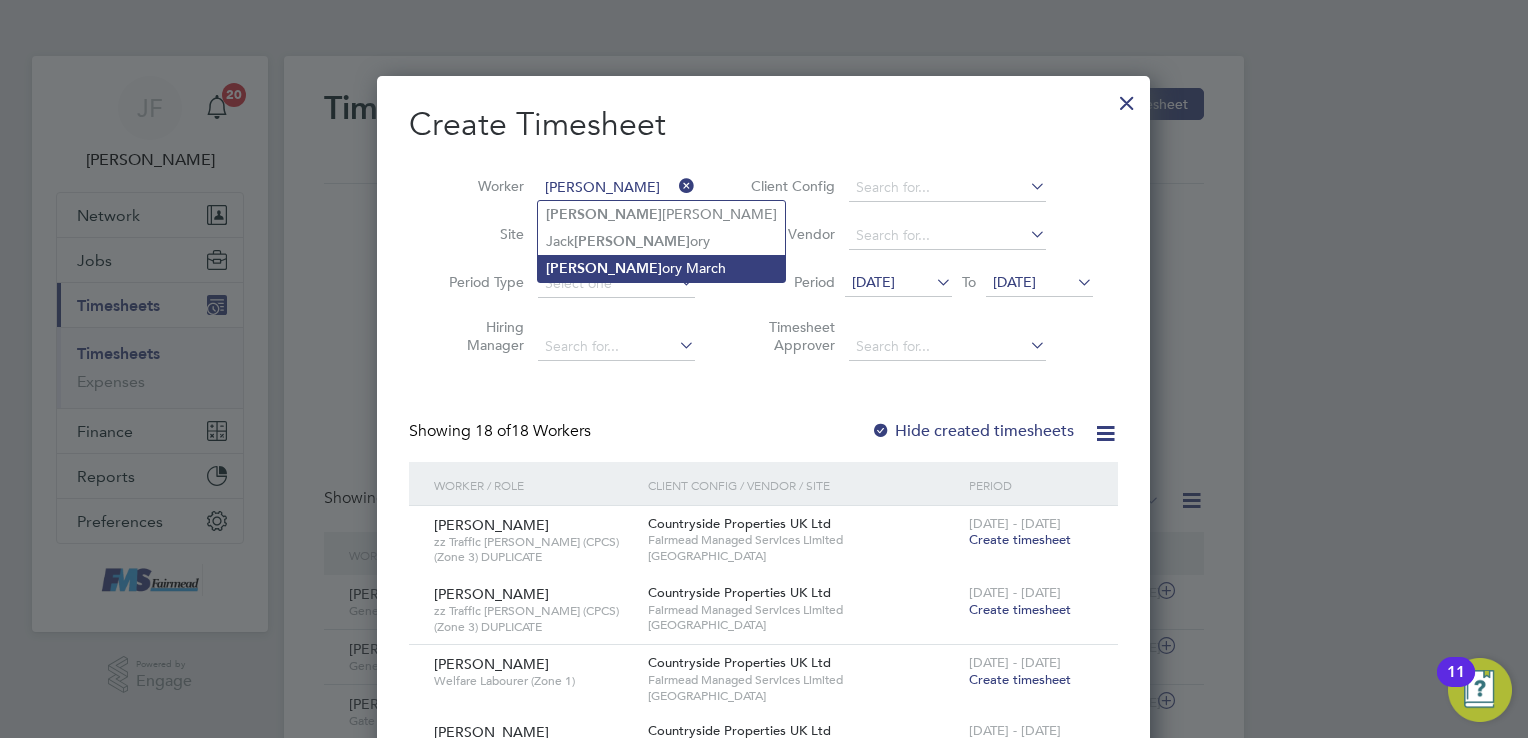 click on "Greg ory March" 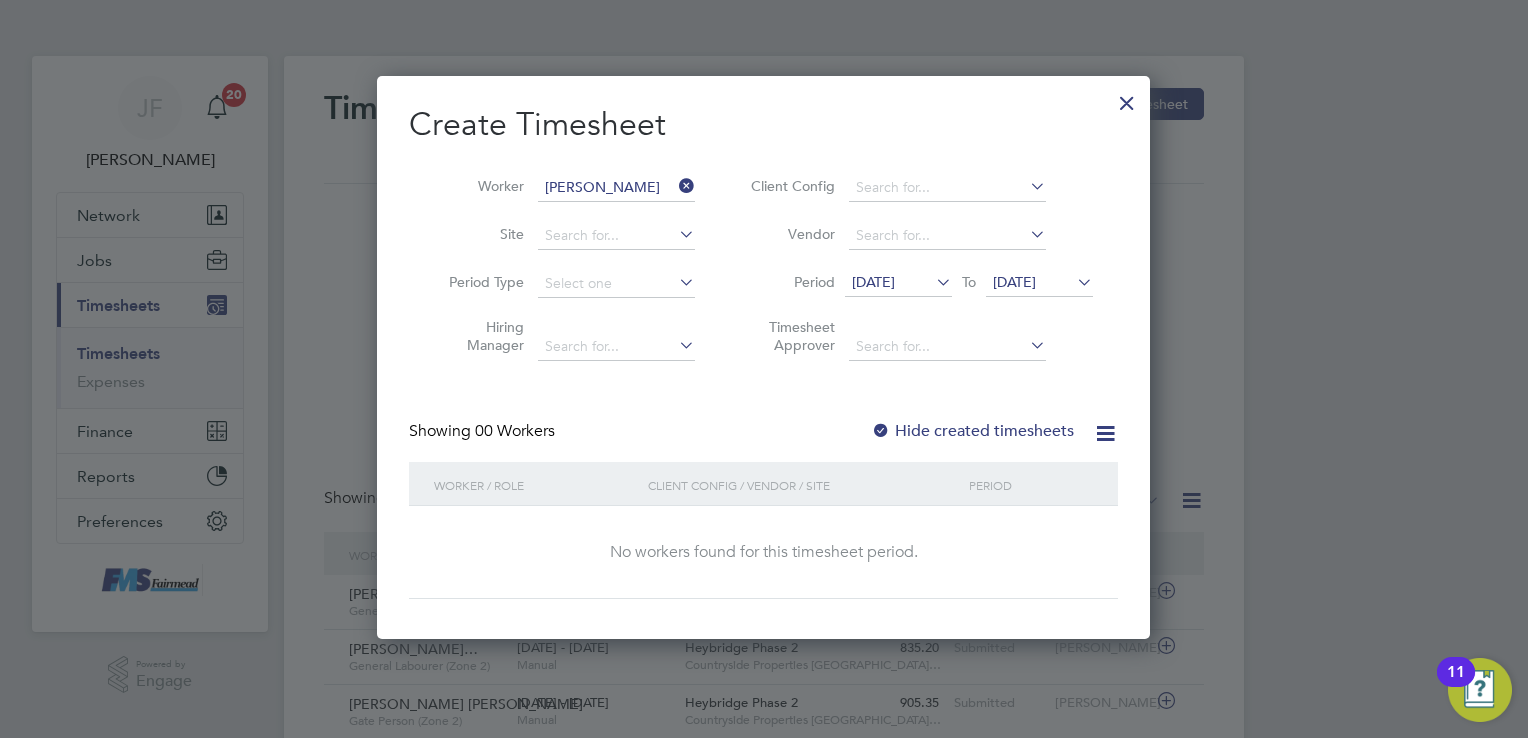 click at bounding box center [932, 282] 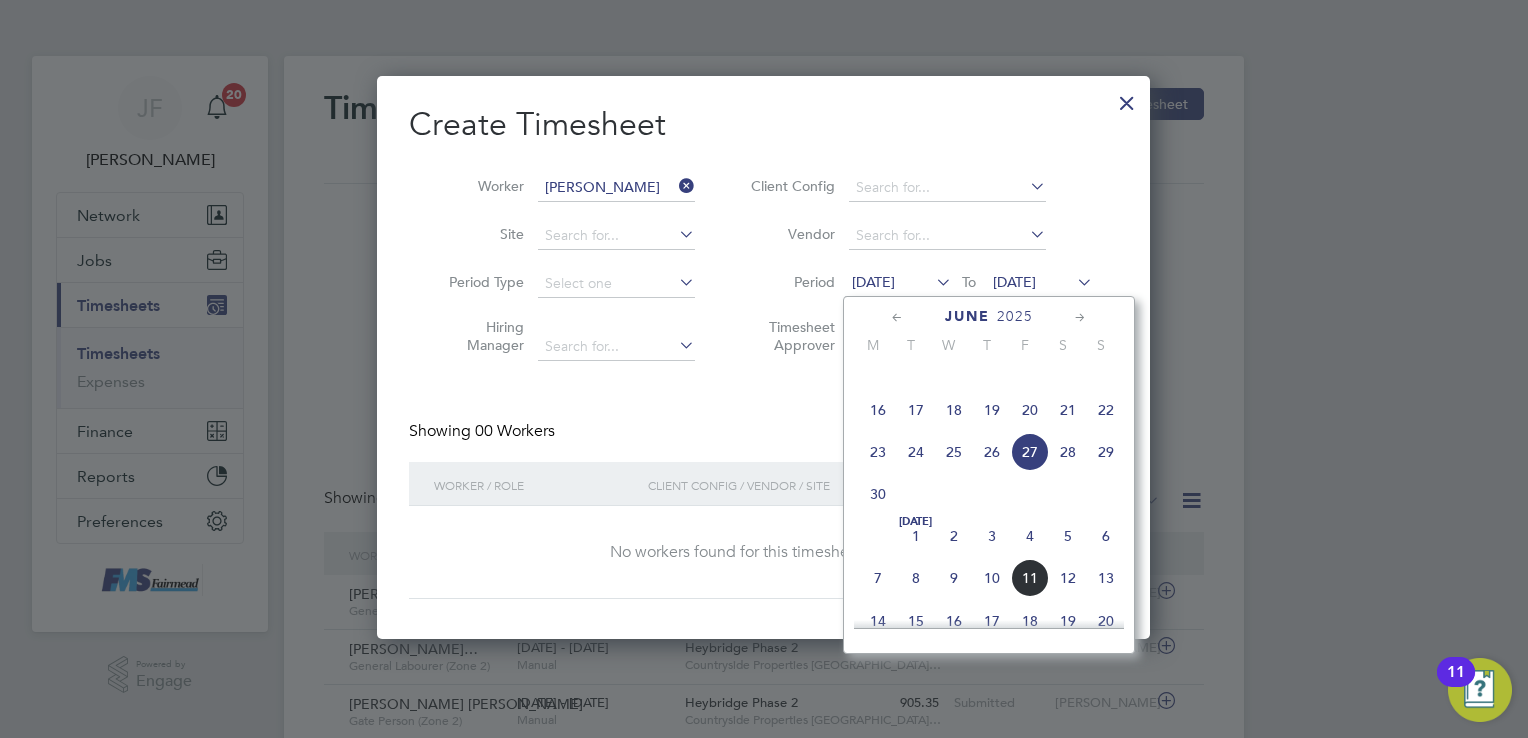 click on "7" 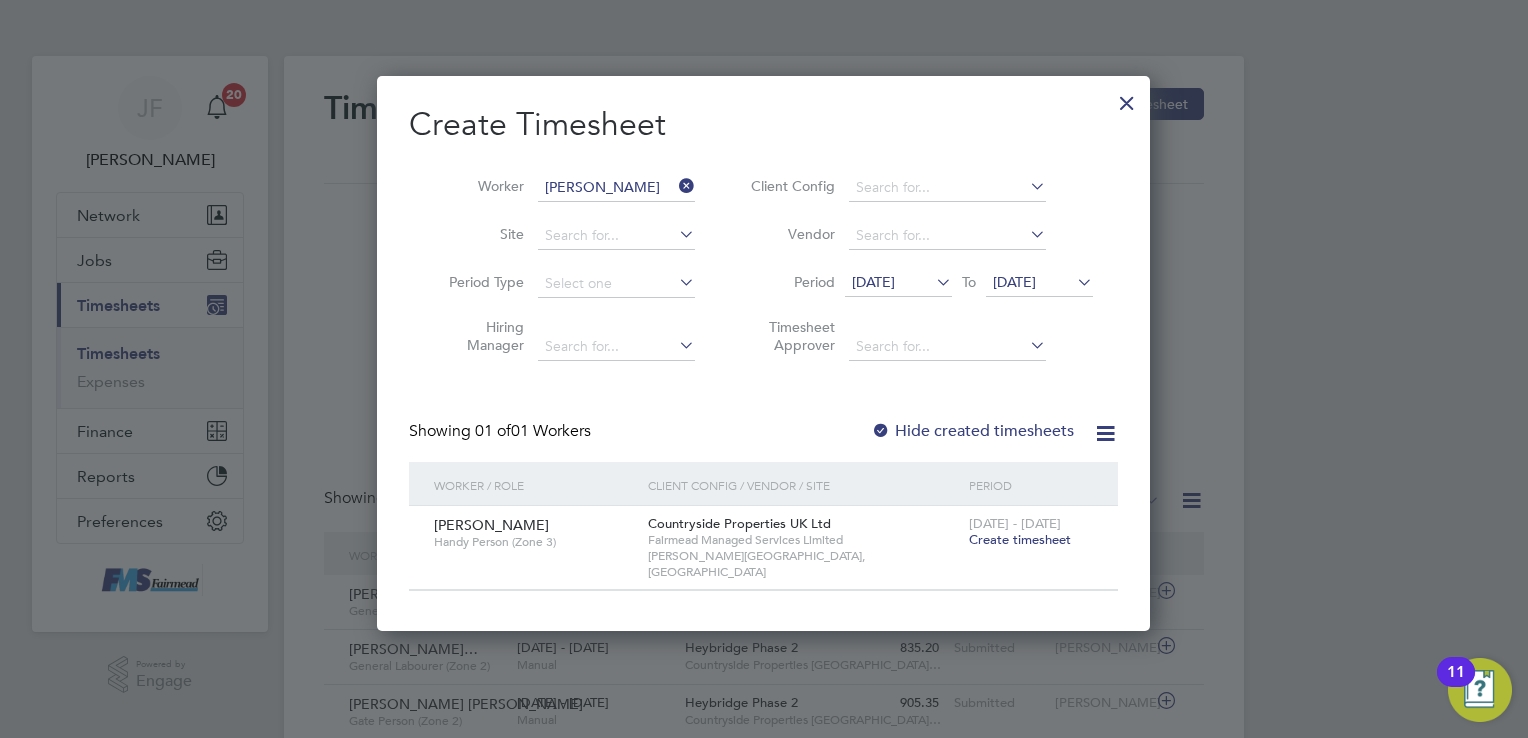 click on "Create timesheet" at bounding box center (1020, 539) 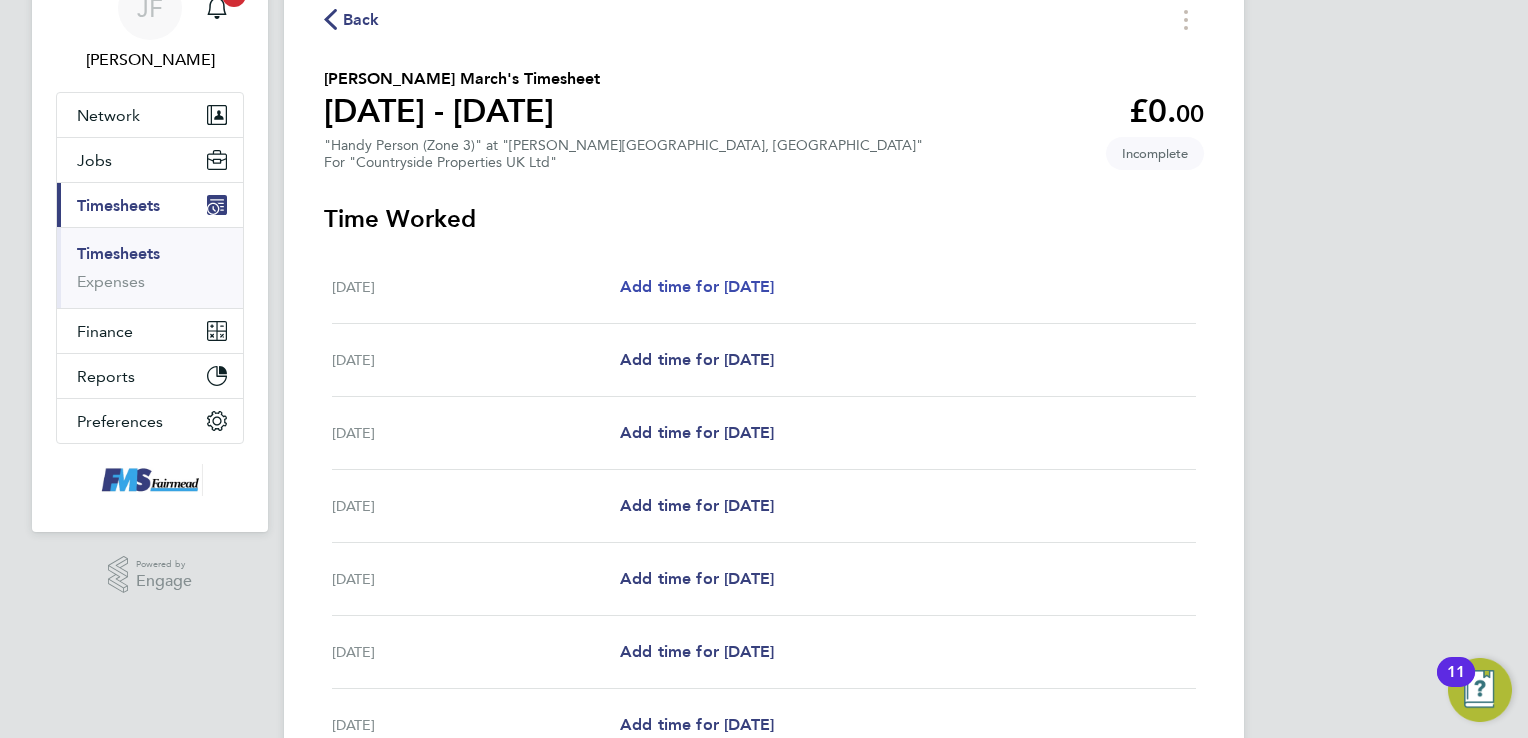 click on "Add time for Mon 07 Jul" at bounding box center (697, 286) 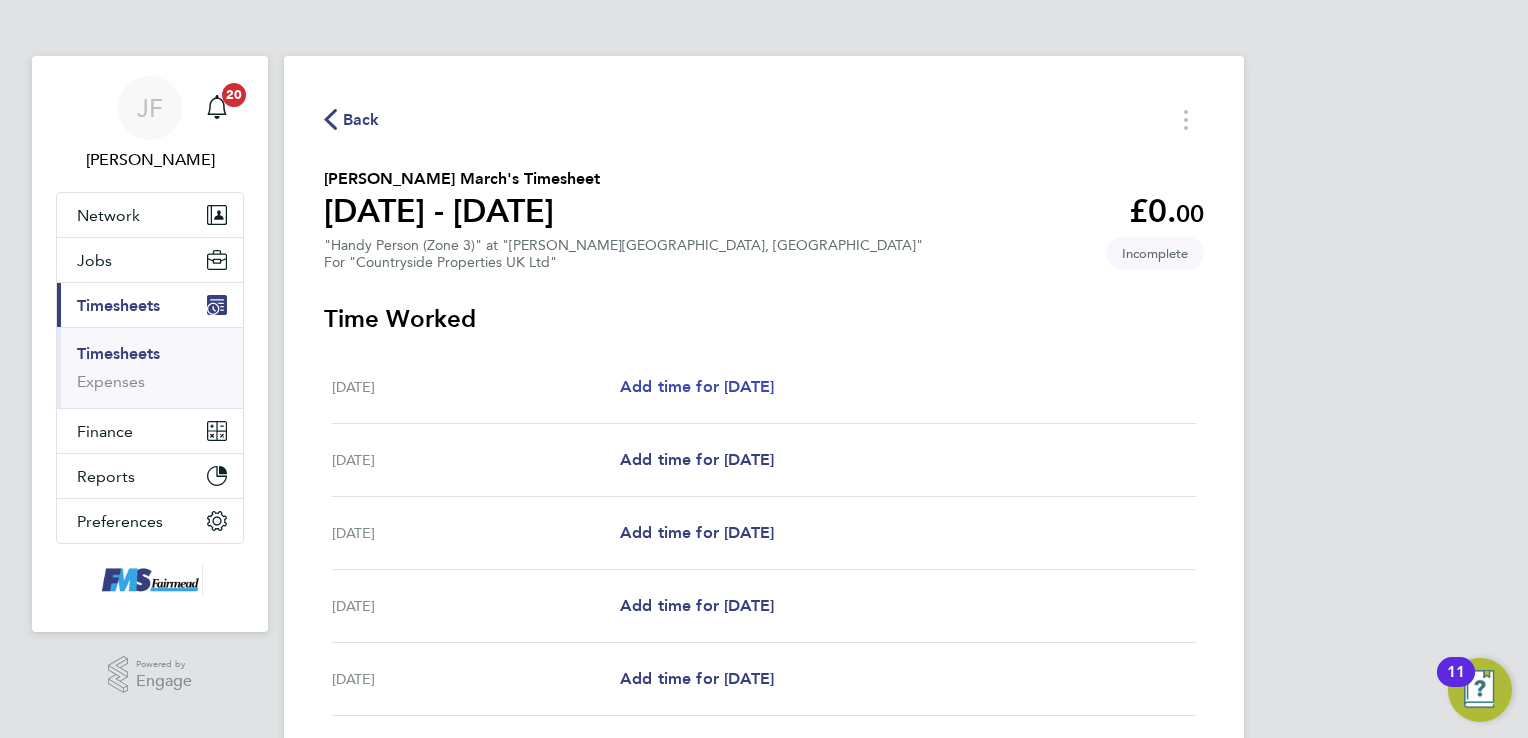 select on "30" 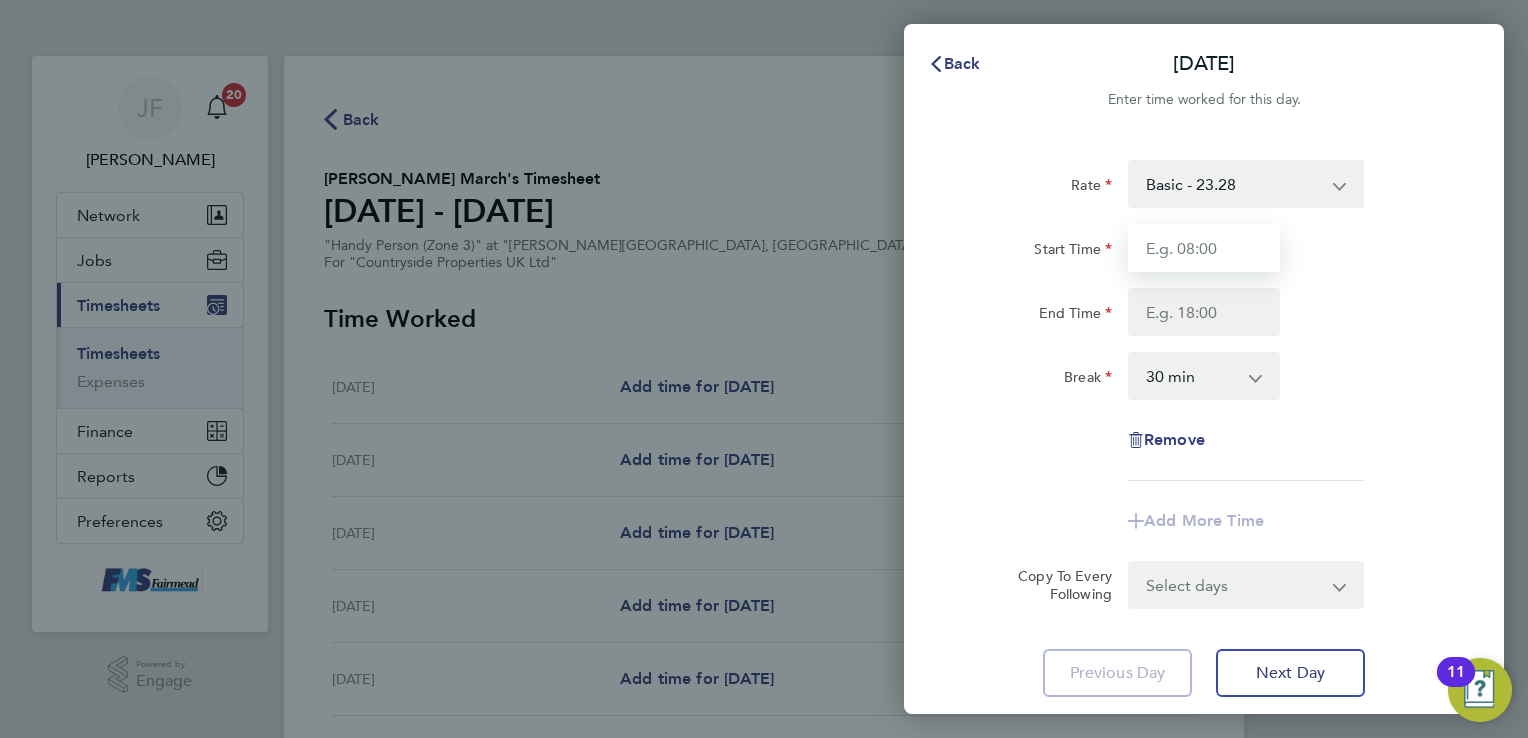 click on "Start Time" at bounding box center (1204, 248) 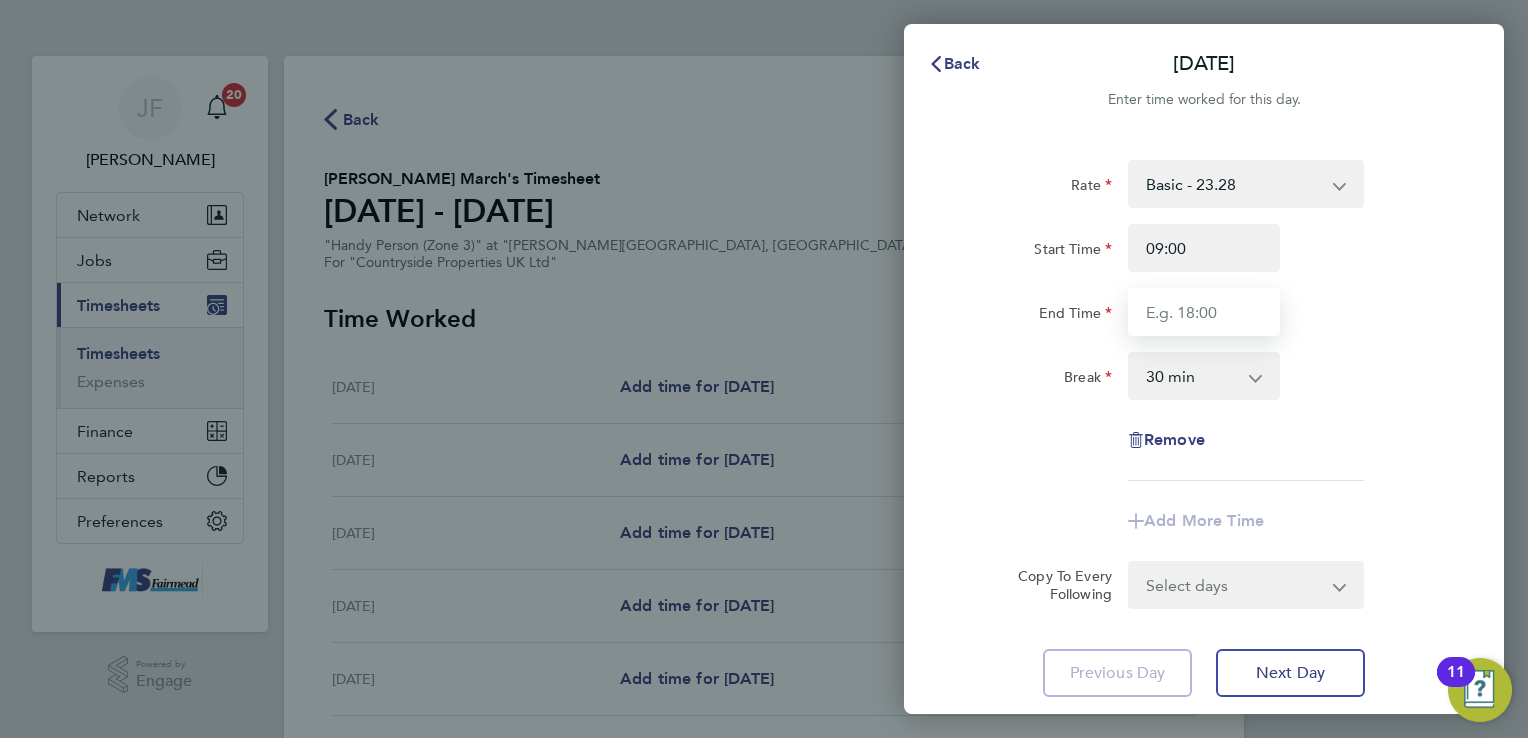 type on "17:00" 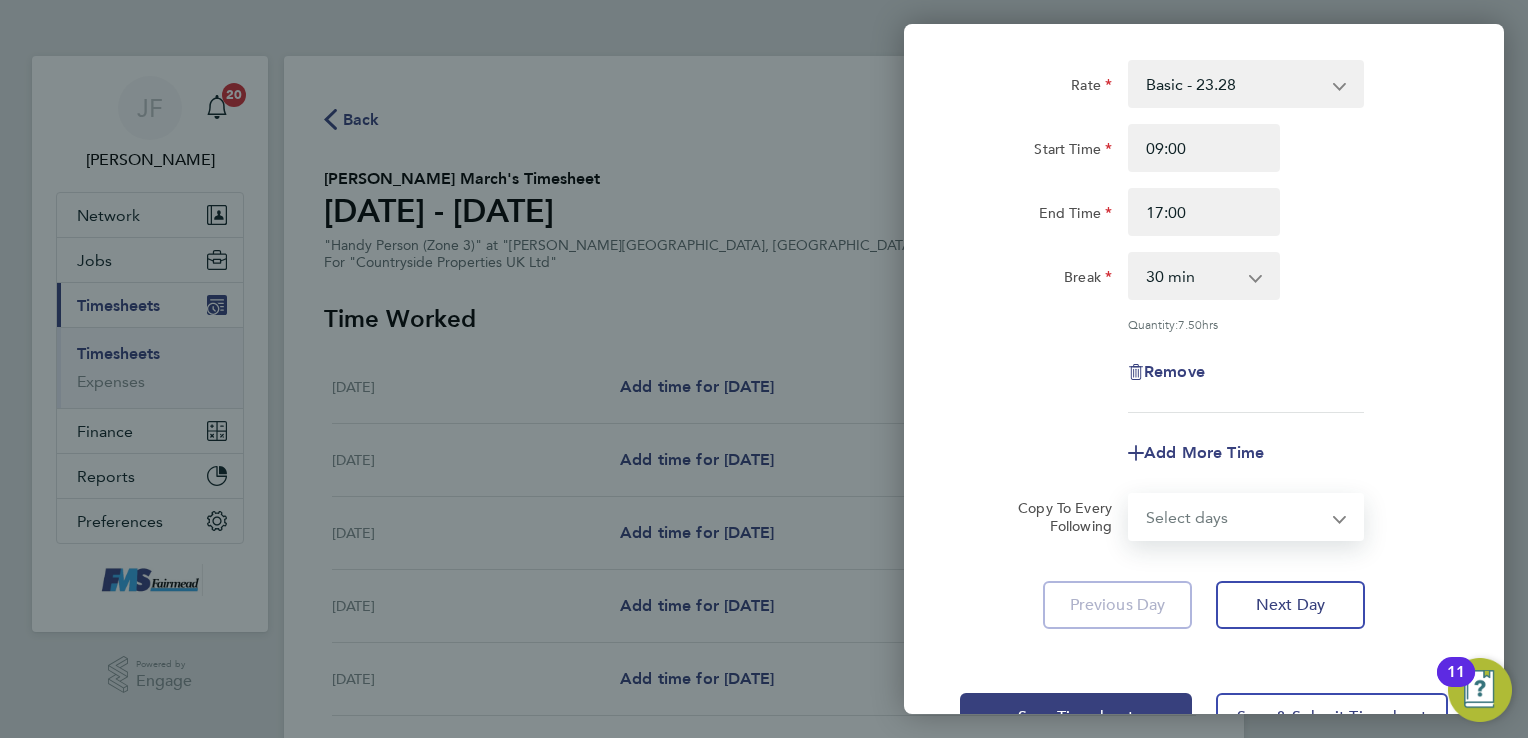 click on "Select days   Day   Weekday (Mon-Fri)   Weekend (Sat-Sun)   Tuesday   Wednesday   Thursday   Friday   Saturday   Sunday" at bounding box center (1235, 517) 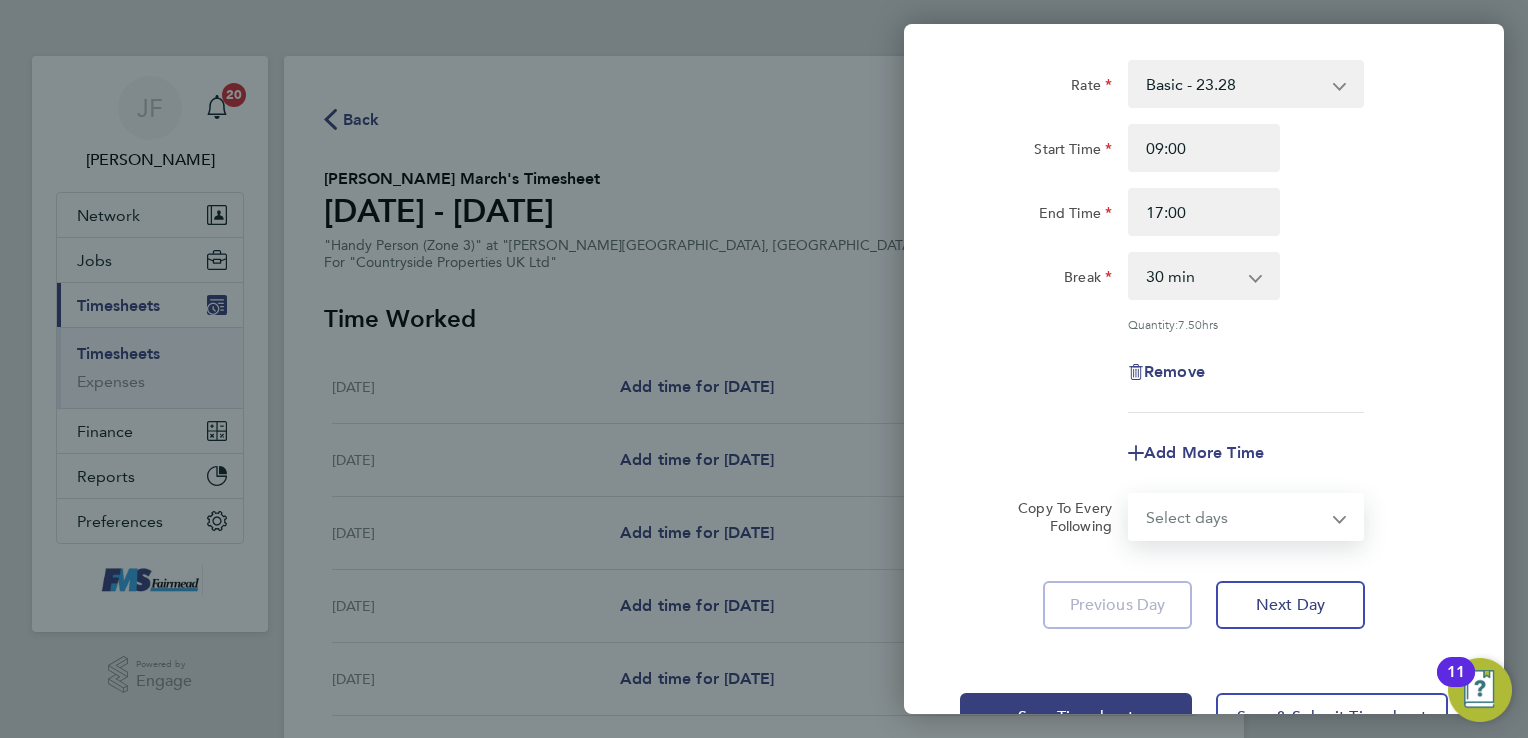 select on "DAY" 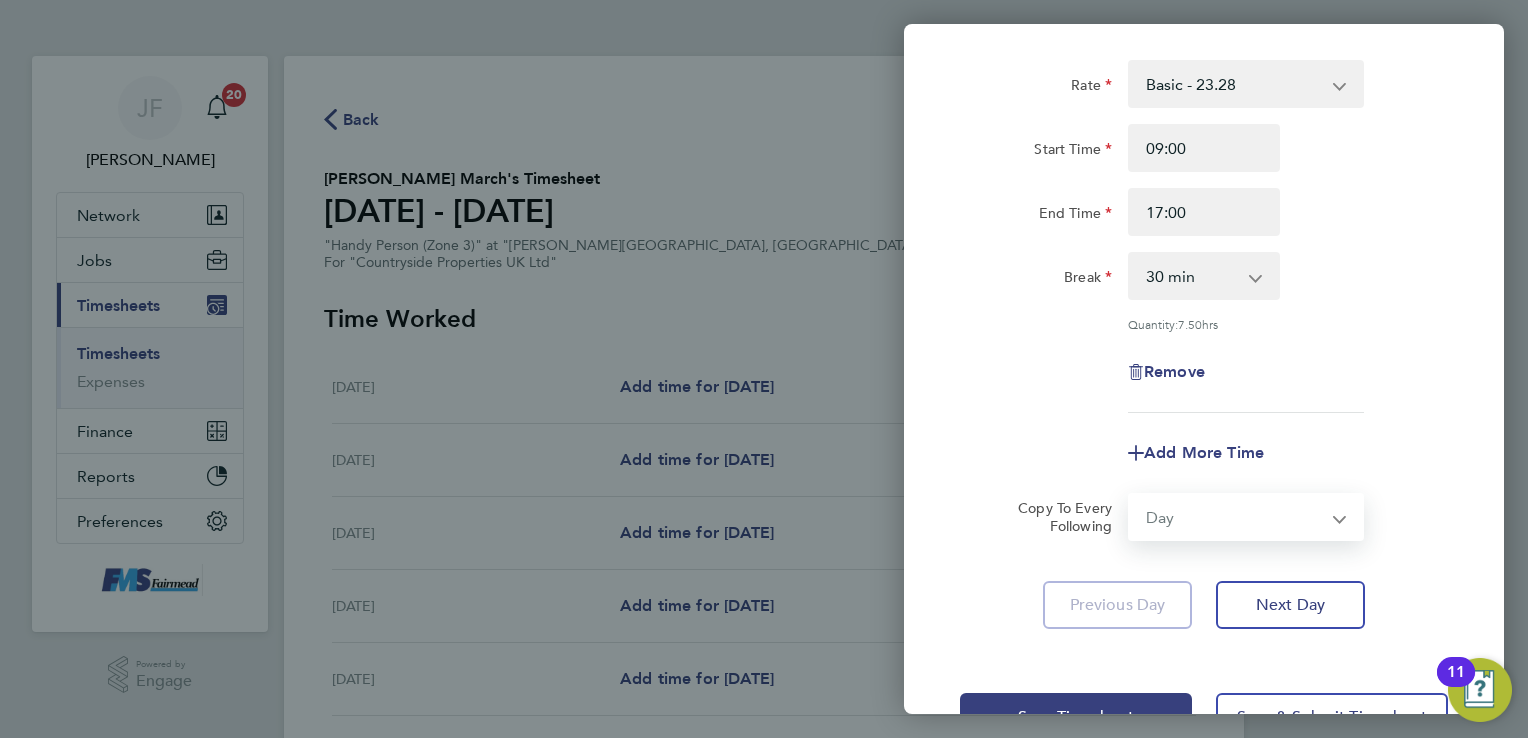 click on "Select days   Day   Weekday (Mon-Fri)   Weekend (Sat-Sun)   Tuesday   Wednesday   Thursday   Friday   Saturday   Sunday" at bounding box center [1235, 517] 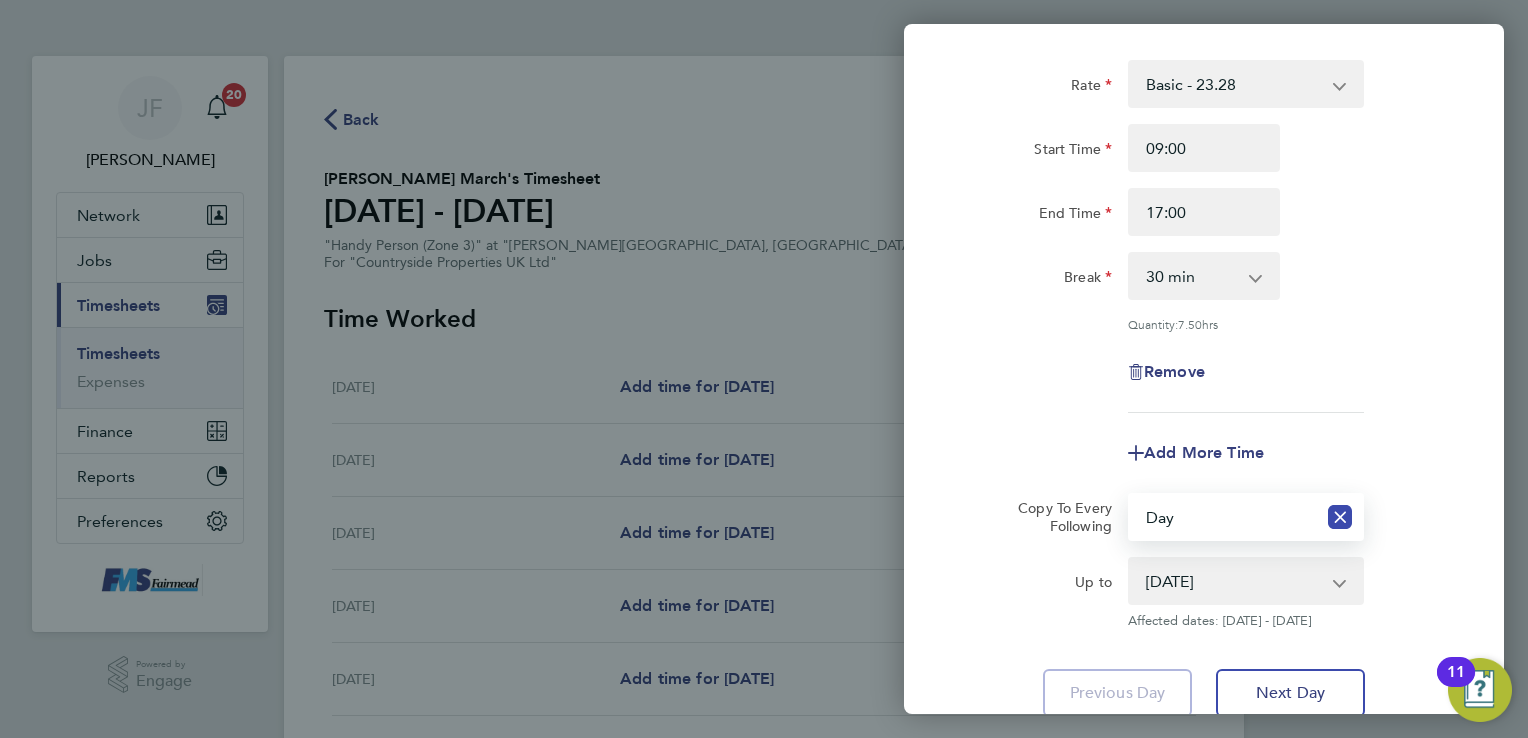 click 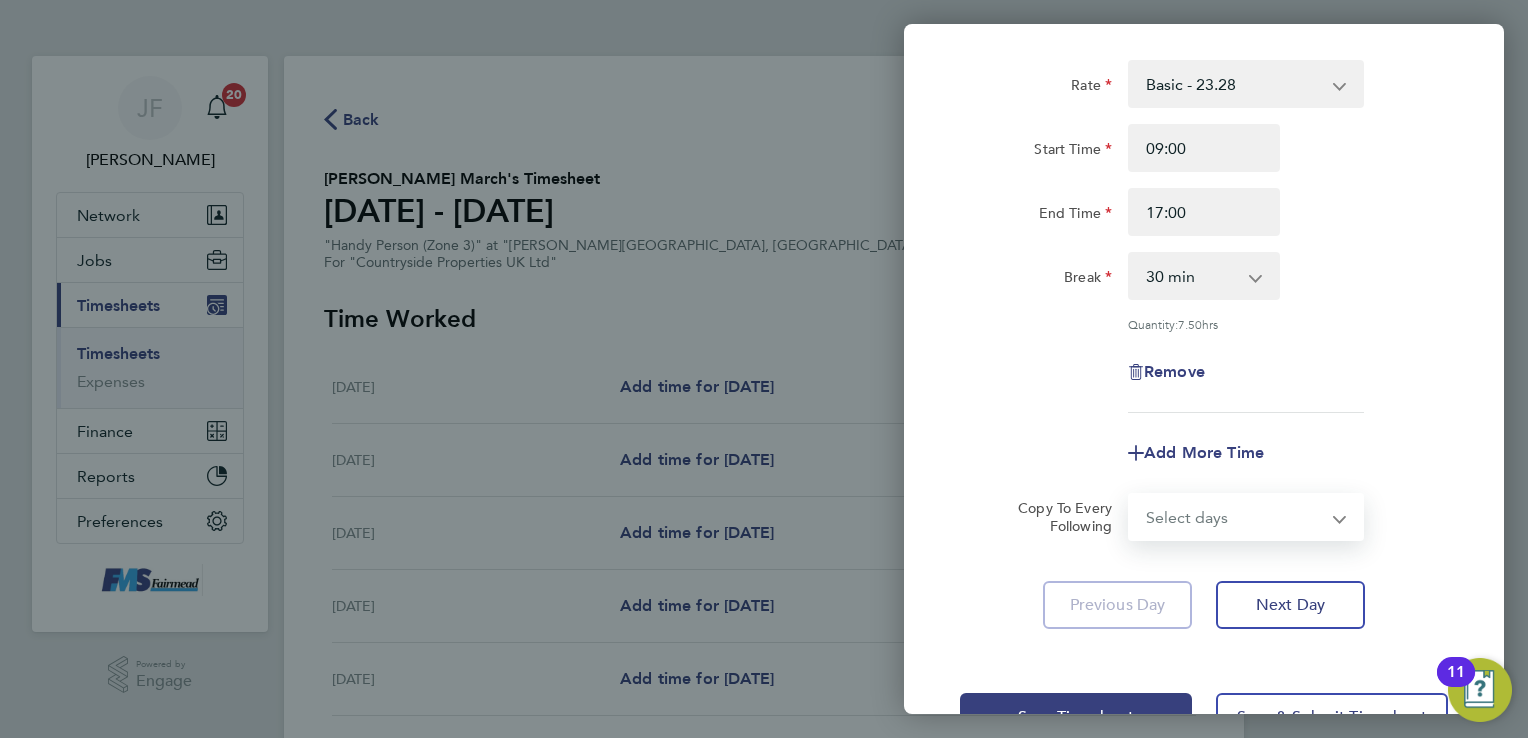 click on "Select days   Day   Weekday (Mon-Fri)   Weekend (Sat-Sun)   Tuesday   Wednesday   Thursday   Friday   Saturday   Sunday" at bounding box center (1235, 517) 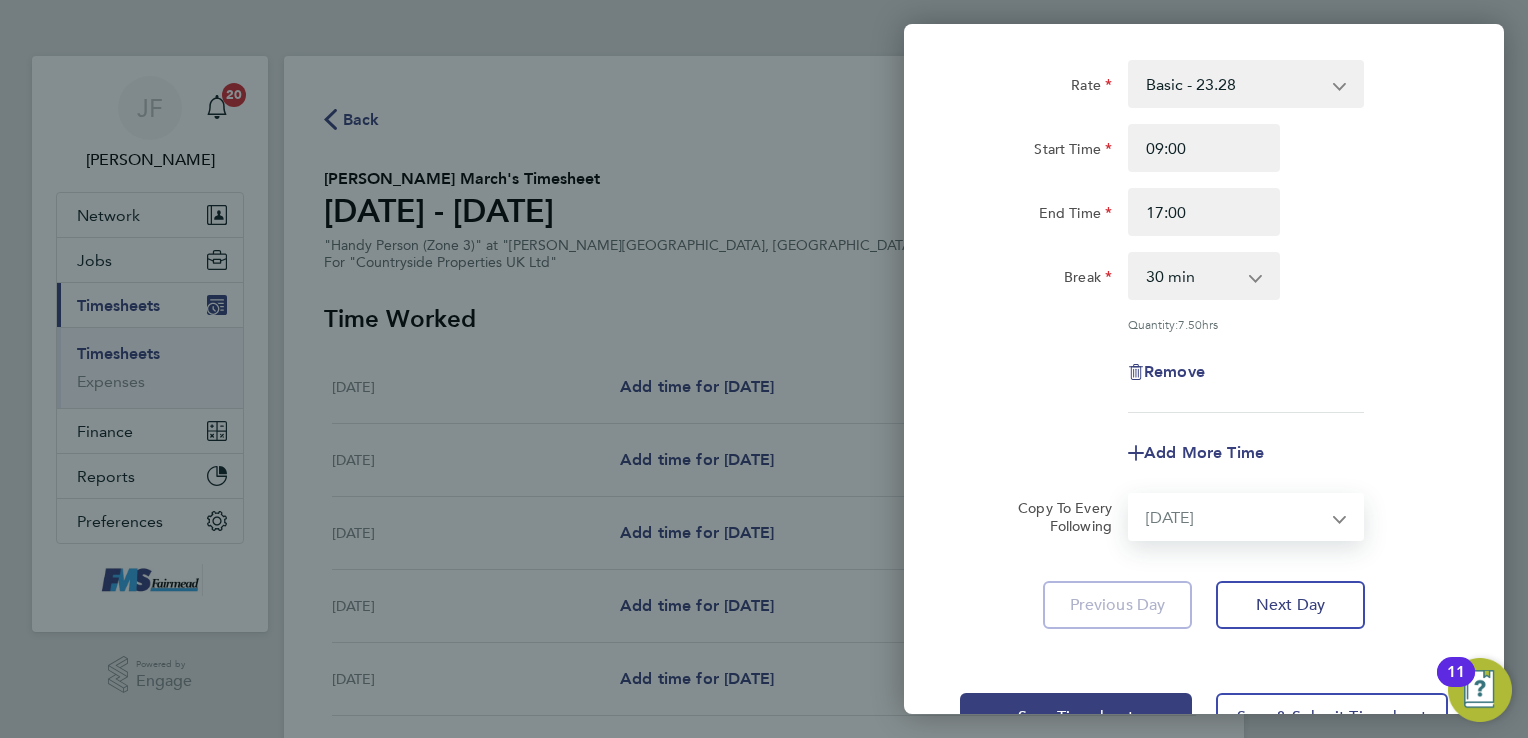 click on "Select days   Day   Weekday (Mon-Fri)   Weekend (Sat-Sun)   Tuesday   Wednesday   Thursday   Friday   Saturday   Sunday" at bounding box center (1235, 517) 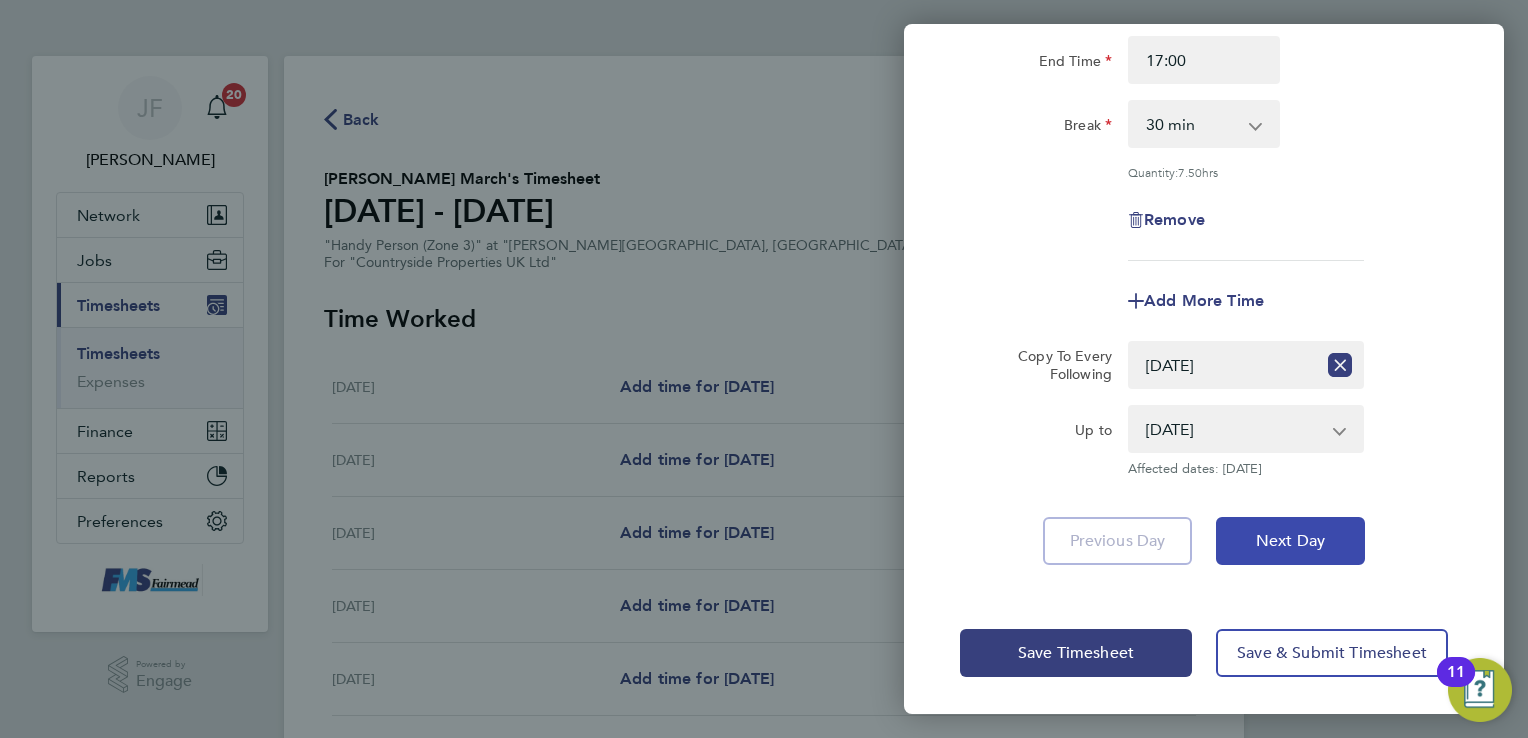 click on "Next Day" 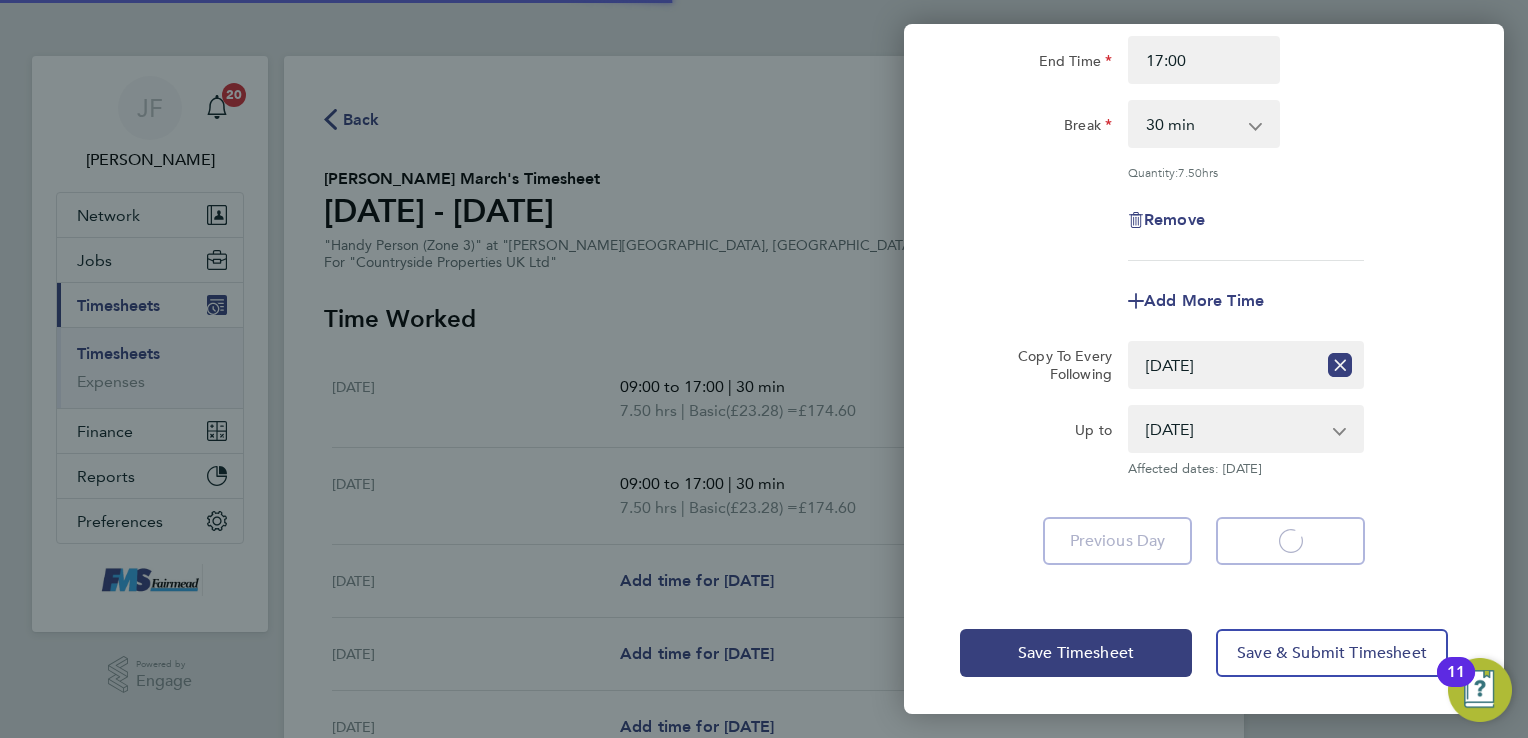 select on "30" 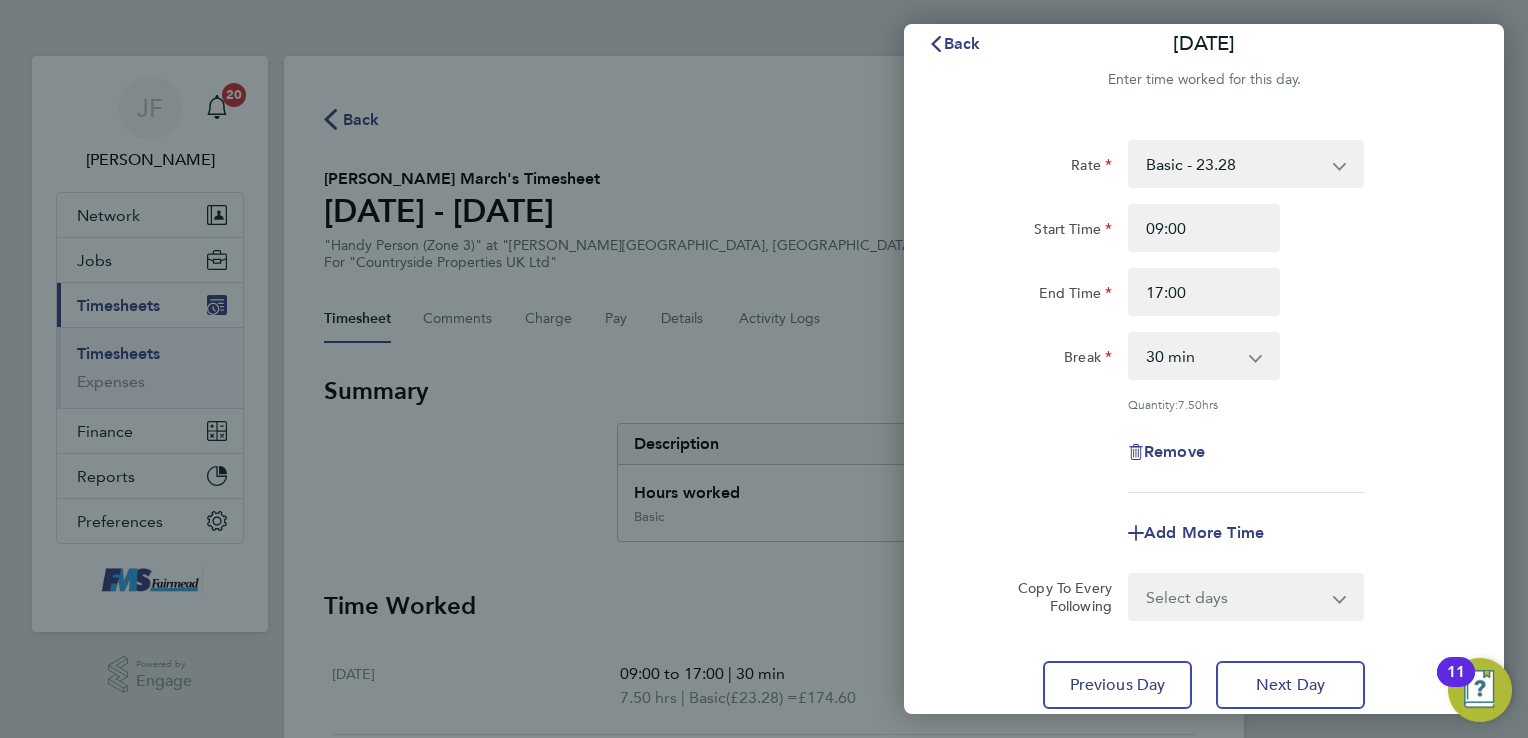 scroll, scrollTop: 0, scrollLeft: 0, axis: both 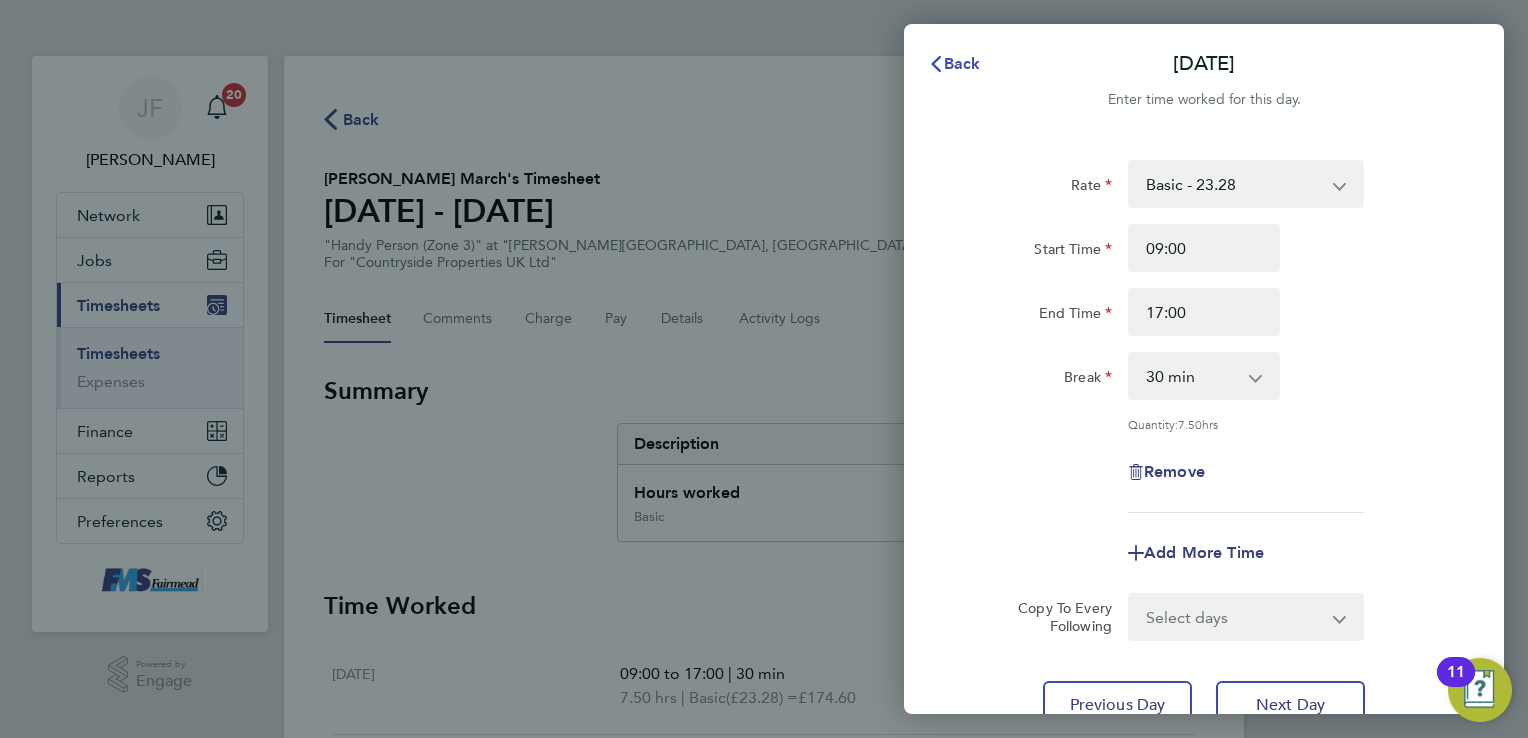 click on "Back" 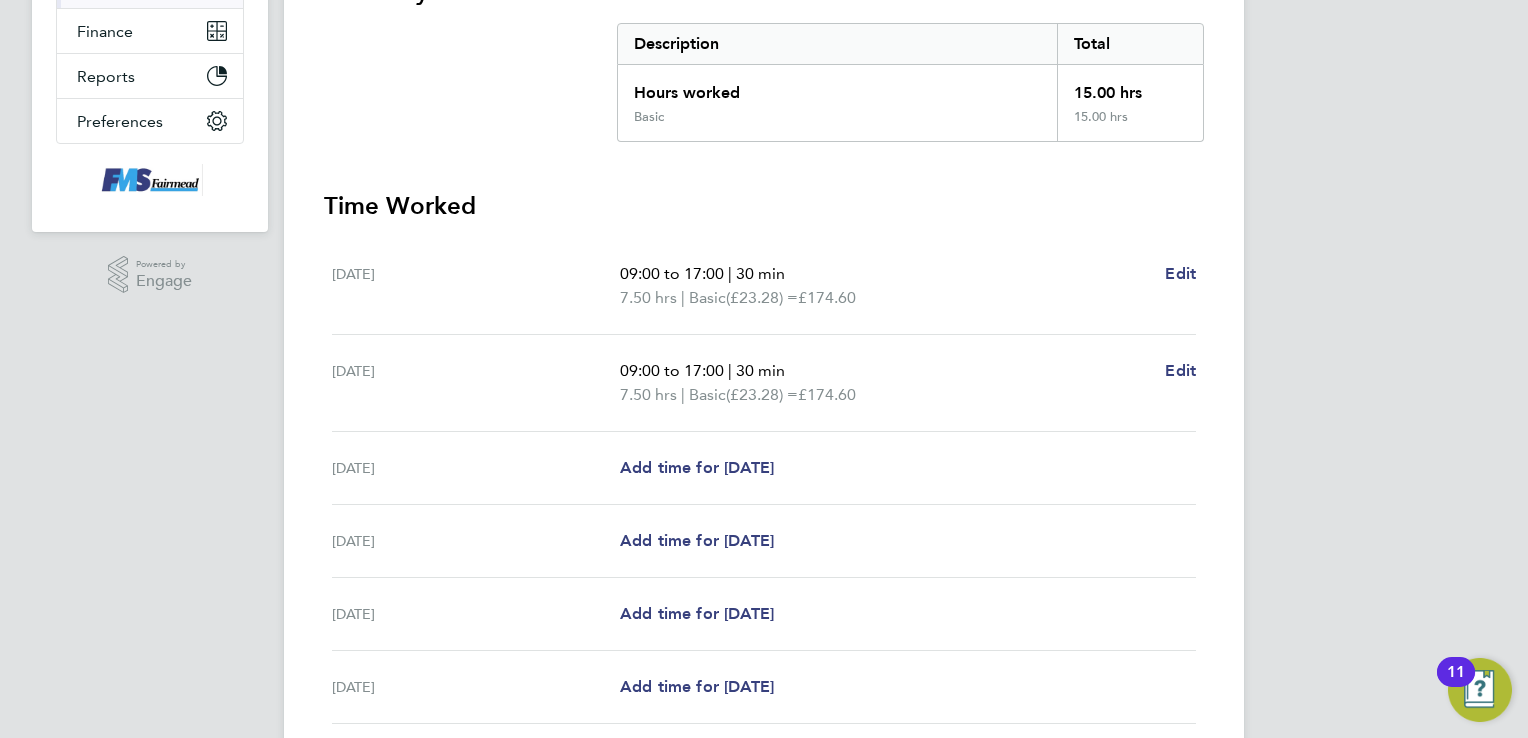 scroll, scrollTop: 500, scrollLeft: 0, axis: vertical 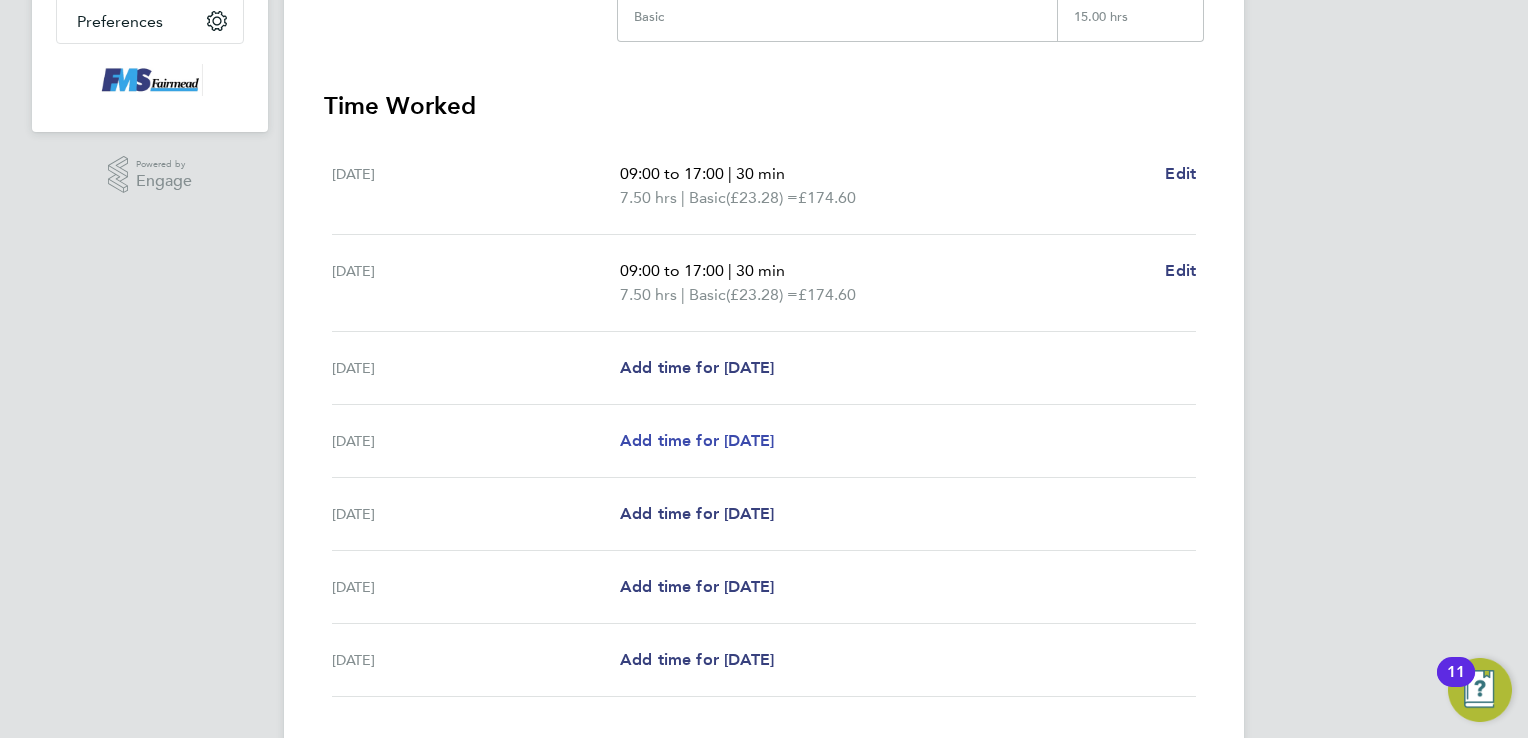 click on "Add time for Thu 10 Jul" at bounding box center [697, 440] 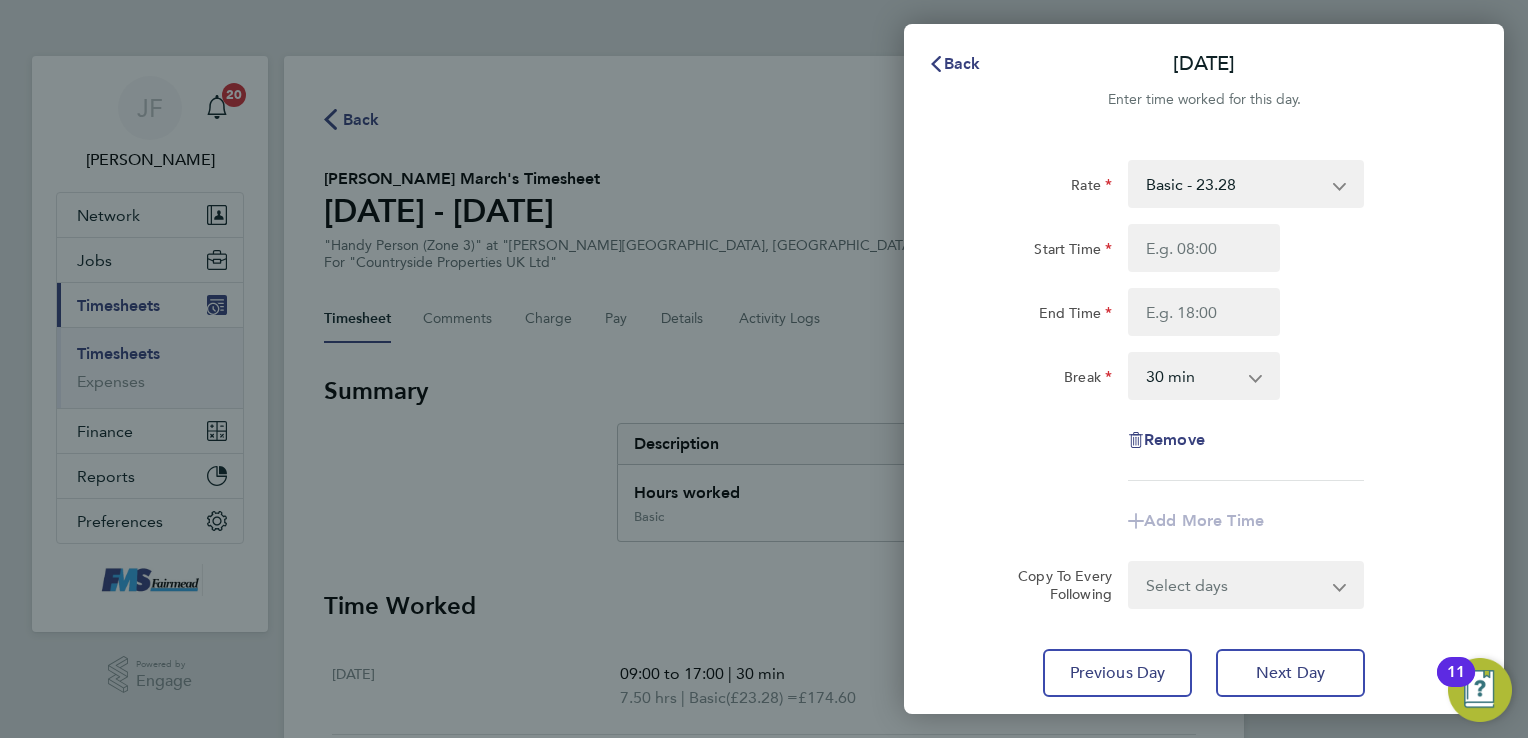 scroll, scrollTop: 0, scrollLeft: 0, axis: both 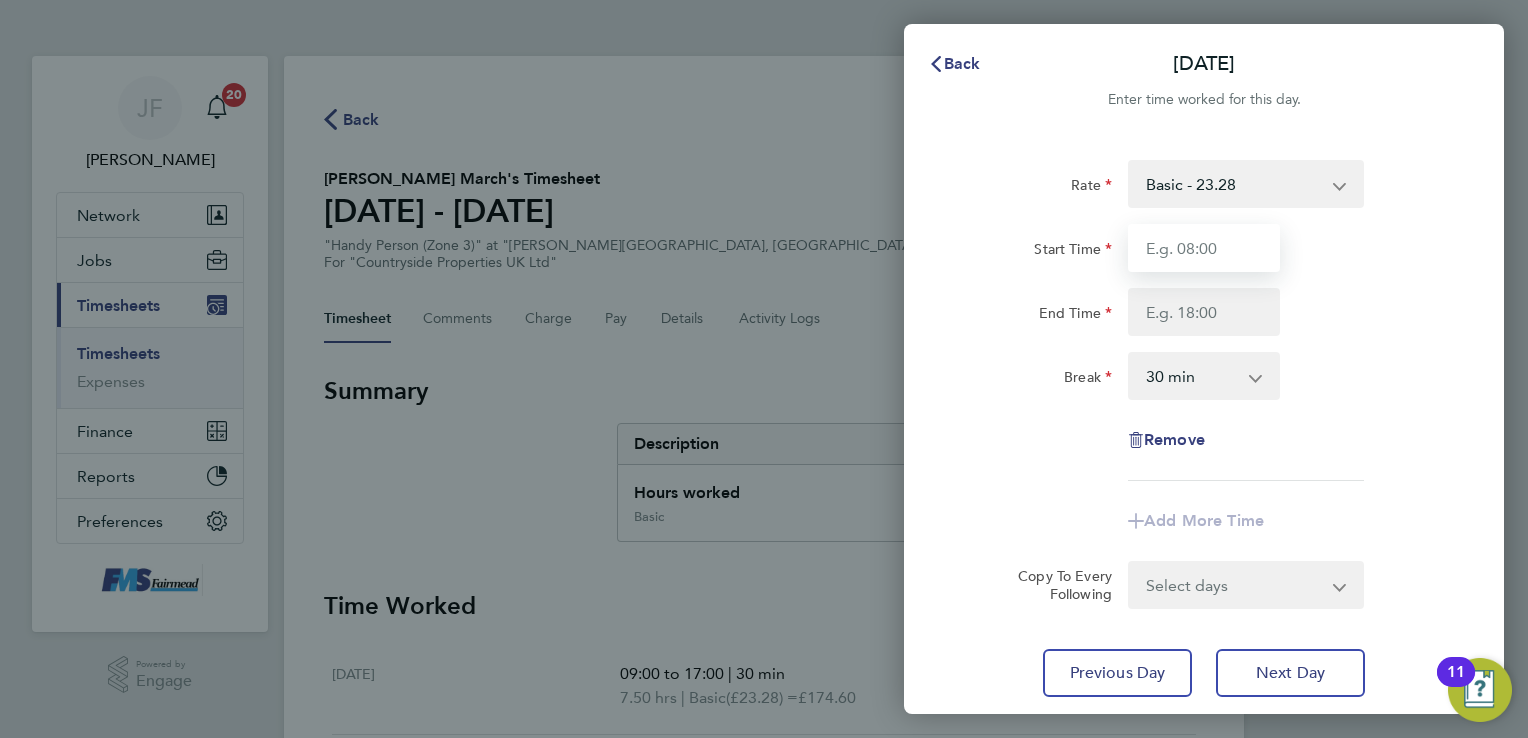click on "Start Time" at bounding box center (1204, 248) 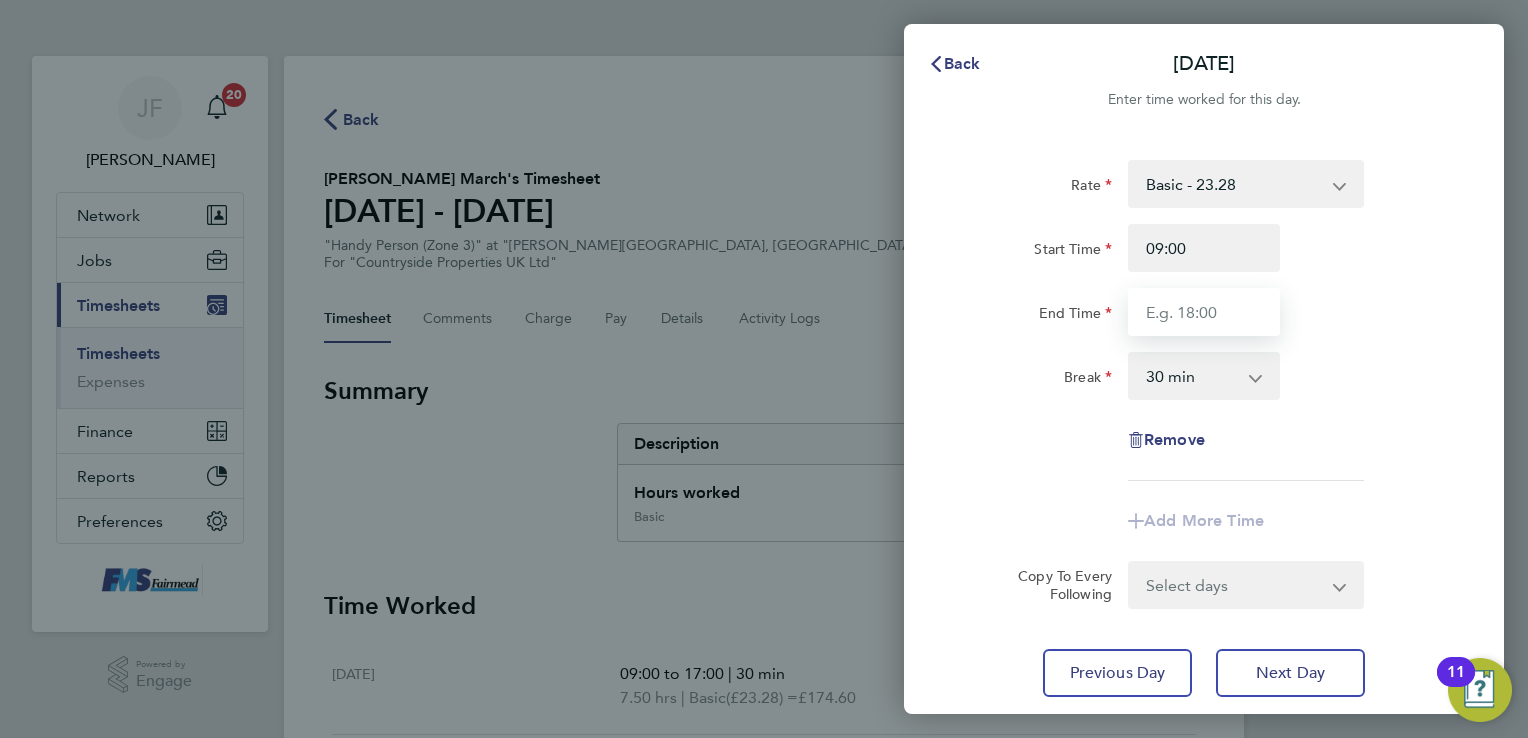 type on "17:00" 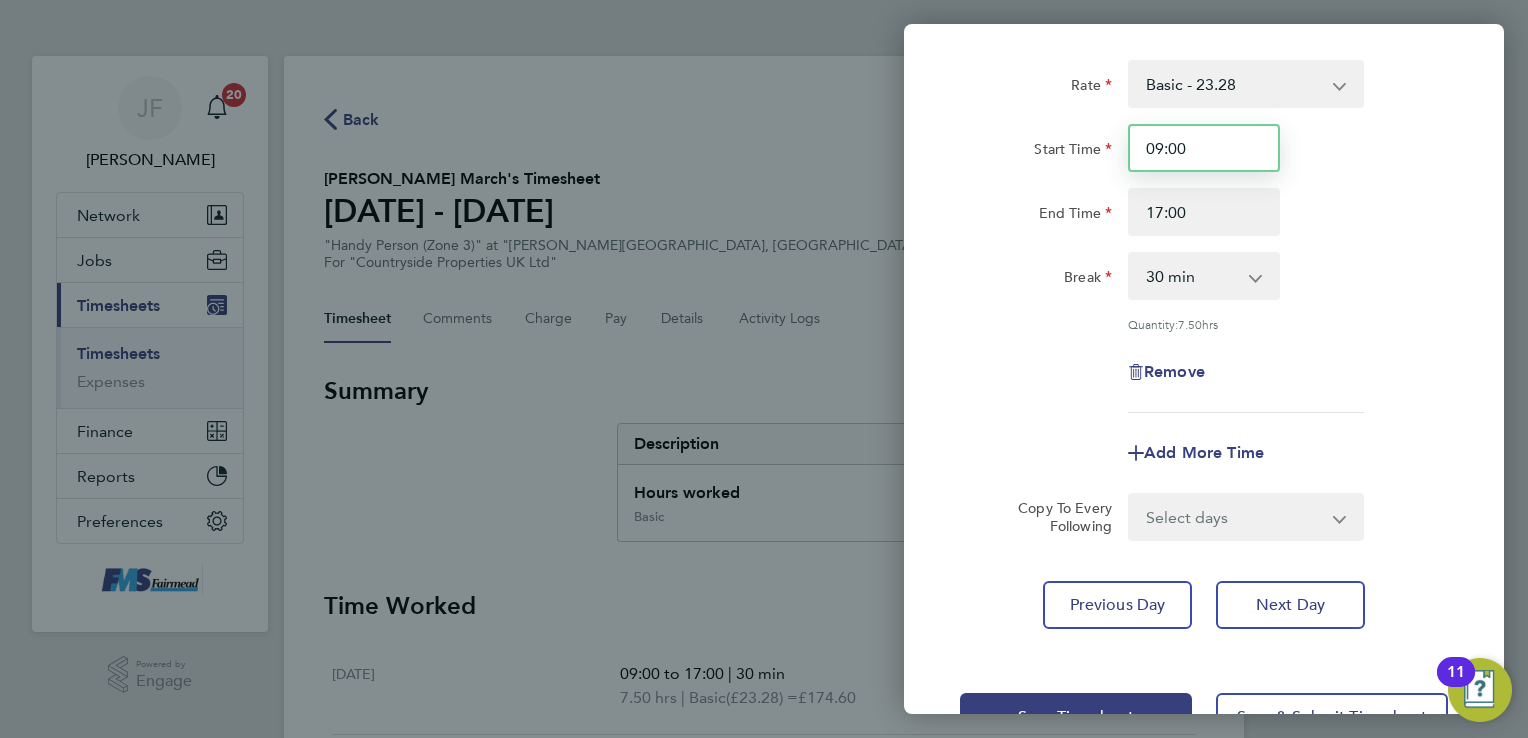 scroll, scrollTop: 164, scrollLeft: 0, axis: vertical 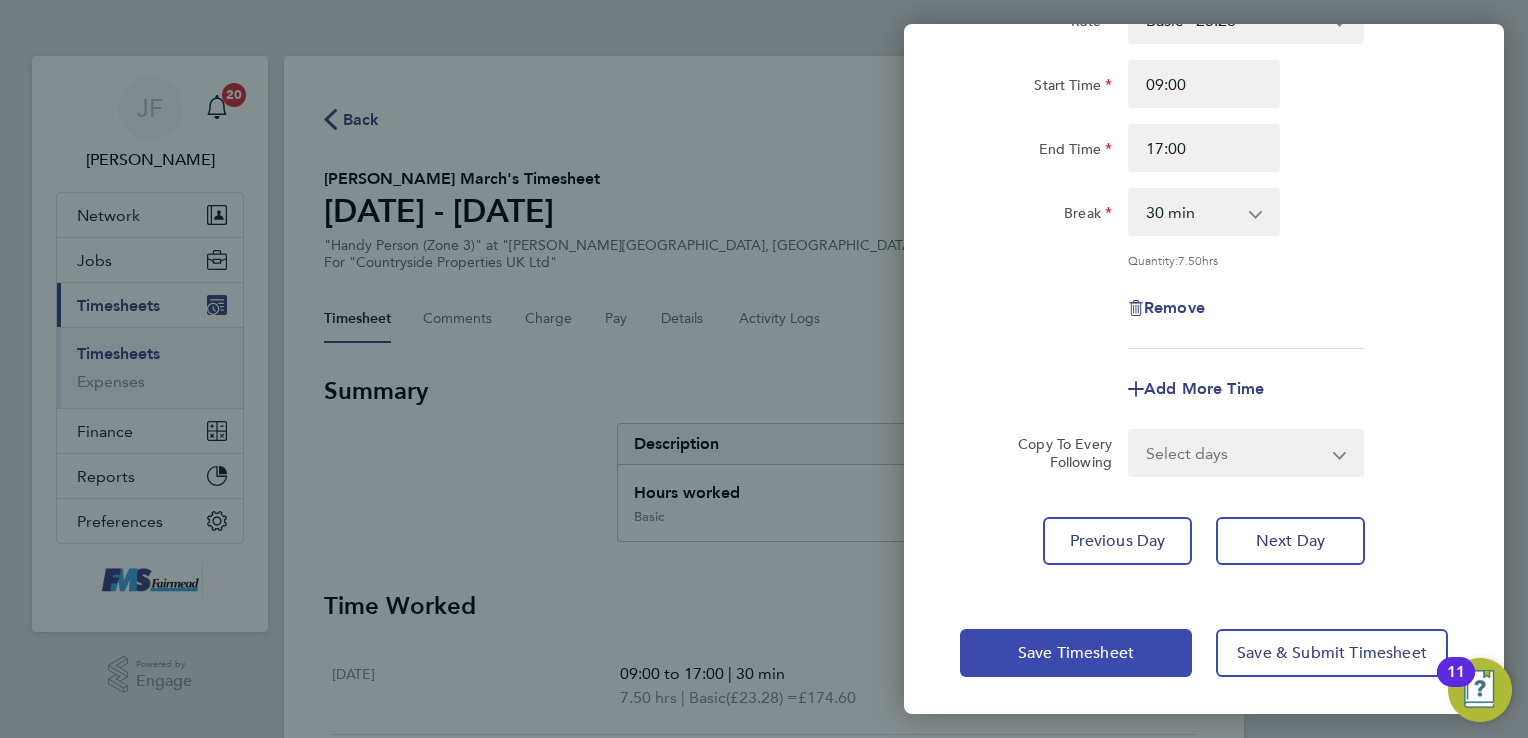click on "Save Timesheet" 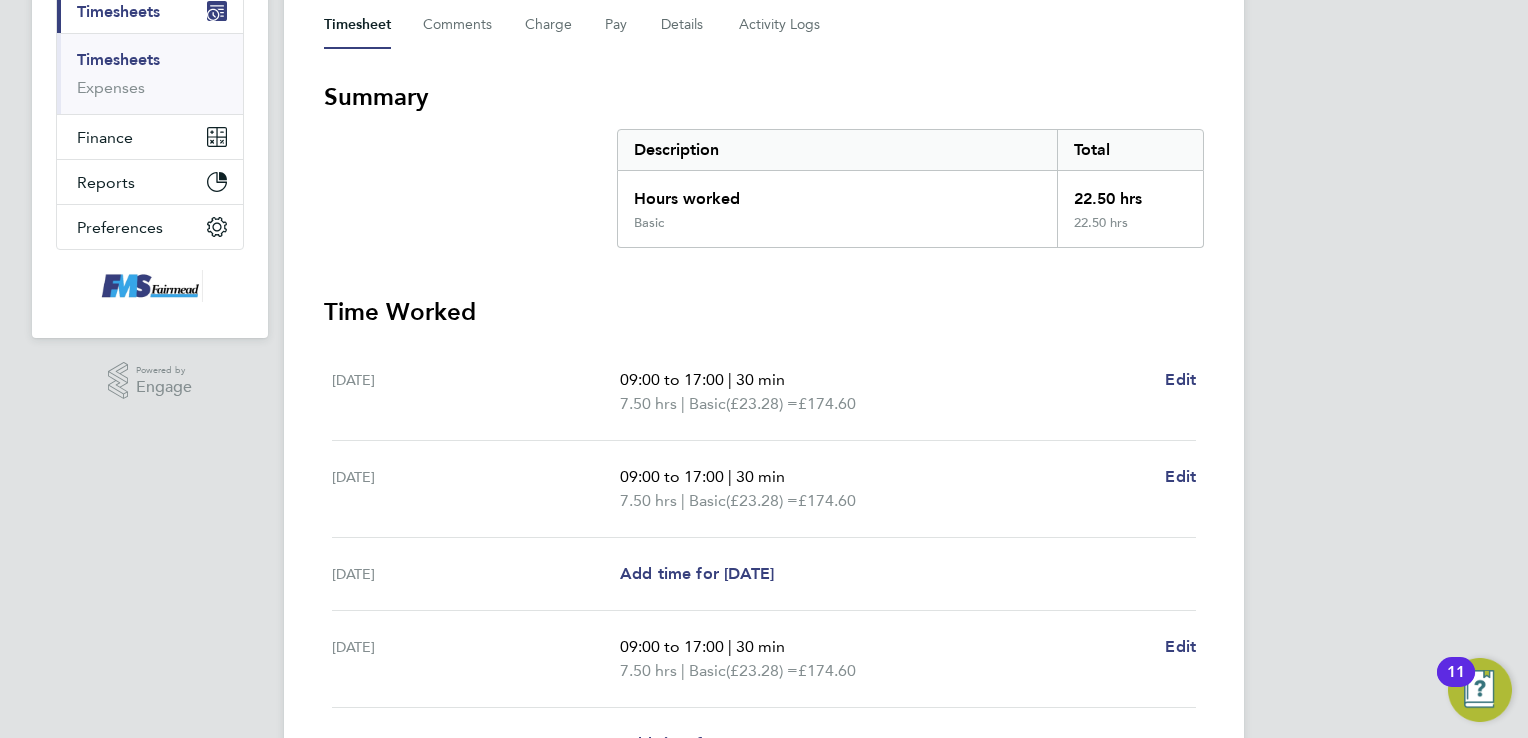 scroll, scrollTop: 400, scrollLeft: 0, axis: vertical 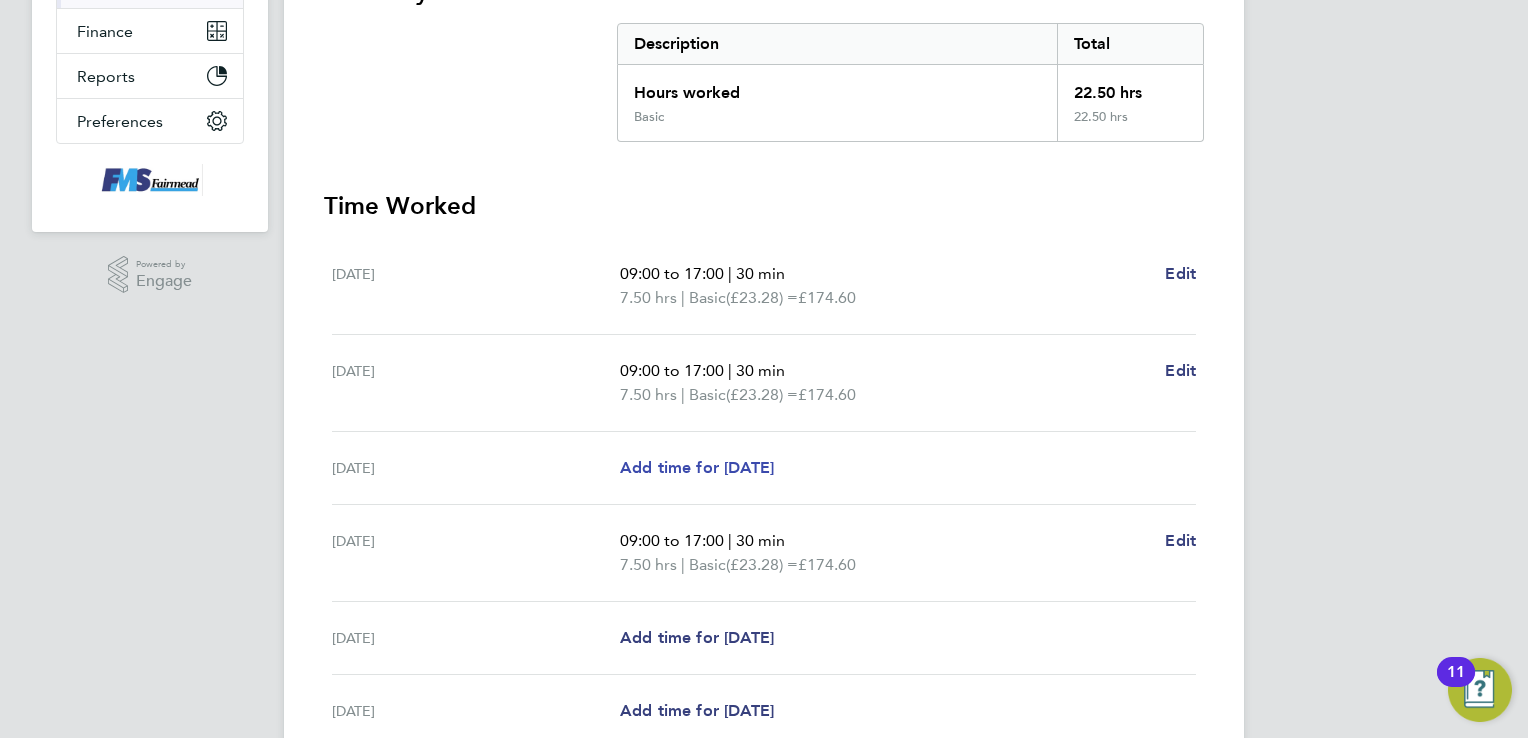 click on "Add time for Wed 09 Jul" at bounding box center (697, 467) 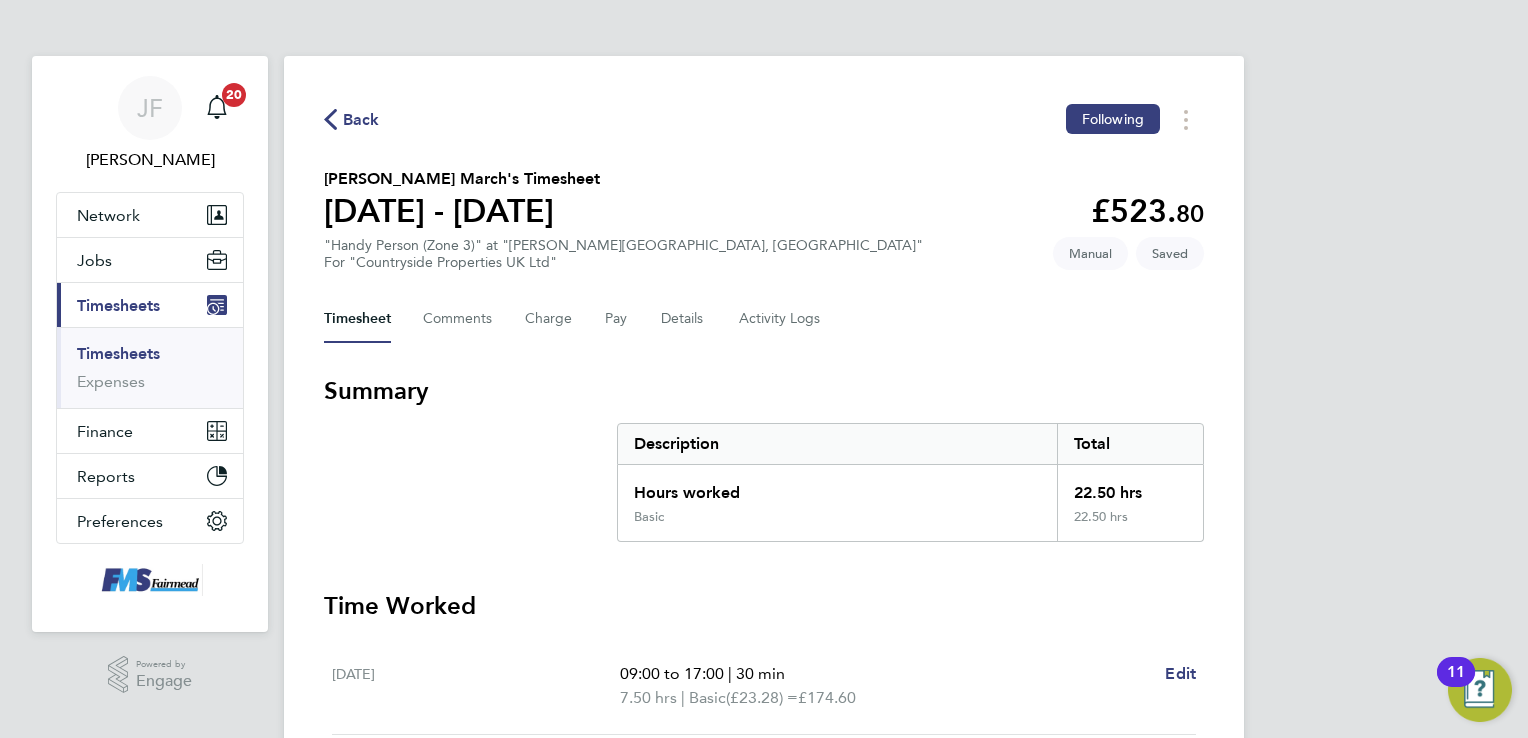 select on "30" 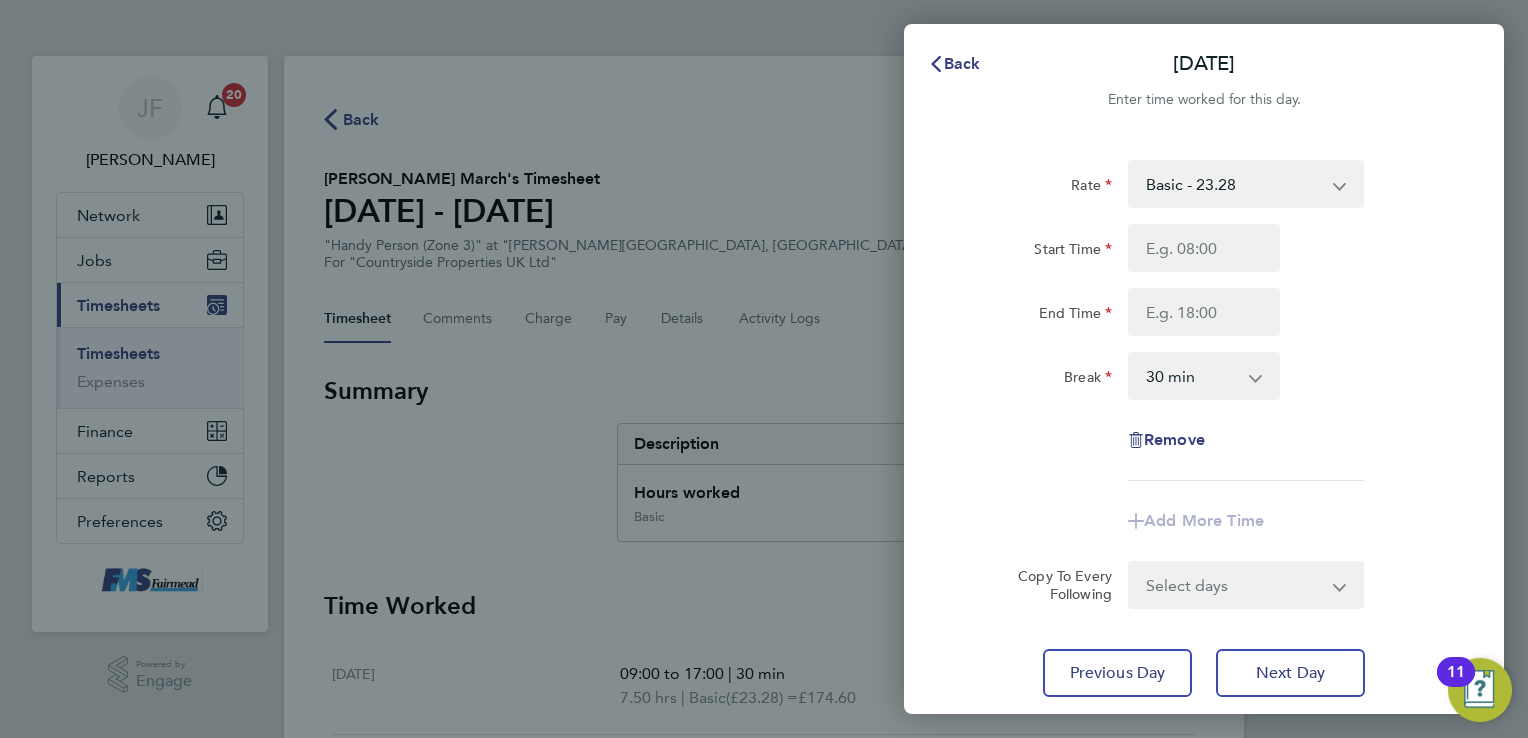 click on "Start Time End Time" 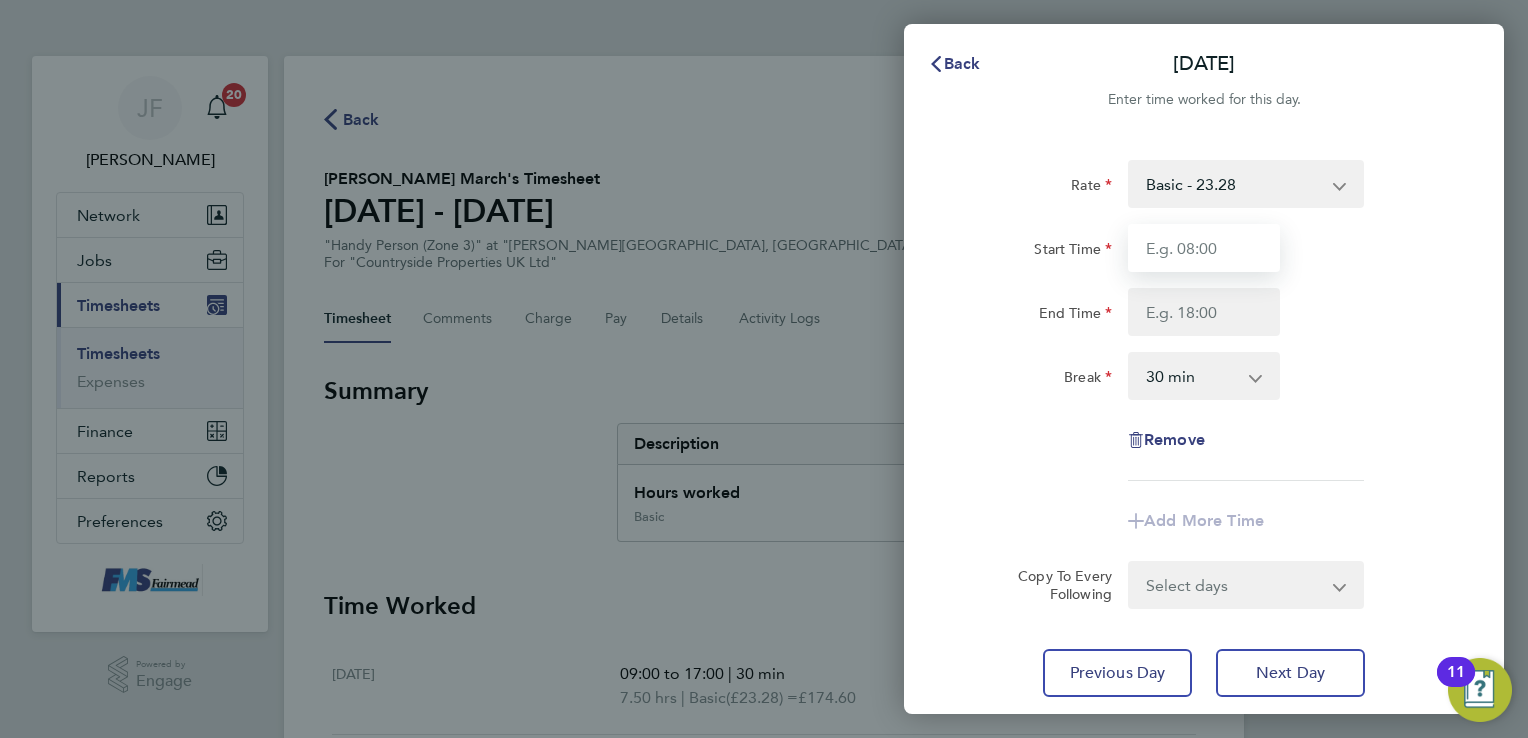 click on "Start Time" at bounding box center [1204, 248] 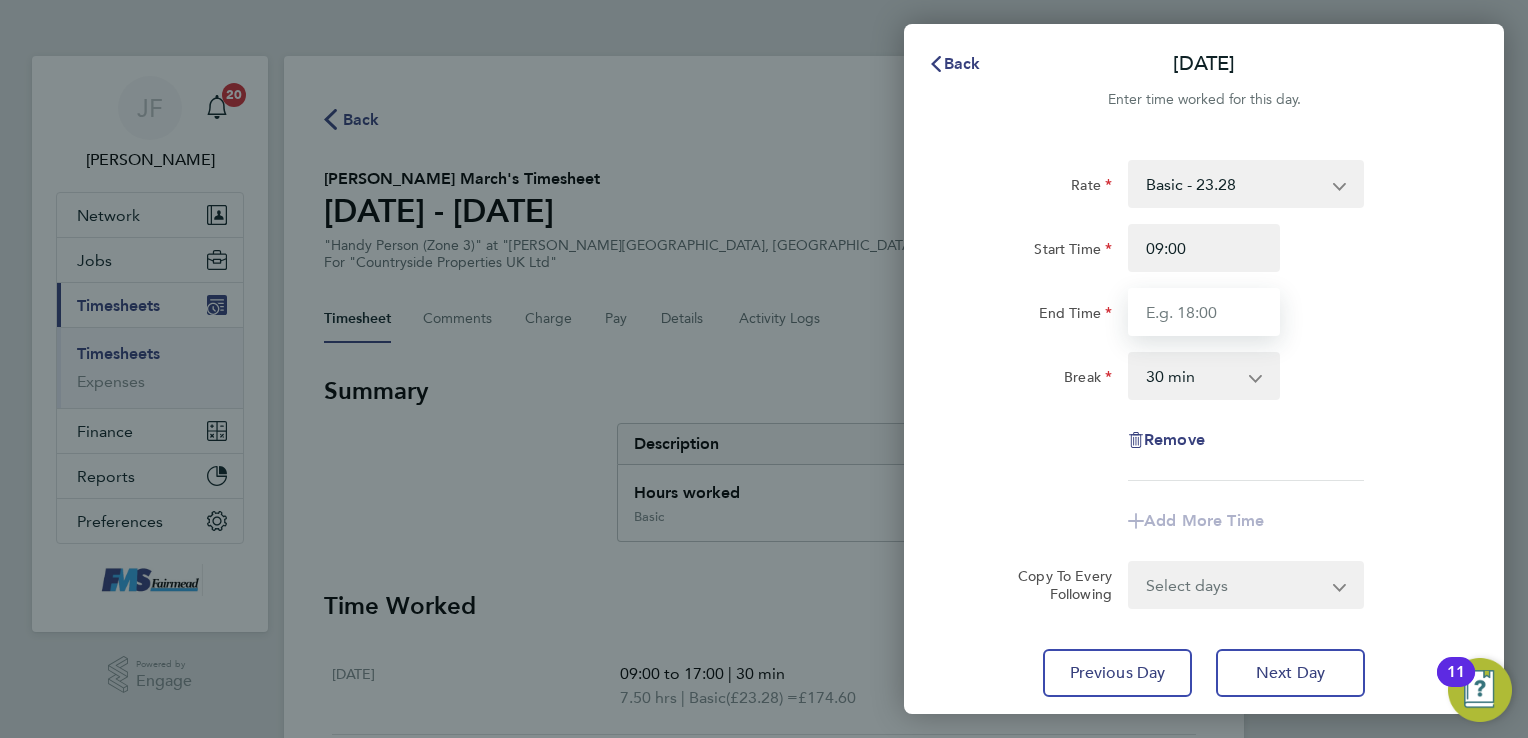 type on "17:00" 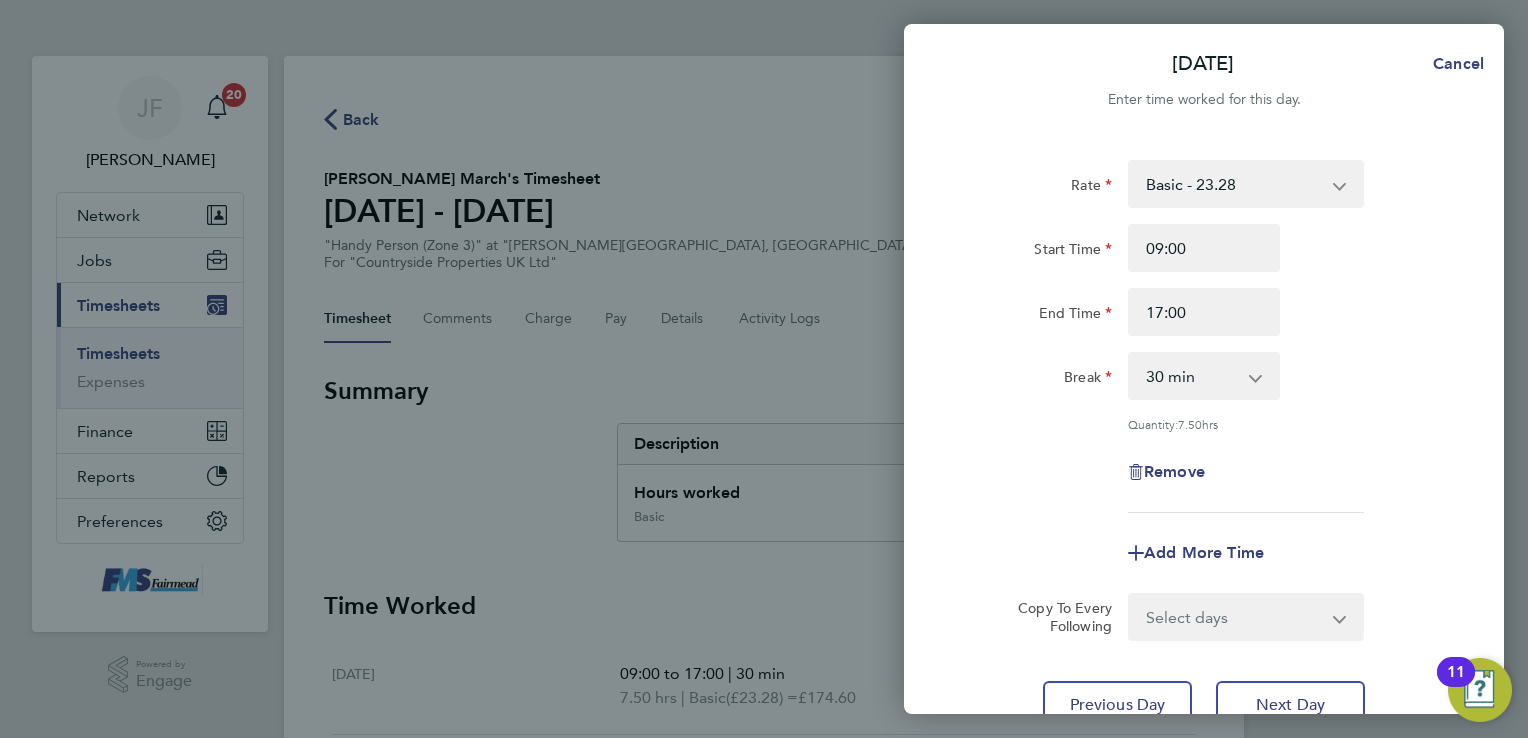 click on "Select days   Day   Weekday (Mon-Fri)   Weekend (Sat-Sun)   Thursday   Friday   Saturday   Sunday" at bounding box center (1235, 617) 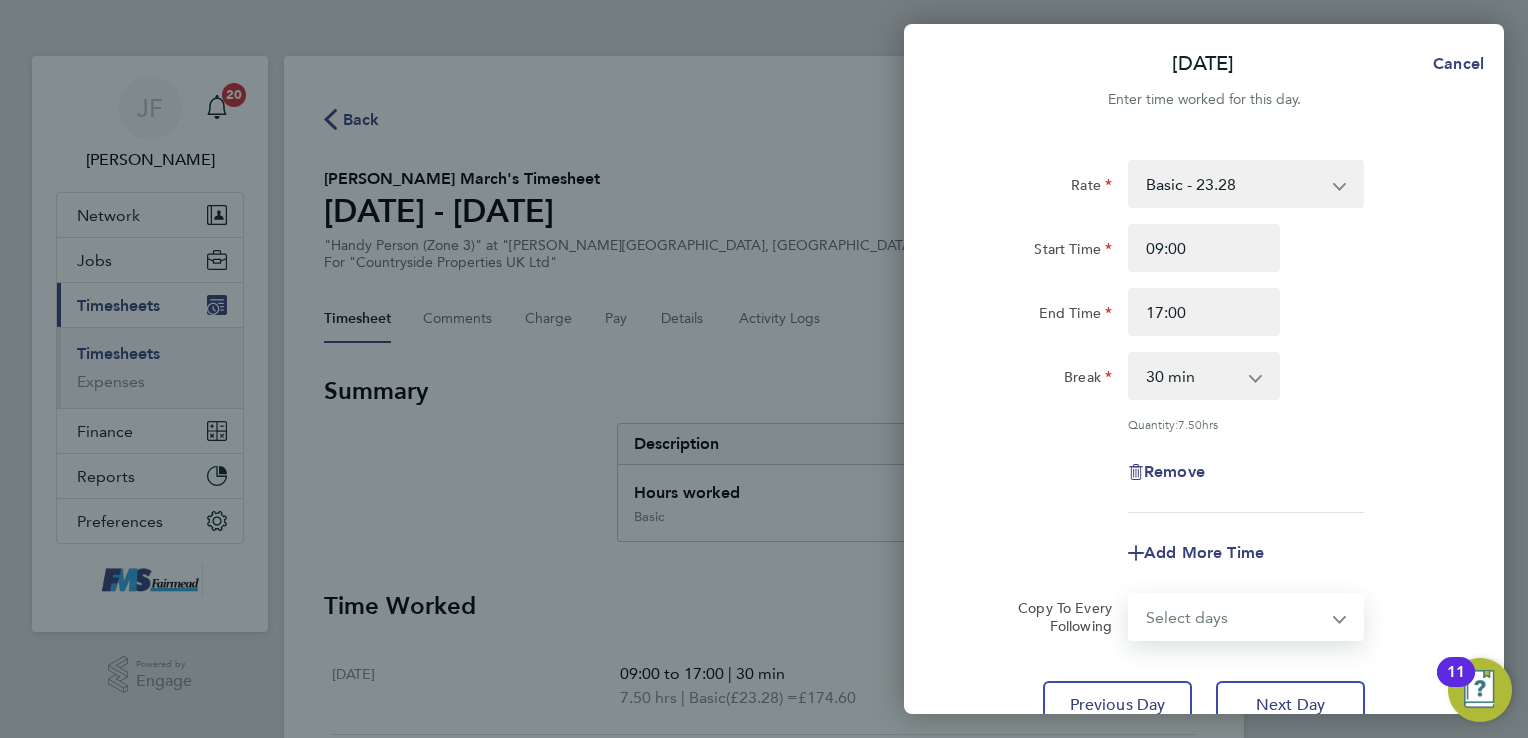 select on "WEEKDAY" 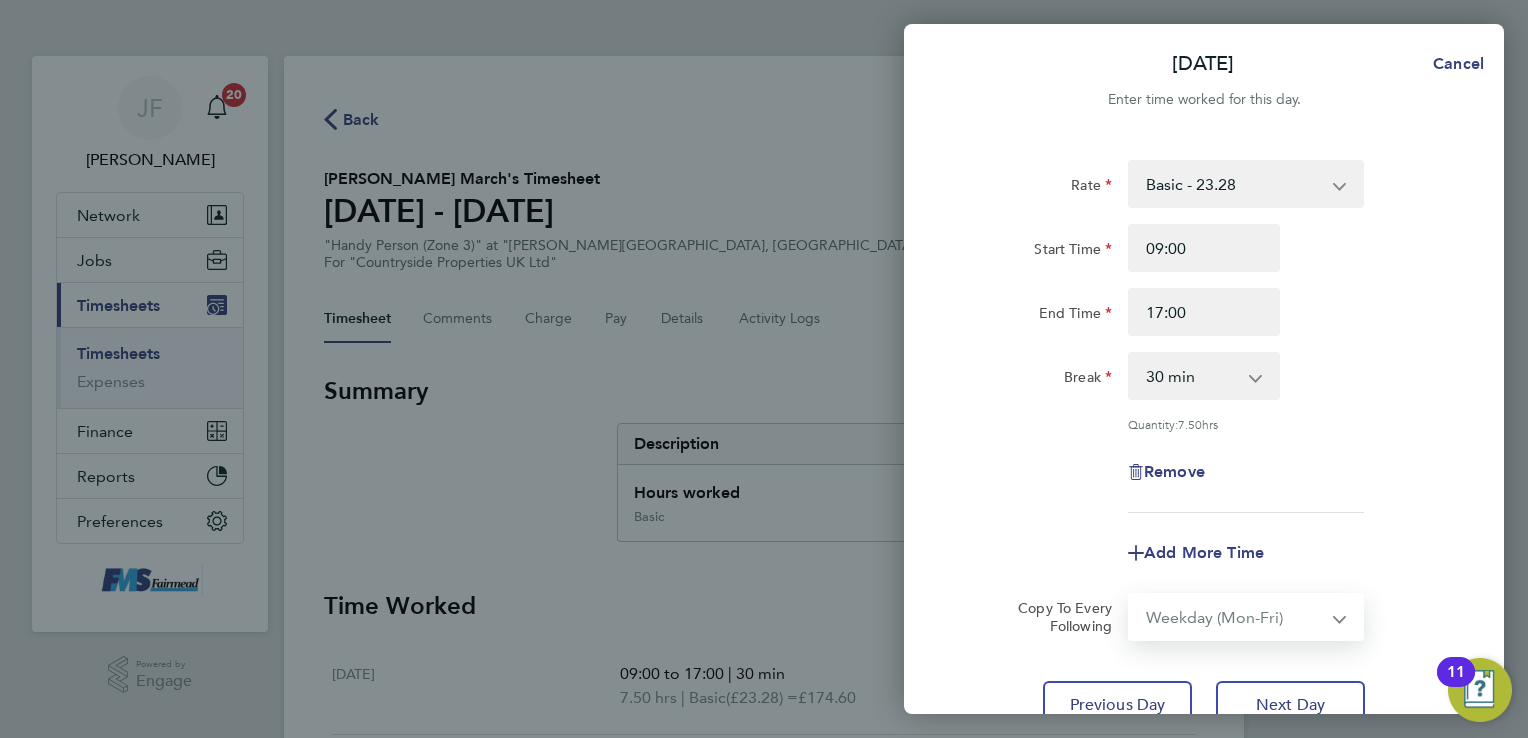 click on "Select days   Day   Weekday (Mon-Fri)   Weekend (Sat-Sun)   Thursday   Friday   Saturday   Sunday" at bounding box center [1235, 617] 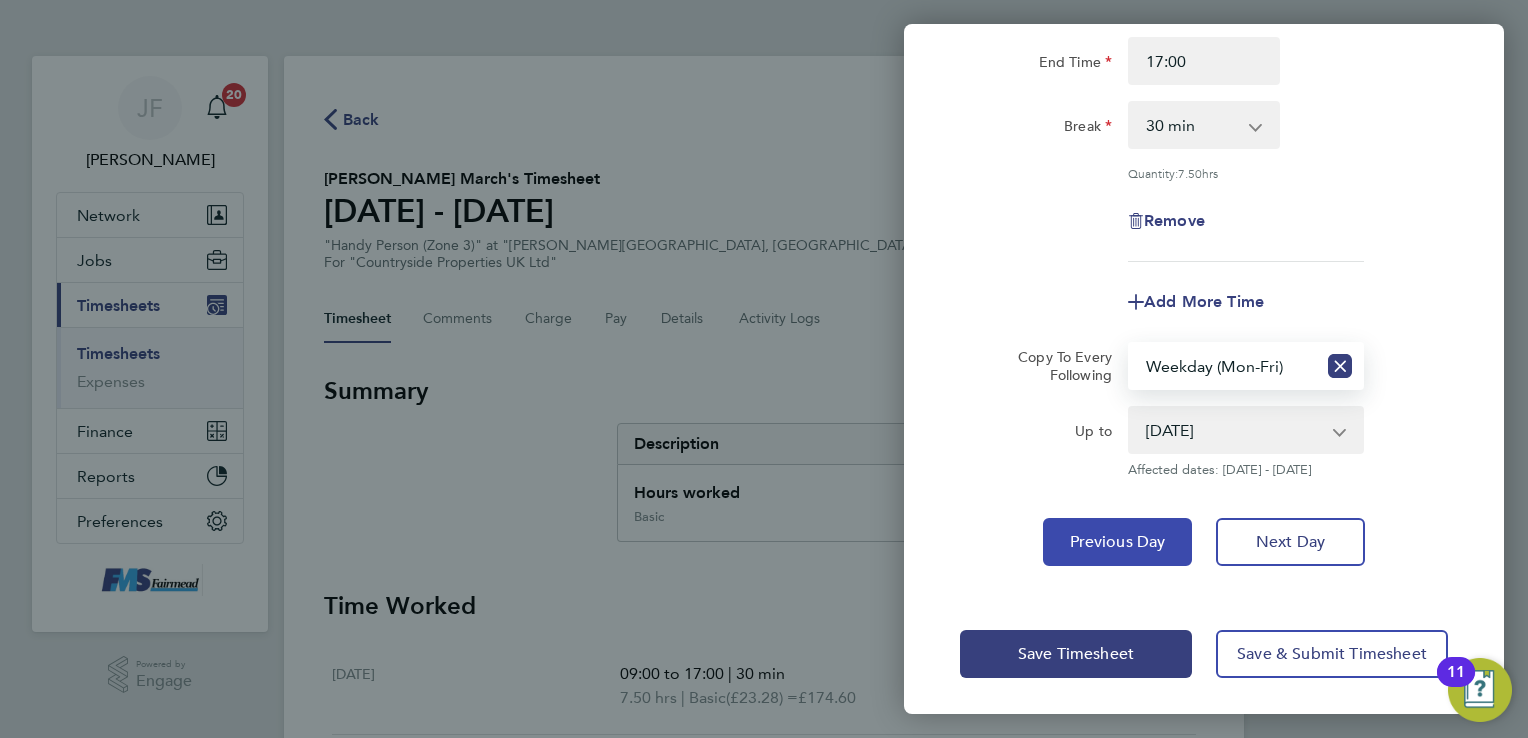 scroll, scrollTop: 252, scrollLeft: 0, axis: vertical 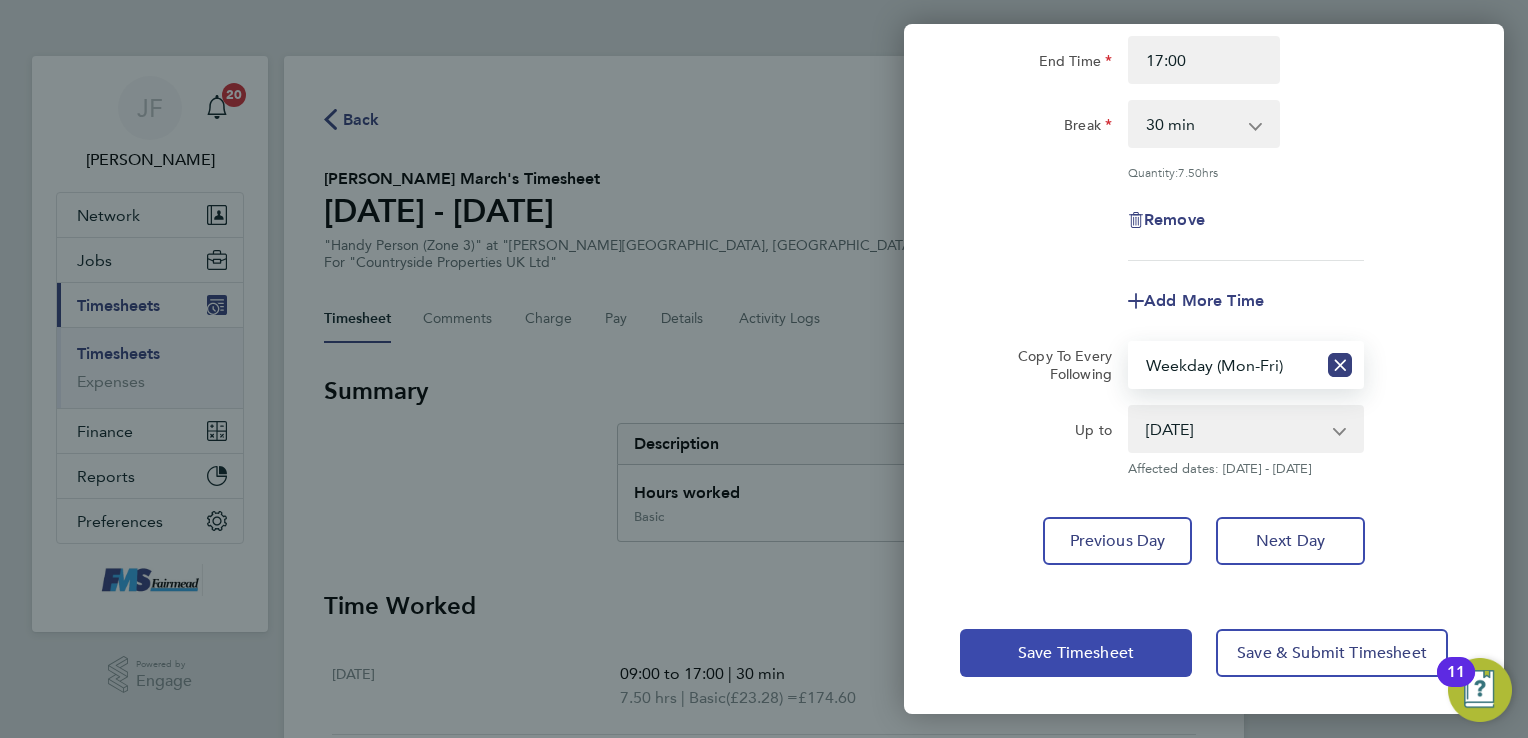 click on "Save Timesheet" 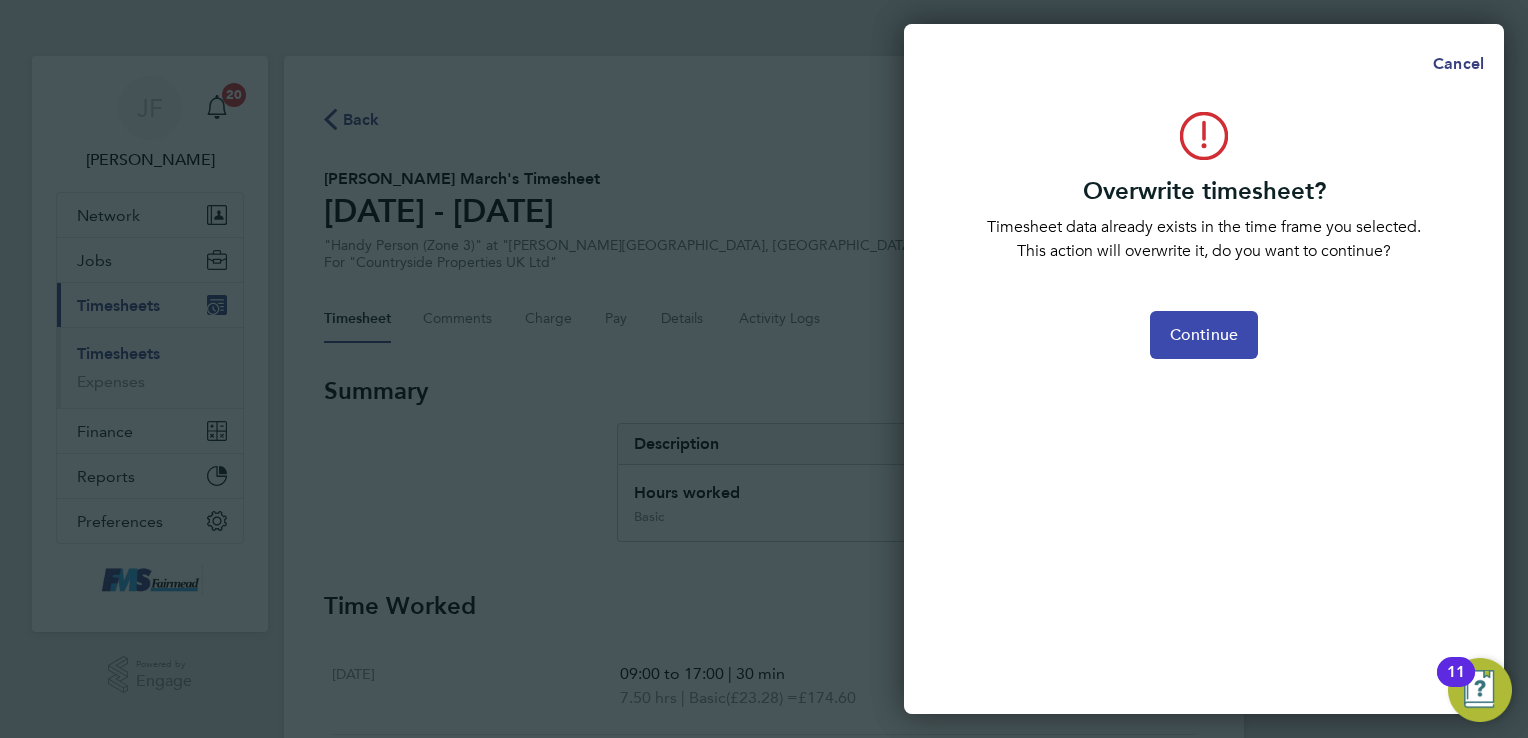 click on "Continue" 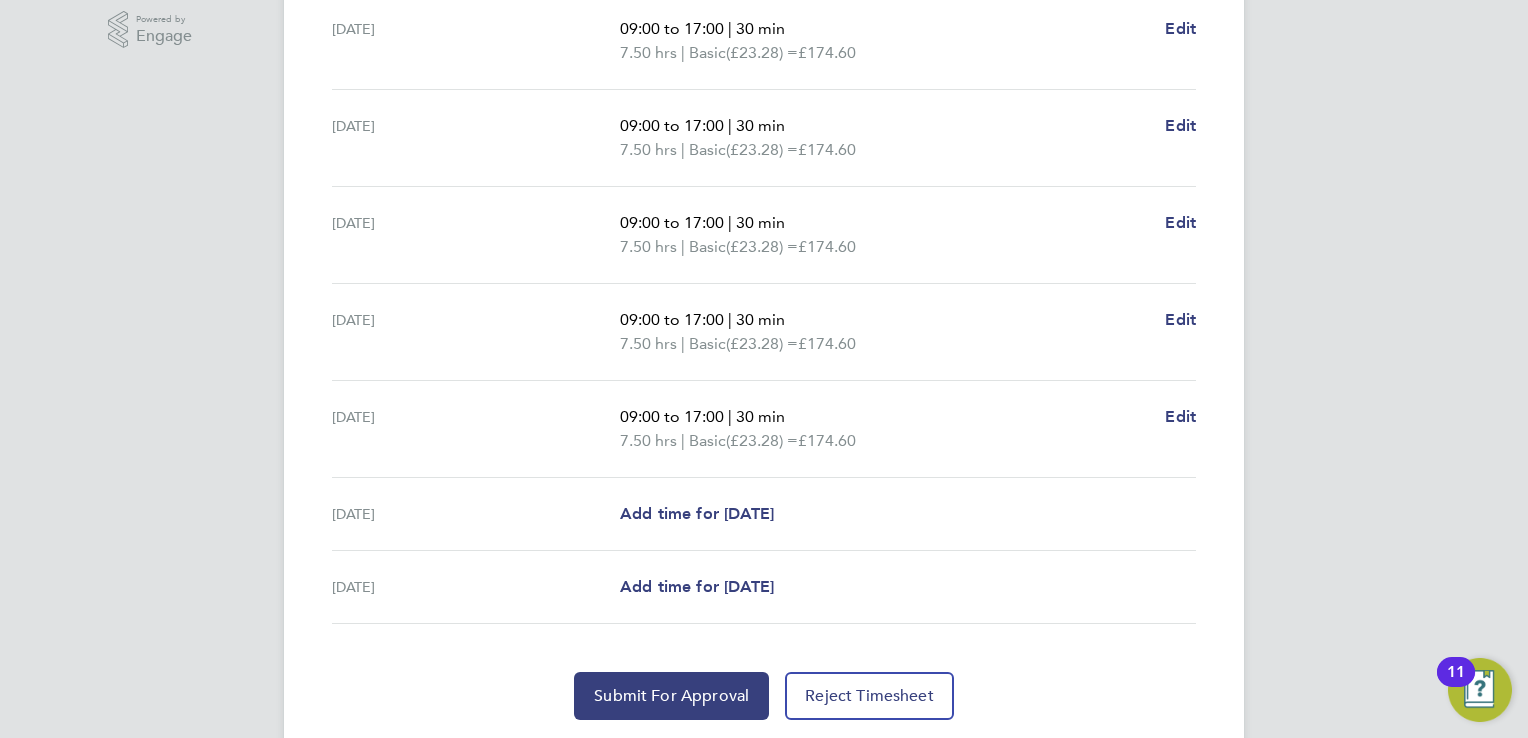 scroll, scrollTop: 700, scrollLeft: 0, axis: vertical 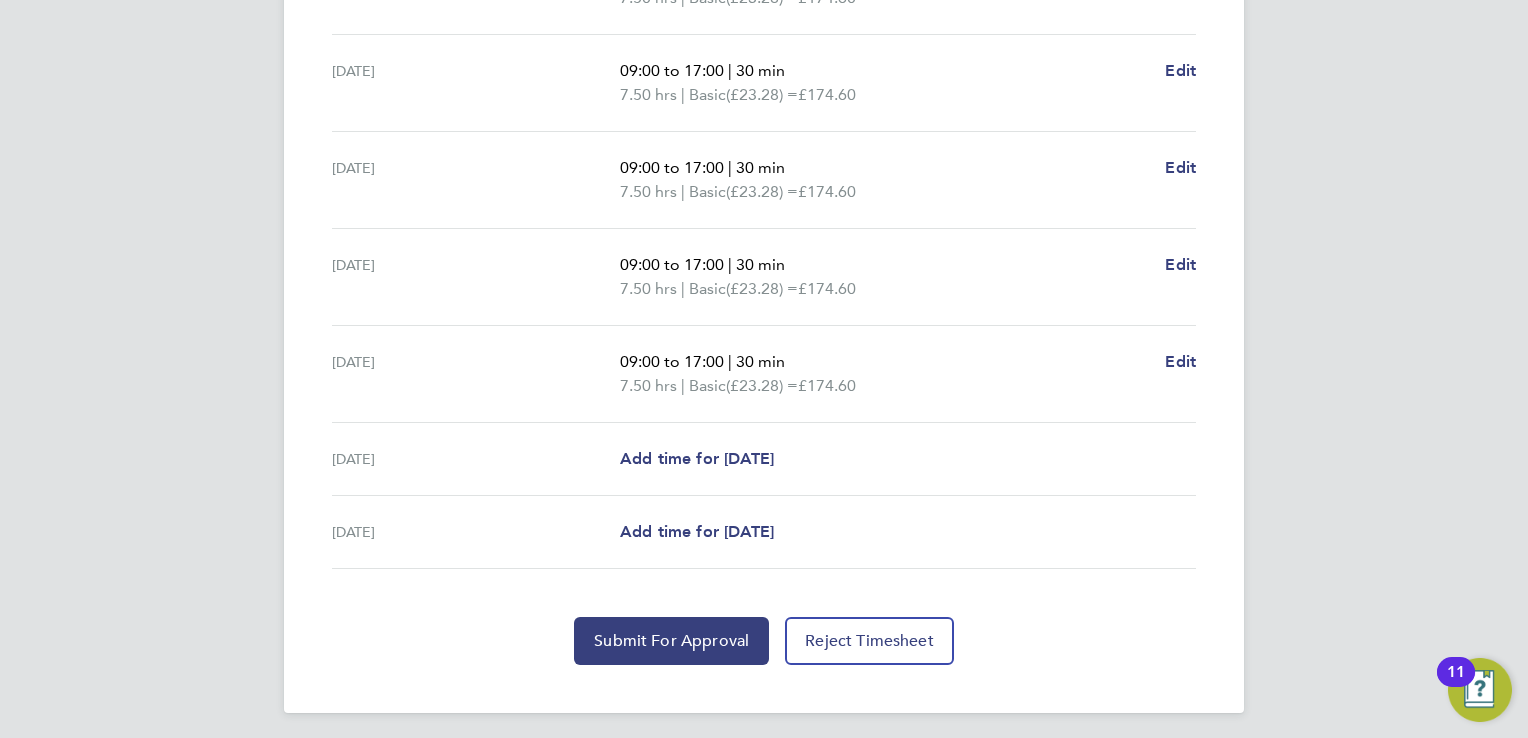 click on "Back  Following
Gregory March's Timesheet   07 - 13 Jul 2025   £873. 00  "Handy Person (Zone 3)" at "Walstead Park, Lindfield"  For "Countryside Properties UK Ltd"  Saved   Manual   Timesheet   Comments   Charge   Pay   Details   Activity Logs   Summary   Description   Total   Hours worked   37.50 hrs   Basic   37.50 hrs   Time Worked   Mon 07 Jul   09:00 to 17:00   |   30 min   7.50 hrs   |   Basic   (£23.28) =   £174.60   Edit   Tue 08 Jul   09:00 to 17:00   |   30 min   7.50 hrs   |   Basic   (£23.28) =   £174.60   Edit   Wed 09 Jul   09:00 to 17:00   |   30 min   7.50 hrs   |   Basic   (£23.28) =   £174.60   Edit   Thu 10 Jul   09:00 to 17:00   |   30 min   7.50 hrs   |   Basic   (£23.28) =   £174.60   Edit   Fri 11 Jul   09:00 to 17:00   |   30 min   7.50 hrs   |   Basic   (£23.28) =   £174.60   Edit   Sat 12 Jul   Add time for Sat 12 Jul   Add time for Sat 12 Jul   Sun 13 Jul   Add time for Sun 13 Jul   Add time for Sun 13 Jul   Submit For Approval   Reject Timesheet" 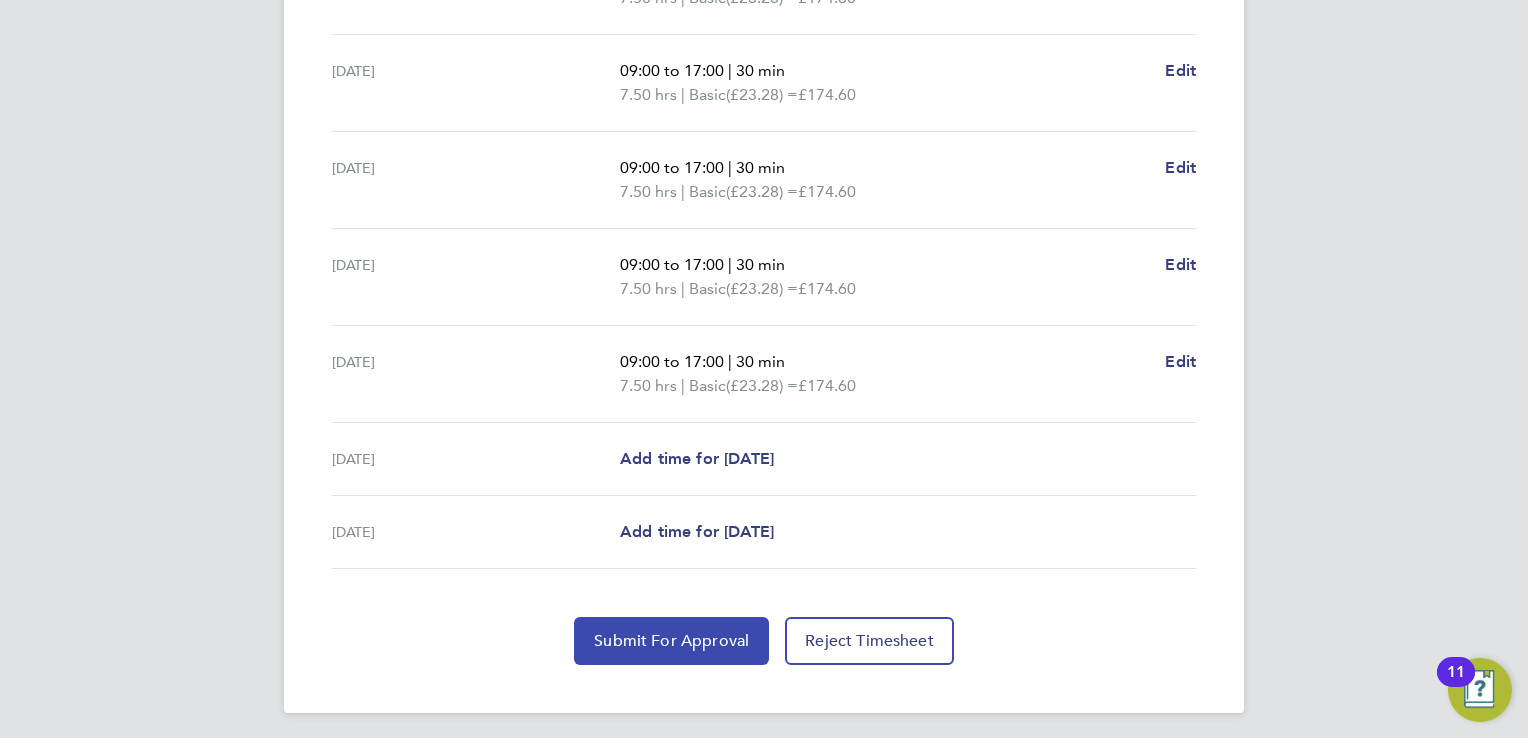 click on "Submit For Approval" 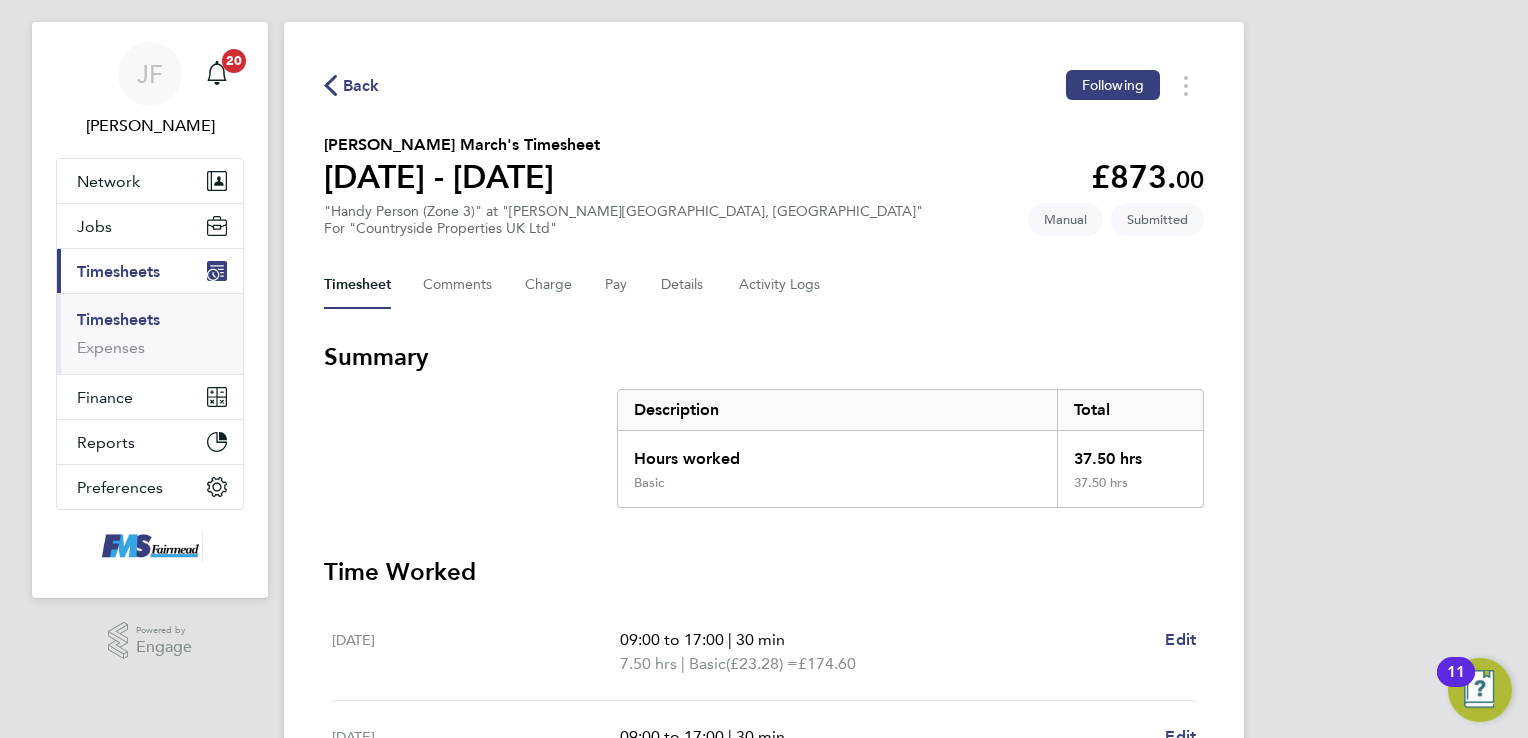 scroll, scrollTop: 0, scrollLeft: 0, axis: both 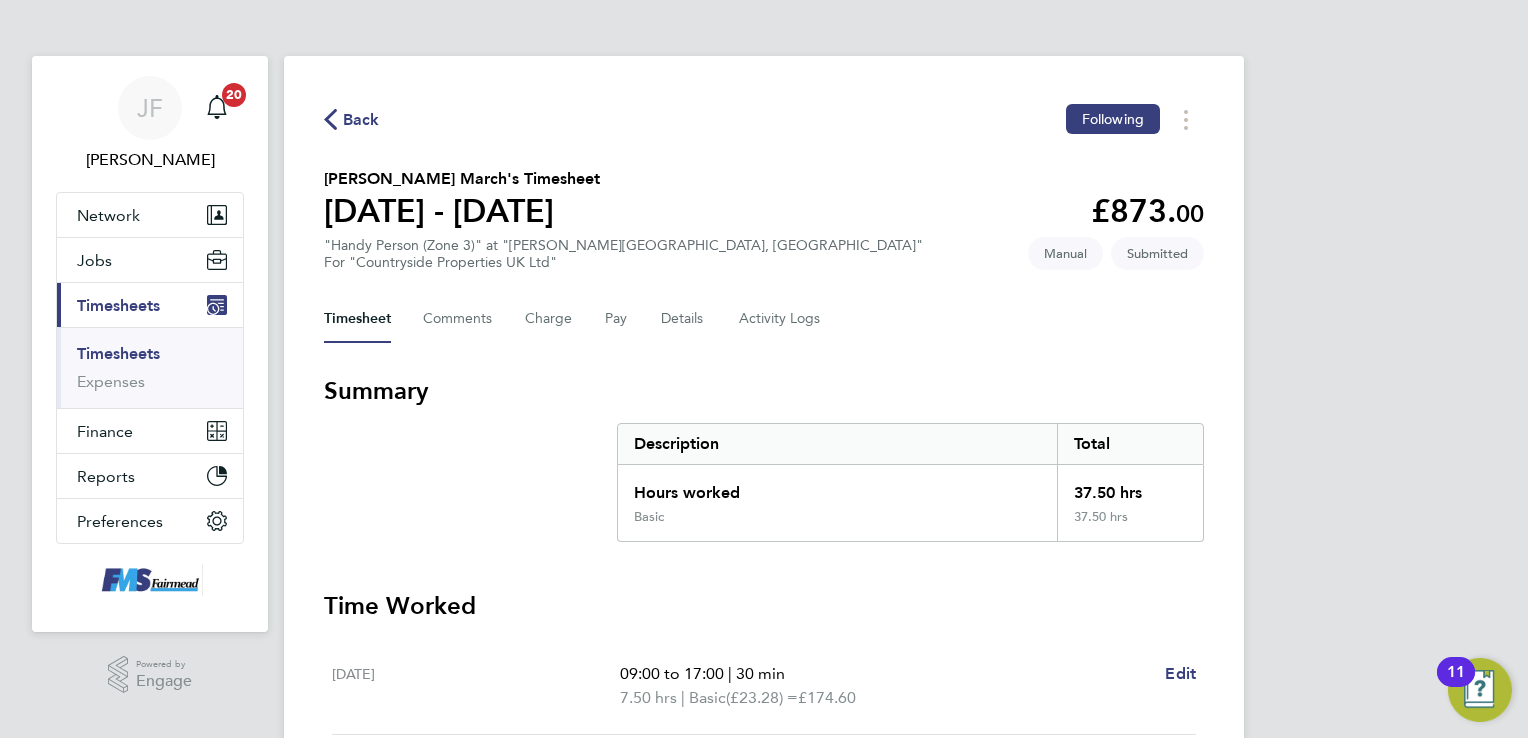 click on "Timesheets" at bounding box center [118, 305] 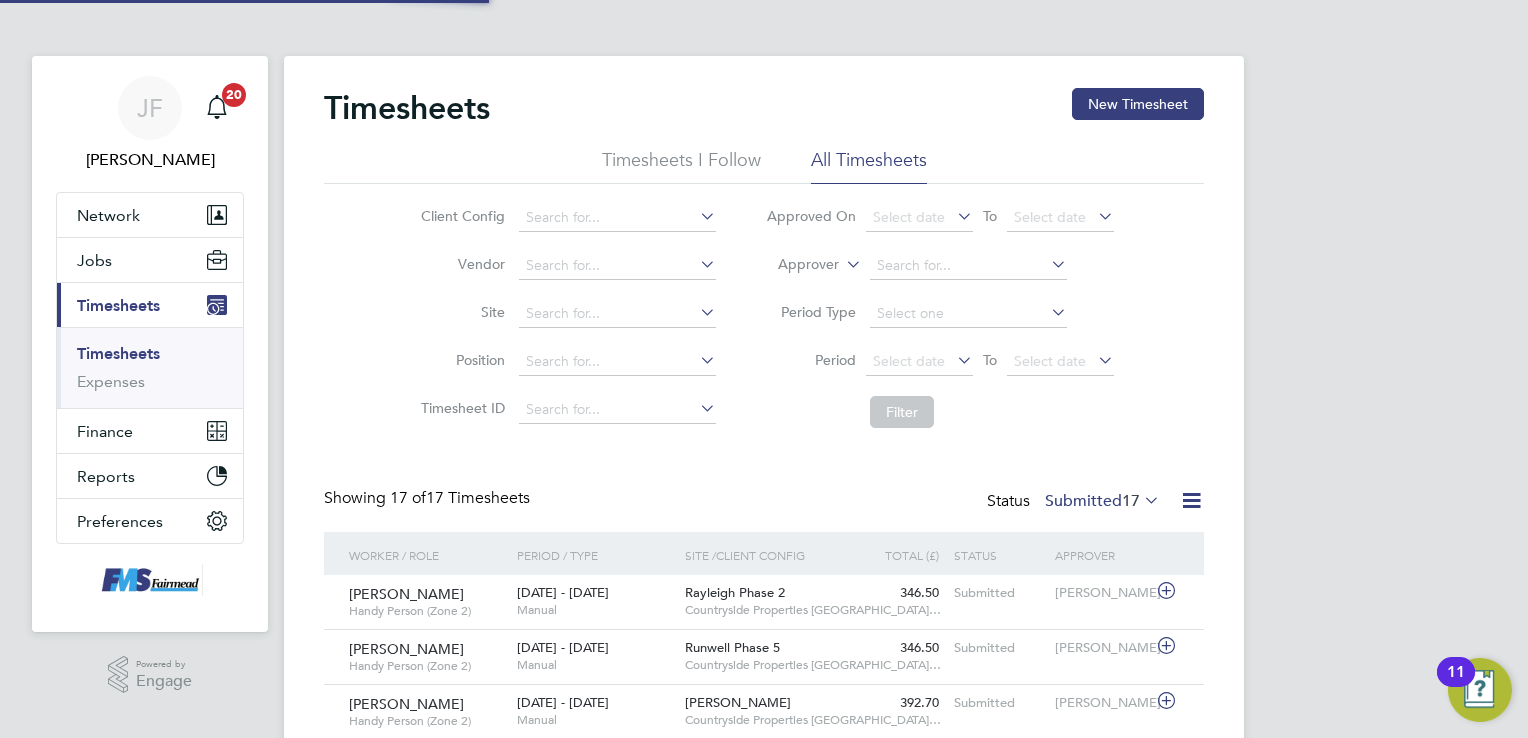 scroll, scrollTop: 9, scrollLeft: 10, axis: both 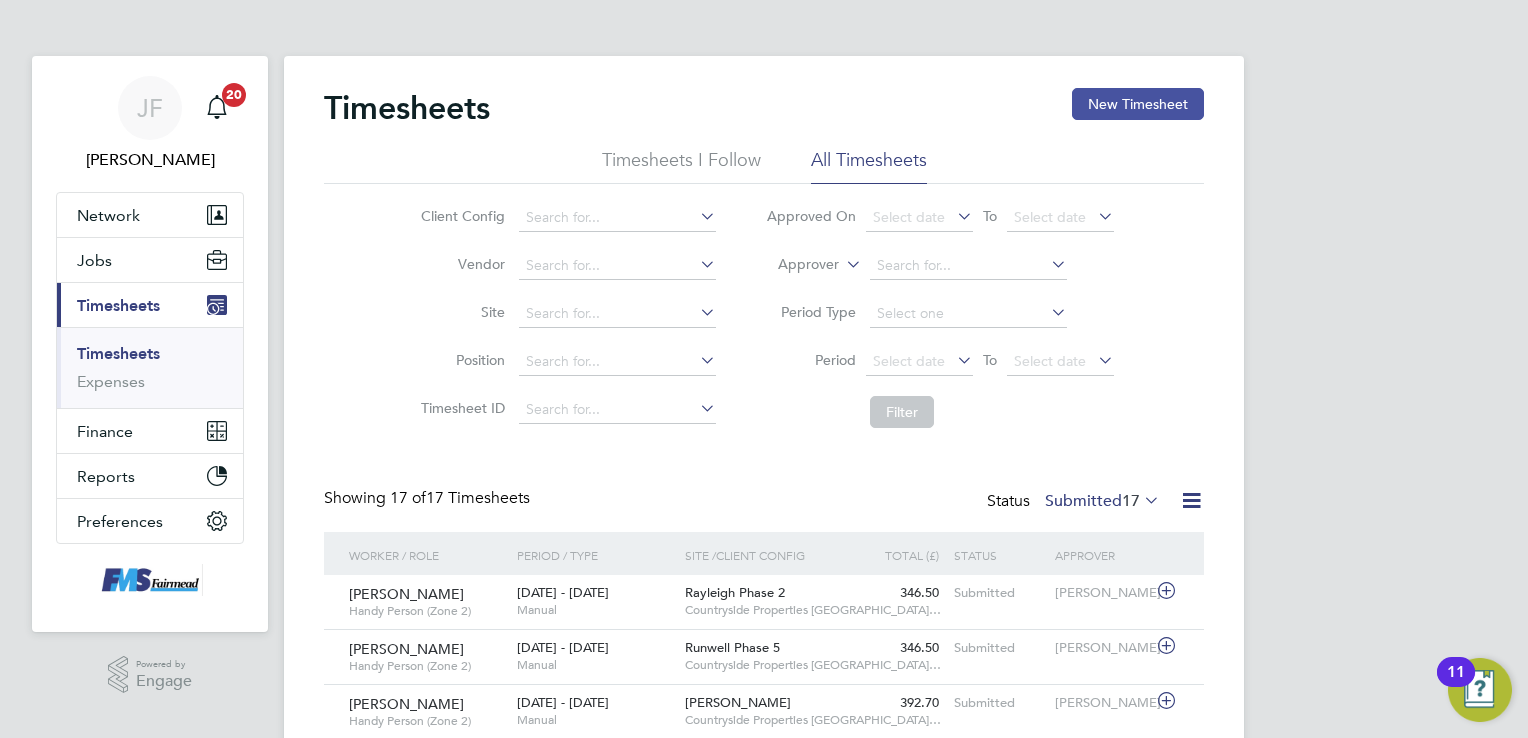 click on "New Timesheet" 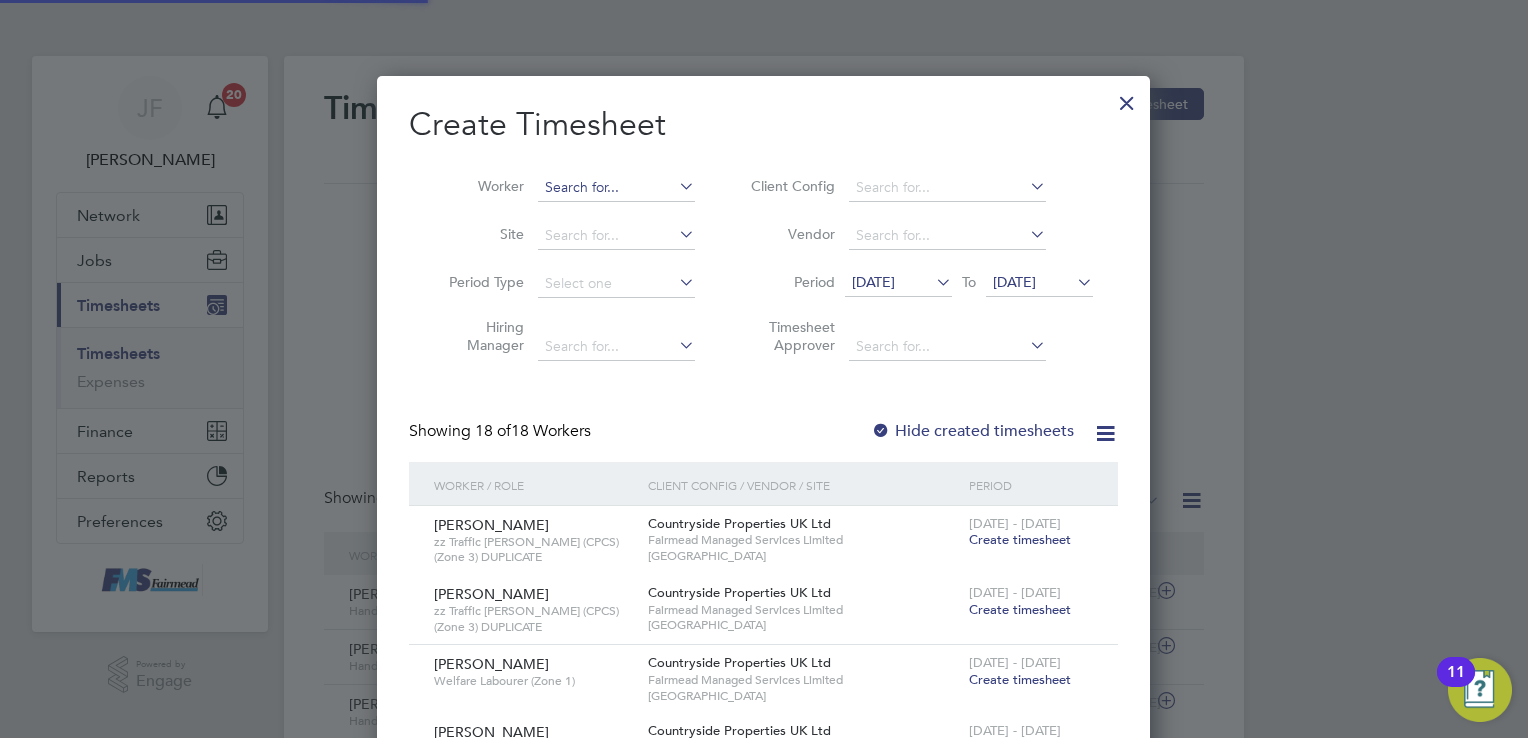 click at bounding box center [616, 188] 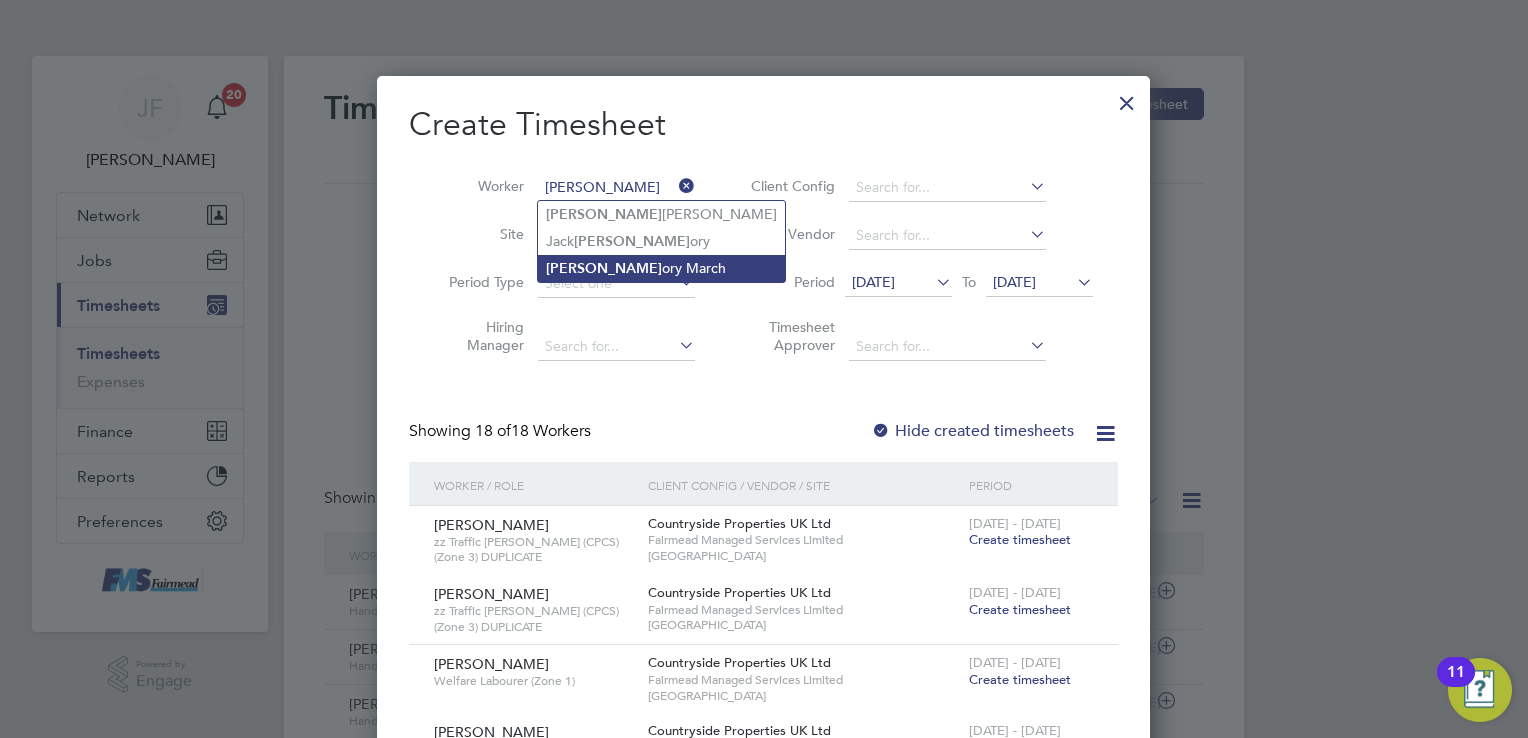 click on "Greg ory March" 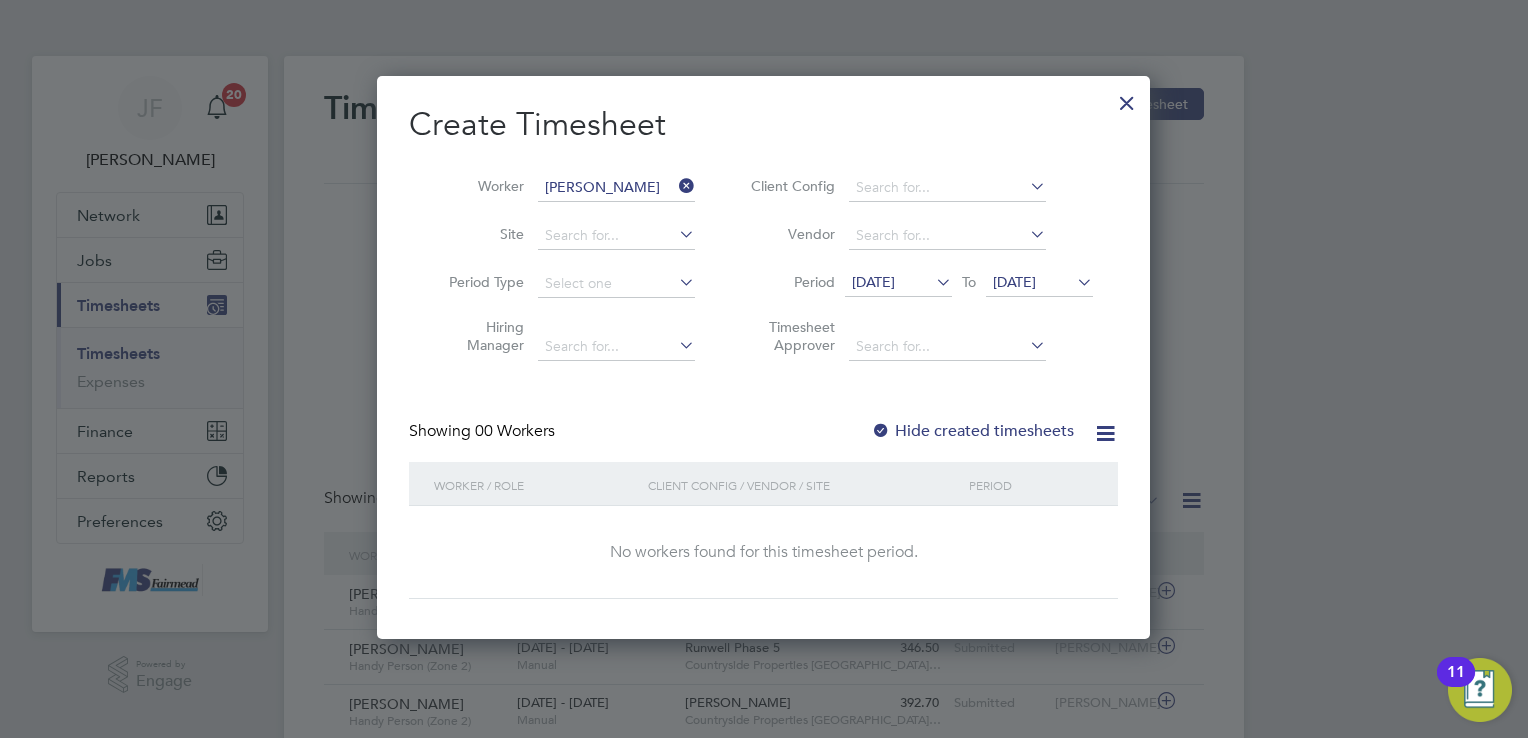 click on "27 Jun 2025" at bounding box center [873, 282] 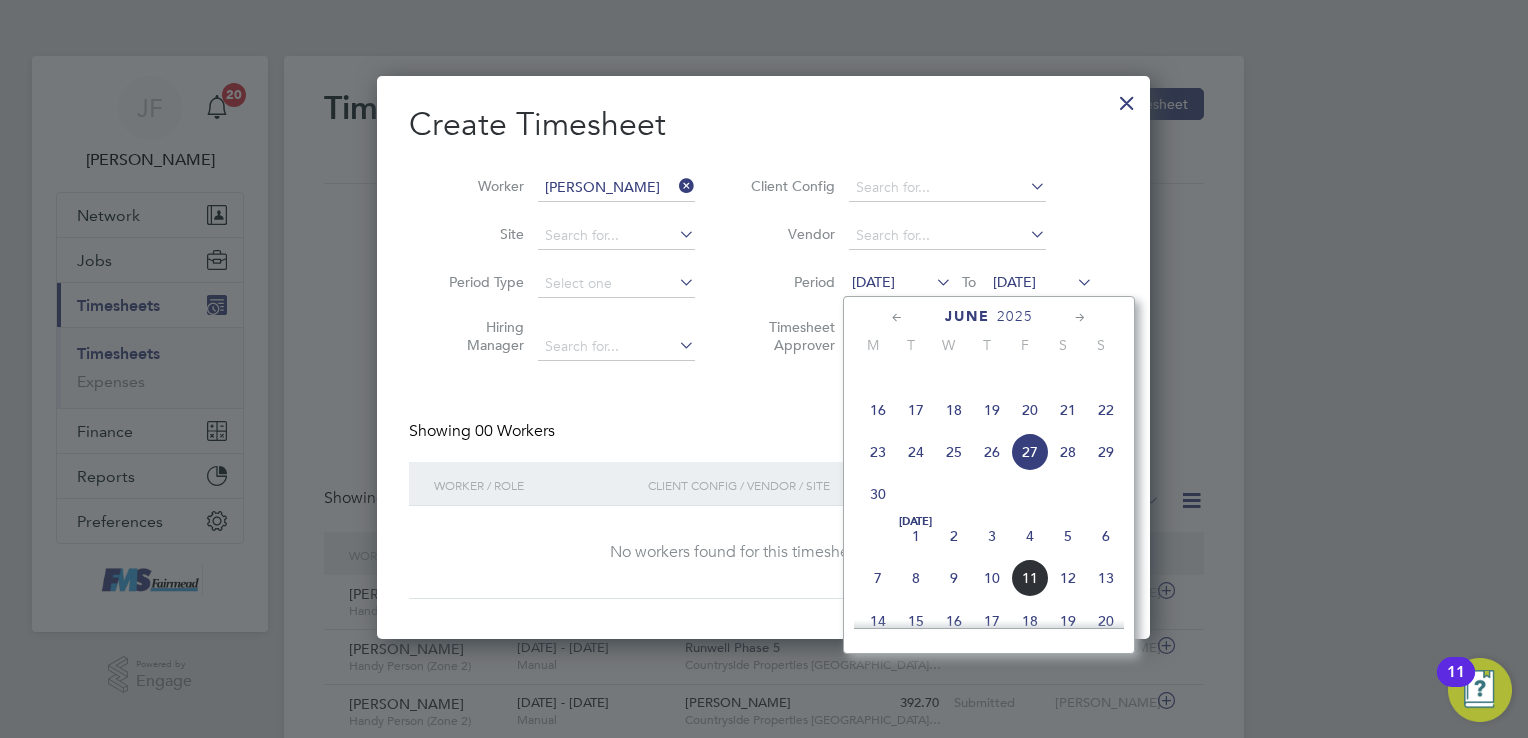 click on "7" 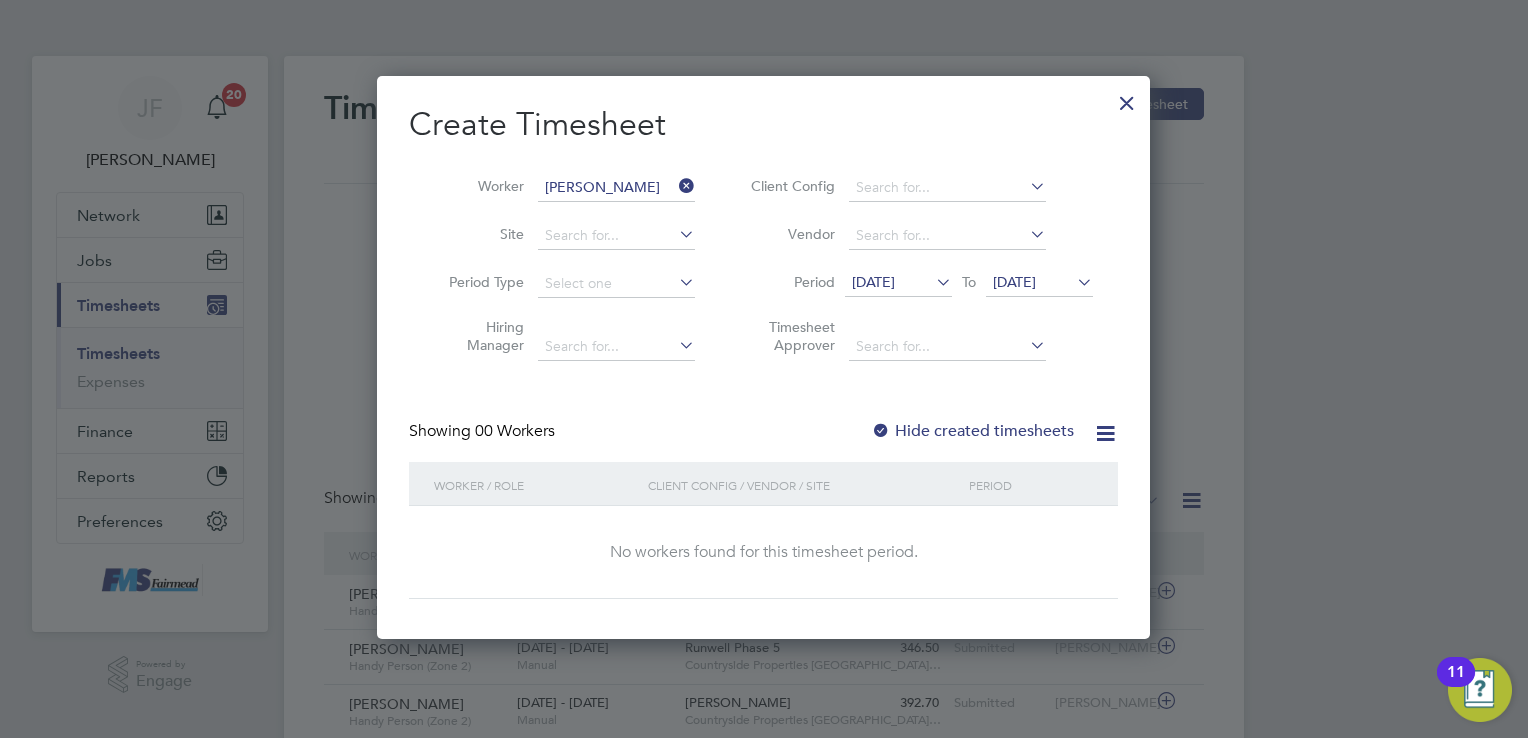 click at bounding box center [881, 432] 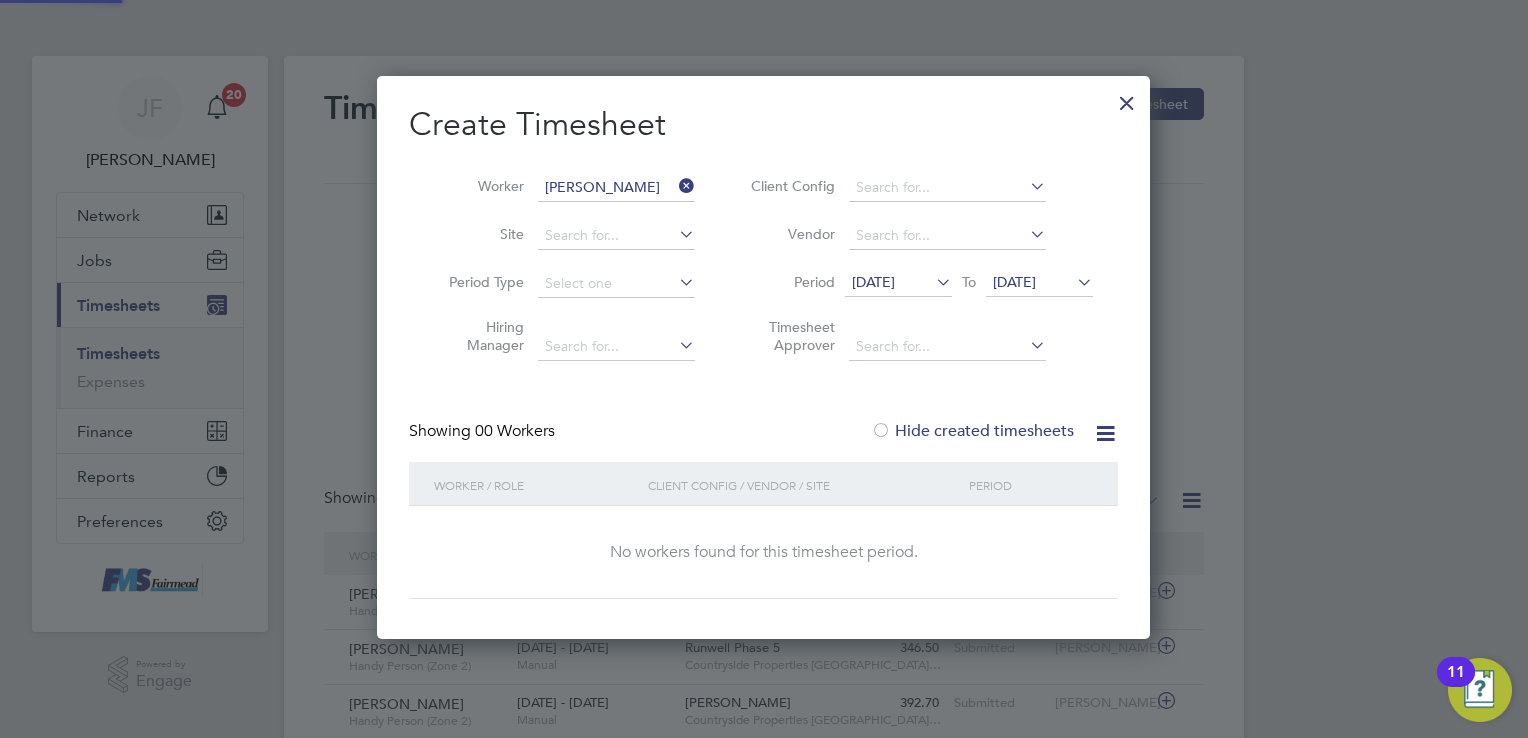 click at bounding box center [881, 432] 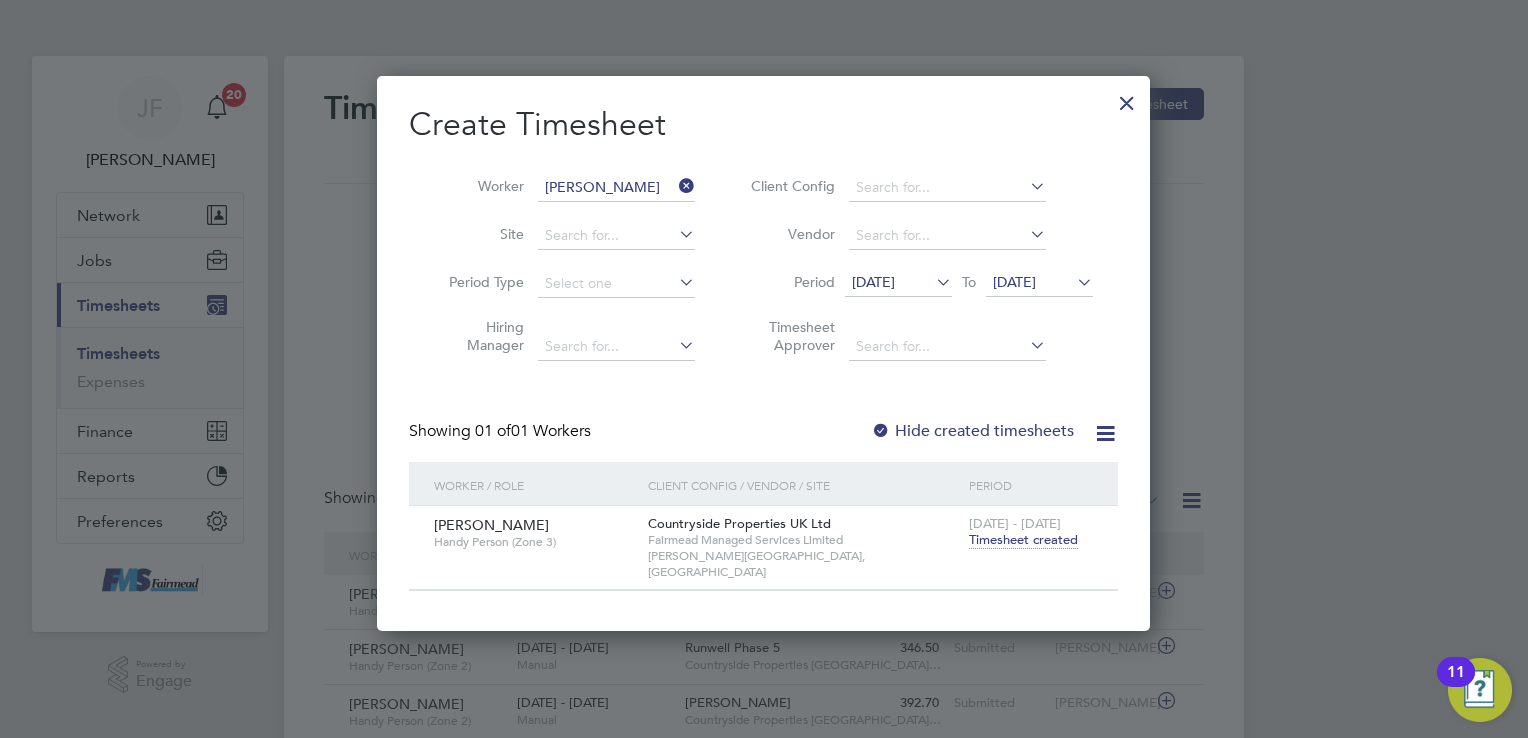 click at bounding box center (1127, 98) 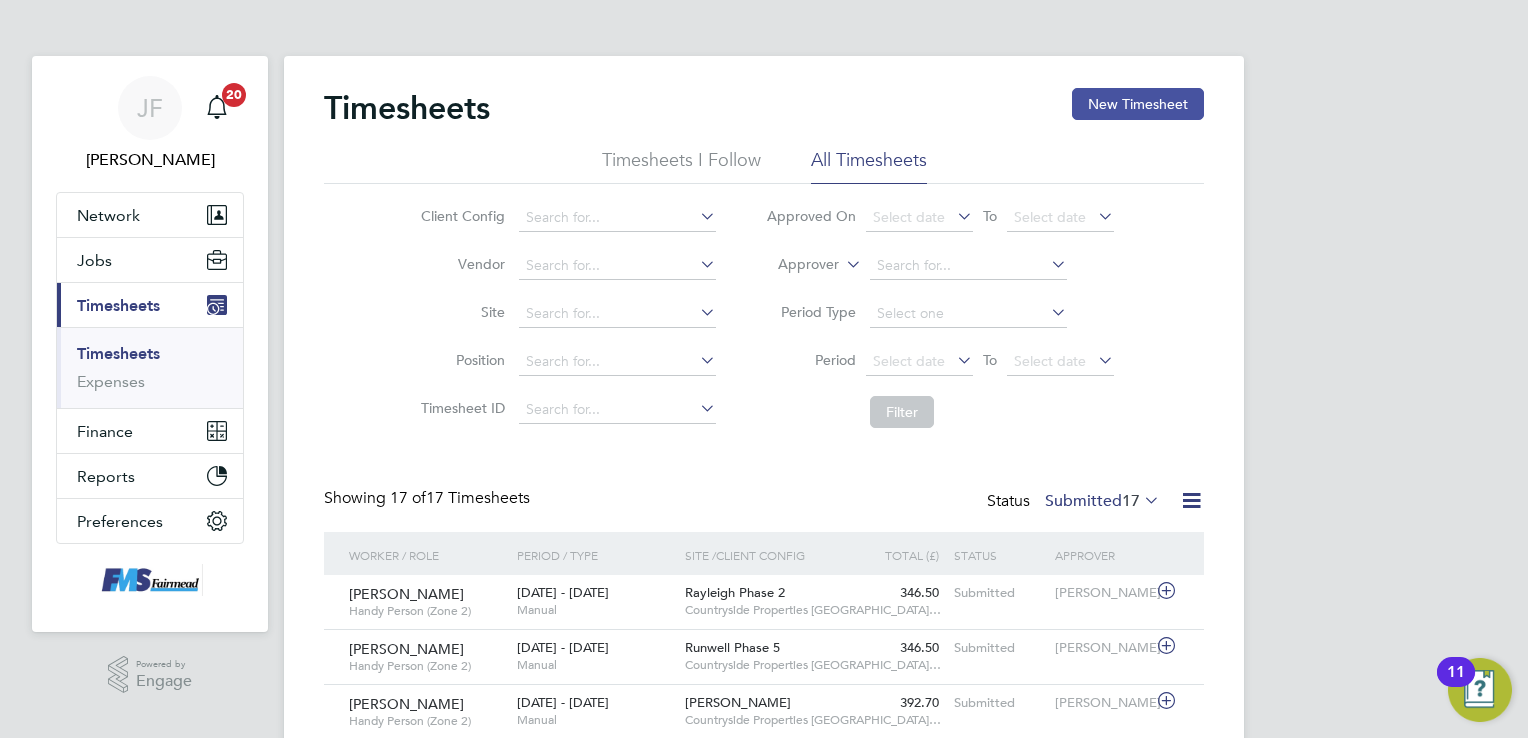 click on "New Timesheet" 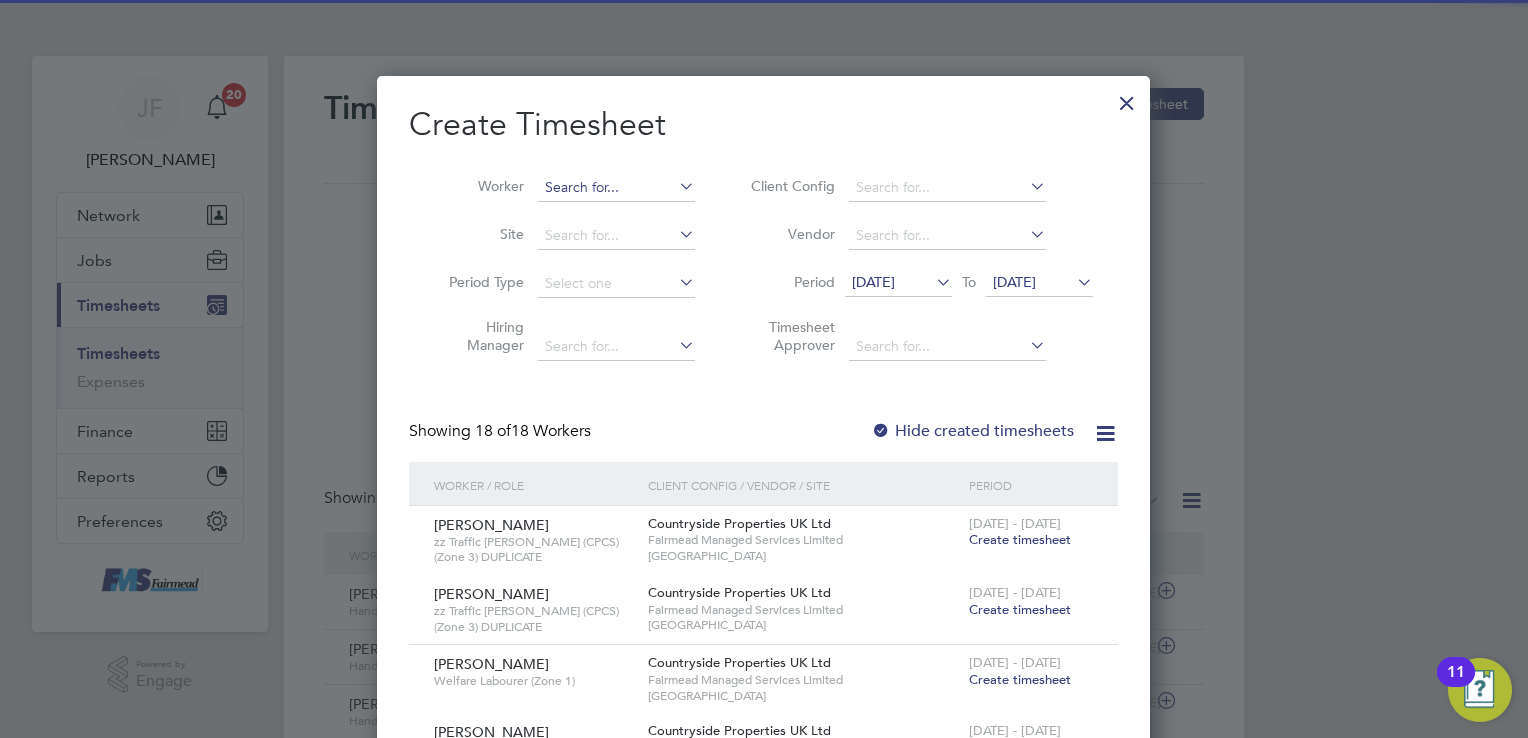 click at bounding box center [616, 188] 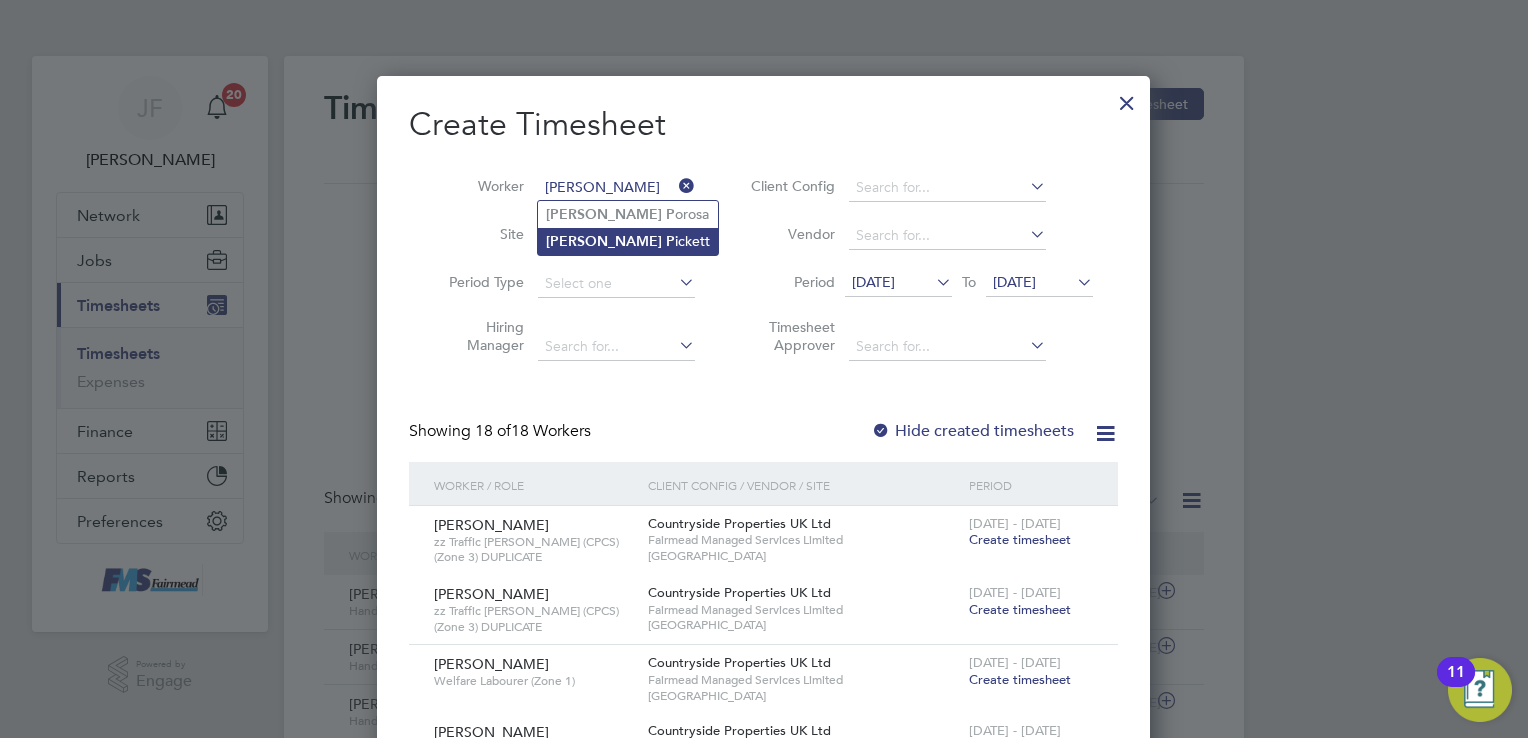 click on "Michael   P ickett" 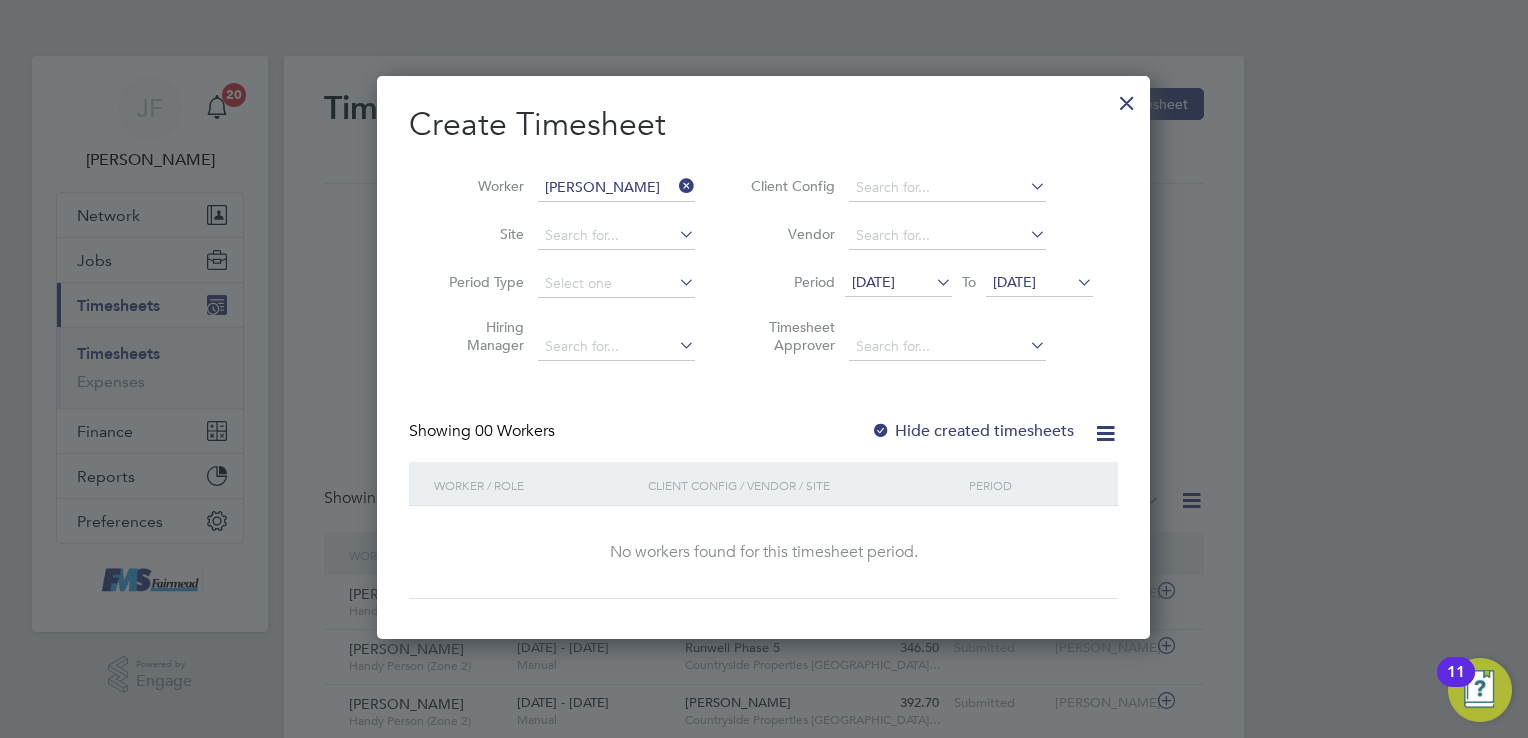 click on "27 Jun 2025" at bounding box center (873, 282) 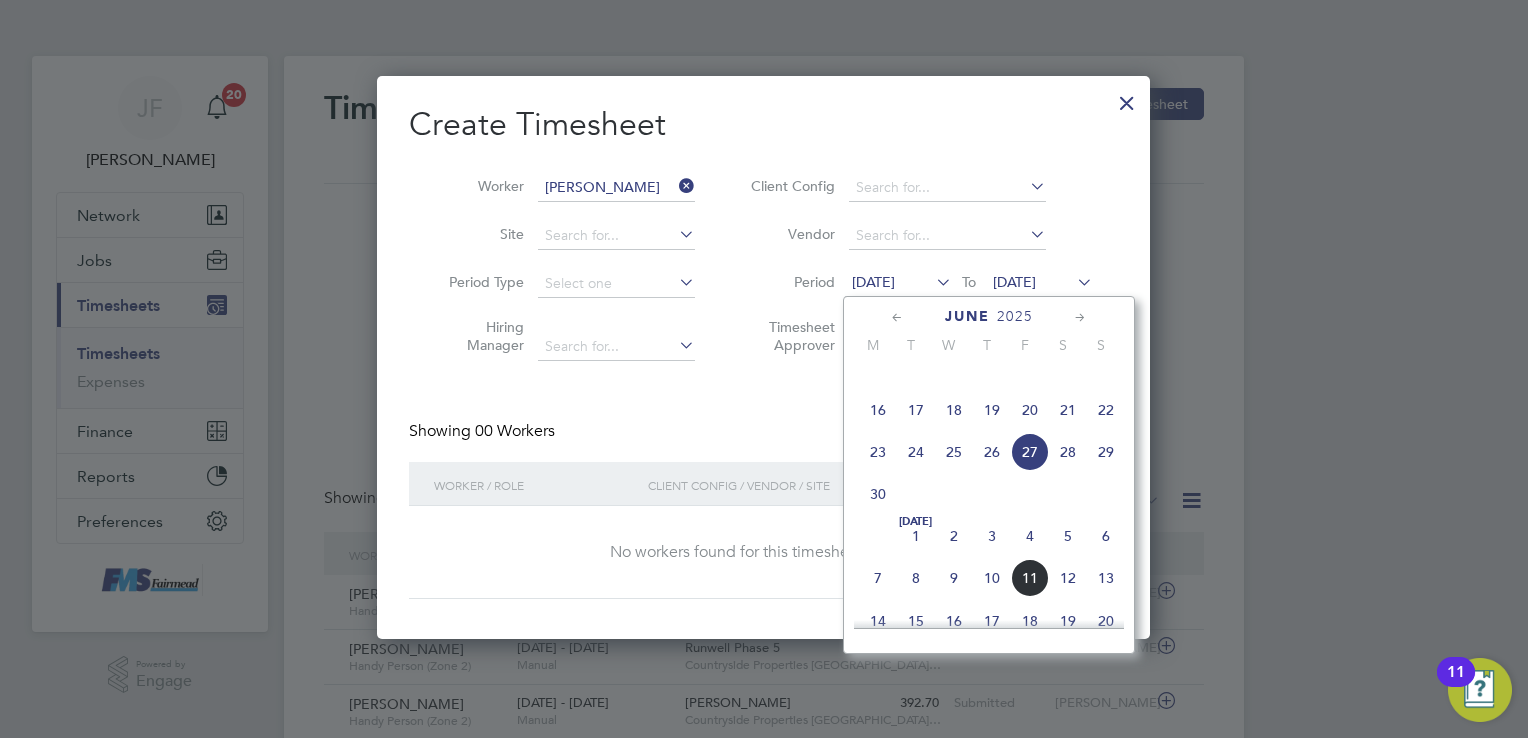 click on "7" 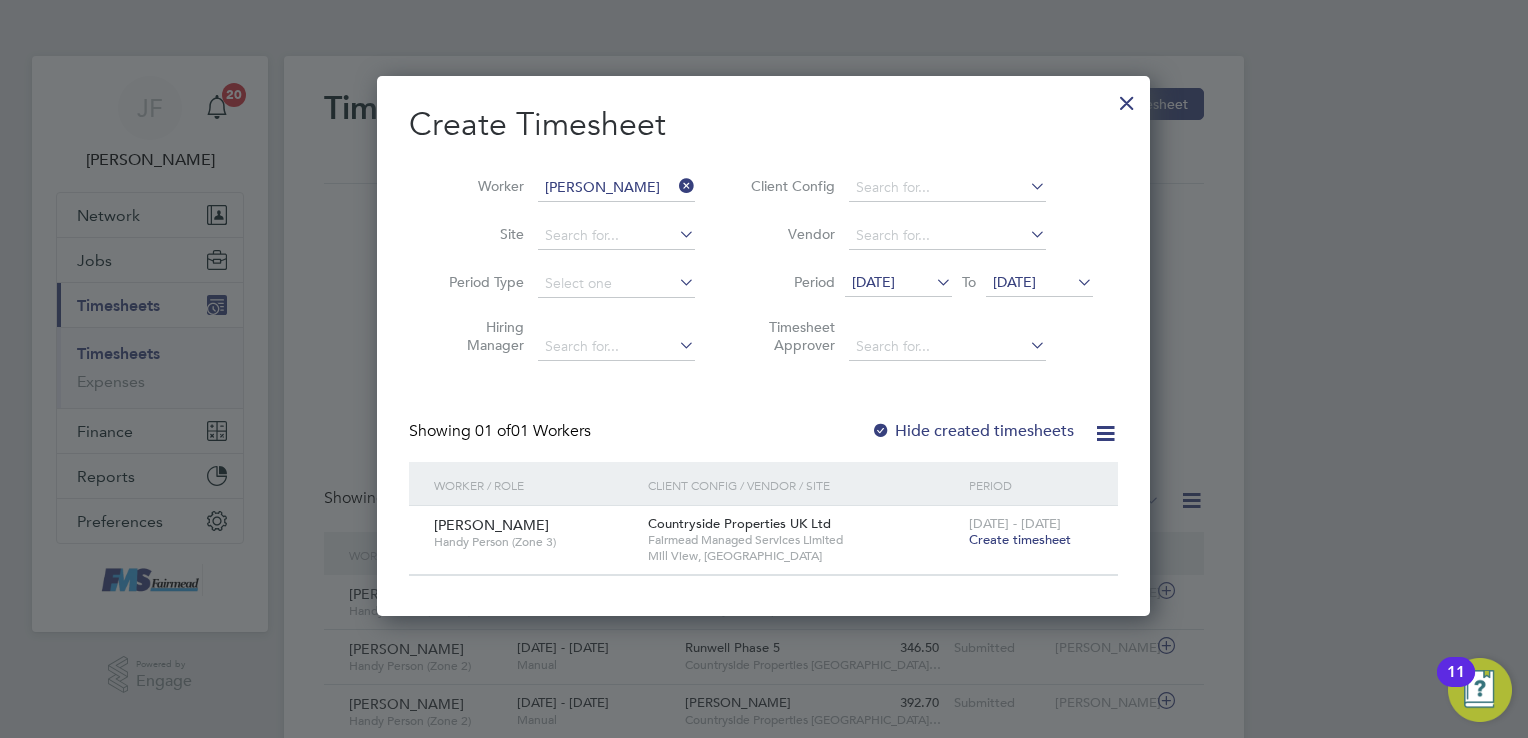 click on "Create timesheet" at bounding box center [1020, 539] 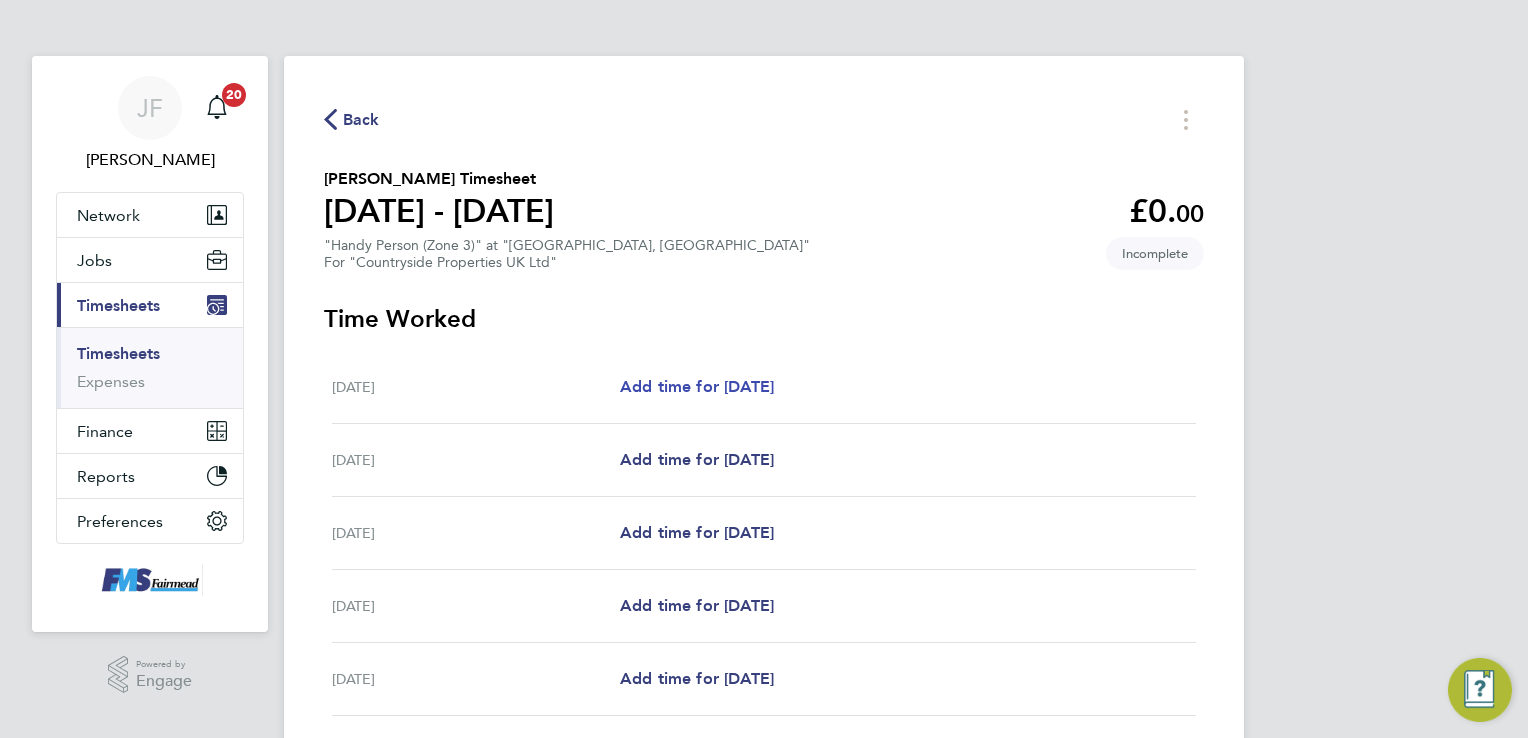 click on "Add time for Mon 07 Jul" at bounding box center [697, 386] 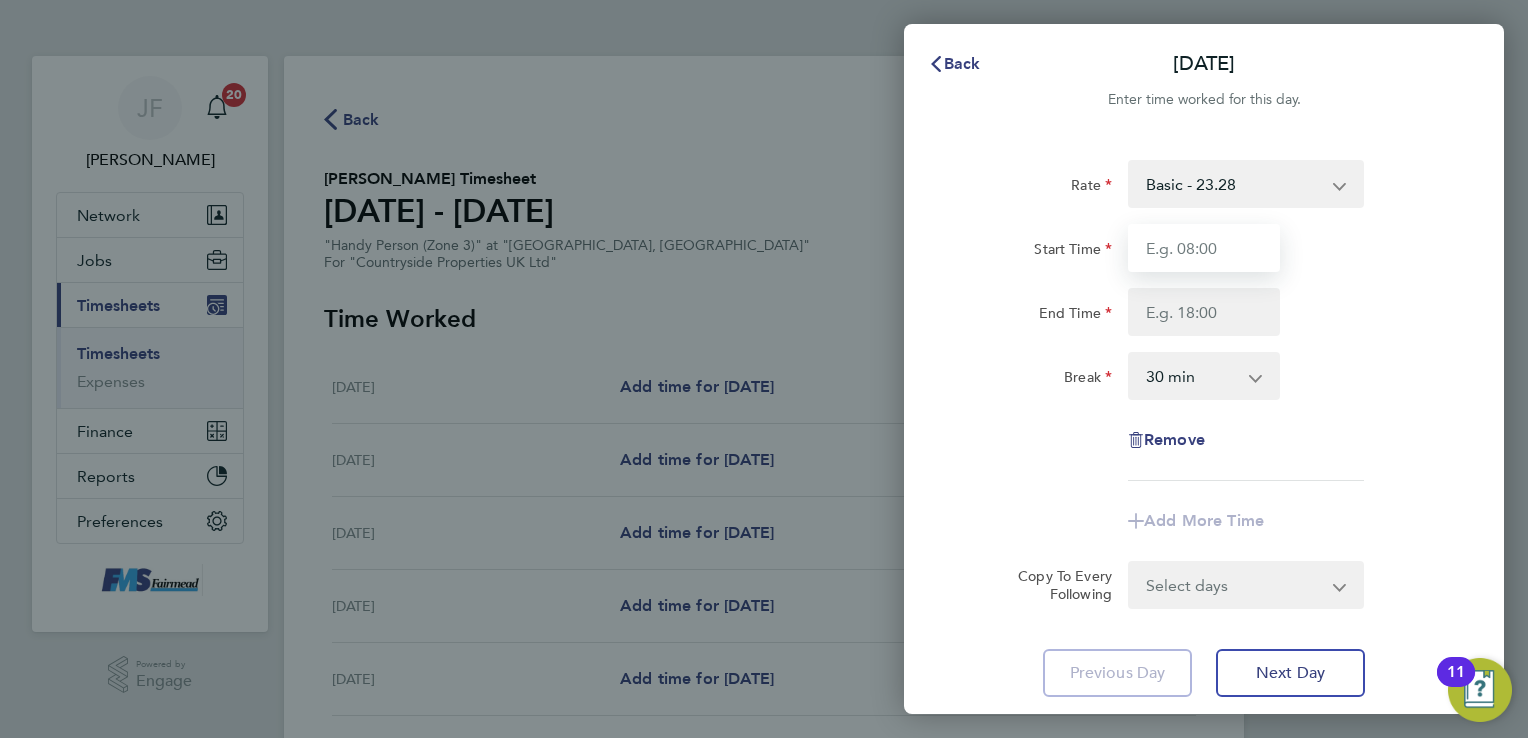 click on "Start Time" at bounding box center [1204, 248] 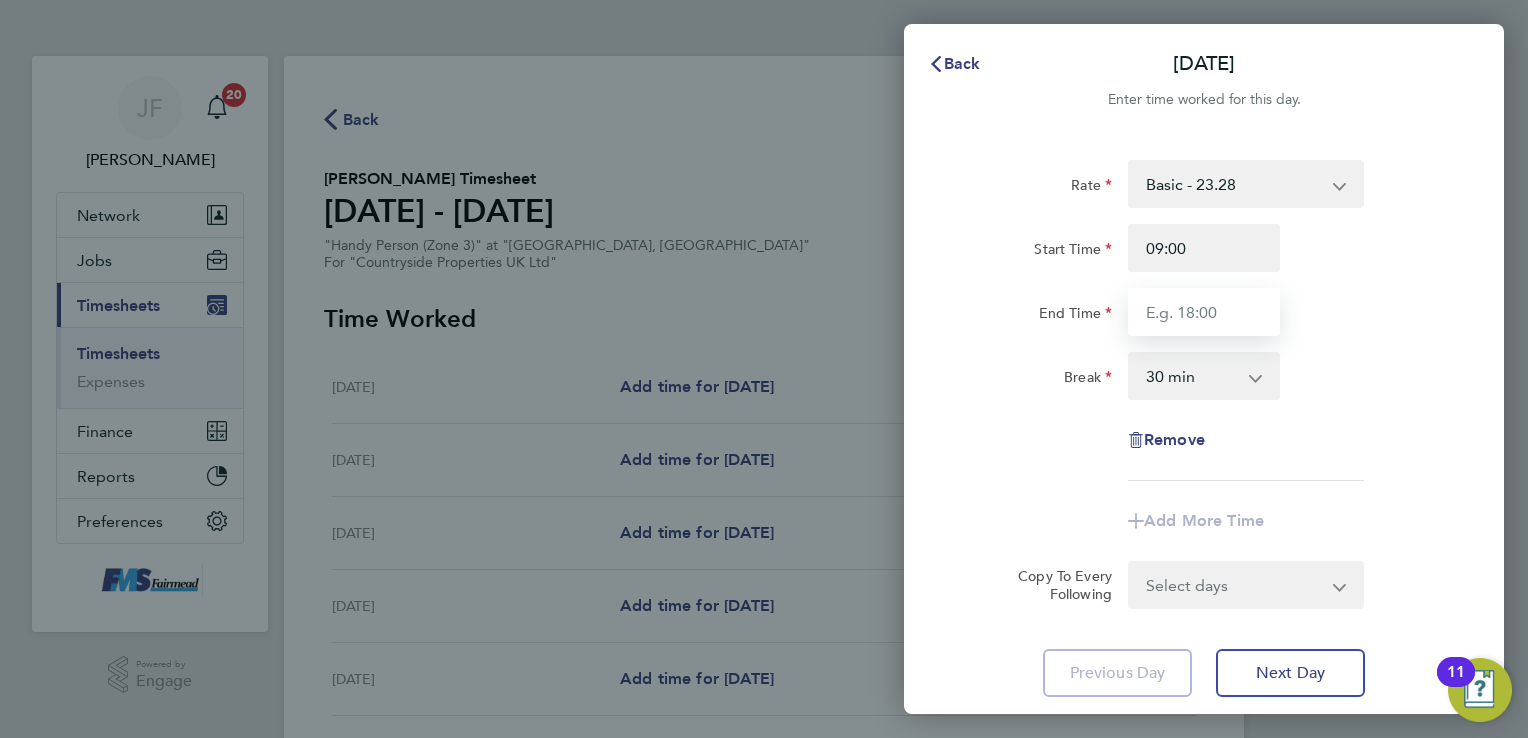 type on "17:00" 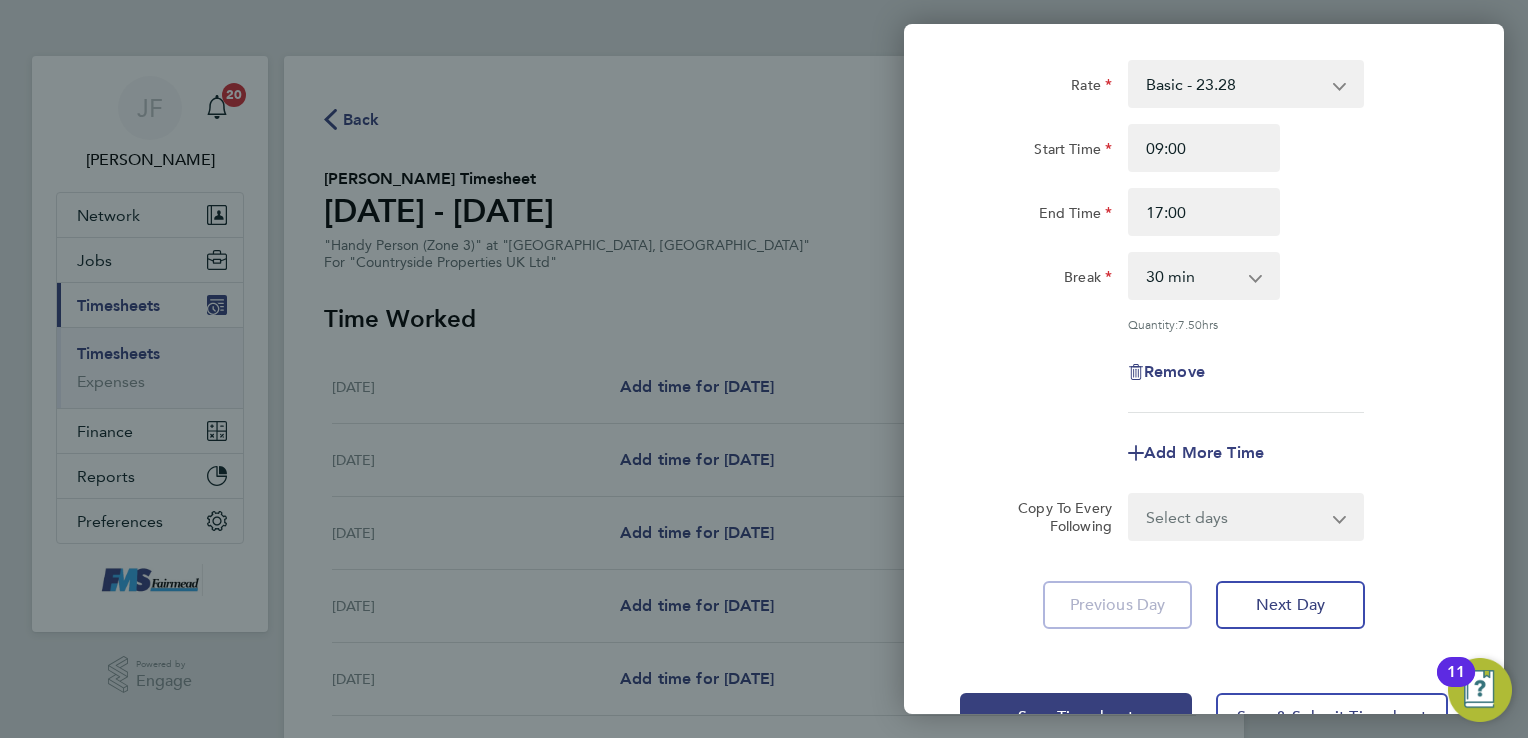 click on "Select days   Day   Weekday (Mon-Fri)   Weekend (Sat-Sun)   Tuesday   Wednesday   Thursday   Friday   Saturday   Sunday" at bounding box center [1235, 517] 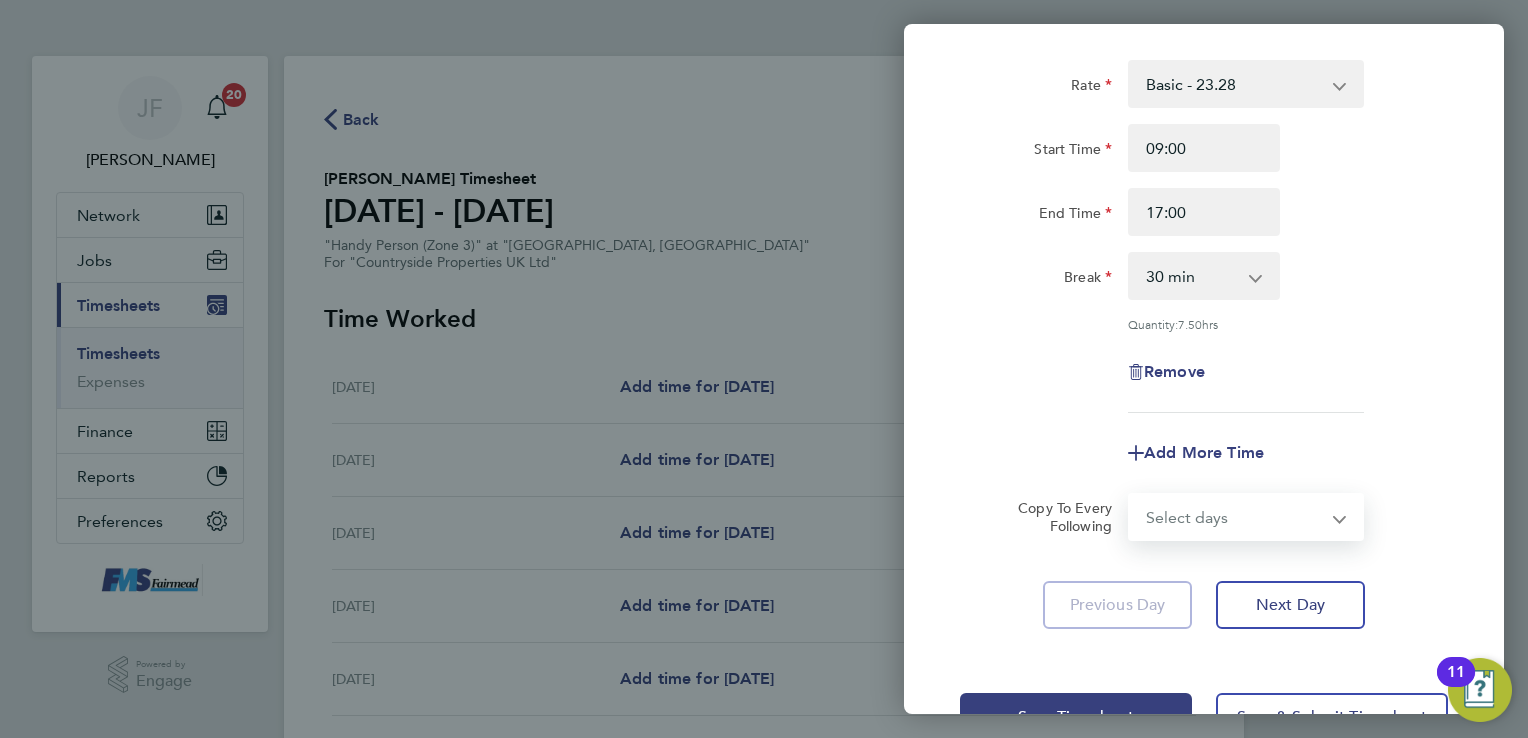 select on "WEEKDAY" 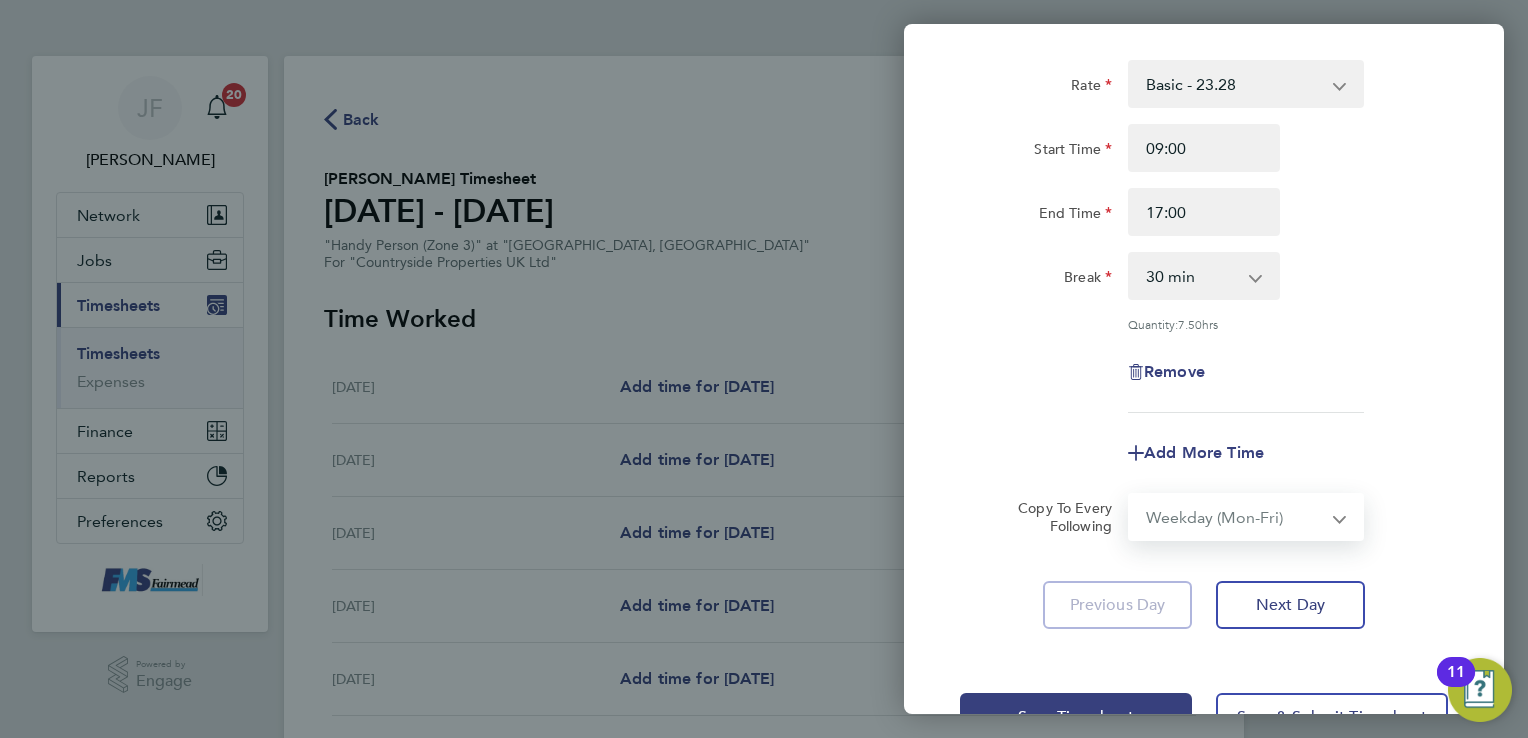 click on "Select days   Day   Weekday (Mon-Fri)   Weekend (Sat-Sun)   Tuesday   Wednesday   Thursday   Friday   Saturday   Sunday" at bounding box center (1235, 517) 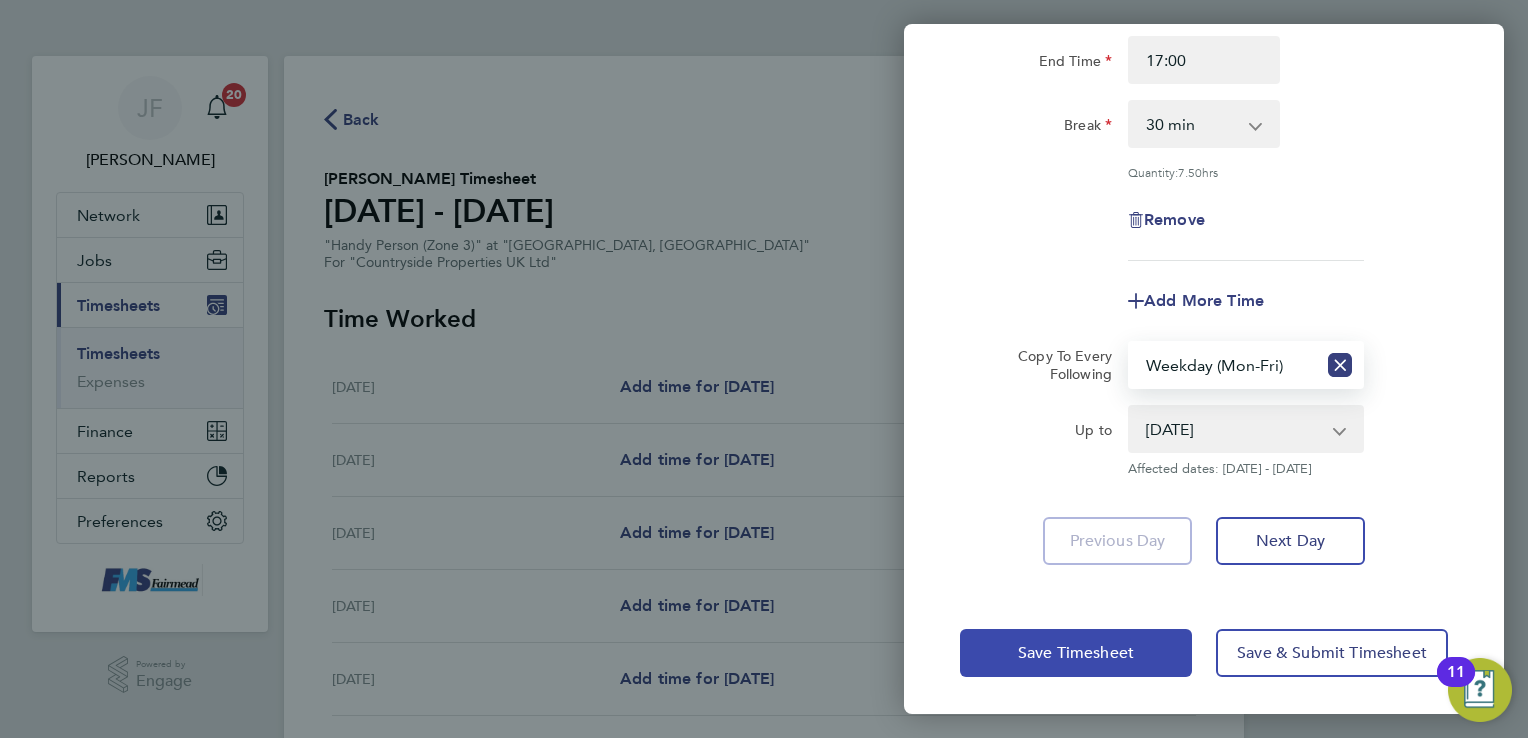 click on "Save Timesheet" 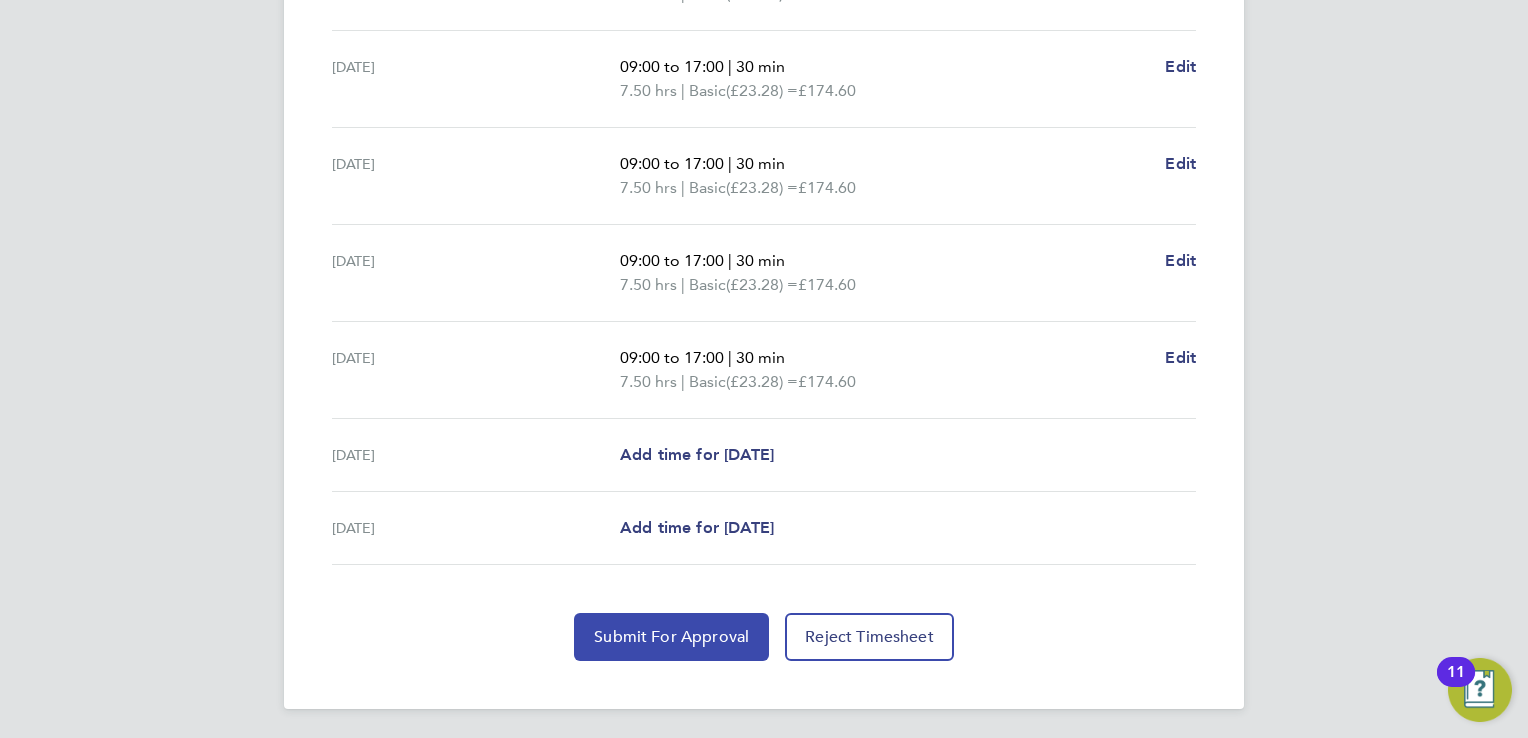 click on "Submit For Approval" 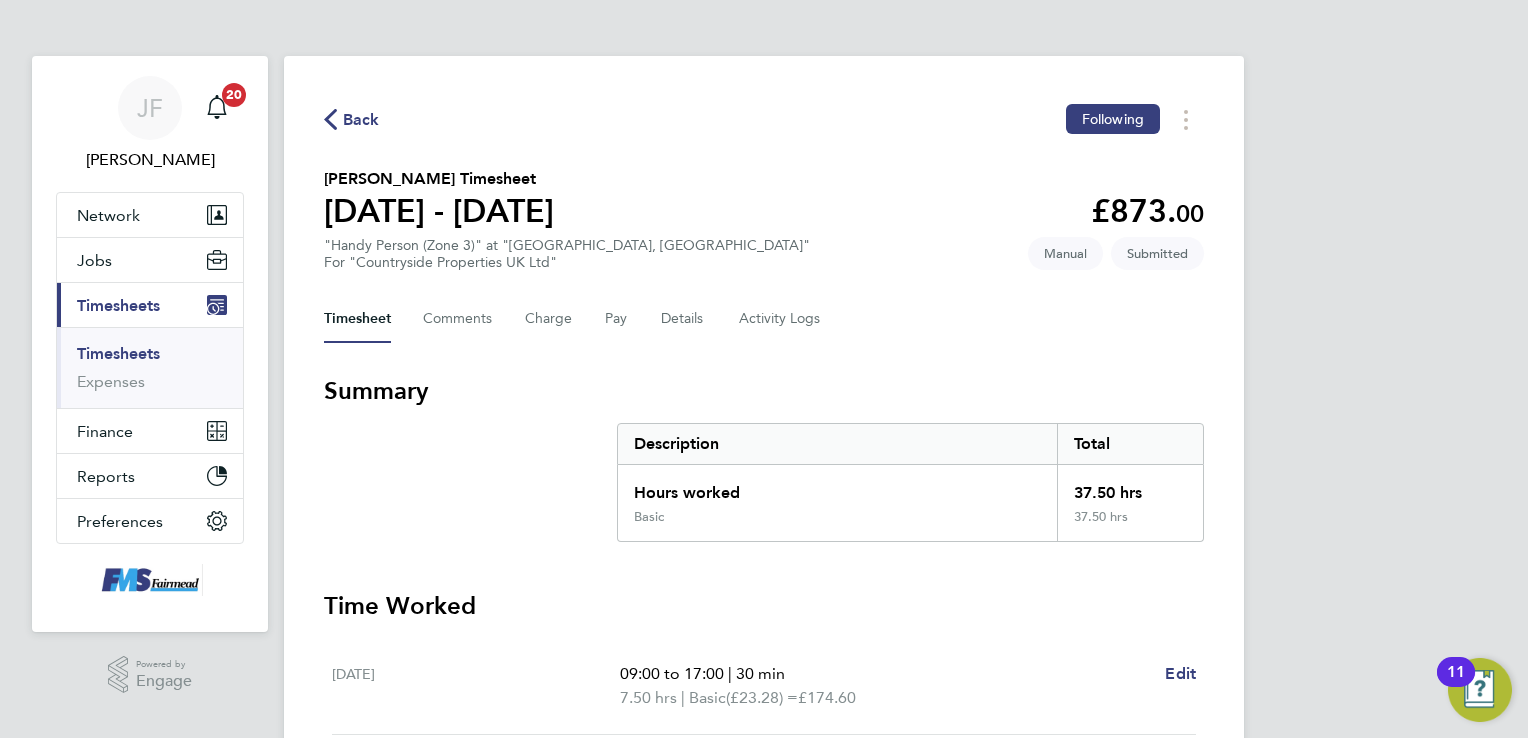 click on "Timesheets" at bounding box center [118, 305] 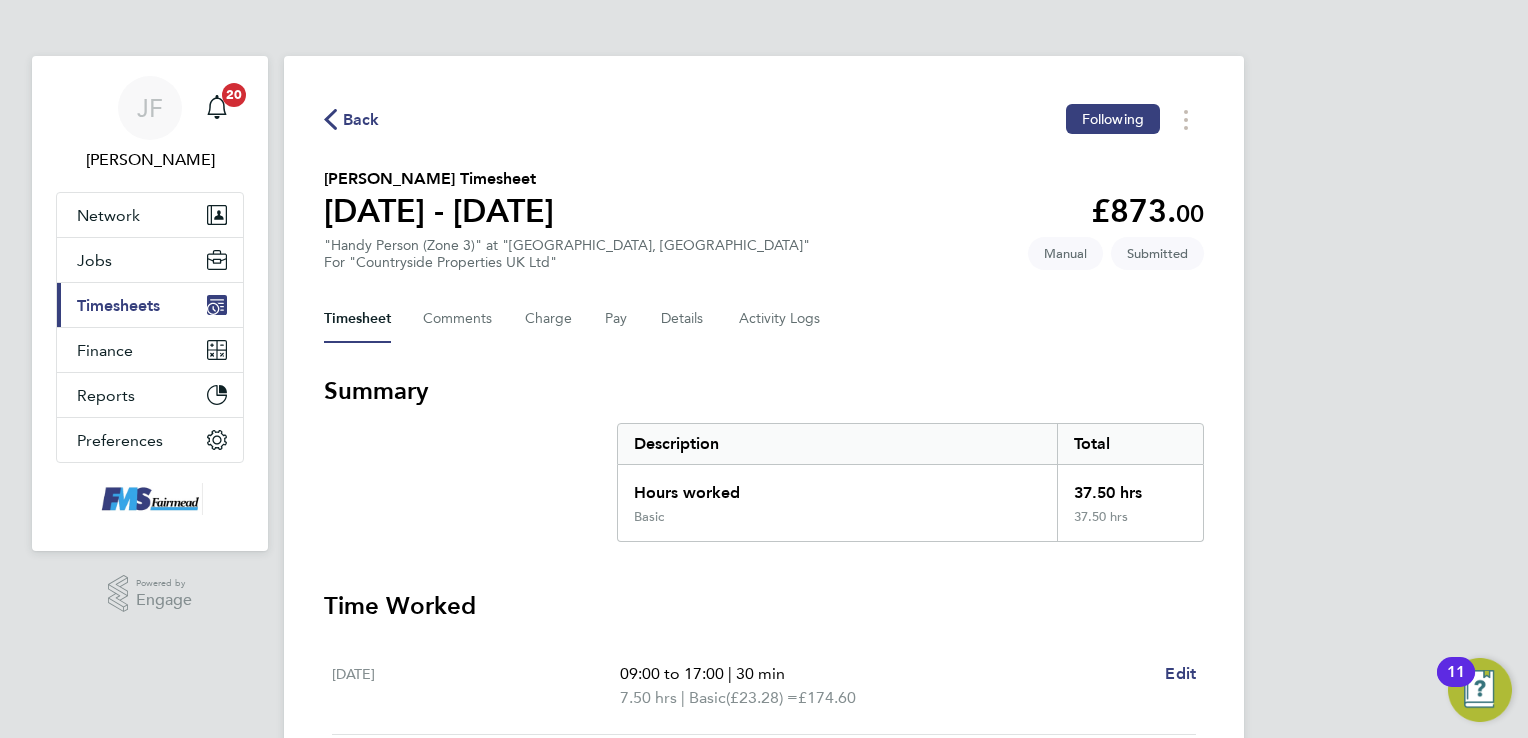 click on "Timesheets" at bounding box center [118, 305] 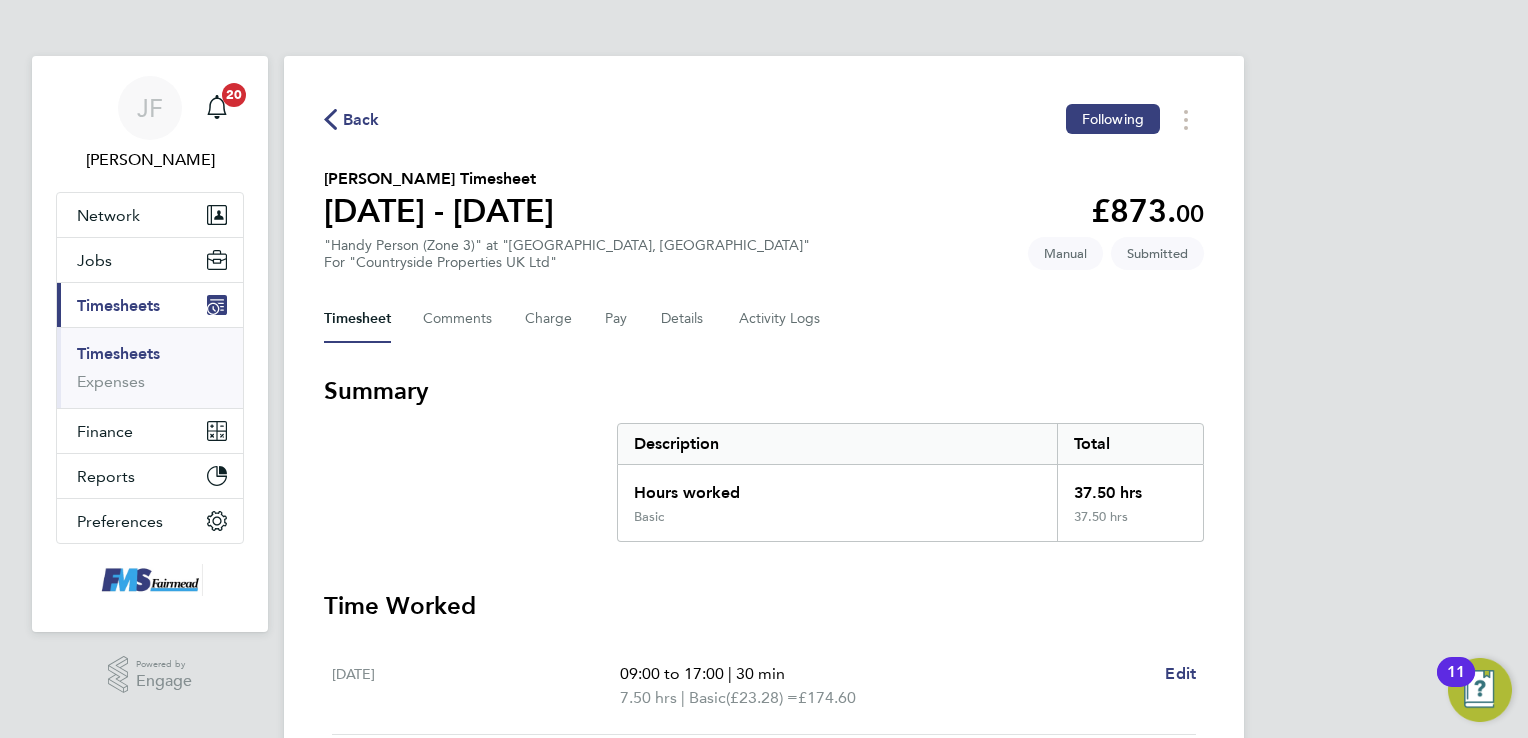 click on "Timesheets" at bounding box center [118, 353] 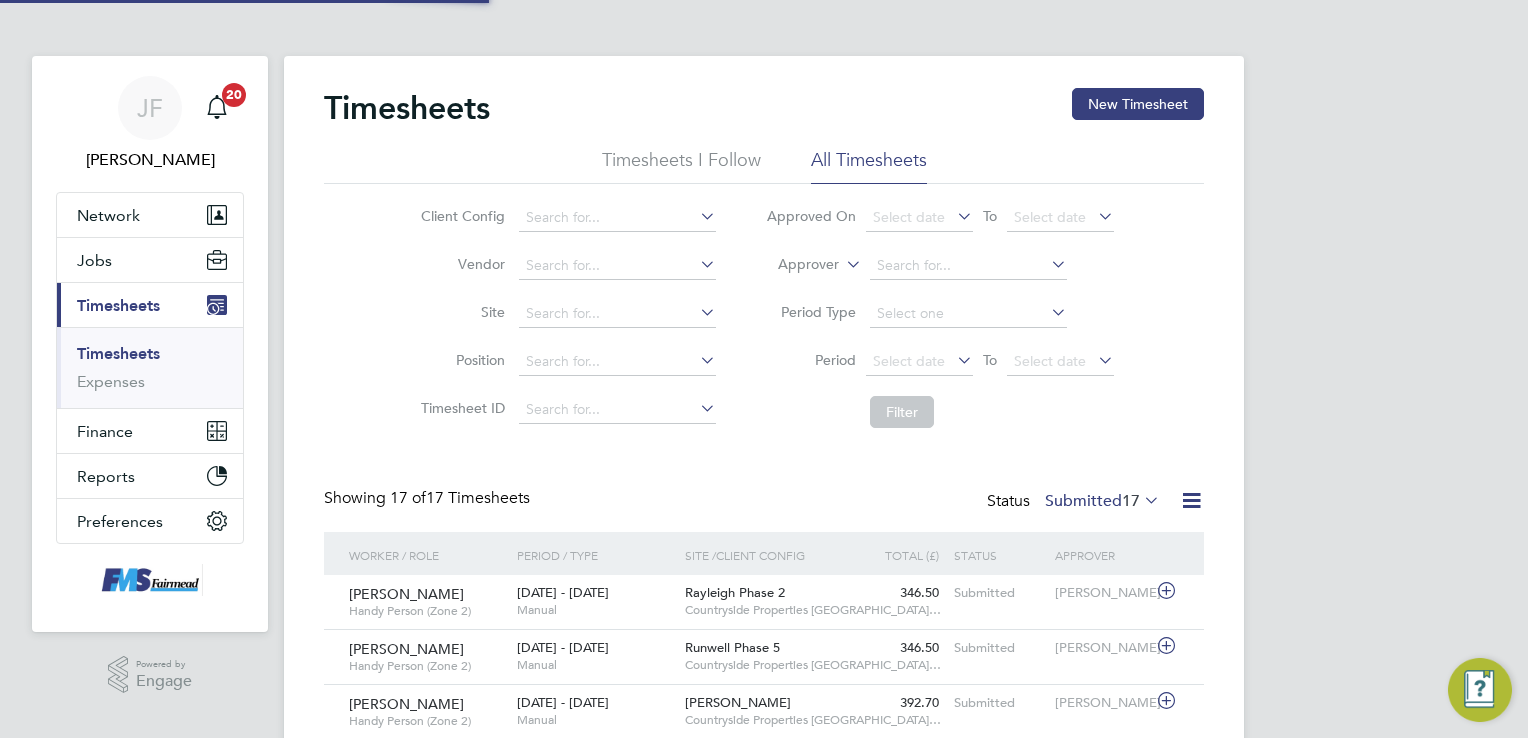 scroll, scrollTop: 9, scrollLeft: 10, axis: both 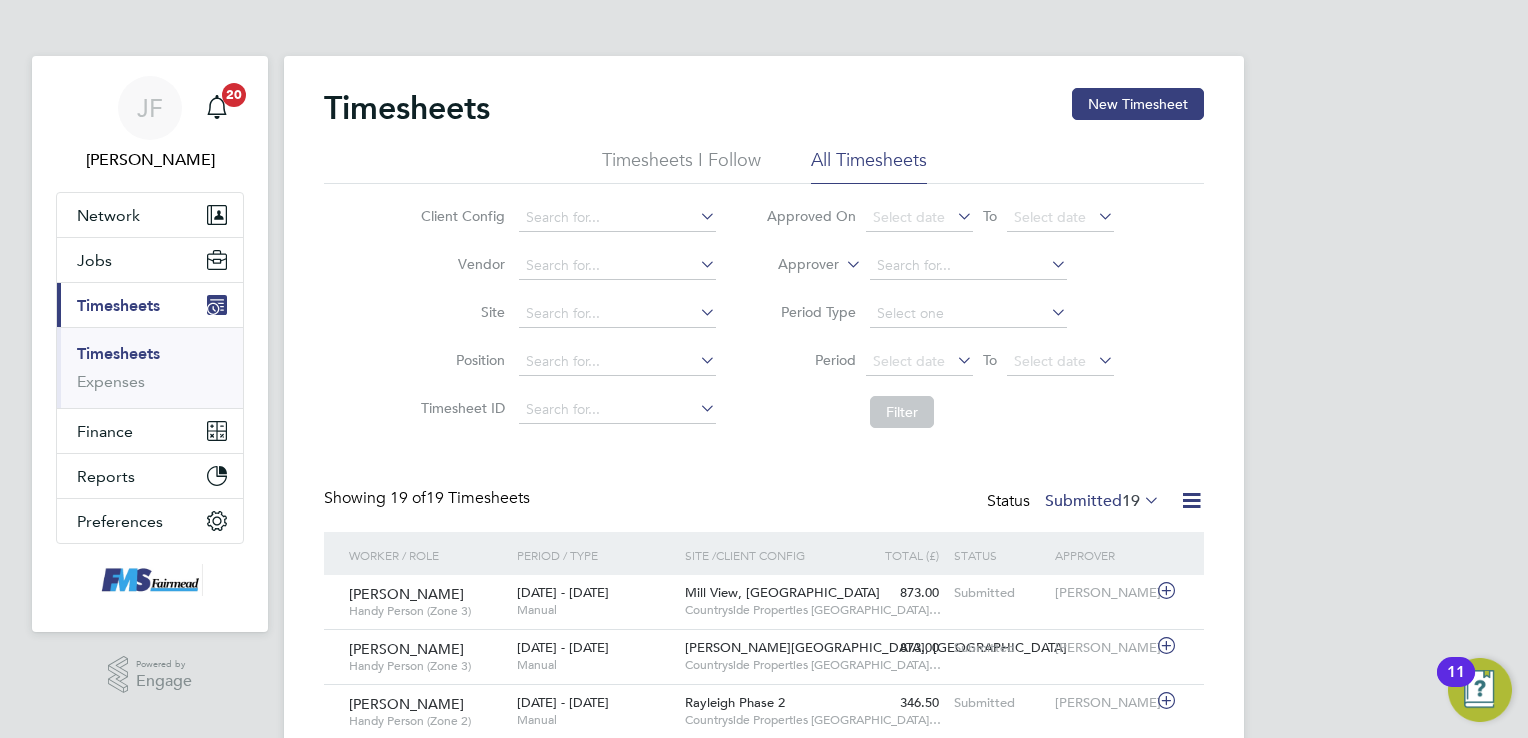 type 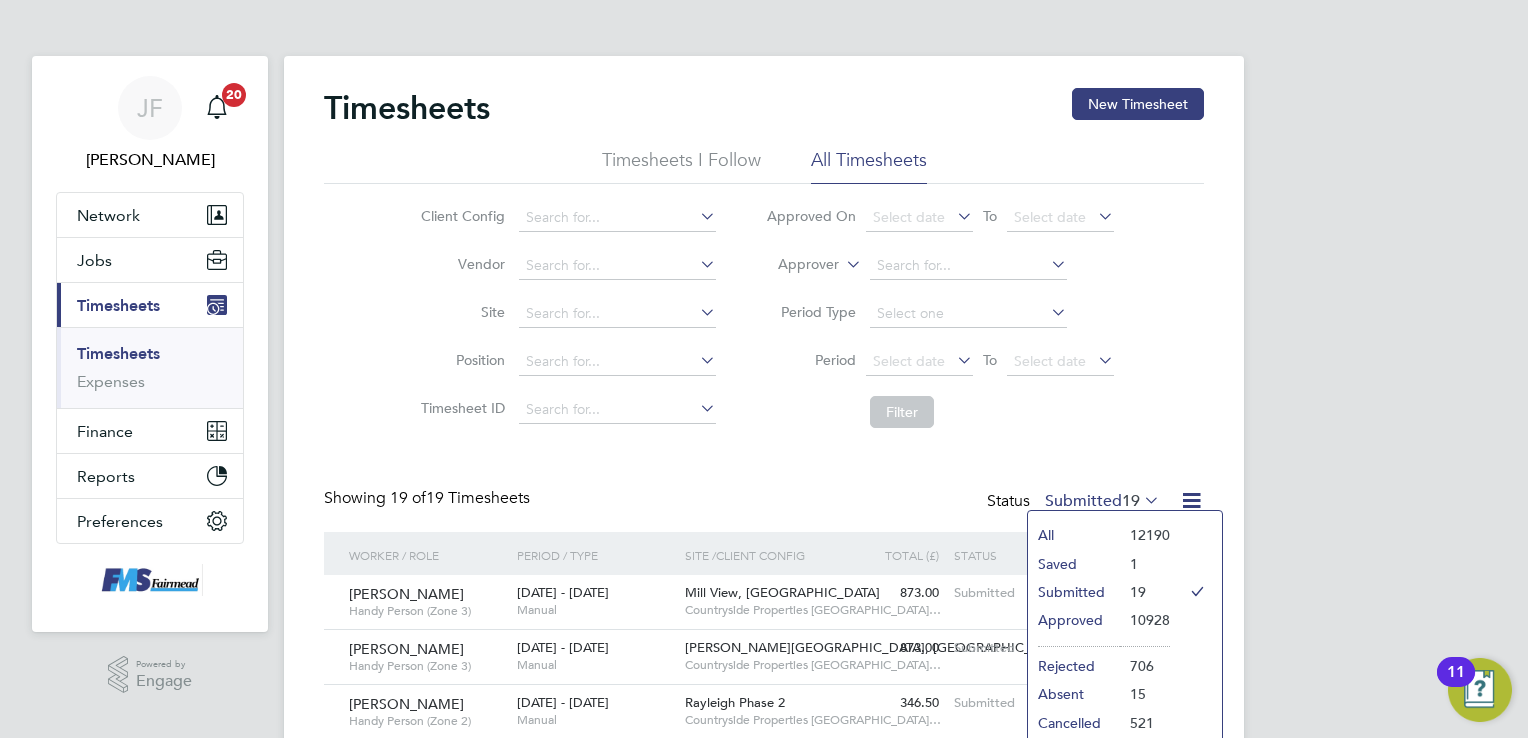 click on "Approved" 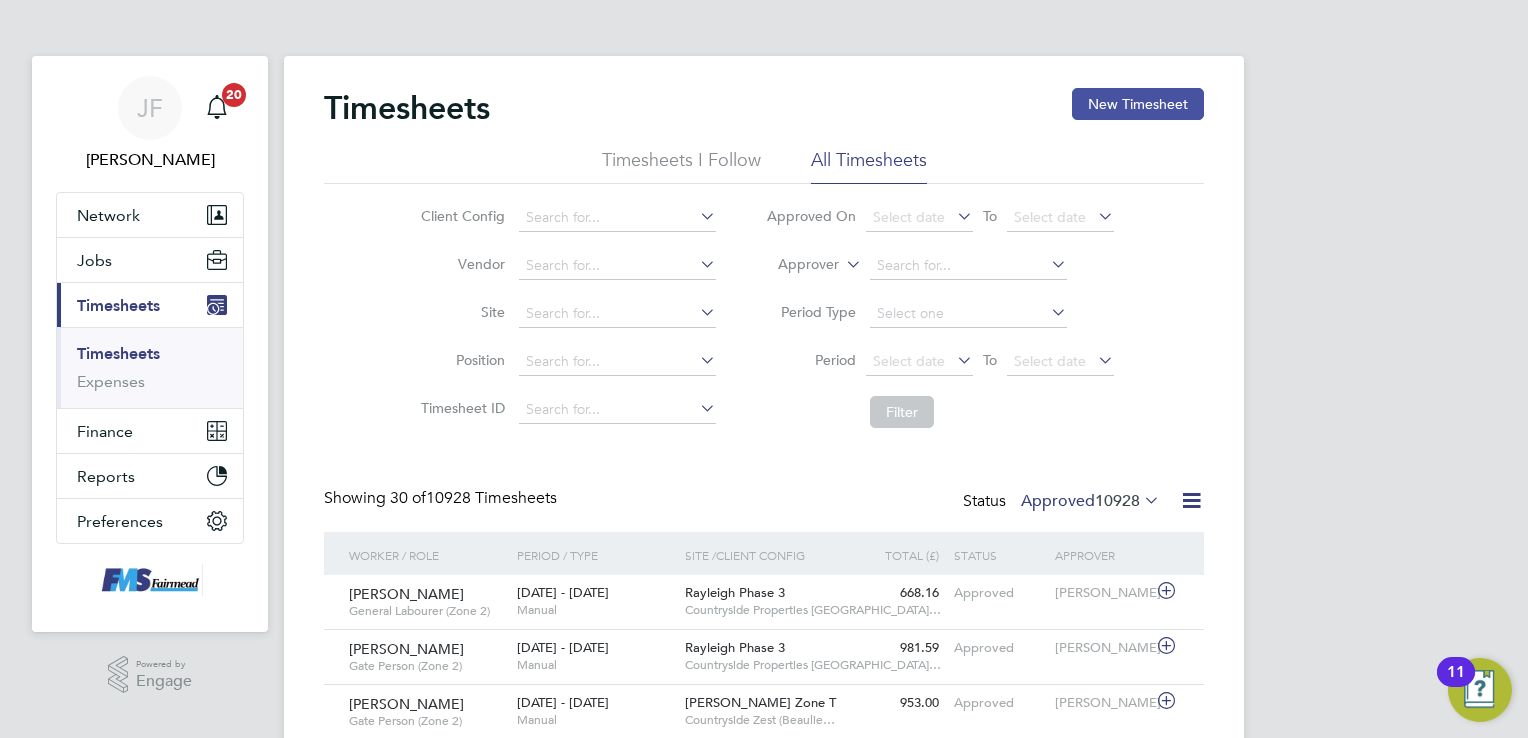 click on "New Timesheet" 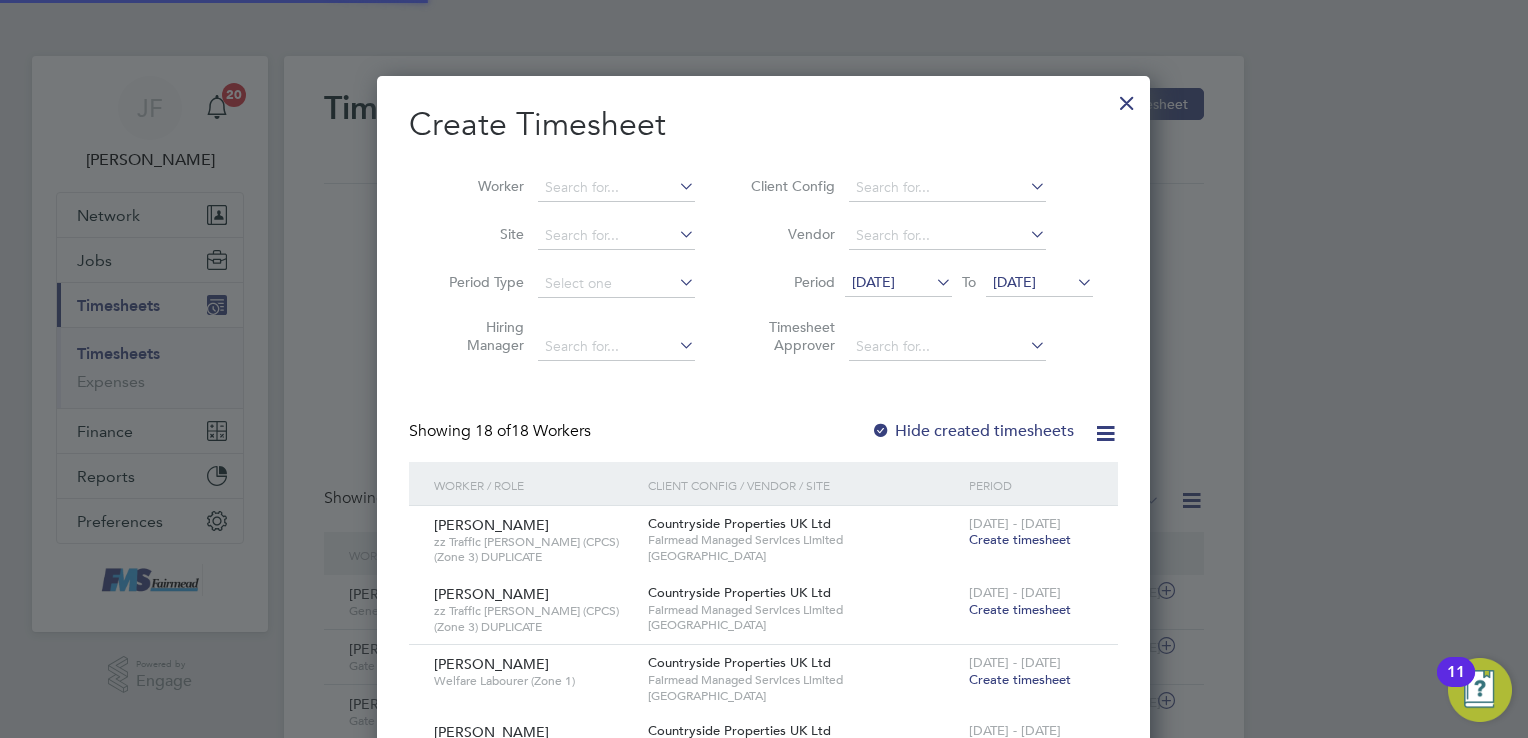 click on "Worker" at bounding box center [564, 188] 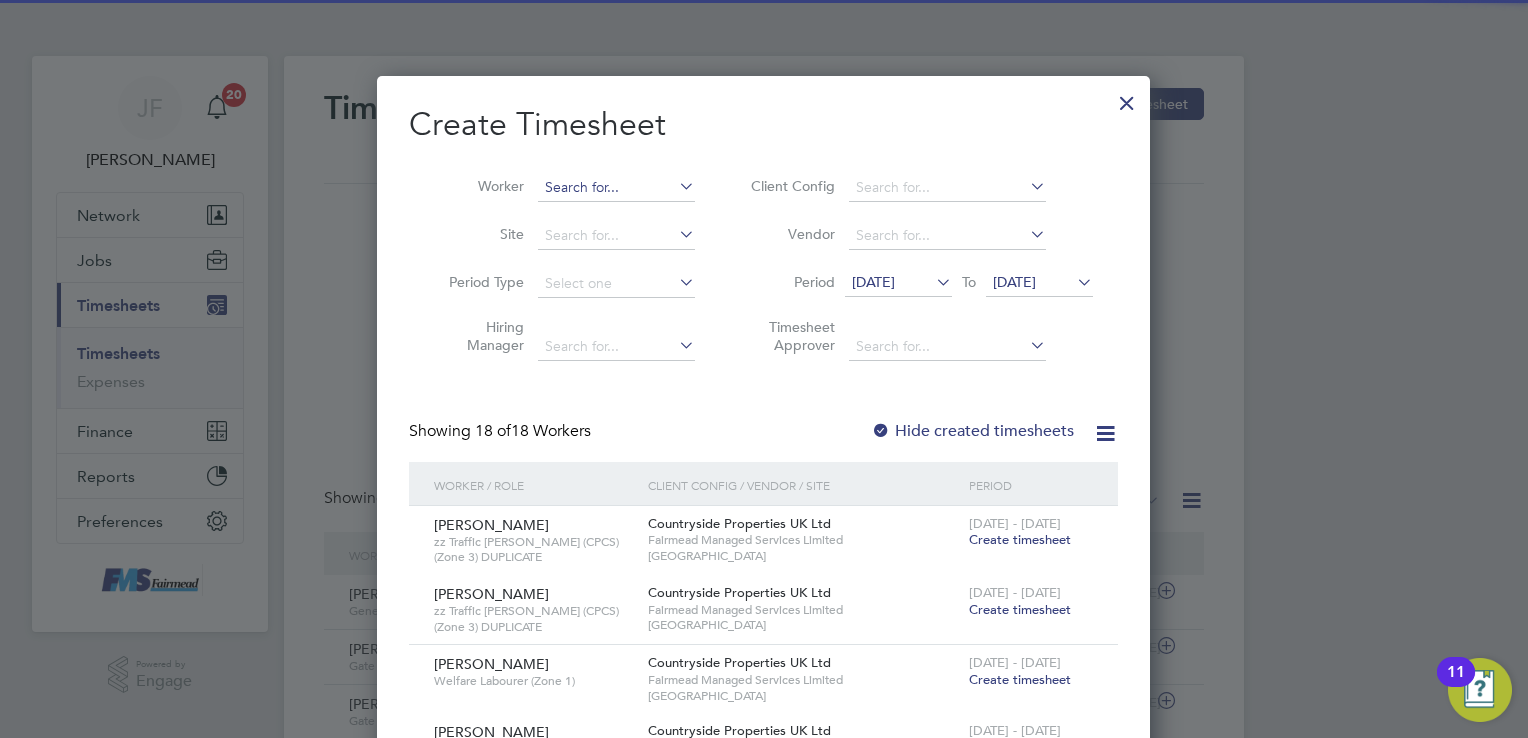 click at bounding box center (616, 188) 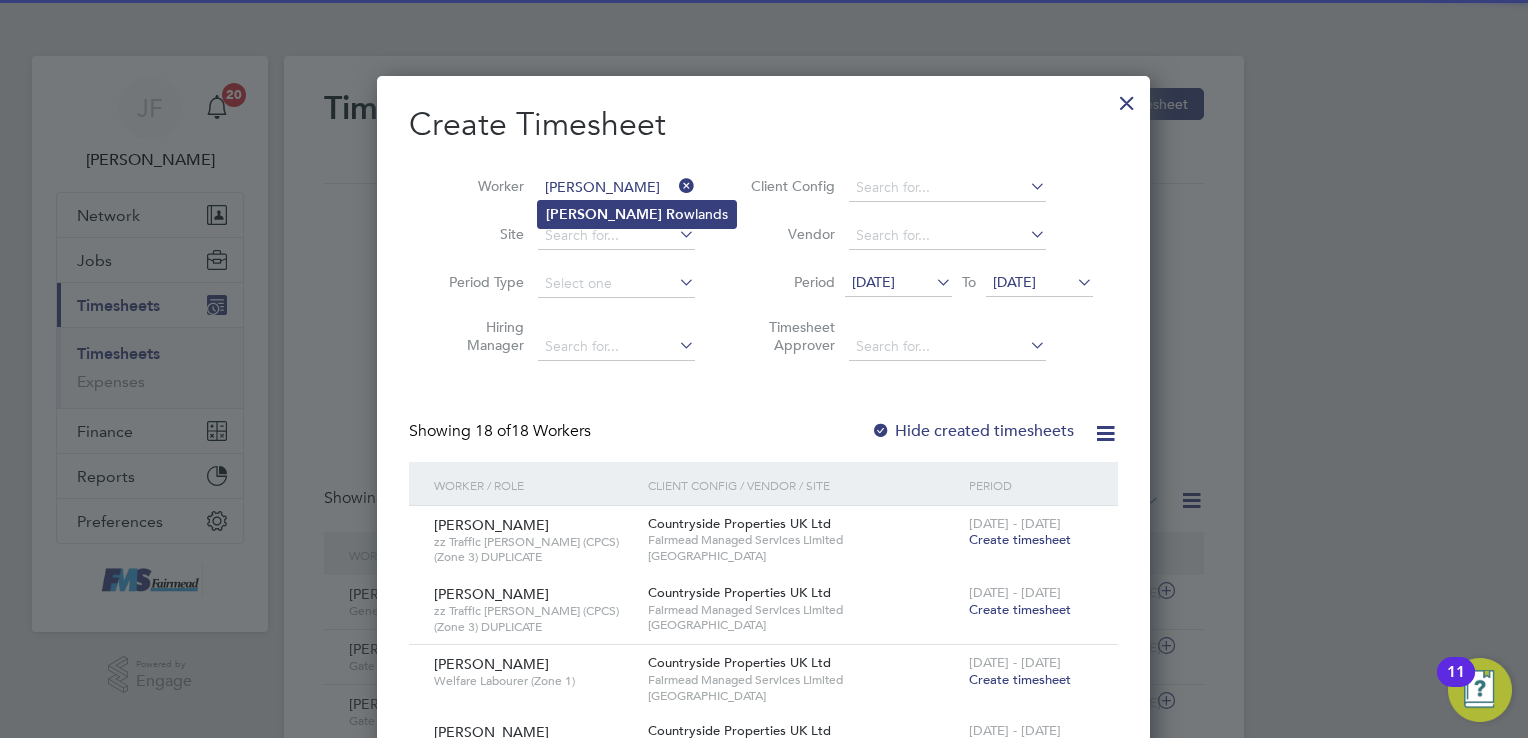 click on "[PERSON_NAME] wlands" 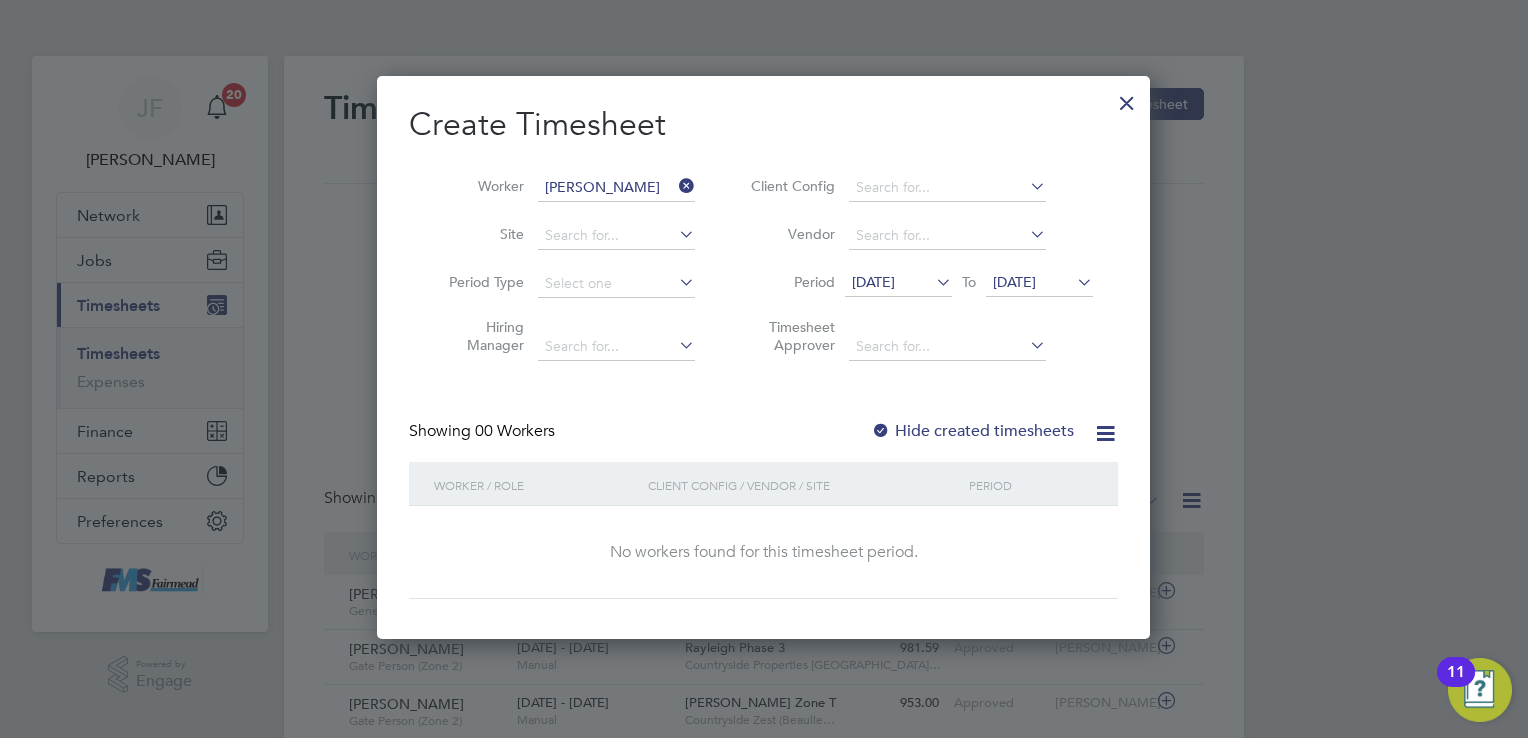 click on "[DATE]" at bounding box center (873, 282) 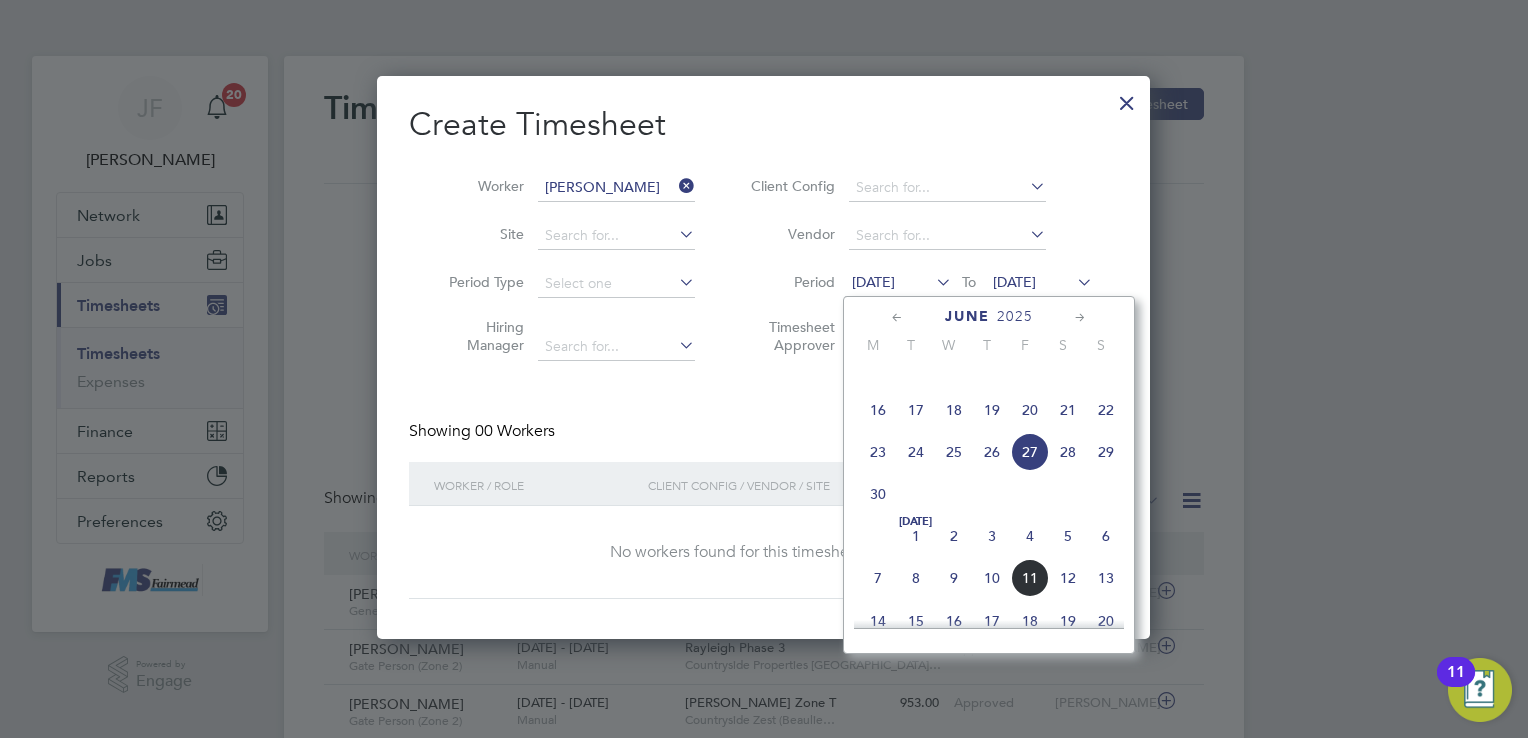click on "7" 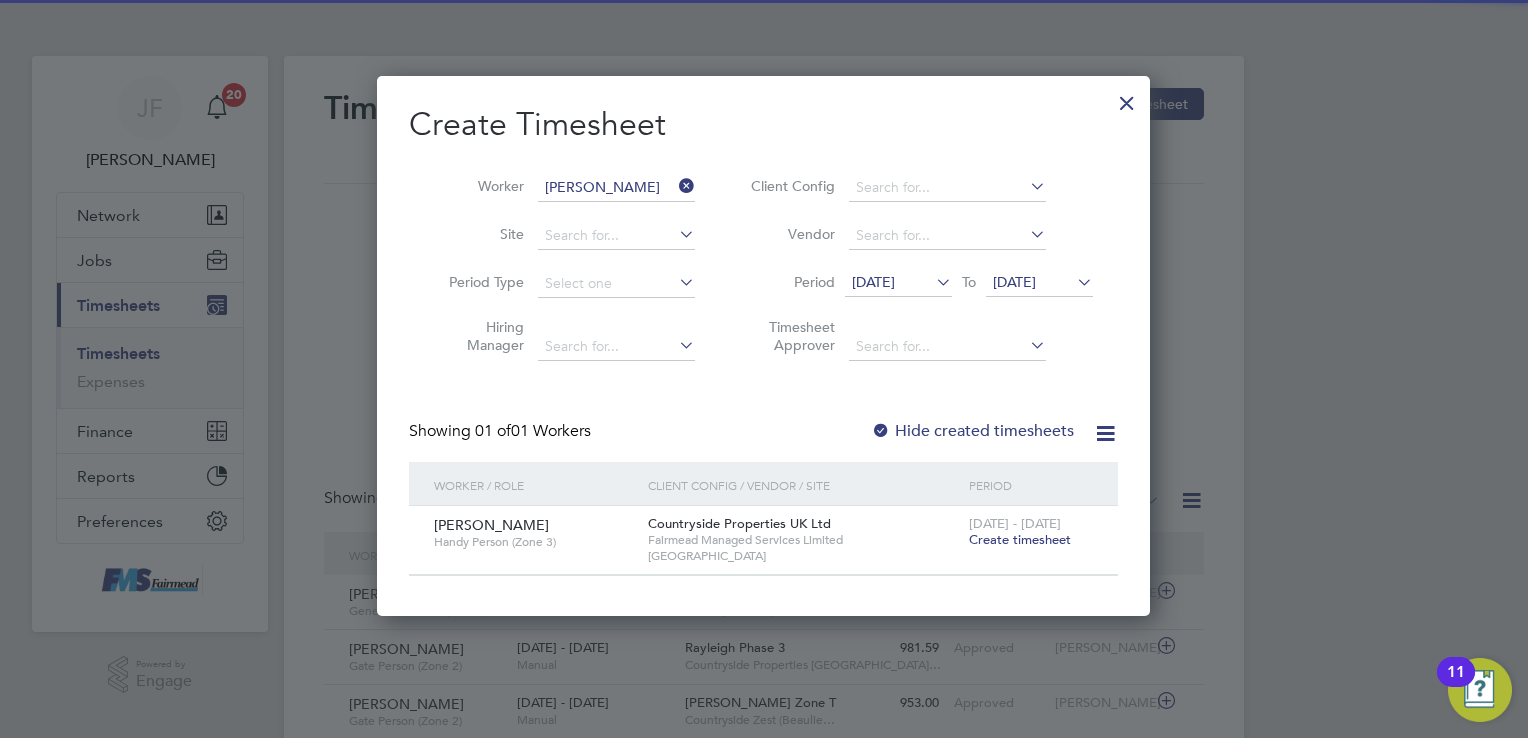 click on "Create timesheet" at bounding box center [1020, 539] 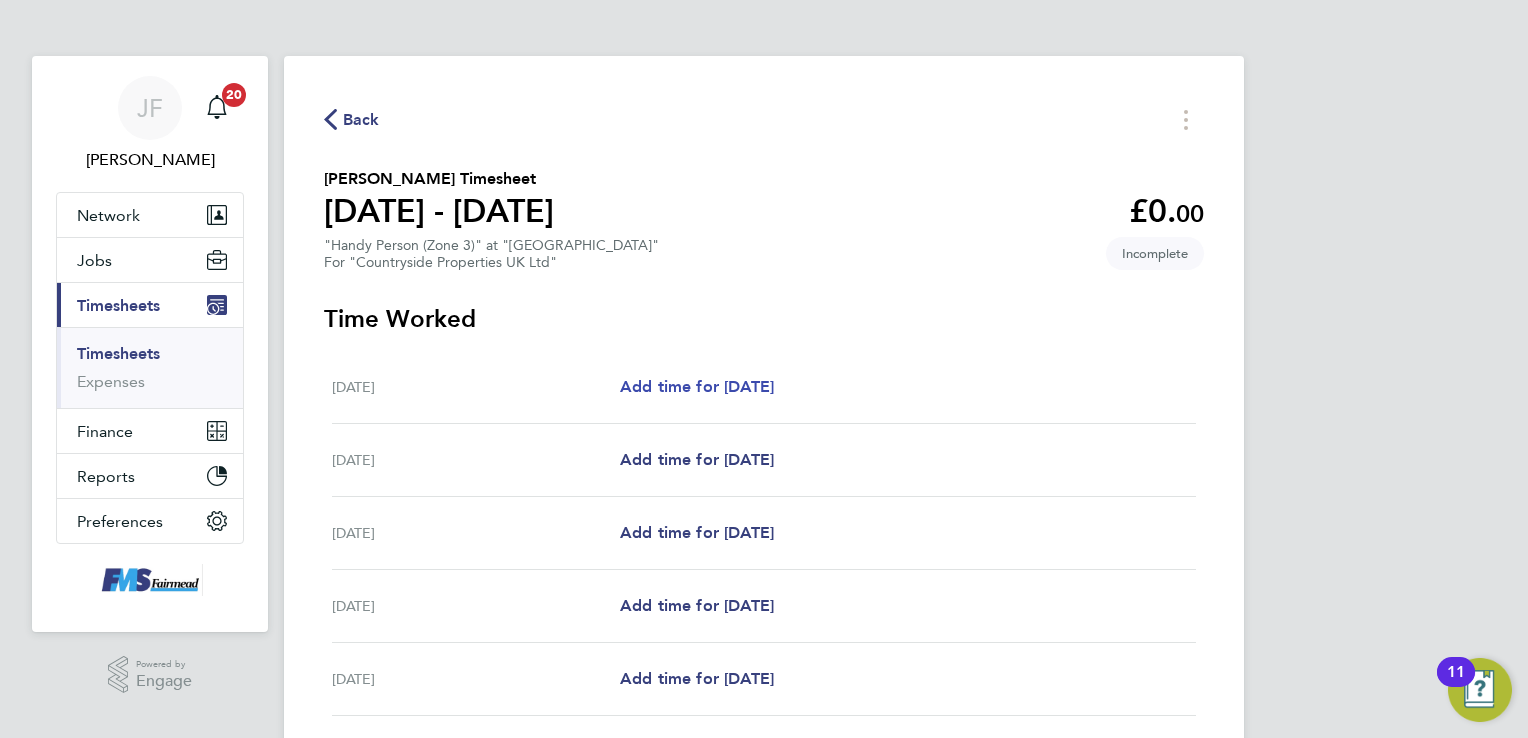 click on "Add time for [DATE]" at bounding box center (697, 386) 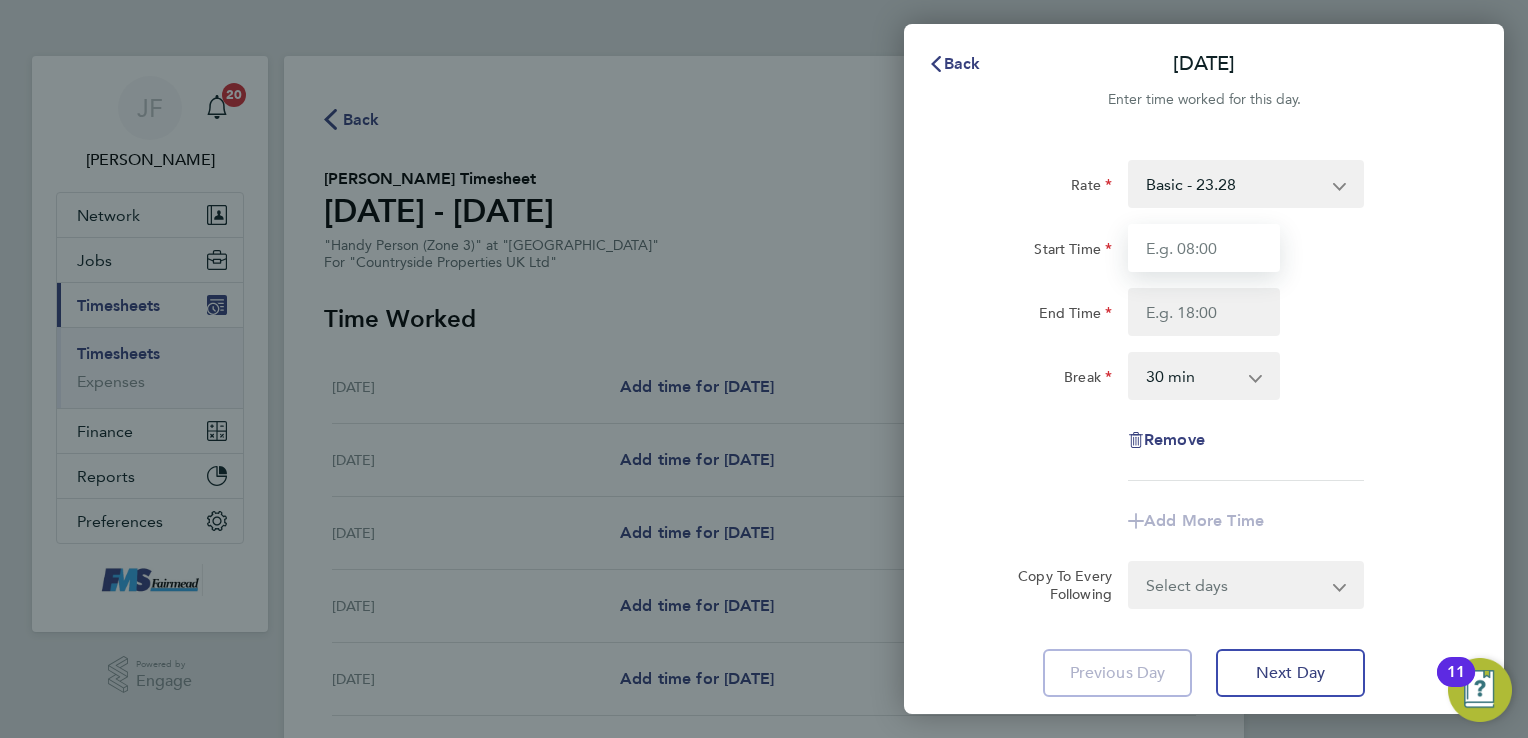 click on "Start Time" at bounding box center [1204, 248] 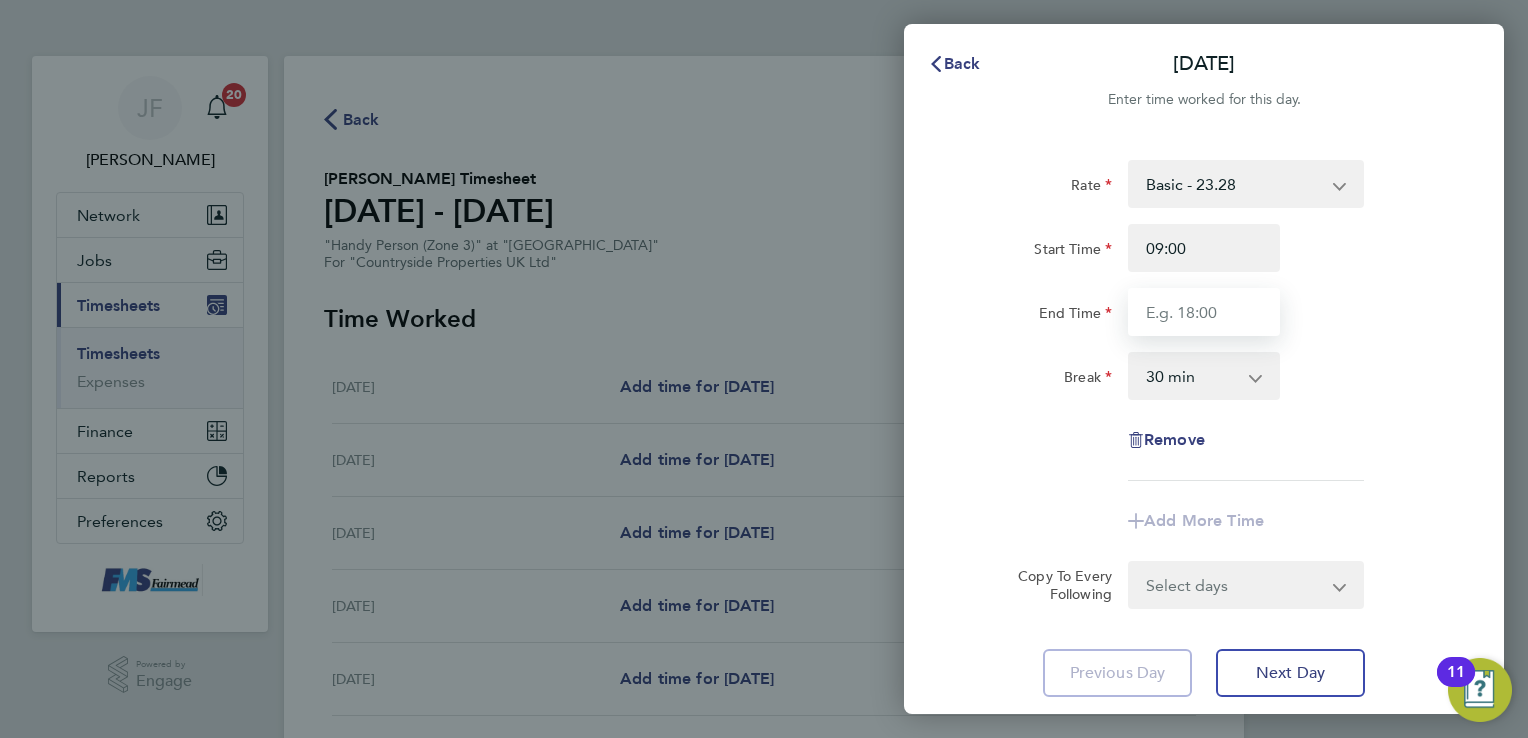 type on "17:00" 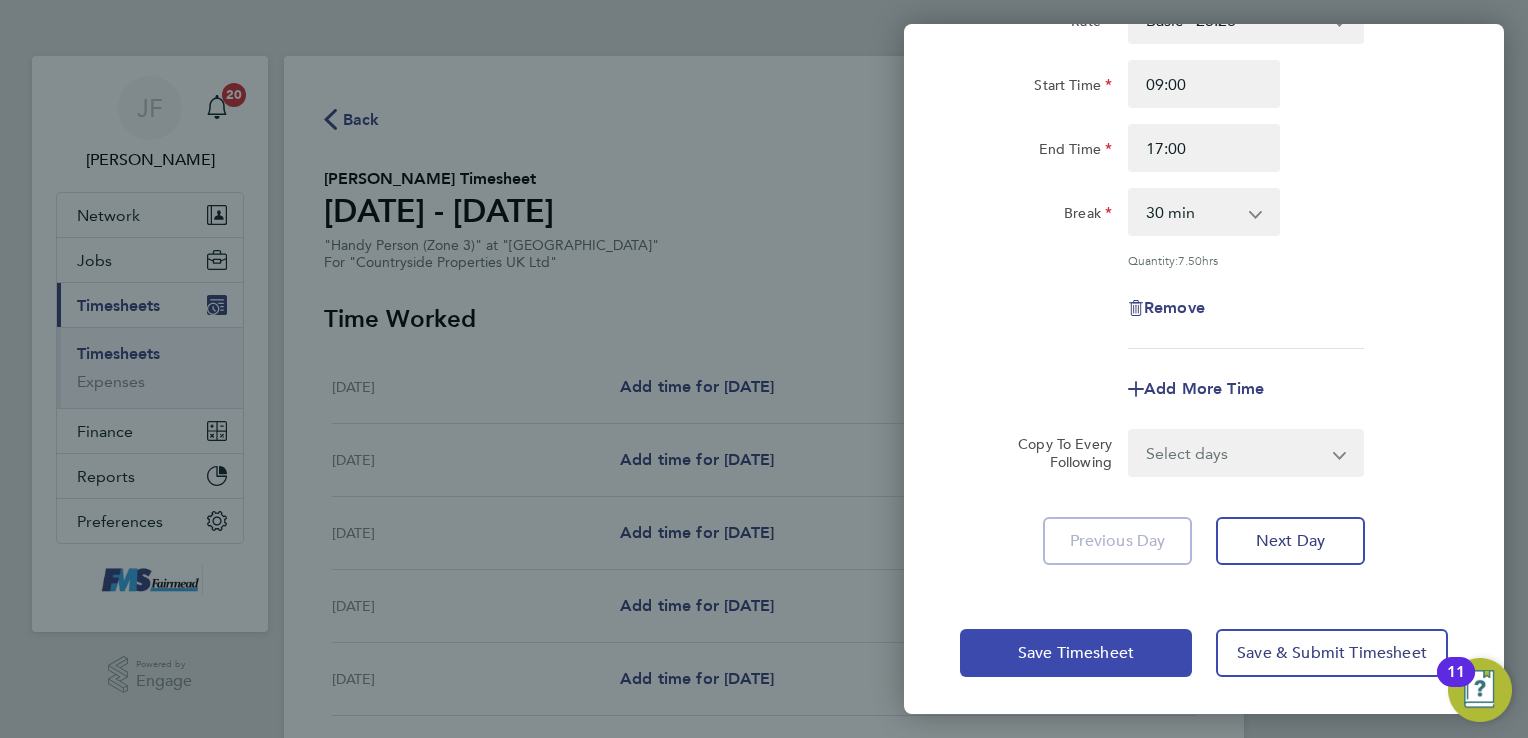 click on "Save Timesheet" 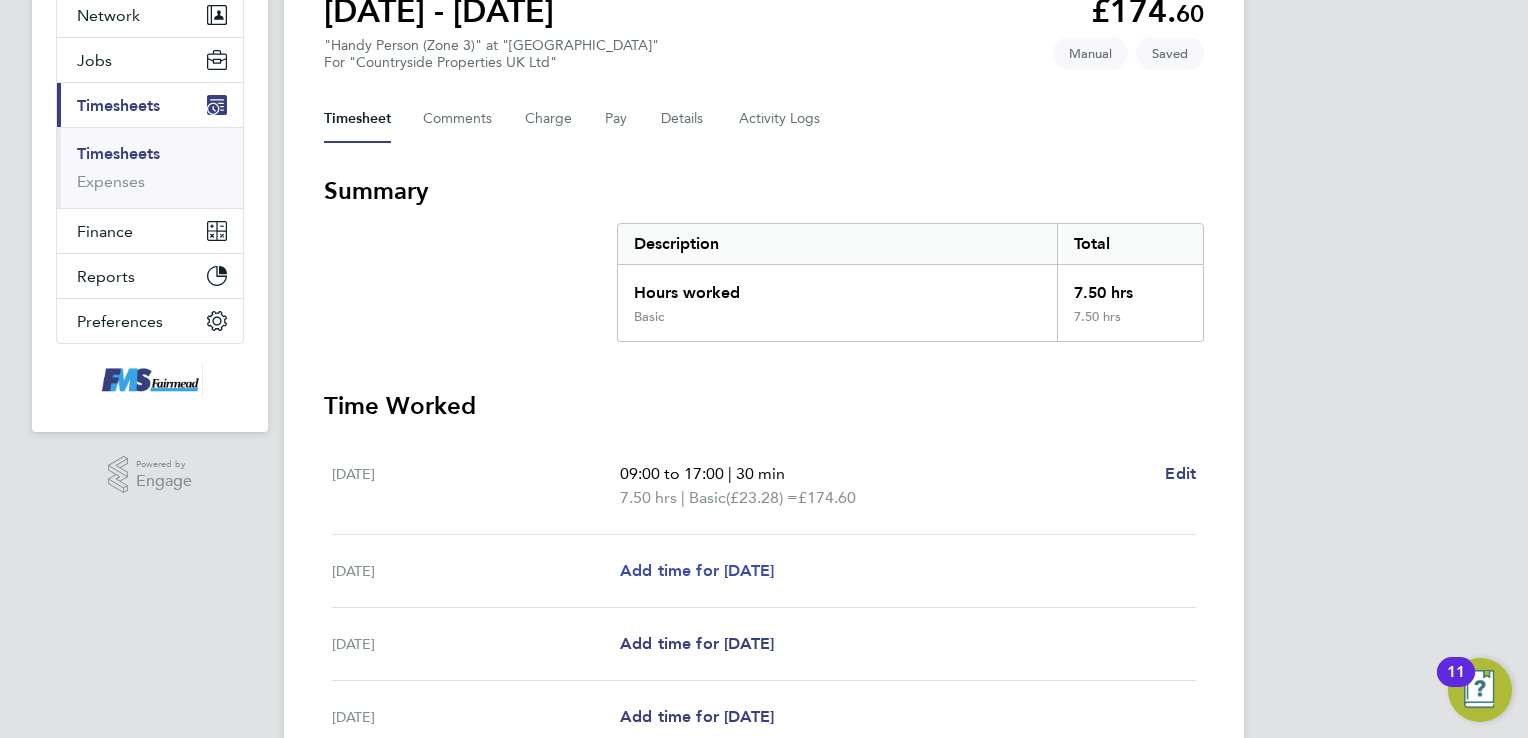 click on "Add time for [DATE]" at bounding box center (697, 570) 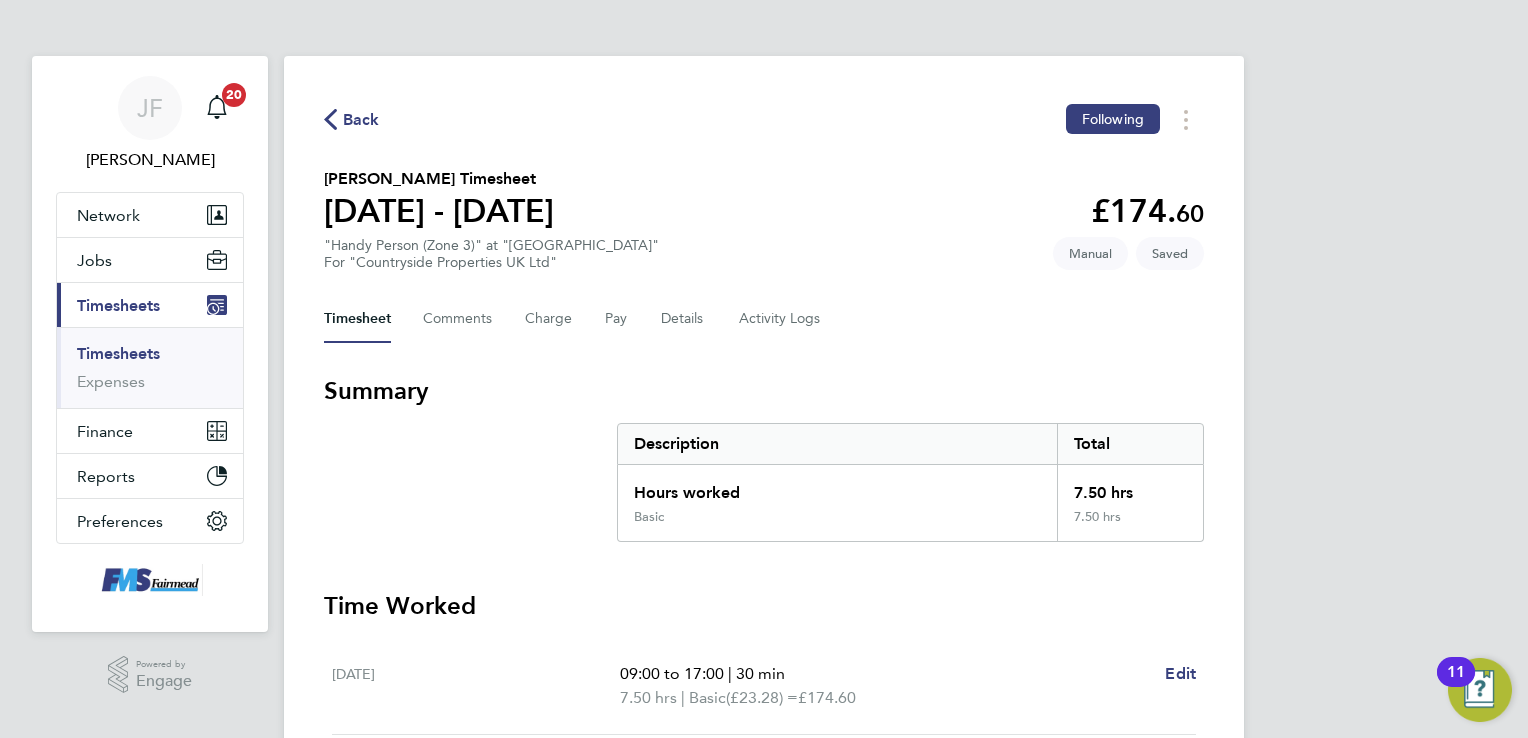select on "30" 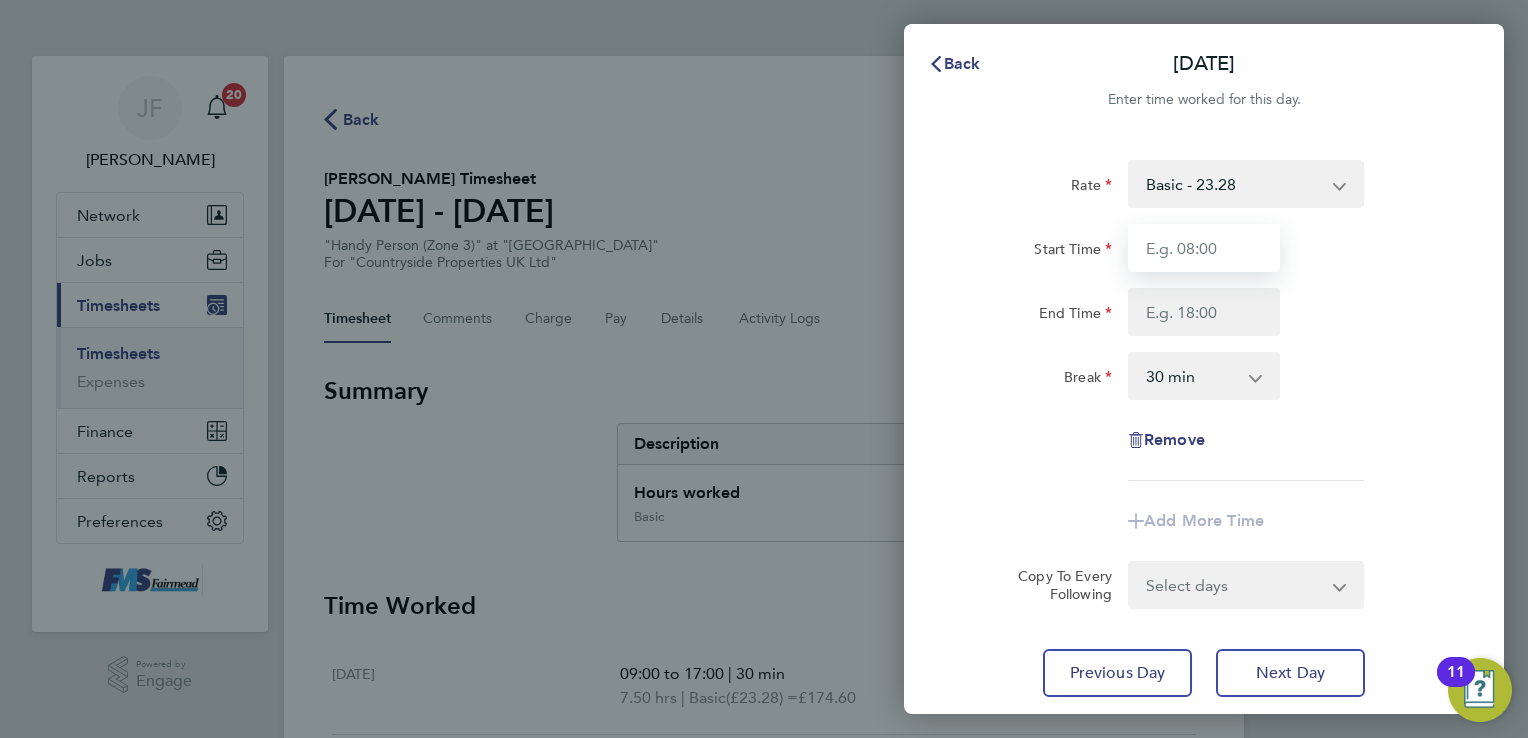 click on "Start Time" at bounding box center [1204, 248] 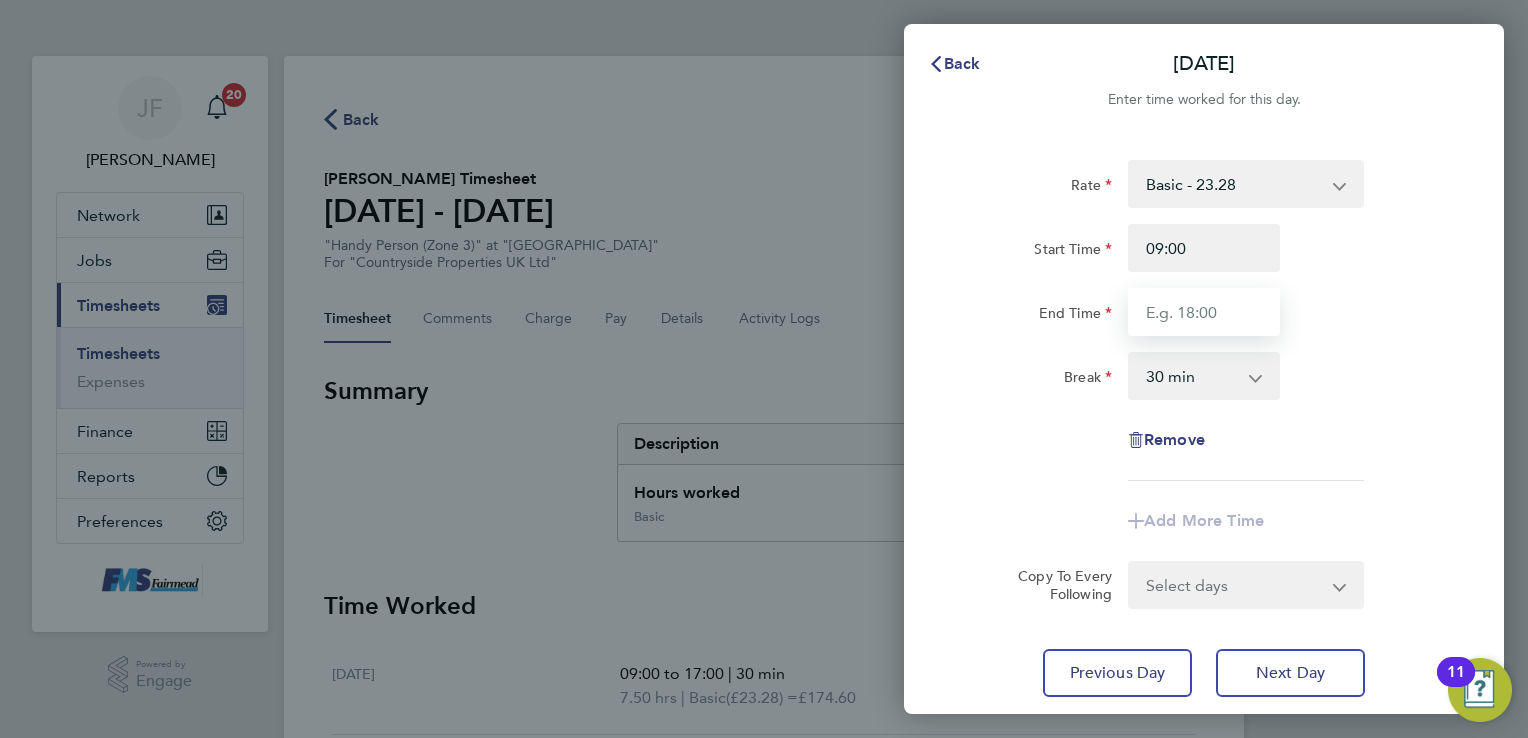 type on "17:00" 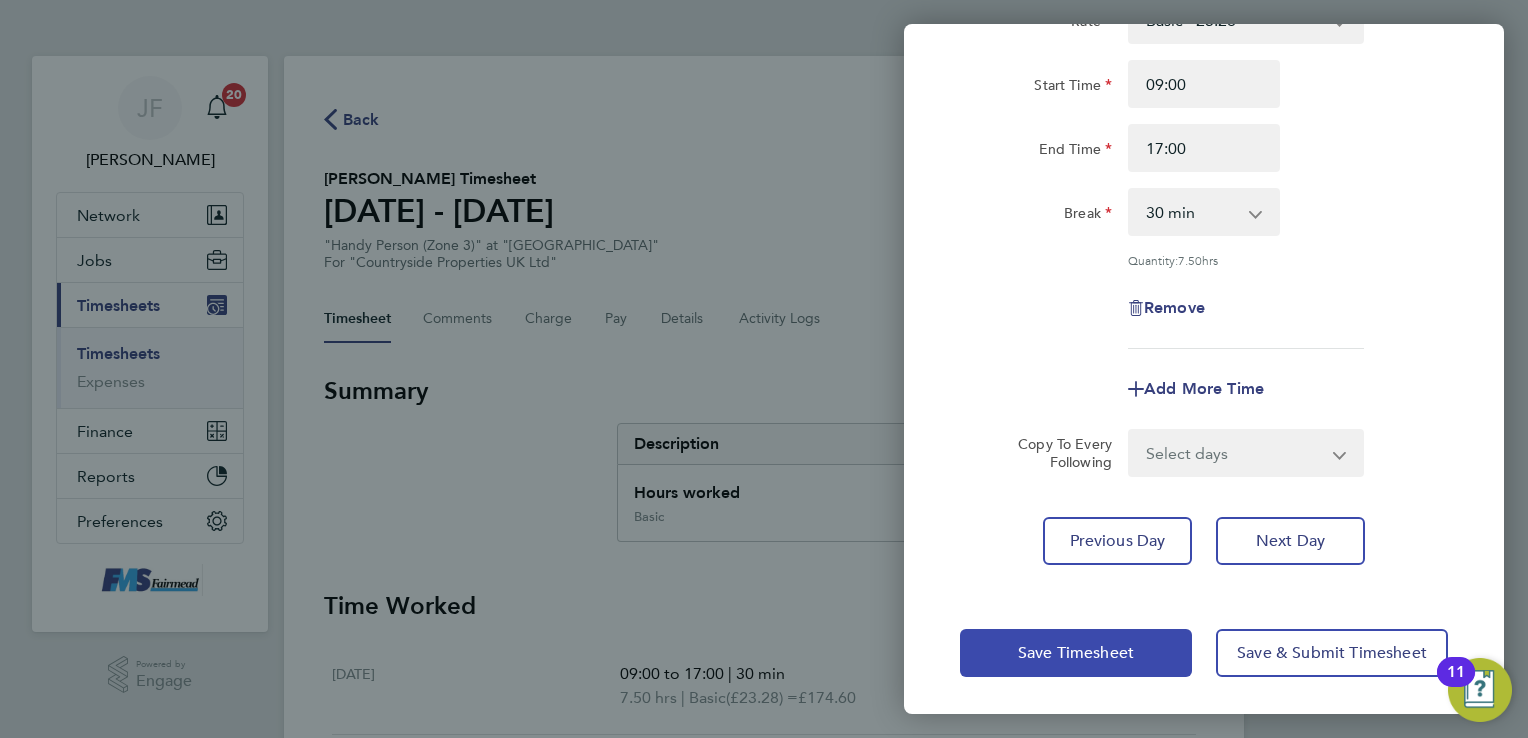 click on "Save Timesheet" 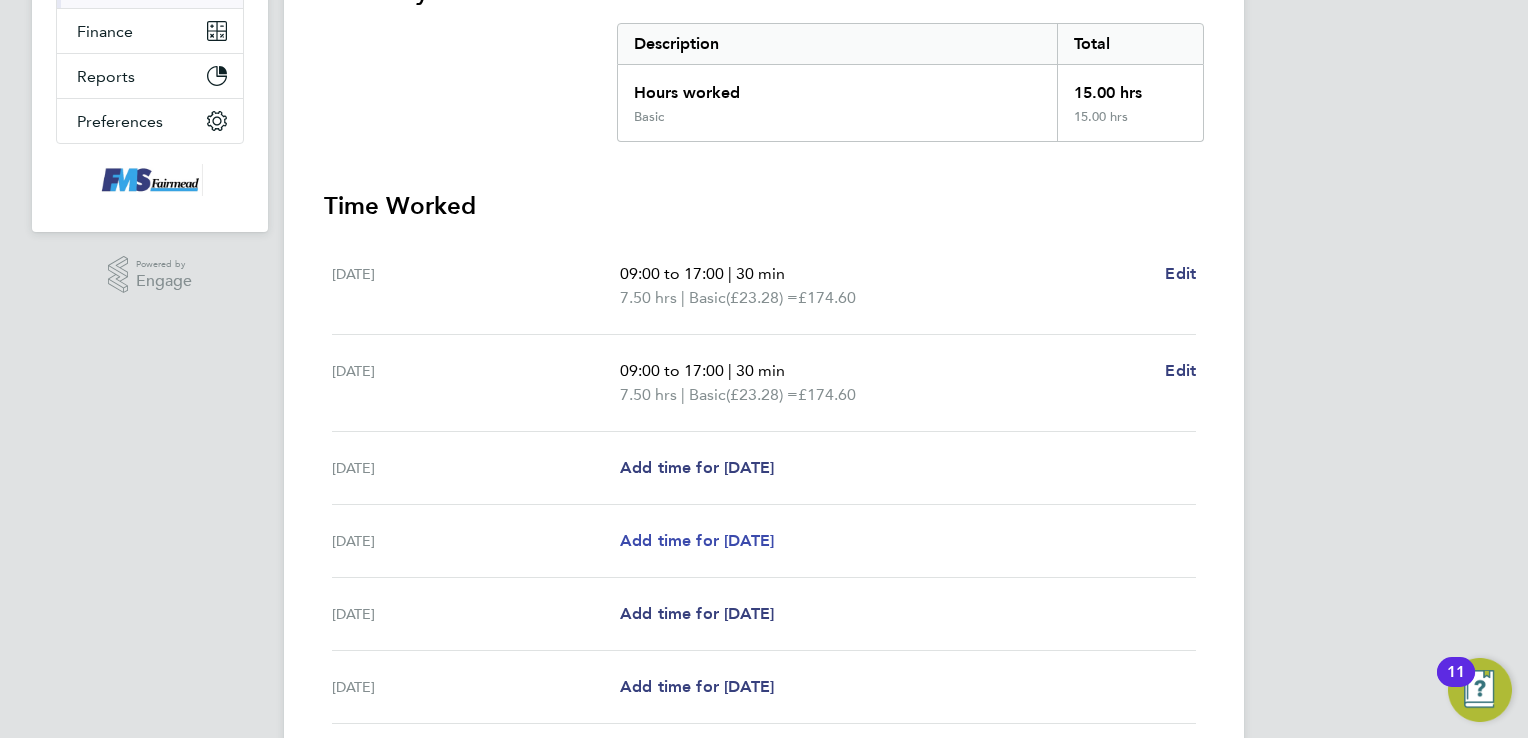 click on "Add time for [DATE]" at bounding box center (697, 540) 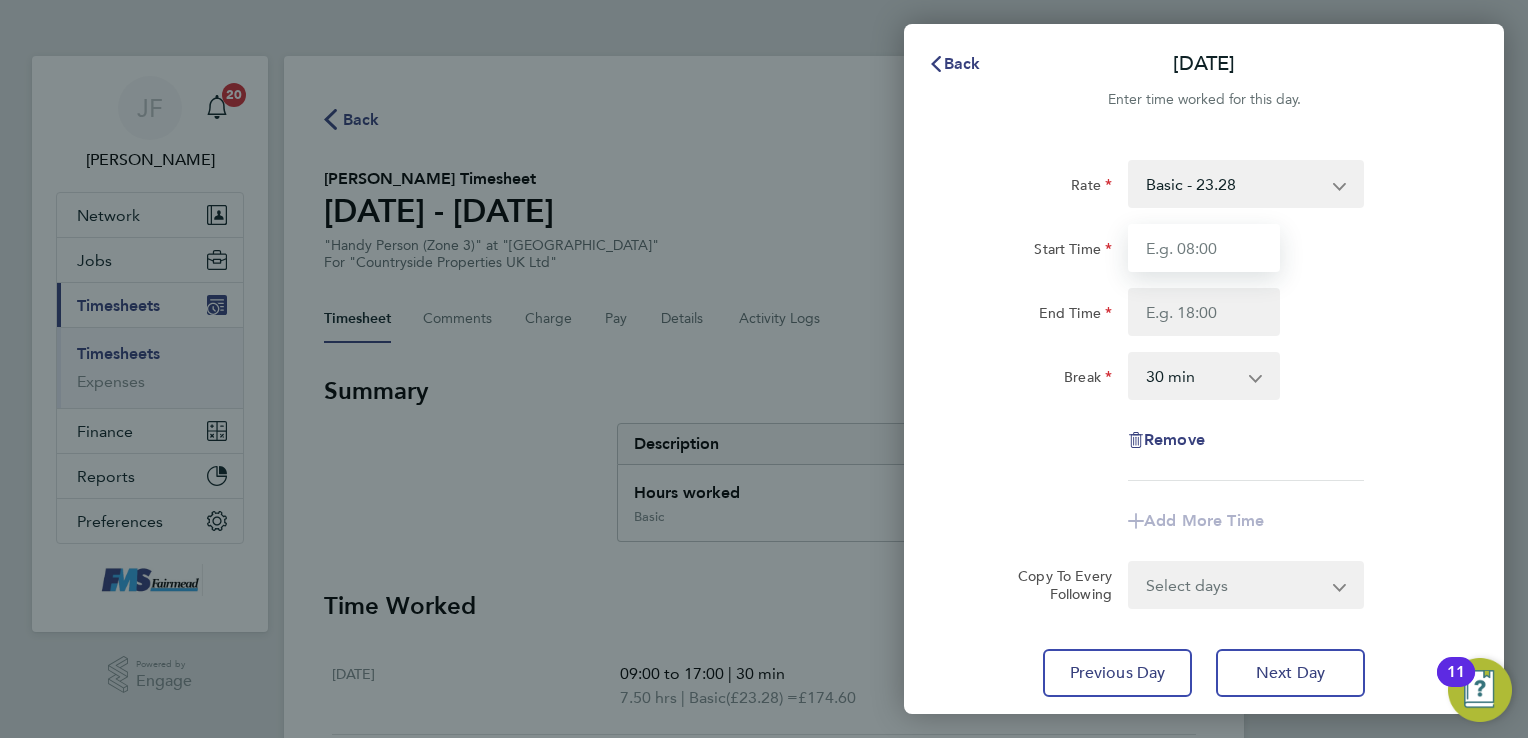 click on "Start Time" at bounding box center (1204, 248) 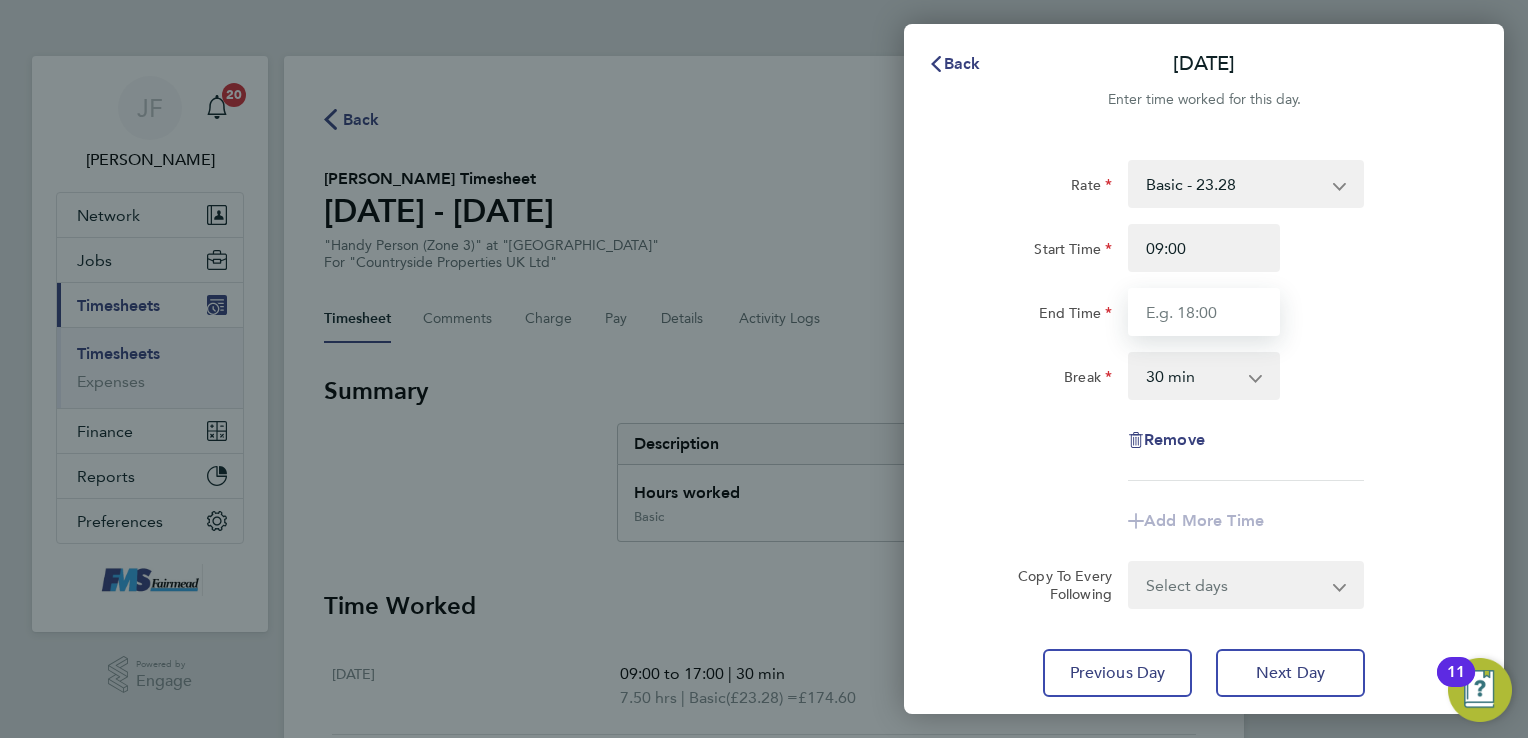 type on "17:00" 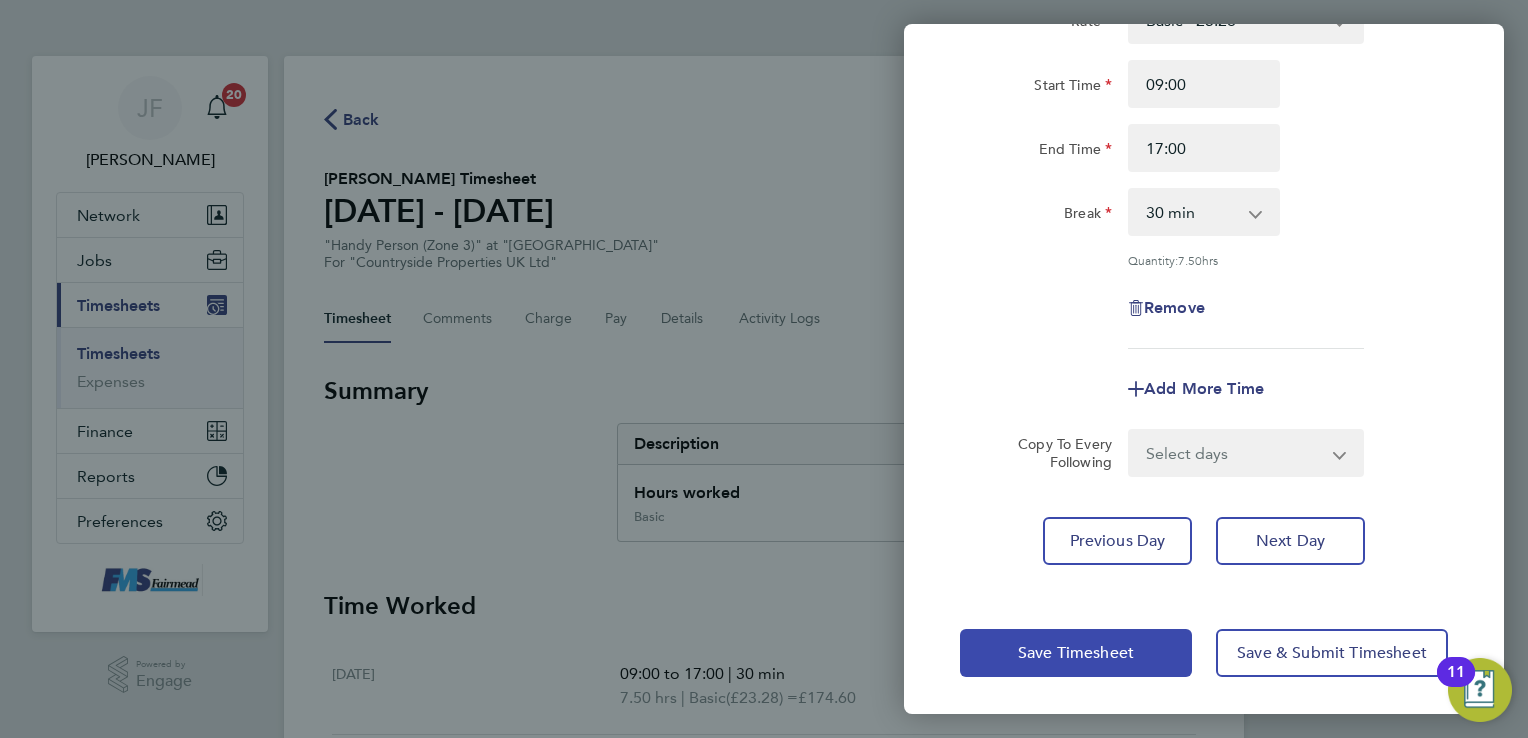 click on "Save Timesheet" 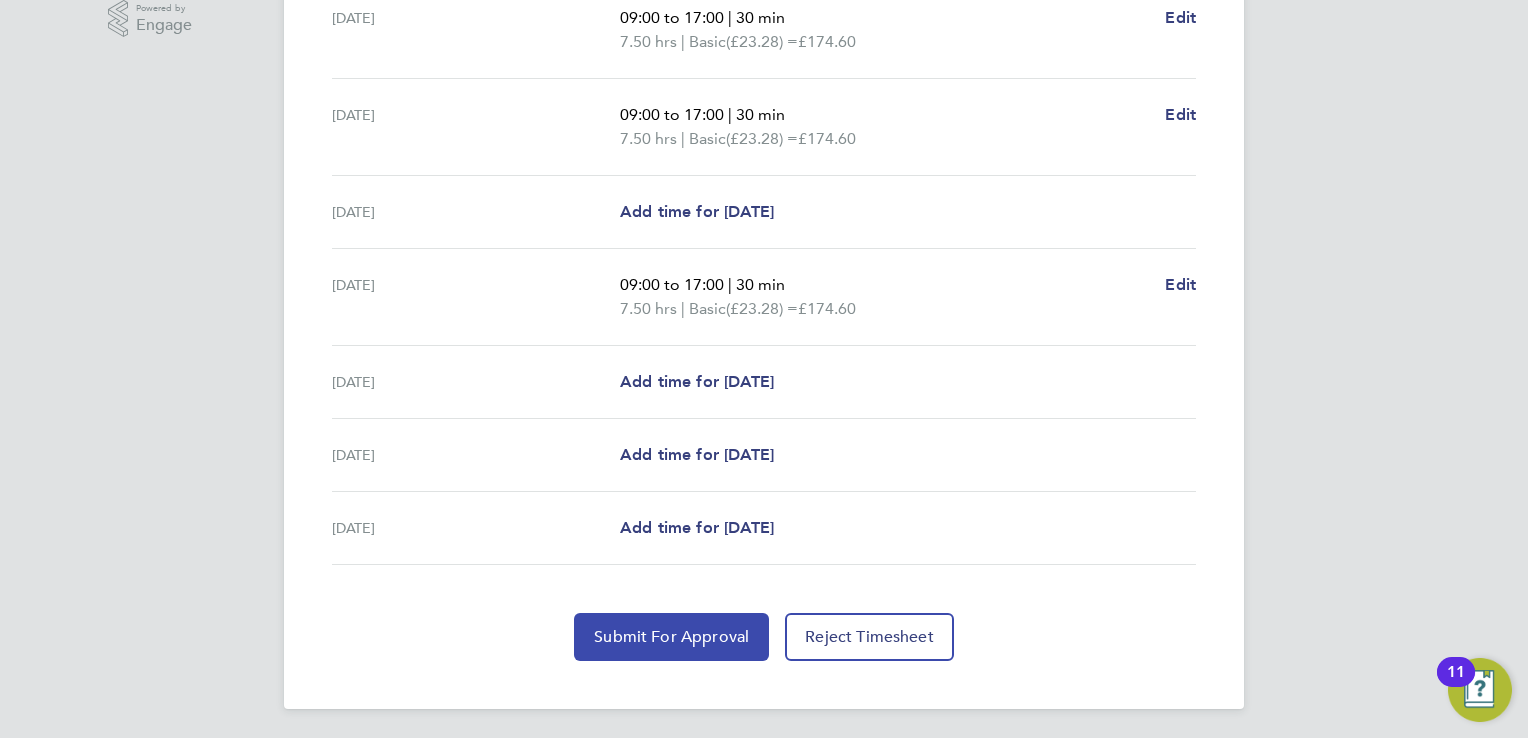 click on "Submit For Approval" 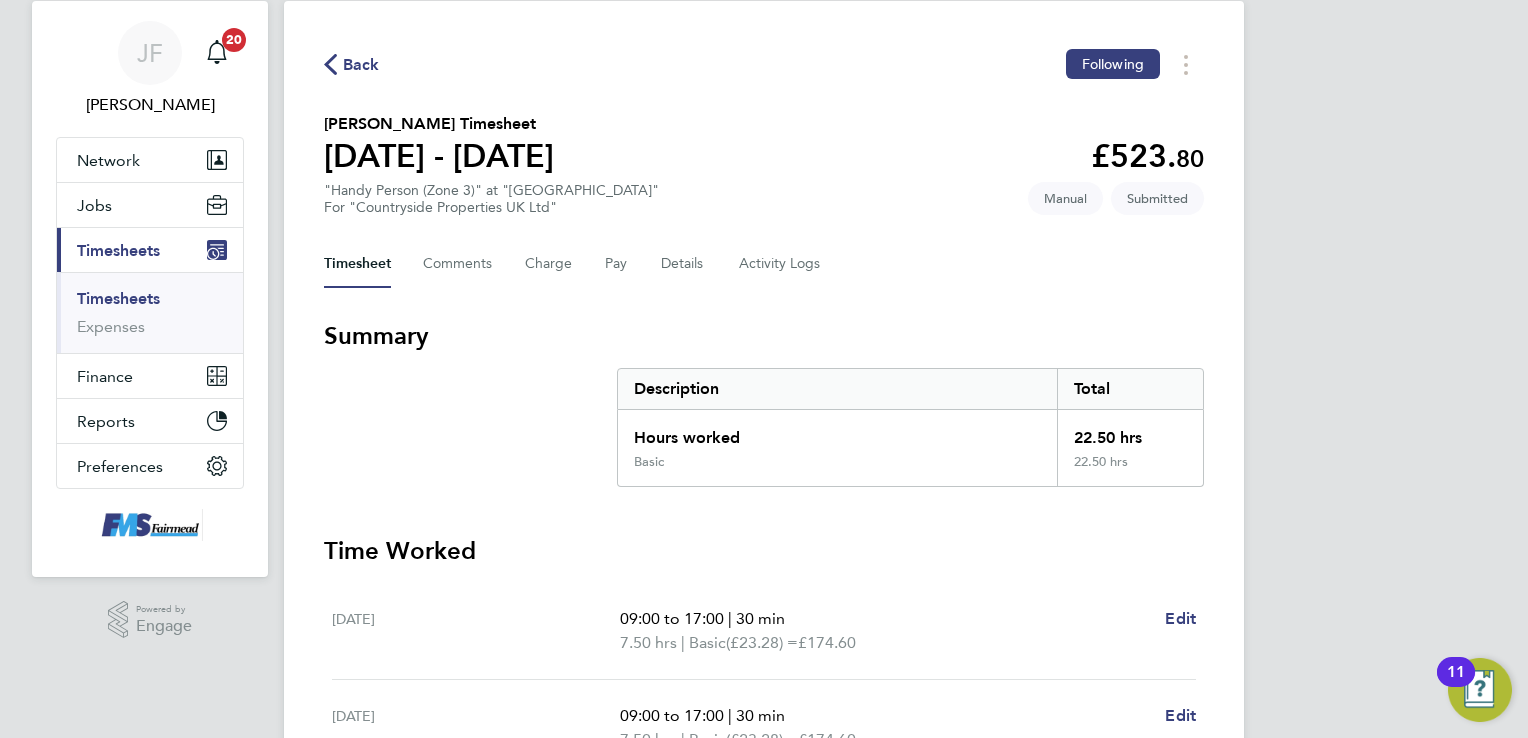 click on "Timesheets" at bounding box center (118, 298) 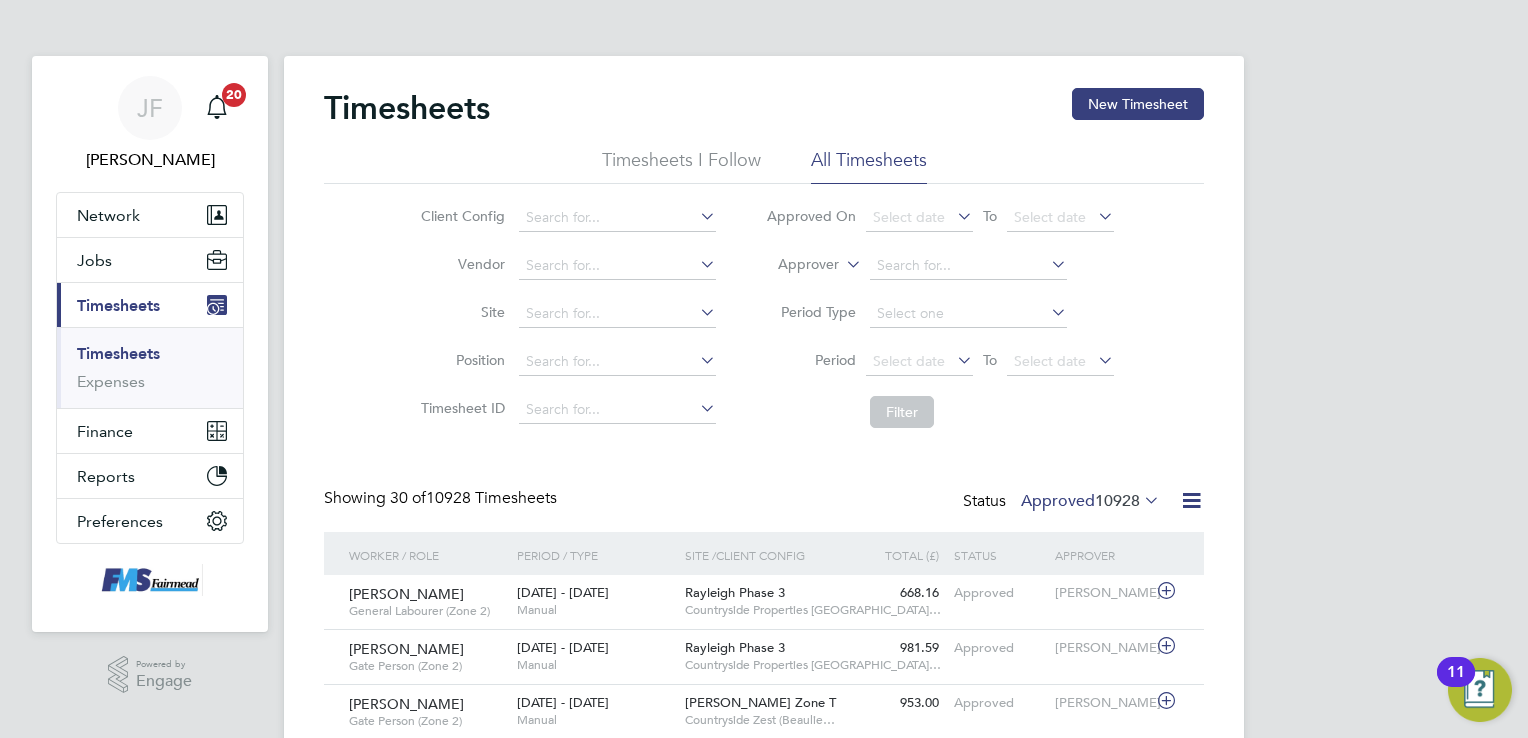click on "Timesheets" at bounding box center [118, 353] 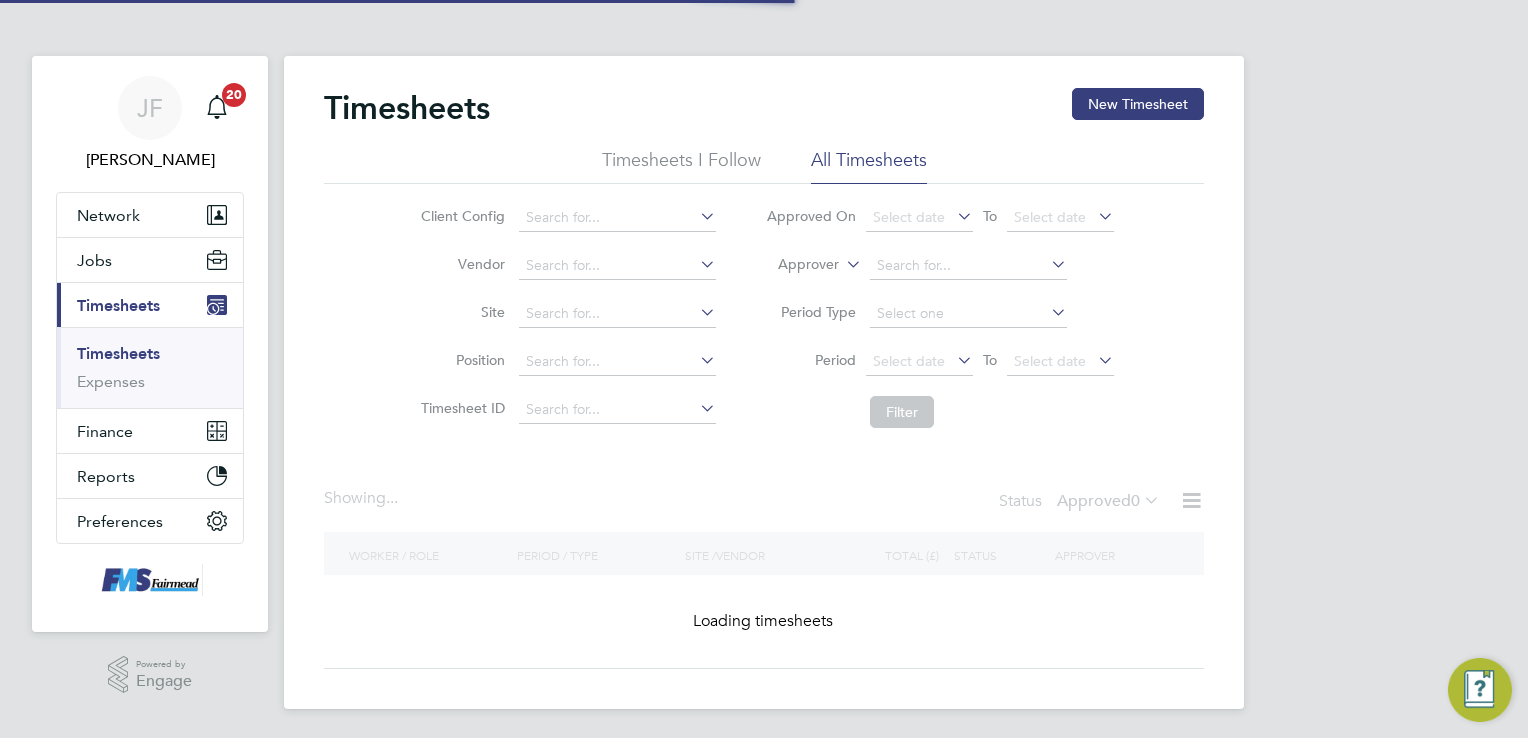 scroll, scrollTop: 0, scrollLeft: 0, axis: both 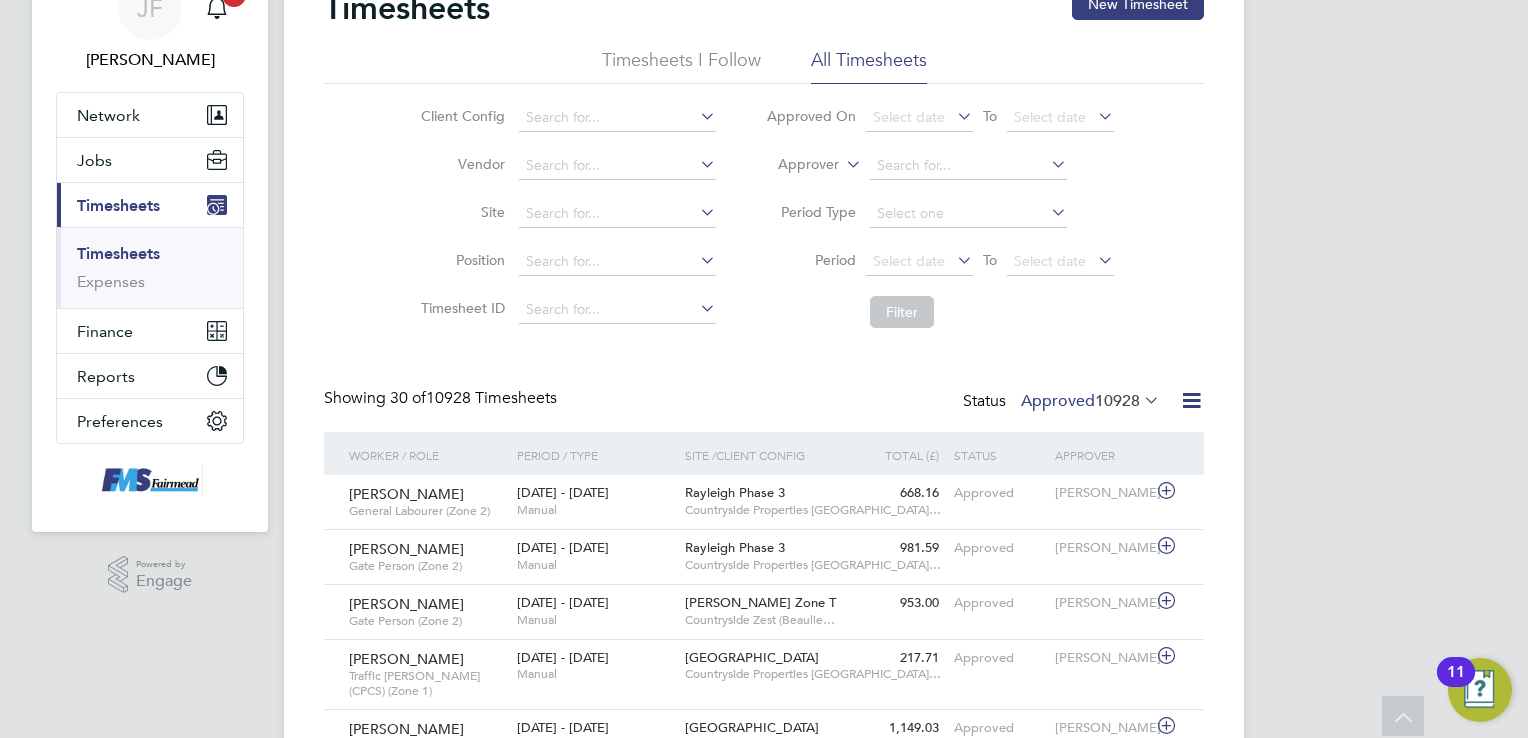 click on "10928" 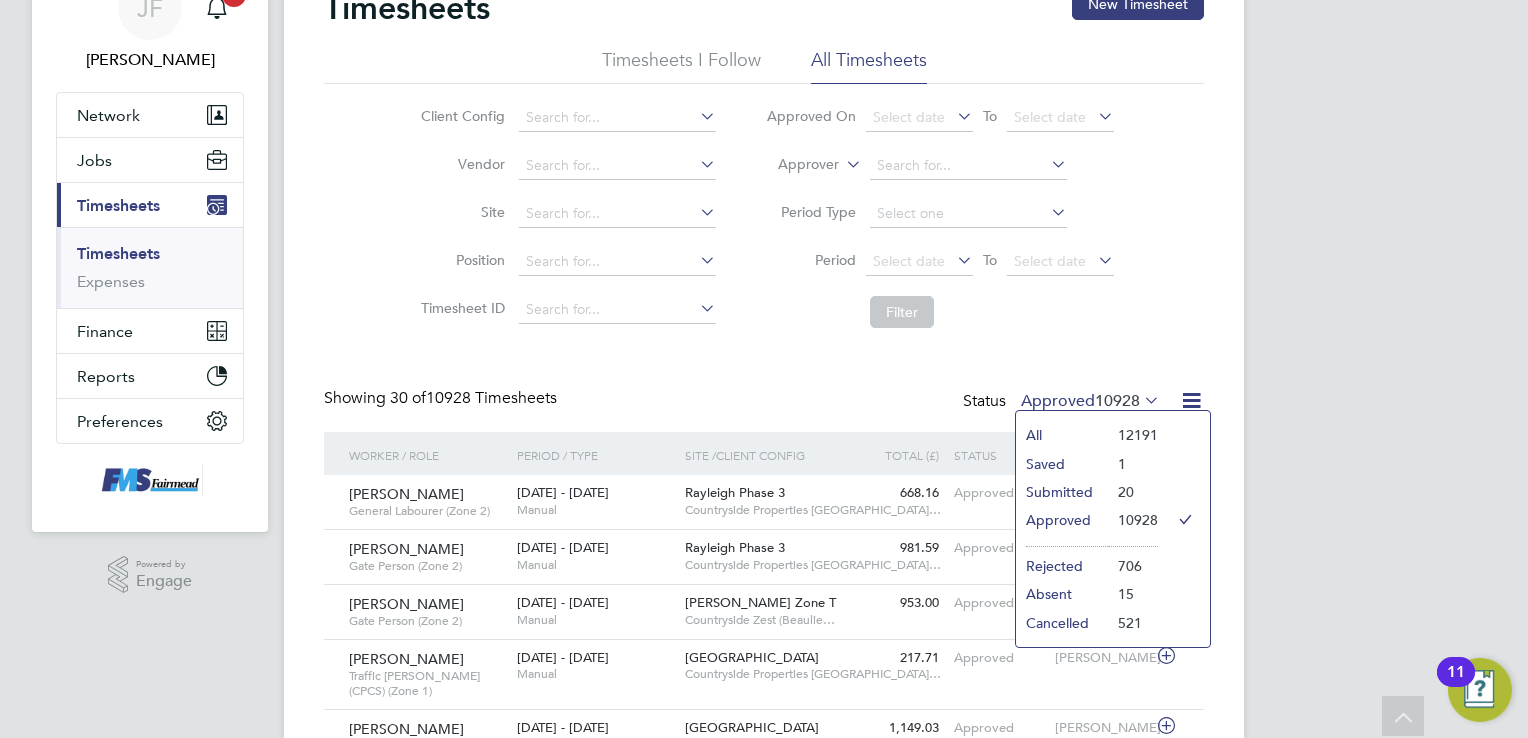 click on "Submitted" 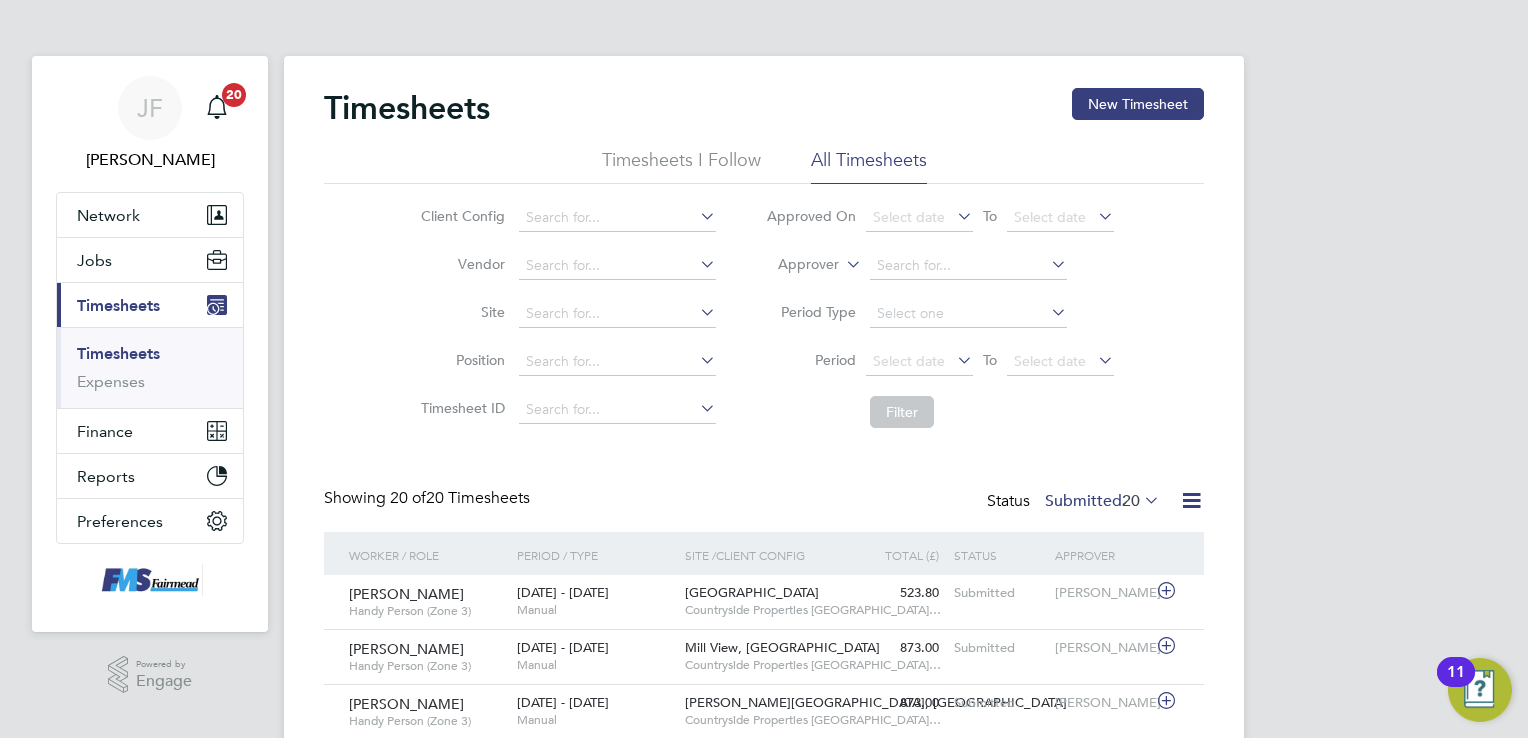 click on "Timesheets I Follow" 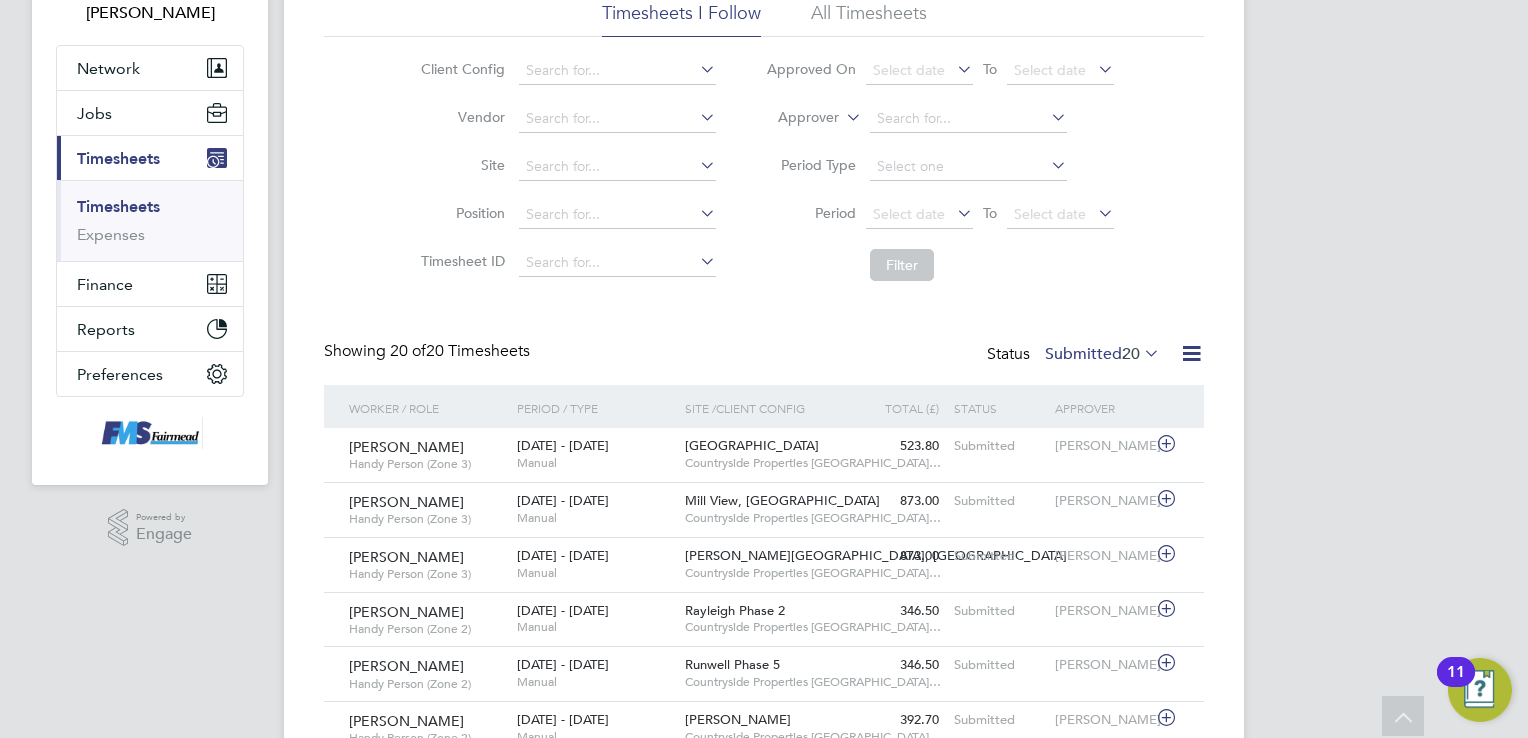 click on "Submitted  20" 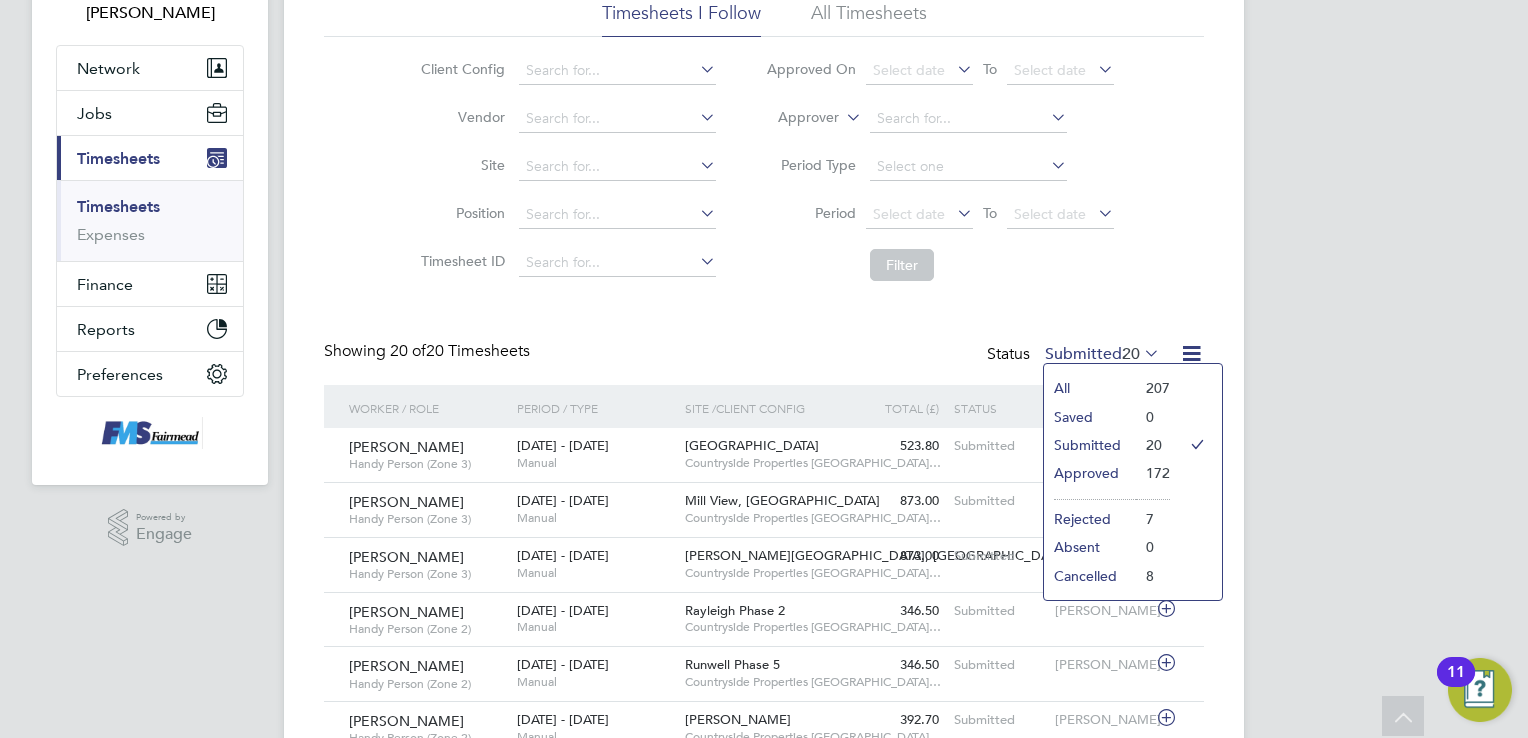 click on "Approved" 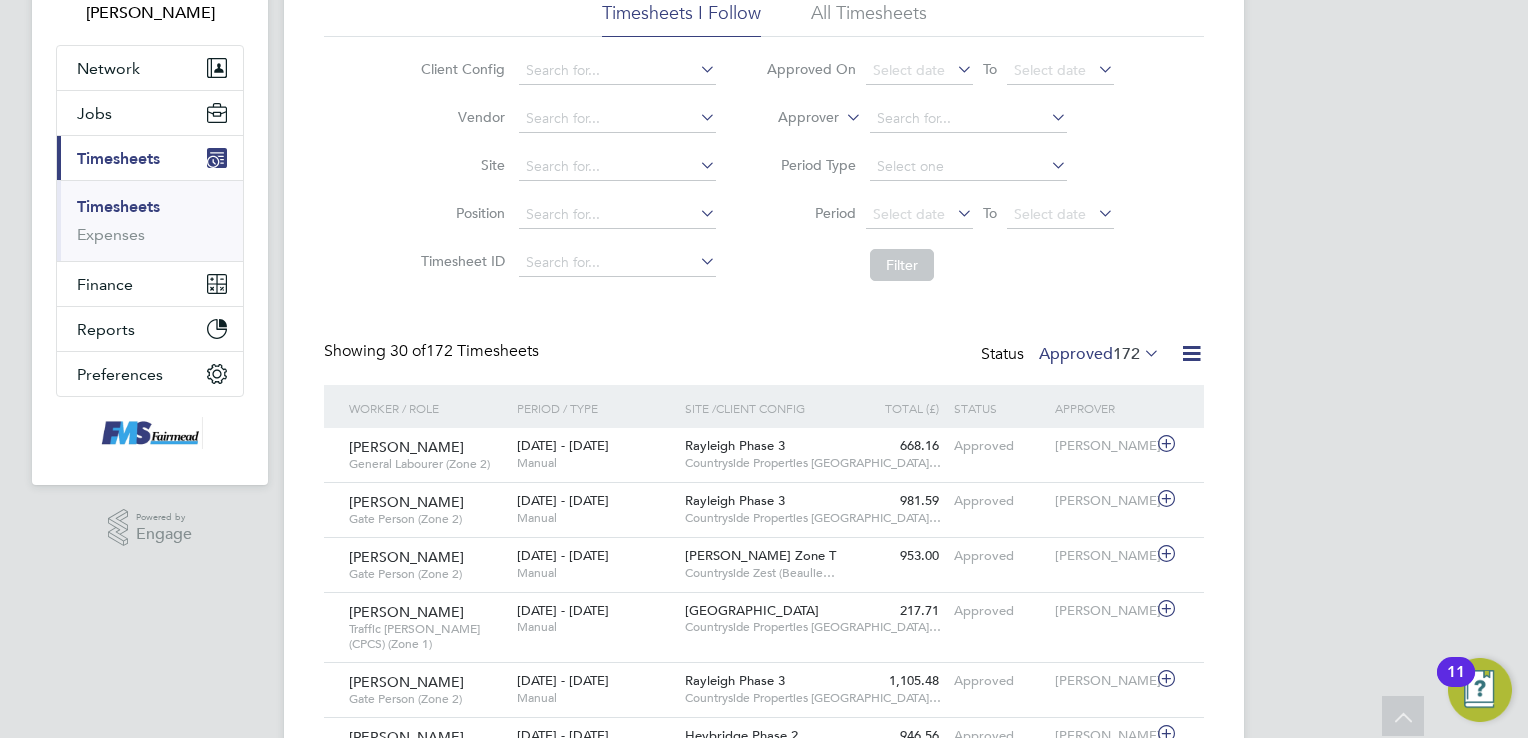 click on "Approved  172" 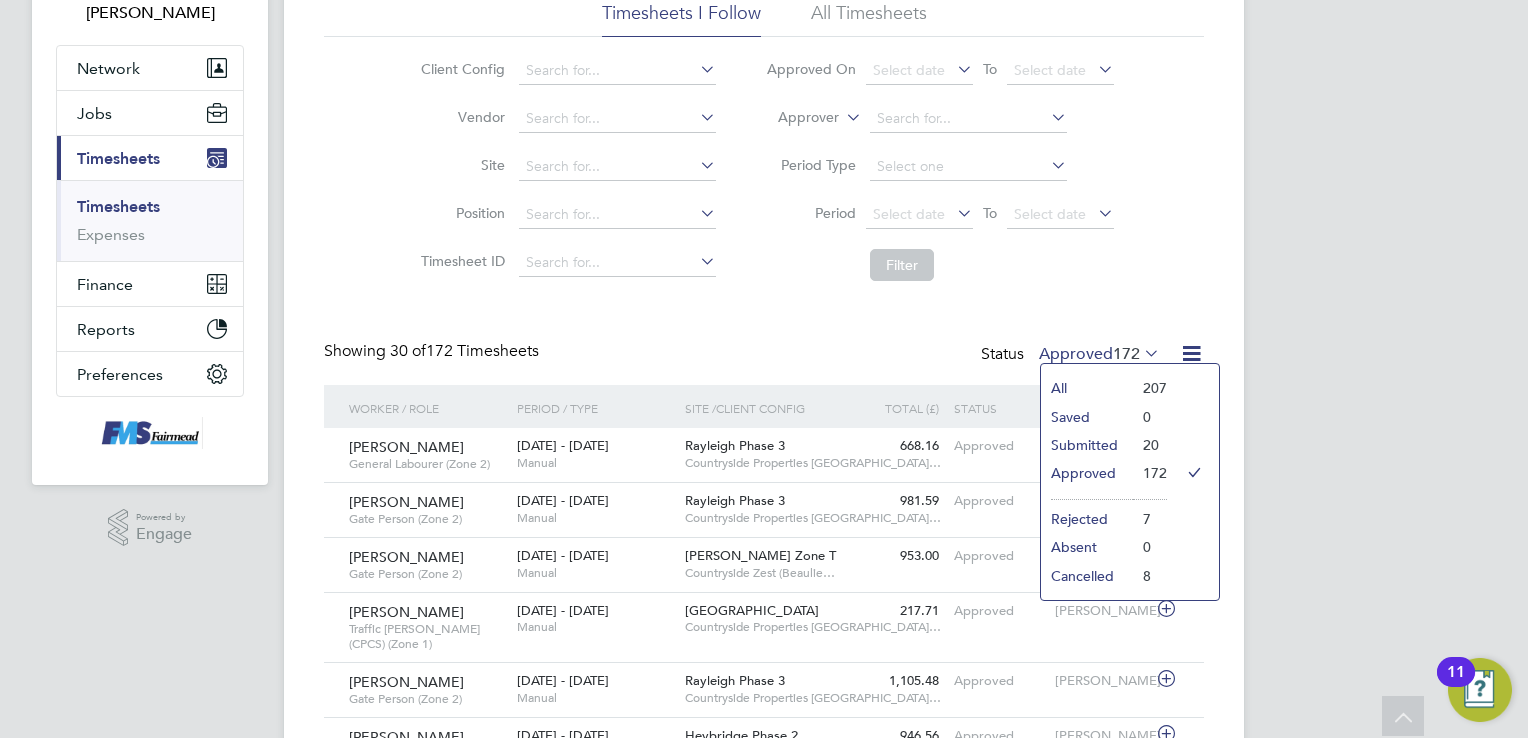 click on "All" 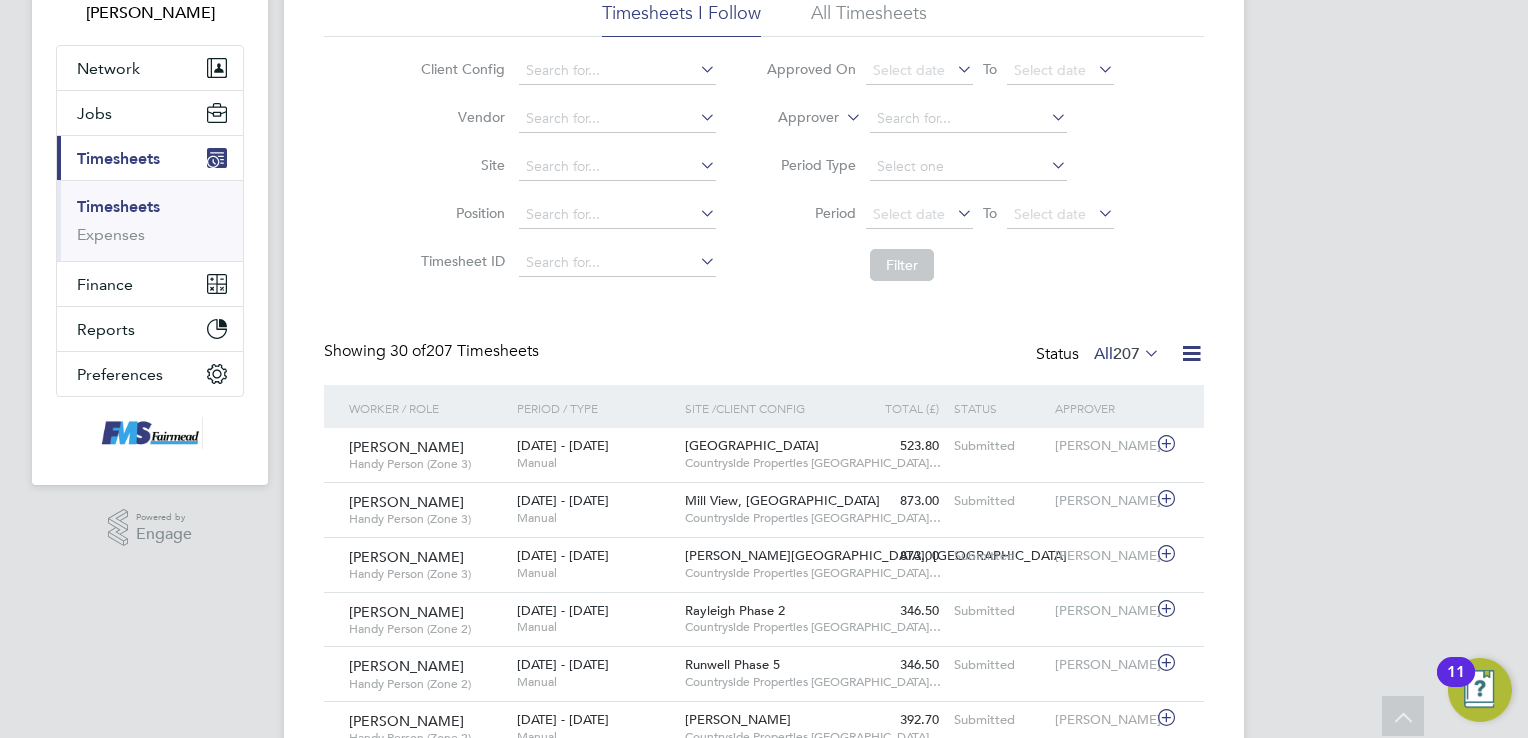 click on "207" 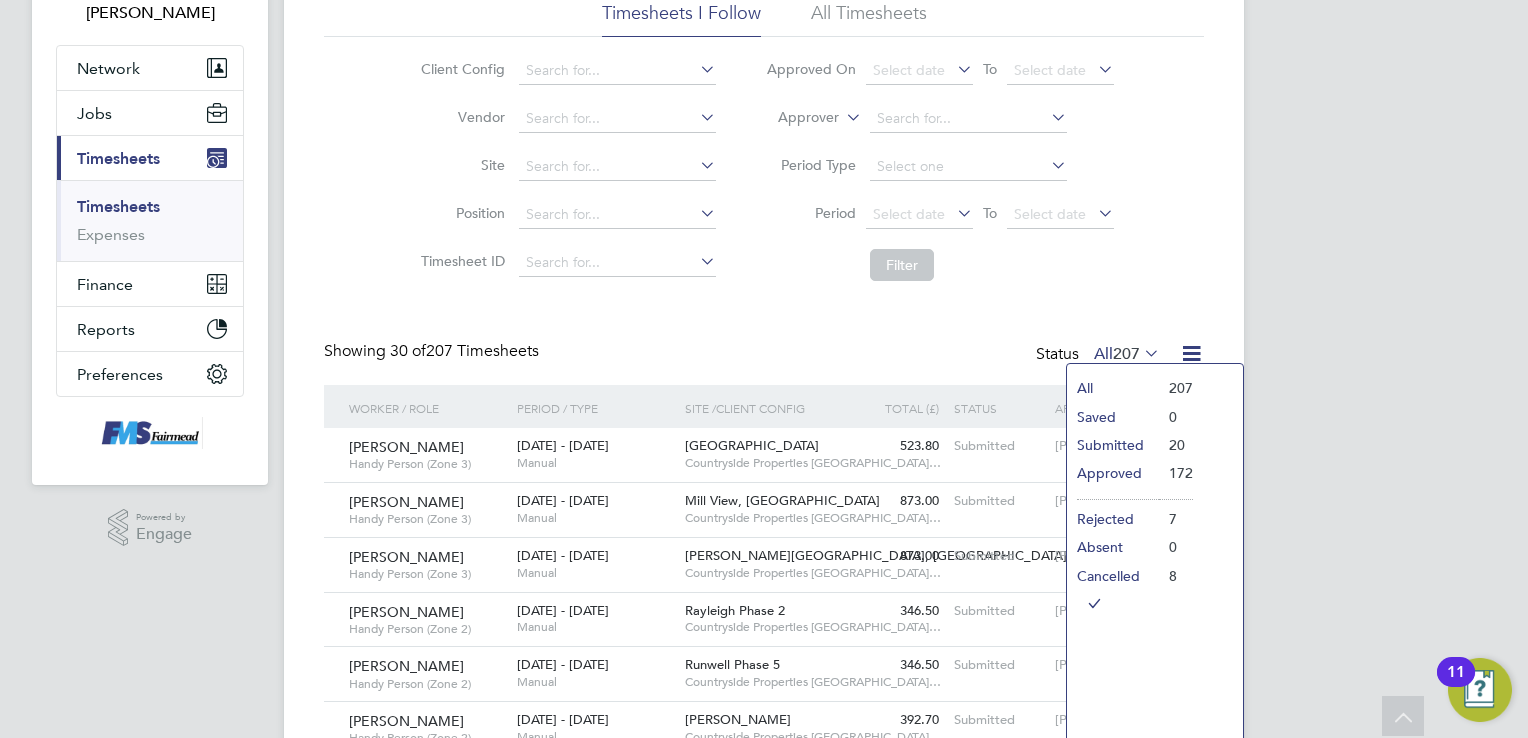 click on "All" 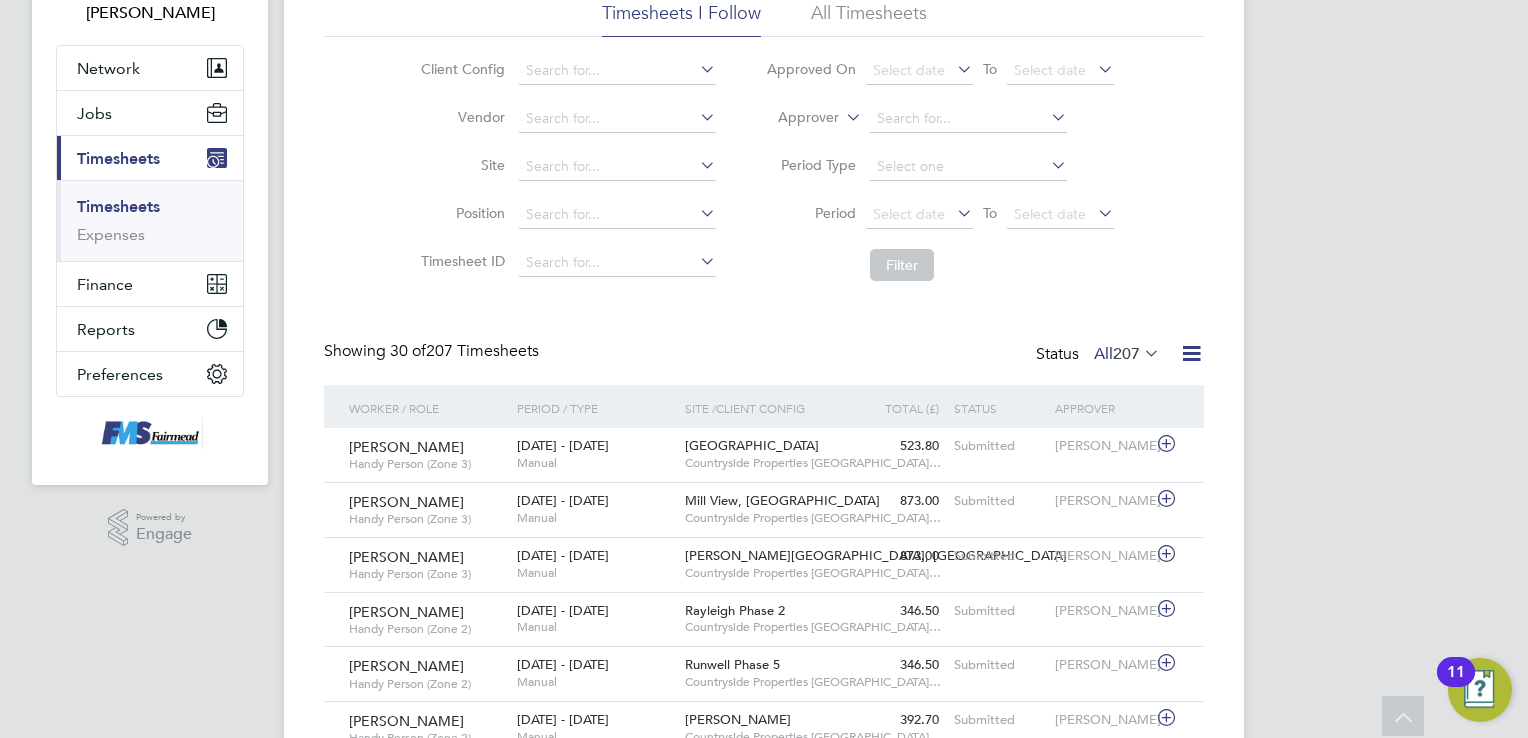 click on "207" 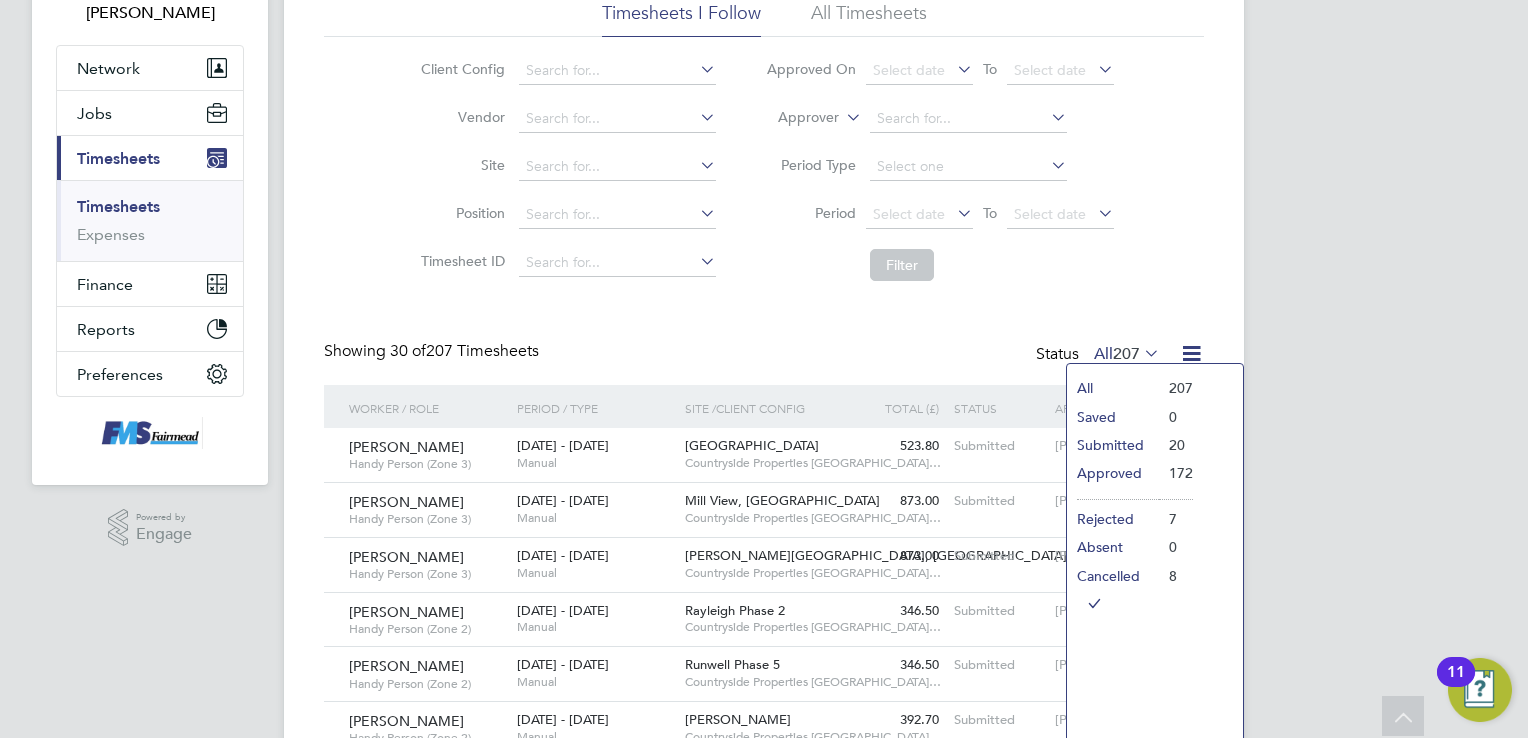 click on "Submitted" 